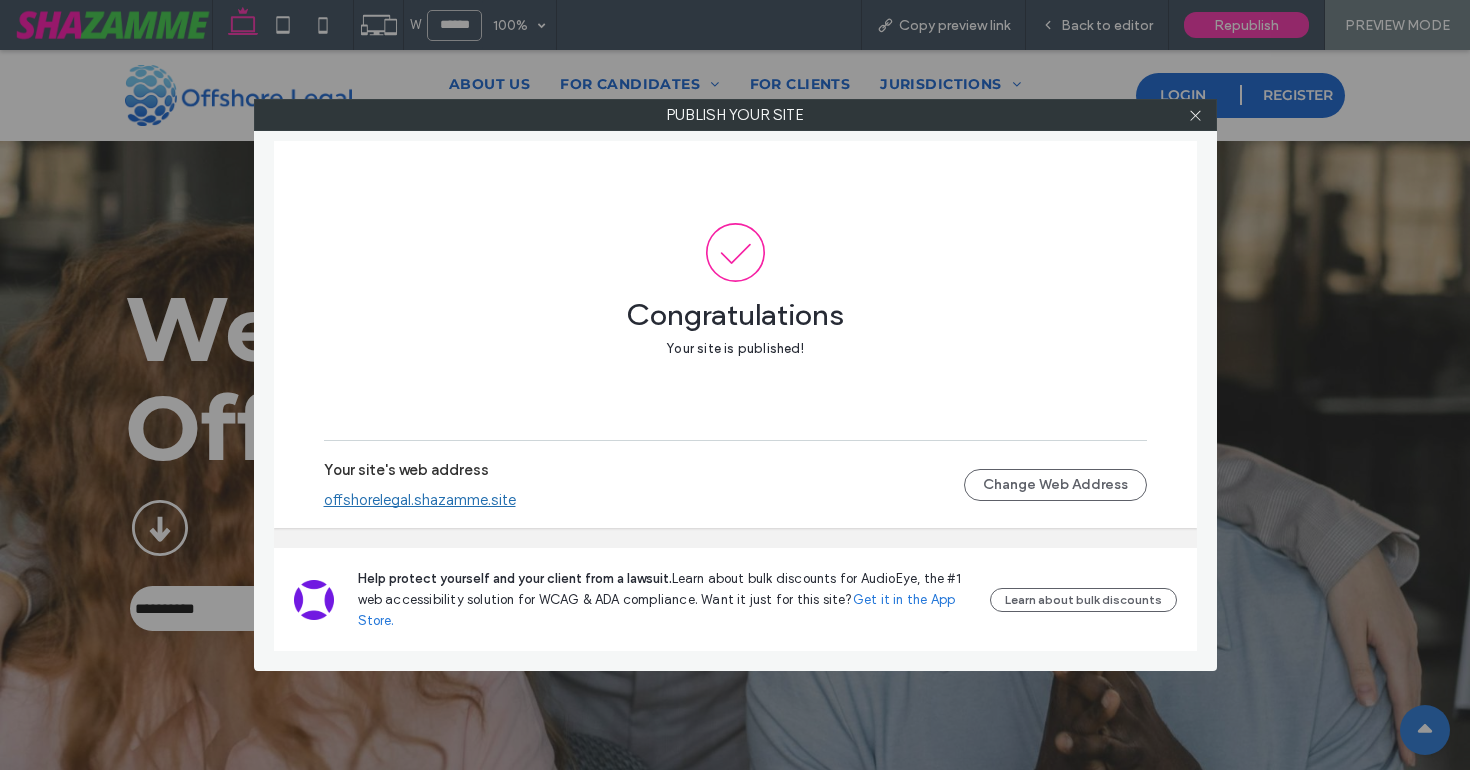 scroll, scrollTop: 3345, scrollLeft: 0, axis: vertical 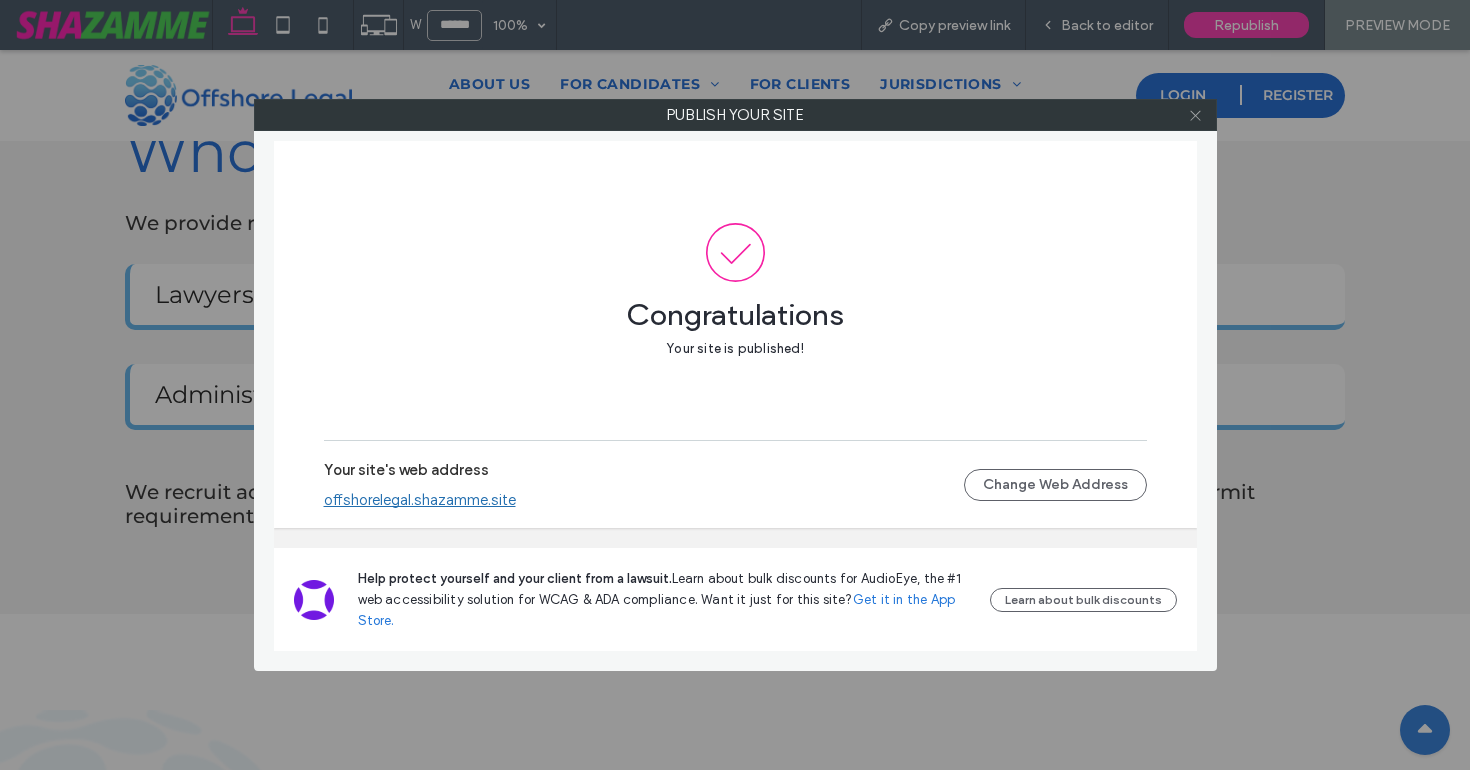 click 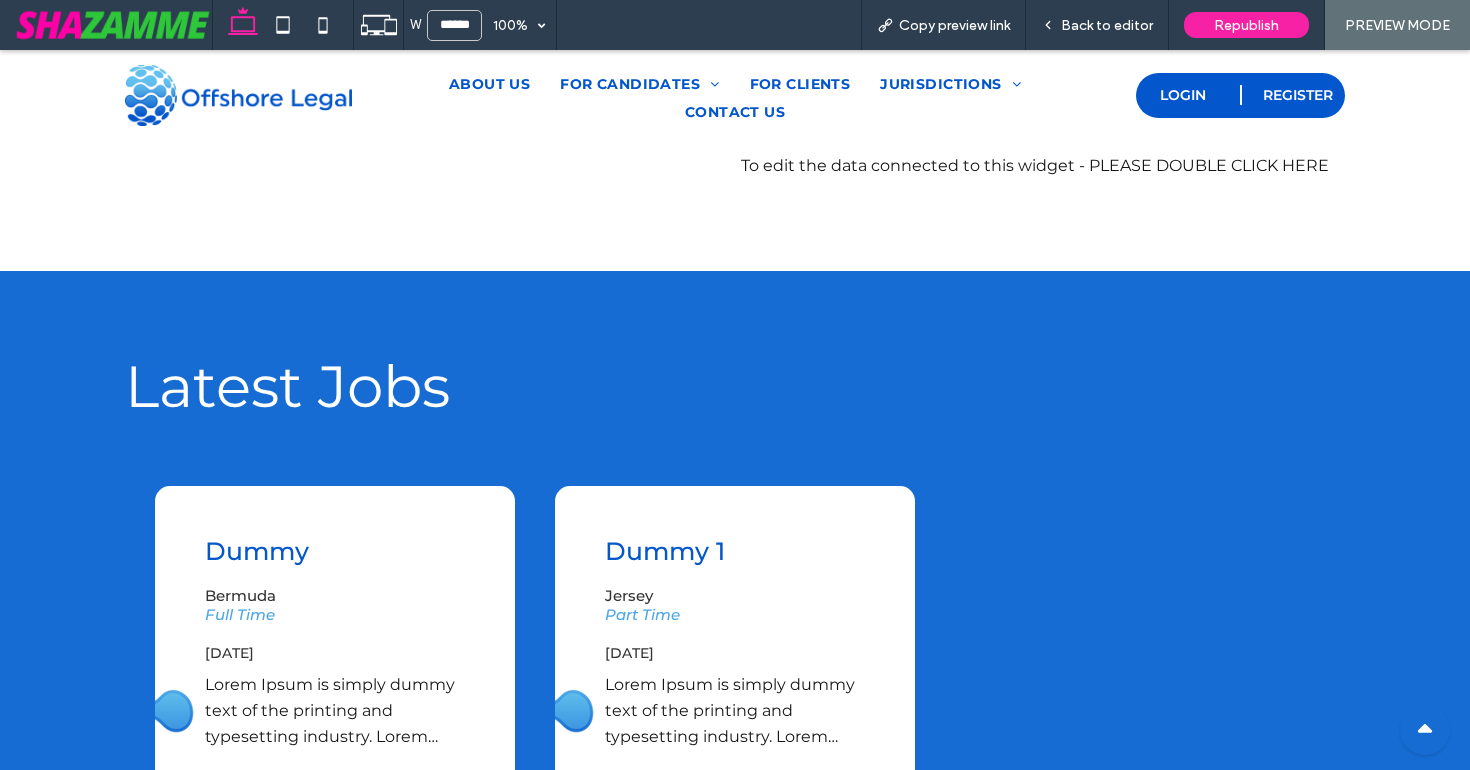 scroll, scrollTop: 4408, scrollLeft: 0, axis: vertical 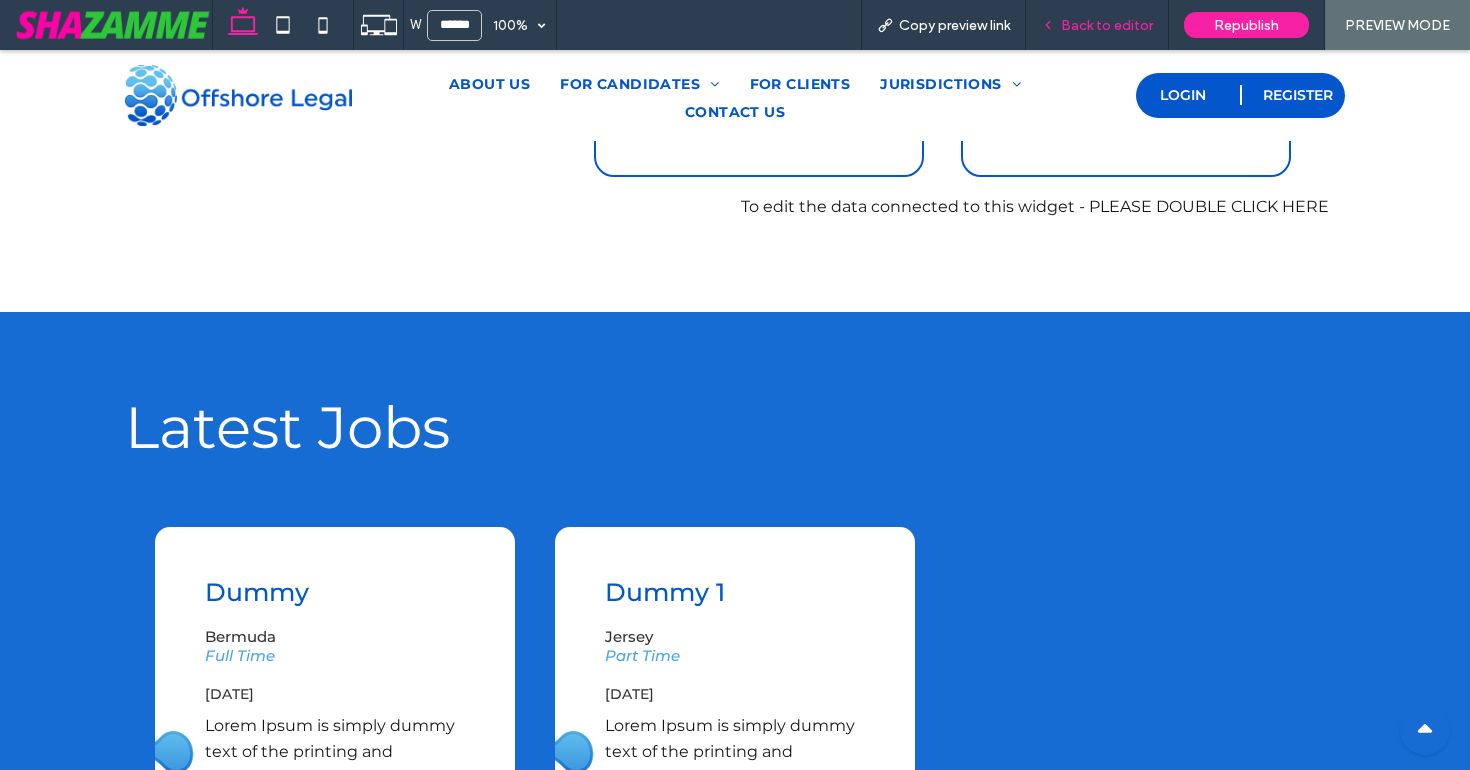 click on "Back to editor" at bounding box center [1097, 25] 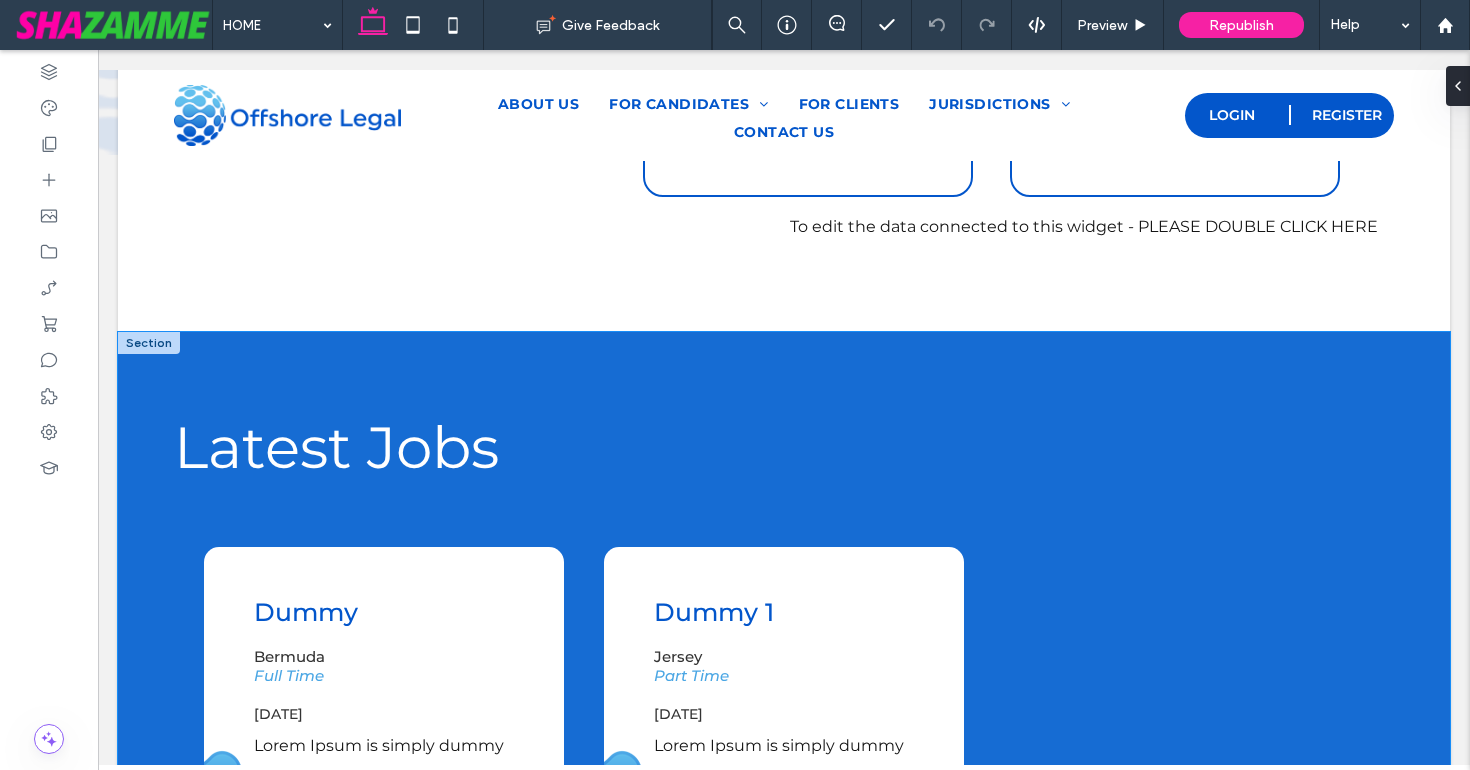 click on "Latest Jobs
Dummy
Bermuda
Full Time
28-Jun-2025
Learn More" at bounding box center (784, 726) 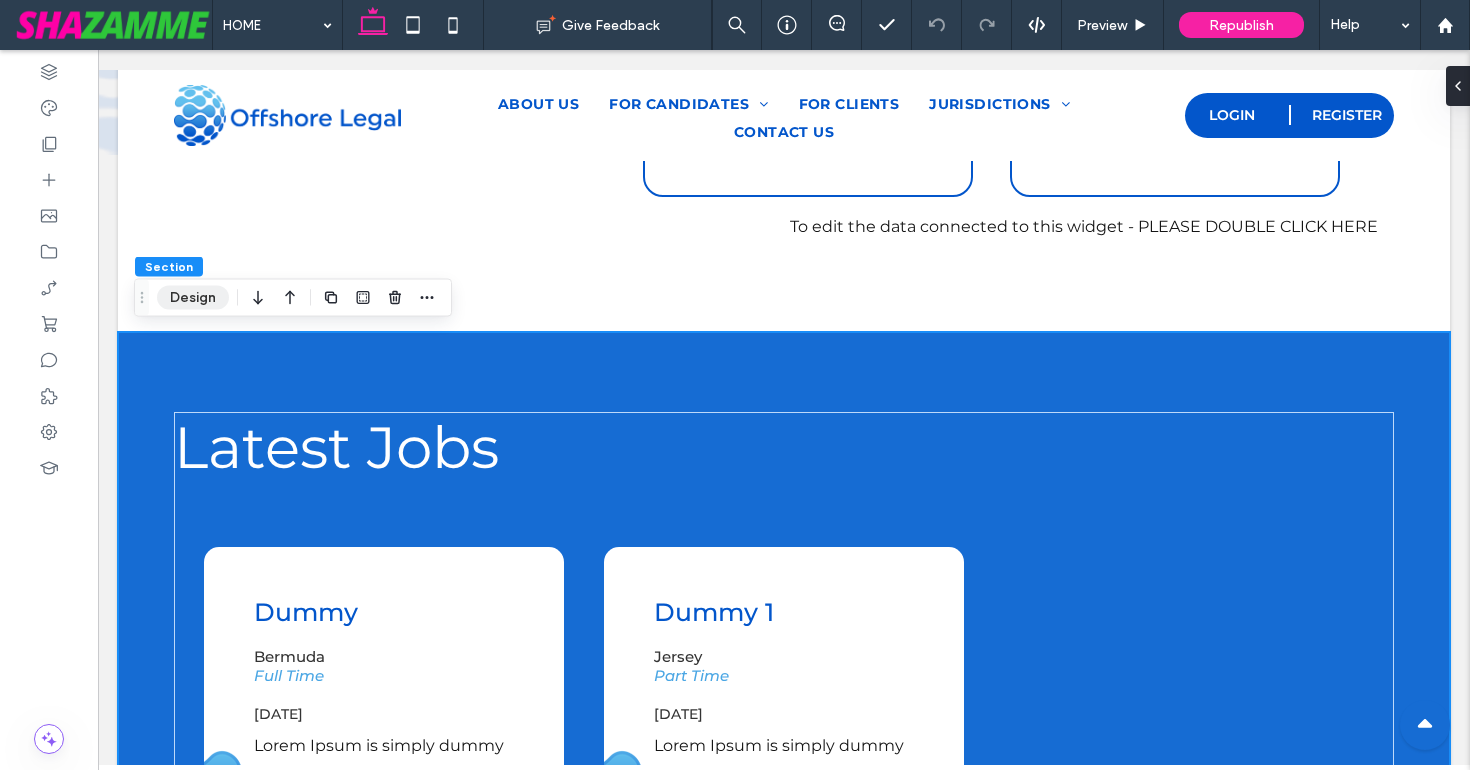 click on "Design" at bounding box center [193, 298] 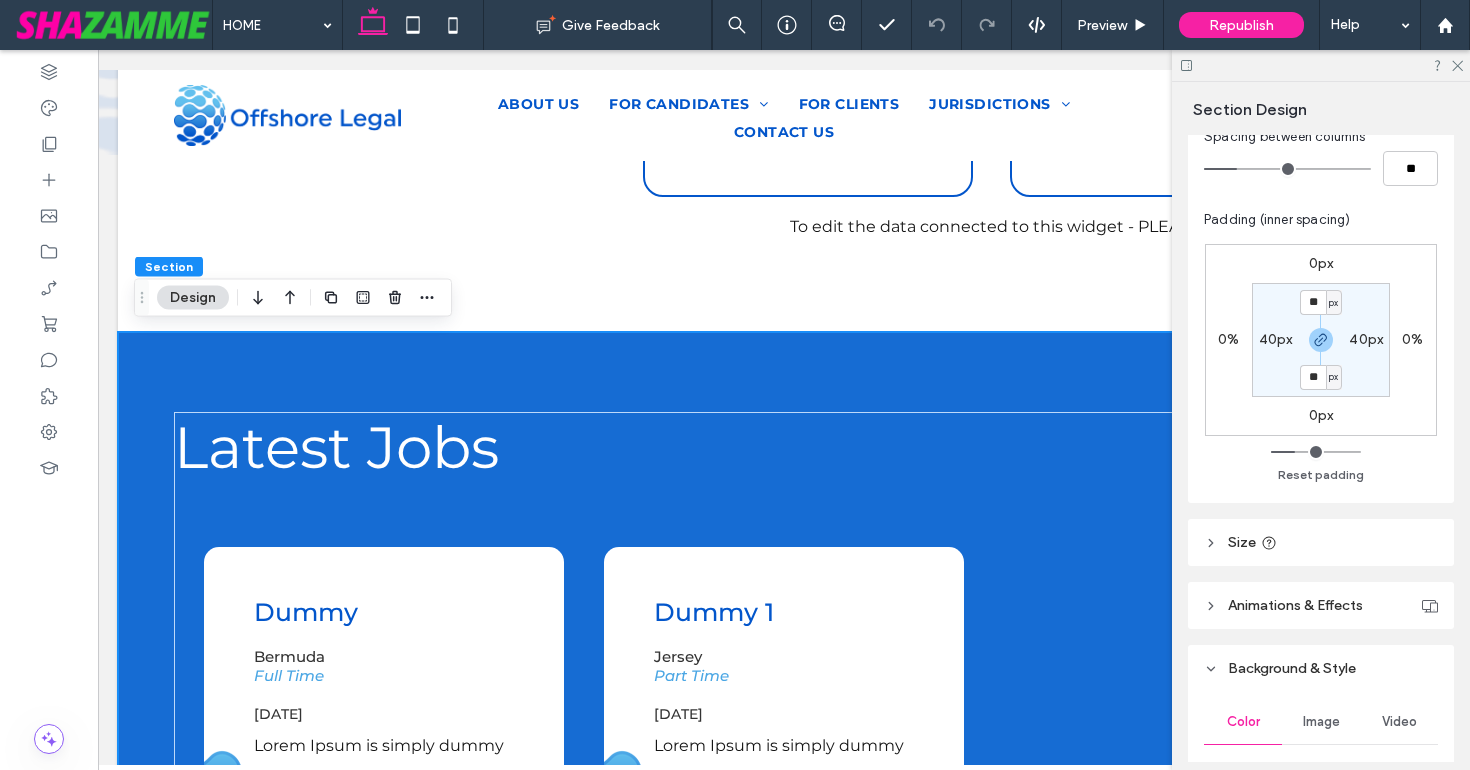 scroll, scrollTop: 715, scrollLeft: 0, axis: vertical 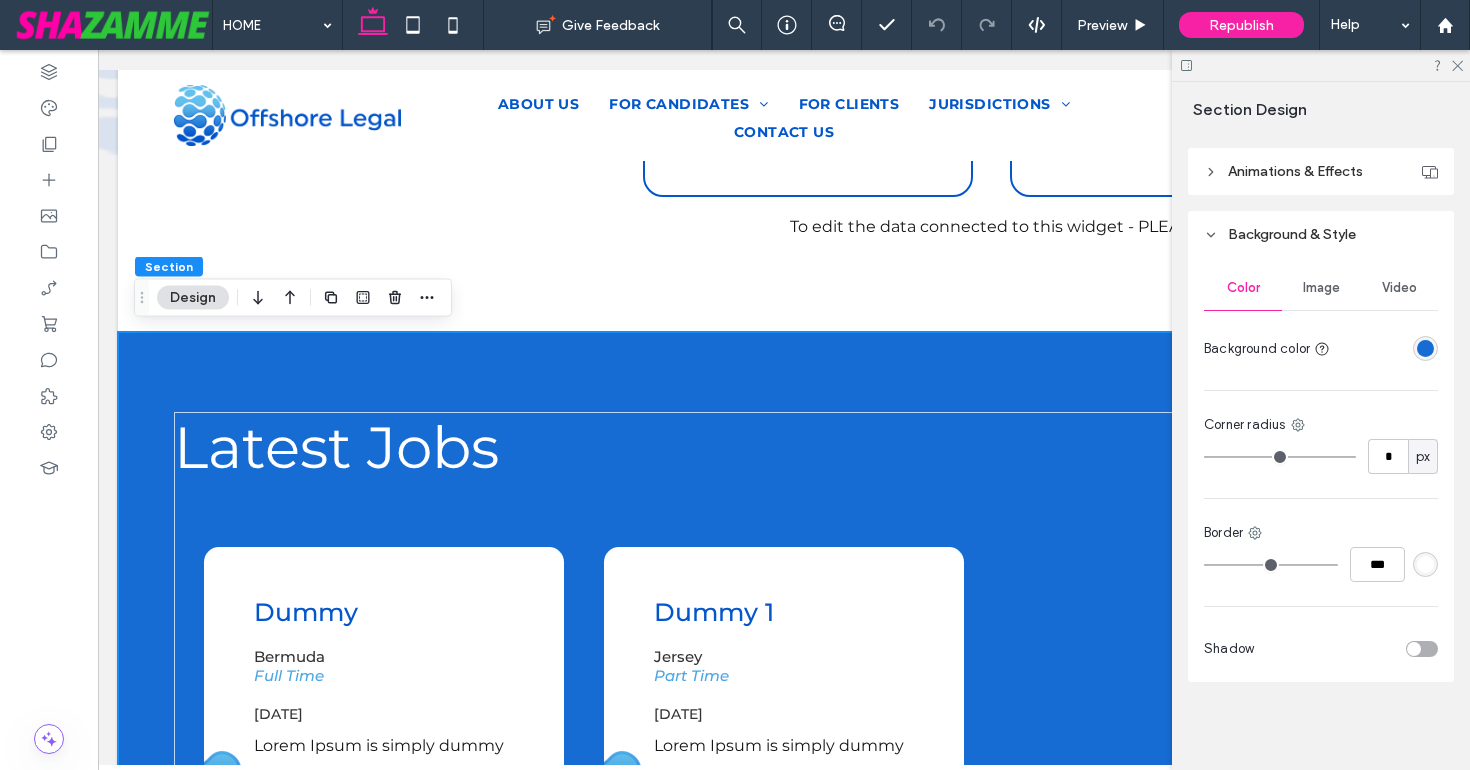 click at bounding box center [1425, 348] 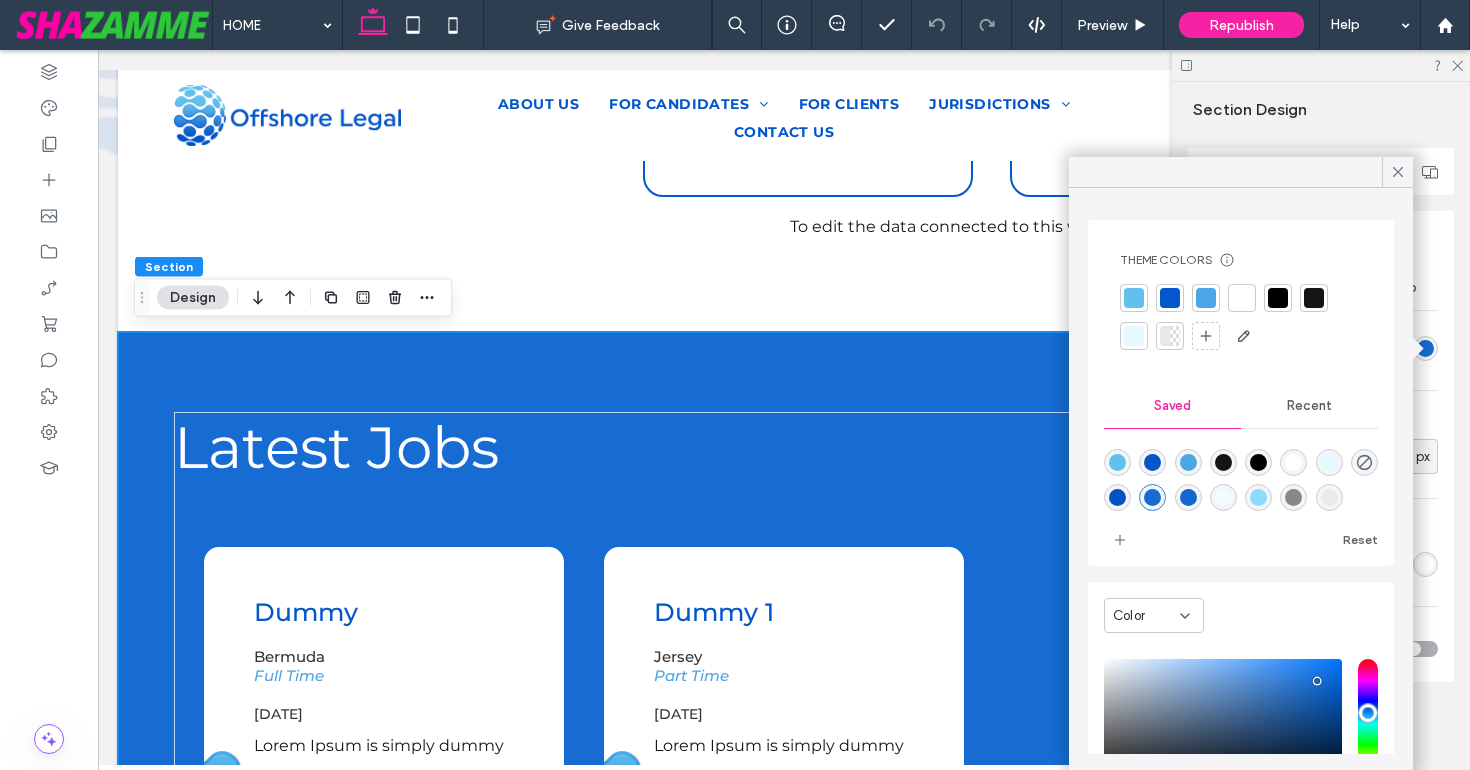 click at bounding box center [1175, 336] 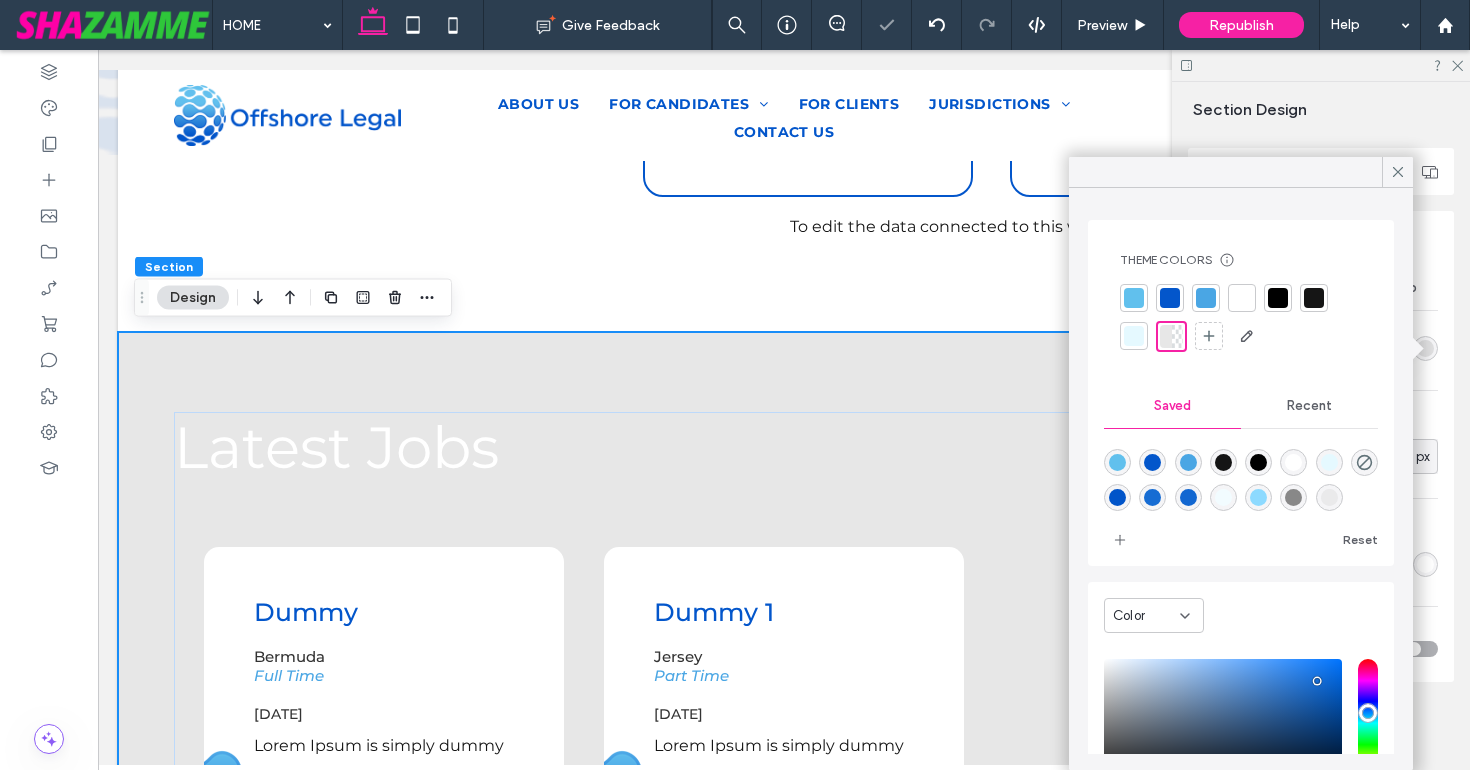 click 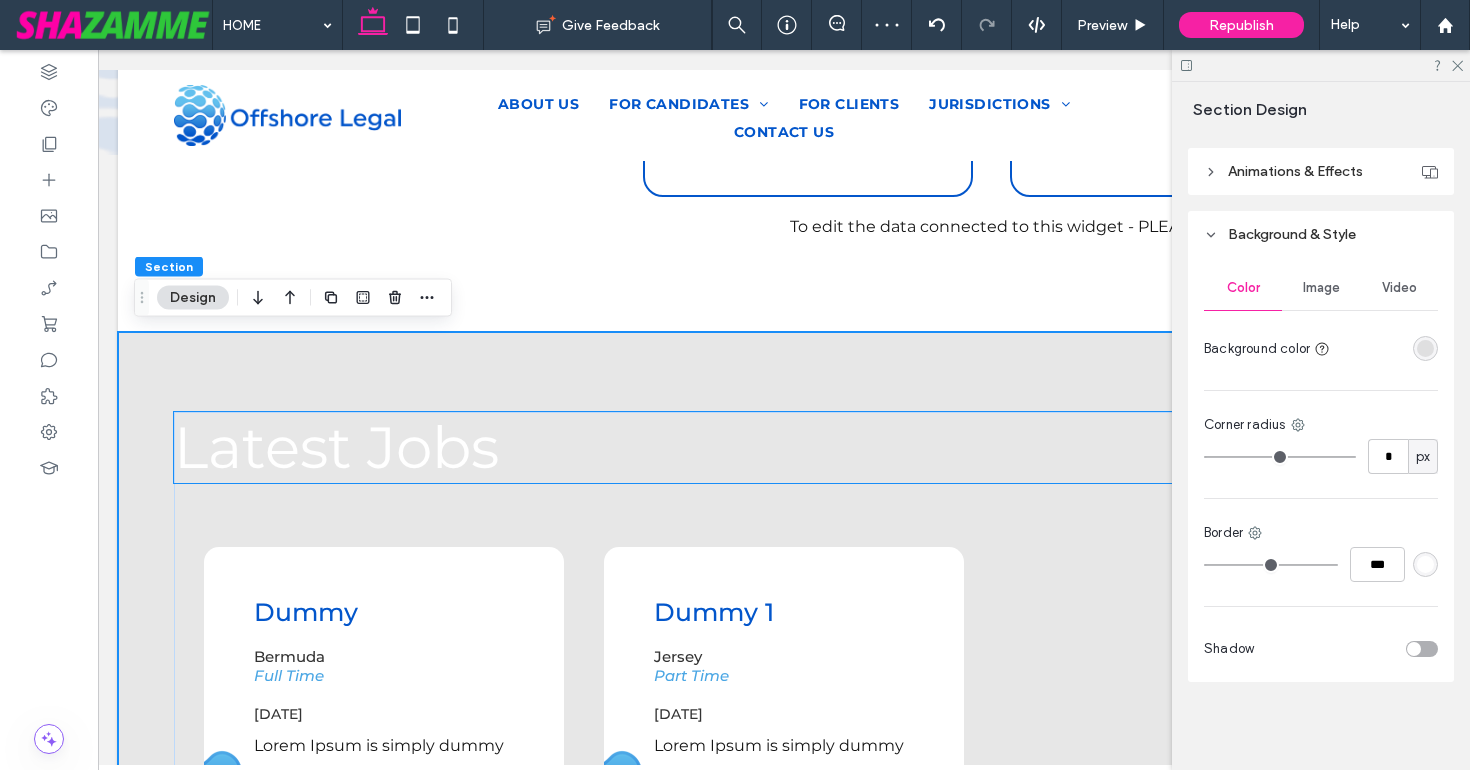 click on "Latest Jobs" at bounding box center [336, 447] 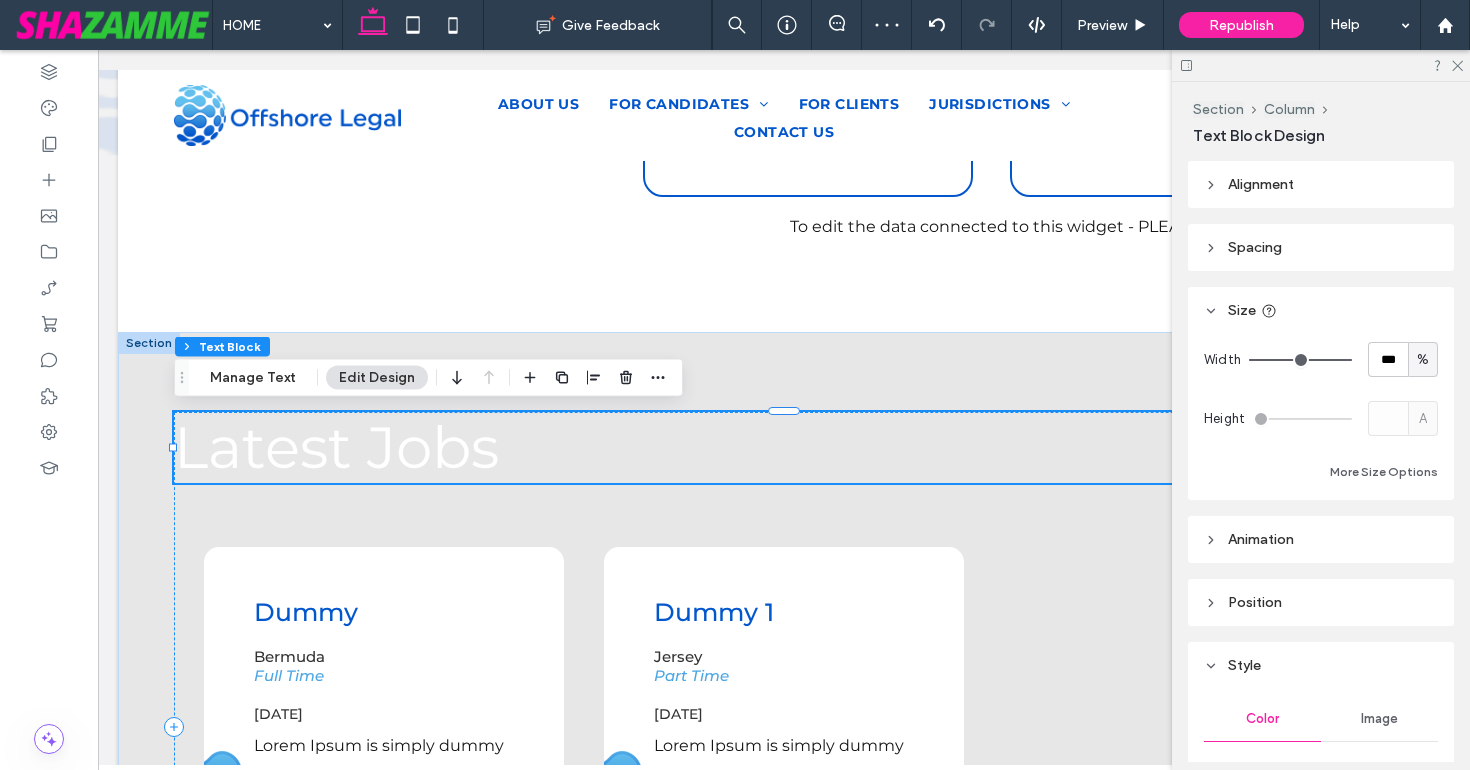 click on "Latest Jobs" at bounding box center [336, 447] 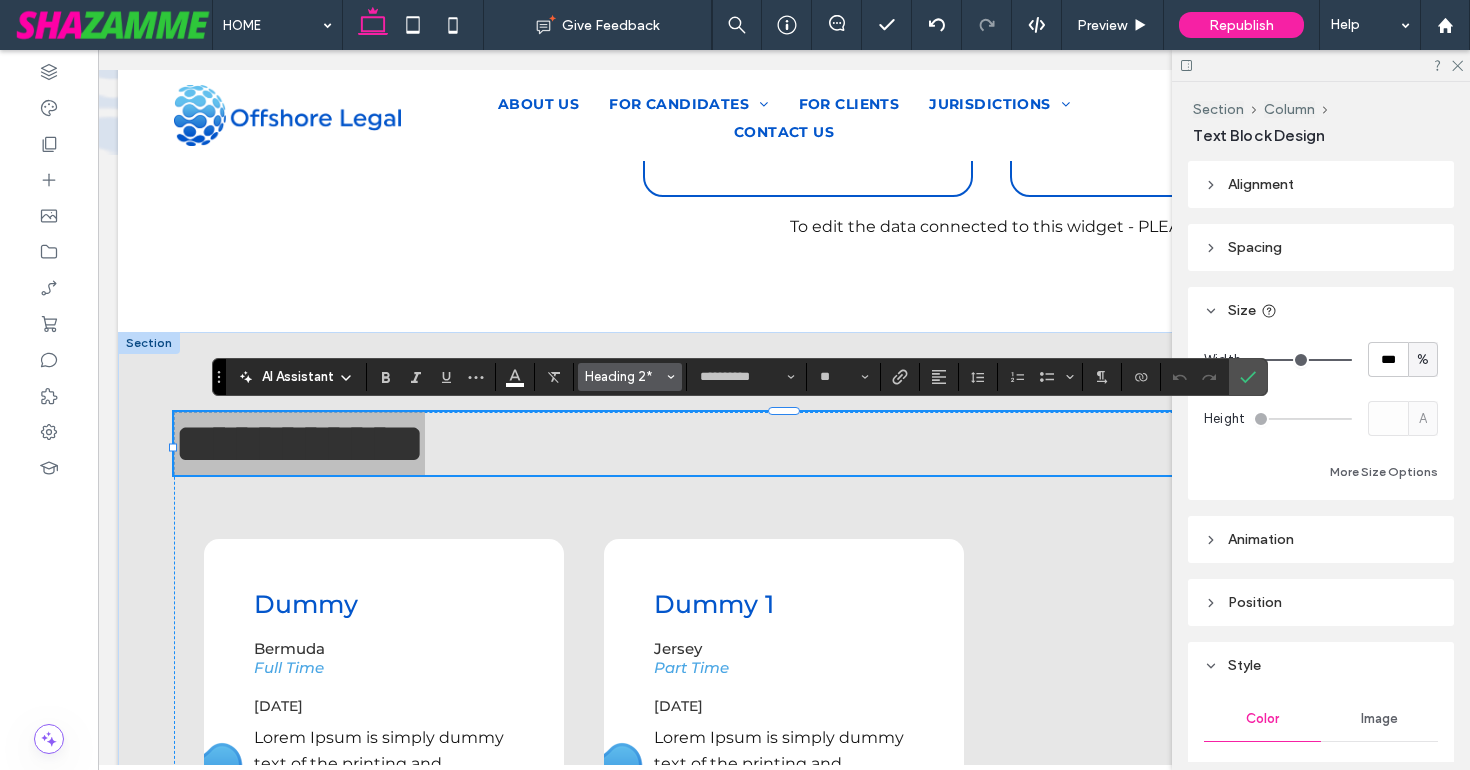 click on "Heading 2*" at bounding box center (624, 376) 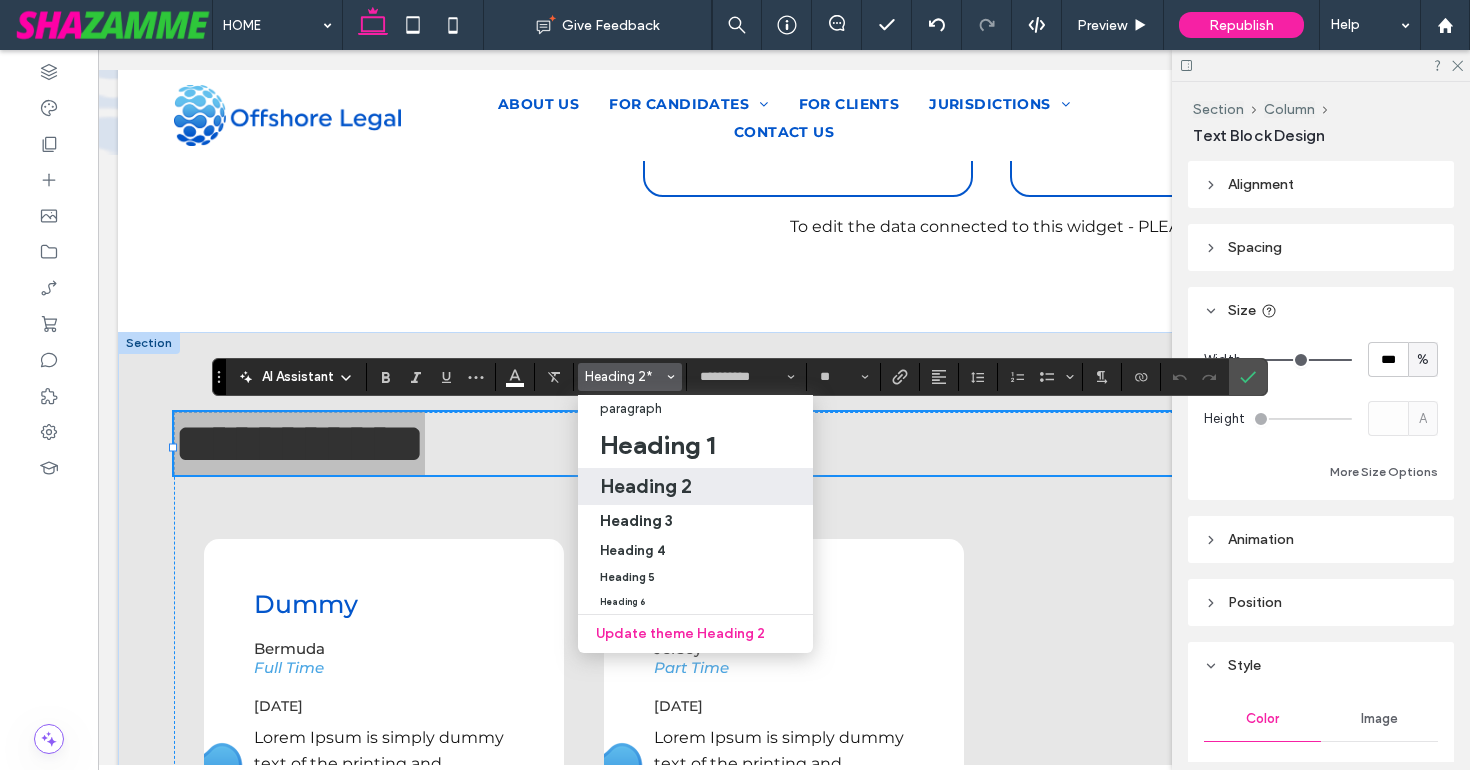 click on "Heading 2" at bounding box center (646, 486) 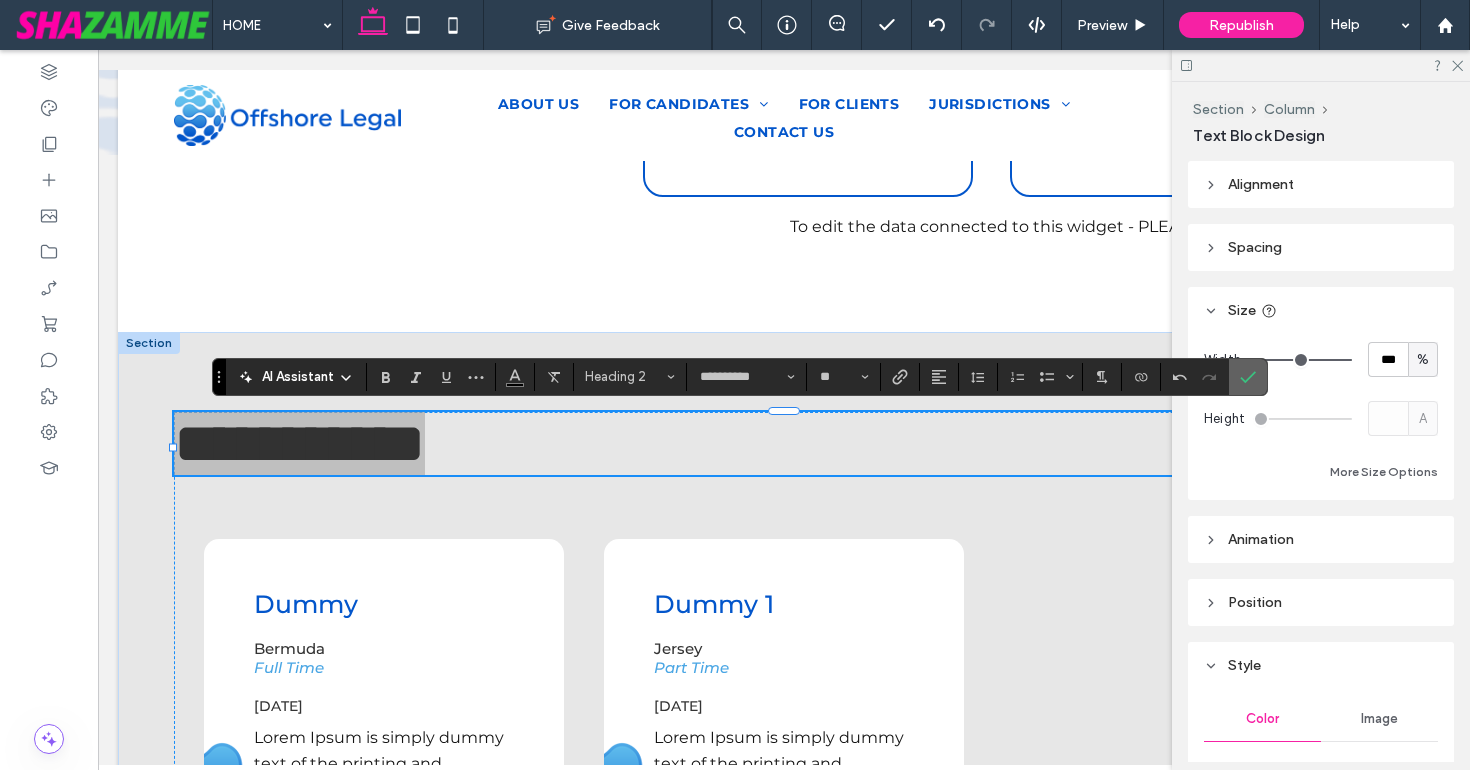 click 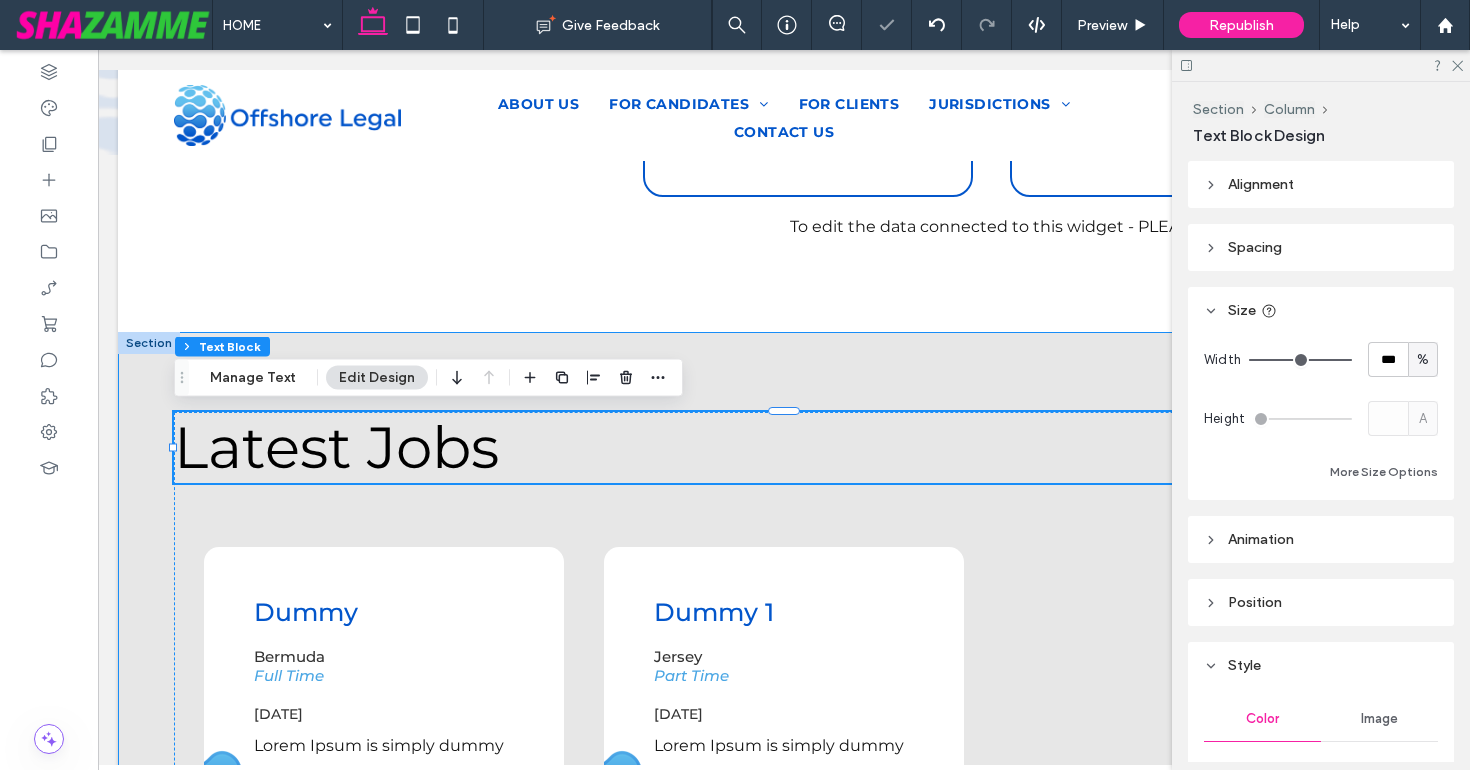 click on "Latest Jobs
Dummy
Bermuda
Full Time
28-Jun-2025
Jersey" at bounding box center (784, 726) 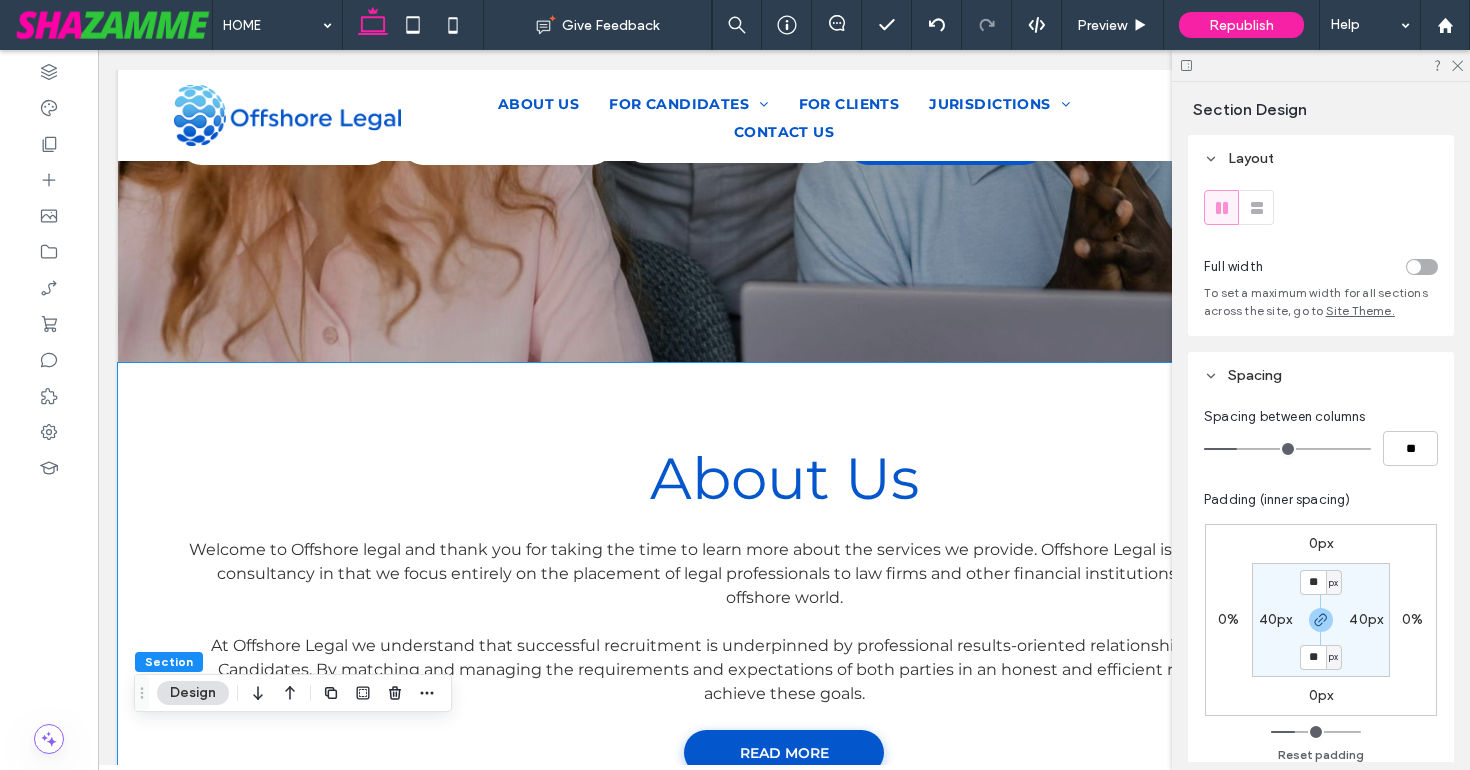 scroll, scrollTop: 0, scrollLeft: 0, axis: both 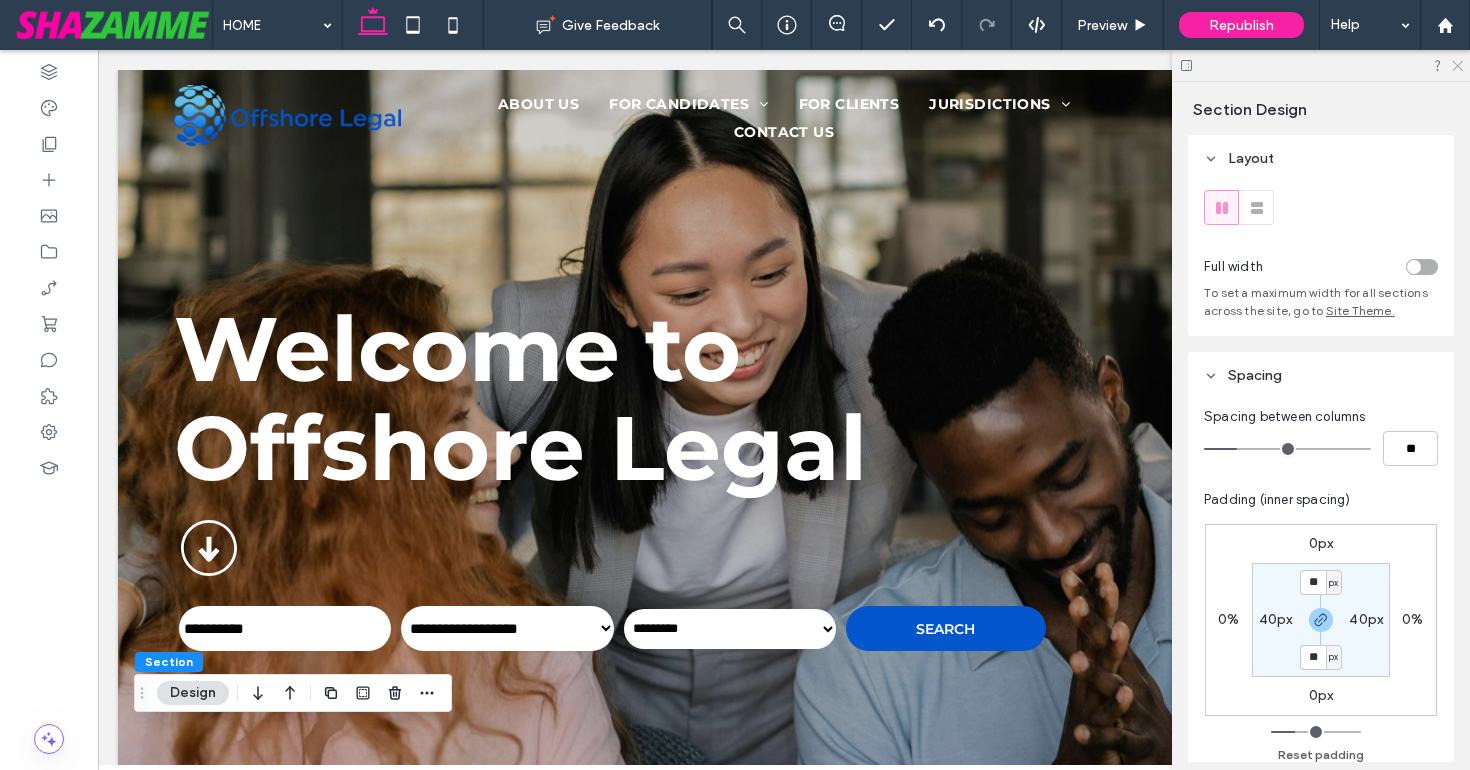 click 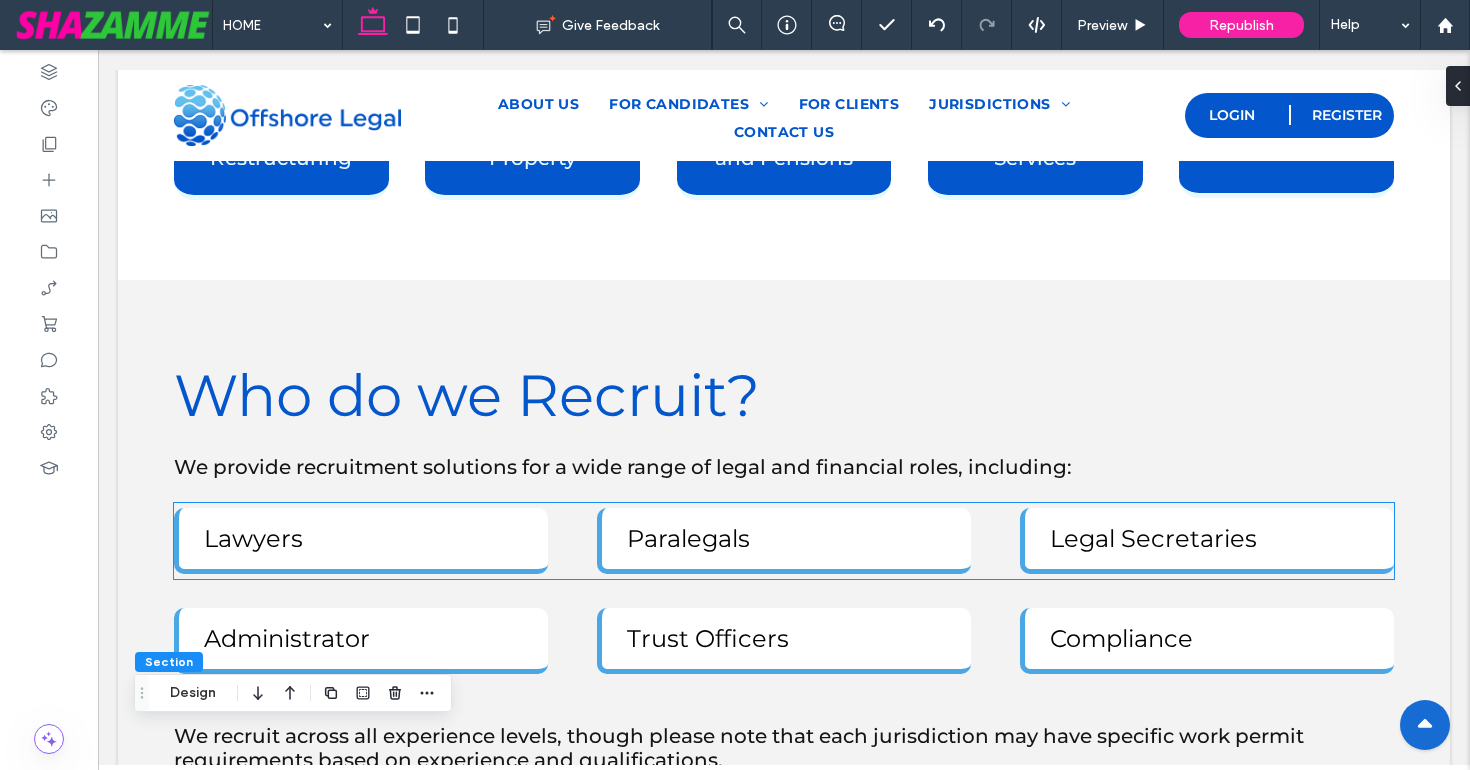 scroll, scrollTop: 3114, scrollLeft: 0, axis: vertical 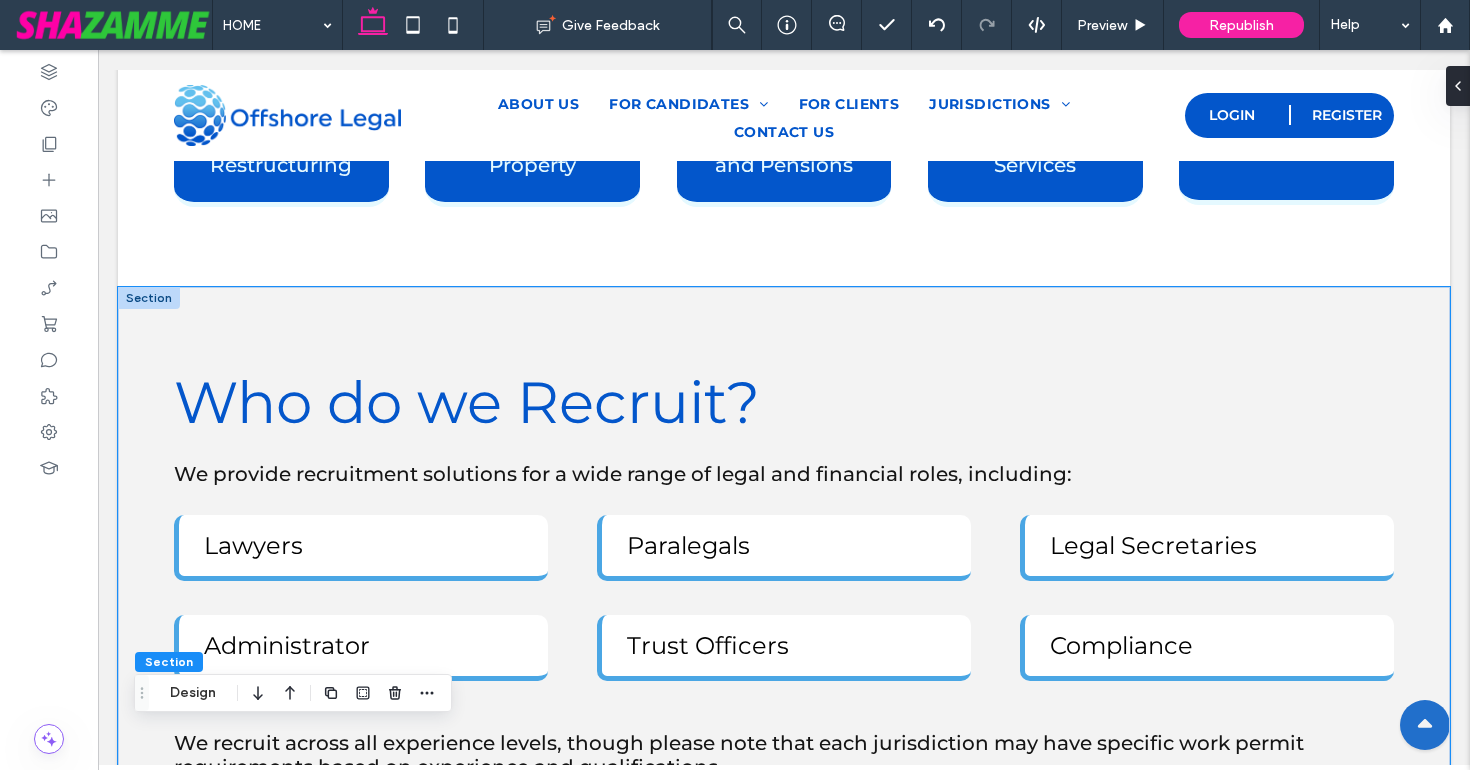 click on "Who do we Recruit?
We provide recruitment solutions for a wide range of legal and financial roles, including:
Lawyers
Paralegals
Legal Secretaries
Administrator
Trust Officers
Compliance
We recruit across all experience levels, though please note that each jurisdiction may have specific work permit requirements based on experience and qualifications." at bounding box center (784, 576) 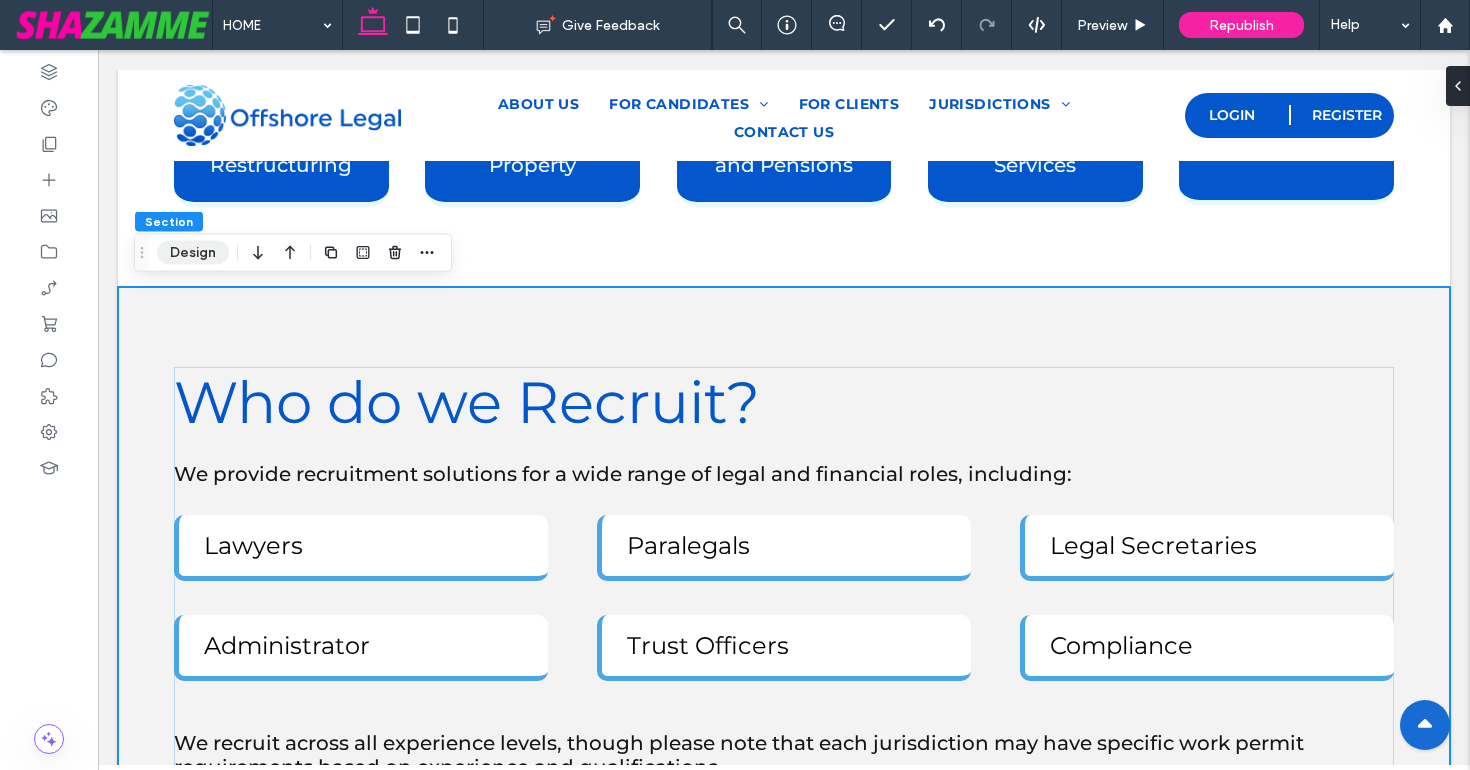 click on "Design" at bounding box center (193, 253) 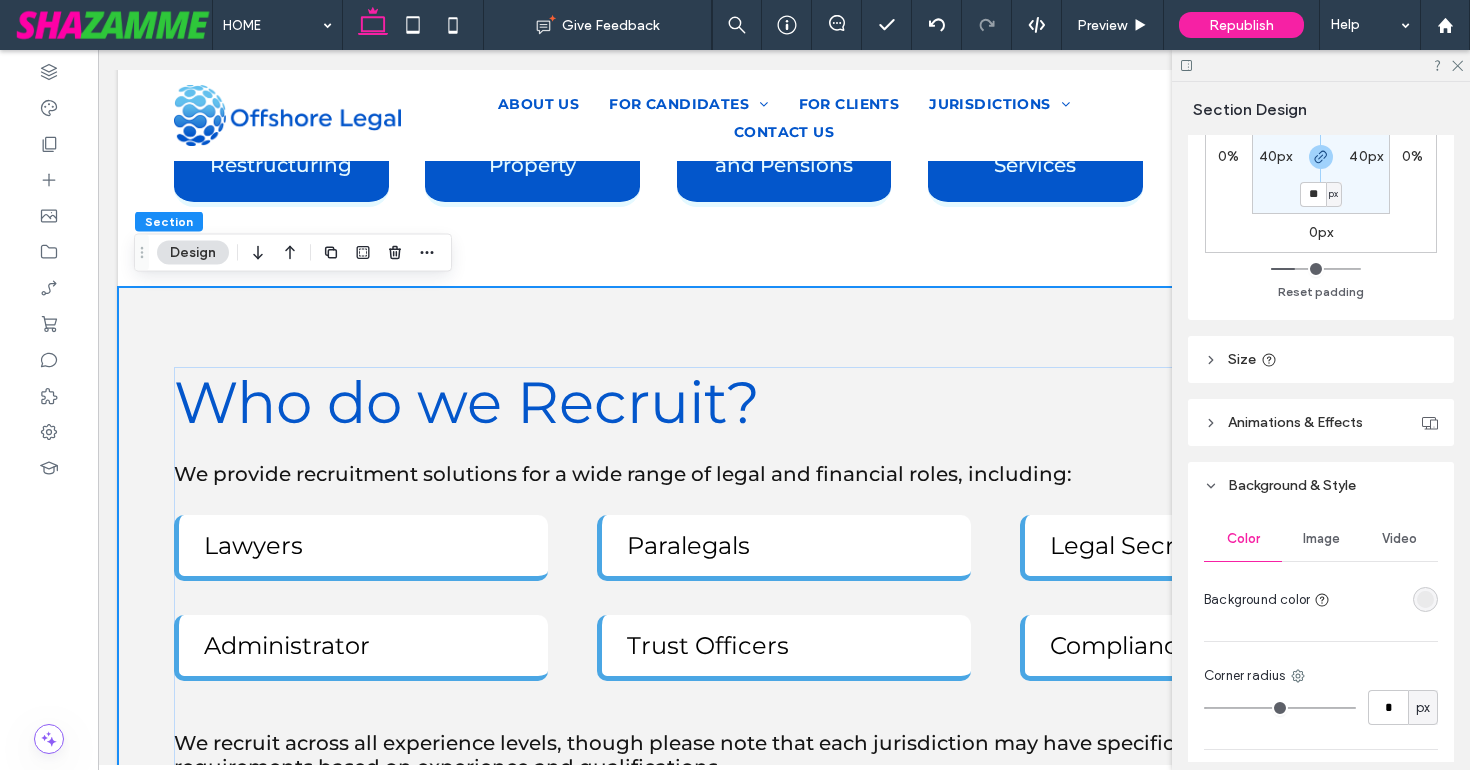 scroll, scrollTop: 474, scrollLeft: 0, axis: vertical 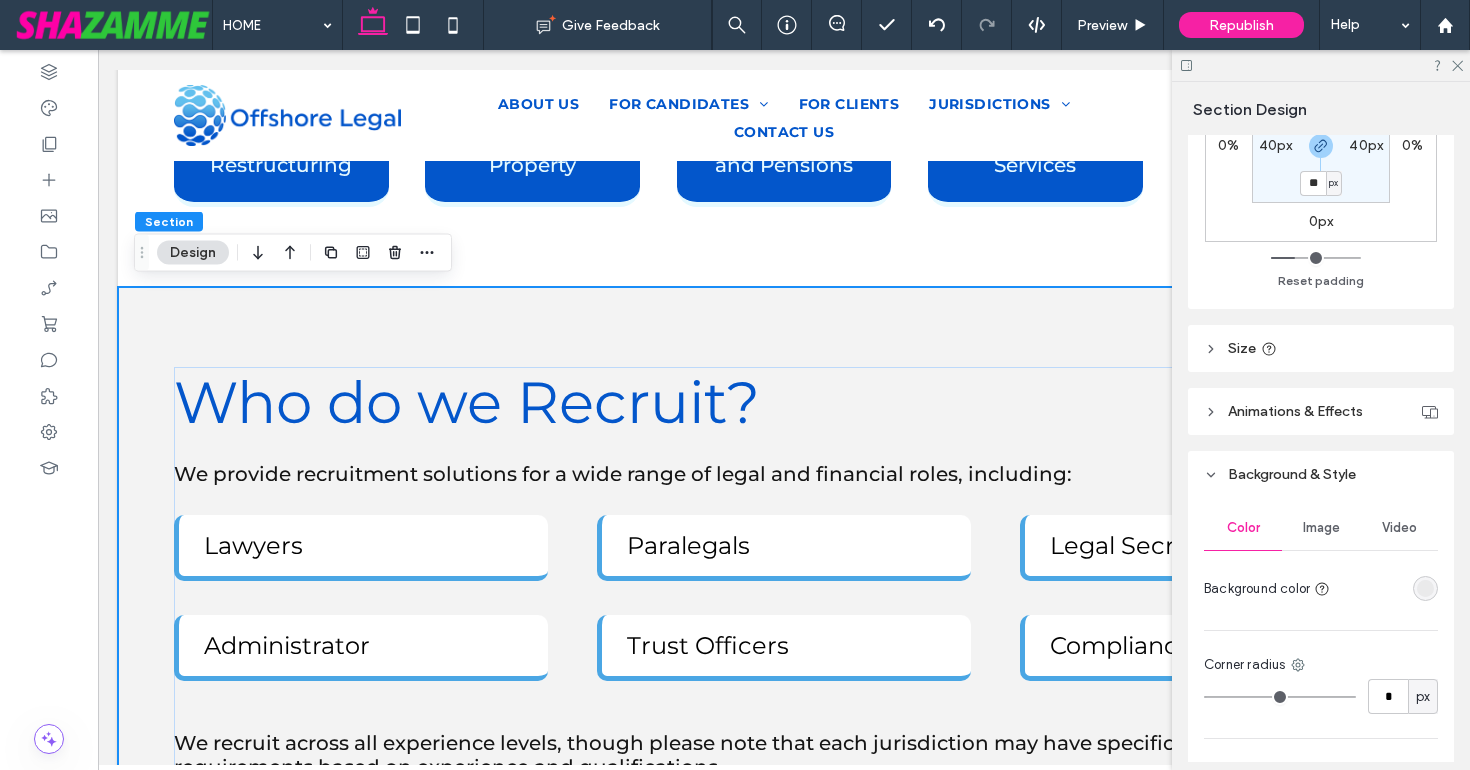 click at bounding box center (1425, 588) 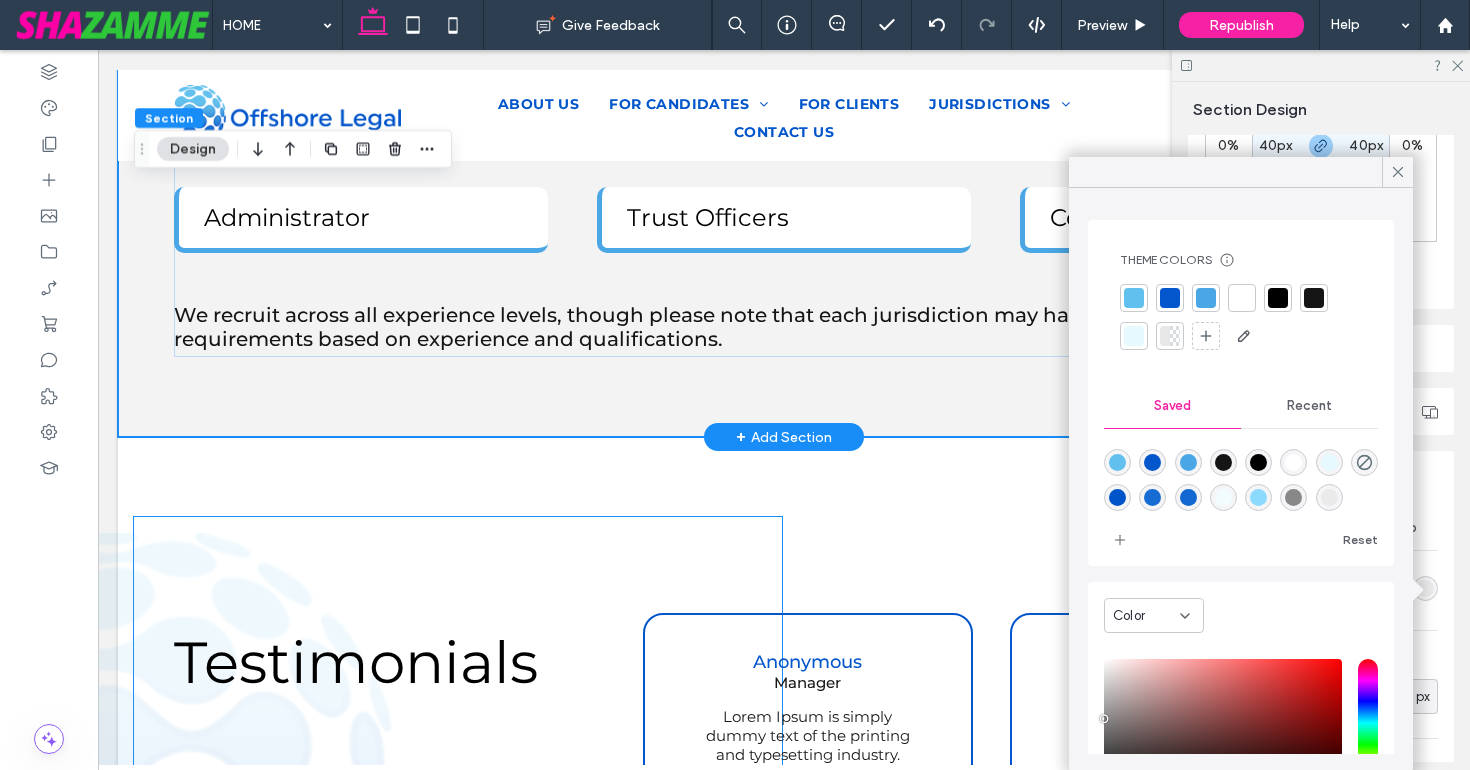 scroll, scrollTop: 3538, scrollLeft: 0, axis: vertical 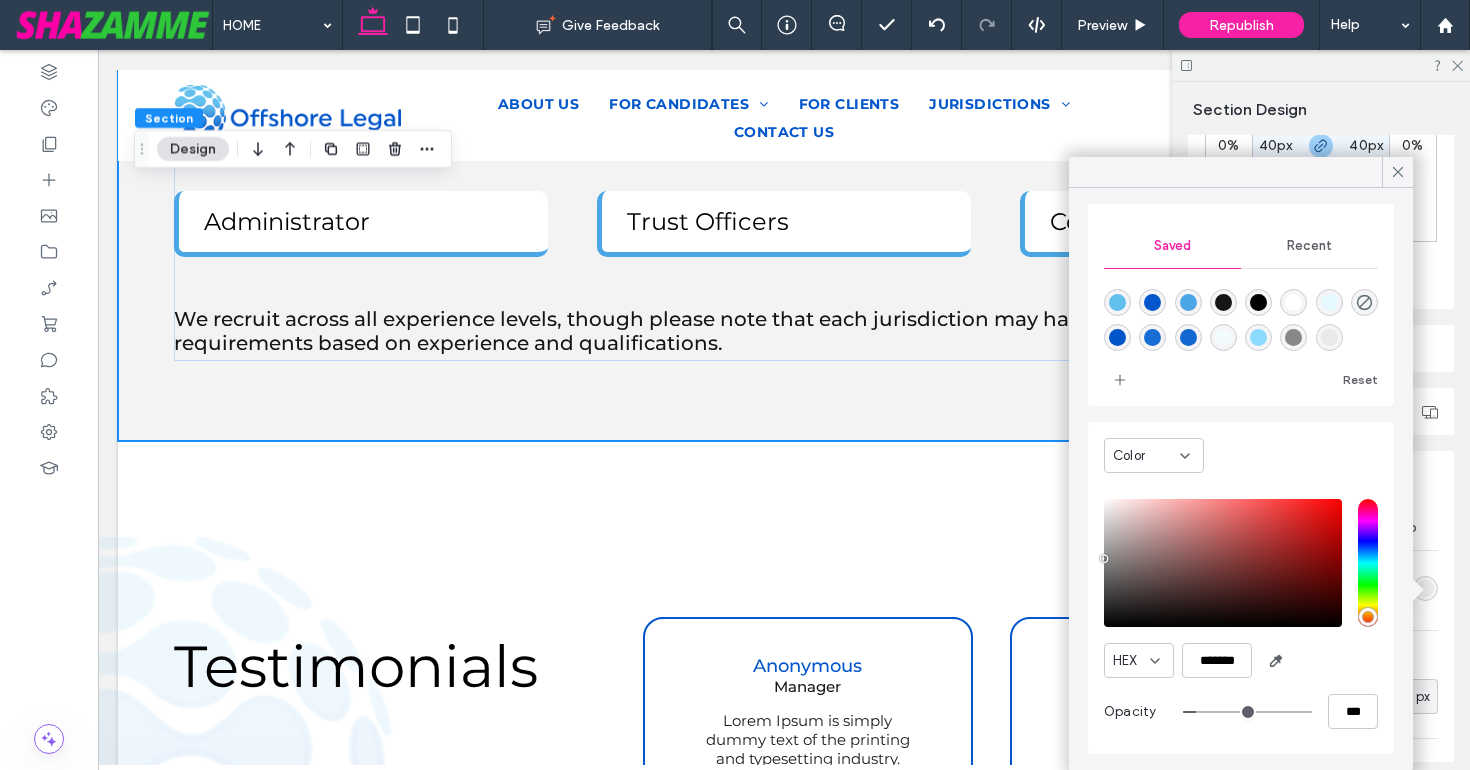 click 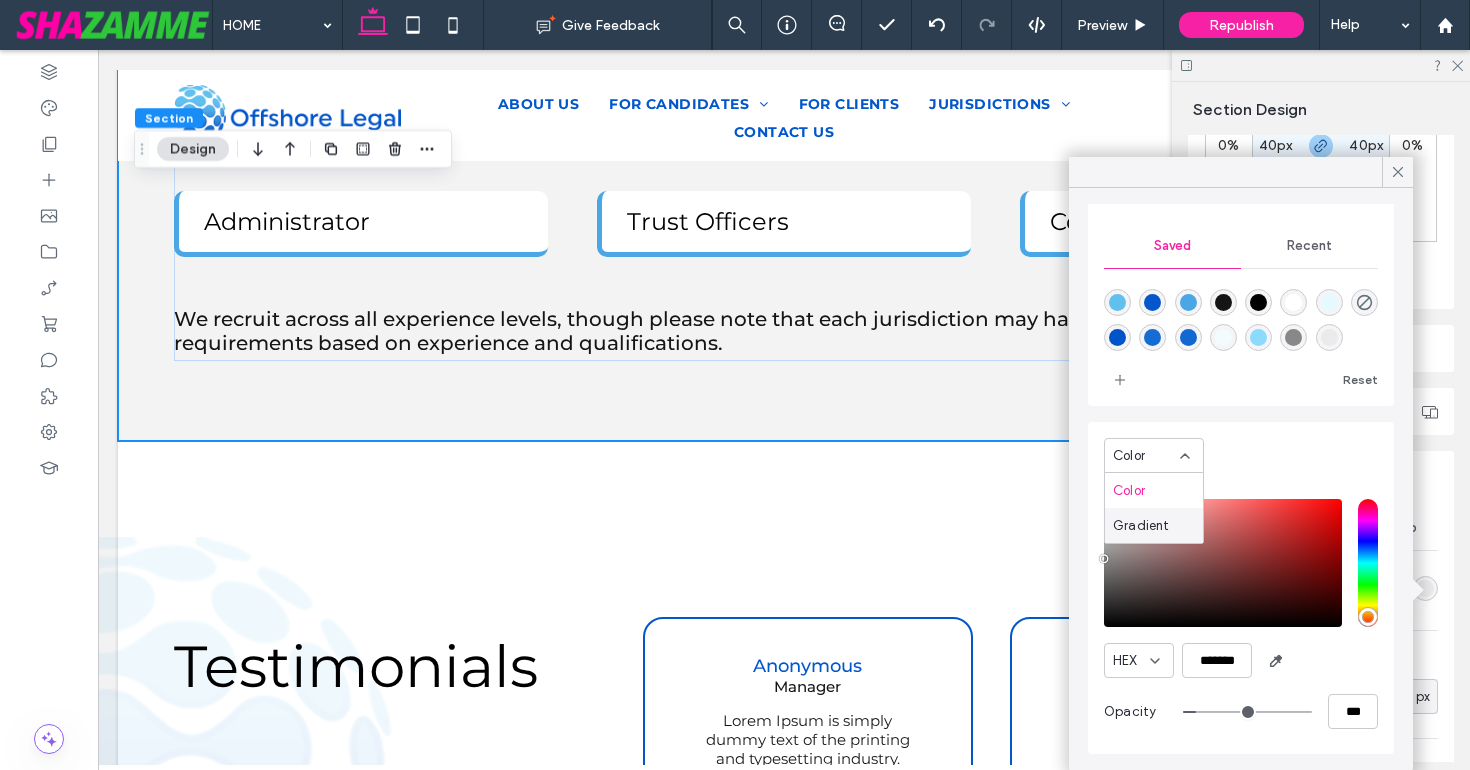 click on "Gradient" at bounding box center (1141, 526) 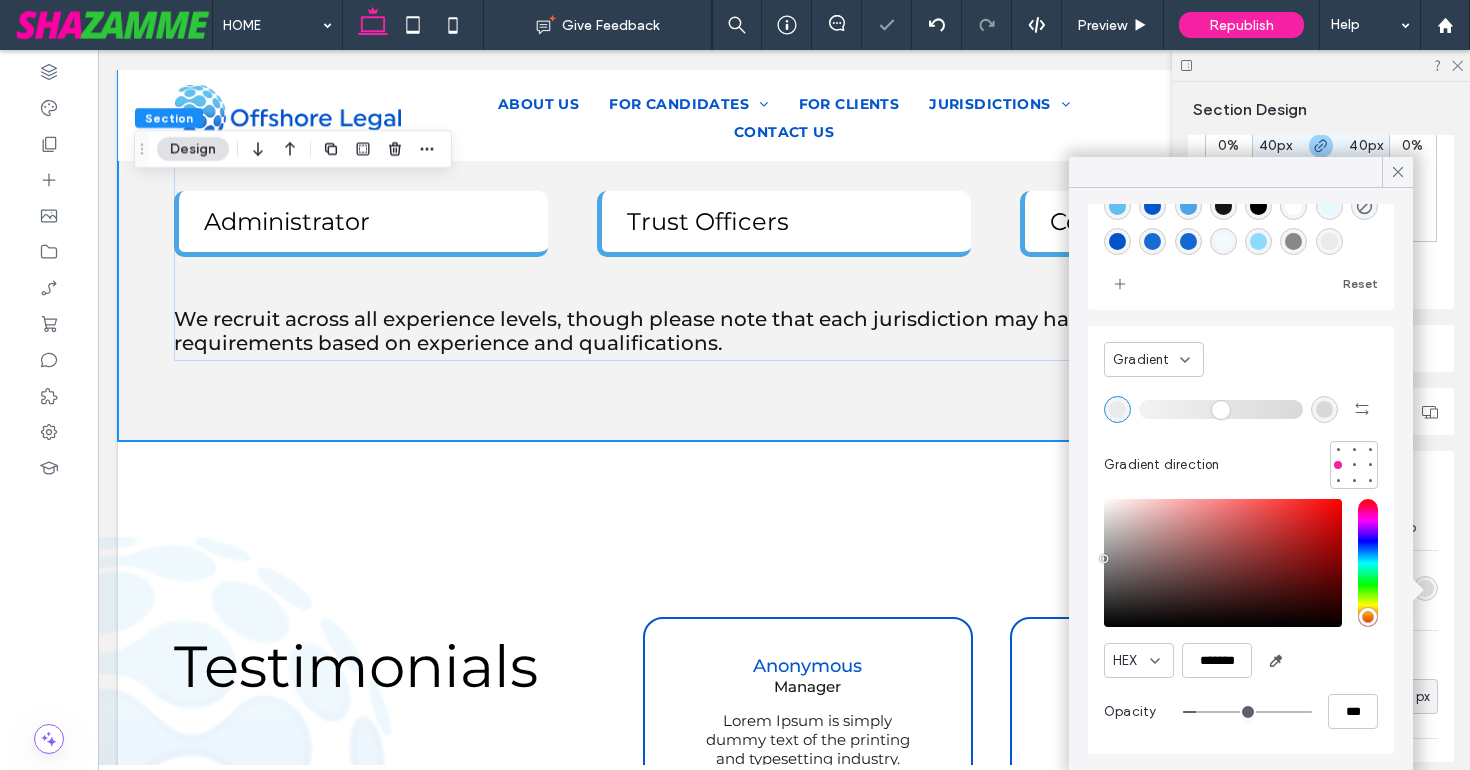 scroll, scrollTop: 6, scrollLeft: 0, axis: vertical 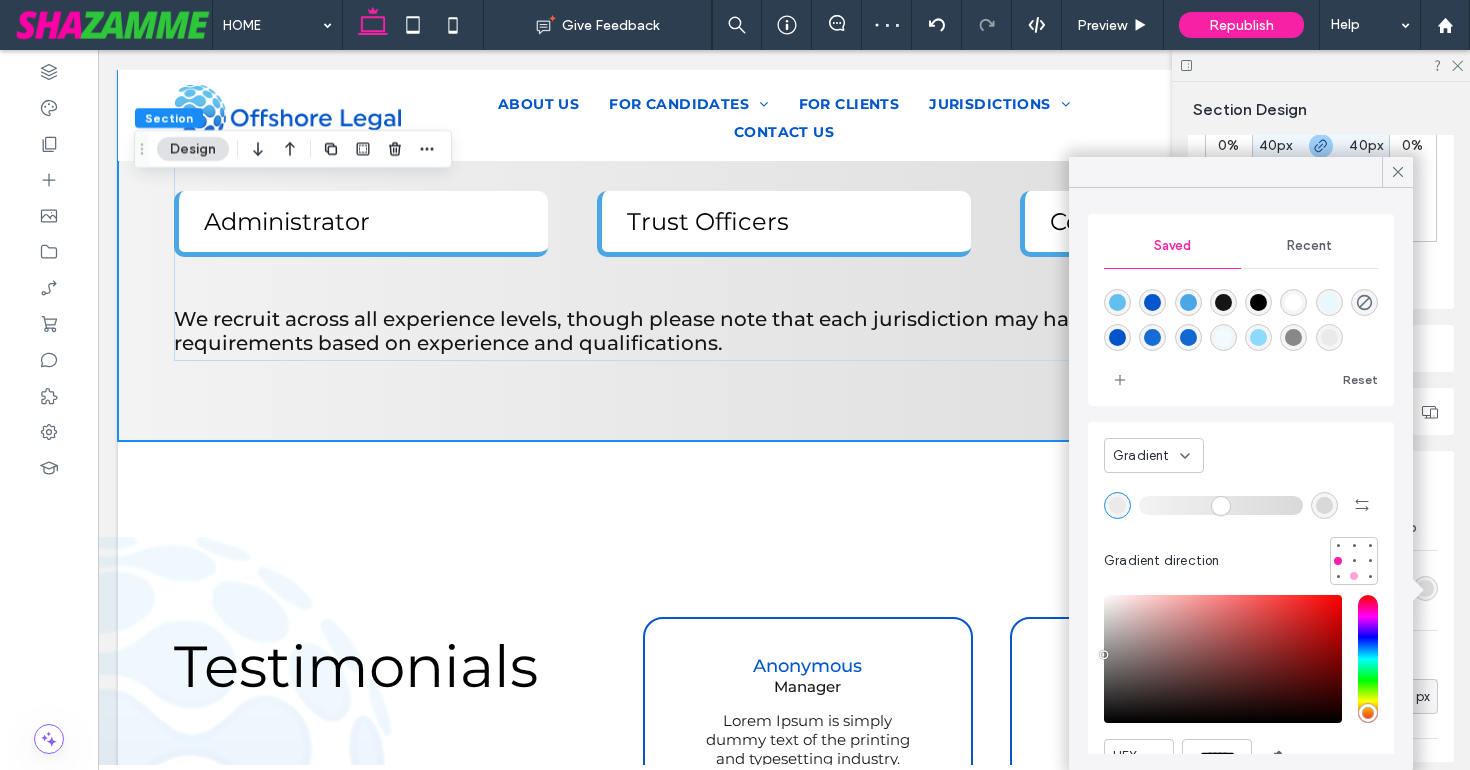 click at bounding box center (1354, 576) 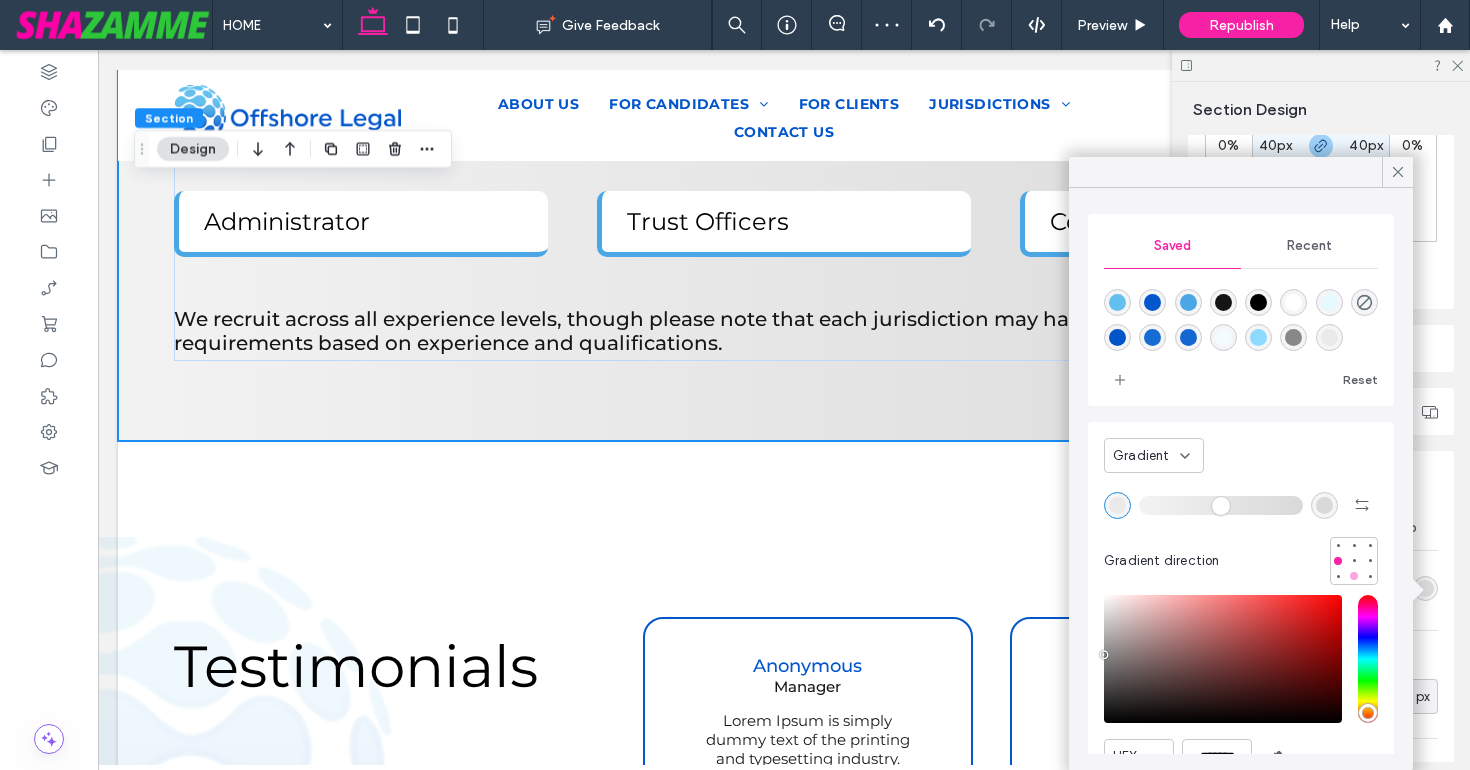 type on "*******" 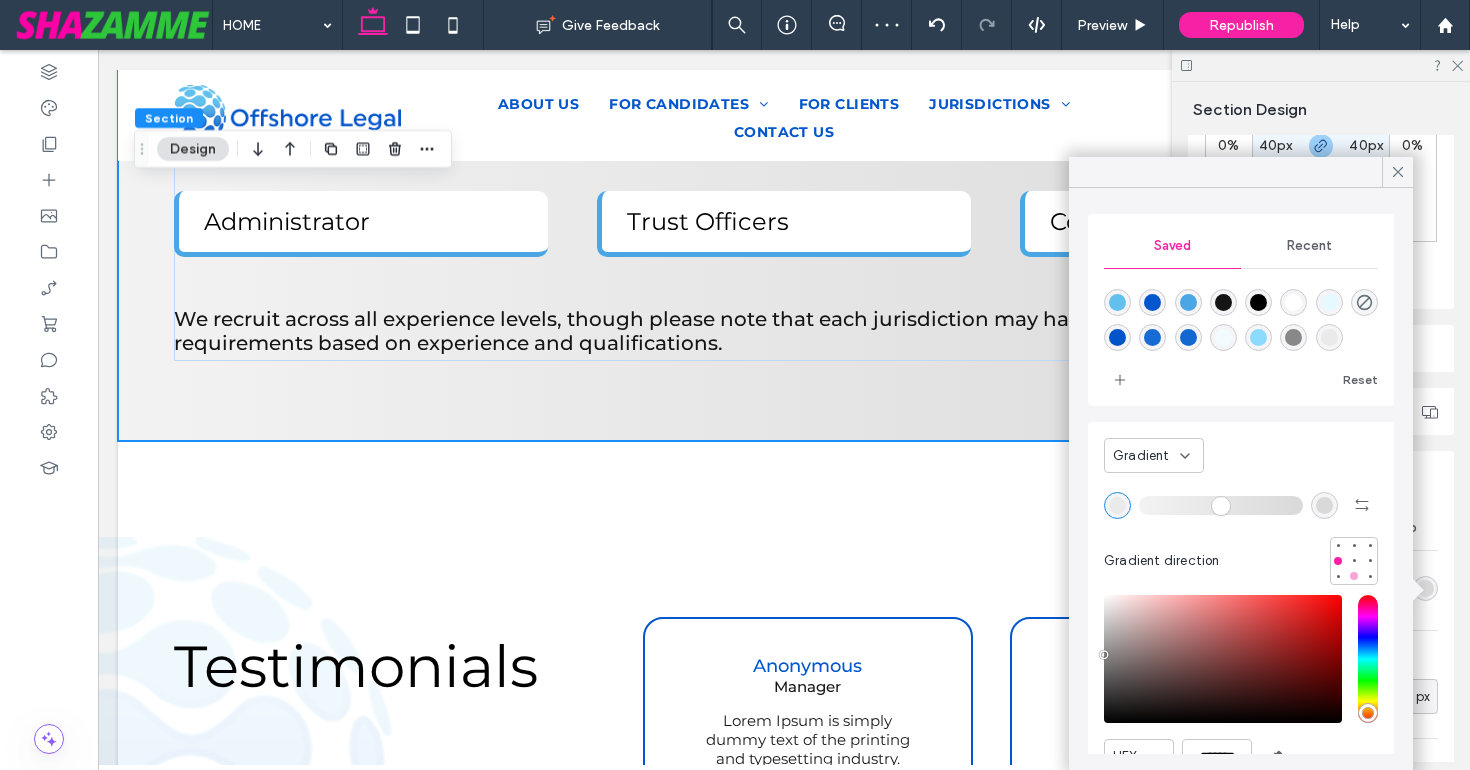 type on "***" 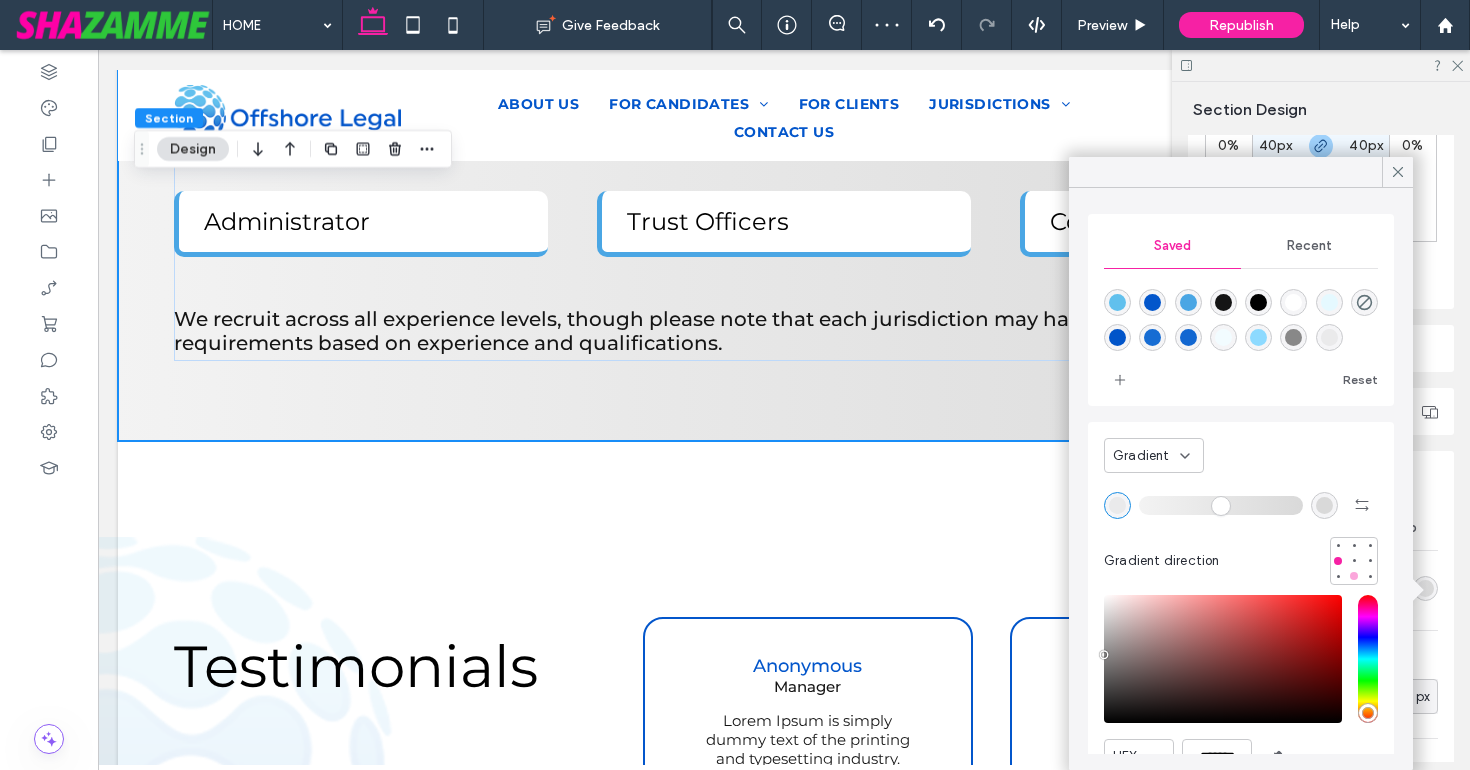 type on "****" 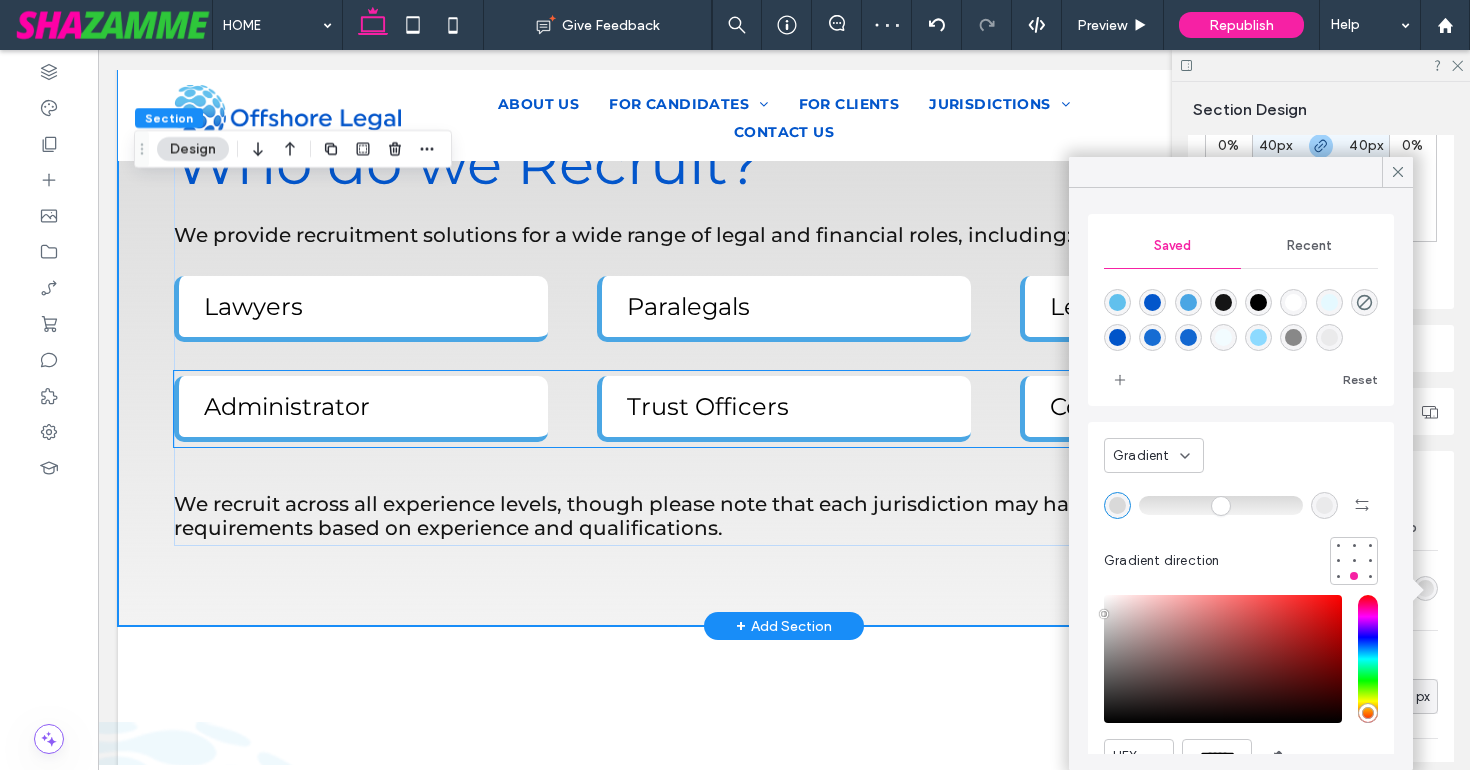 scroll, scrollTop: 3355, scrollLeft: 0, axis: vertical 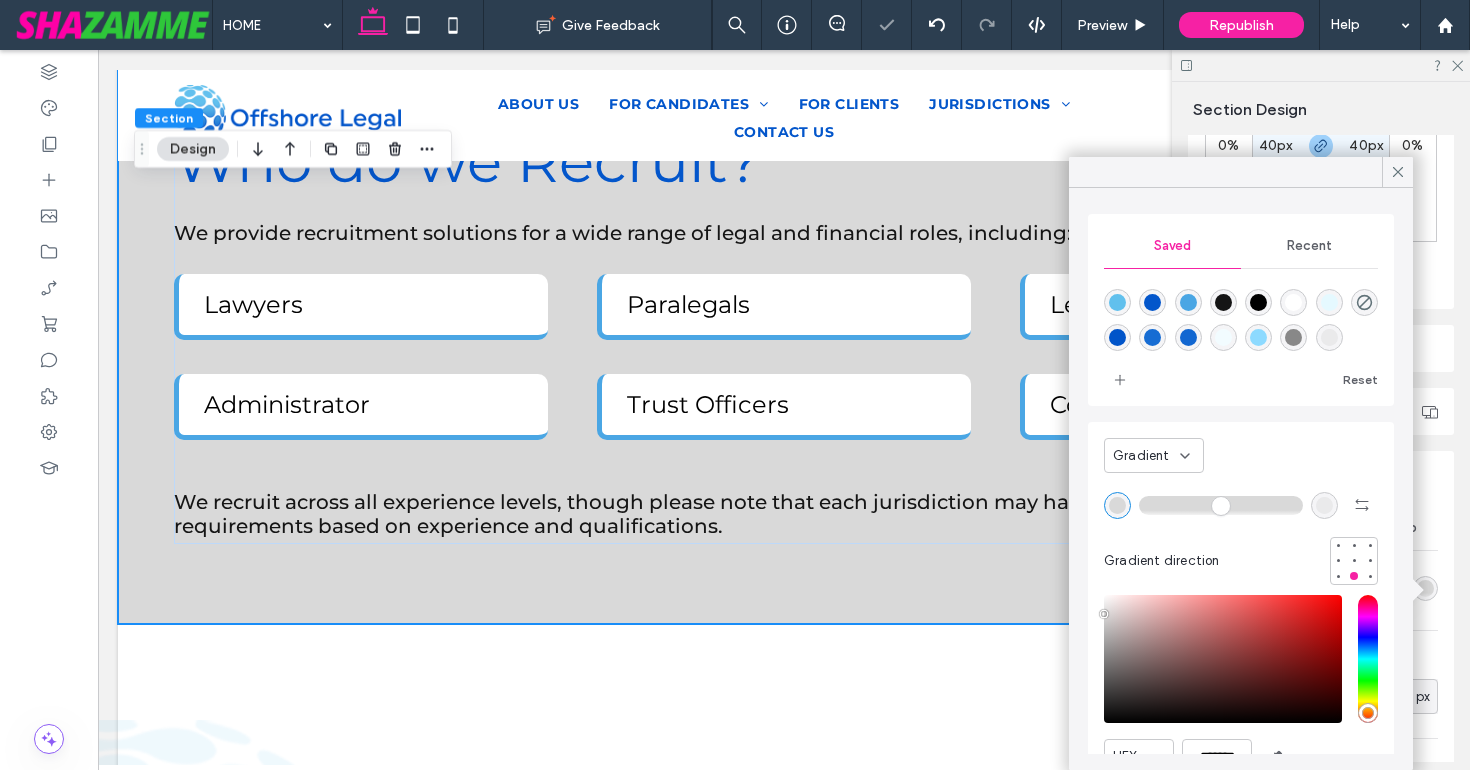 type on "*" 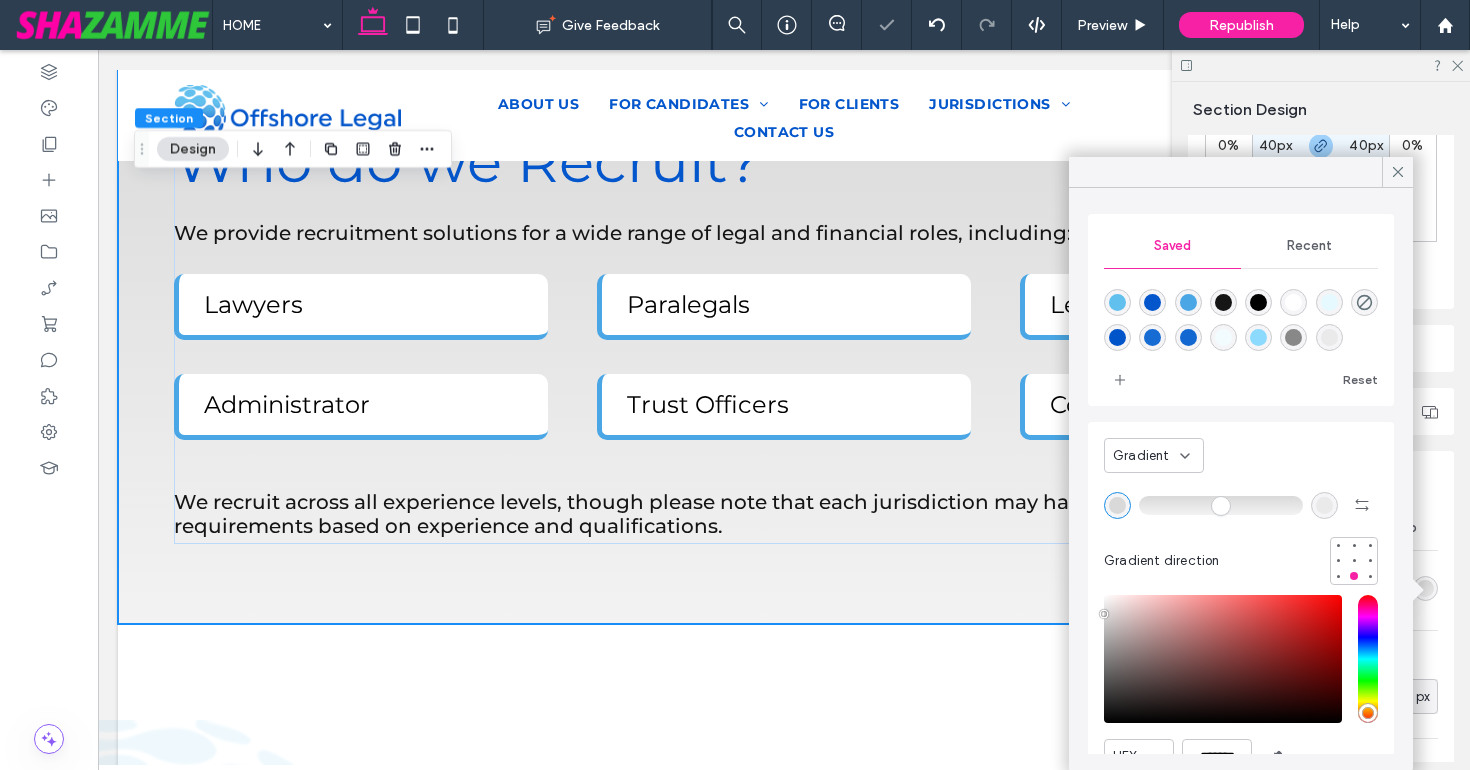 drag, startPoint x: 1145, startPoint y: 514, endPoint x: 1085, endPoint y: 519, distance: 60.207973 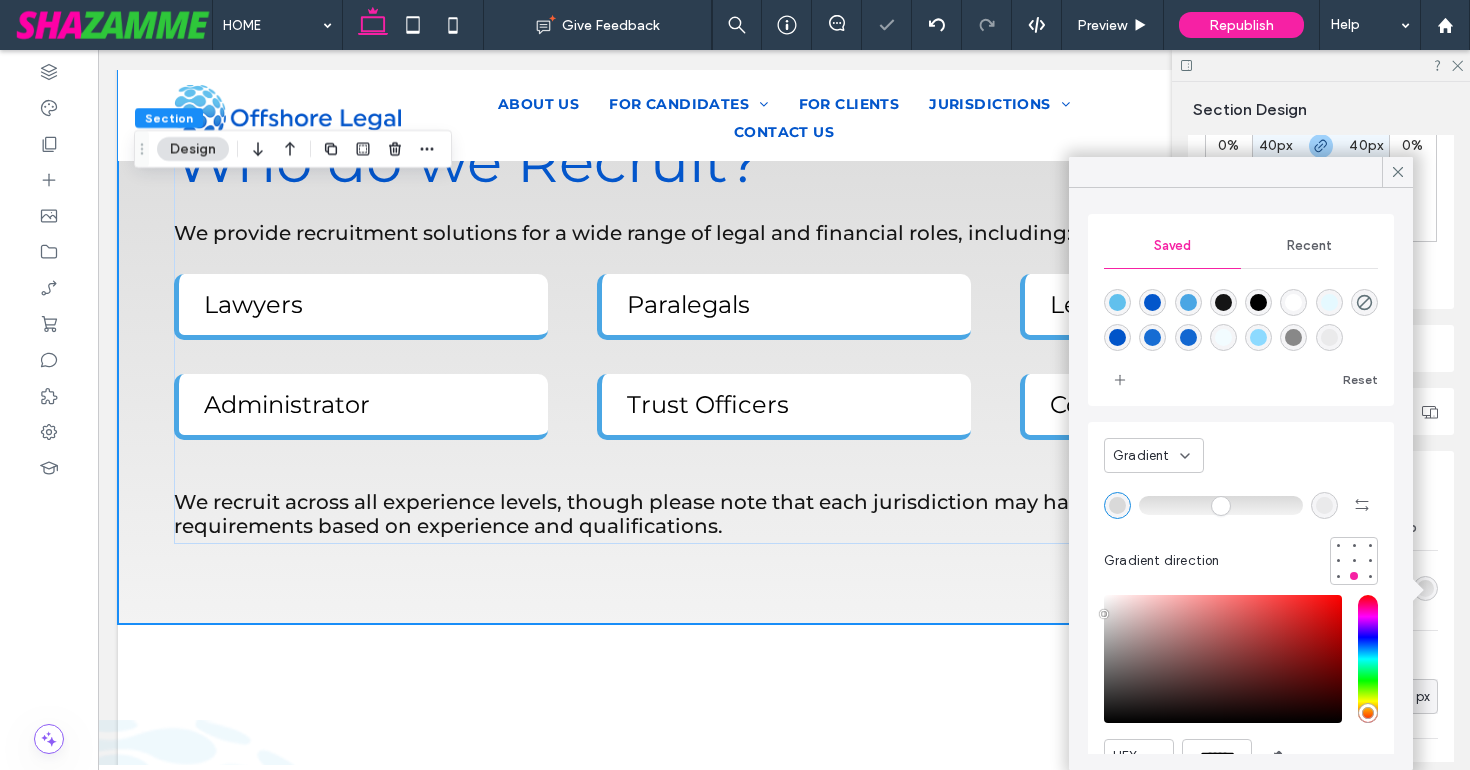 click at bounding box center (1221, 505) 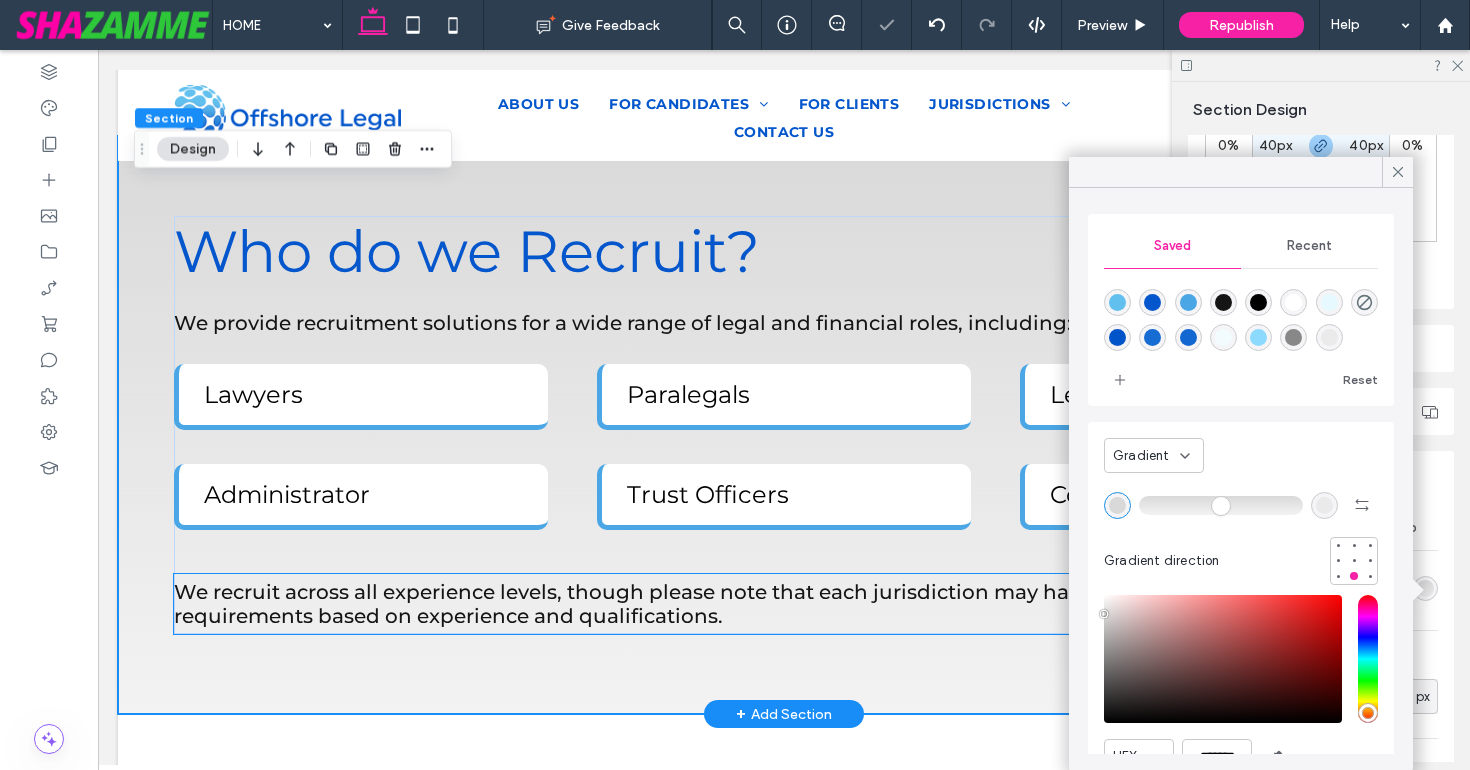 scroll, scrollTop: 3260, scrollLeft: 0, axis: vertical 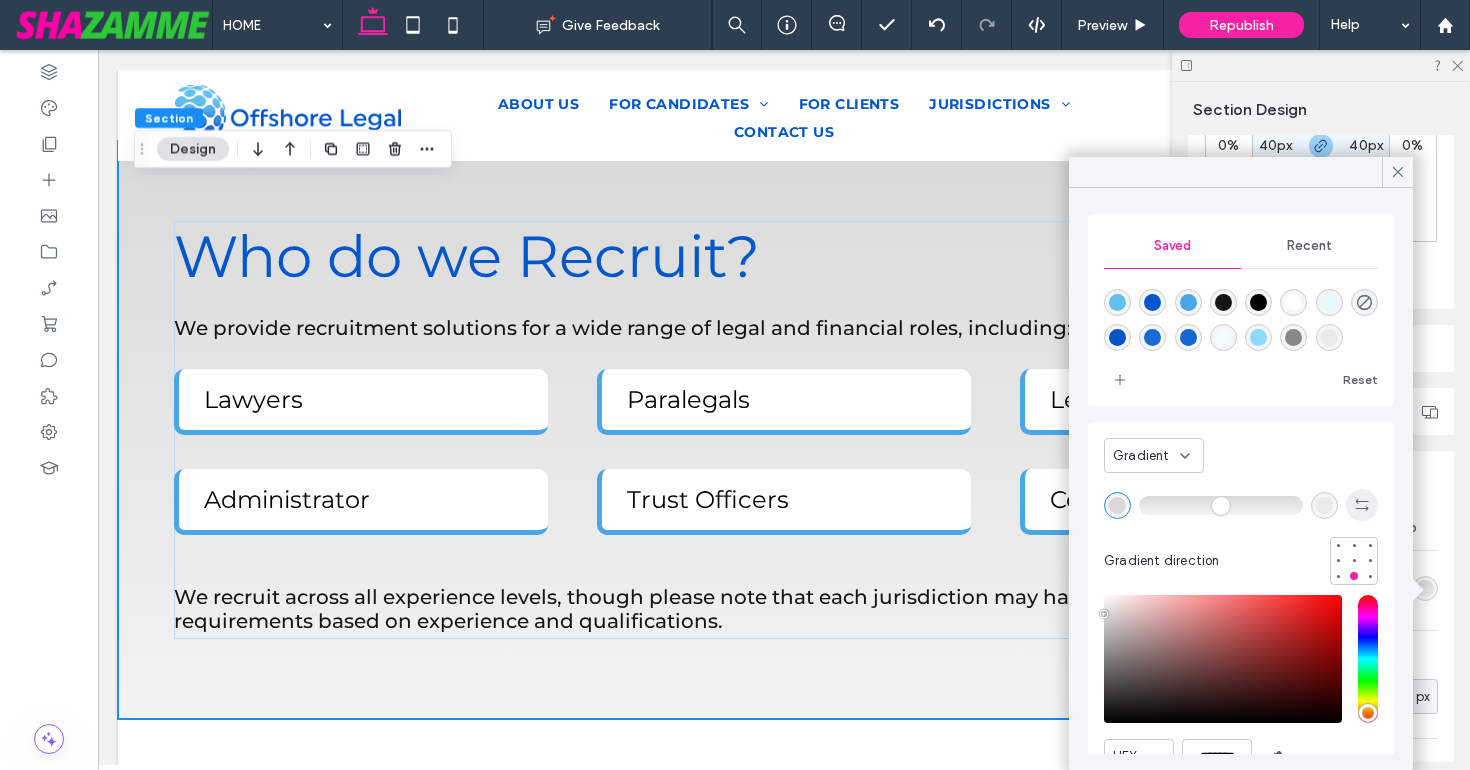 click at bounding box center (1362, 505) 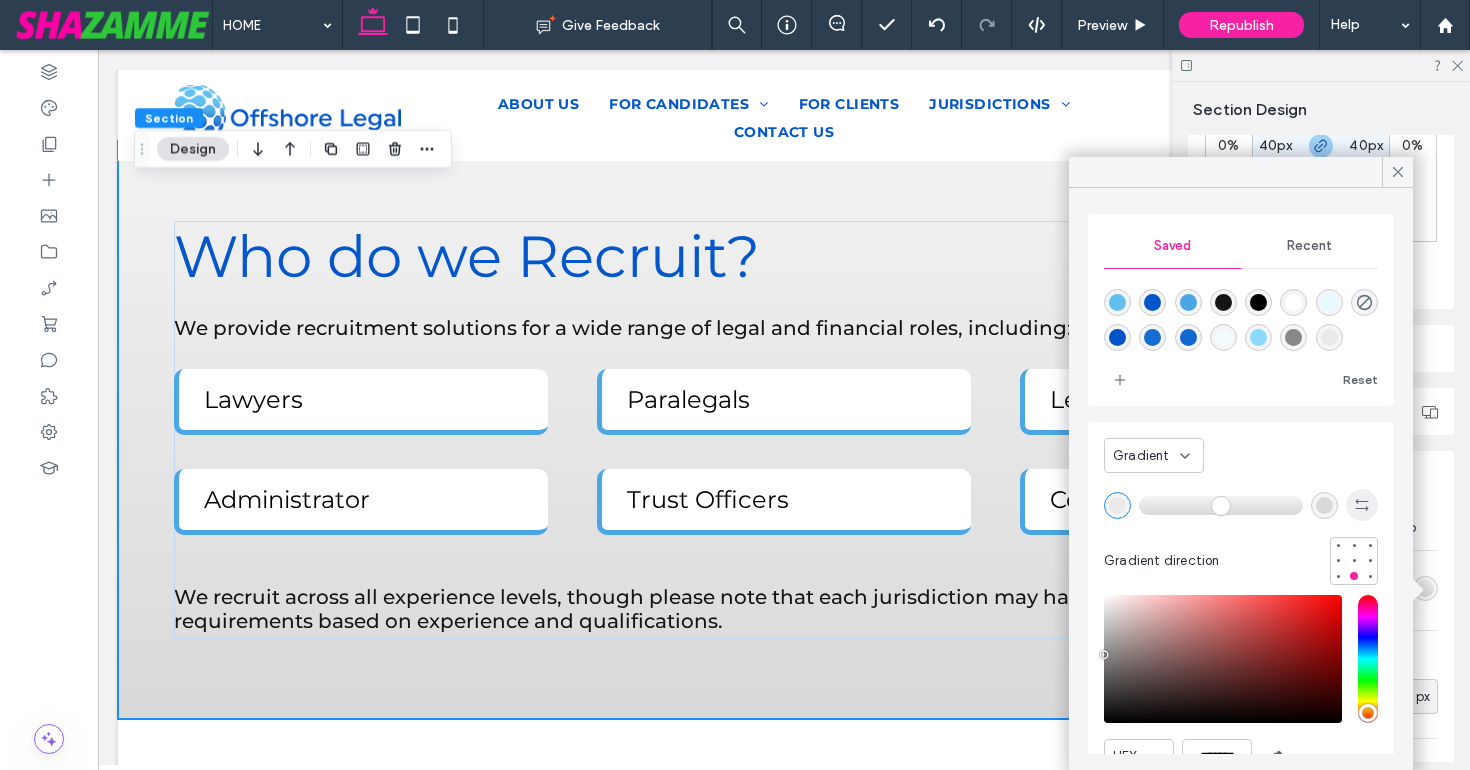 click 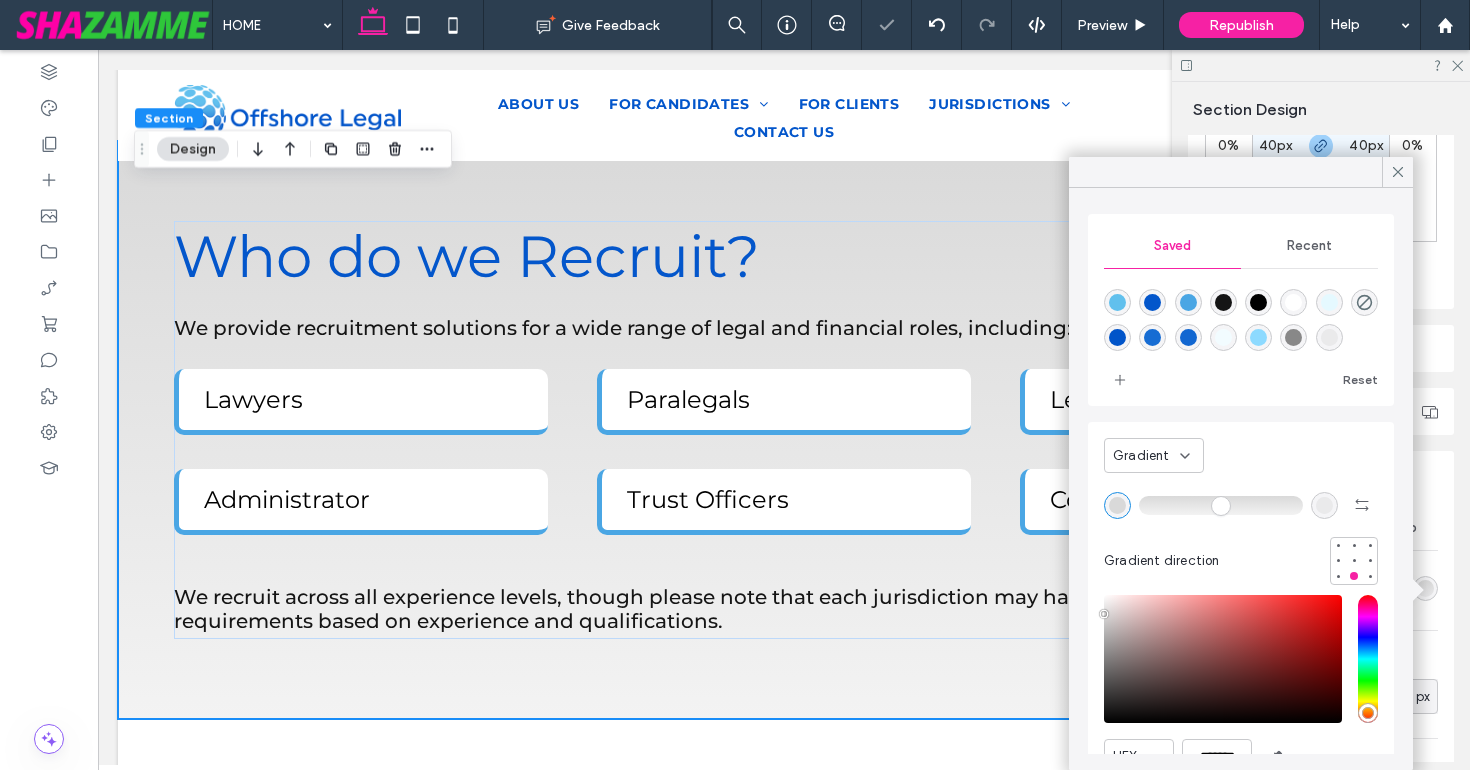 click at bounding box center (1117, 505) 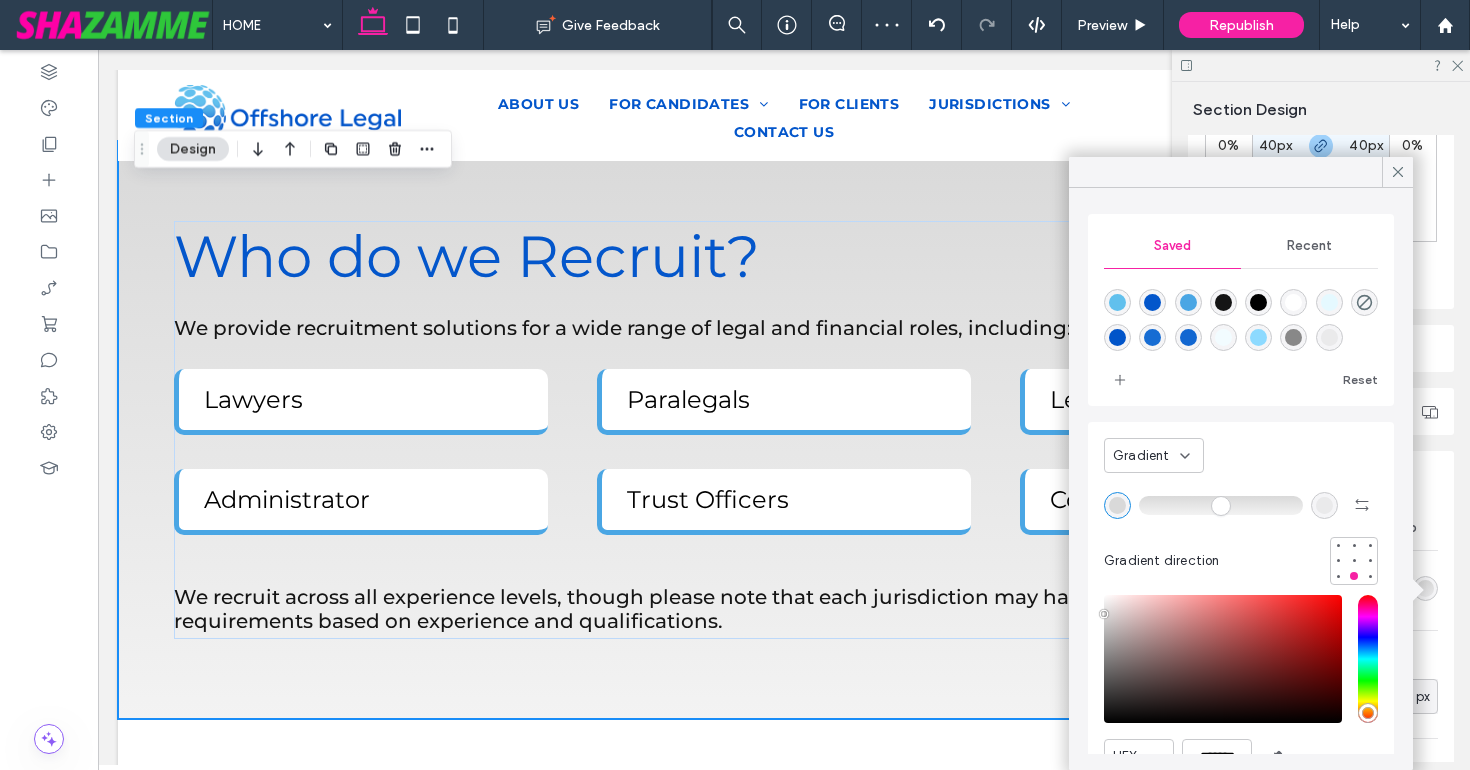 click at bounding box center [1329, 337] 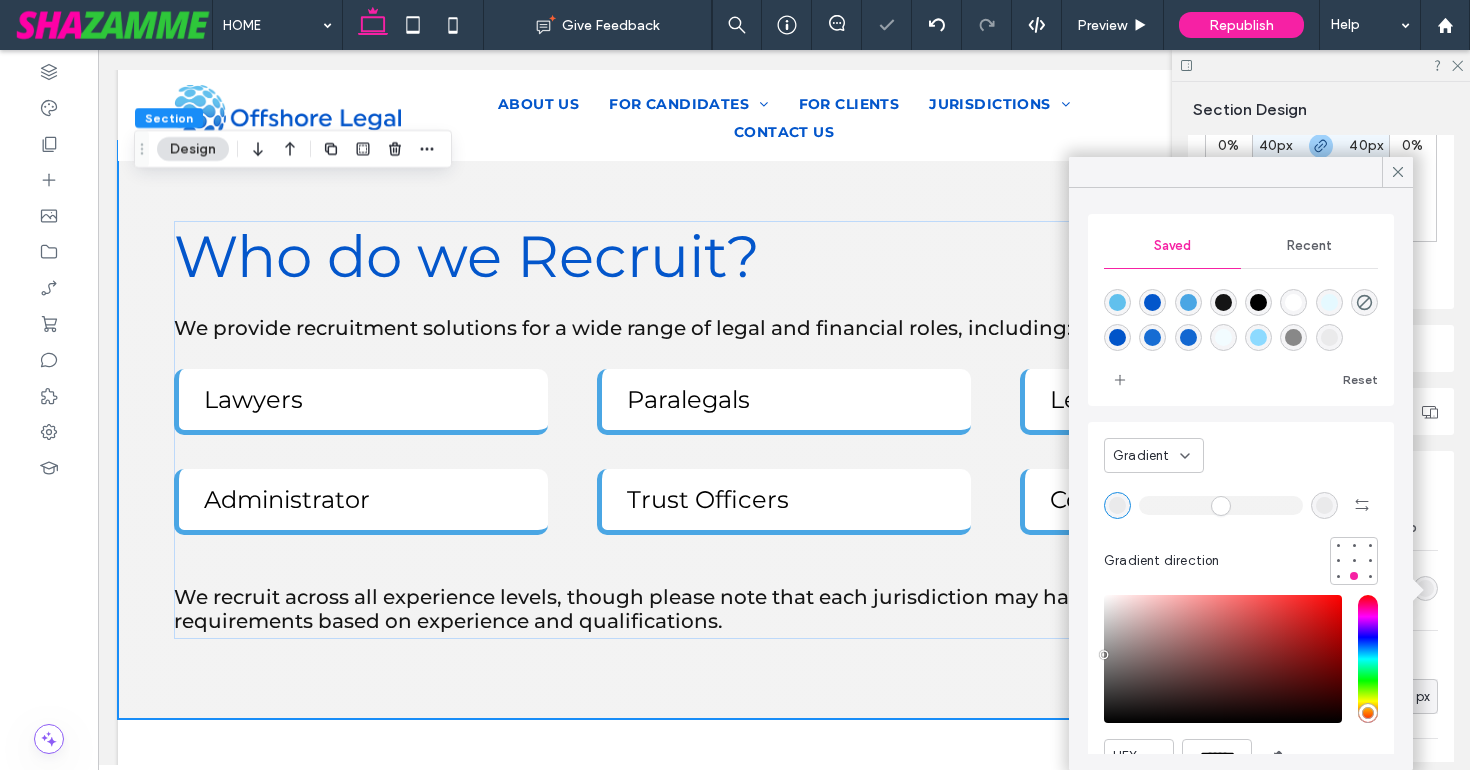 click at bounding box center [1324, 505] 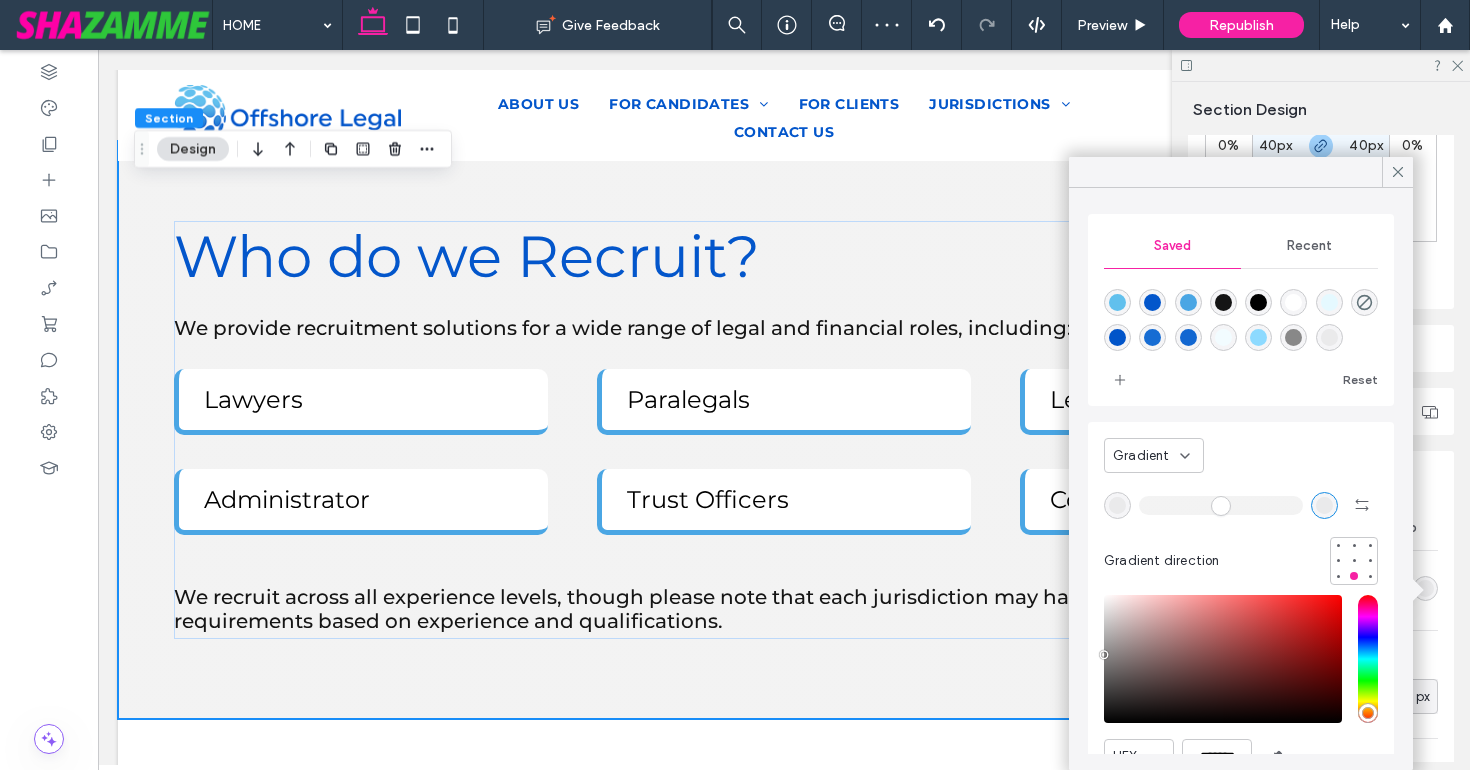 click at bounding box center [1293, 302] 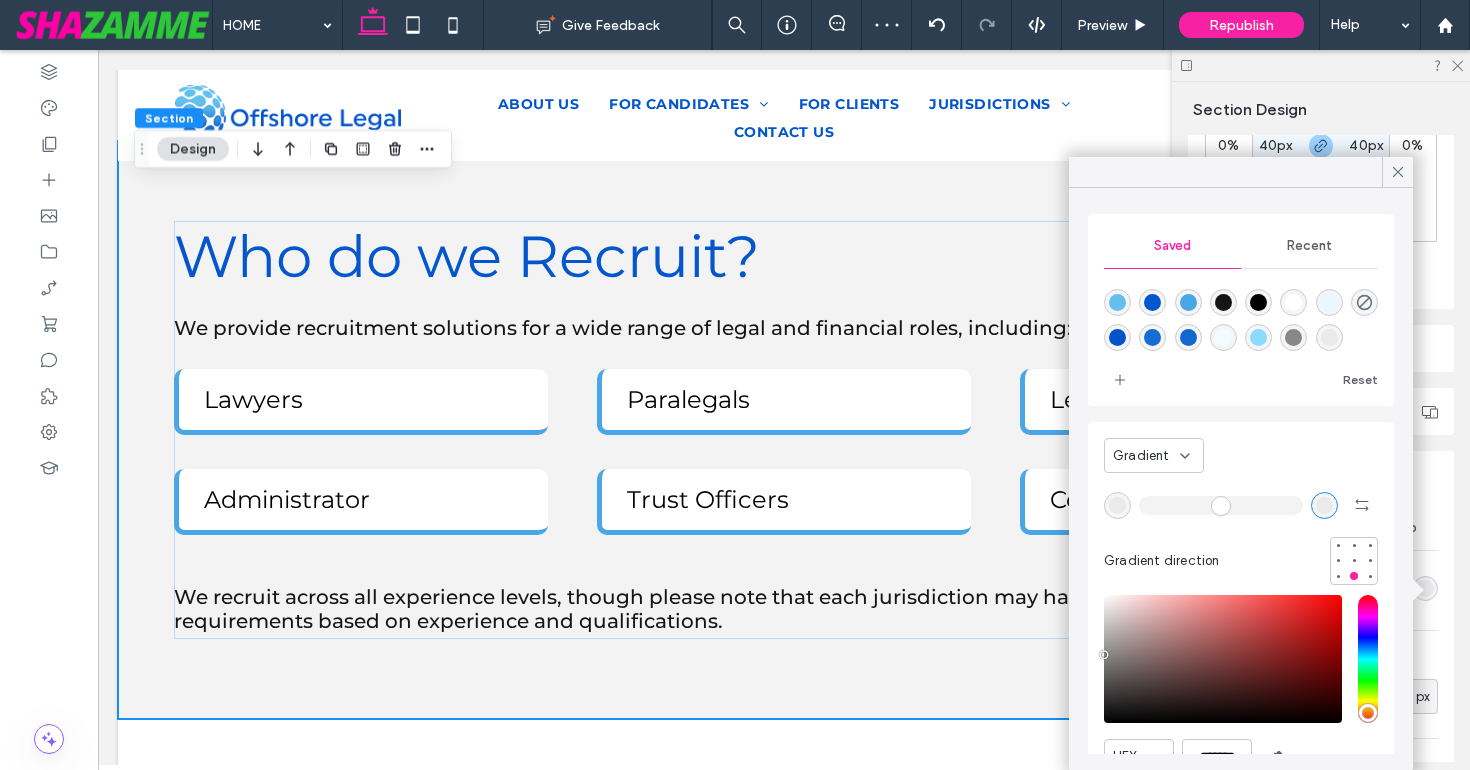 type on "*******" 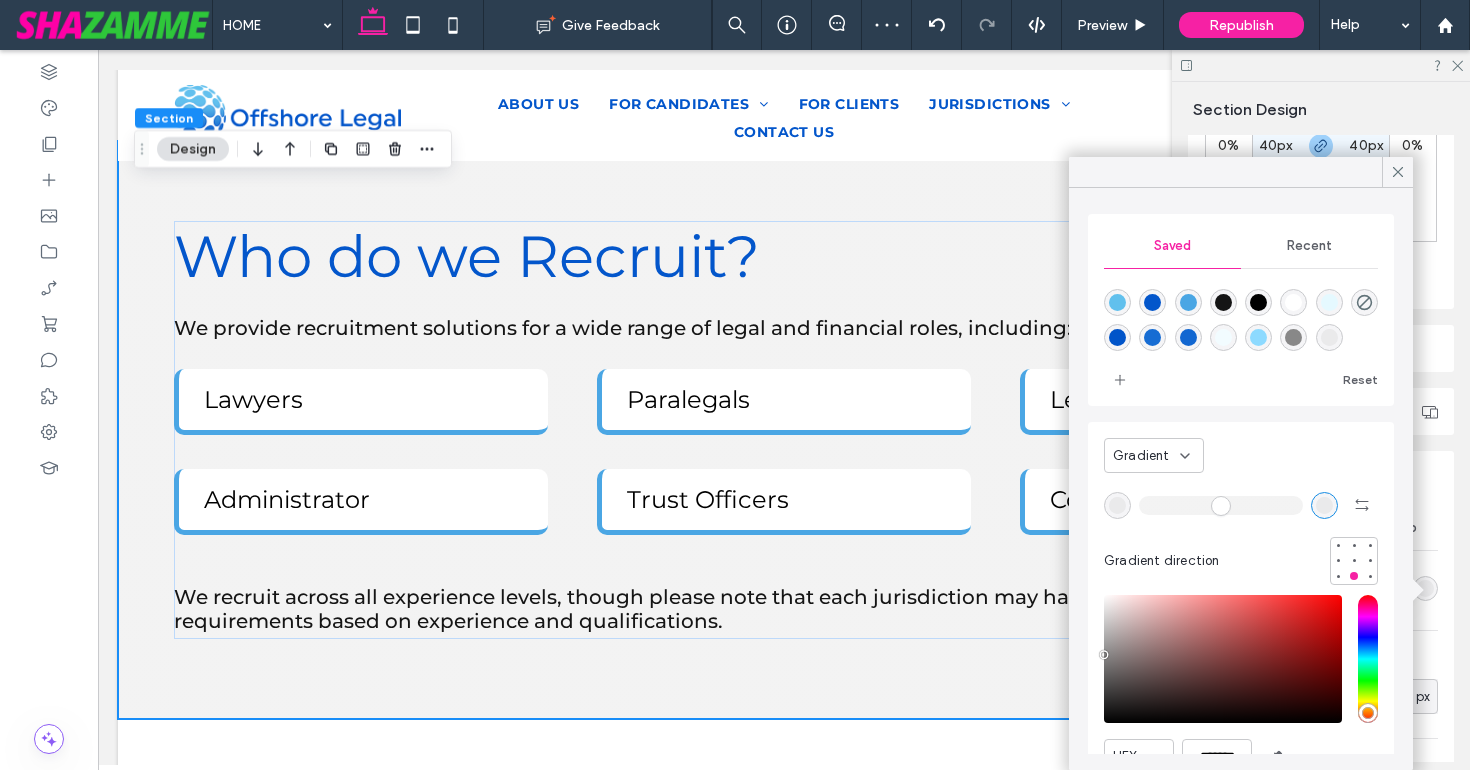 type on "***" 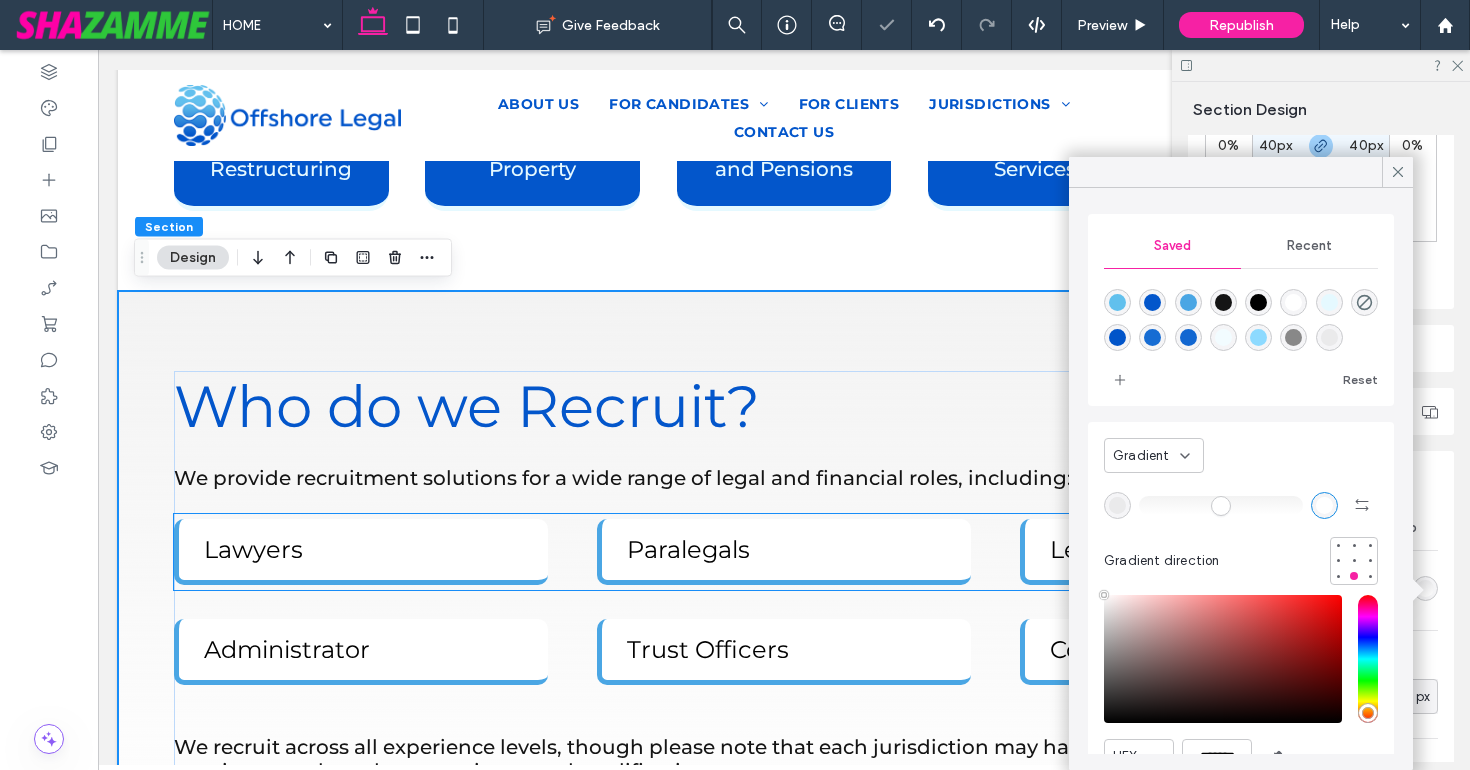 scroll, scrollTop: 3109, scrollLeft: 0, axis: vertical 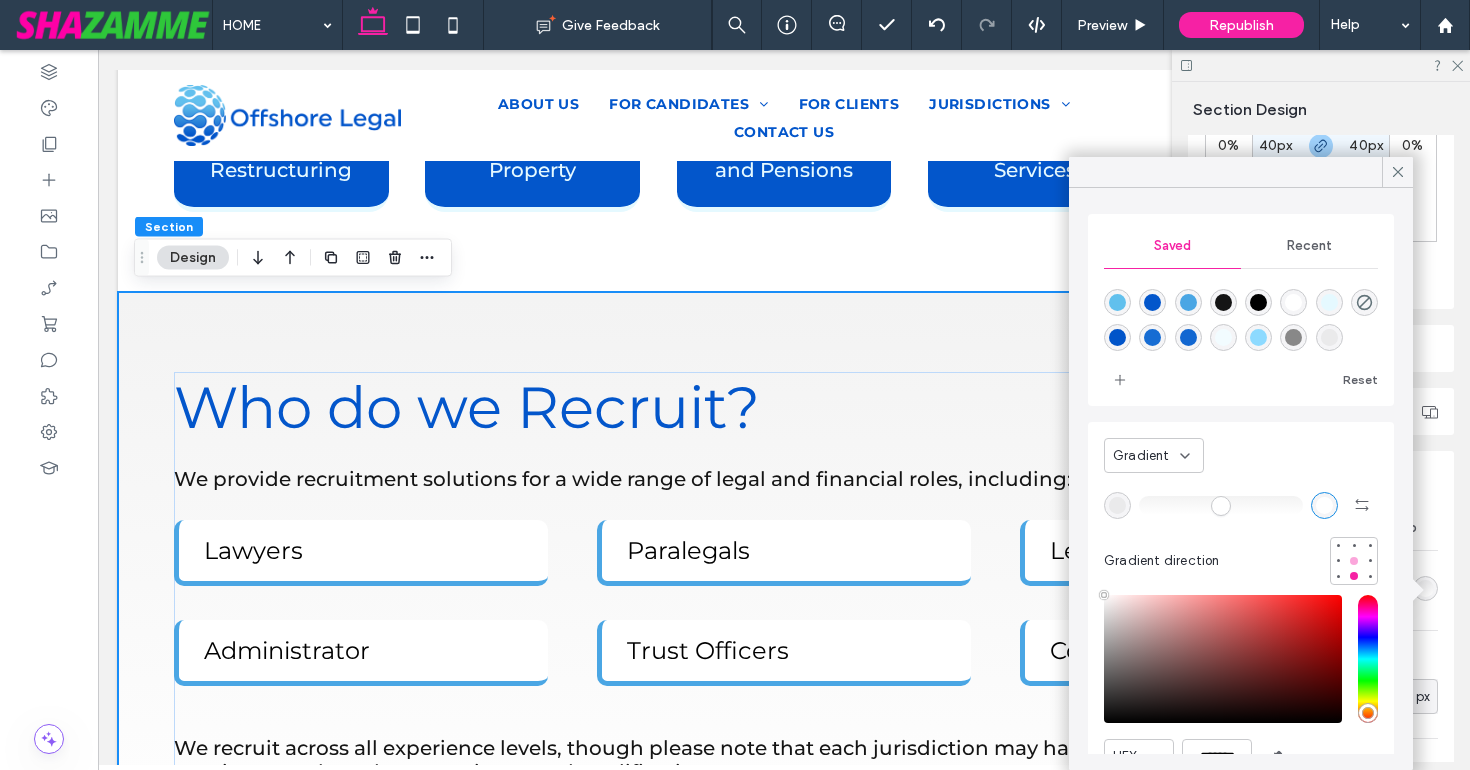 click at bounding box center [1354, 561] 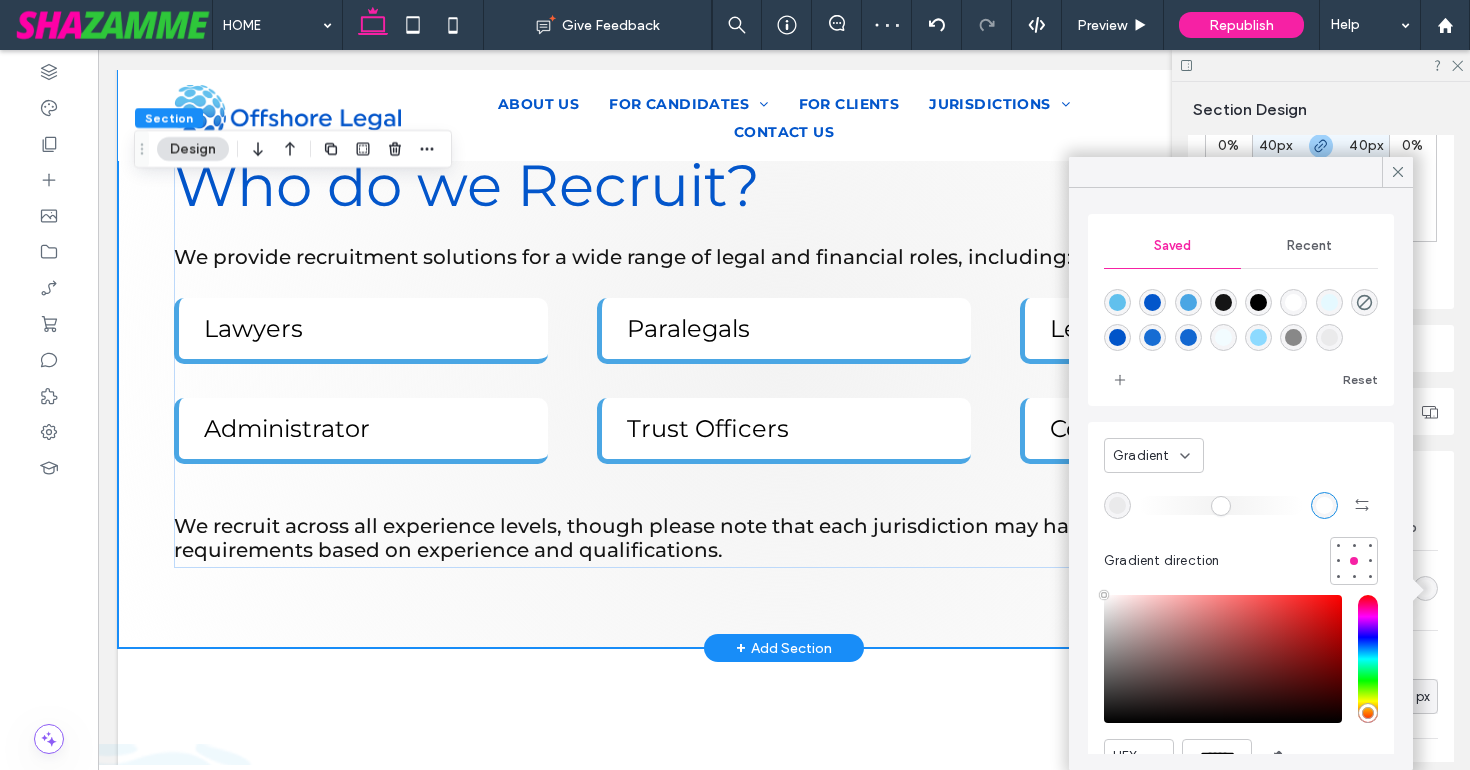 scroll, scrollTop: 3323, scrollLeft: 0, axis: vertical 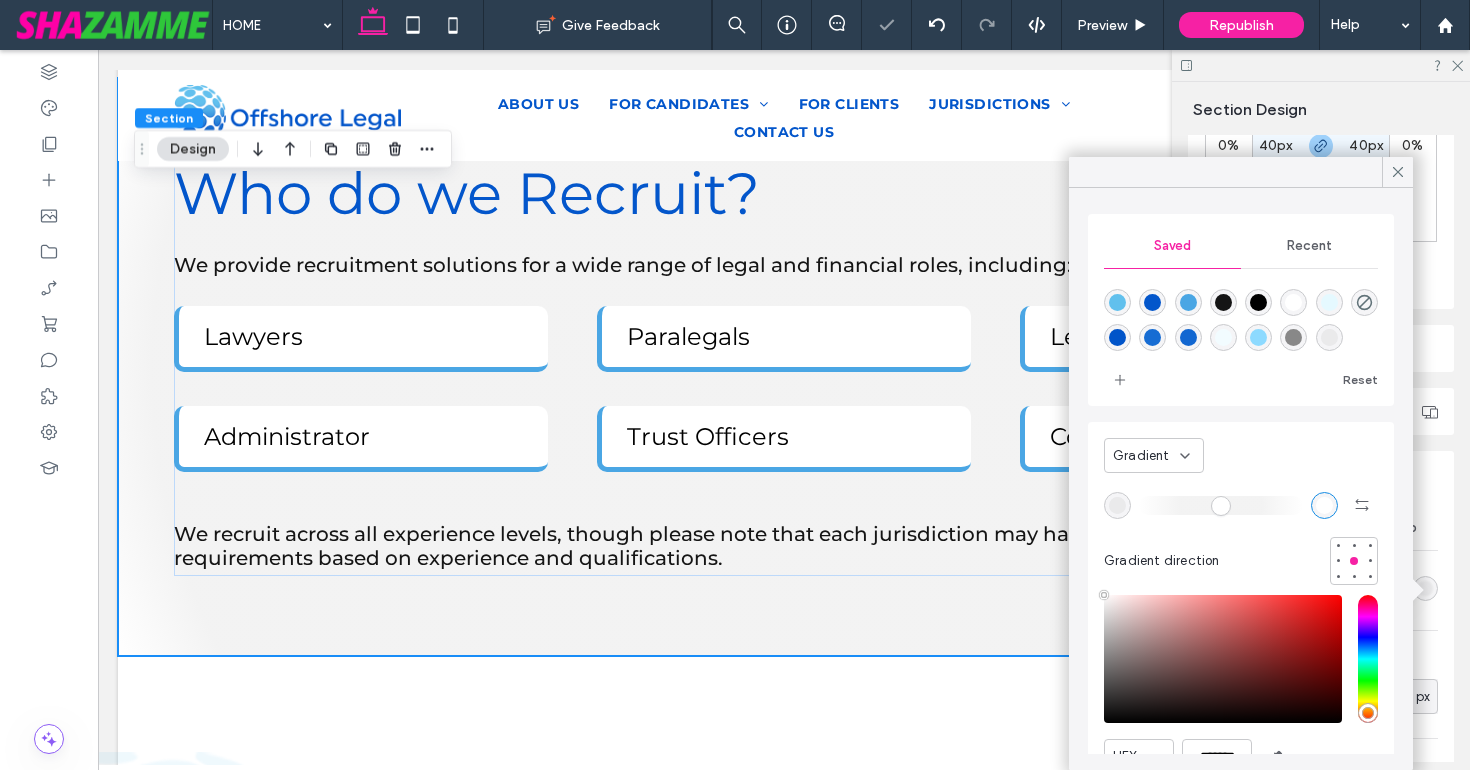 type on "*" 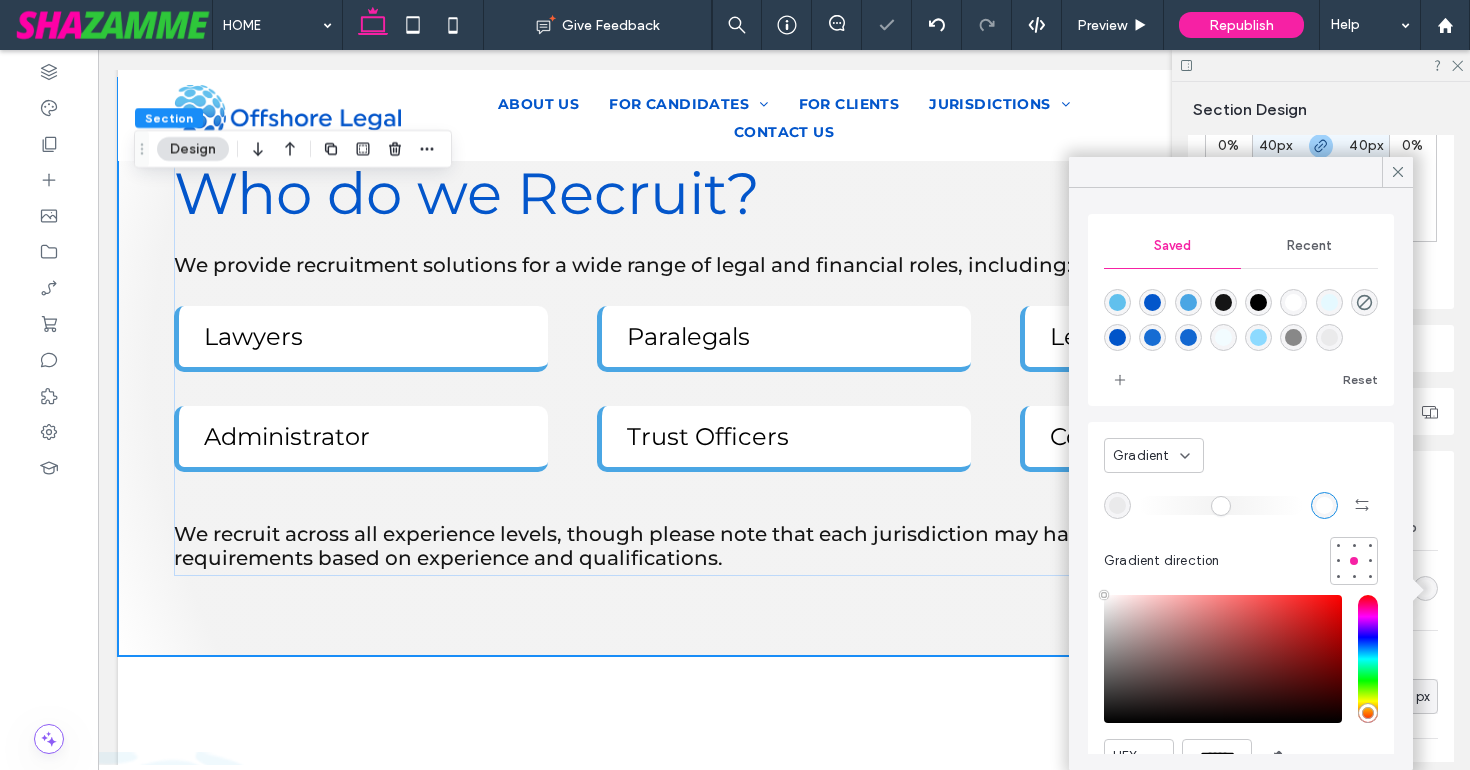 drag, startPoint x: 1150, startPoint y: 506, endPoint x: 1071, endPoint y: 510, distance: 79.101204 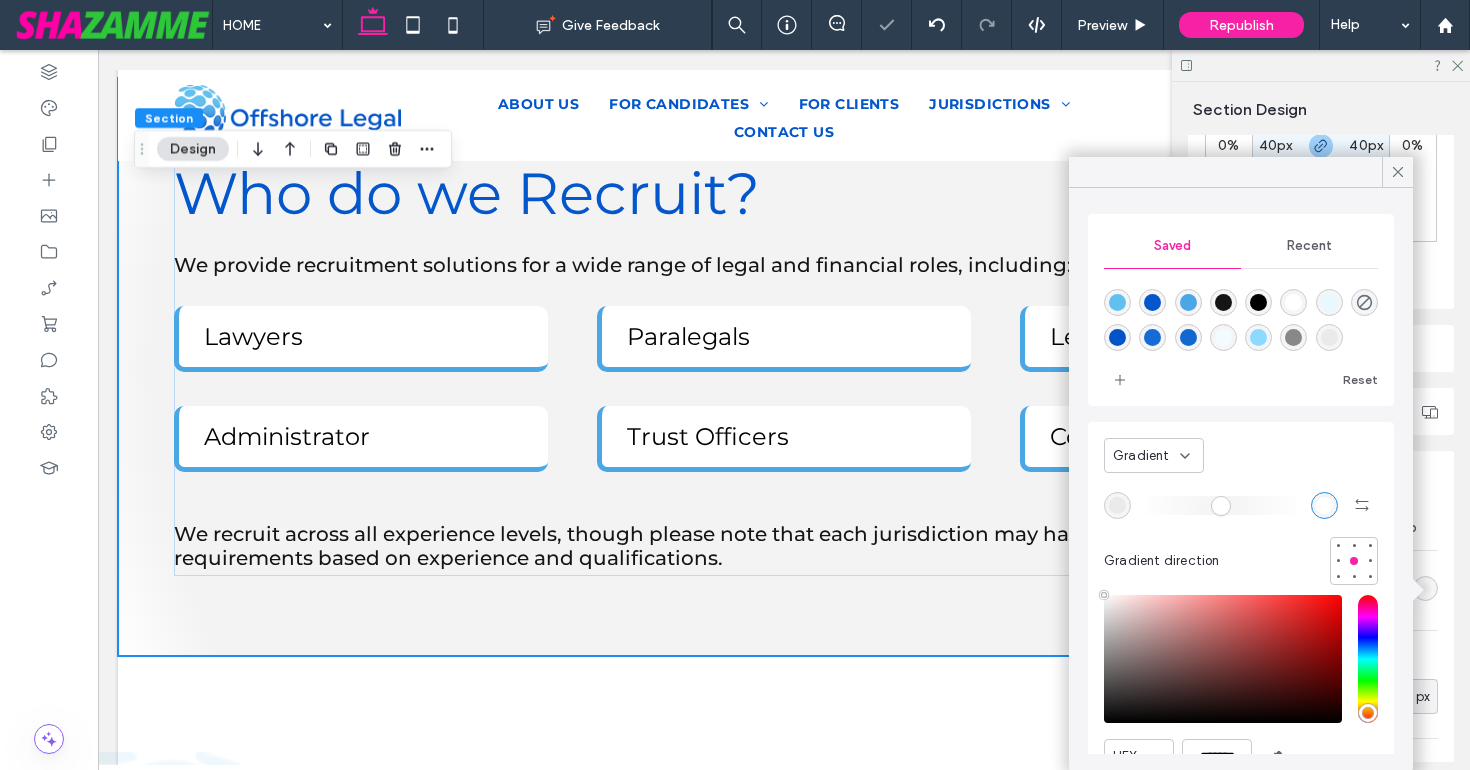 click on "Saved Recent Reset Gradient Gradient direction HEX ******* Opacity ****" at bounding box center (1241, 479) 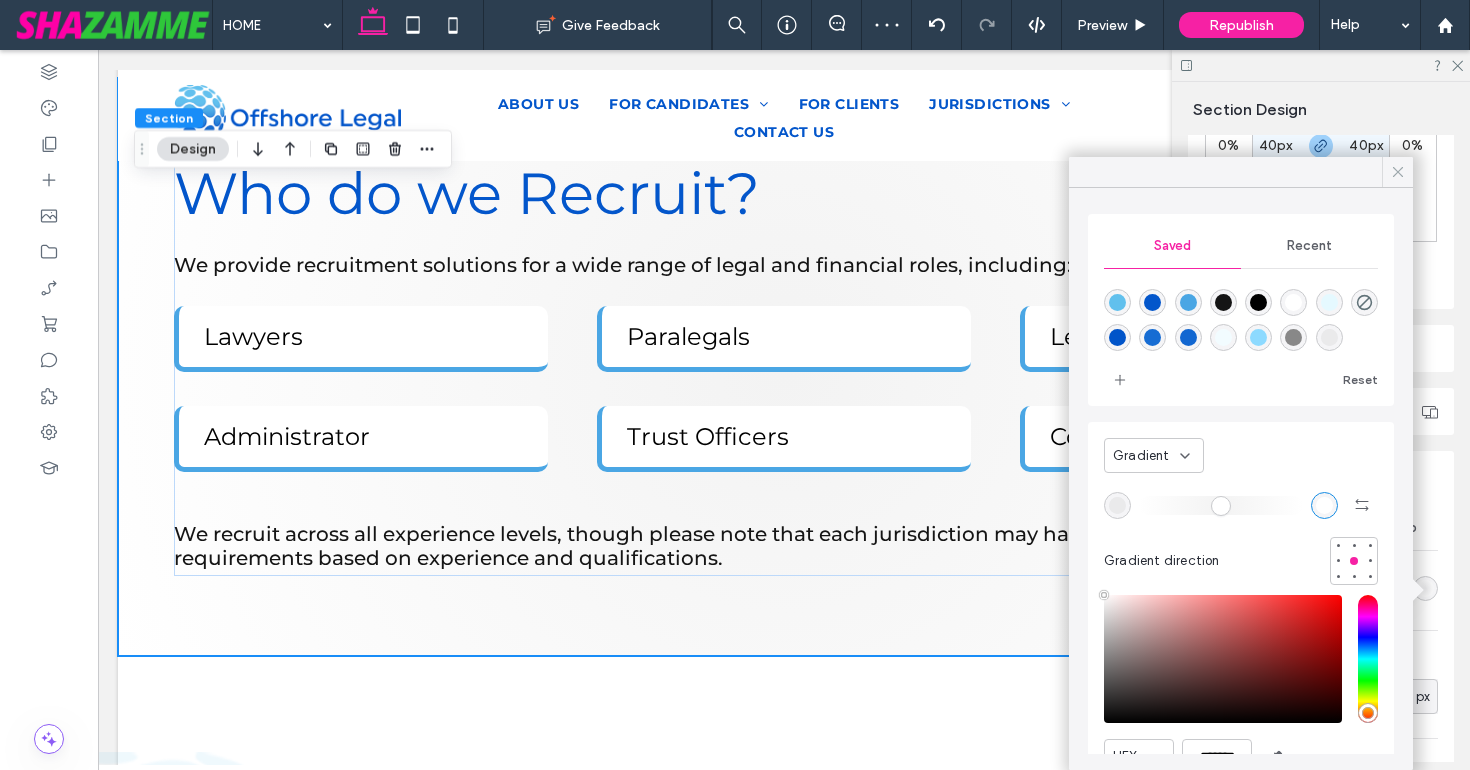 click 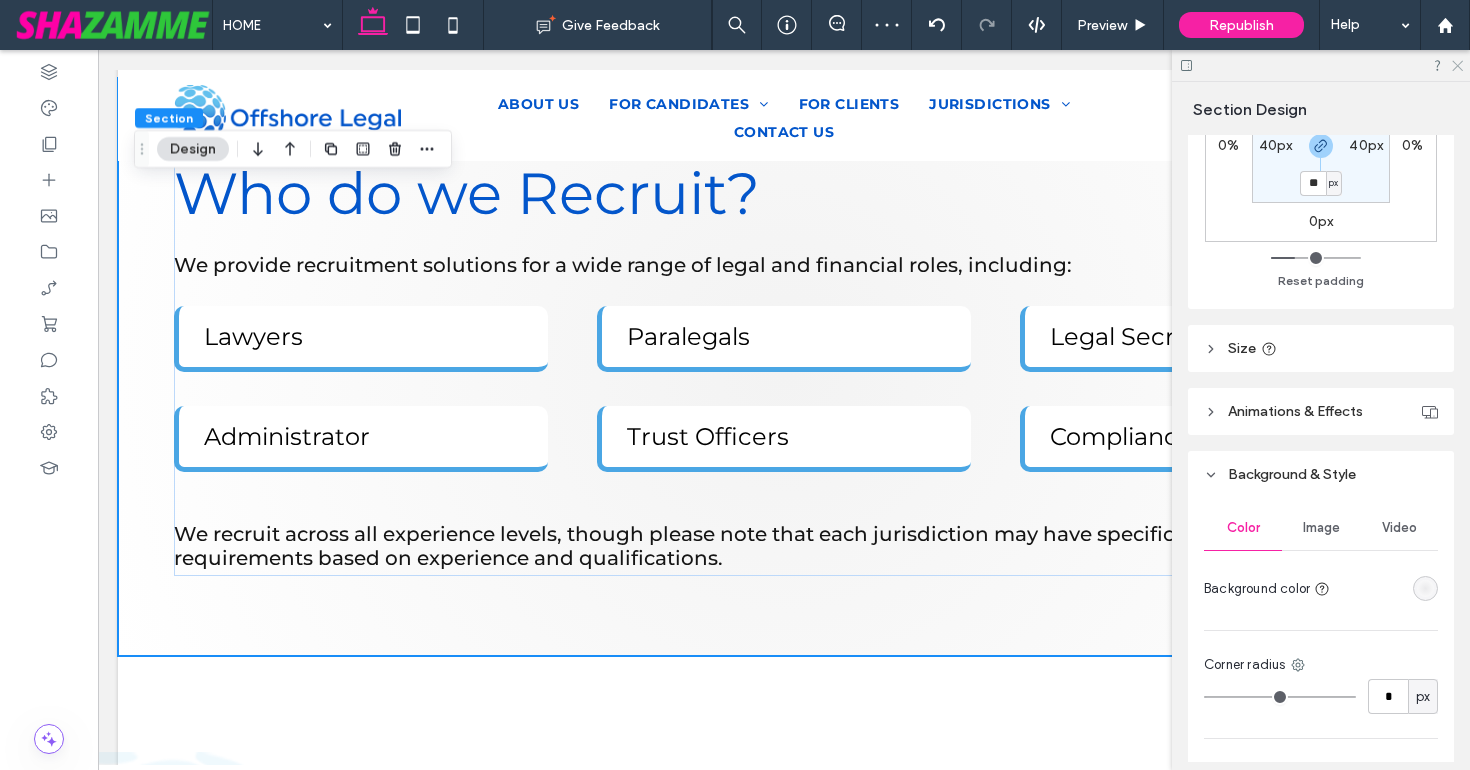click 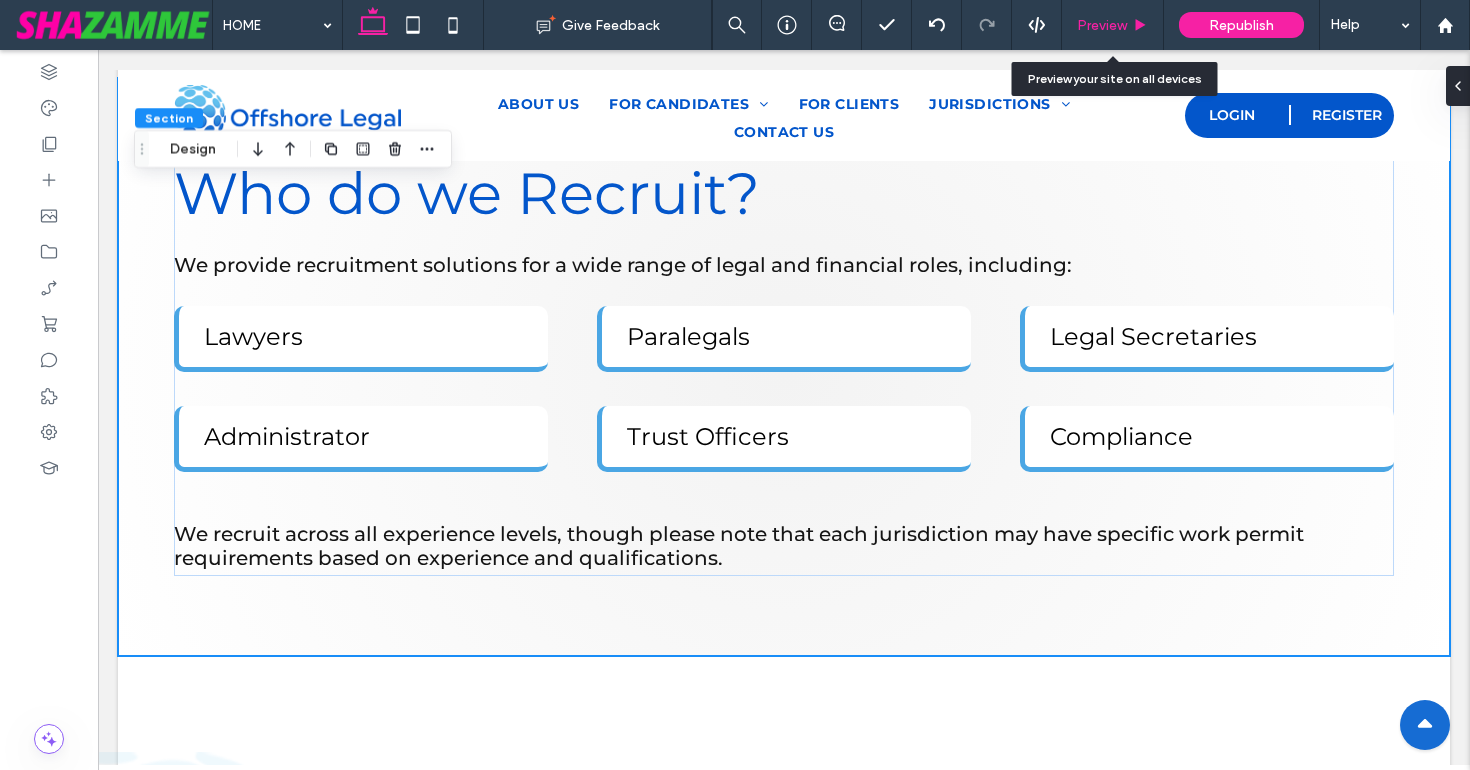 click on "Preview" at bounding box center [1102, 25] 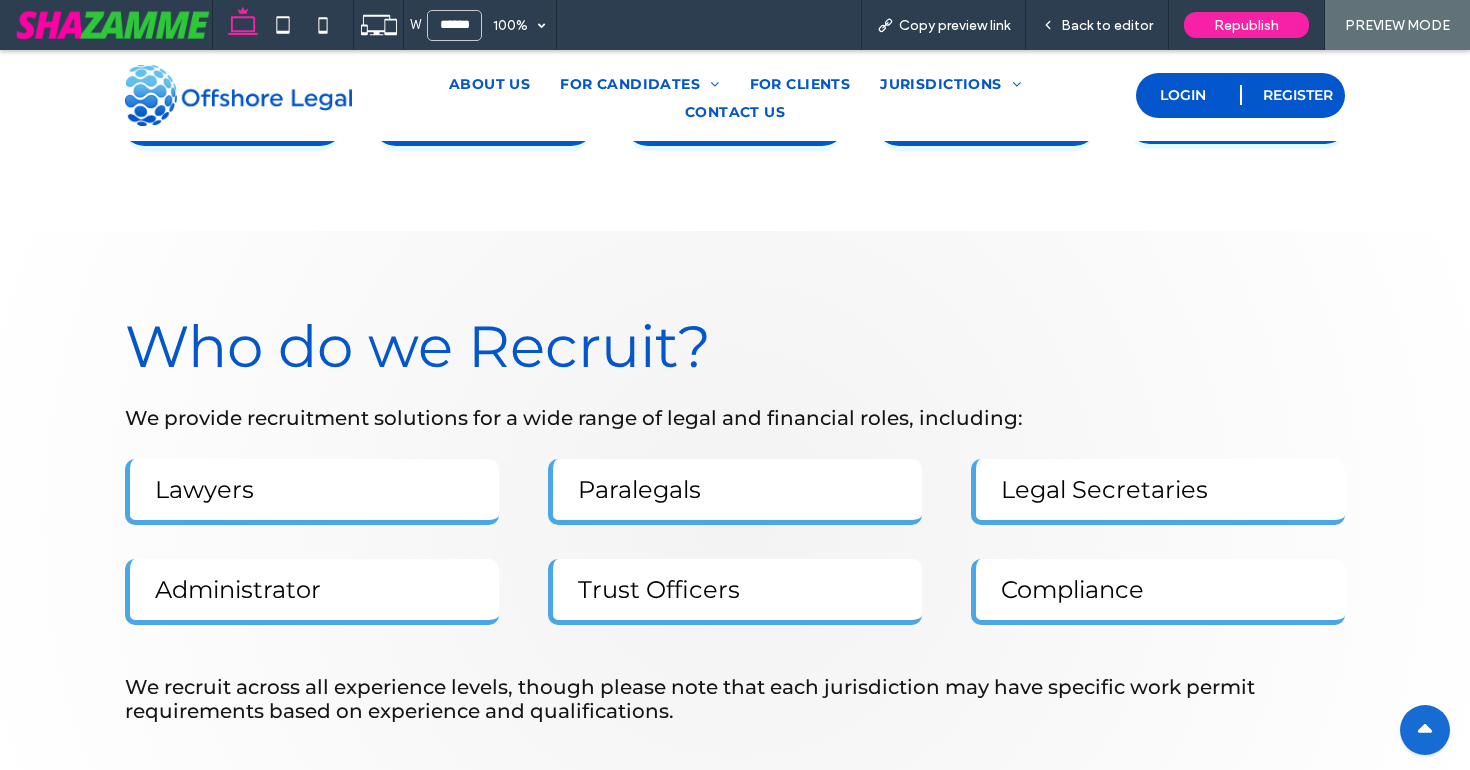 scroll, scrollTop: 3176, scrollLeft: 0, axis: vertical 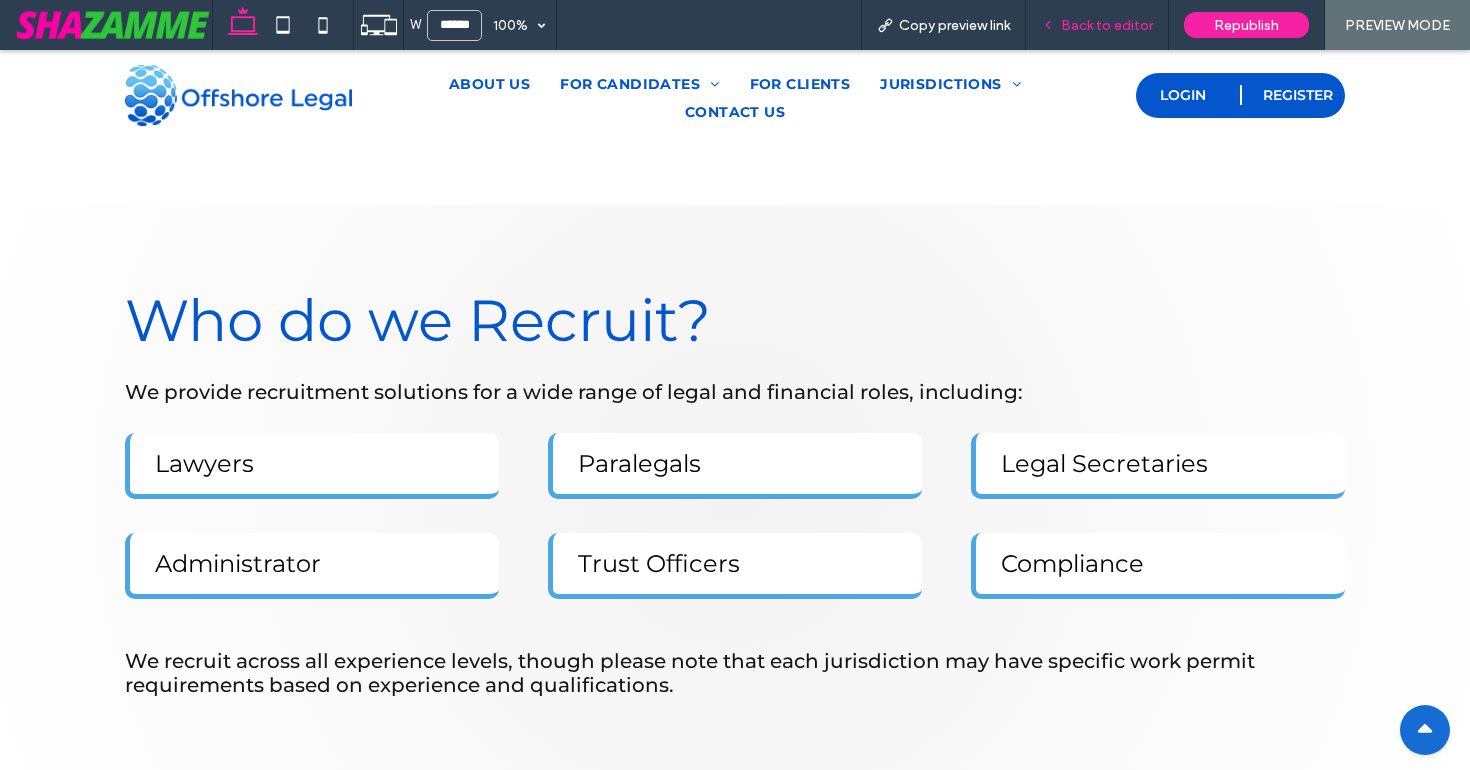click on "Back to editor" at bounding box center (1107, 25) 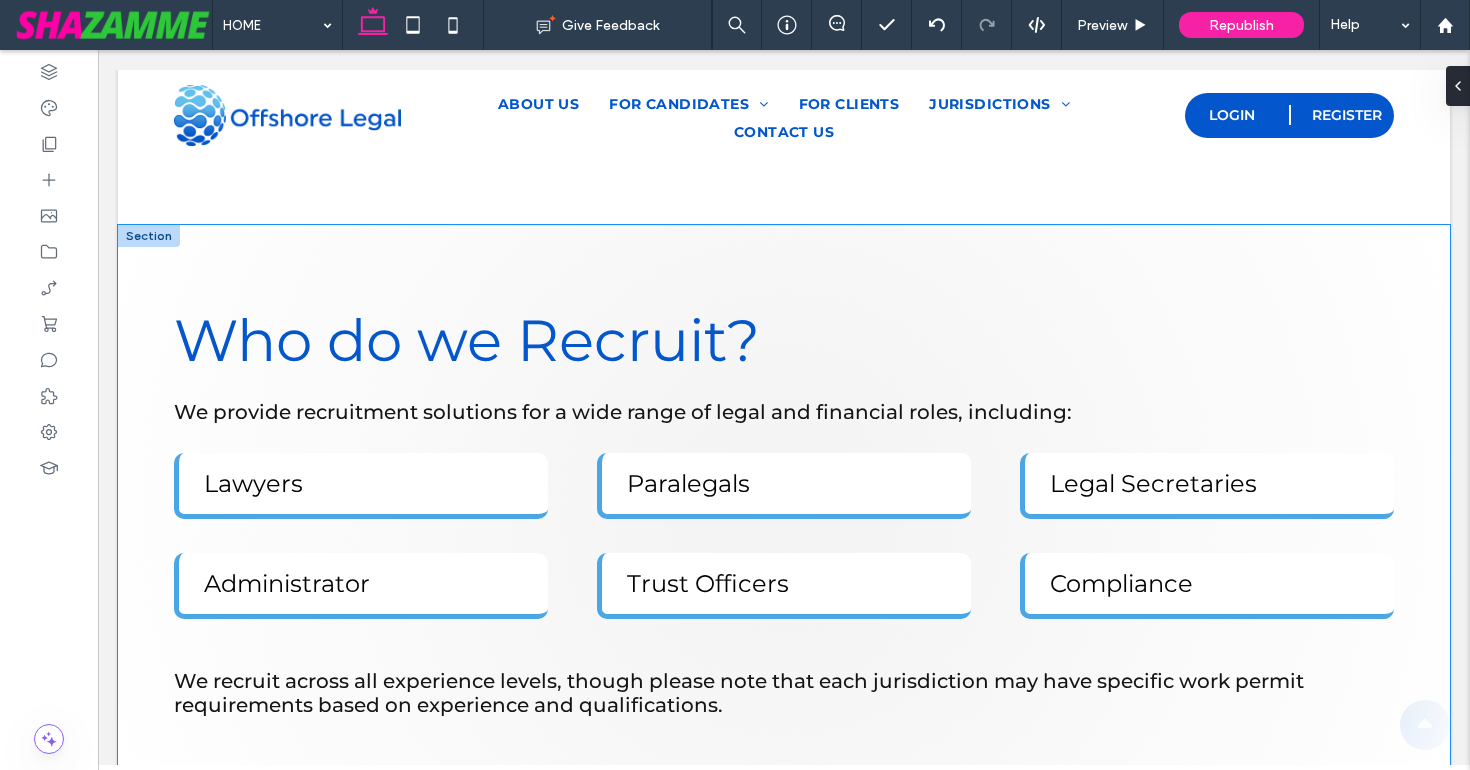 click on "Who do we Recruit?
We provide recruitment solutions for a wide range of legal and financial roles, including:
Lawyers
Paralegals
Legal Secretaries
Administrator
Trust Officers
Compliance
We recruit across all experience levels, though please note that each jurisdiction may have specific work permit requirements based on experience and qualifications." at bounding box center (784, 514) 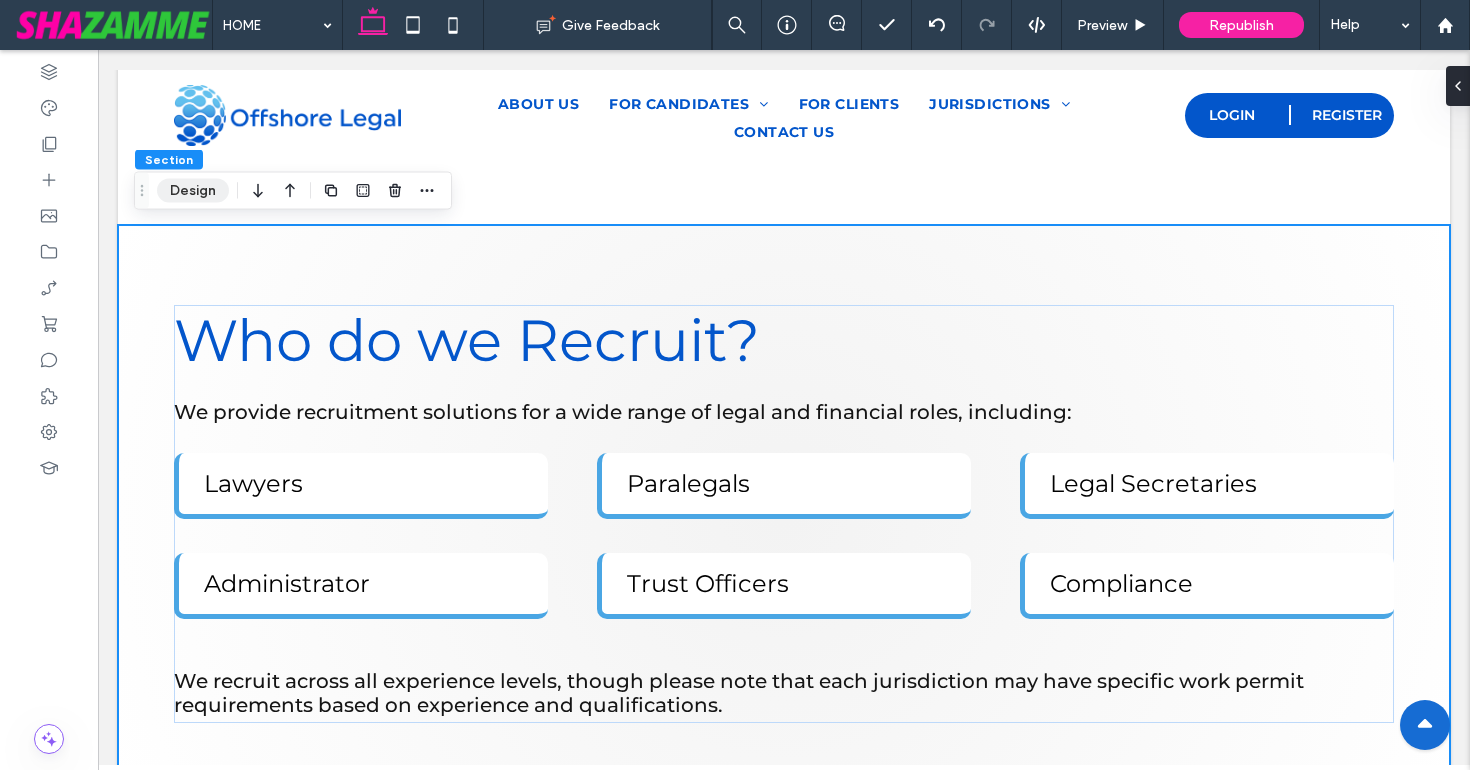 click on "Design" at bounding box center (193, 191) 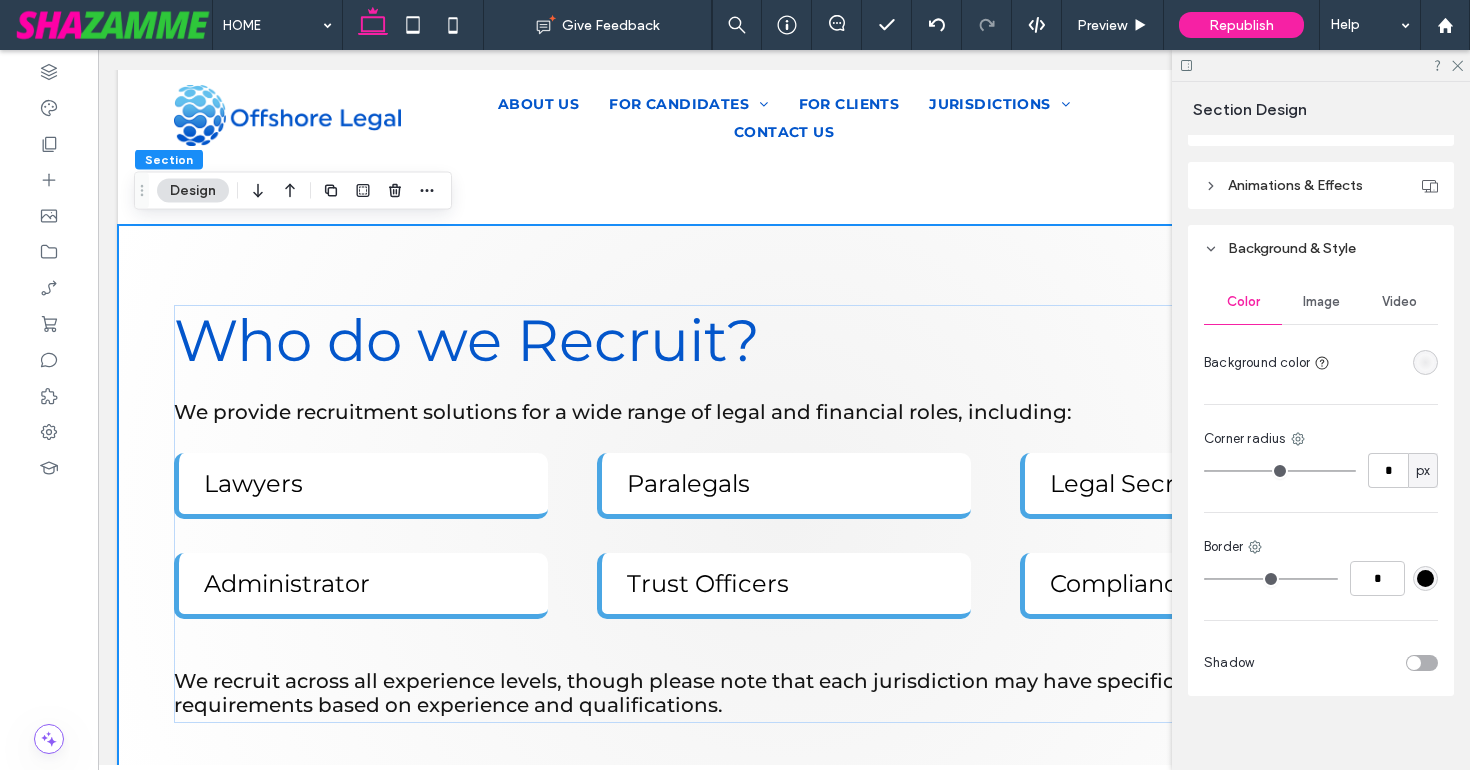 scroll, scrollTop: 715, scrollLeft: 0, axis: vertical 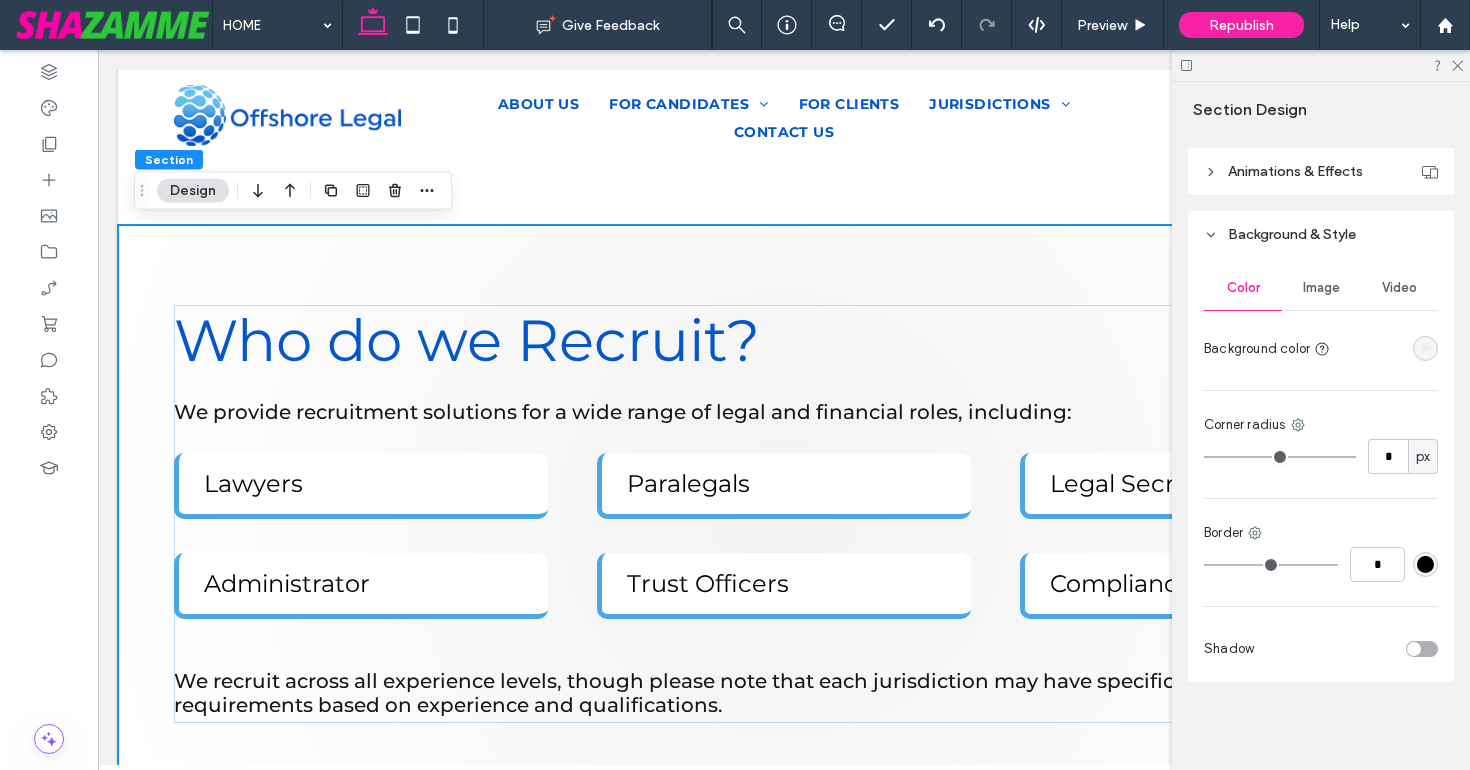 click at bounding box center [1425, 348] 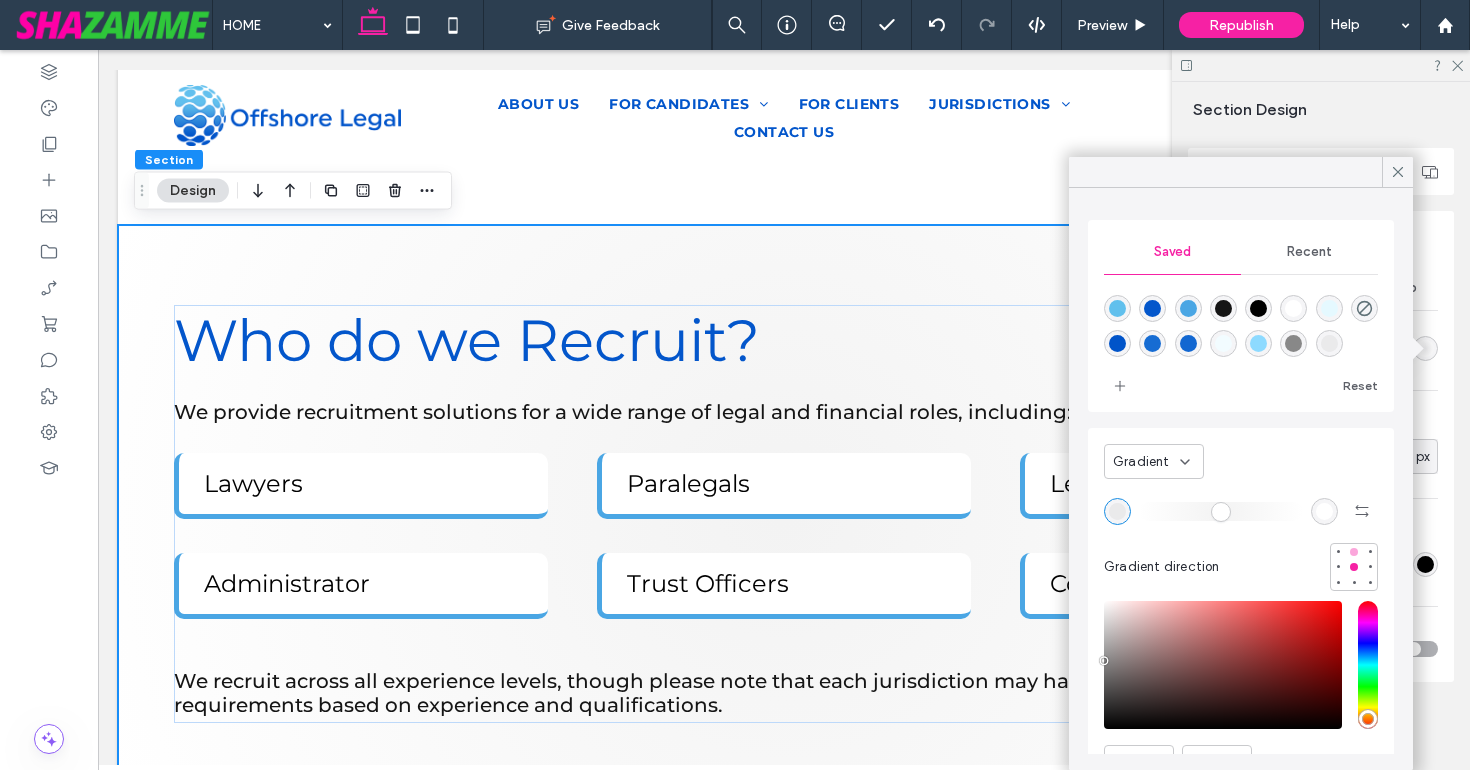 click at bounding box center [1354, 552] 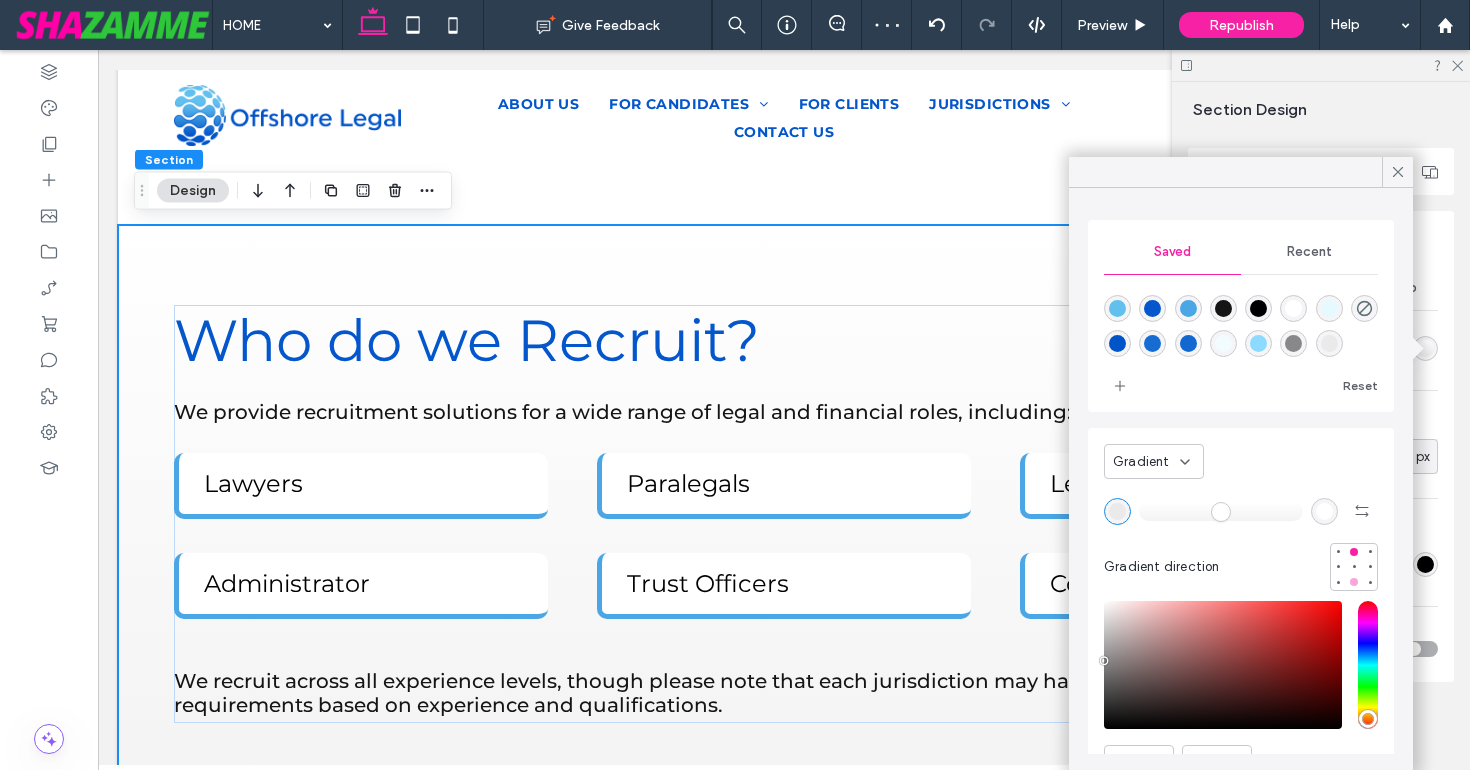 click at bounding box center [1354, 582] 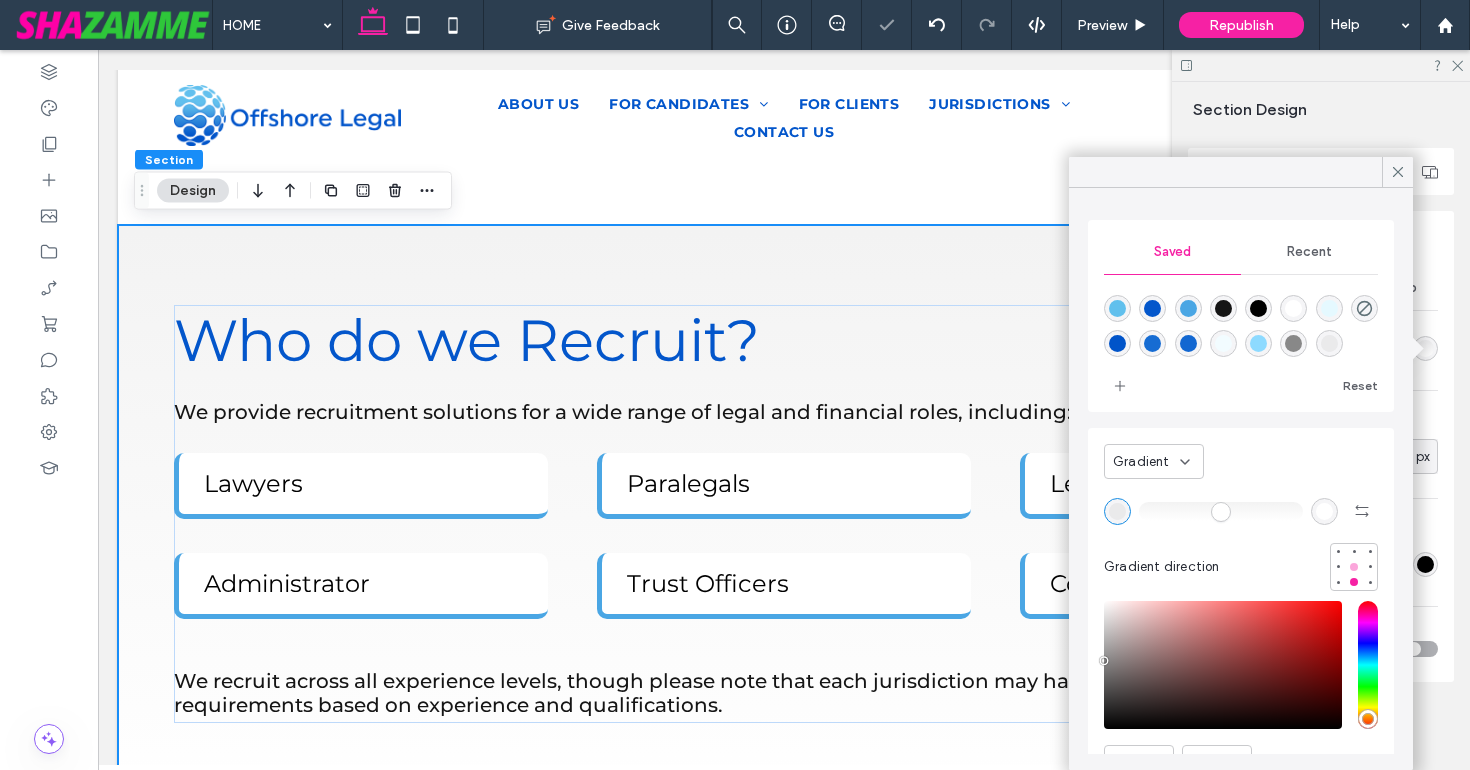 click at bounding box center [1354, 567] 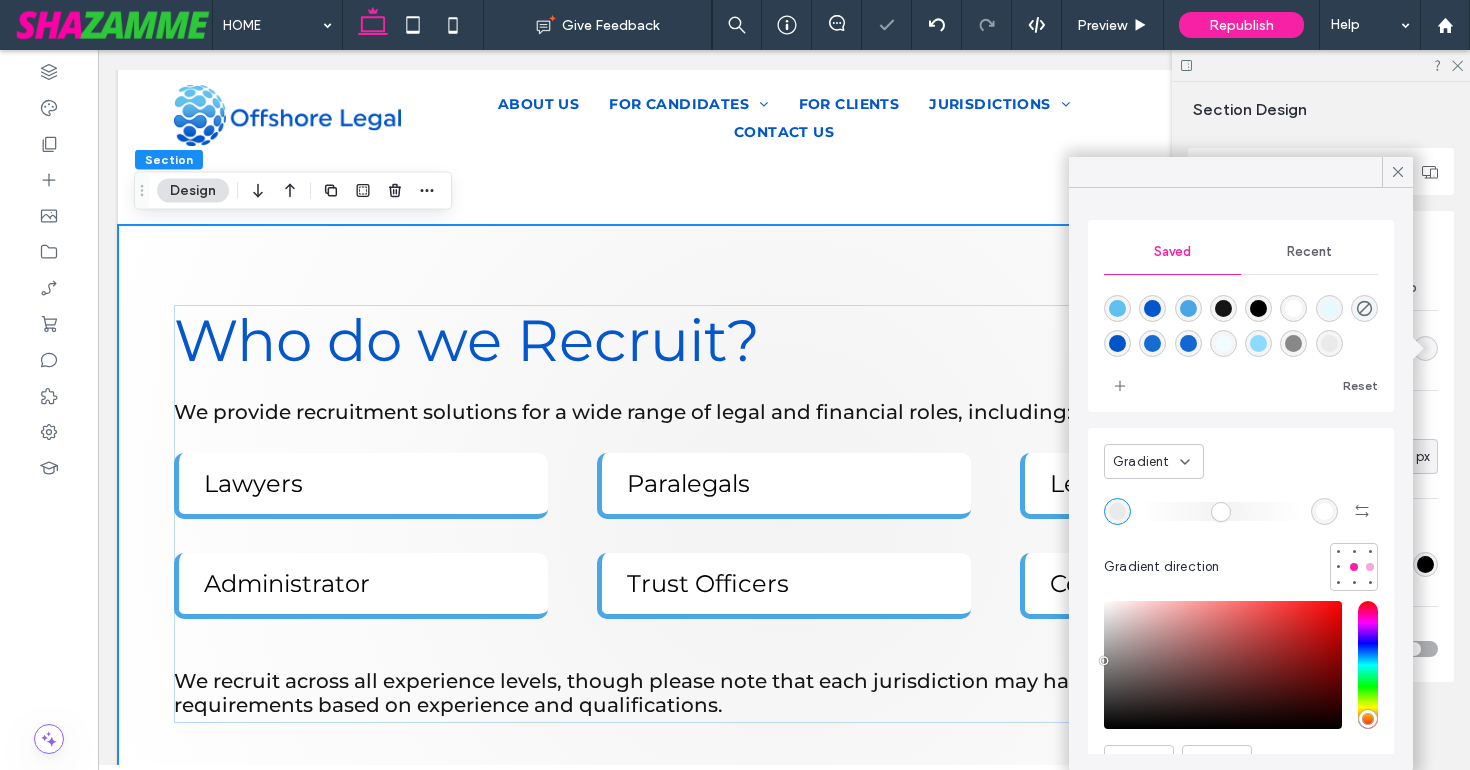 click at bounding box center (1370, 567) 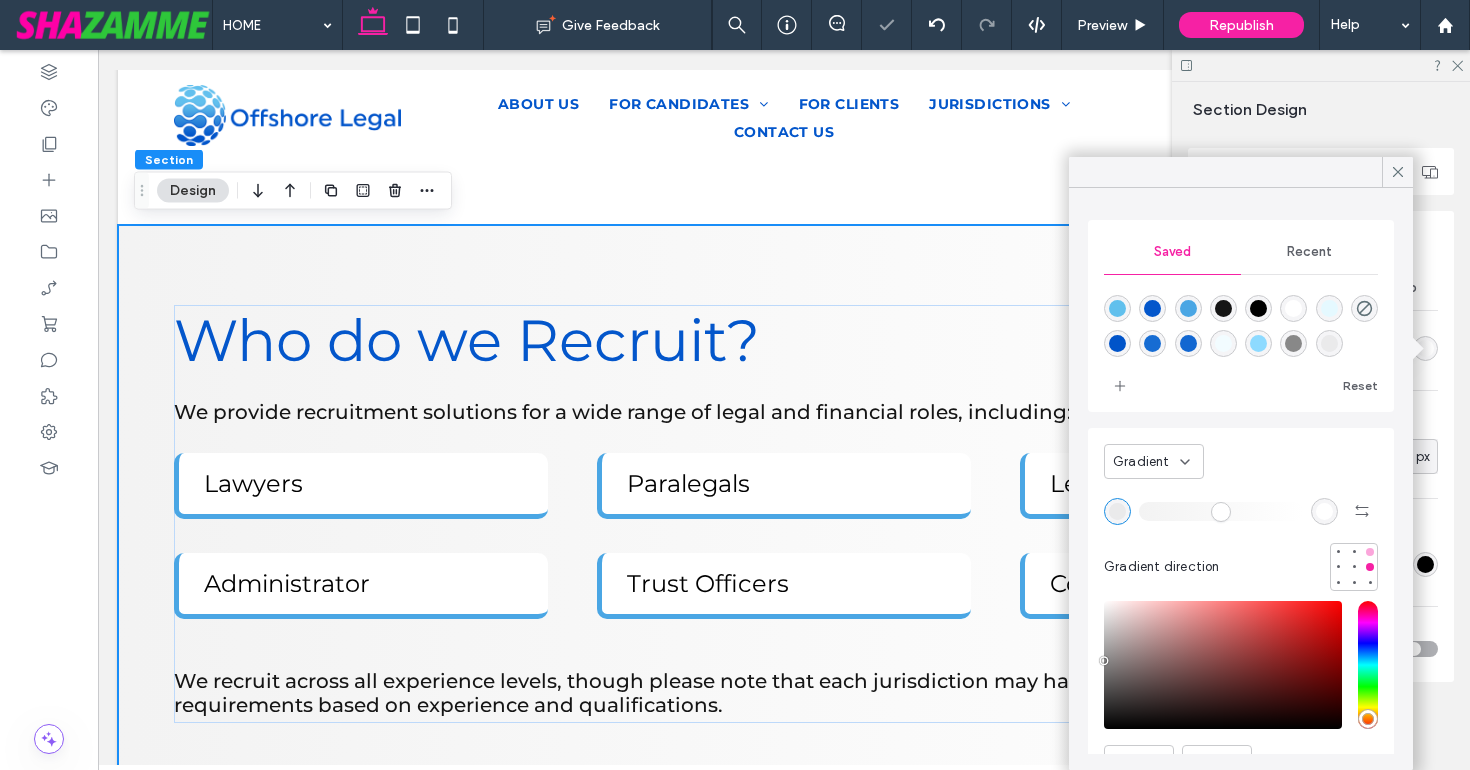 click at bounding box center [1370, 552] 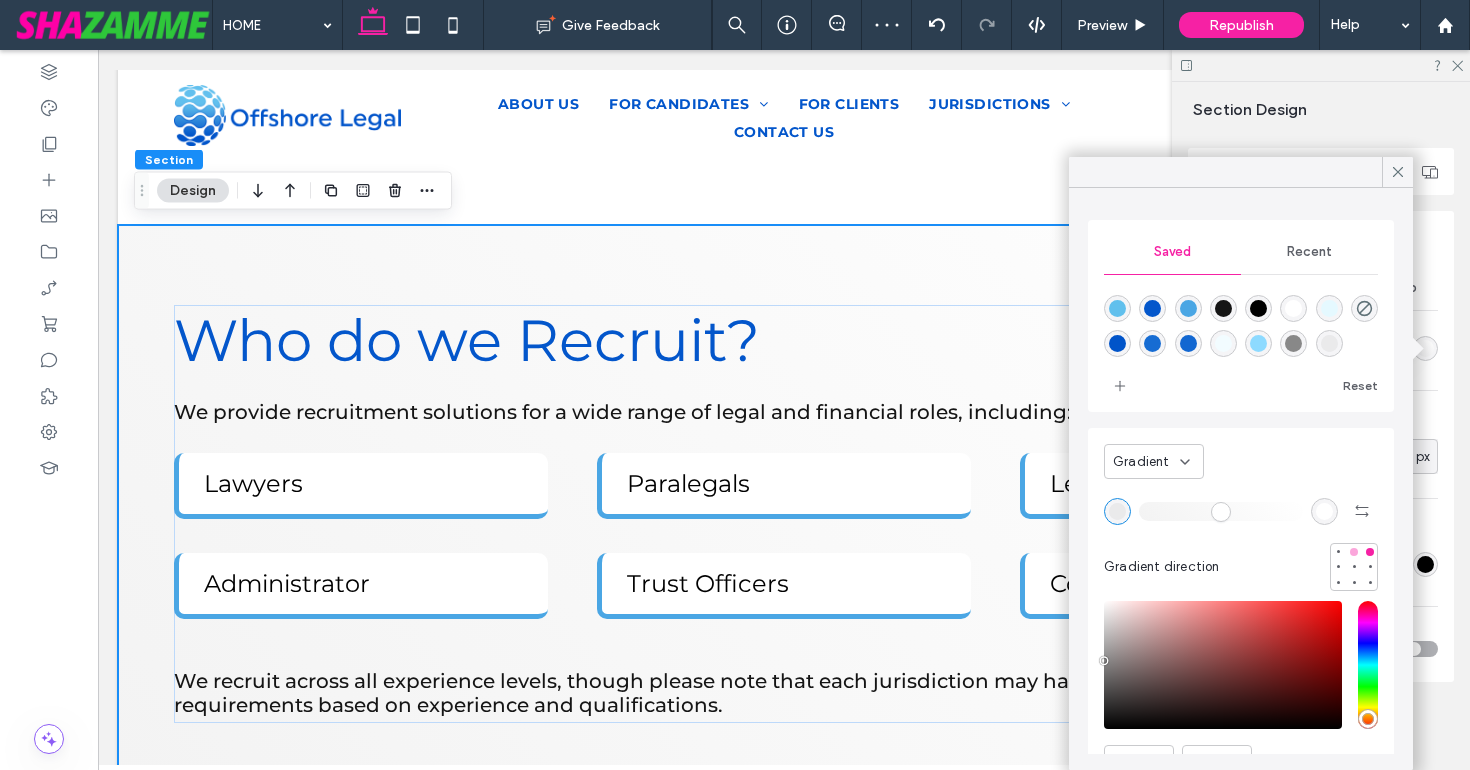 click at bounding box center (1354, 552) 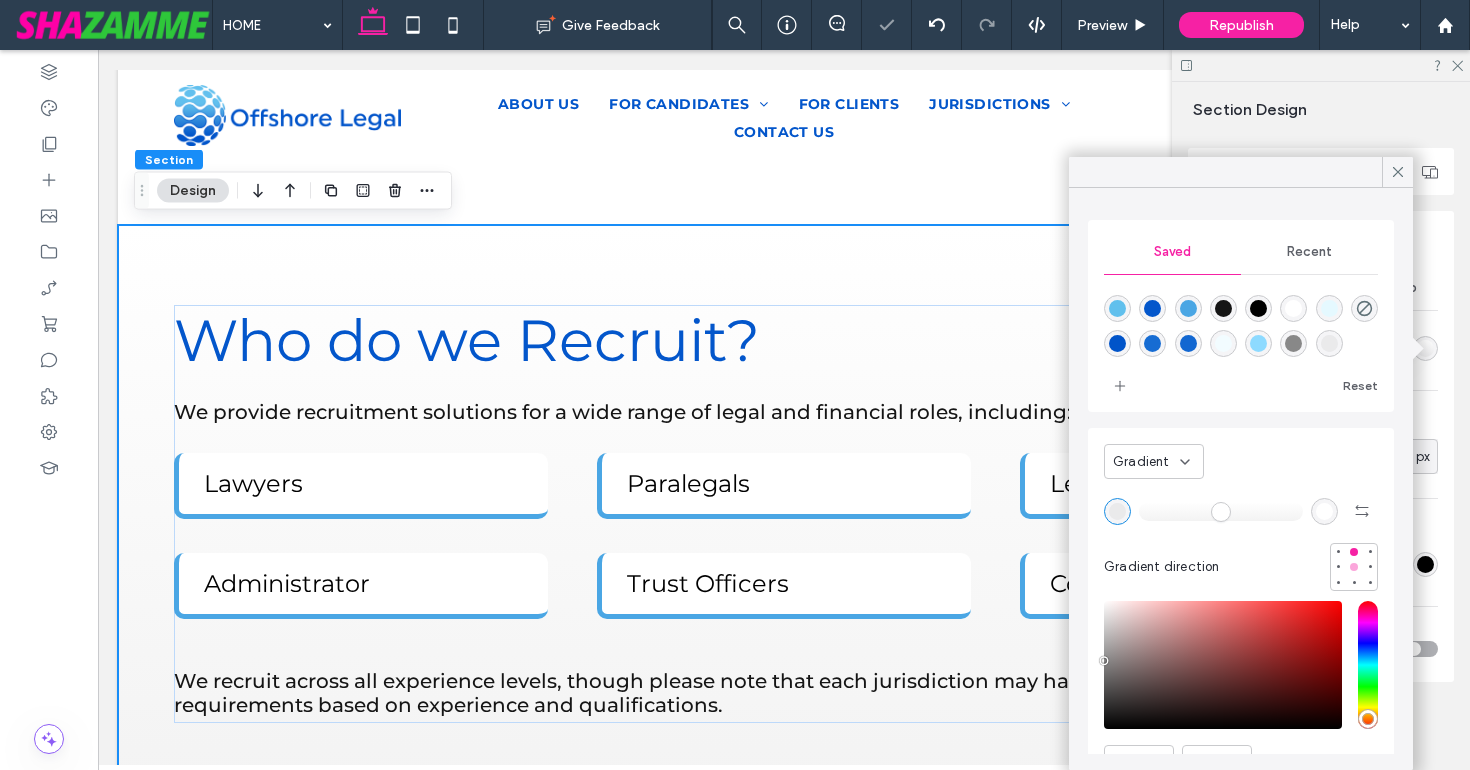 click at bounding box center [1354, 567] 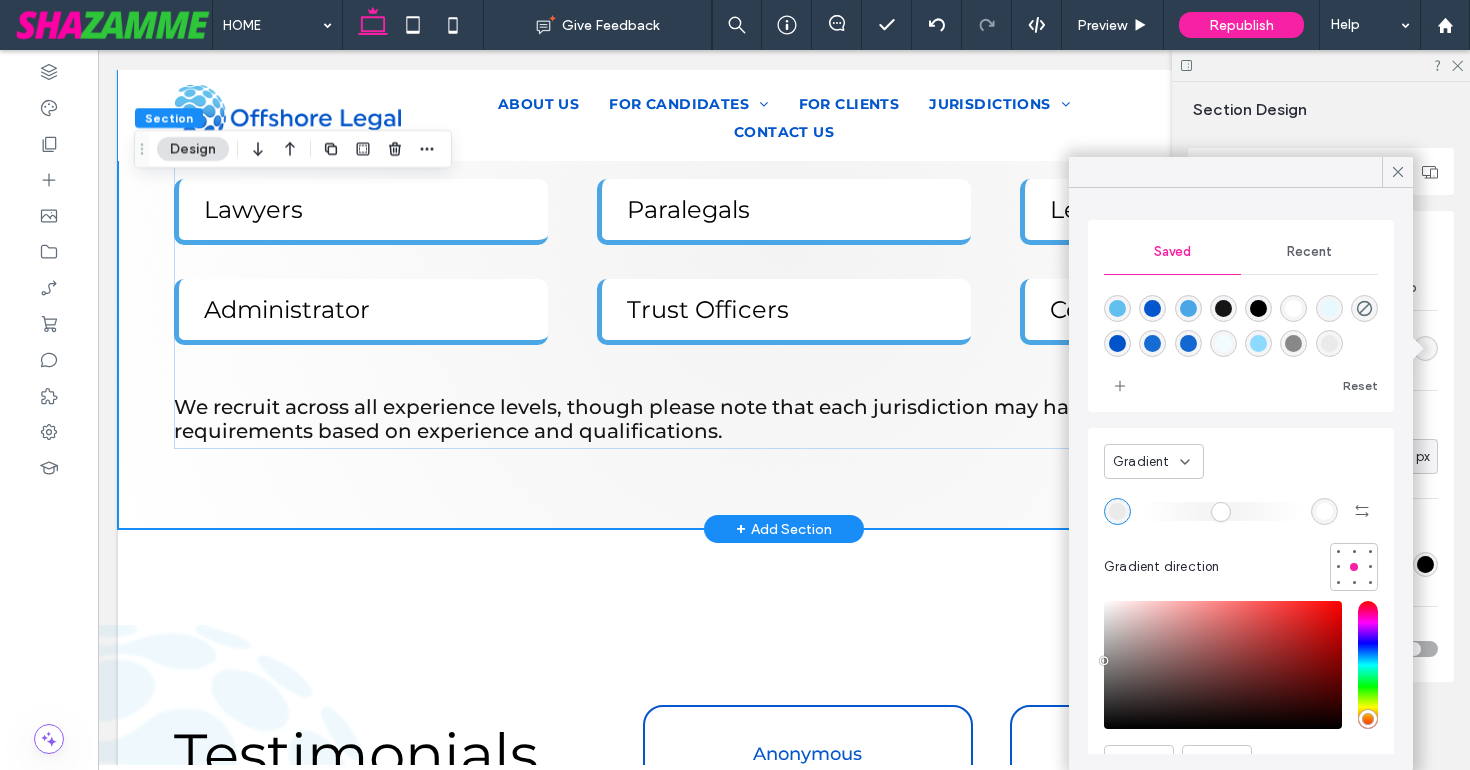 scroll, scrollTop: 3460, scrollLeft: 0, axis: vertical 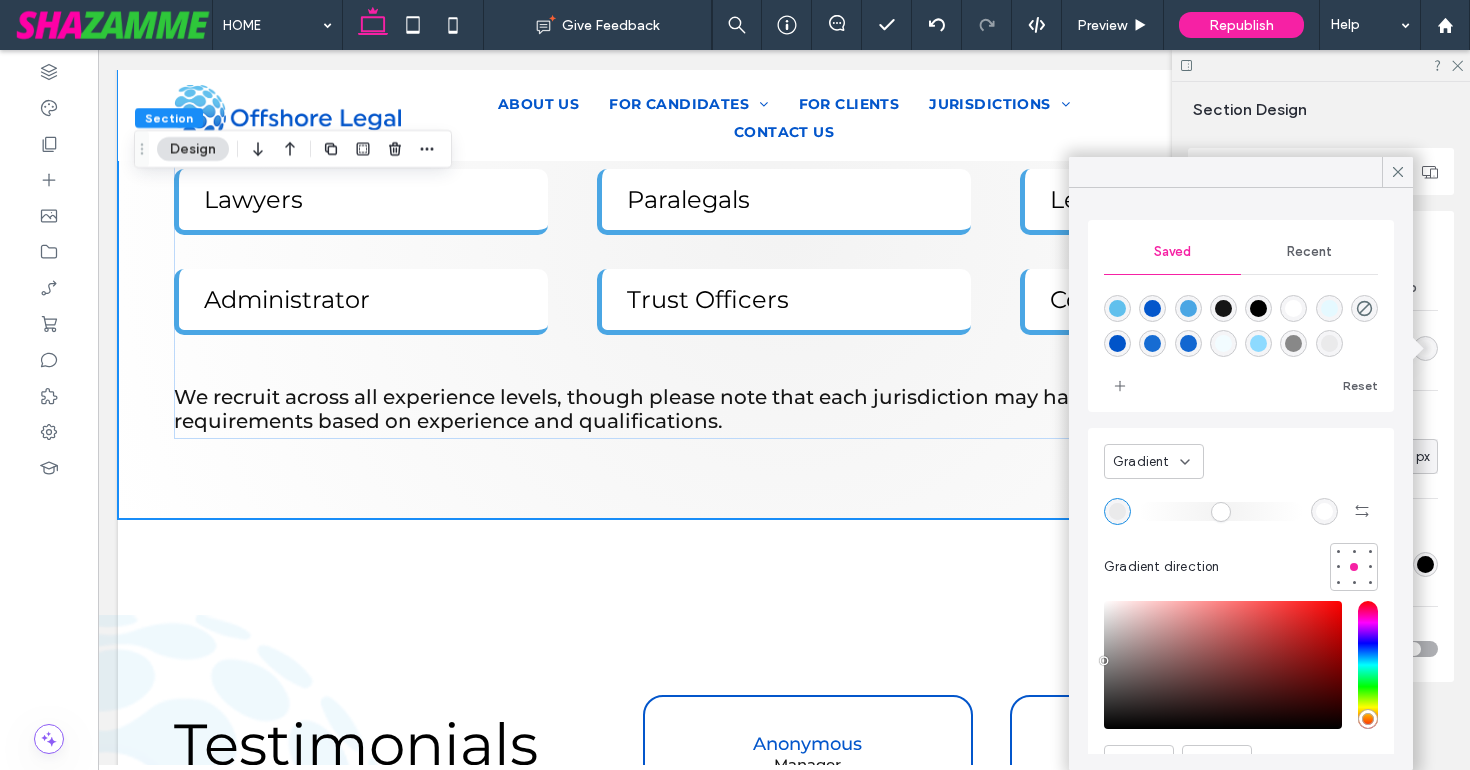 drag, startPoint x: 1394, startPoint y: 170, endPoint x: 1384, endPoint y: 154, distance: 18.867962 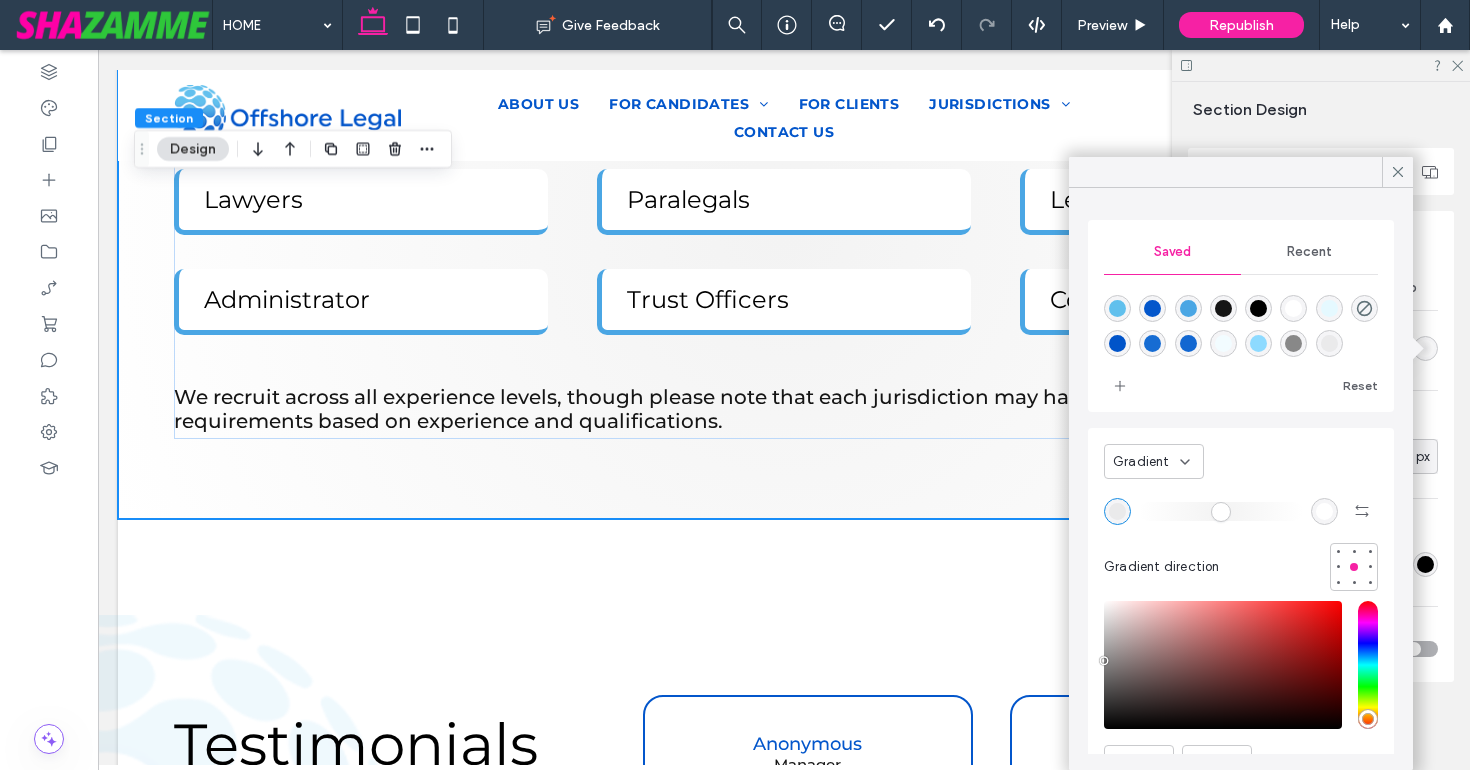 click 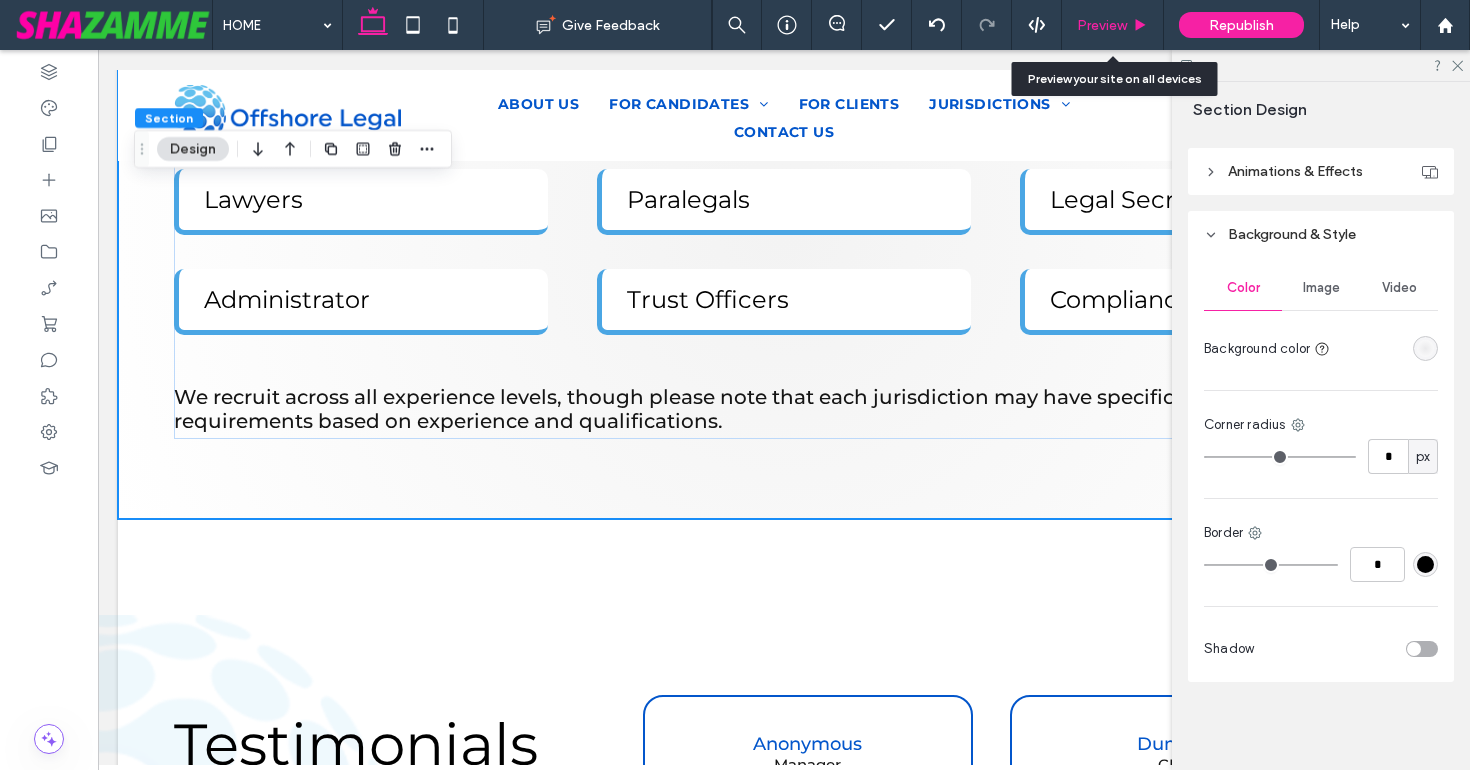 click on "Preview" at bounding box center (1102, 25) 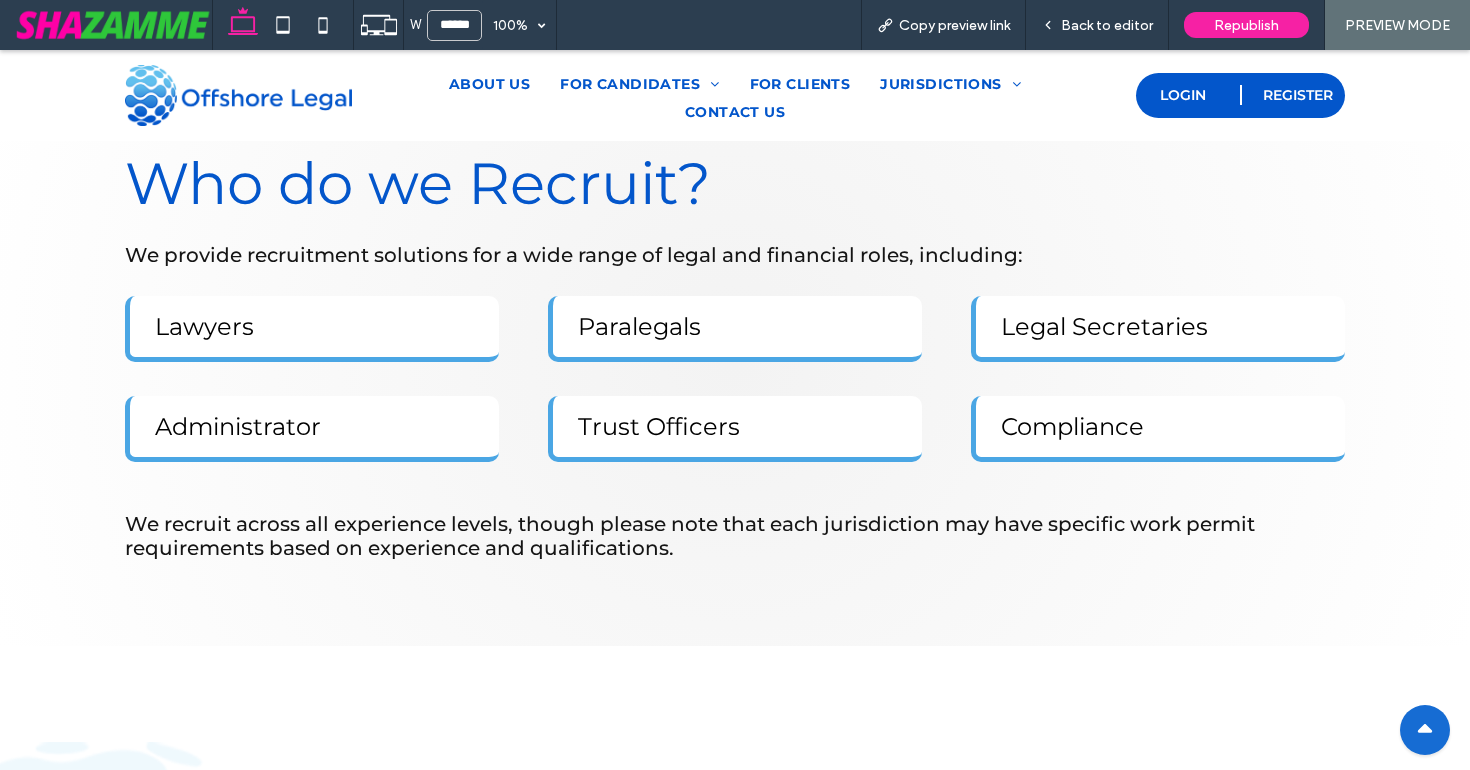 scroll, scrollTop: 3325, scrollLeft: 0, axis: vertical 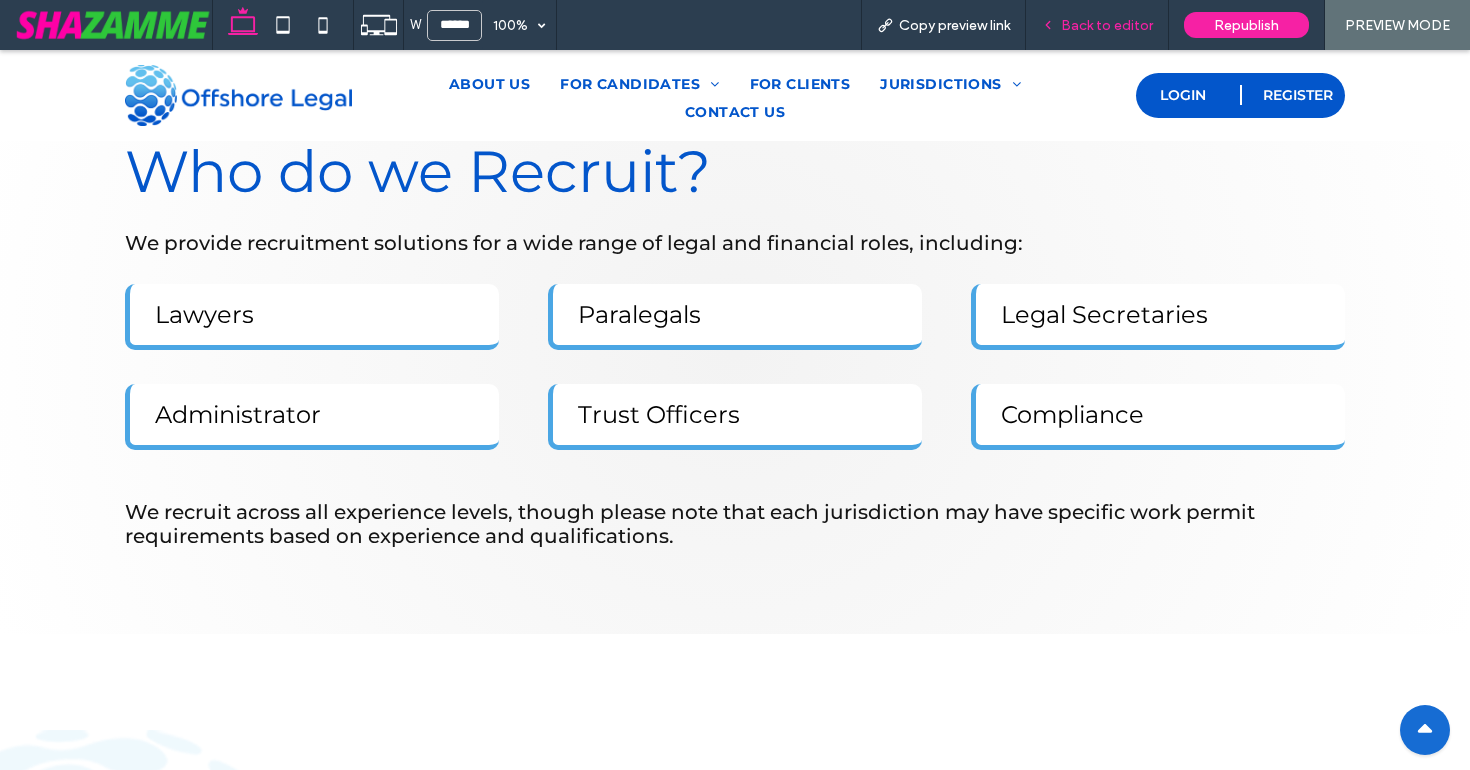 click on "Back to editor" at bounding box center [1097, 25] 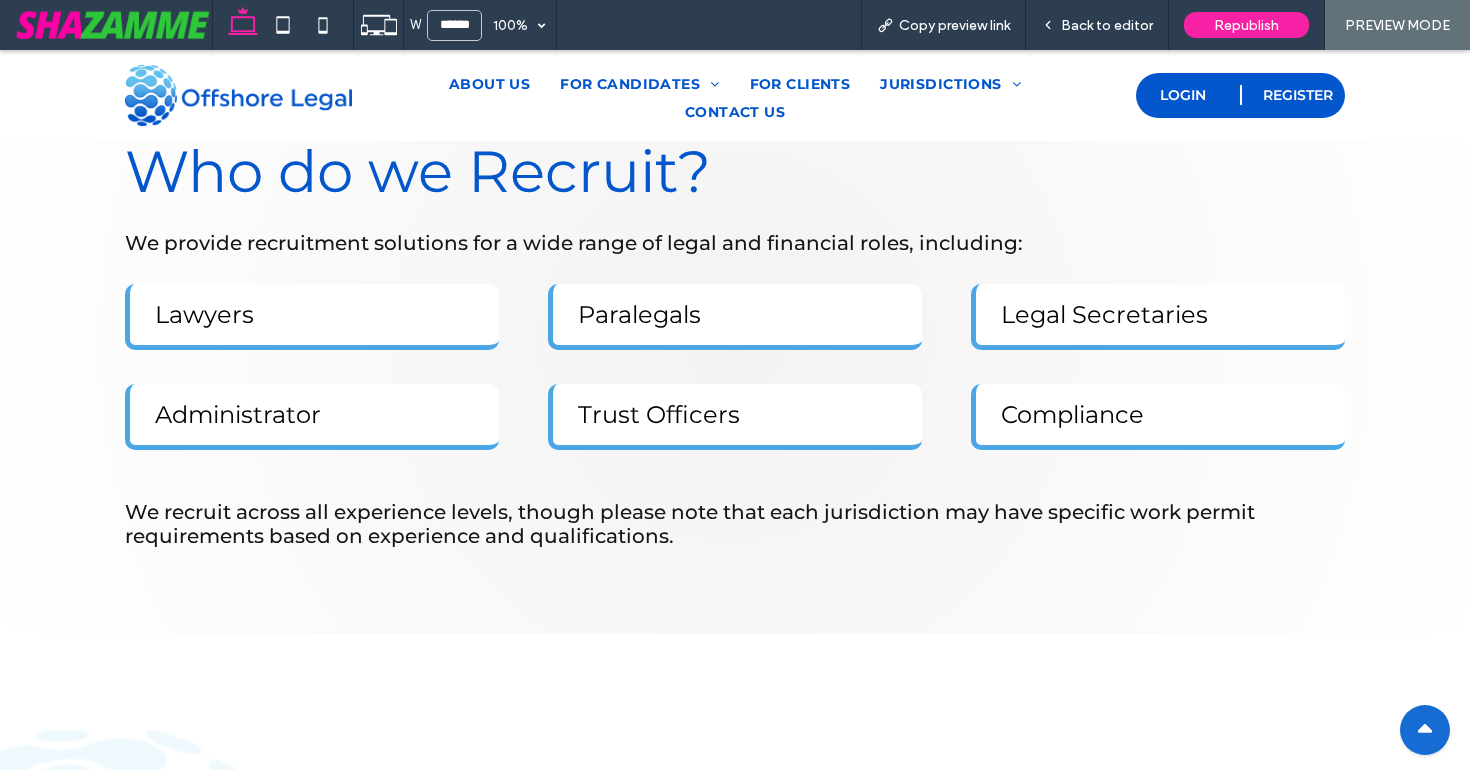 click on "Who do we Recruit?
We provide recruitment solutions for a wide range of legal and financial roles, including:
Lawyers
Paralegals
Legal Secretaries
Administrator
Trust Officers
Compliance
We recruit across all experience levels, though please note that each jurisdiction may have specific work permit requirements based on experience and qualifications." at bounding box center (735, 345) 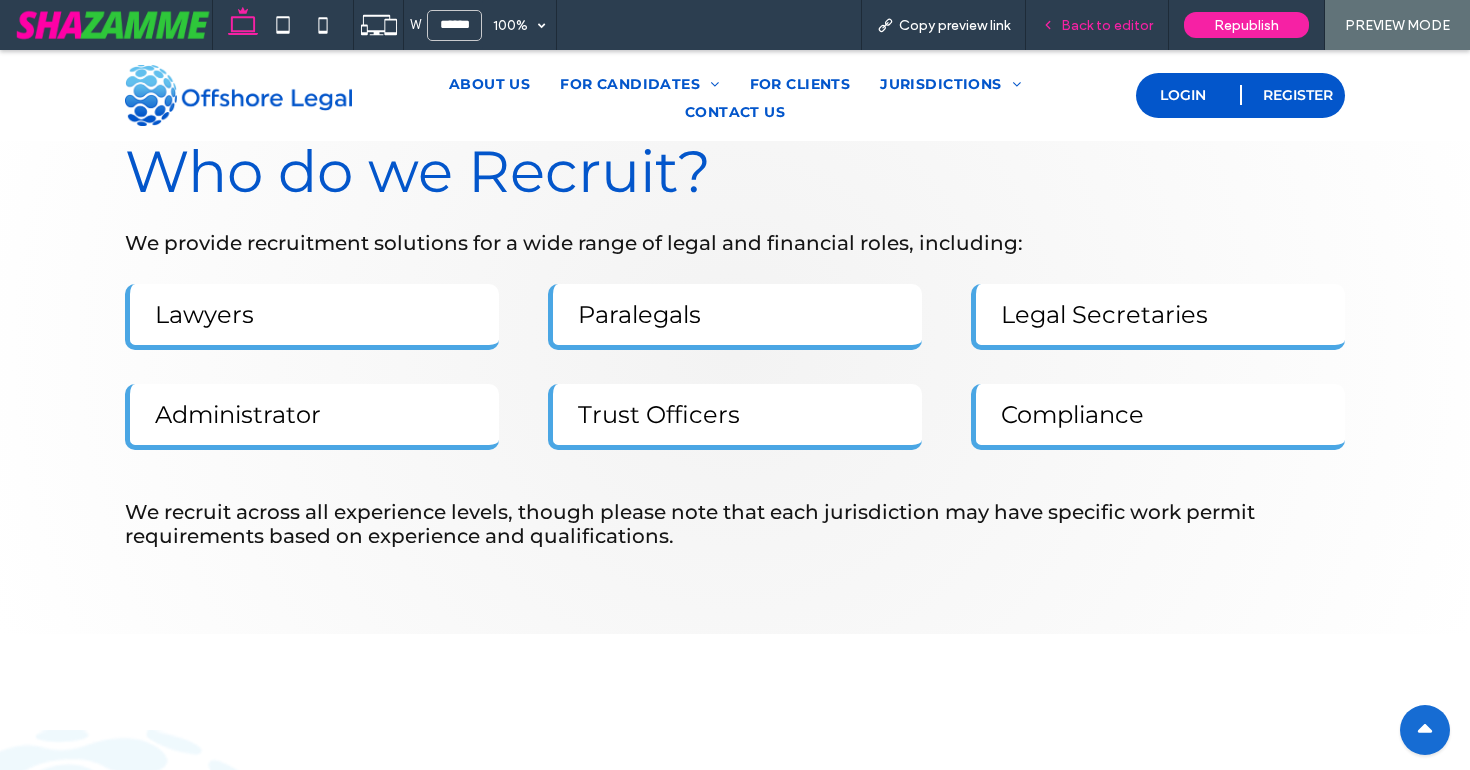 click on "Back to editor" at bounding box center [1107, 25] 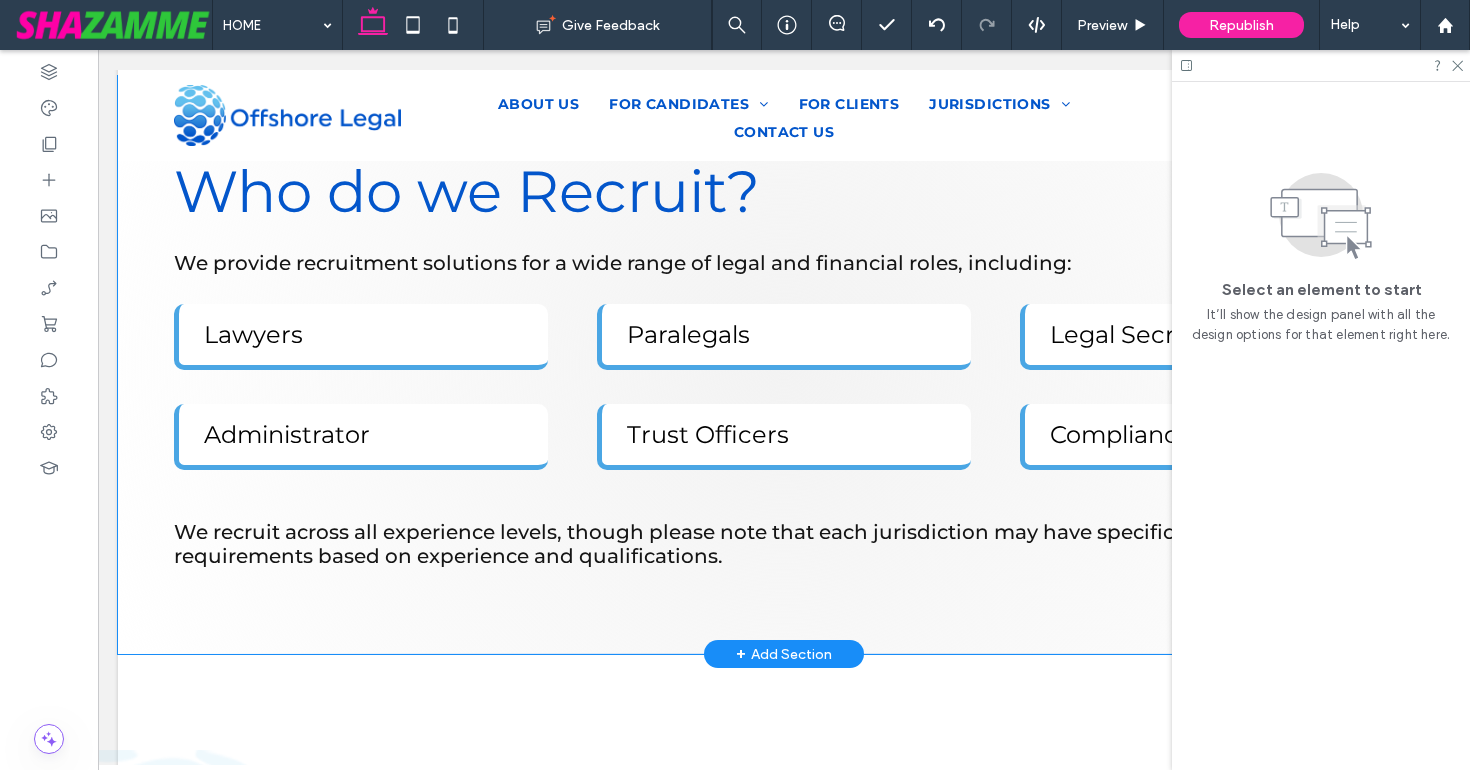click on "Who do we Recruit?
We provide recruitment solutions for a wide range of legal and financial roles, including:
Lawyers
Paralegals
Legal Secretaries
Administrator
Trust Officers
Compliance
We recruit across all experience levels, though please note that each jurisdiction may have specific work permit requirements based on experience and qualifications." at bounding box center (784, 365) 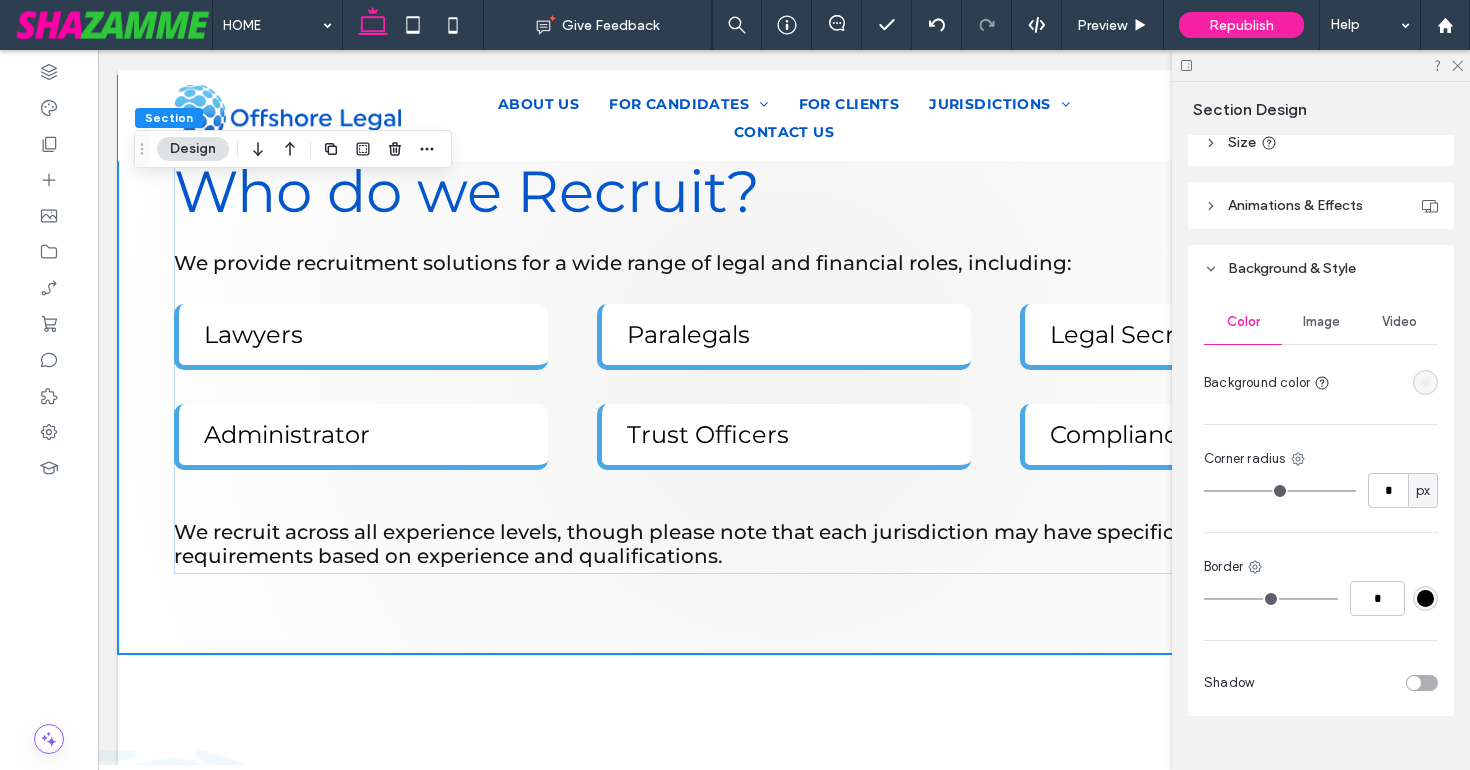 scroll, scrollTop: 715, scrollLeft: 0, axis: vertical 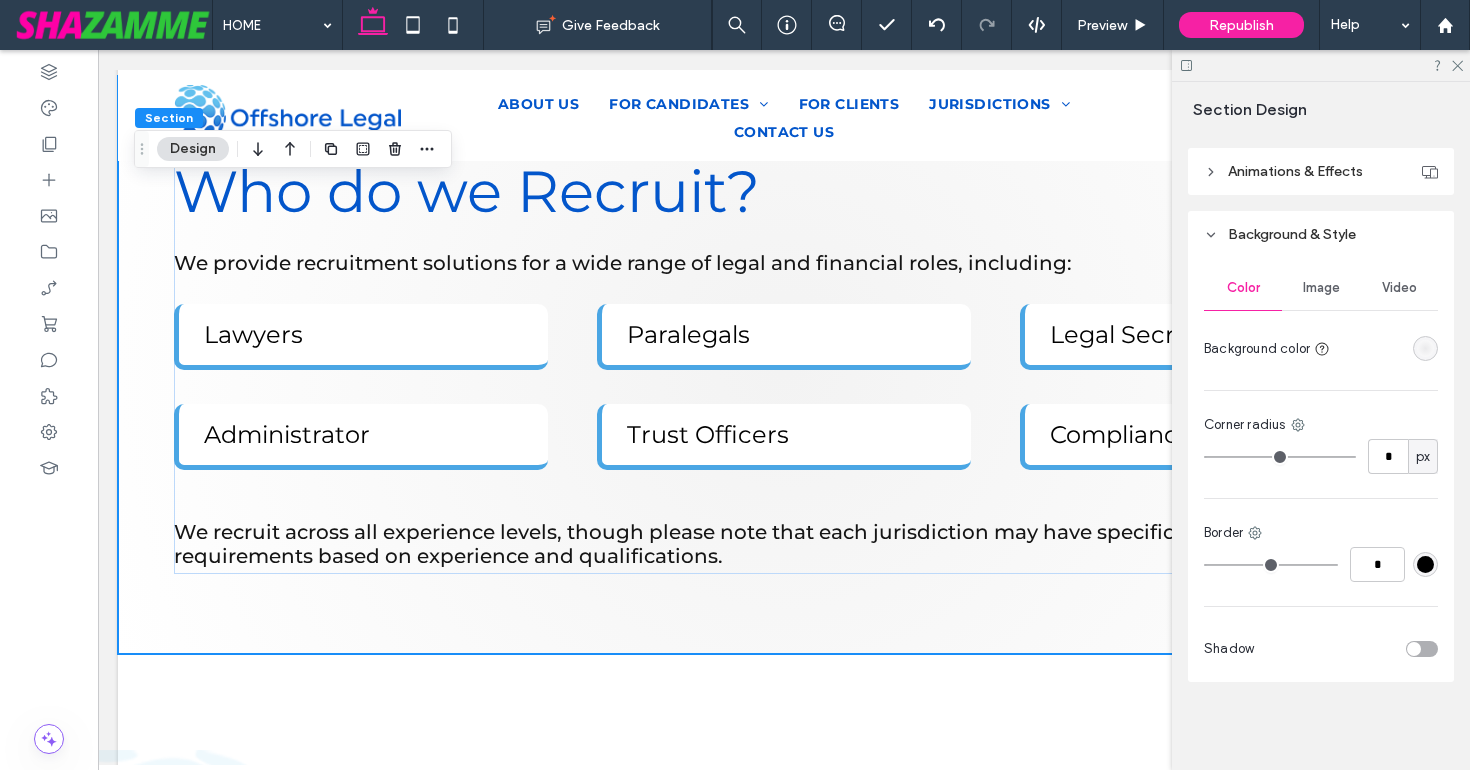 click at bounding box center [1425, 348] 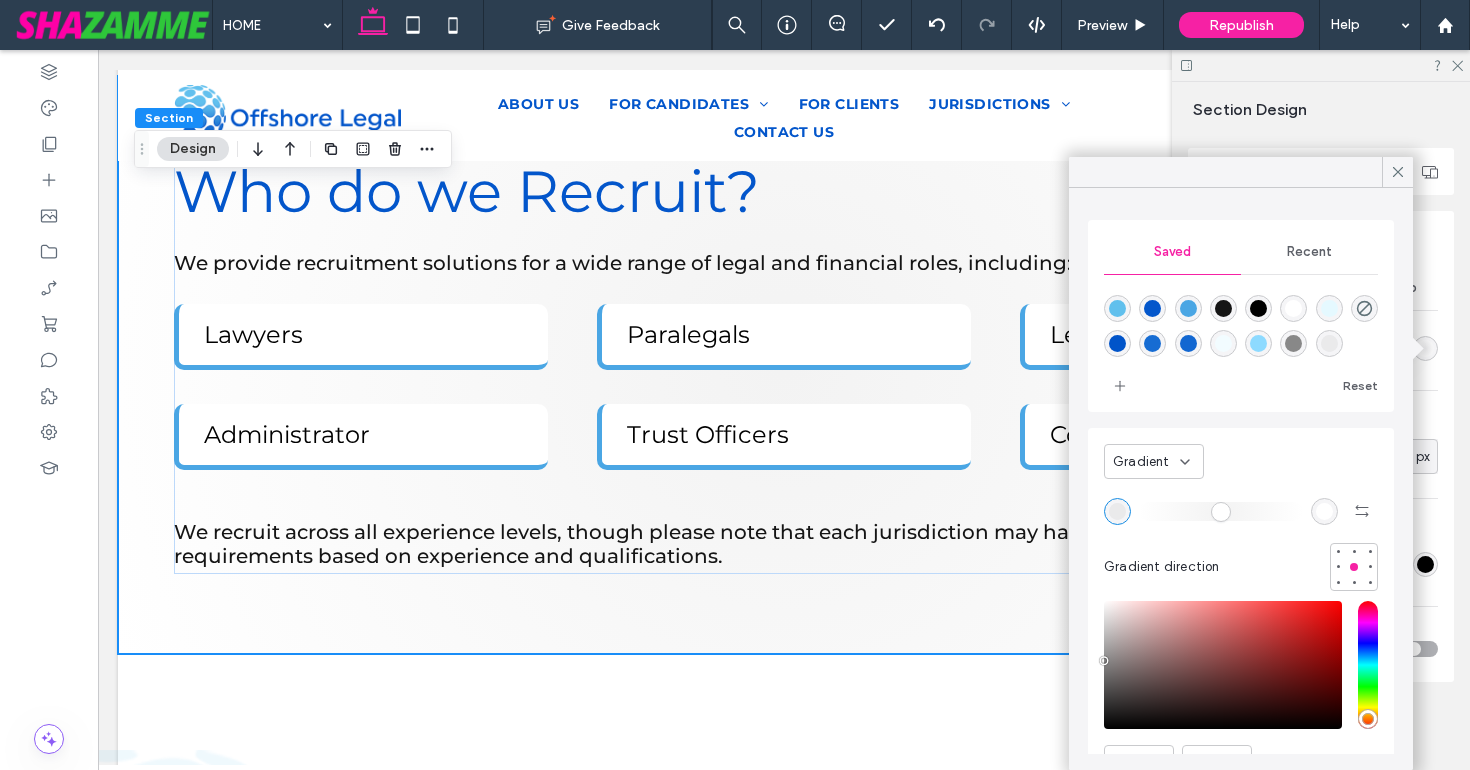 click at bounding box center (1329, 343) 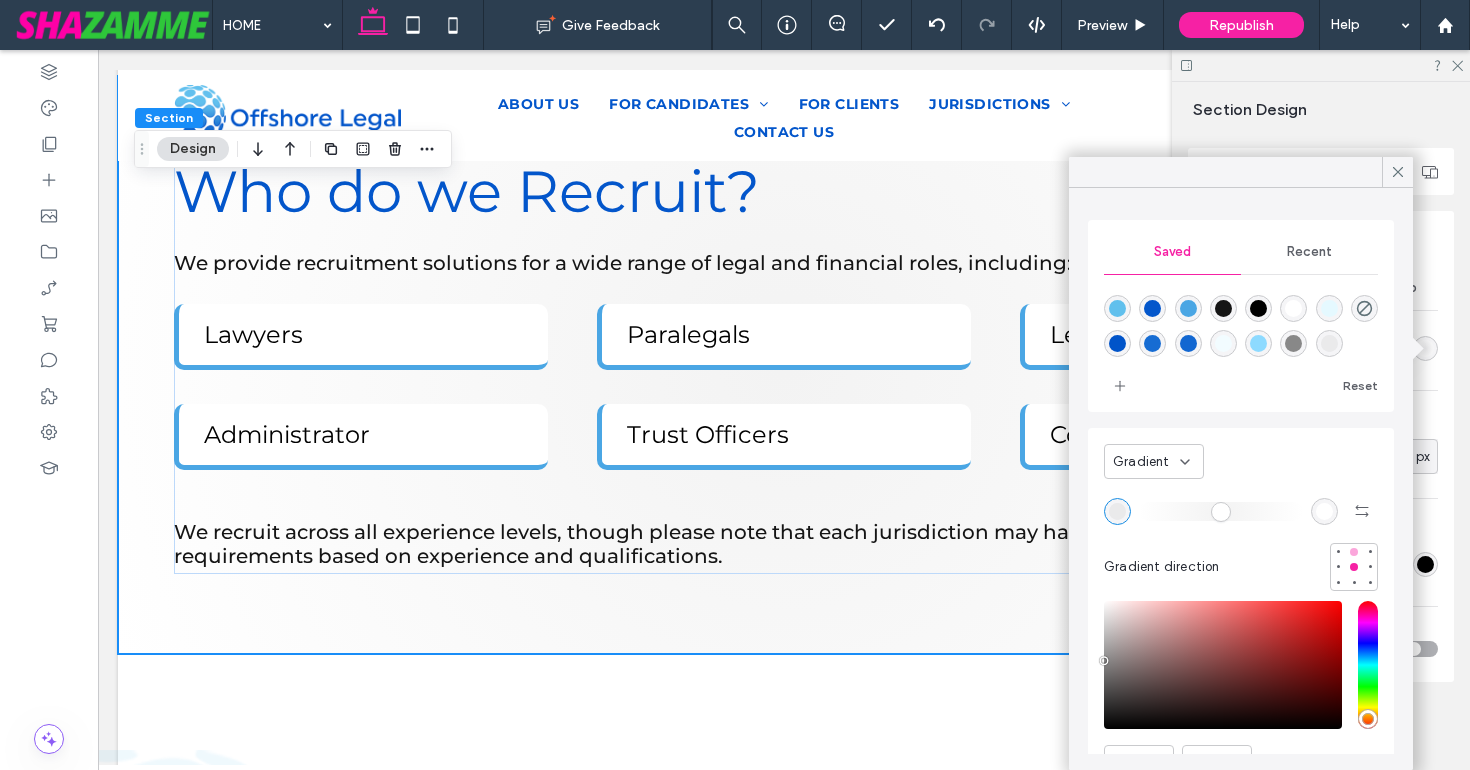 click at bounding box center (1354, 552) 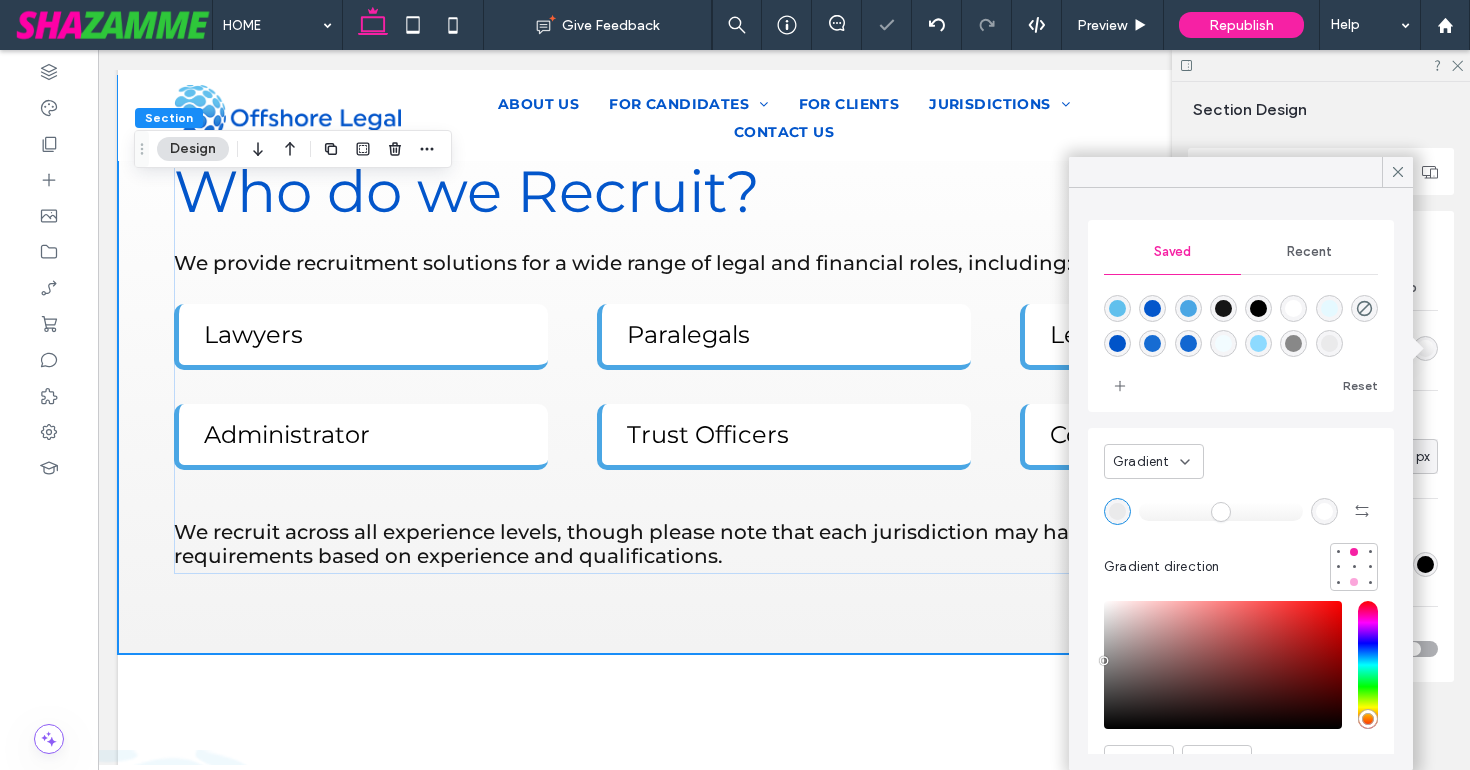 click at bounding box center (1354, 582) 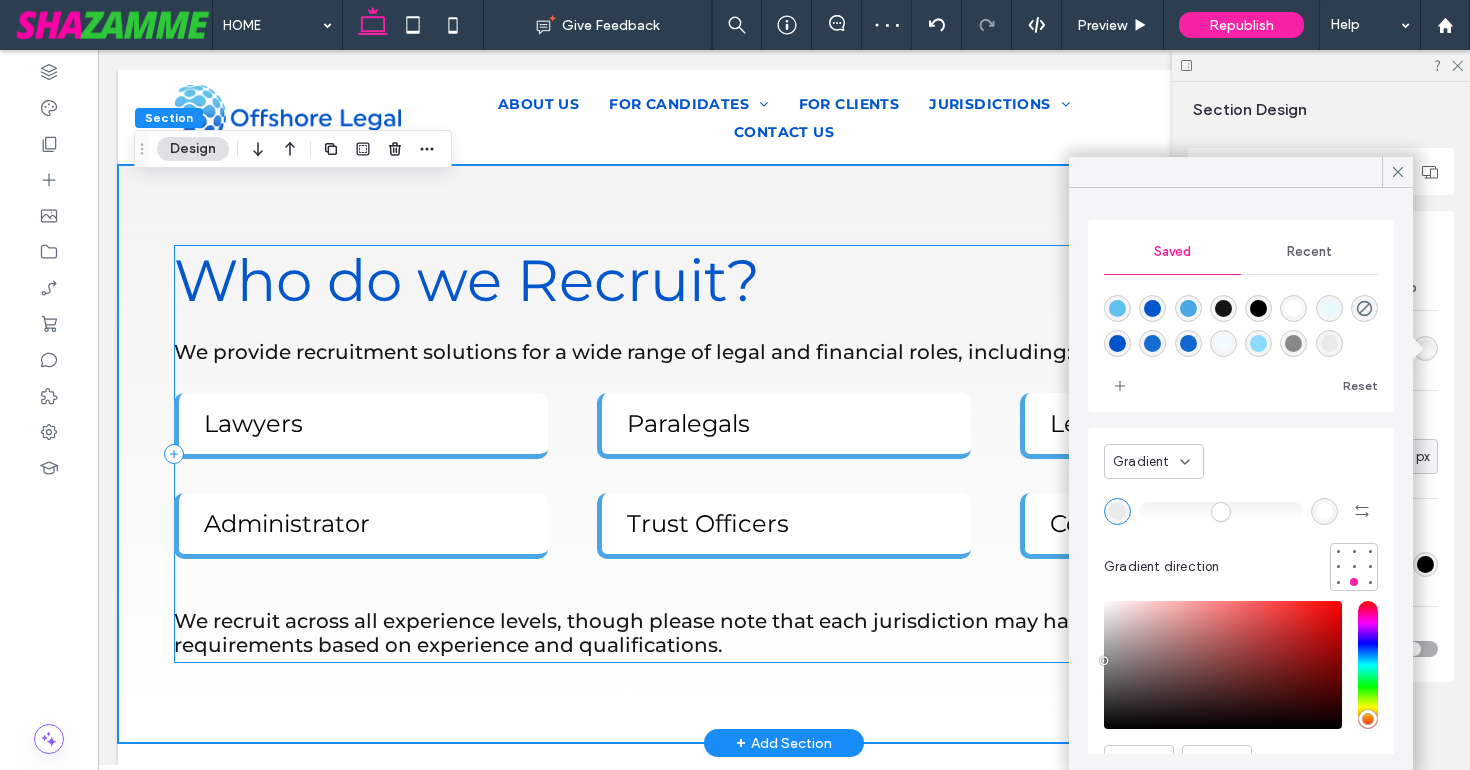 scroll, scrollTop: 3203, scrollLeft: 0, axis: vertical 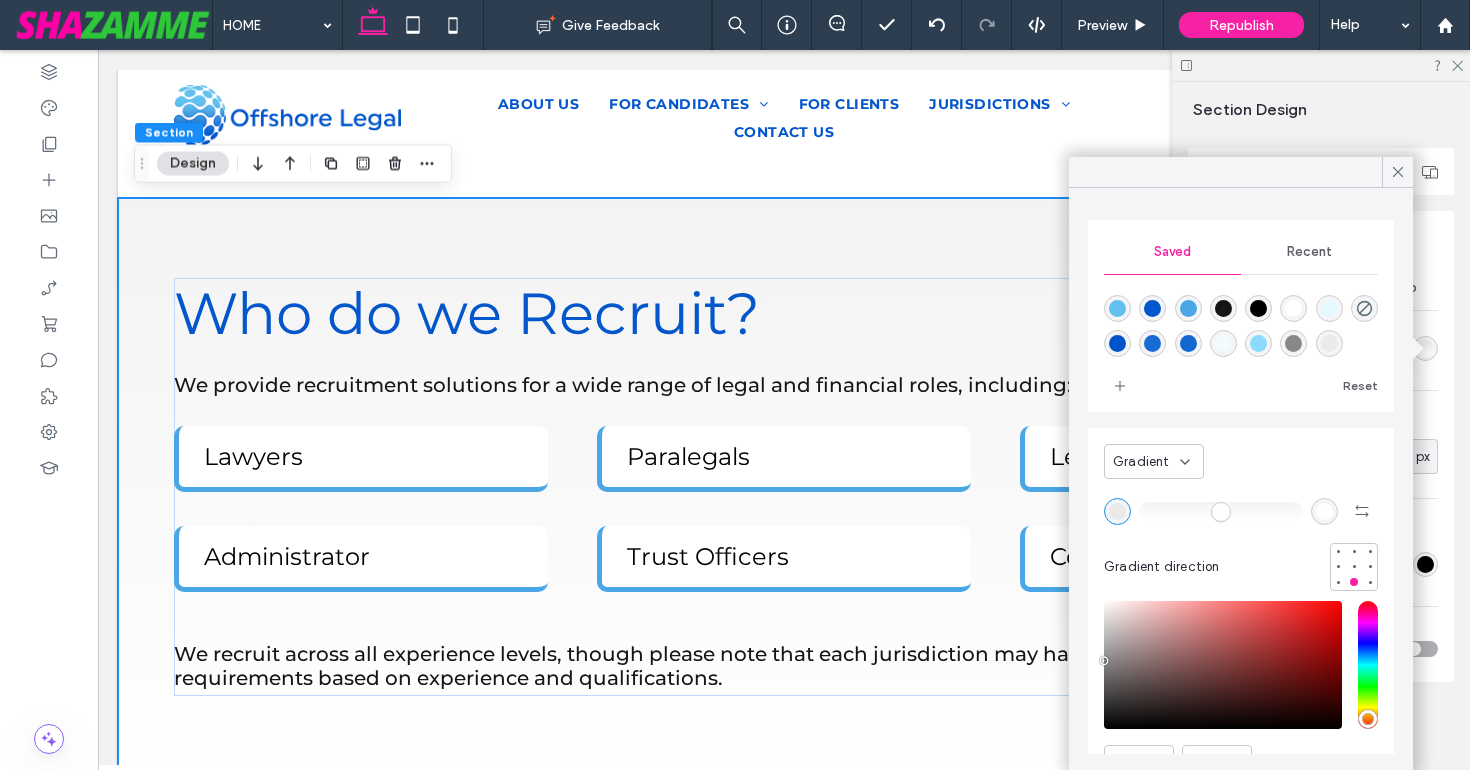 click 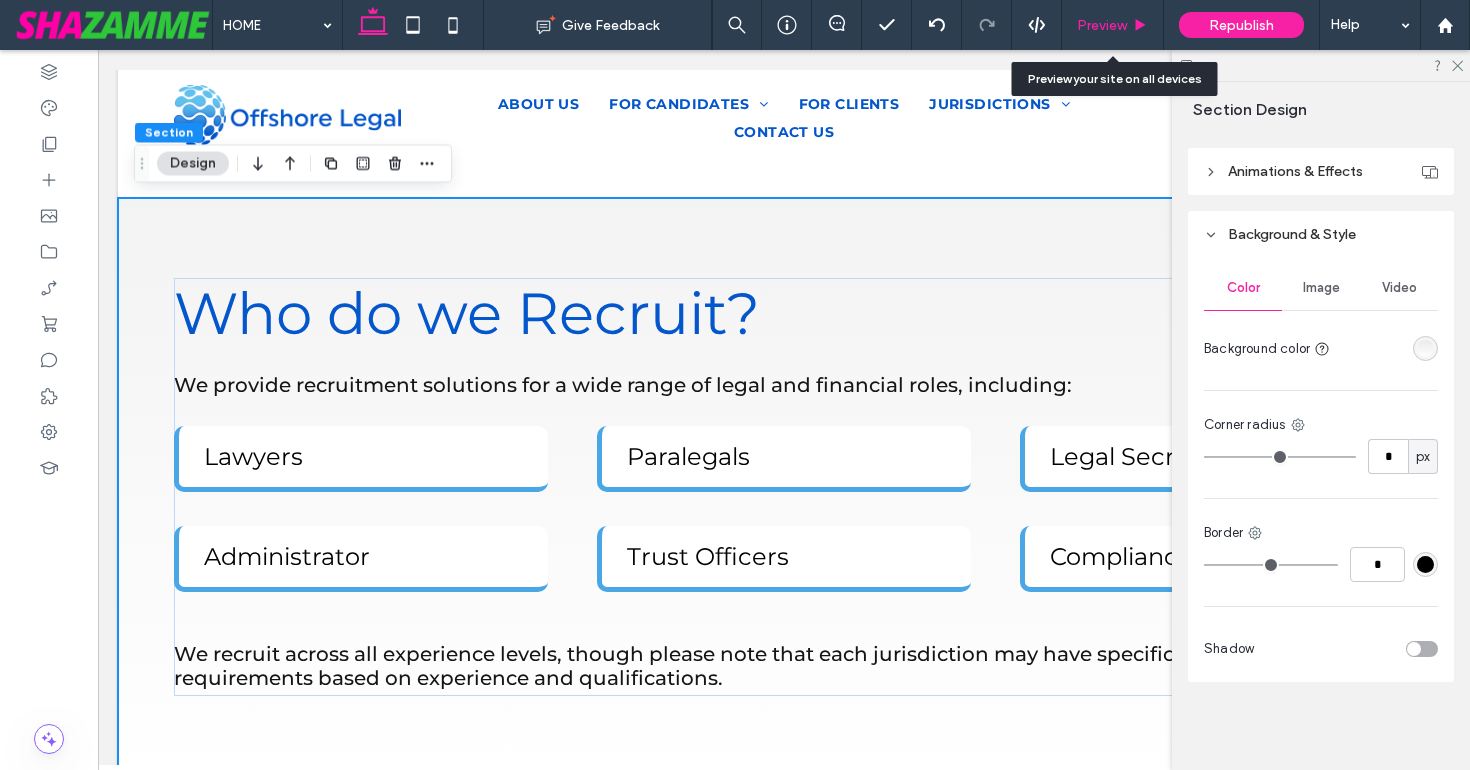 click on "Preview" at bounding box center [1113, 25] 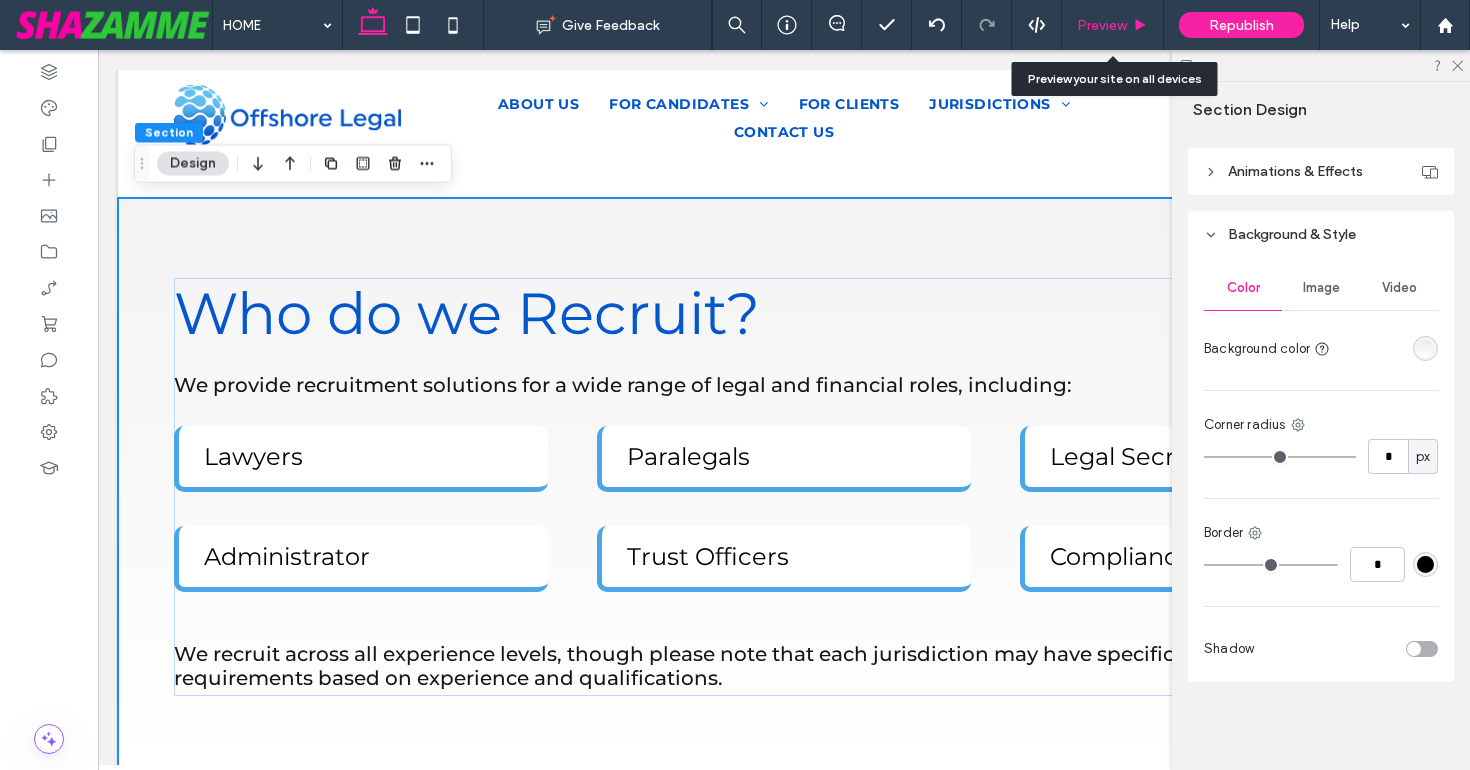 click on "Preview" at bounding box center (1102, 25) 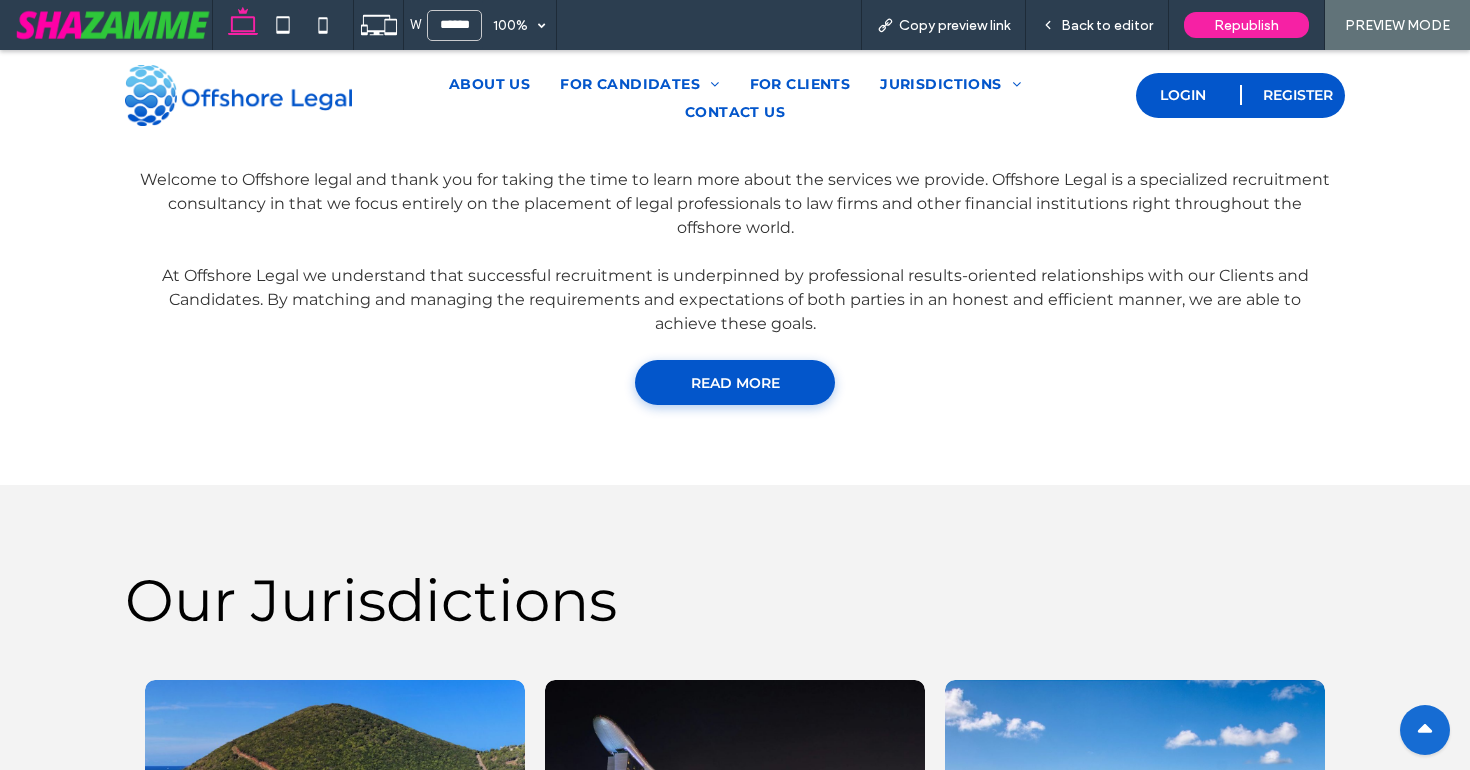scroll, scrollTop: 838, scrollLeft: 0, axis: vertical 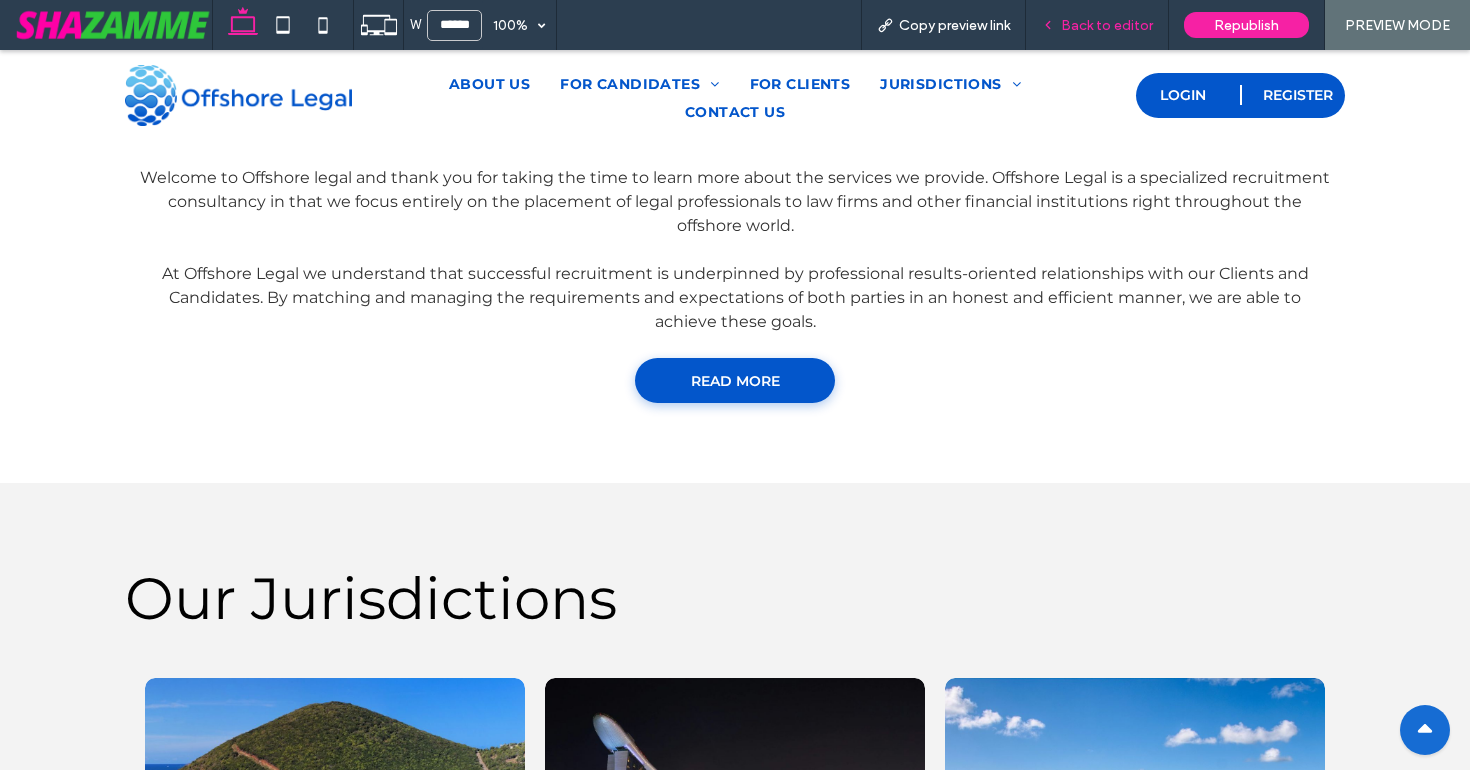 click on "Back to editor" at bounding box center (1107, 25) 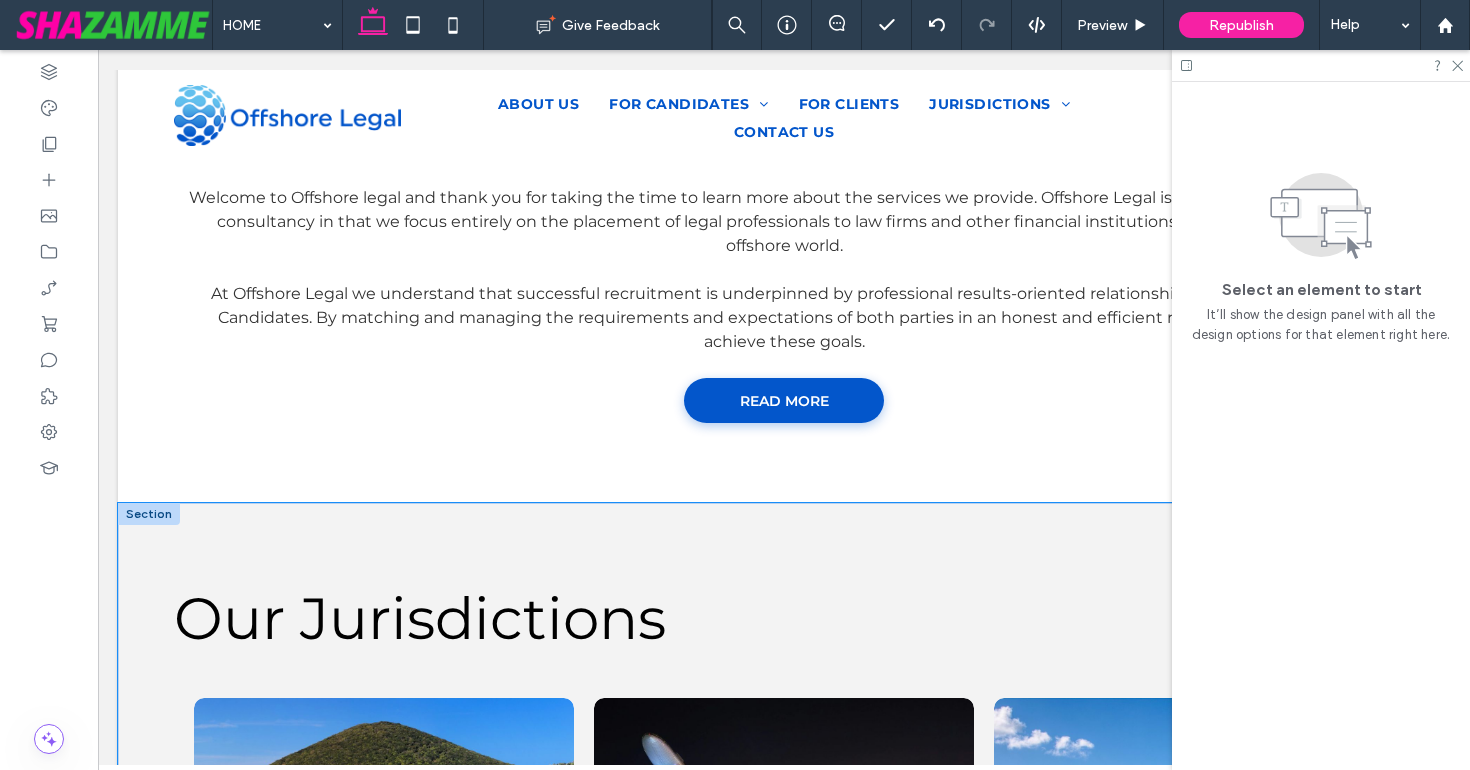 click on "Our Jurisdictions
The Caribbean
Button
Hong Kong/Singapore
Button
The Channel Islands
Button
Fundamentally, each of these destinations will offer similar professional and lifestyle opportunities, however there are several subtle differences that should be carefully considered before moving too far ahead in the process. We would be happy to personally discuss these points with you or alternatively you may click here for general information about living and working in any of the previously listed jurisdictions..
VIEW MORE" at bounding box center (784, 936) 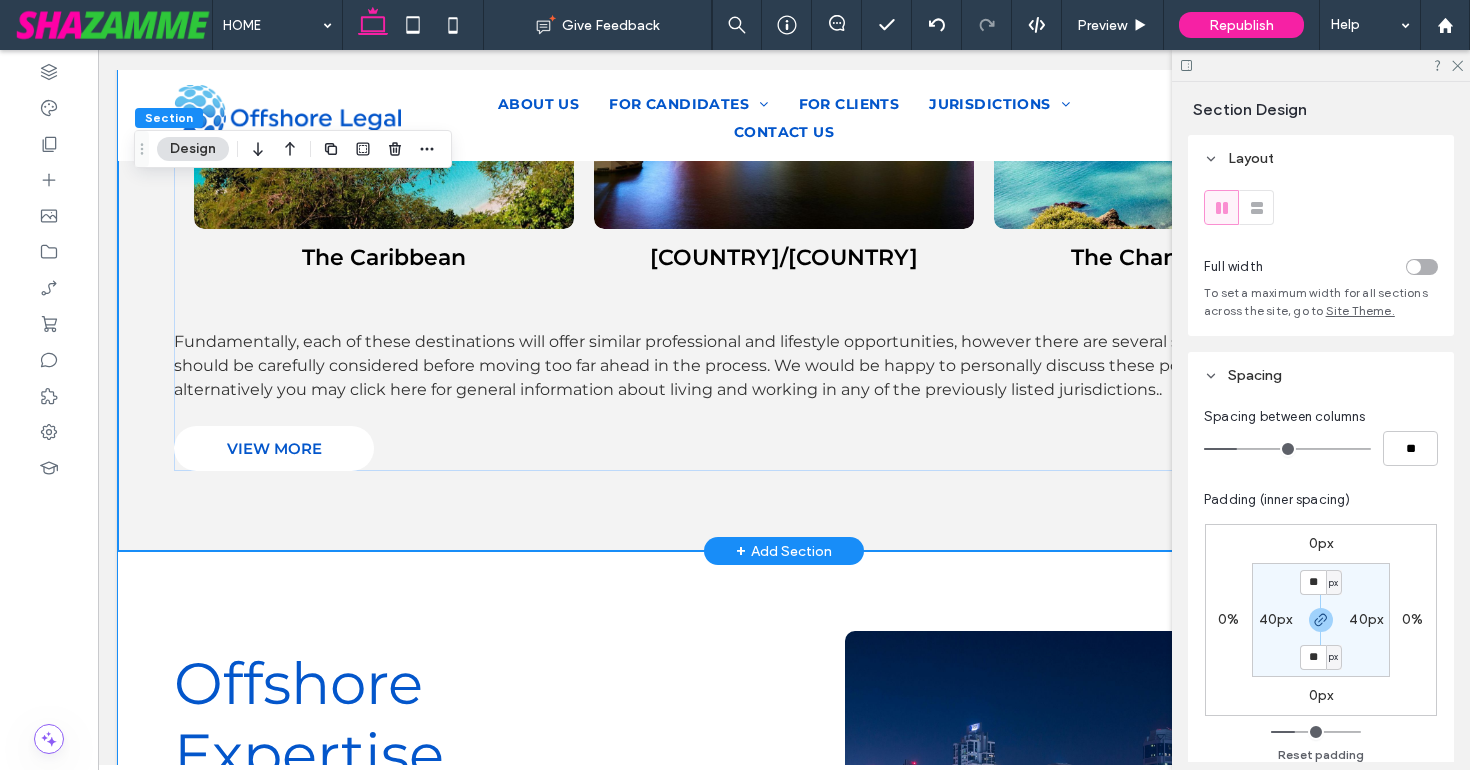 scroll, scrollTop: 1461, scrollLeft: 0, axis: vertical 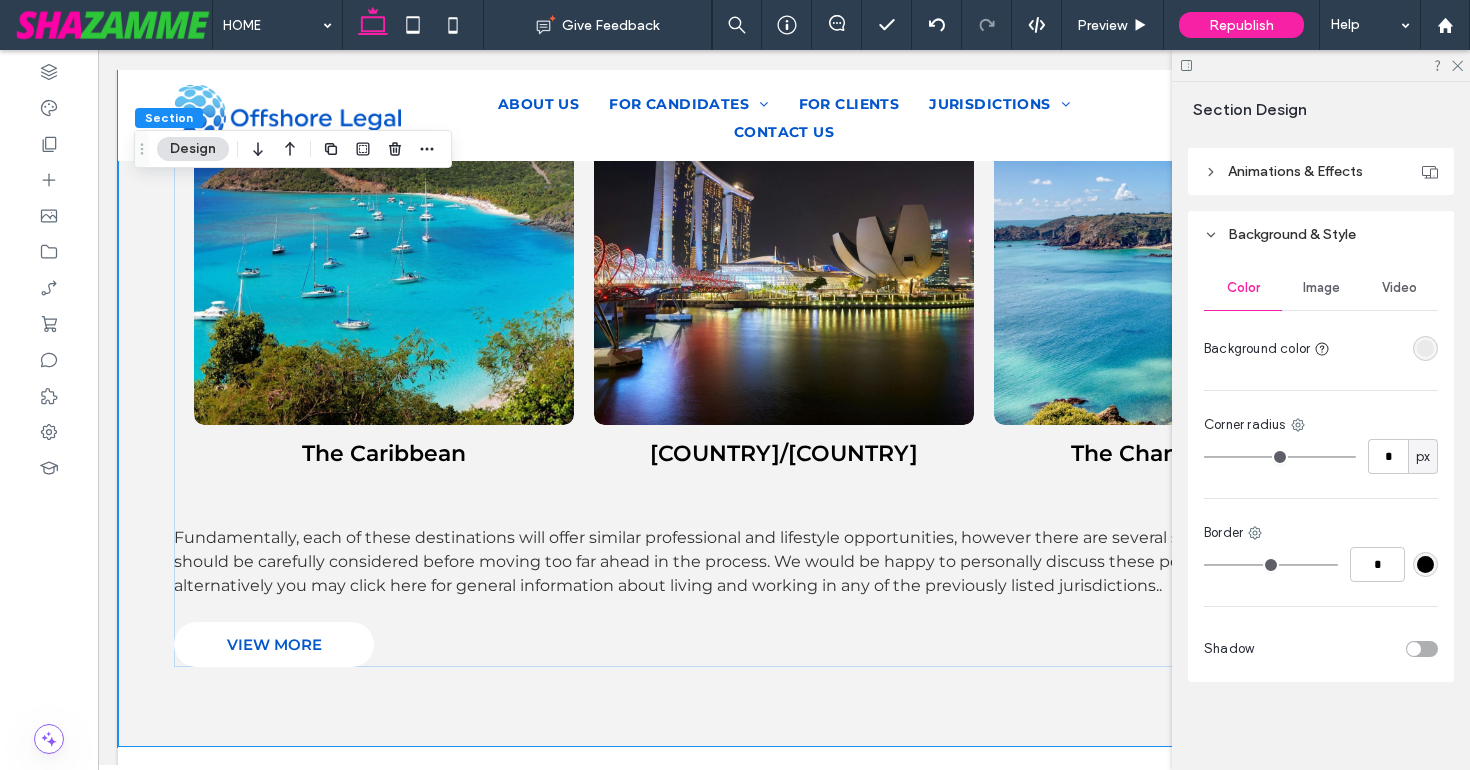 click at bounding box center (1425, 348) 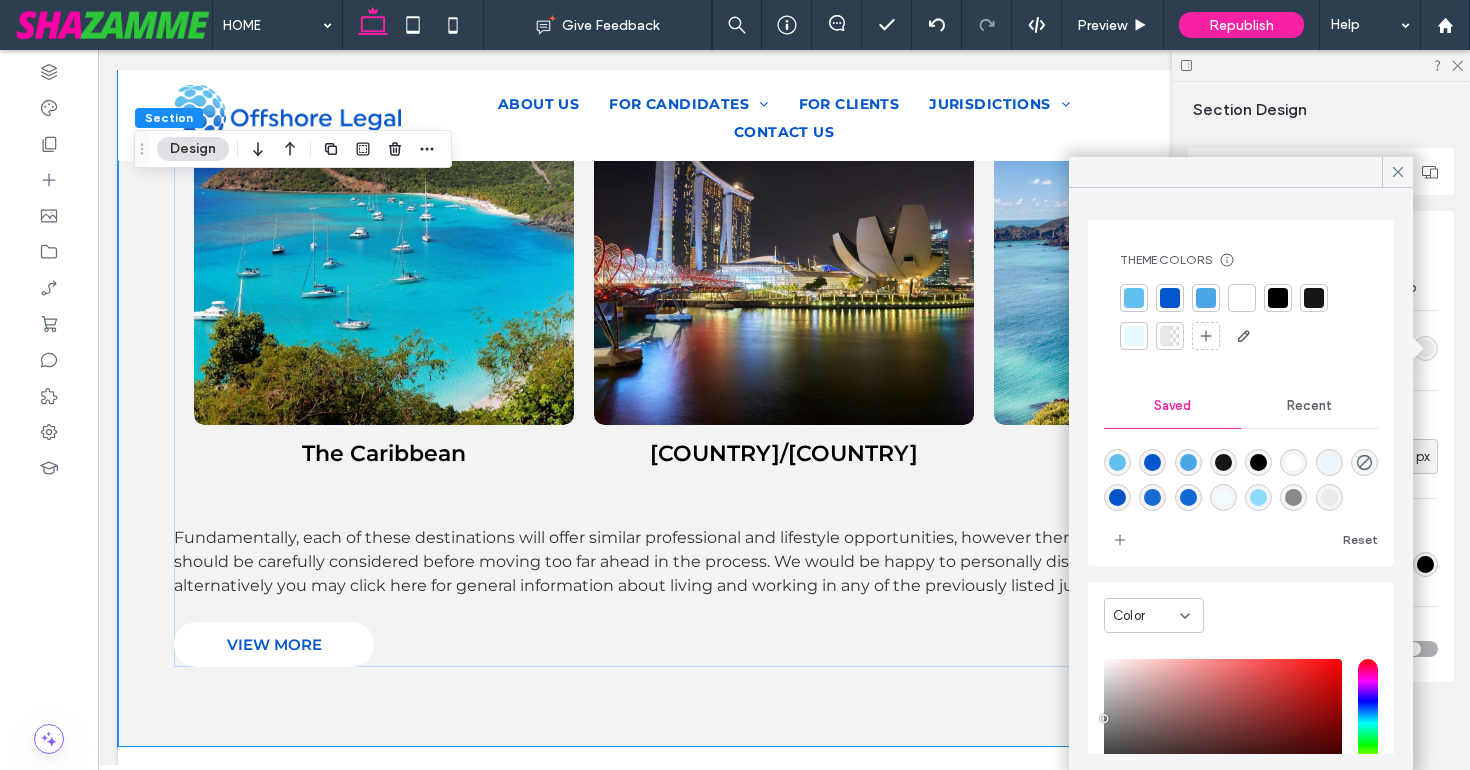 click at bounding box center (1175, 336) 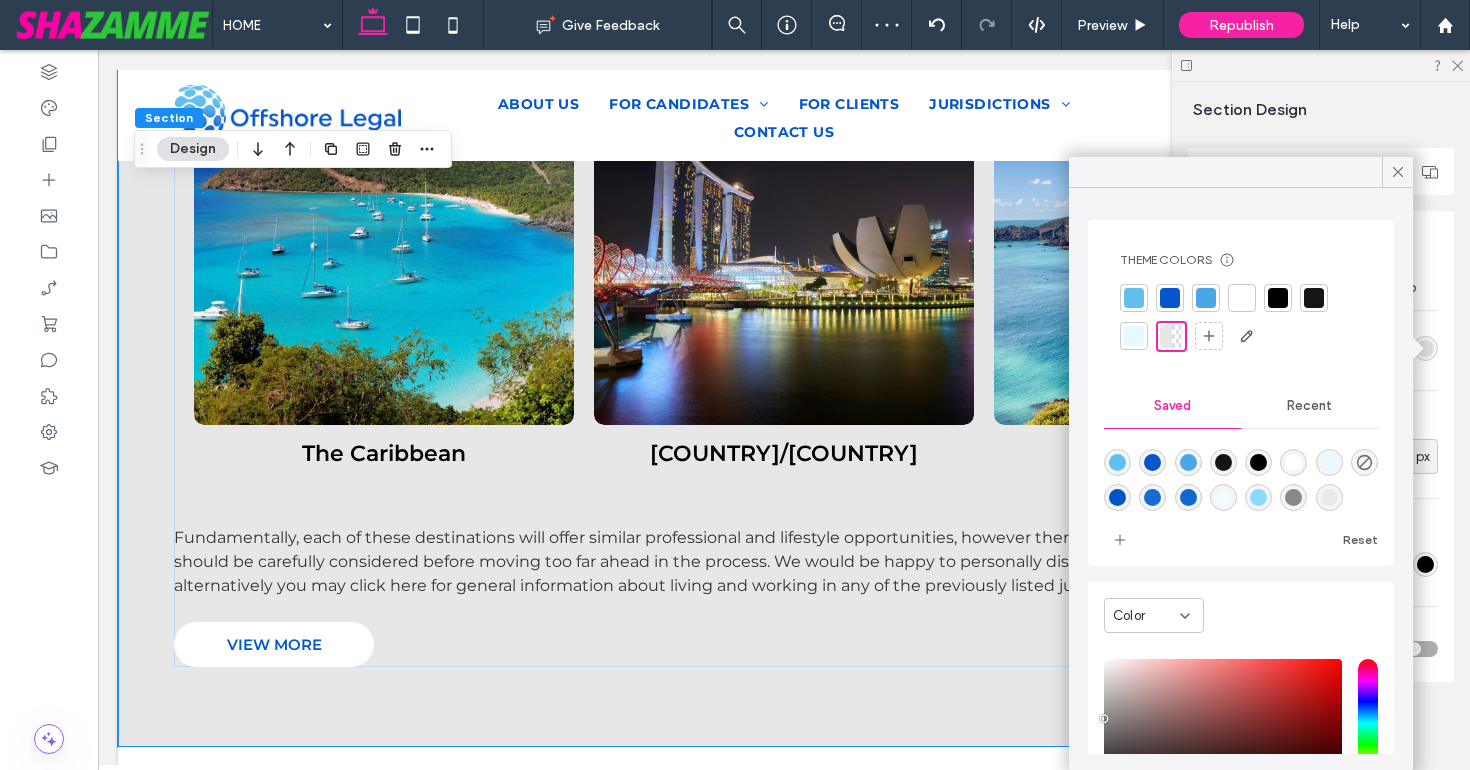 click at bounding box center (1329, 497) 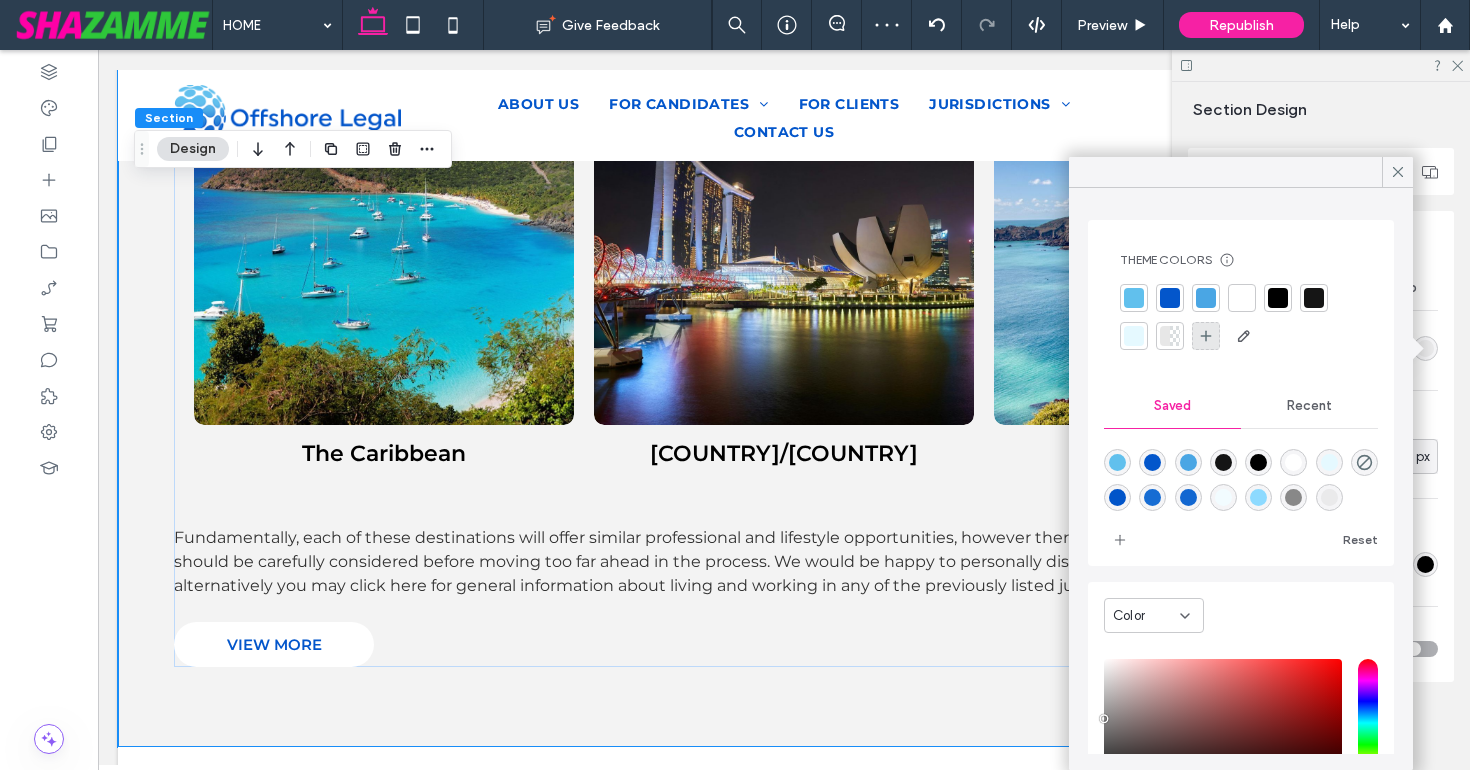 click 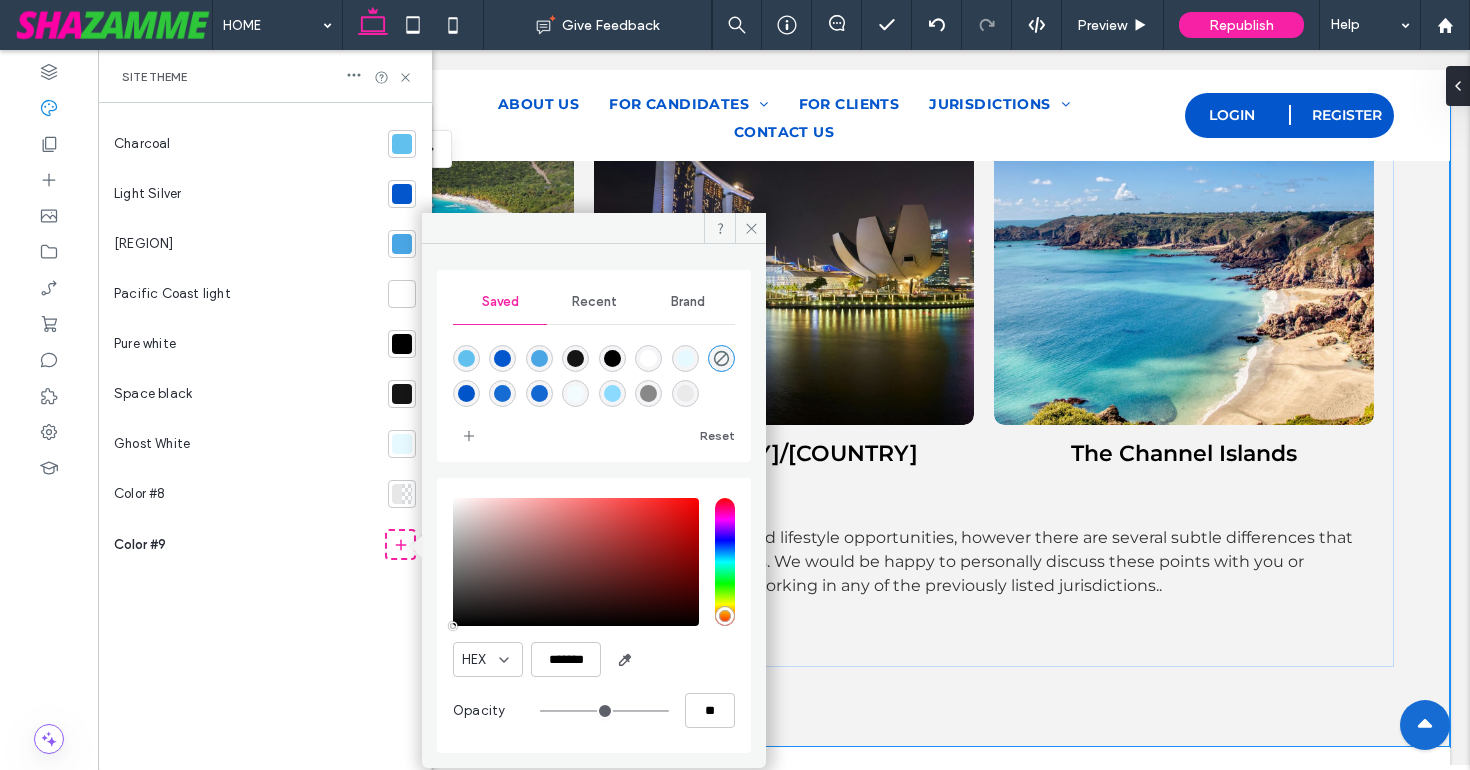 click at bounding box center [685, 393] 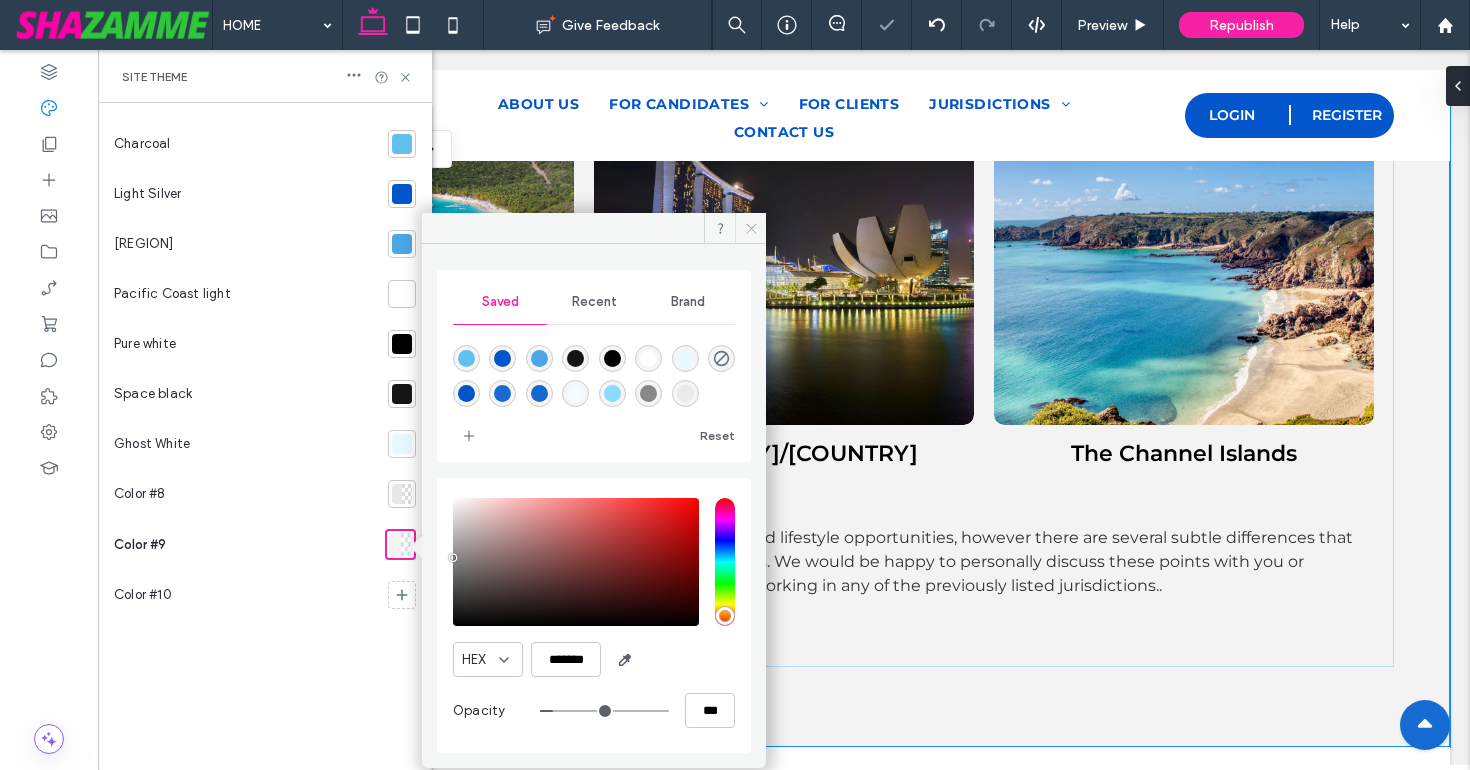 click 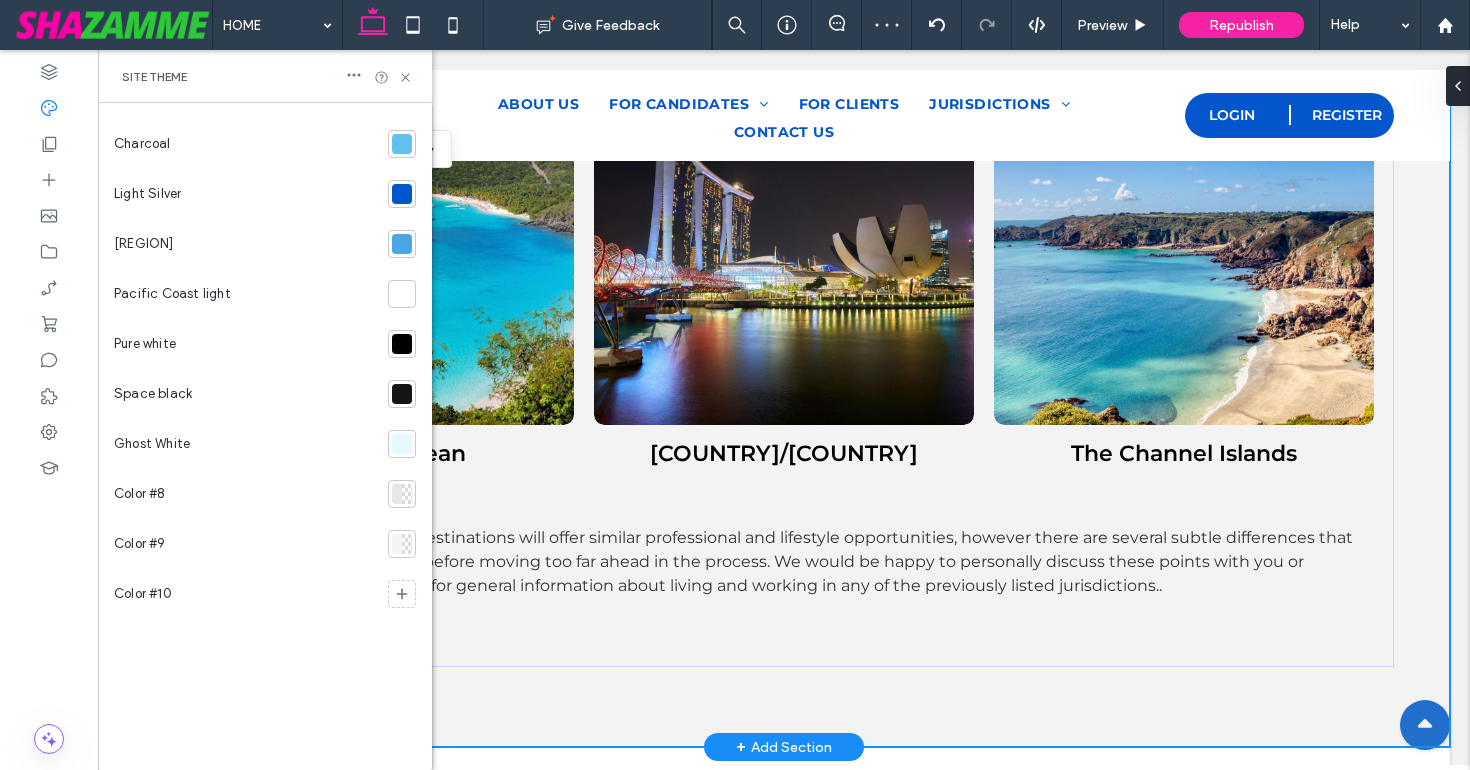 click on "Our Jurisdictions
The Caribbean
Button
Hong Kong/Singapore
Button
The Channel Islands
Button
Fundamentally, each of these destinations will offer similar professional and lifestyle opportunities, however there are several subtle differences that should be carefully considered before moving too far ahead in the process. We would be happy to personally discuss these points with you or alternatively you may click here for general information about living and working in any of the previously listed jurisdictions..
VIEW MORE" at bounding box center [784, 313] 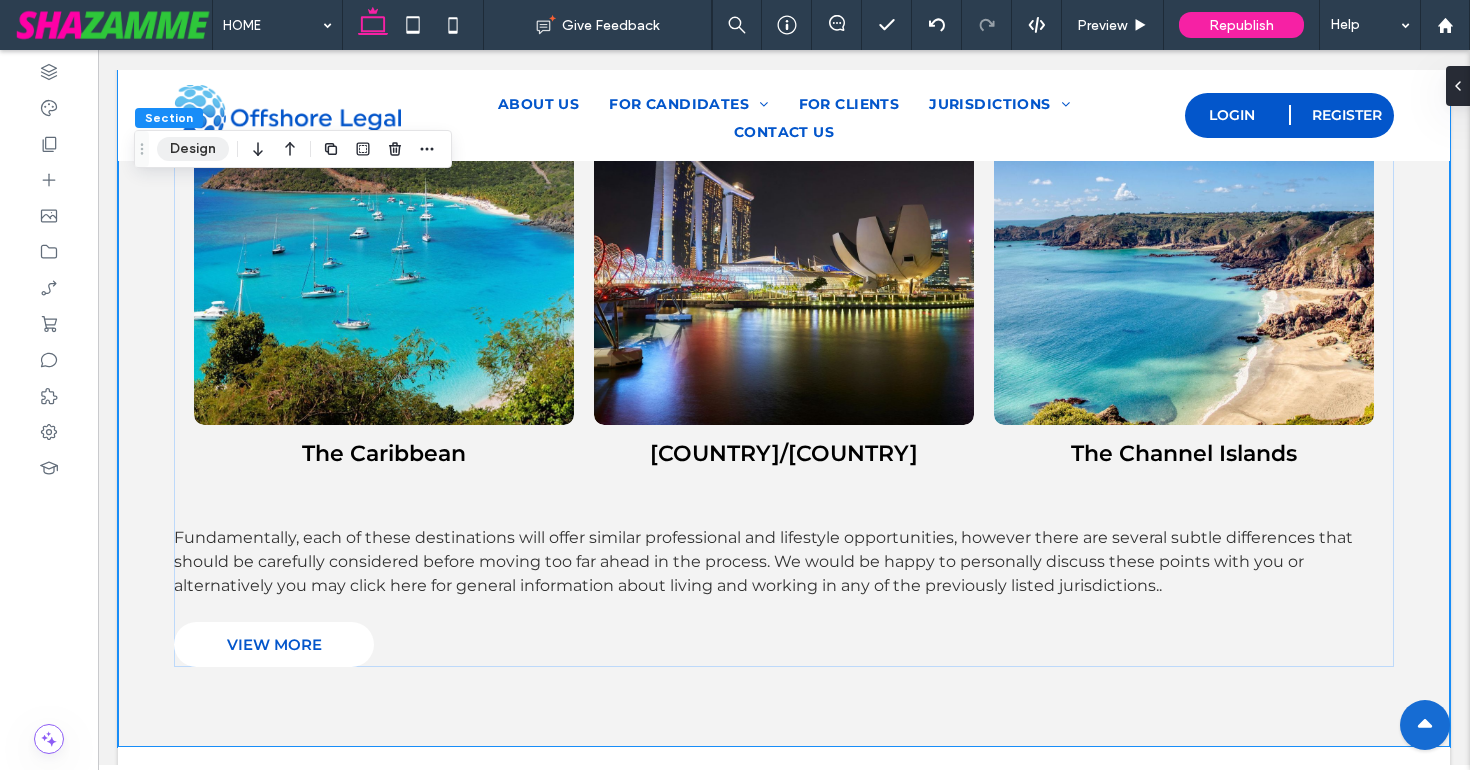 click on "Design" at bounding box center (193, 149) 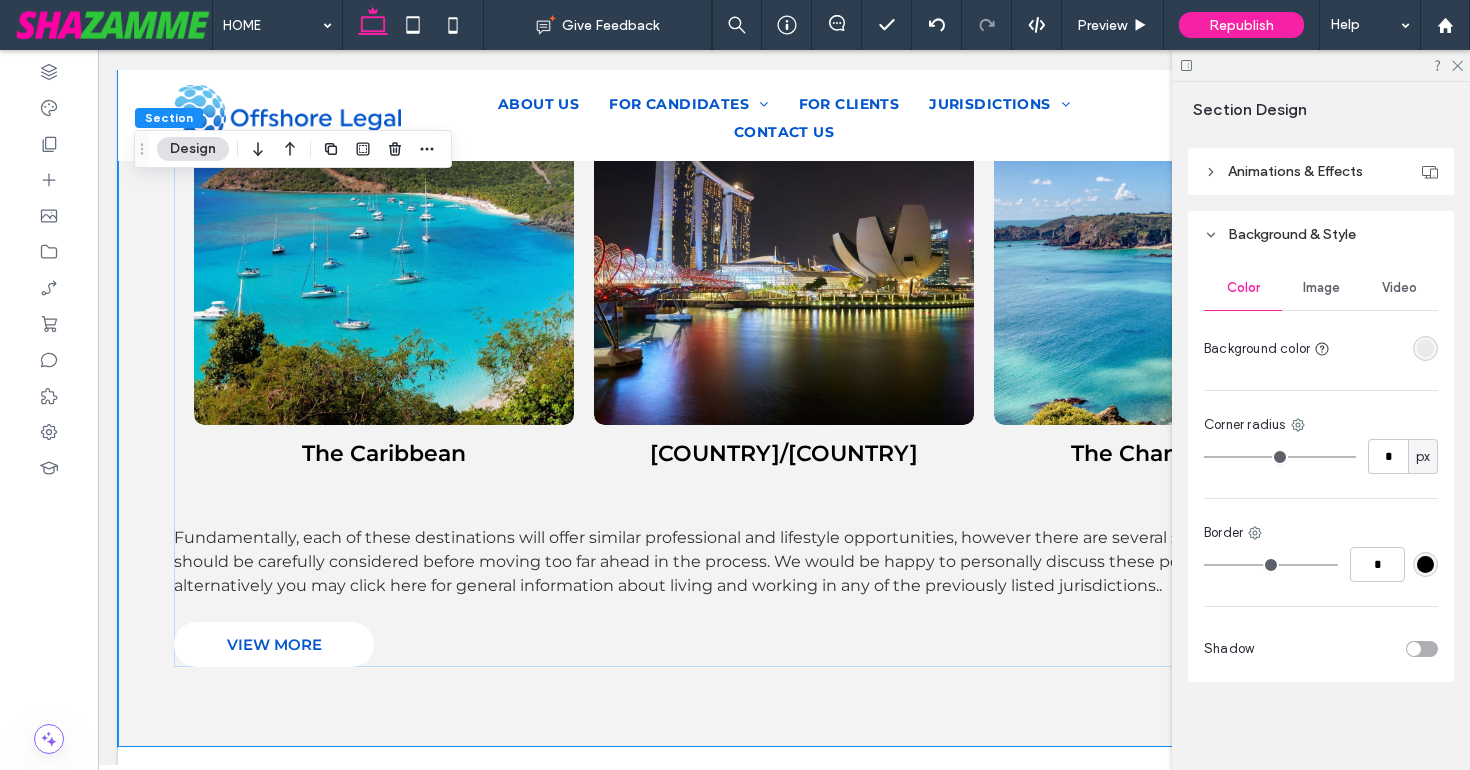 click at bounding box center (1425, 348) 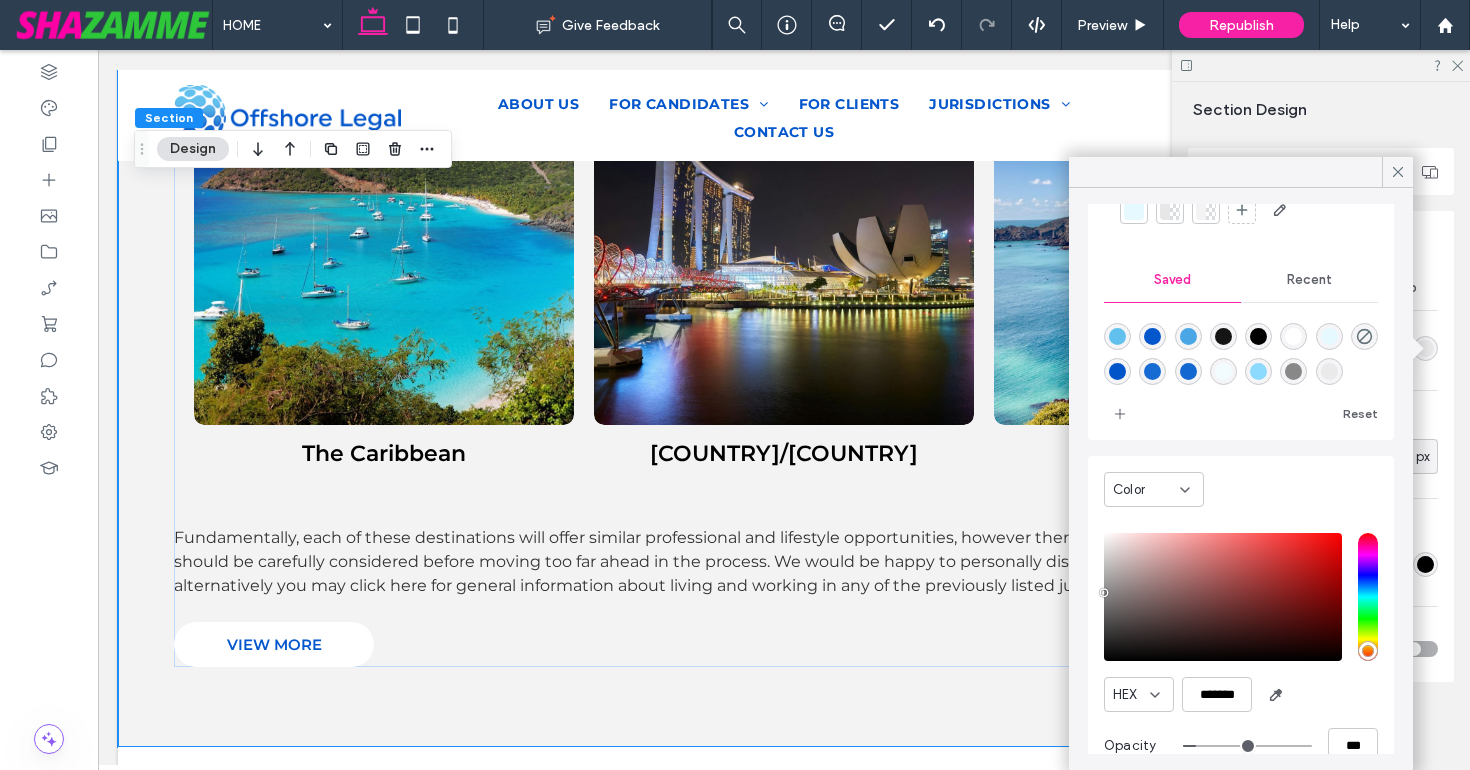scroll, scrollTop: 160, scrollLeft: 0, axis: vertical 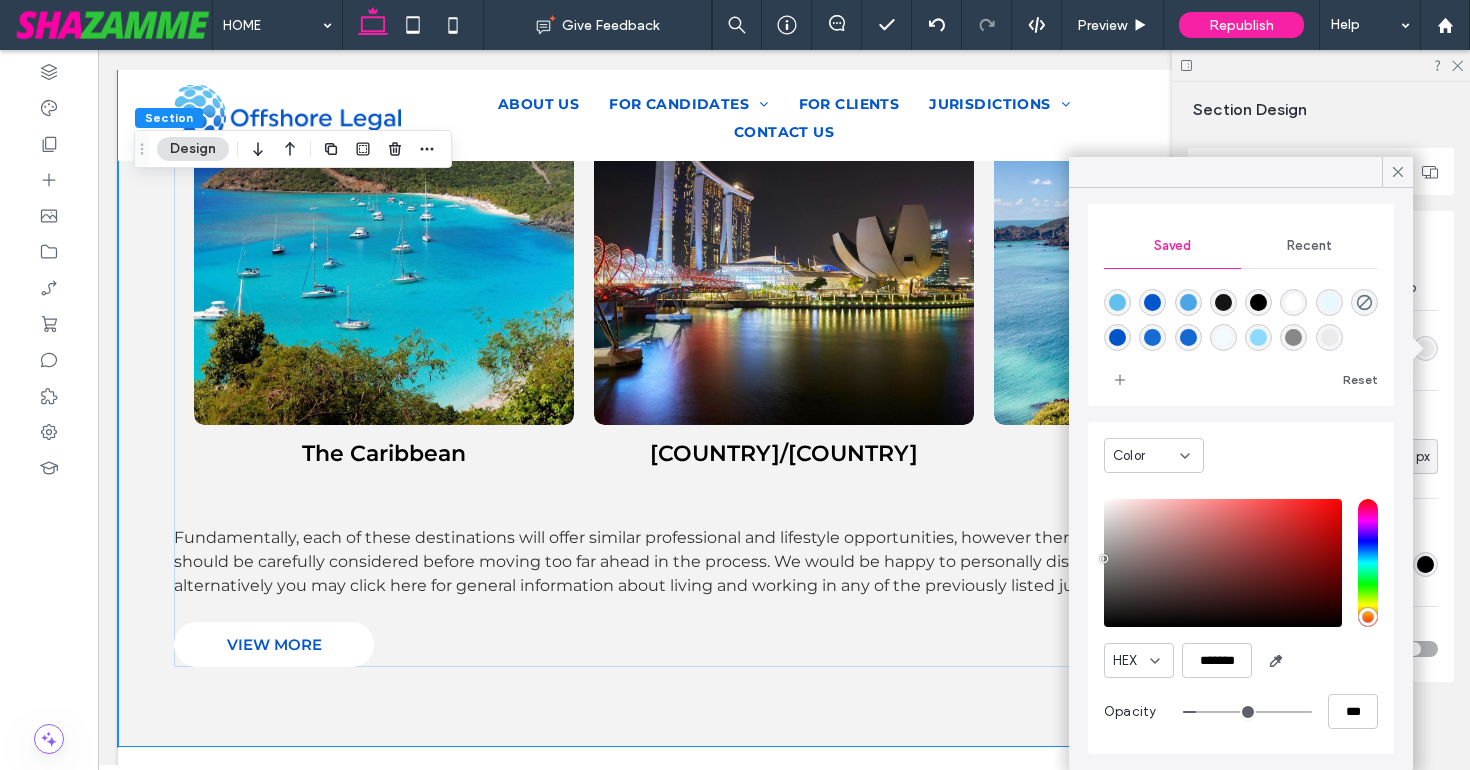 click 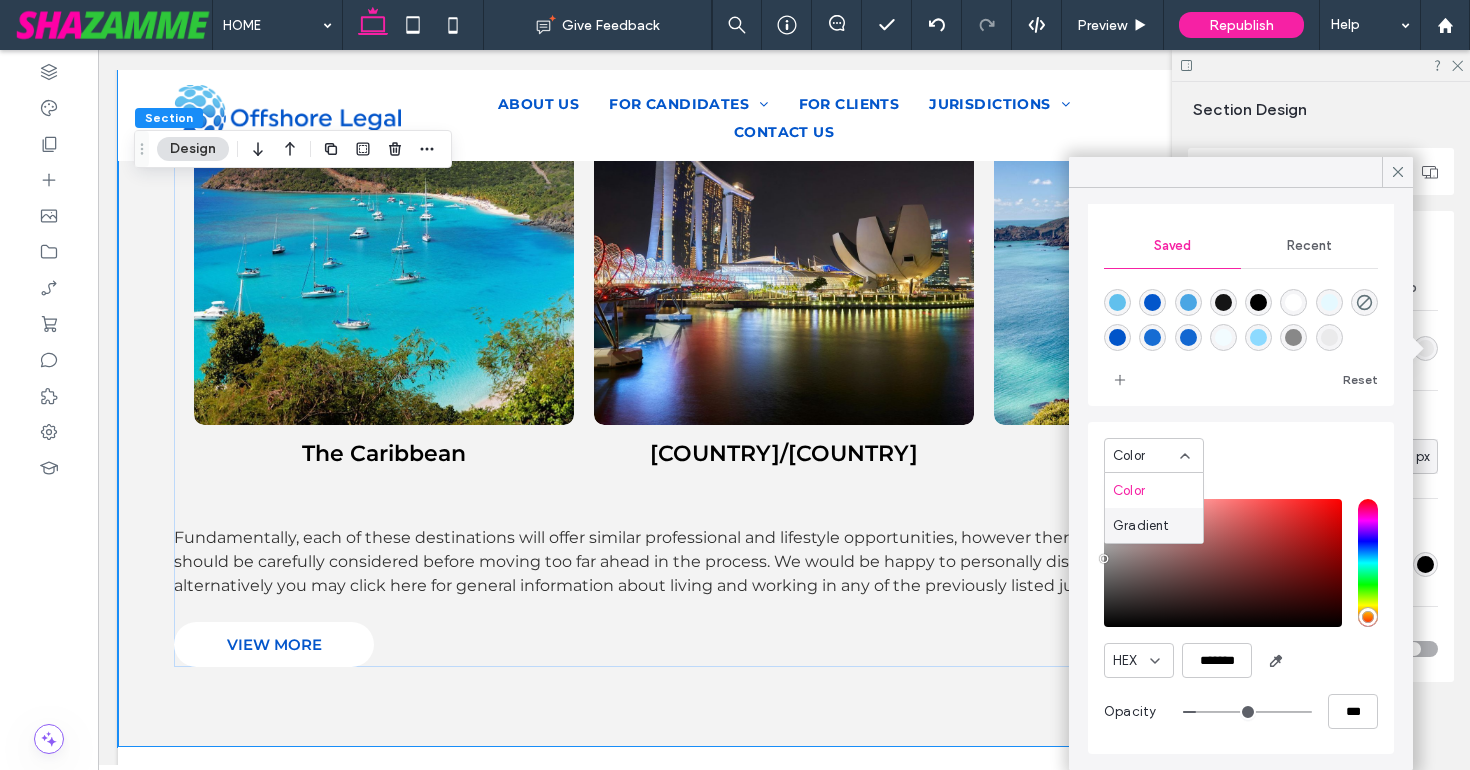 click on "Gradient" at bounding box center [1141, 526] 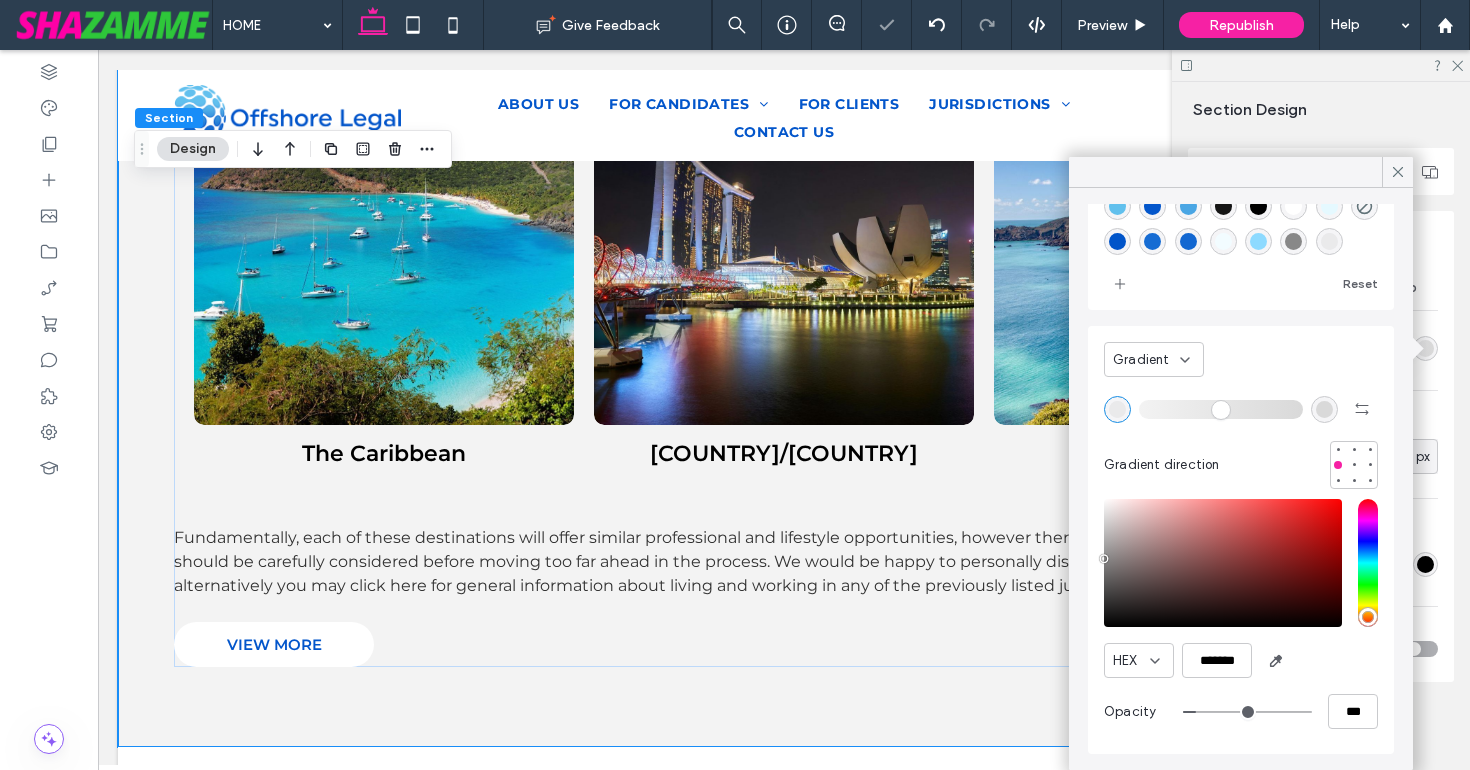 scroll, scrollTop: 6, scrollLeft: 0, axis: vertical 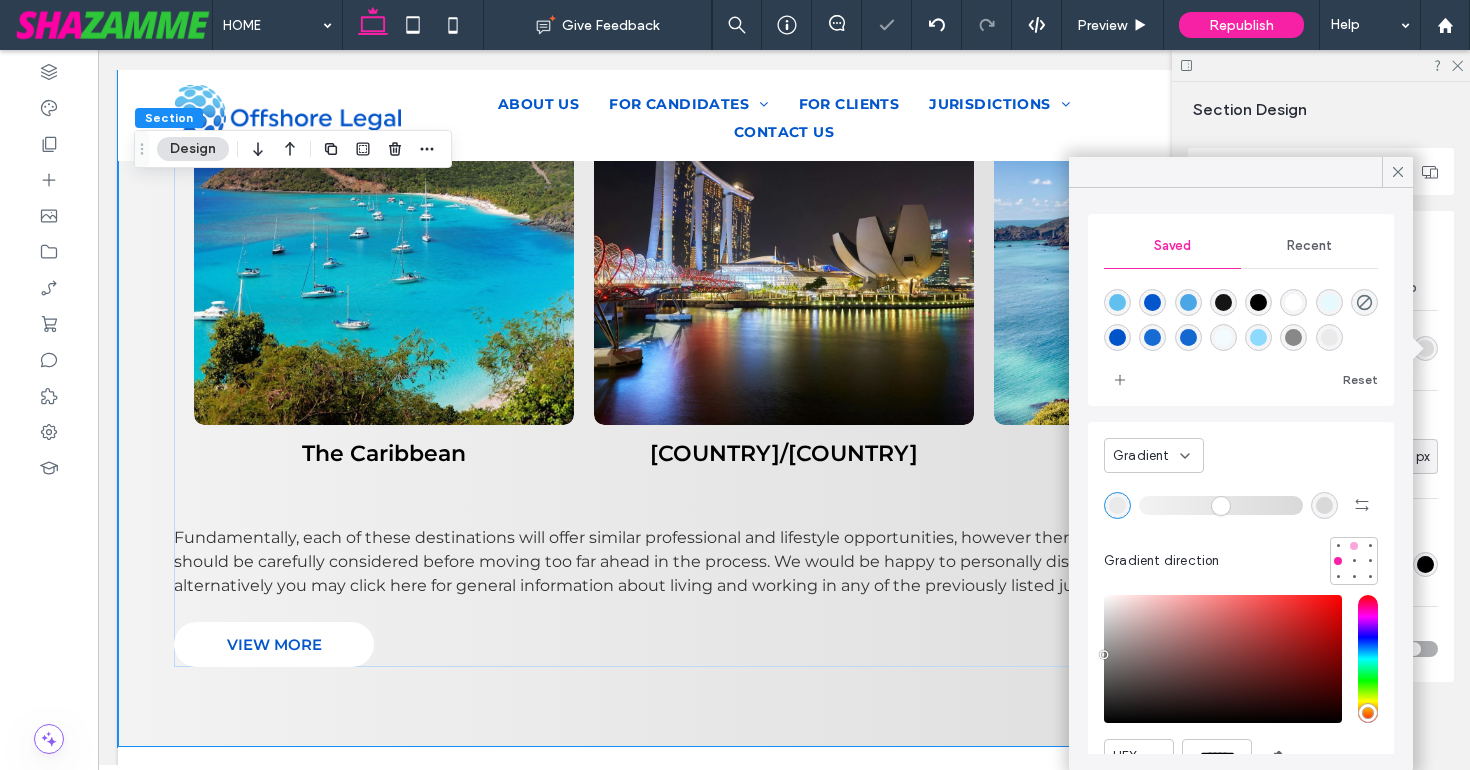click at bounding box center [1354, 546] 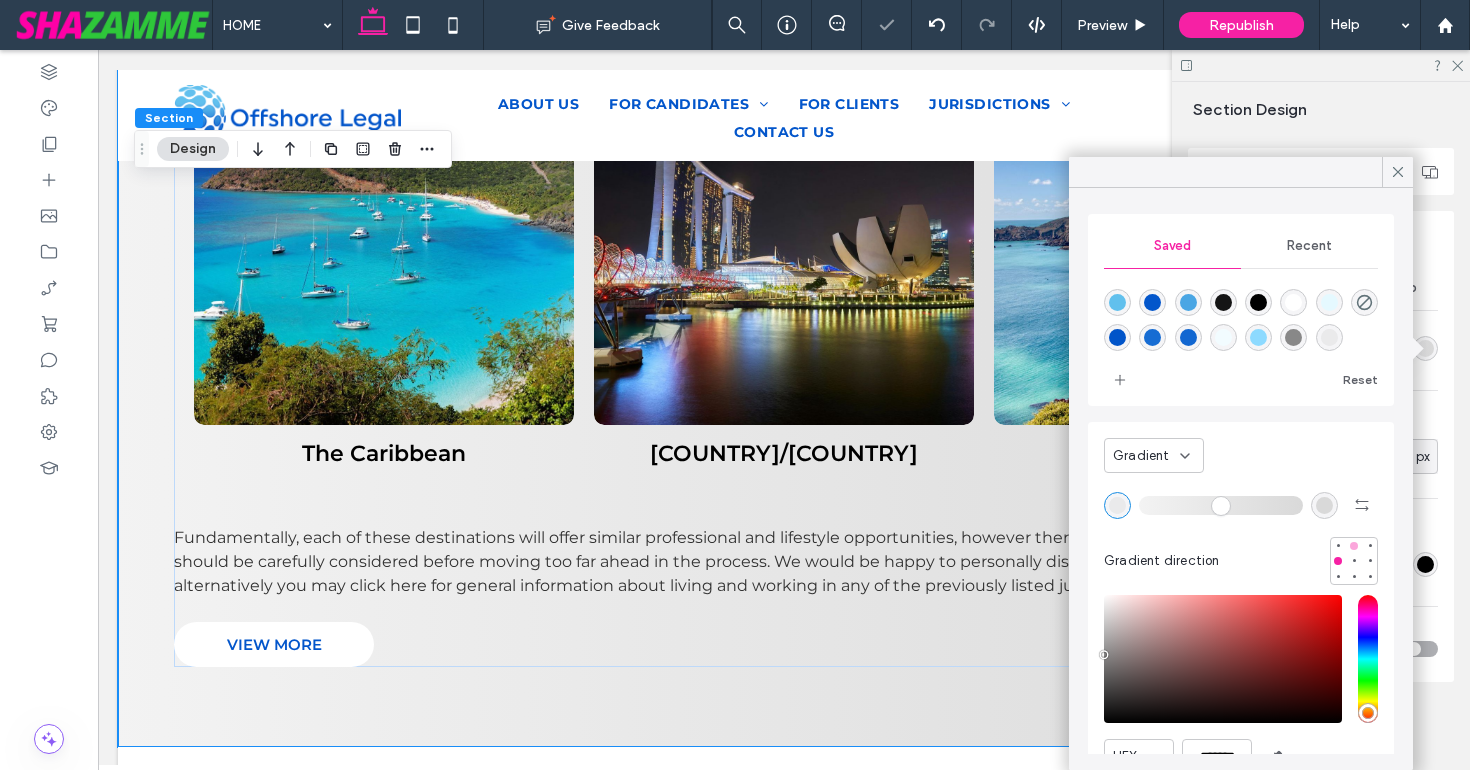 type on "*******" 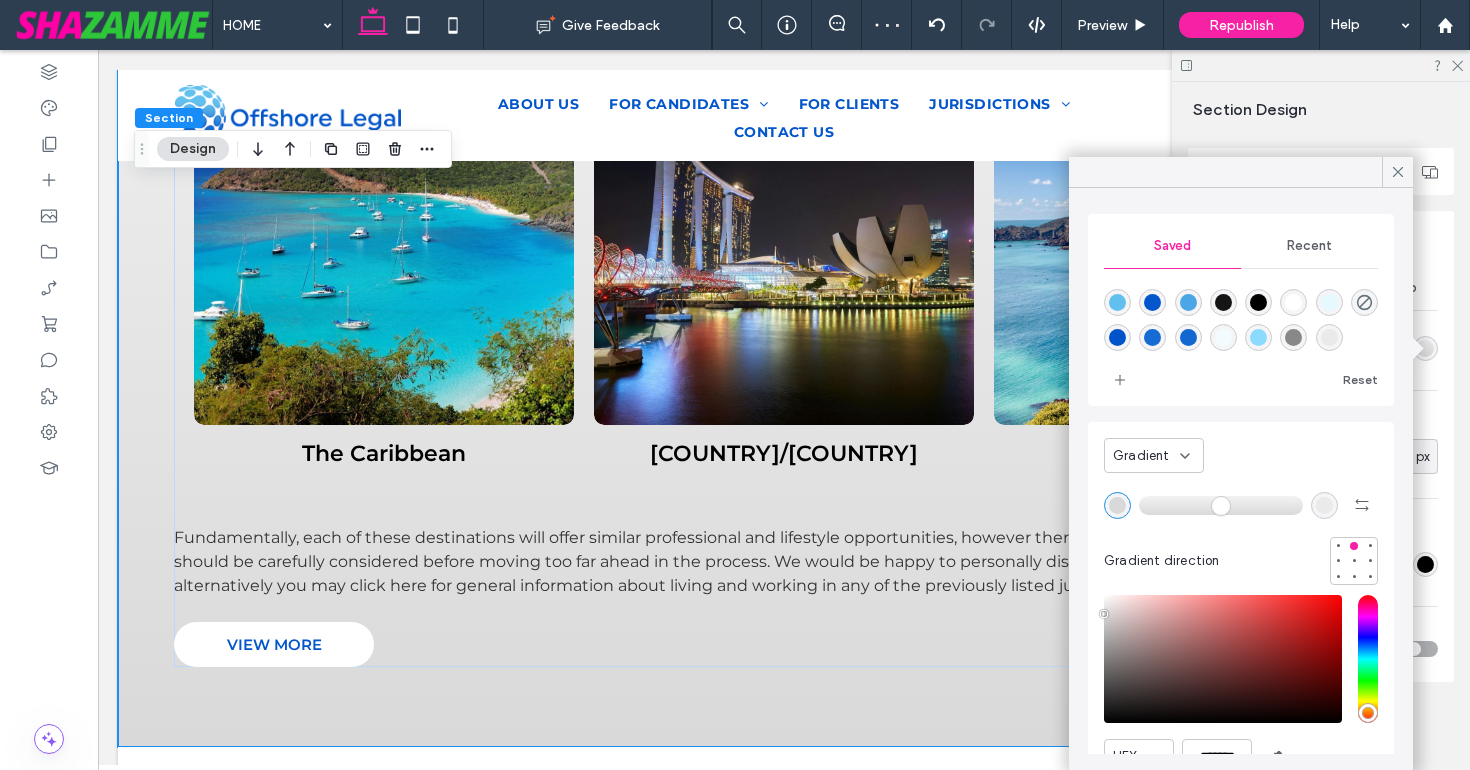click at bounding box center (1329, 337) 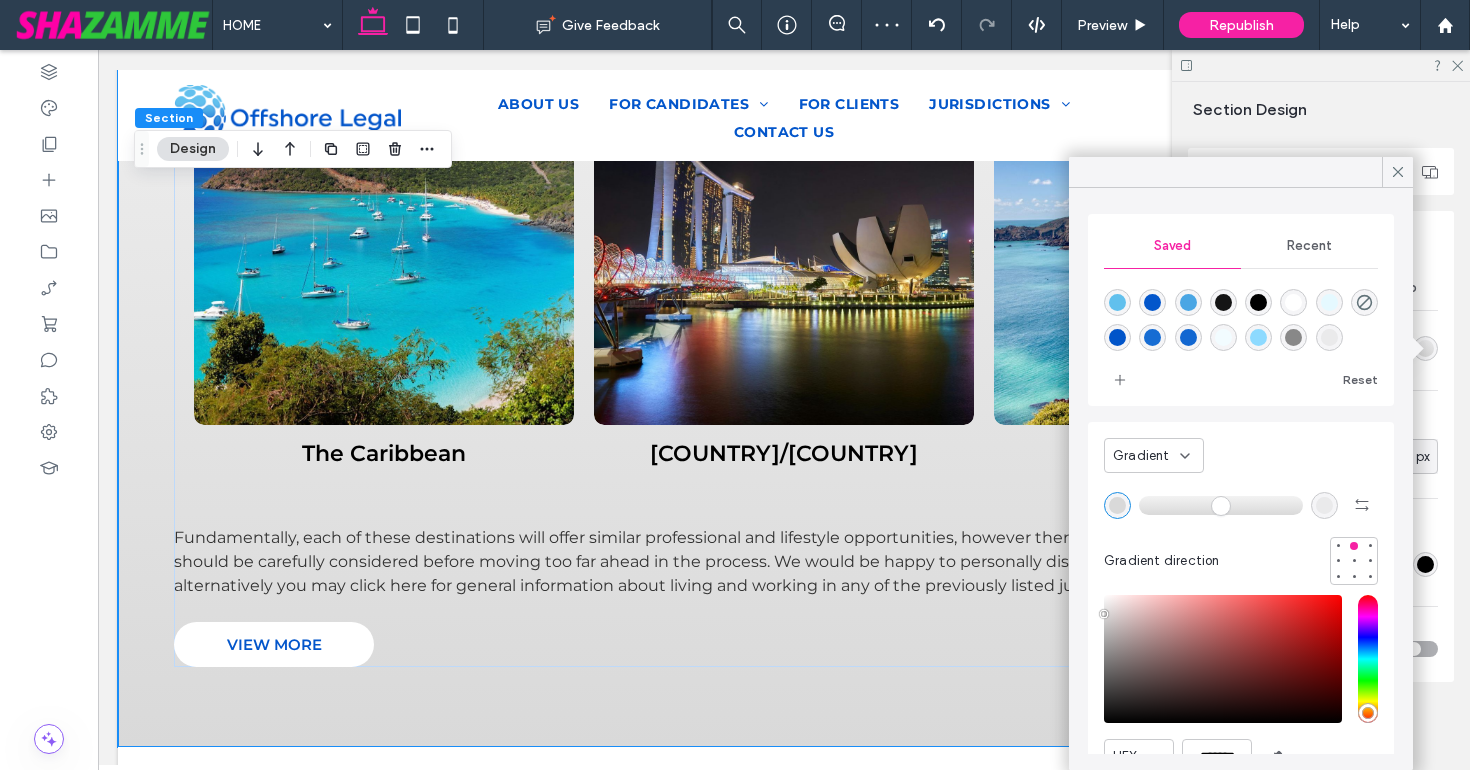 type on "*******" 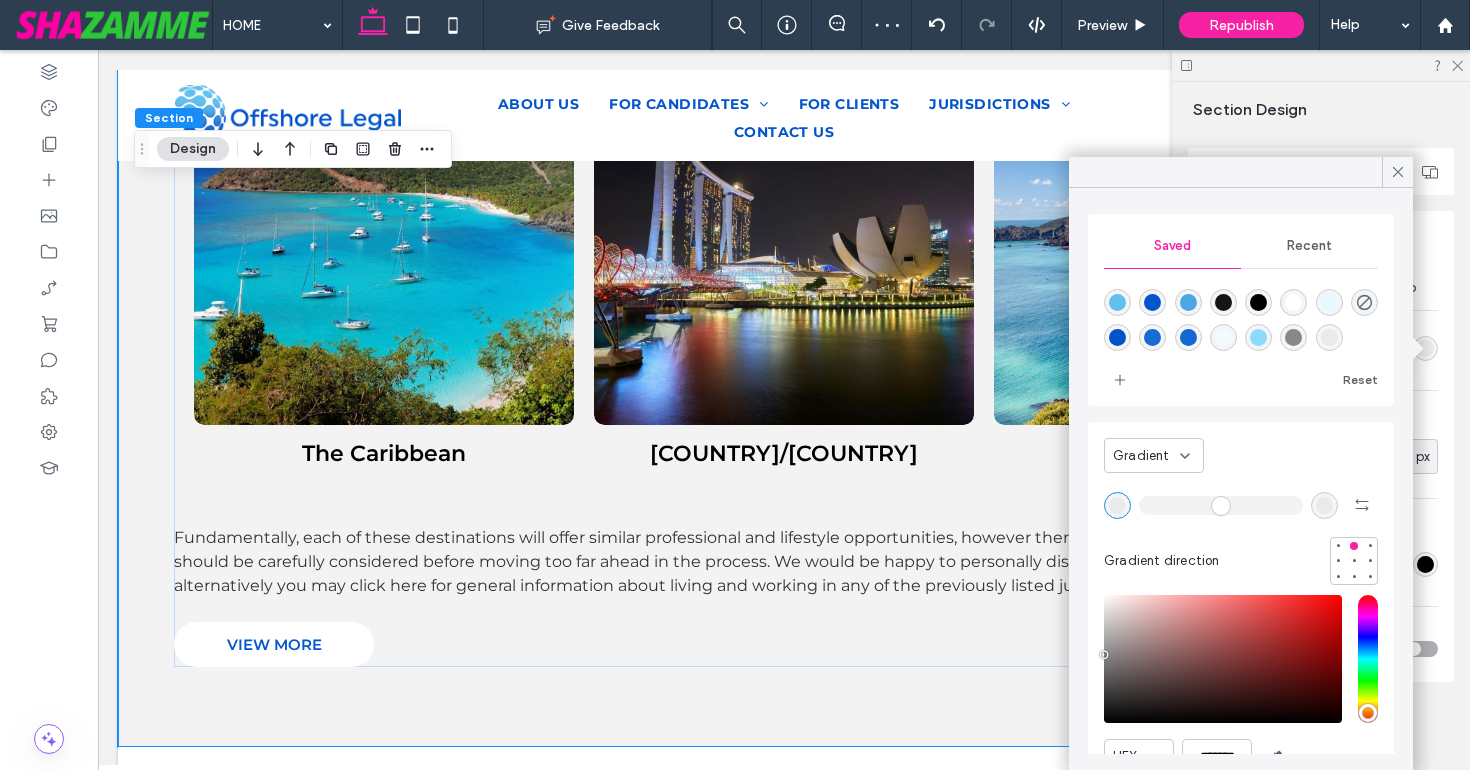 click at bounding box center [1324, 505] 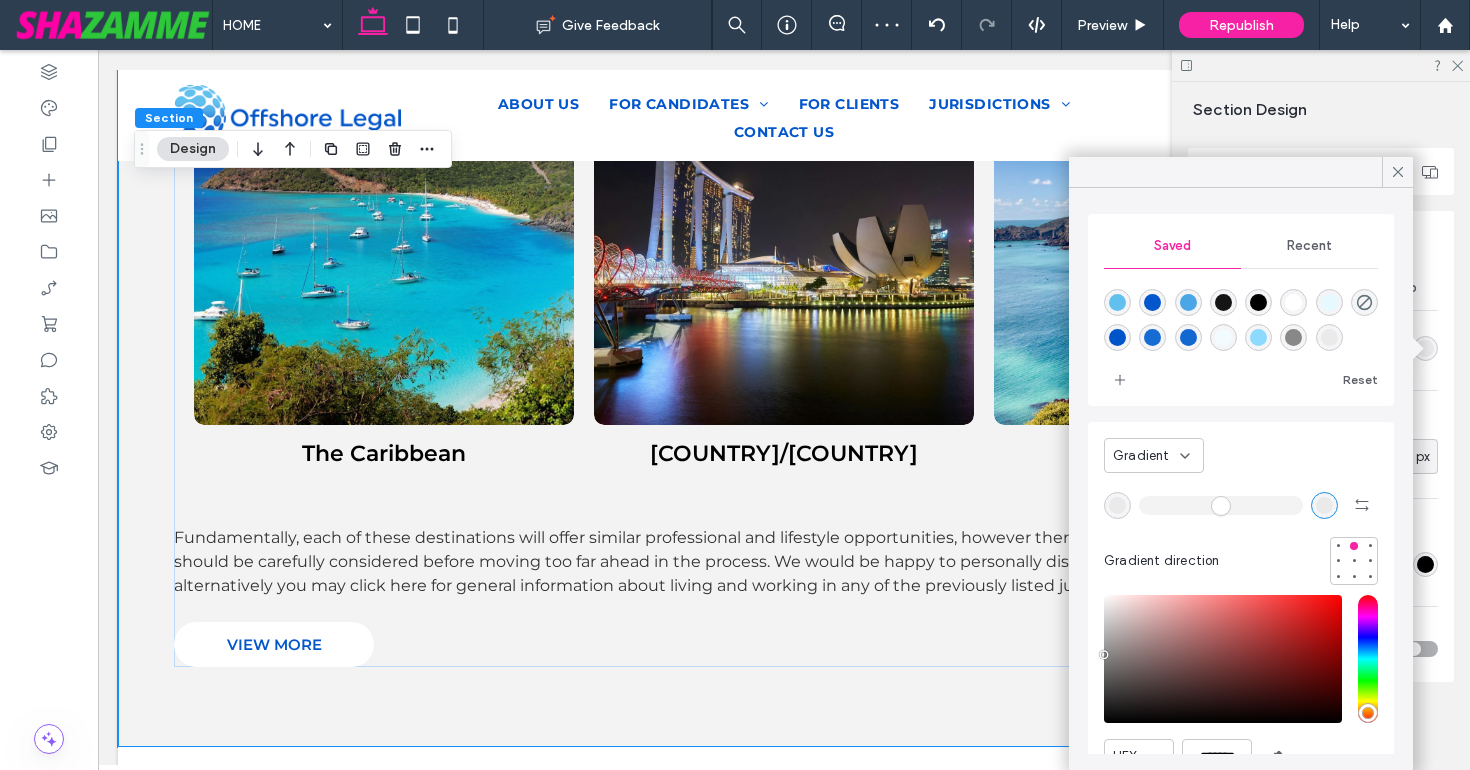 click at bounding box center (1293, 302) 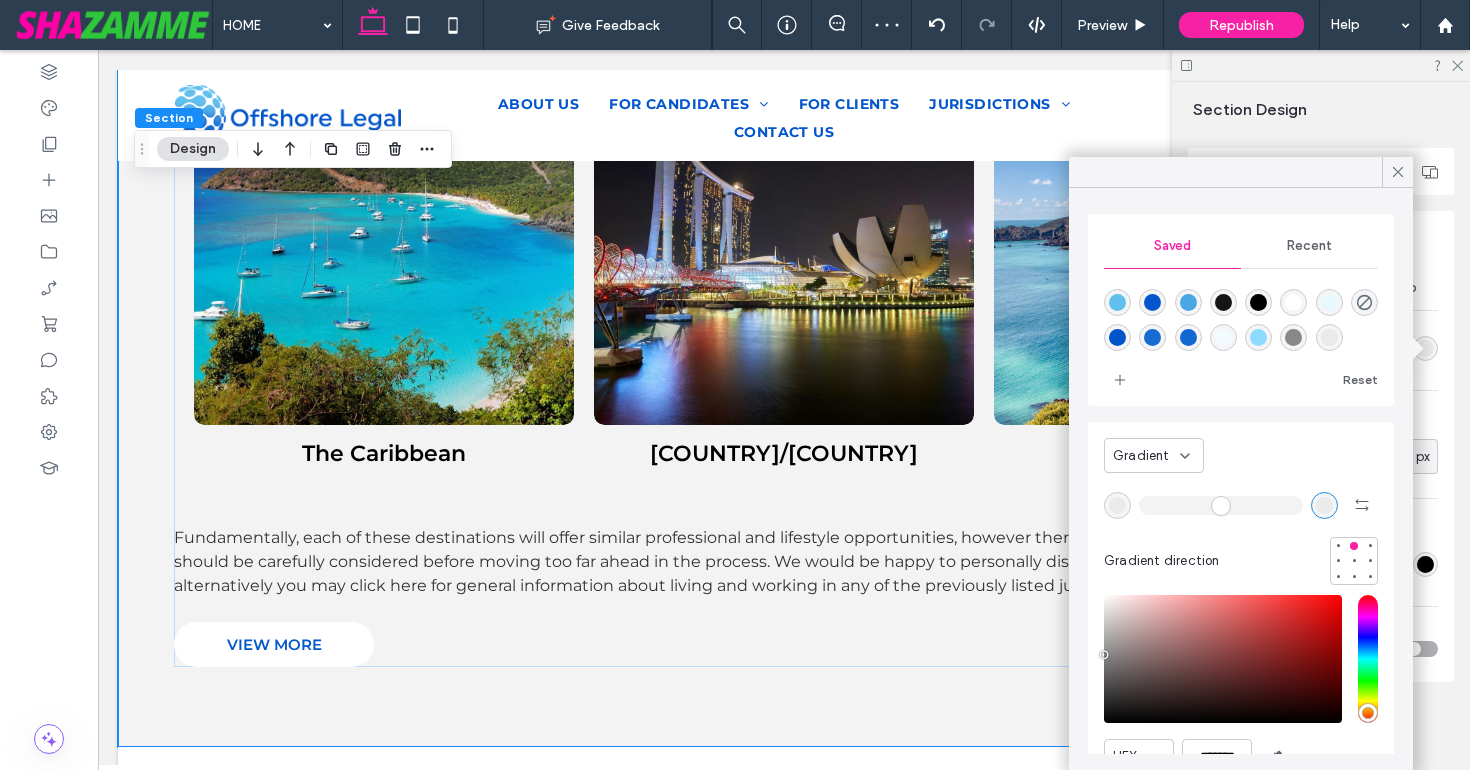type on "*******" 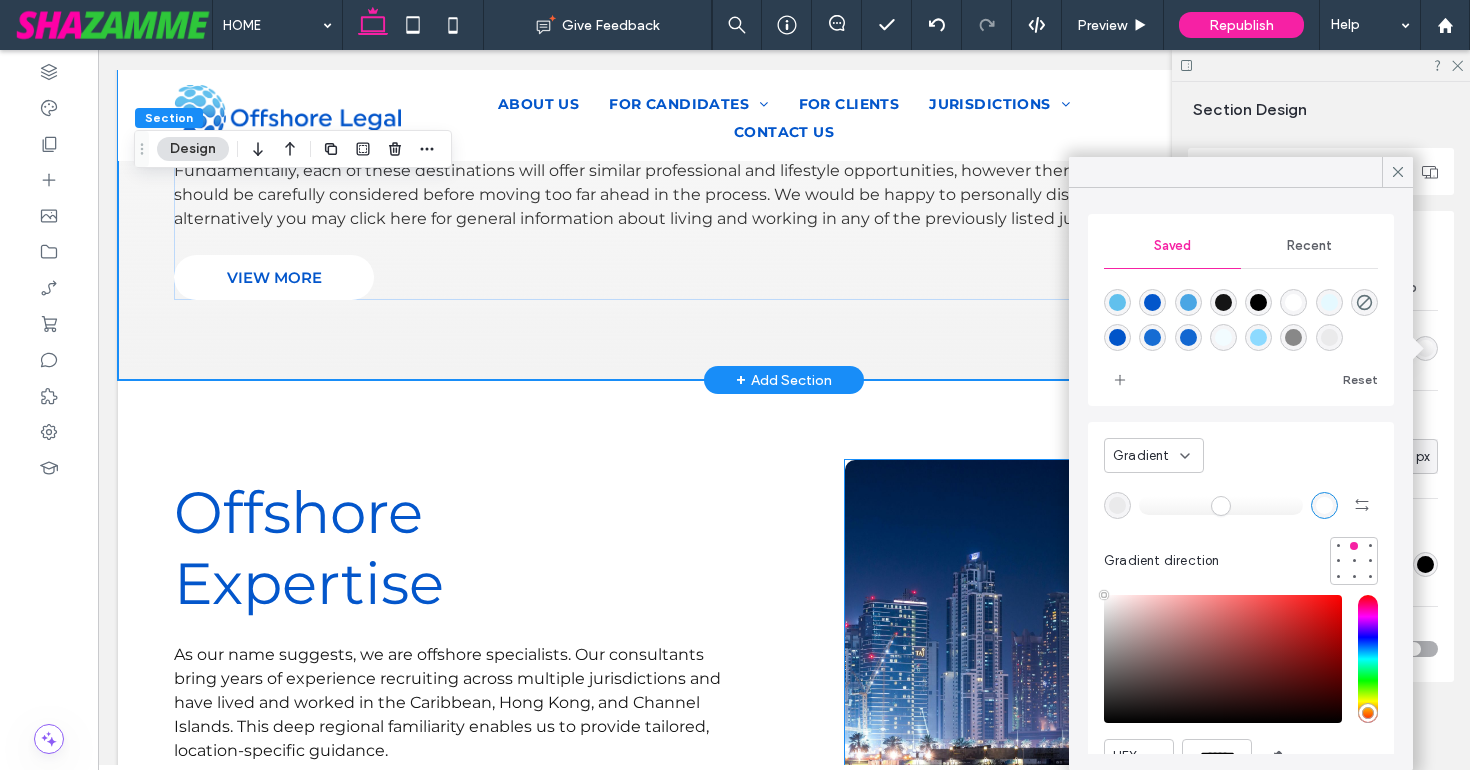 scroll, scrollTop: 1830, scrollLeft: 0, axis: vertical 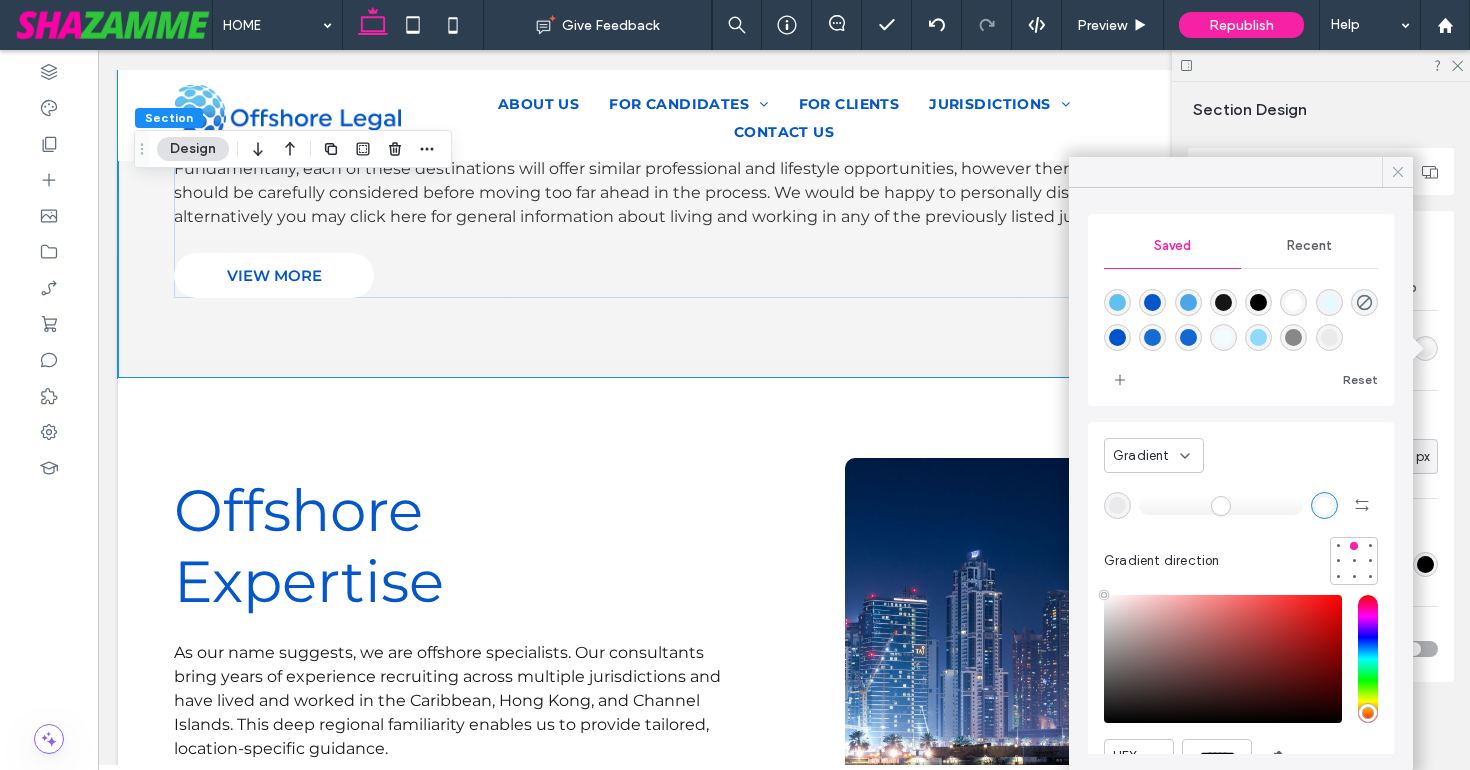 click at bounding box center (1398, 172) 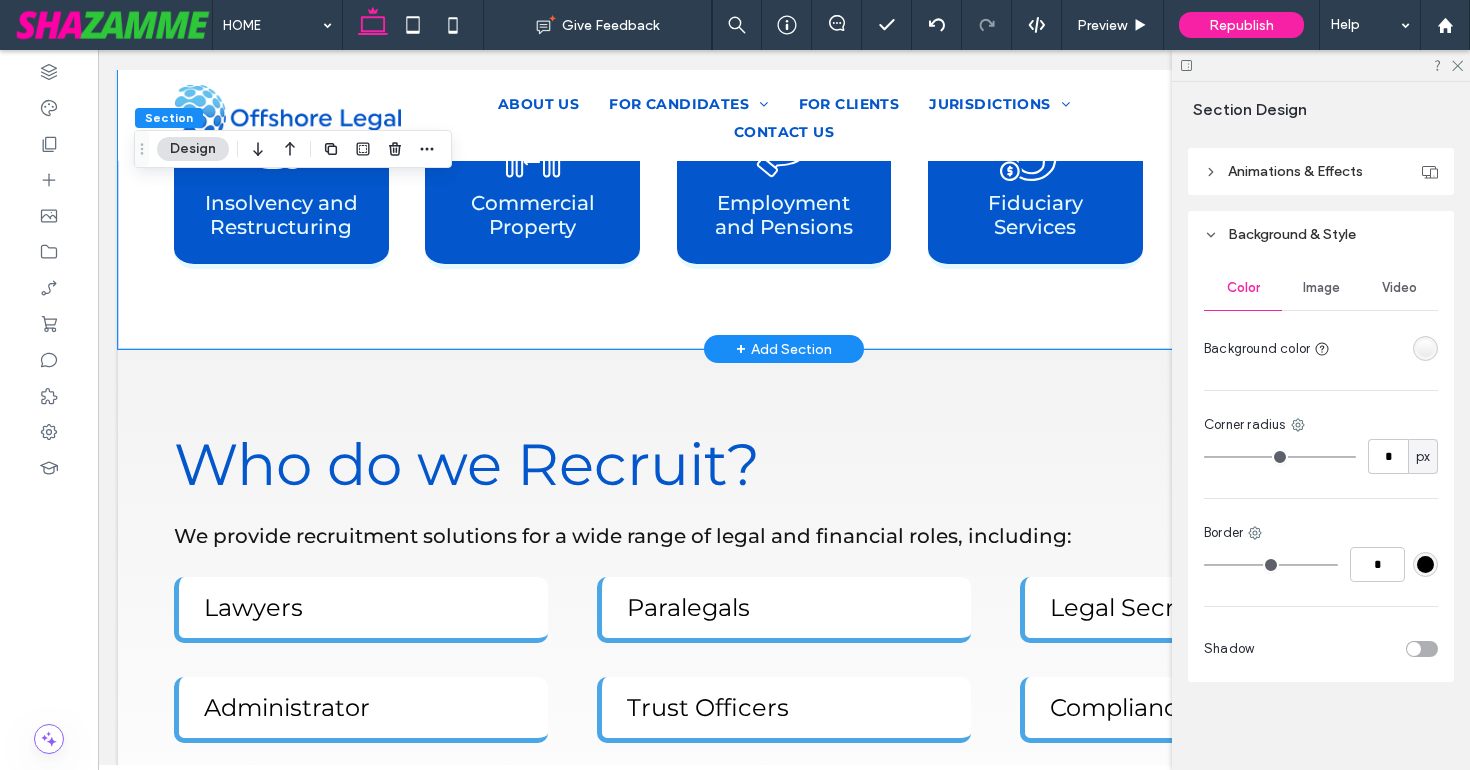 scroll, scrollTop: 3043, scrollLeft: 0, axis: vertical 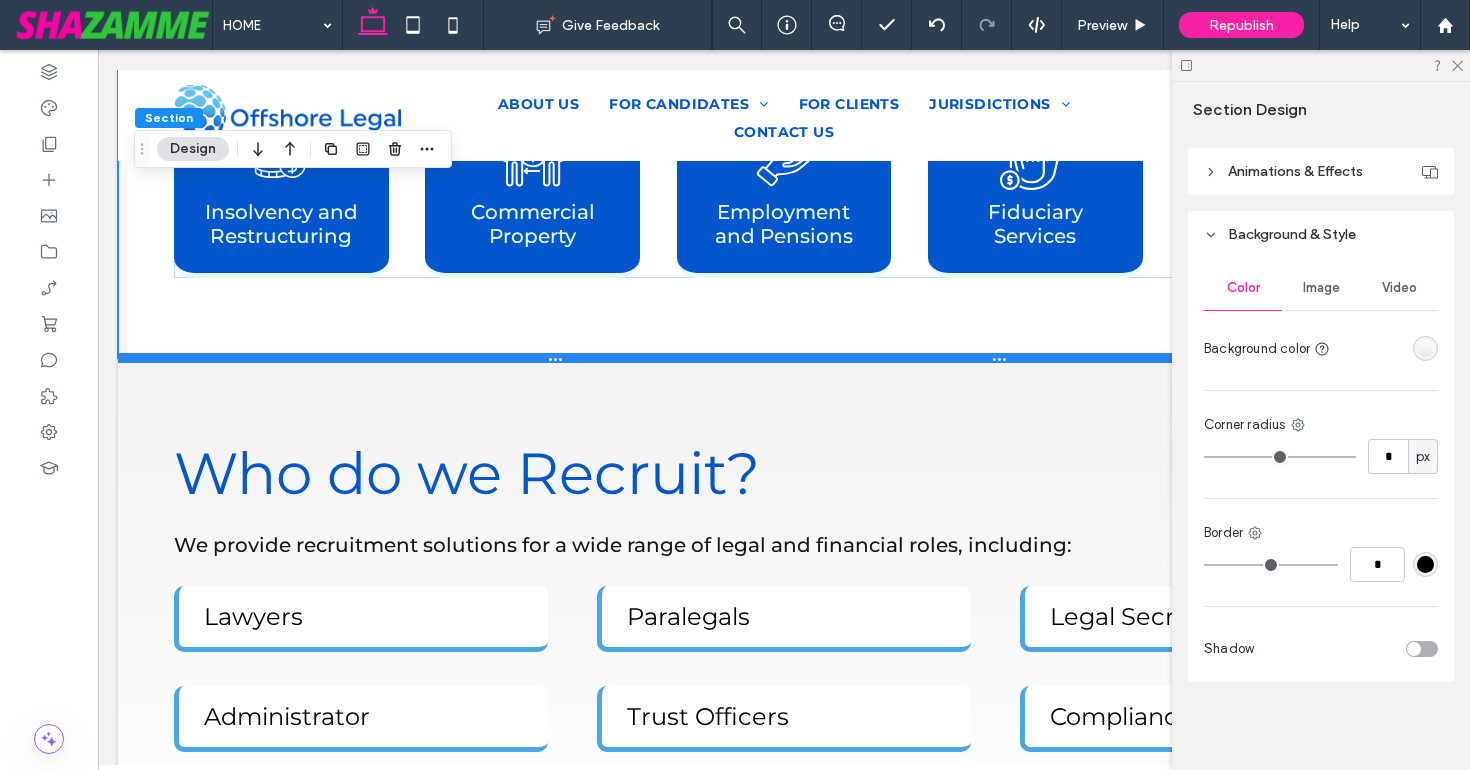 click at bounding box center (784, 358) 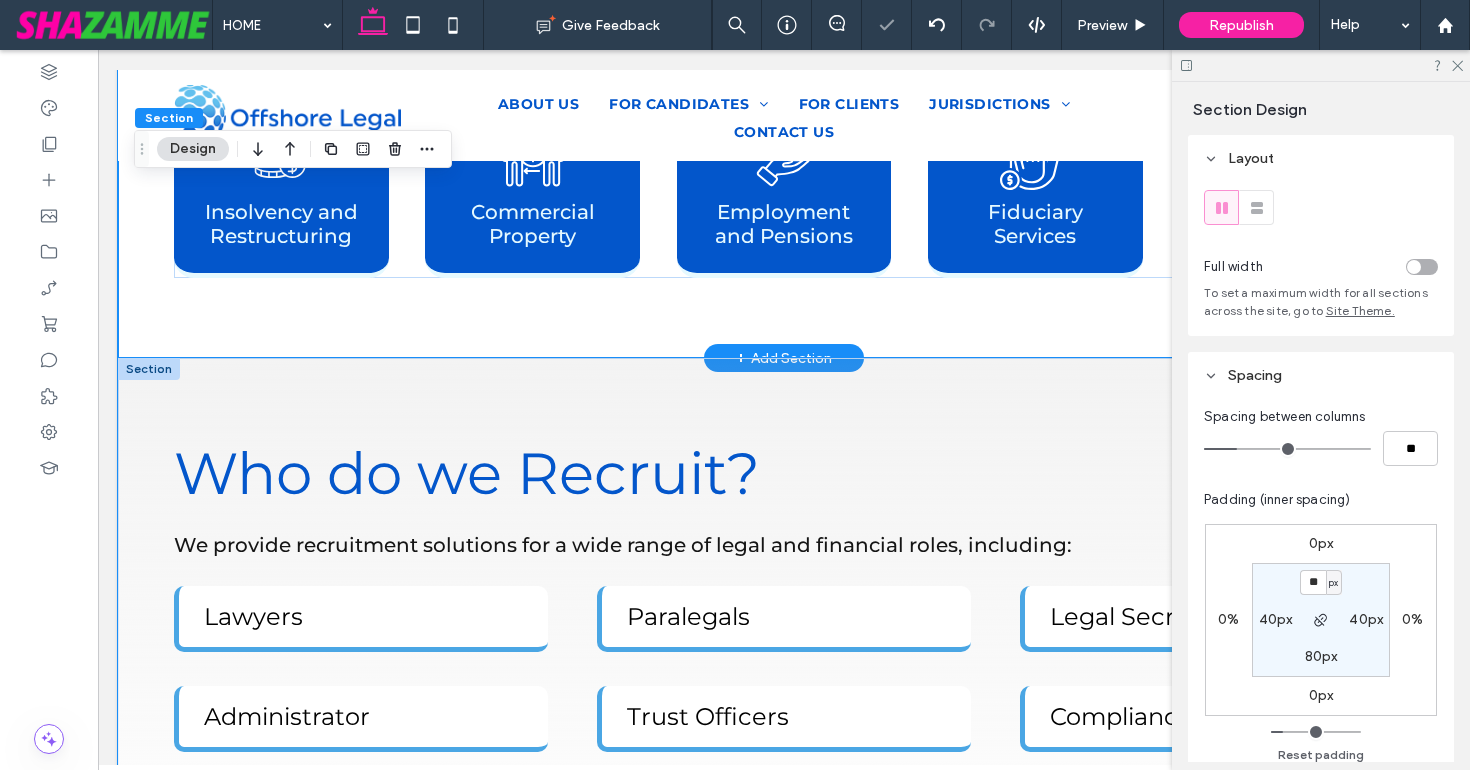 click on "Who do we Recruit?
We provide recruitment solutions for a wide range of legal and financial roles, including:
Lawyers
Paralegals
Legal Secretaries
Administrator
Trust Officers
Compliance
We recruit across all experience levels, though please note that each jurisdiction may have specific work permit requirements based on experience and qualifications." at bounding box center [784, 647] 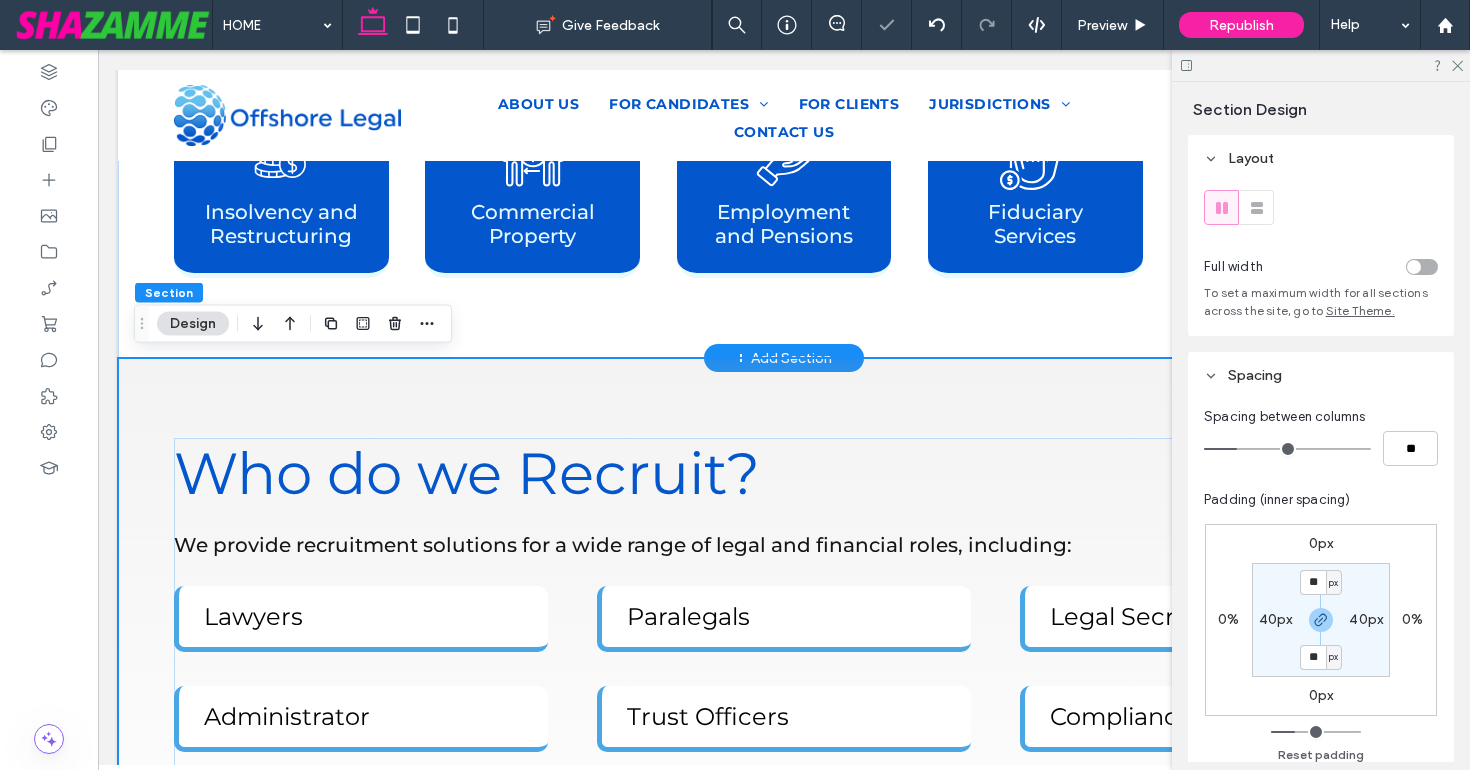scroll, scrollTop: 3055, scrollLeft: 0, axis: vertical 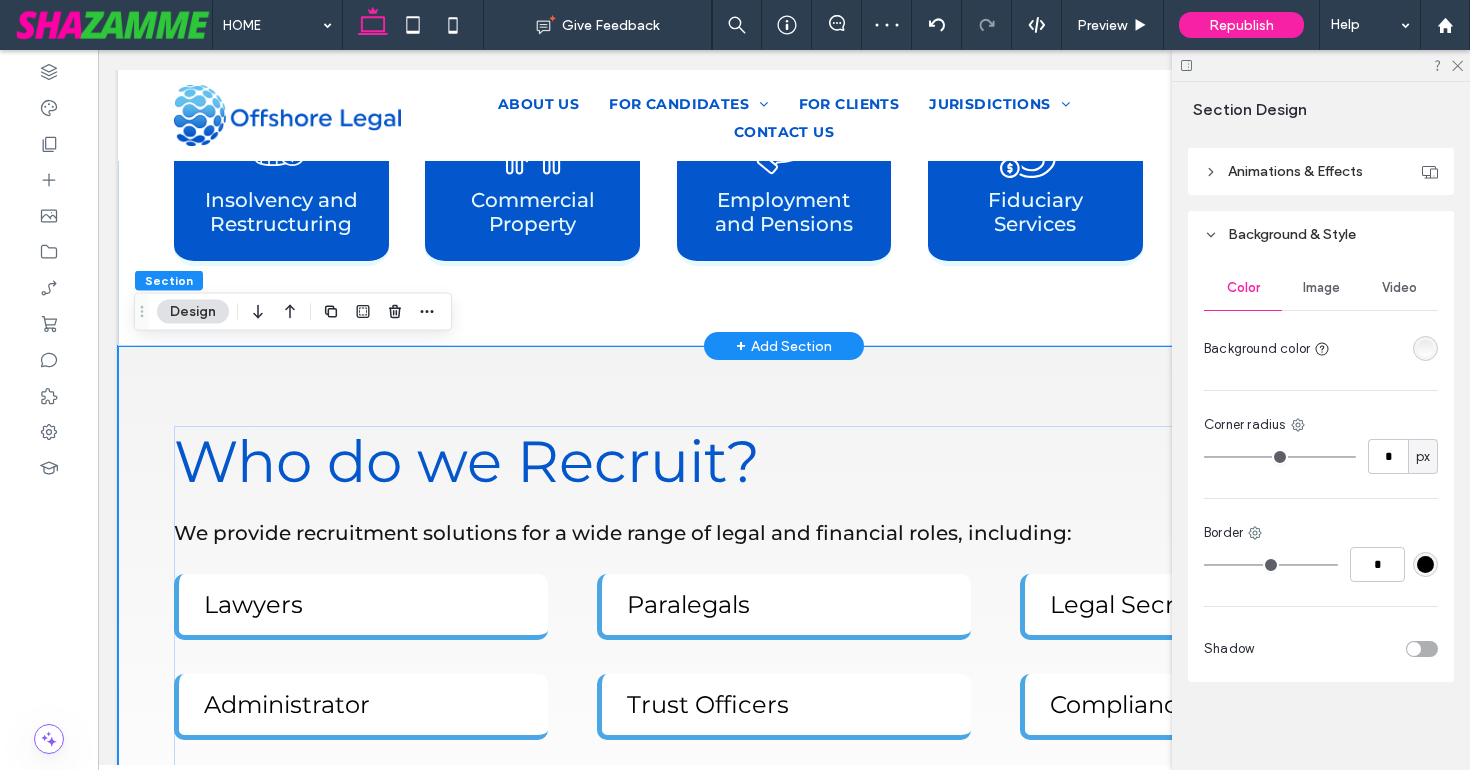 click at bounding box center (1425, 348) 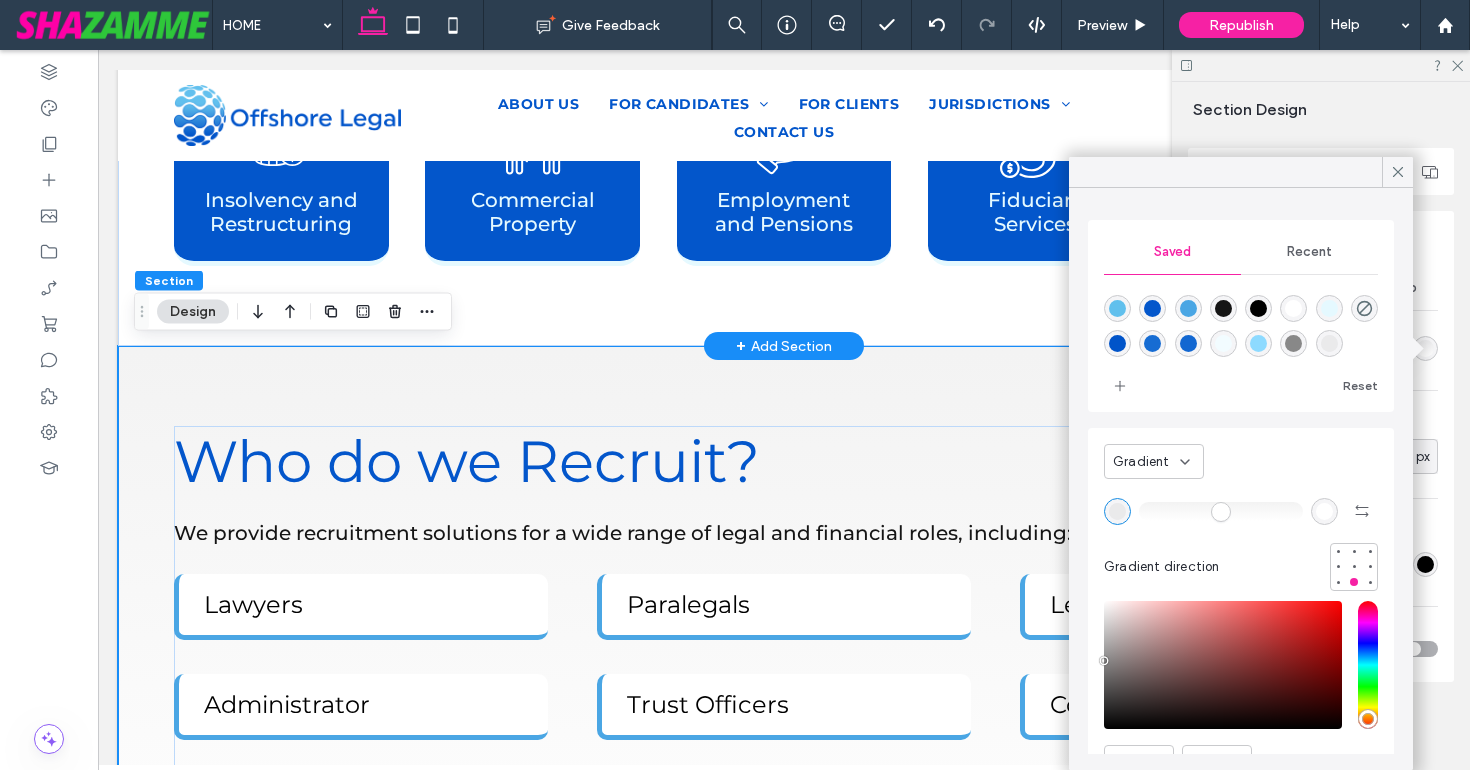 click at bounding box center [1117, 511] 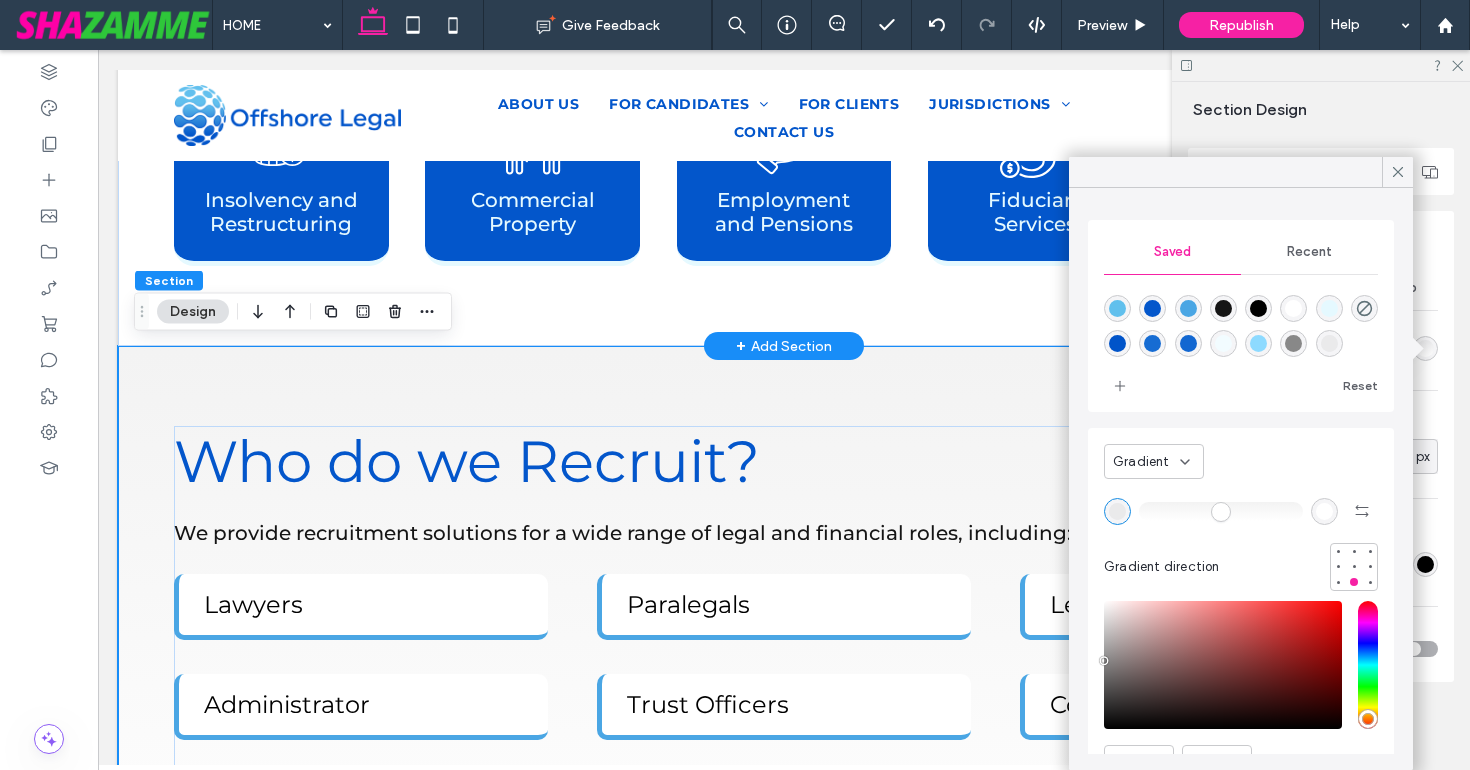 click at bounding box center [1329, 343] 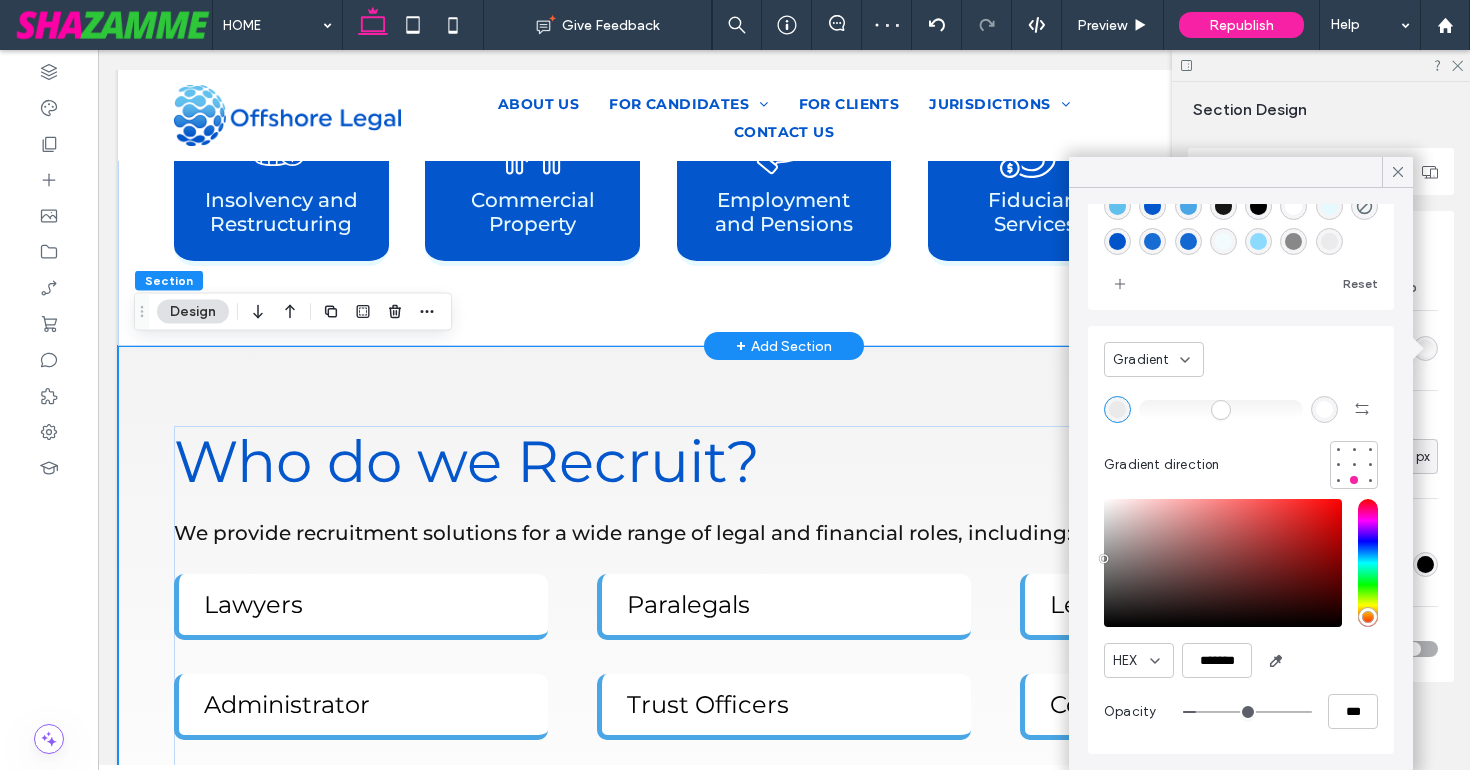 scroll, scrollTop: 0, scrollLeft: 0, axis: both 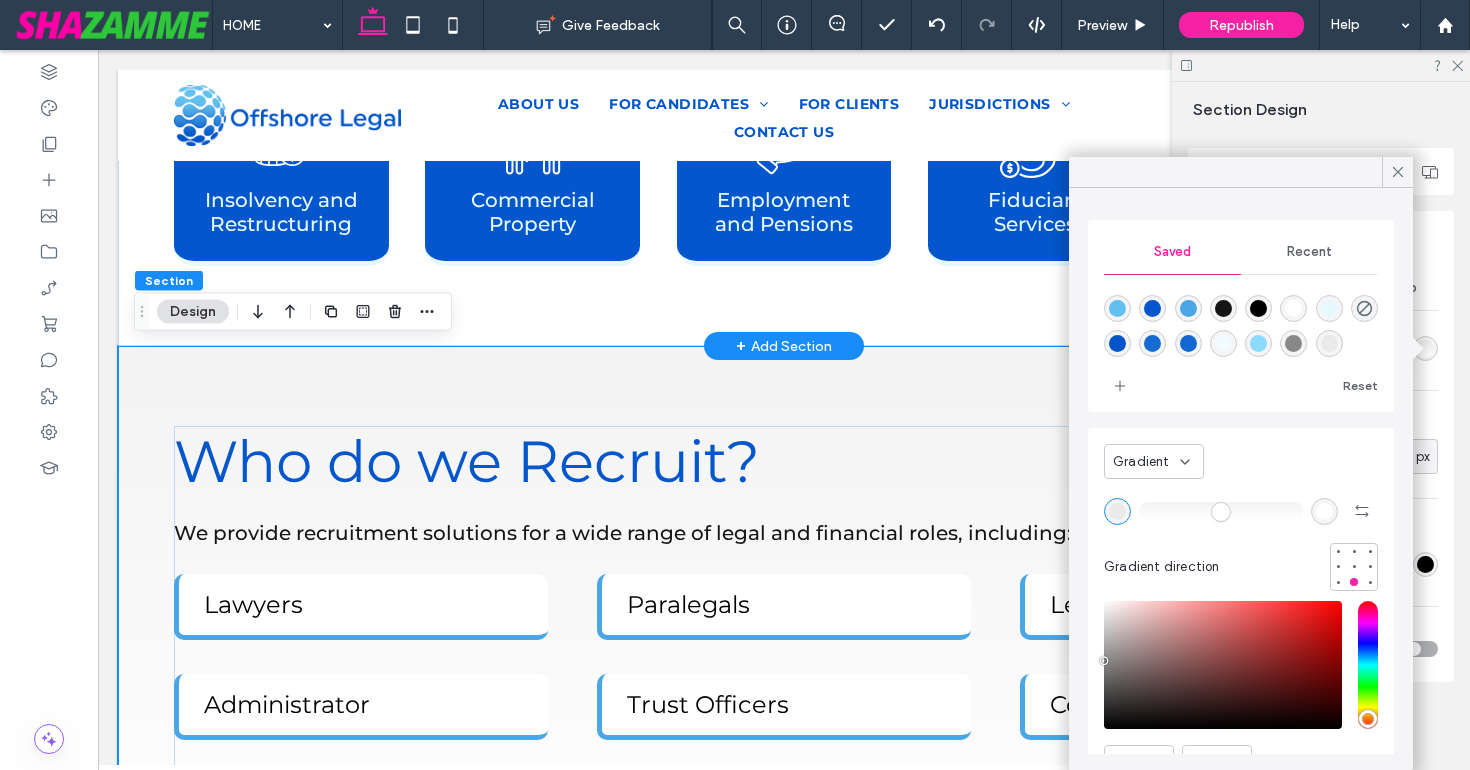 click on "Saved Recent Reset Gradient Gradient direction HEX ******* Opacity ***" at bounding box center (1241, 479) 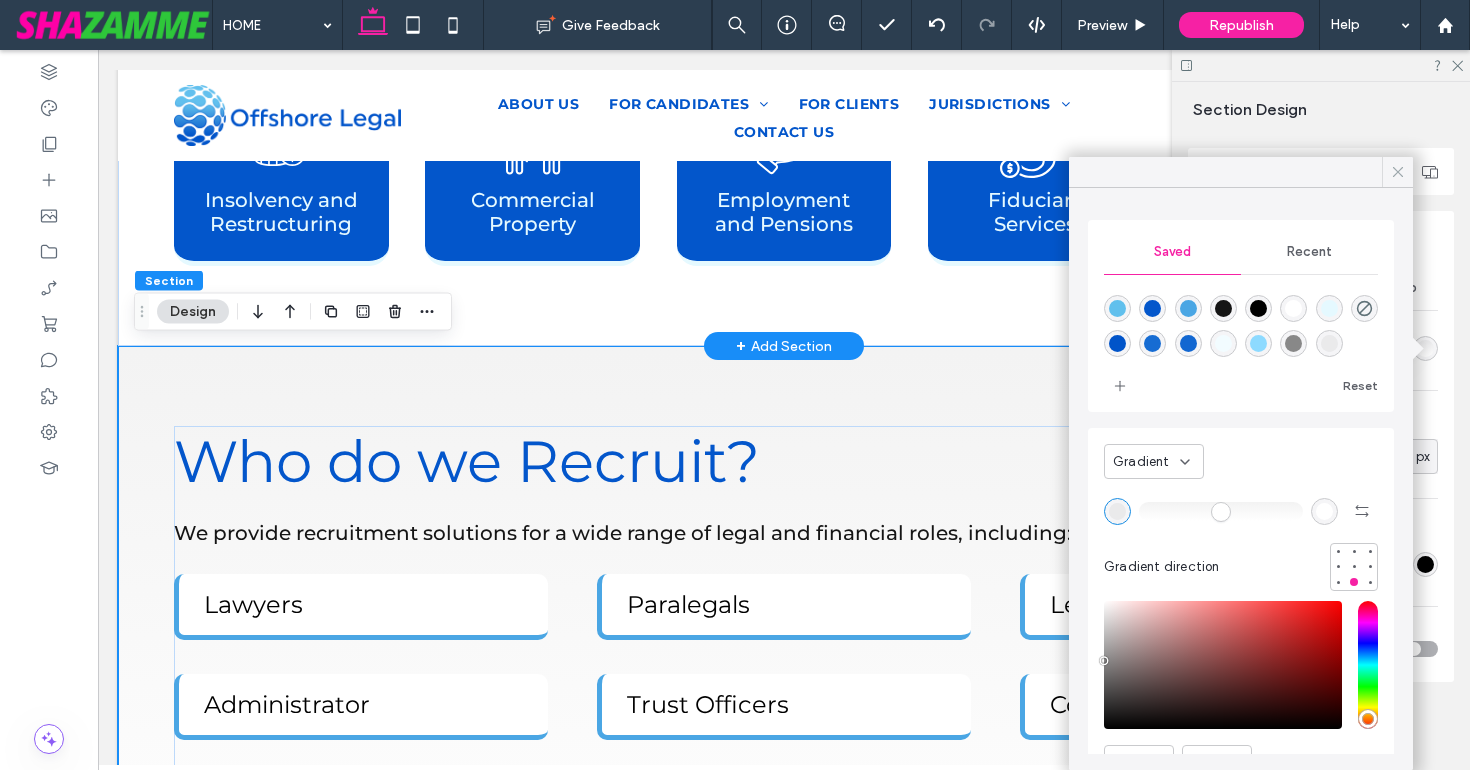 click at bounding box center (1398, 172) 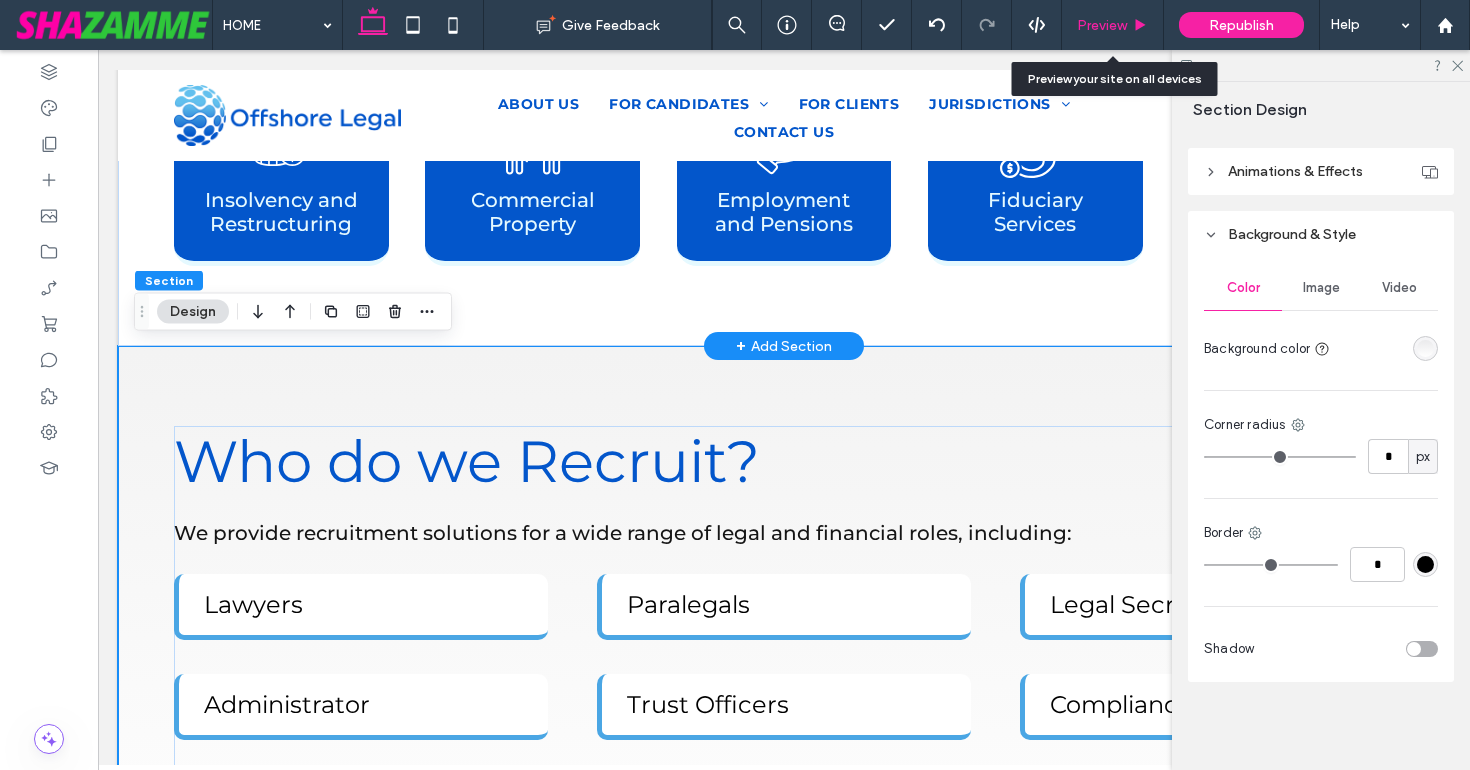 click on "Preview" at bounding box center [1102, 25] 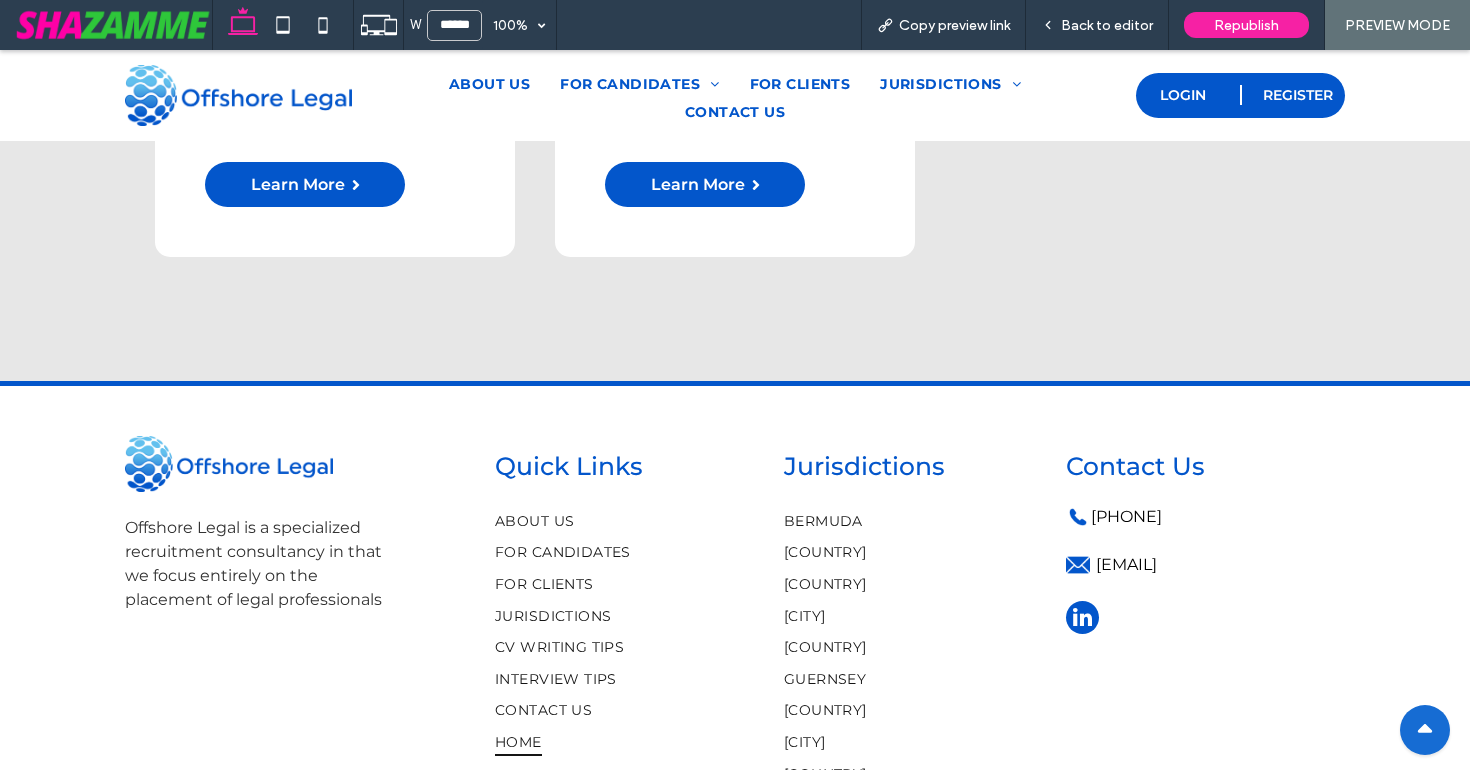 scroll, scrollTop: 5261, scrollLeft: 0, axis: vertical 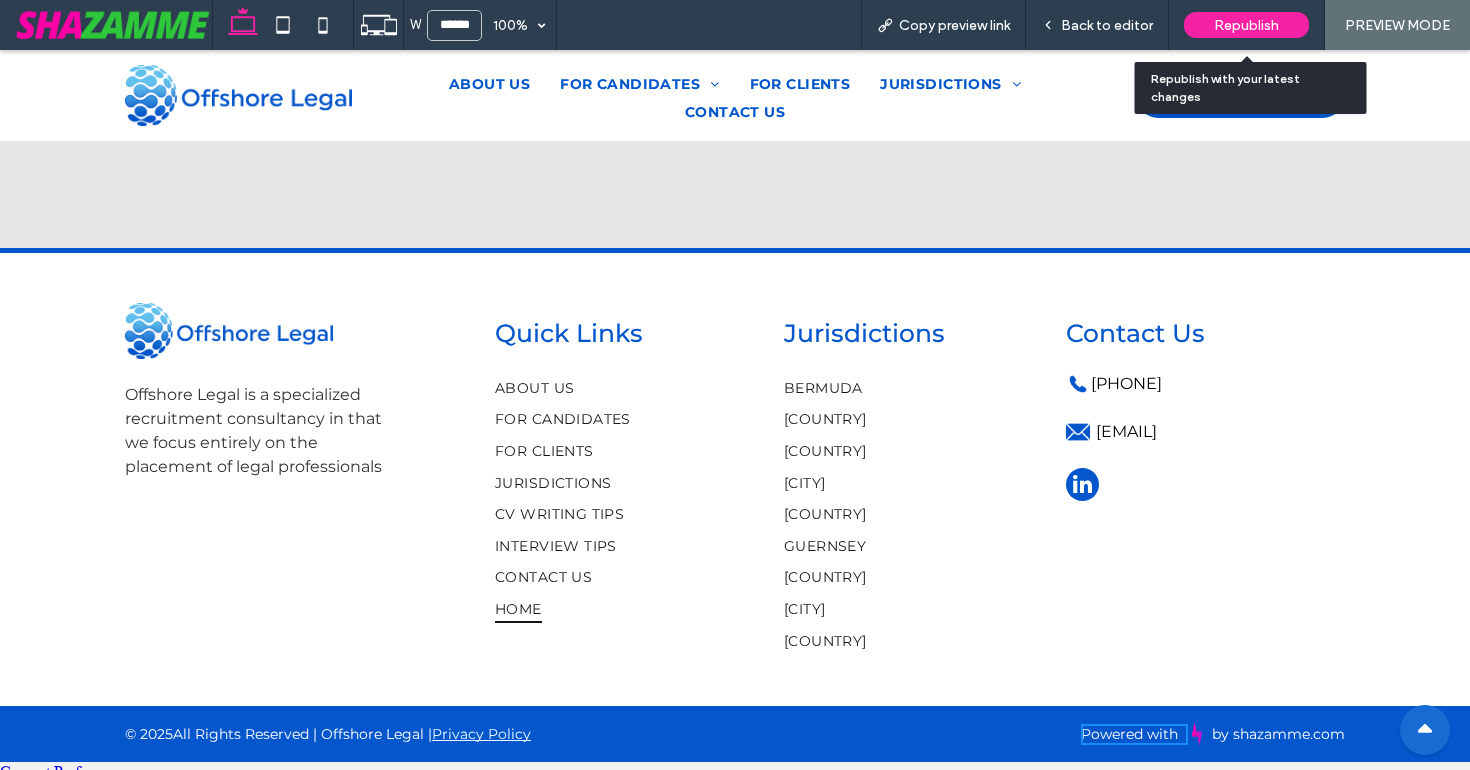 click on "Republish" at bounding box center (1246, 25) 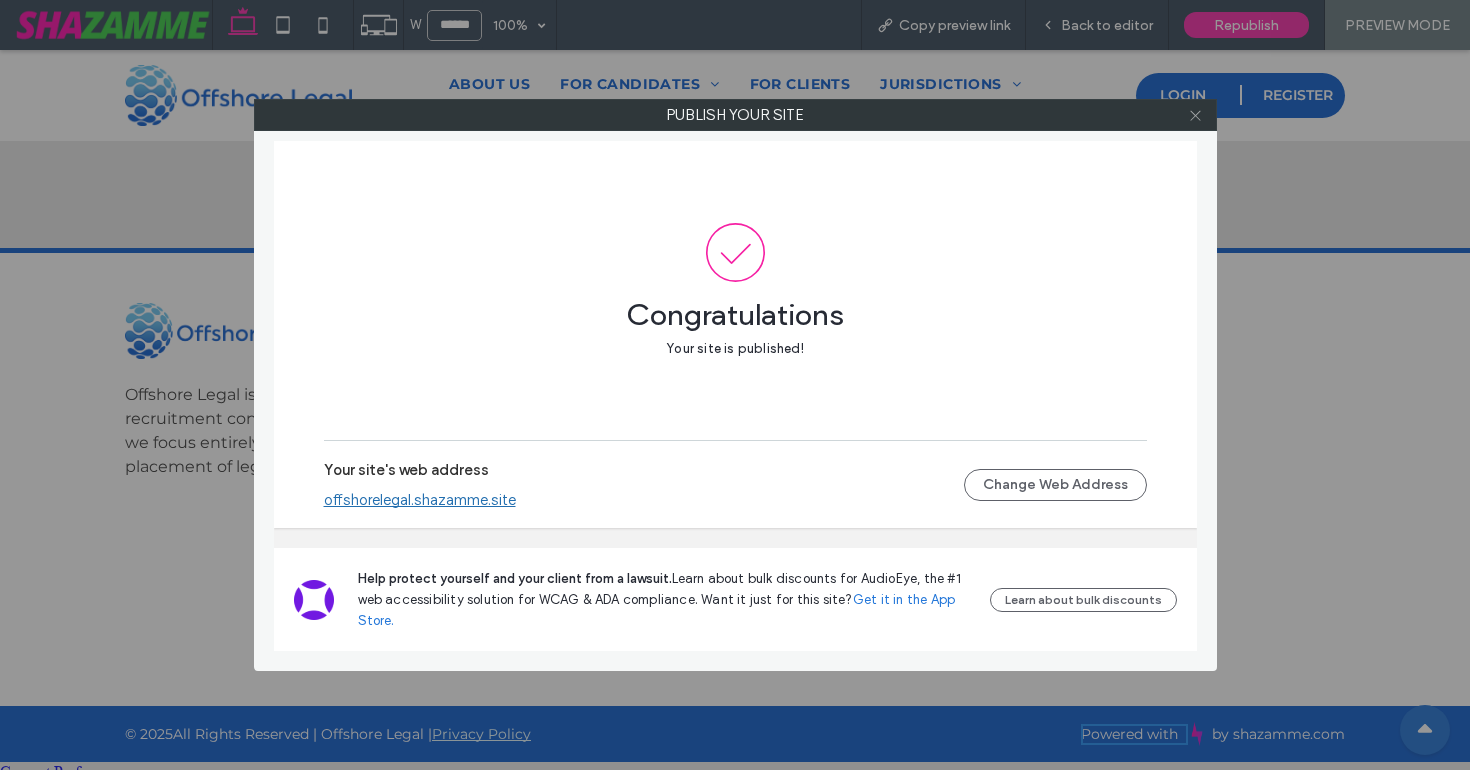 click 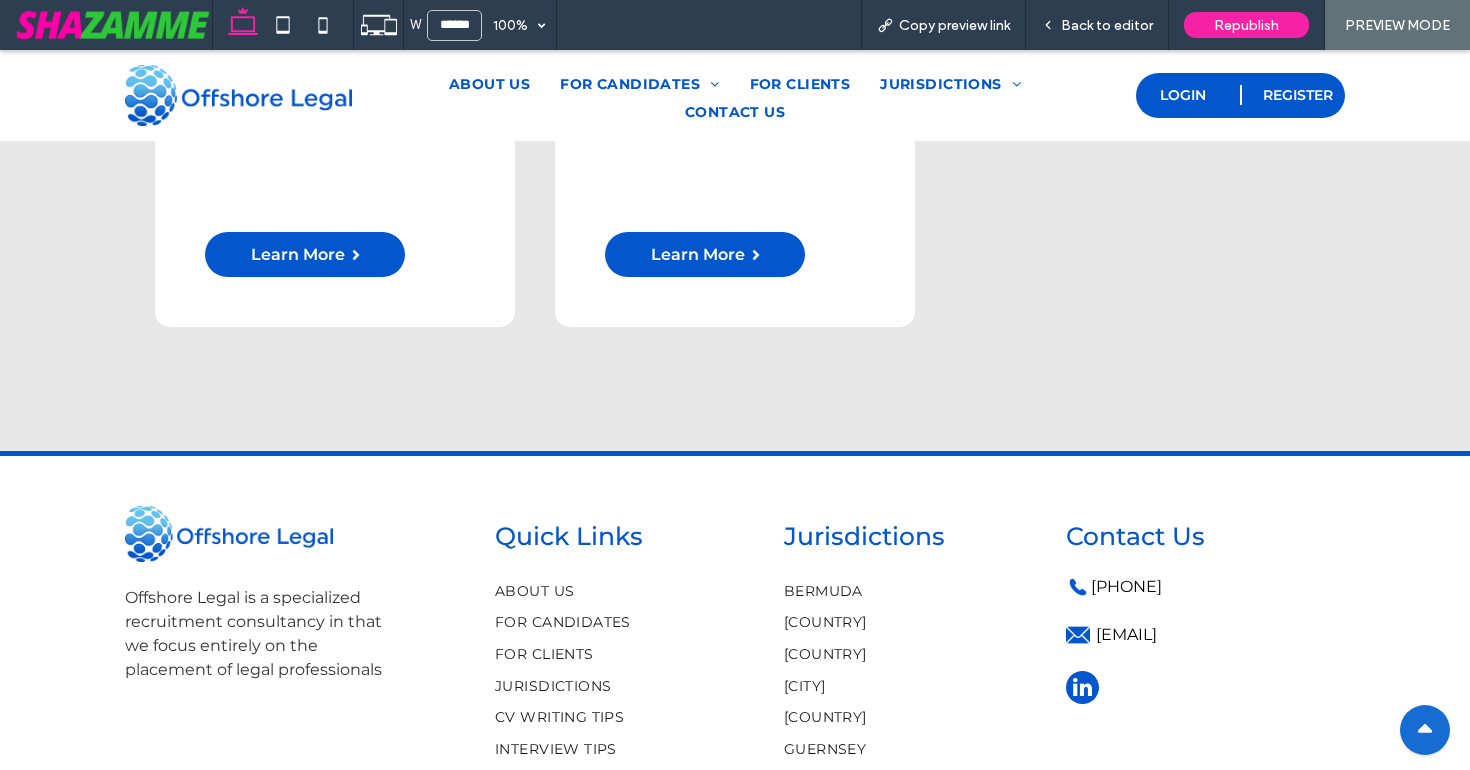 scroll, scrollTop: 4653, scrollLeft: 0, axis: vertical 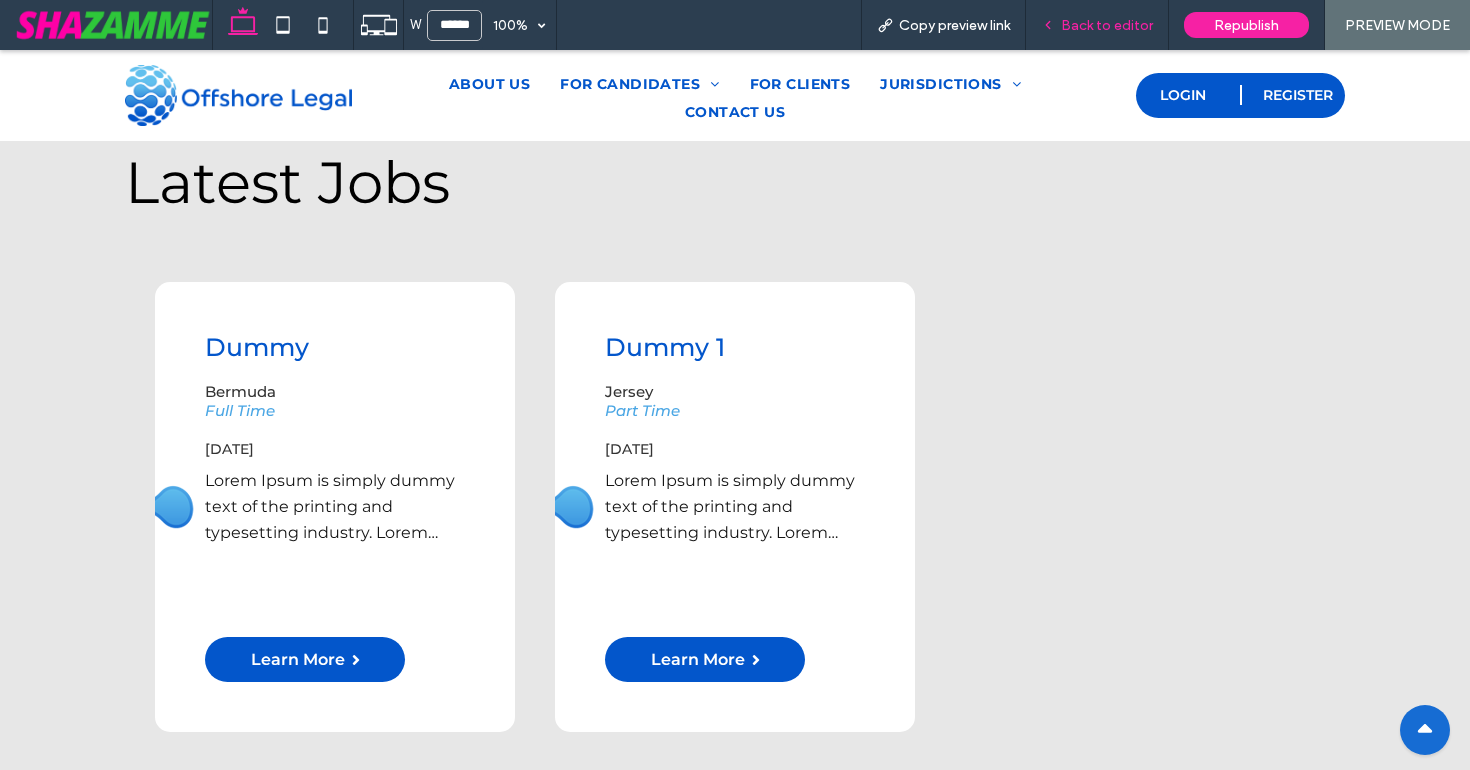 click on "Back to editor" at bounding box center (1107, 25) 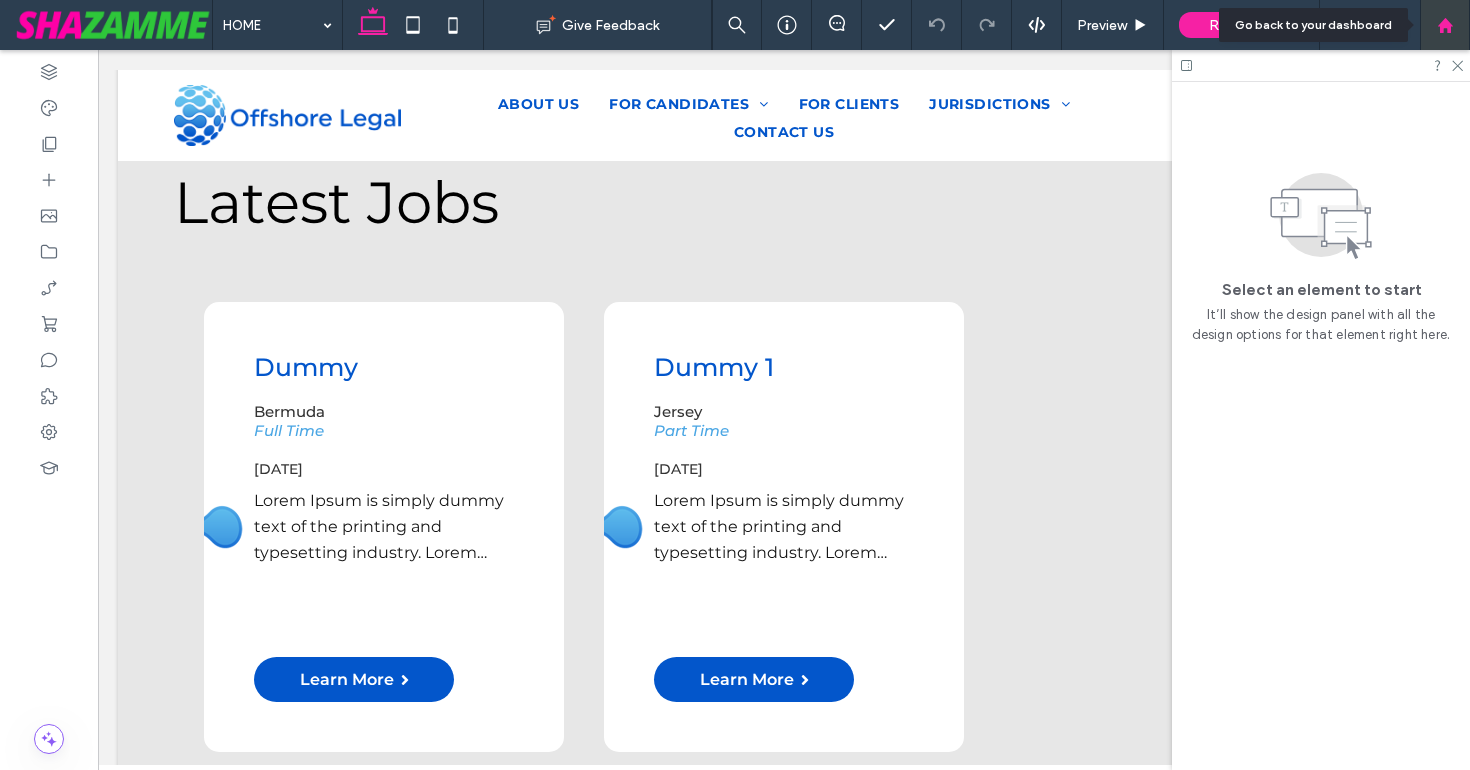 click at bounding box center (1445, 25) 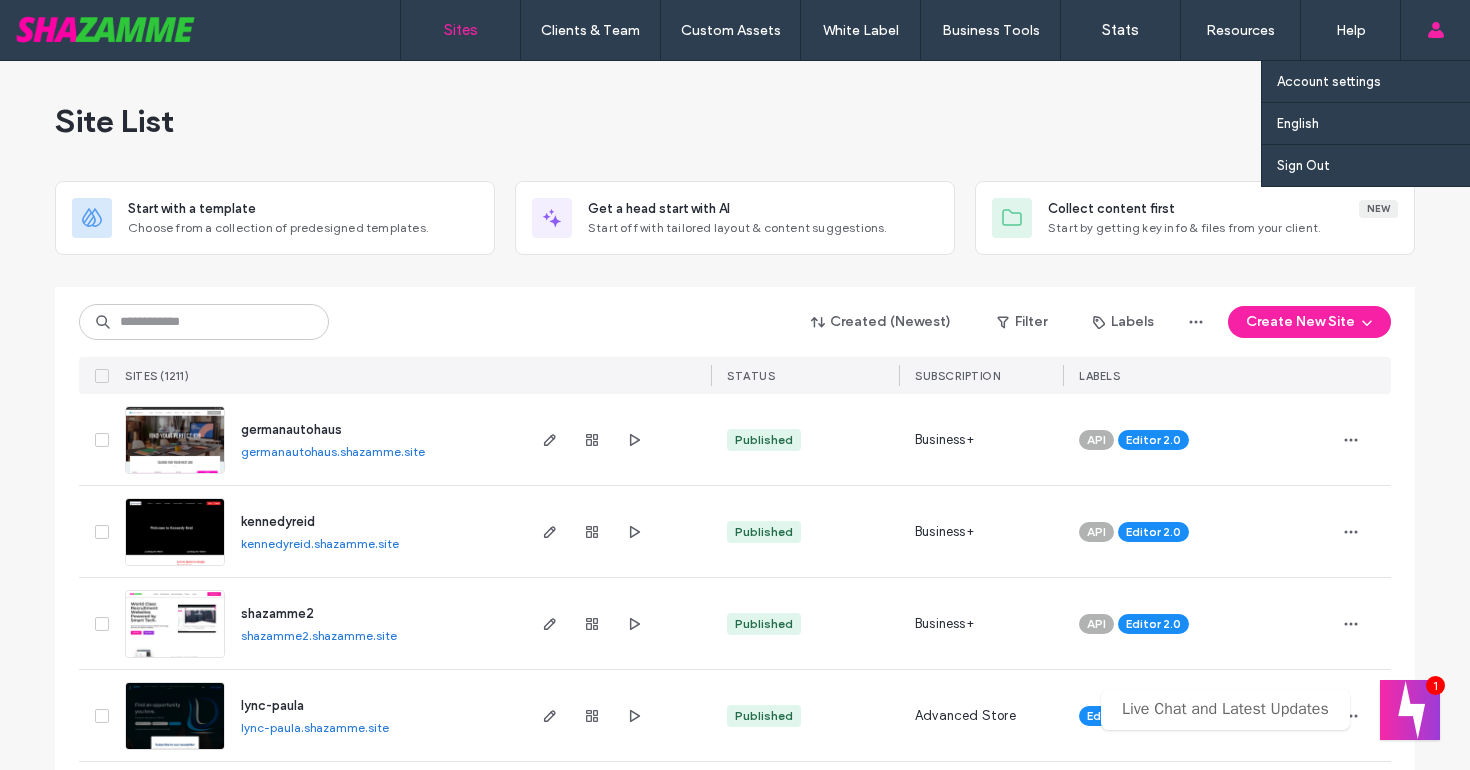 scroll, scrollTop: 0, scrollLeft: 0, axis: both 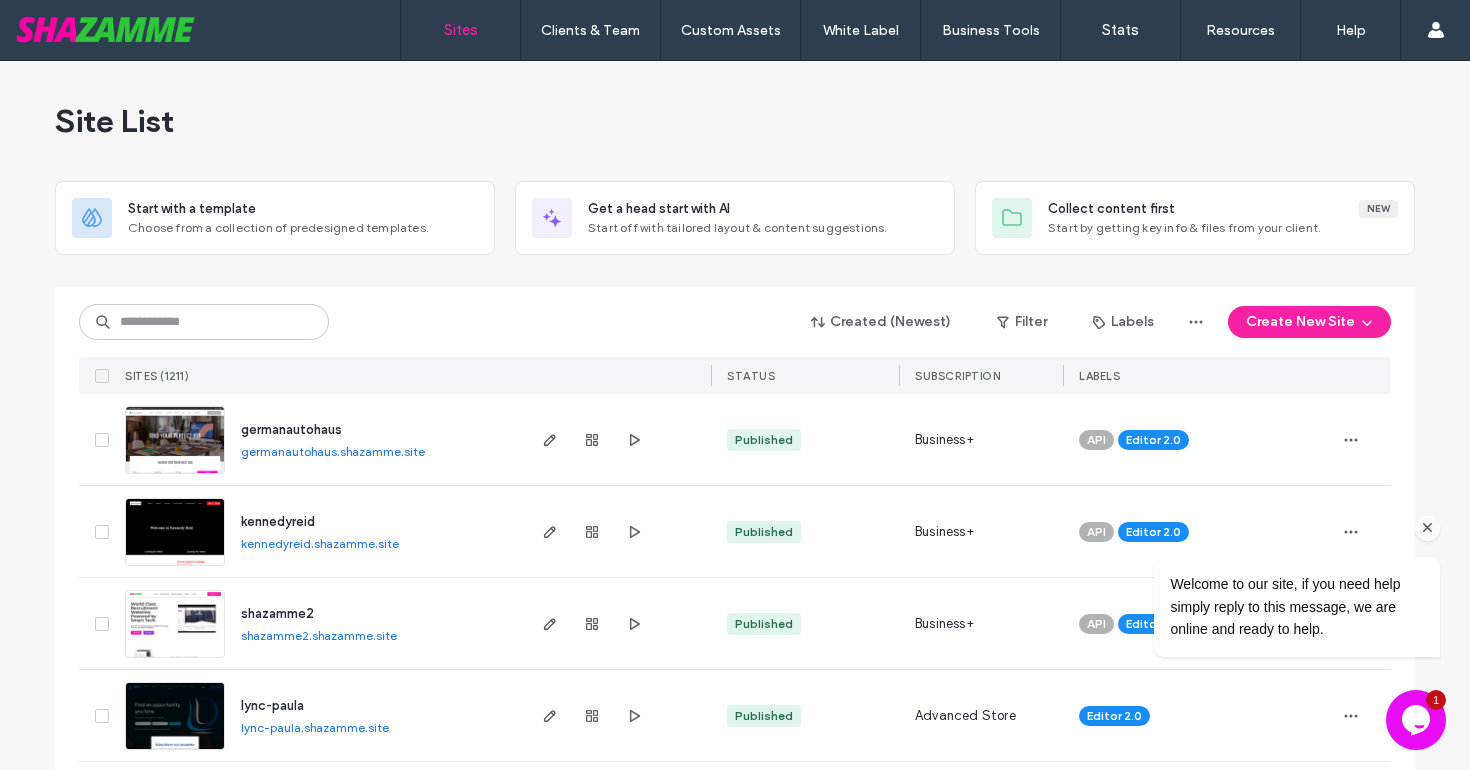 click at bounding box center (1428, 528) 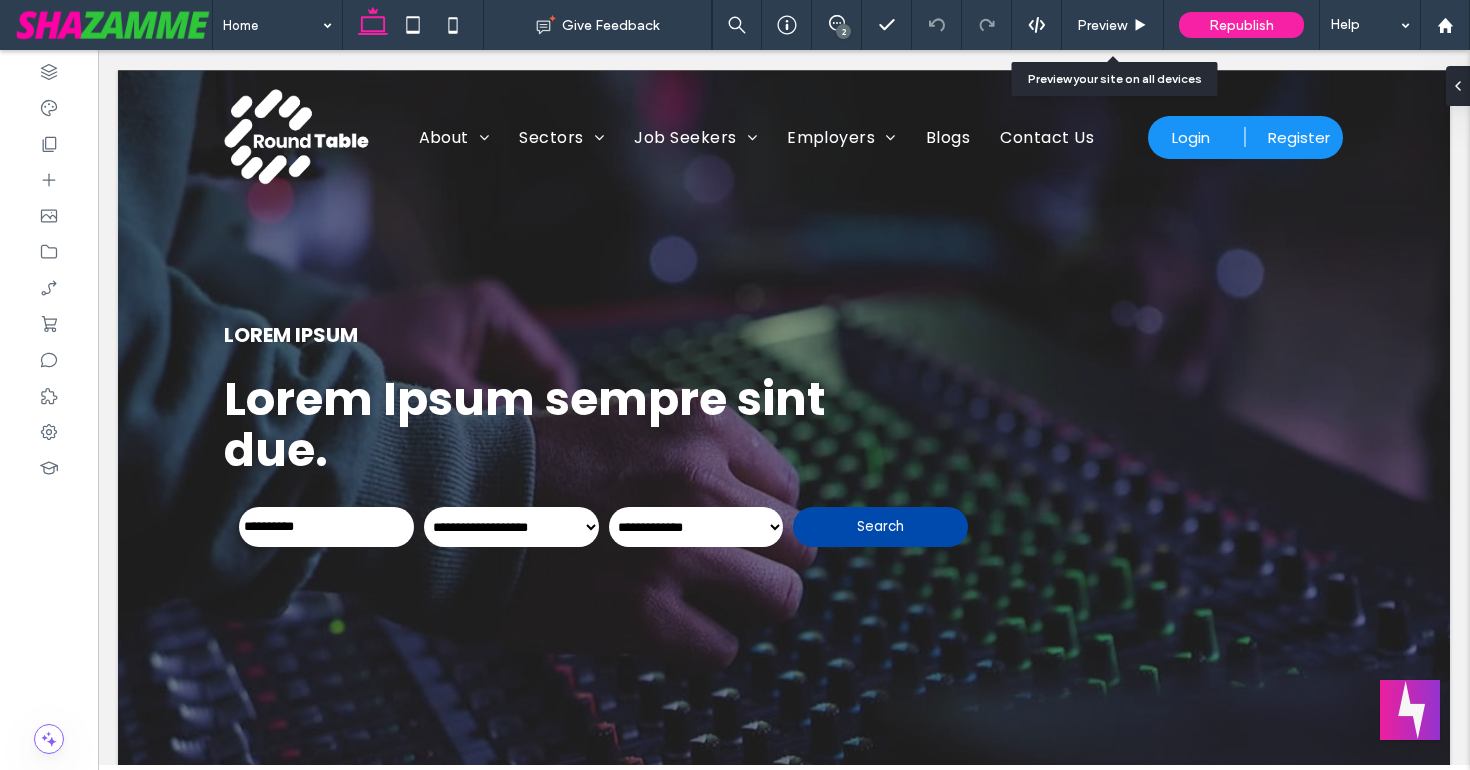 scroll, scrollTop: 0, scrollLeft: 0, axis: both 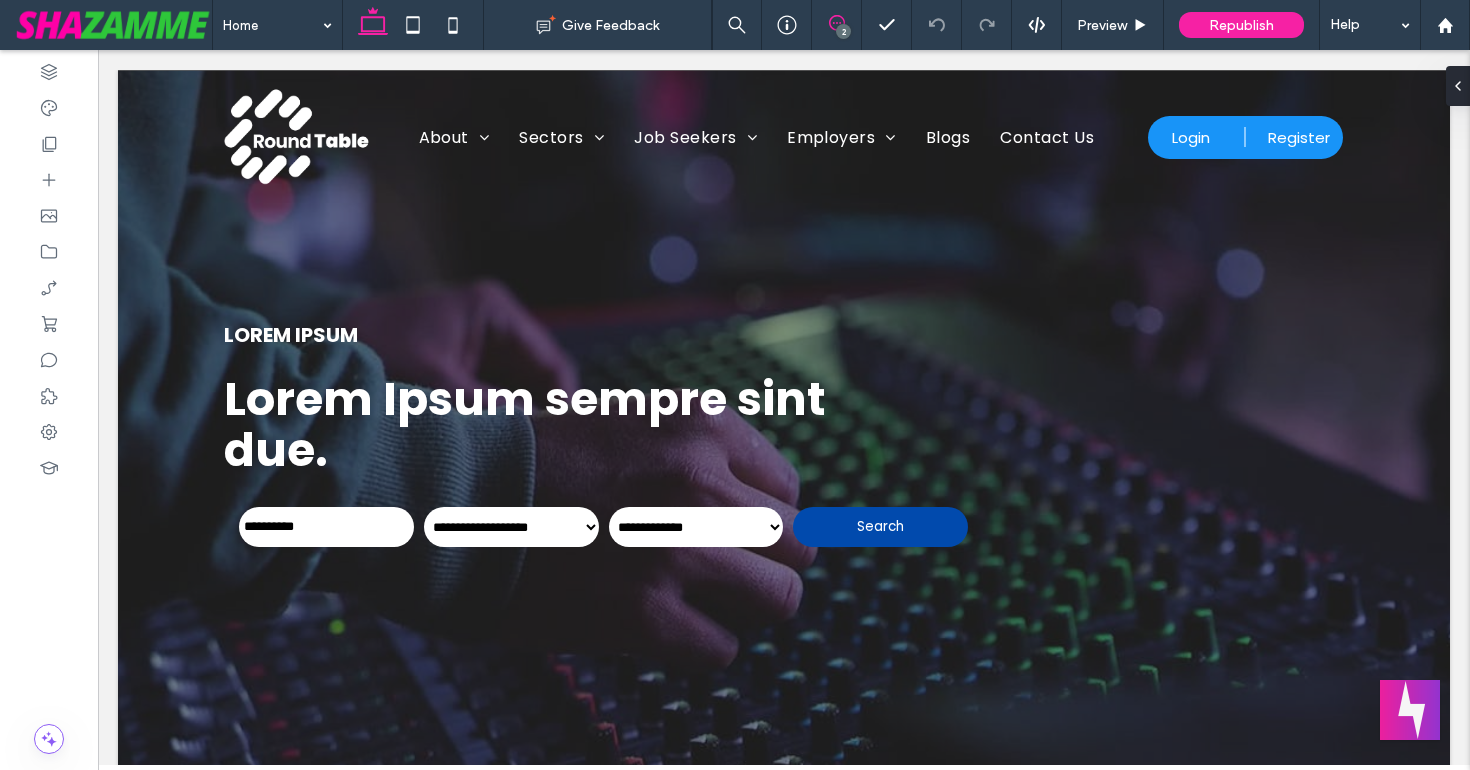 click at bounding box center [836, 23] 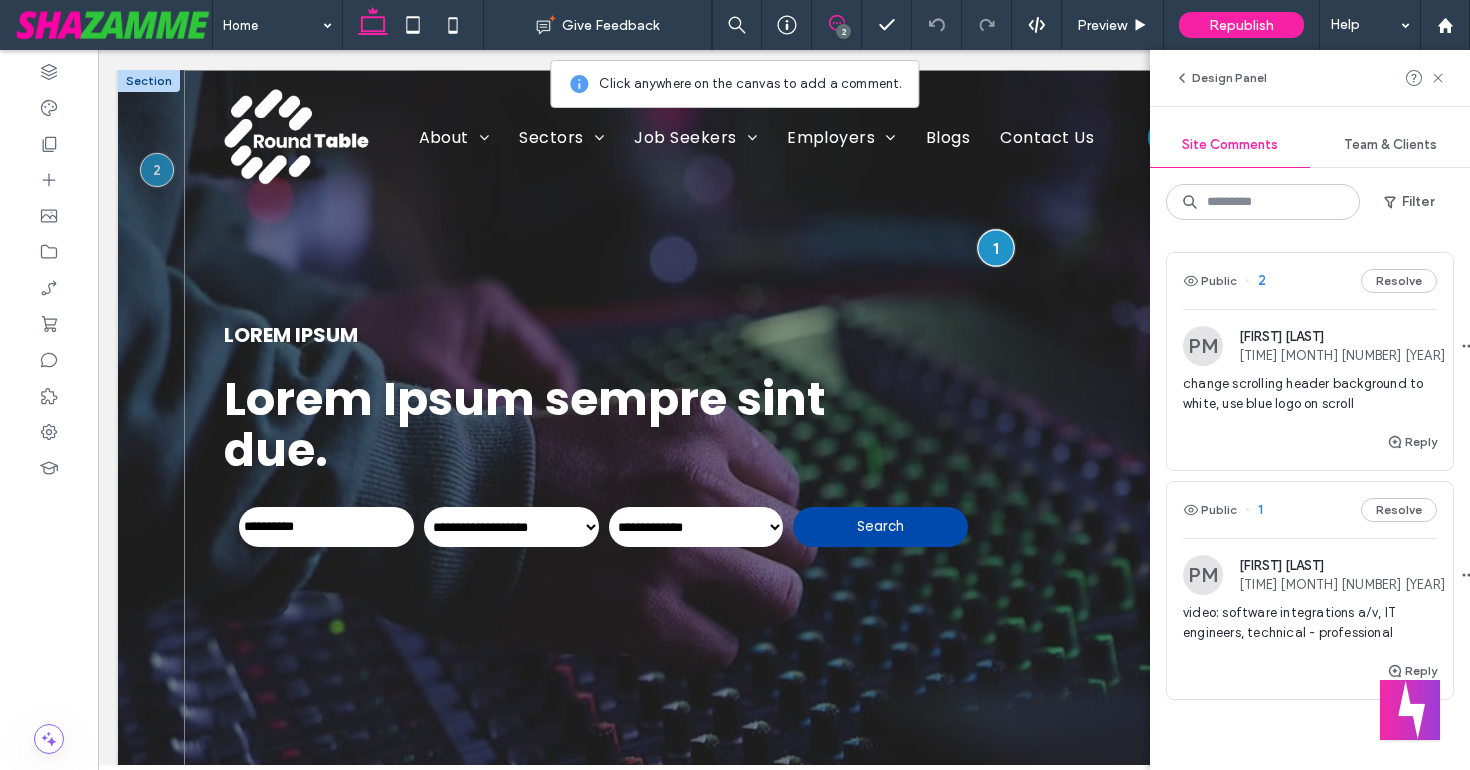 click at bounding box center (996, 247) 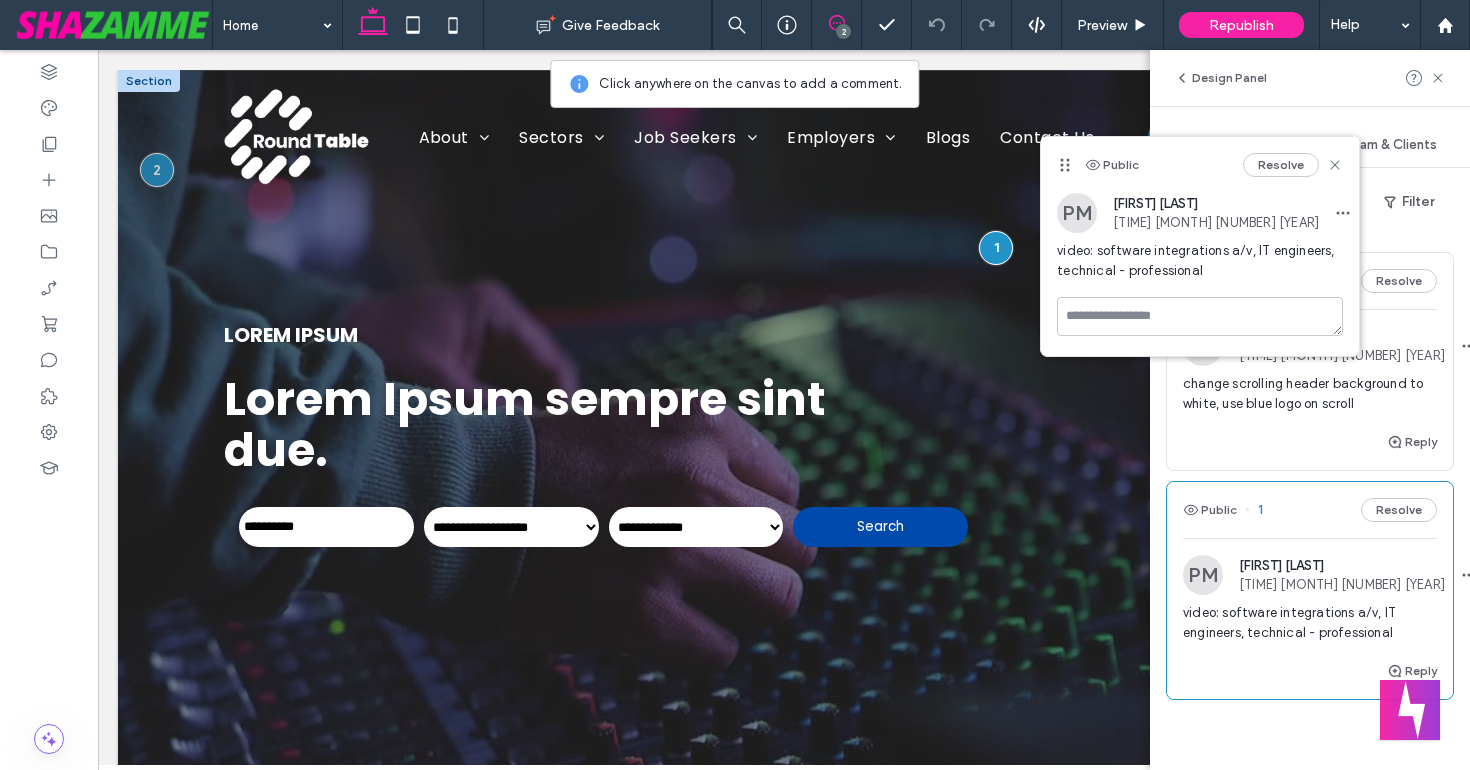 click at bounding box center (784, 442) 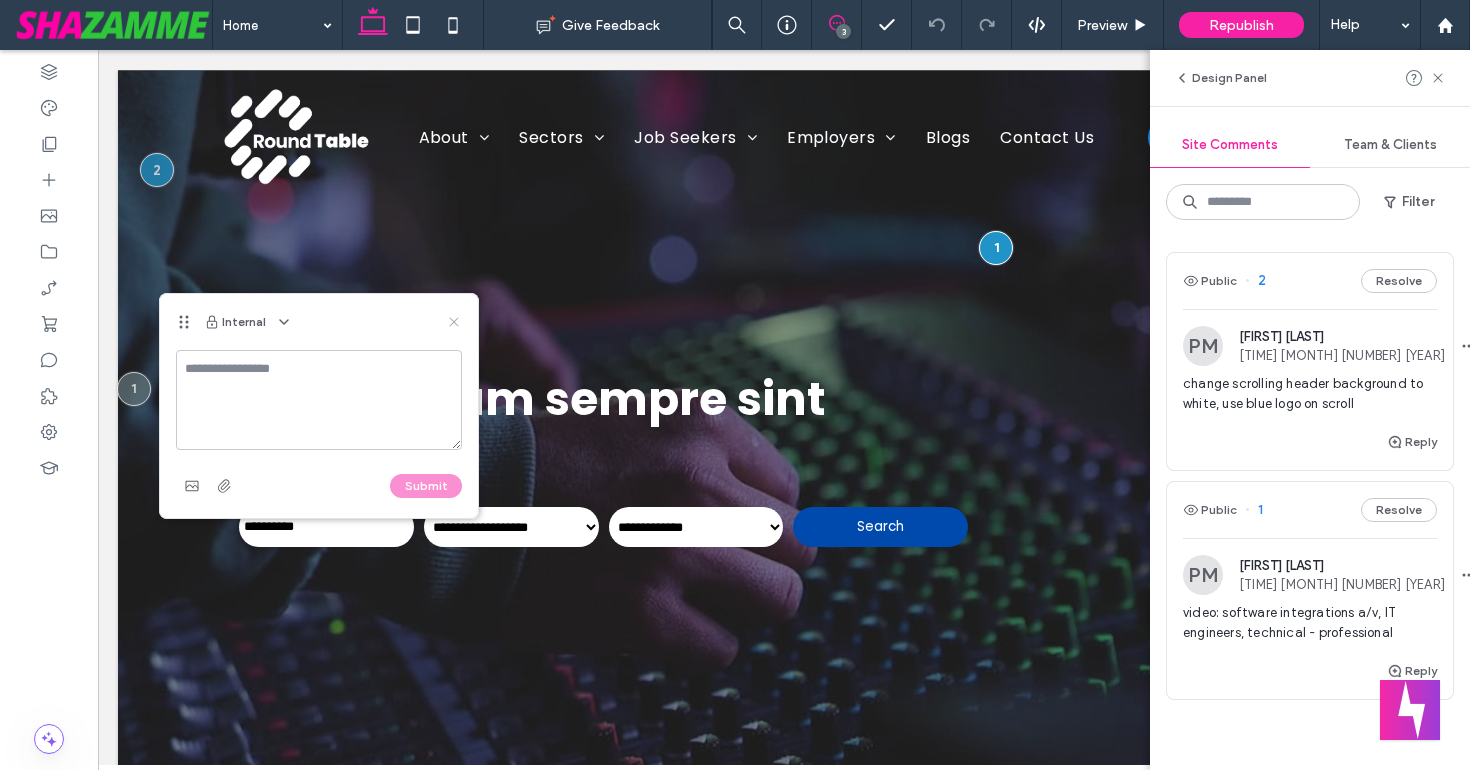 click 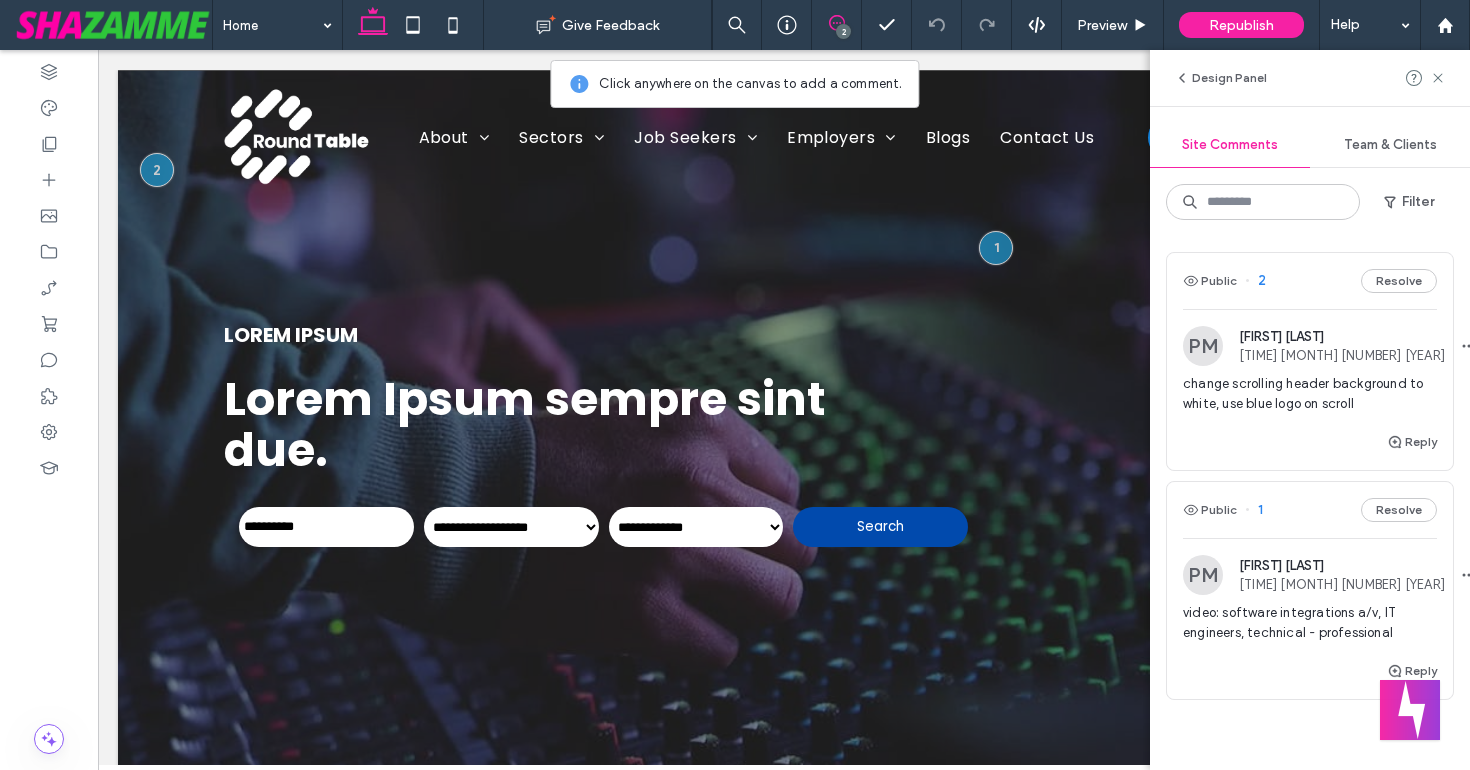 click on "2" at bounding box center (843, 31) 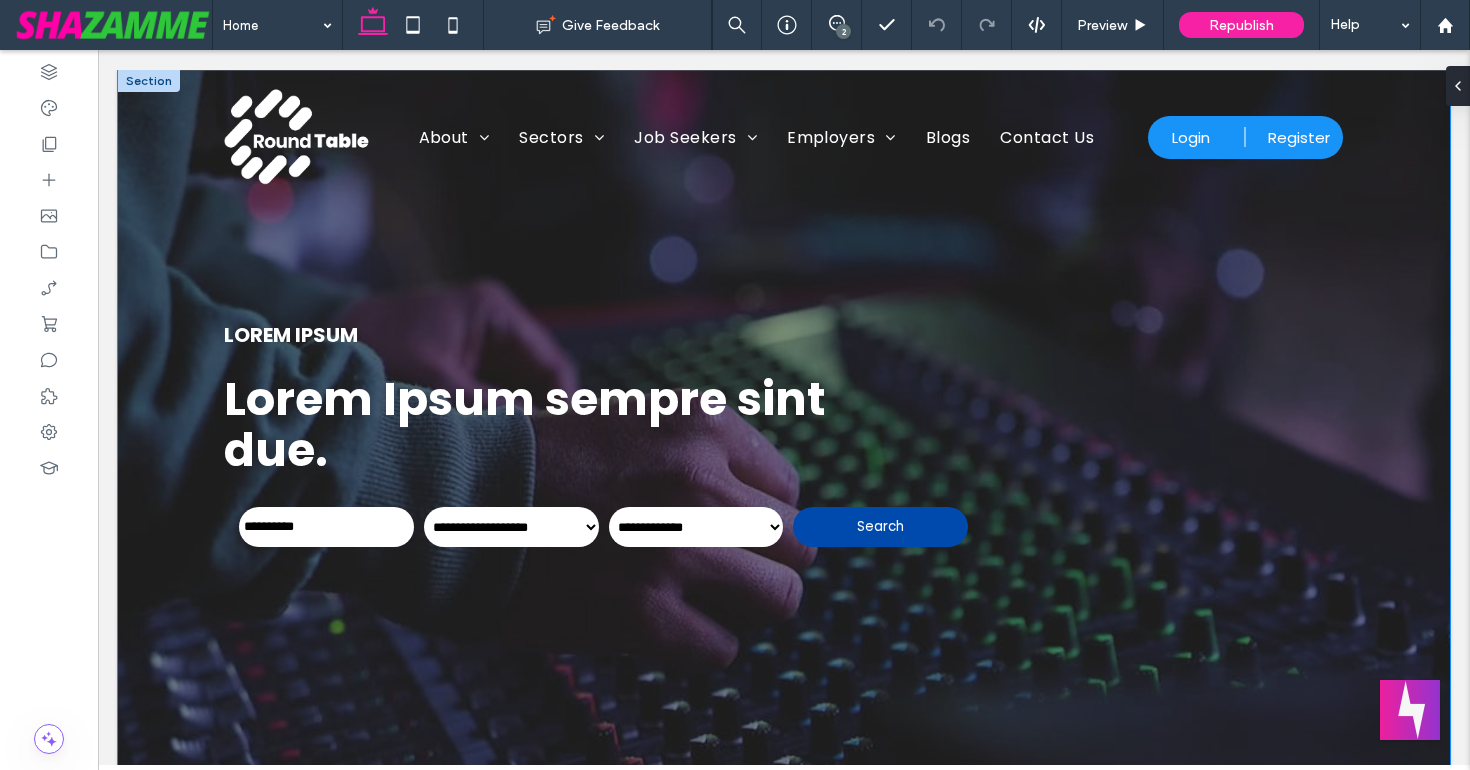 click at bounding box center (784, 442) 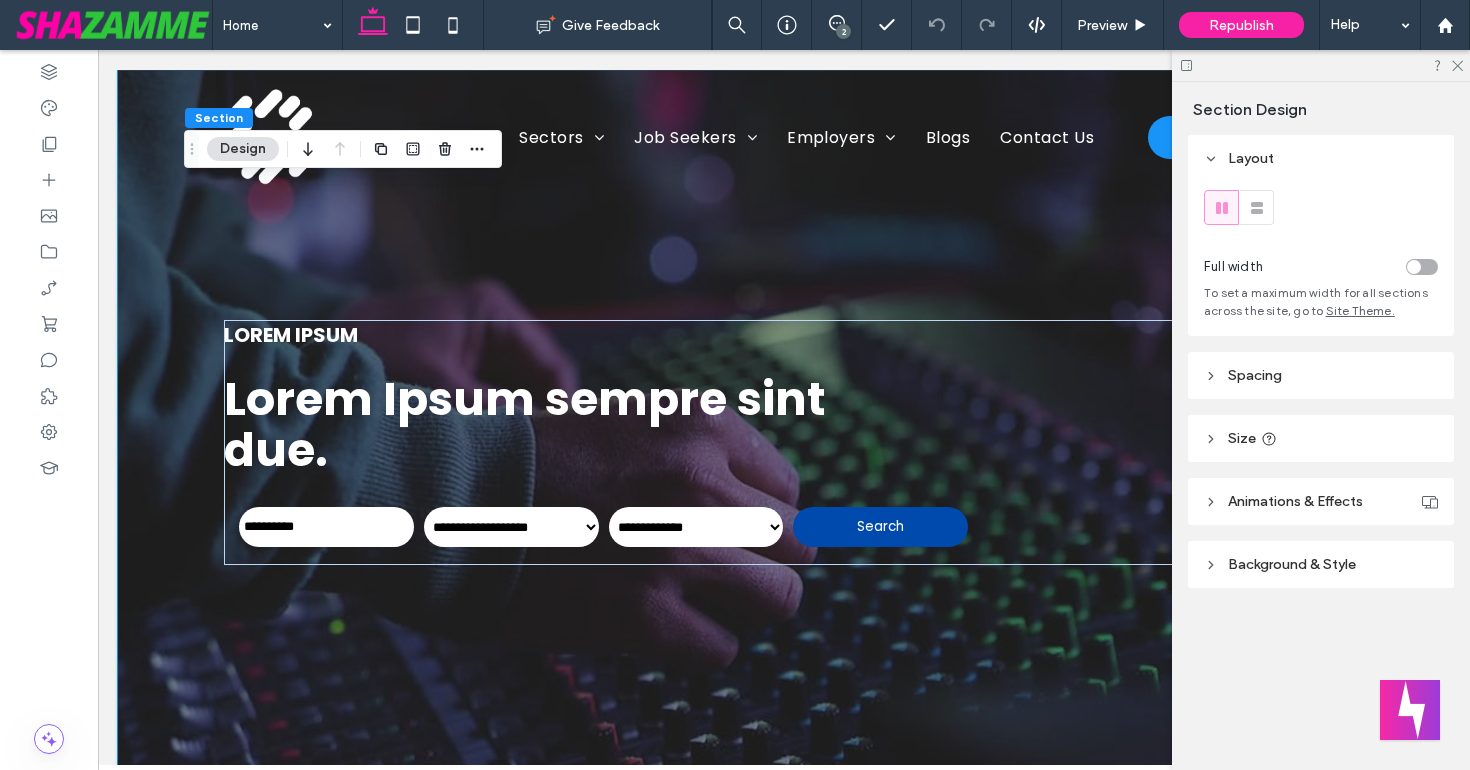 click on "Background & Style" at bounding box center [1292, 564] 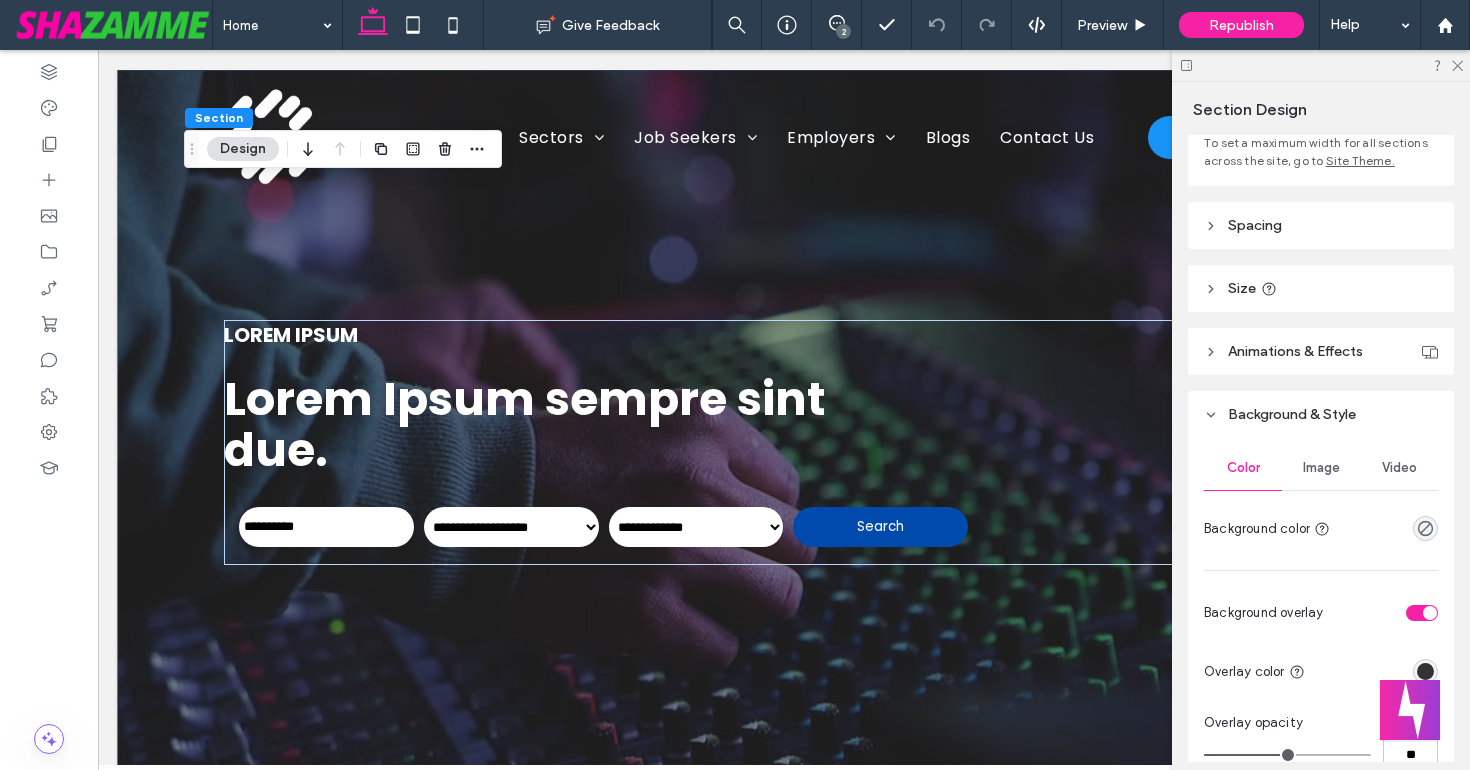 scroll, scrollTop: 178, scrollLeft: 0, axis: vertical 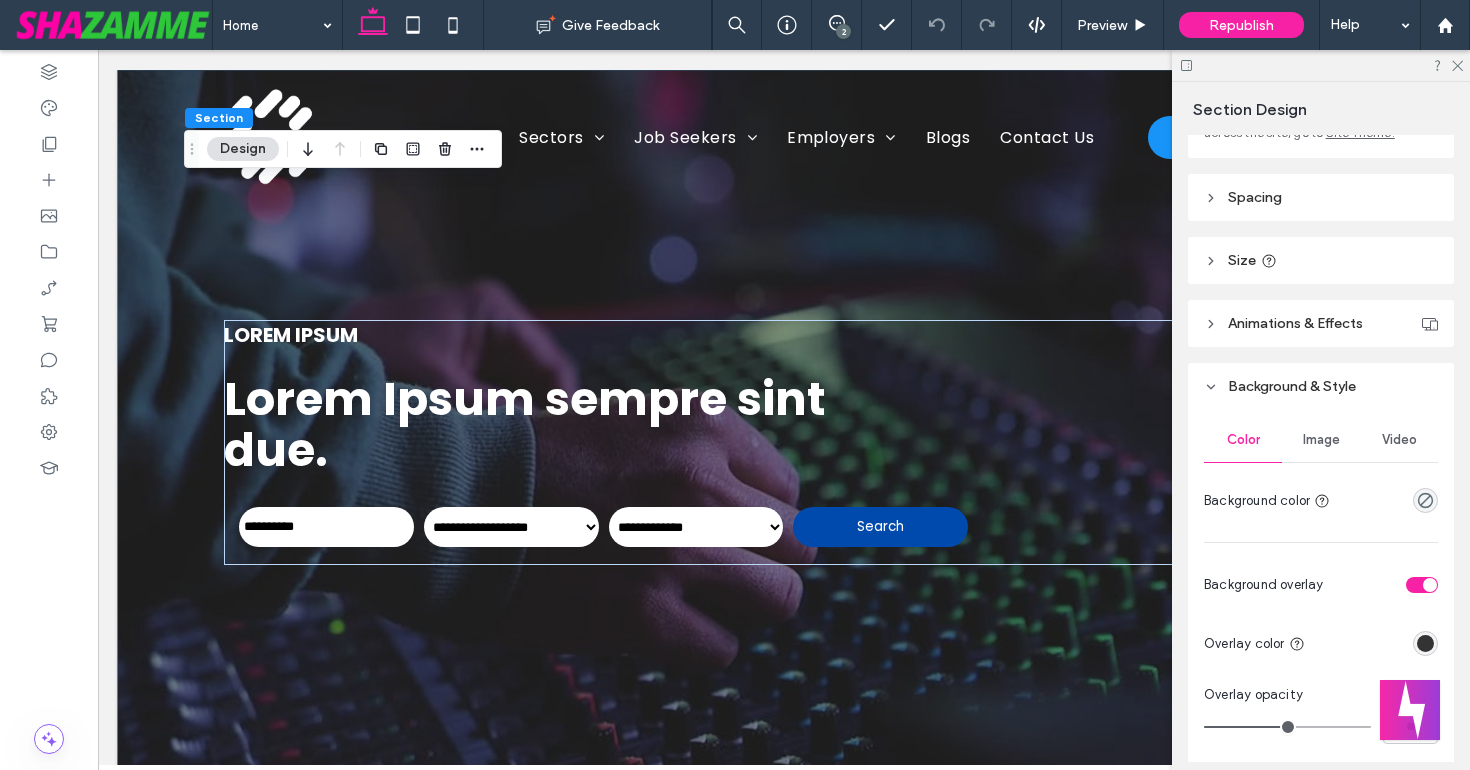 click on "Video" at bounding box center (1399, 440) 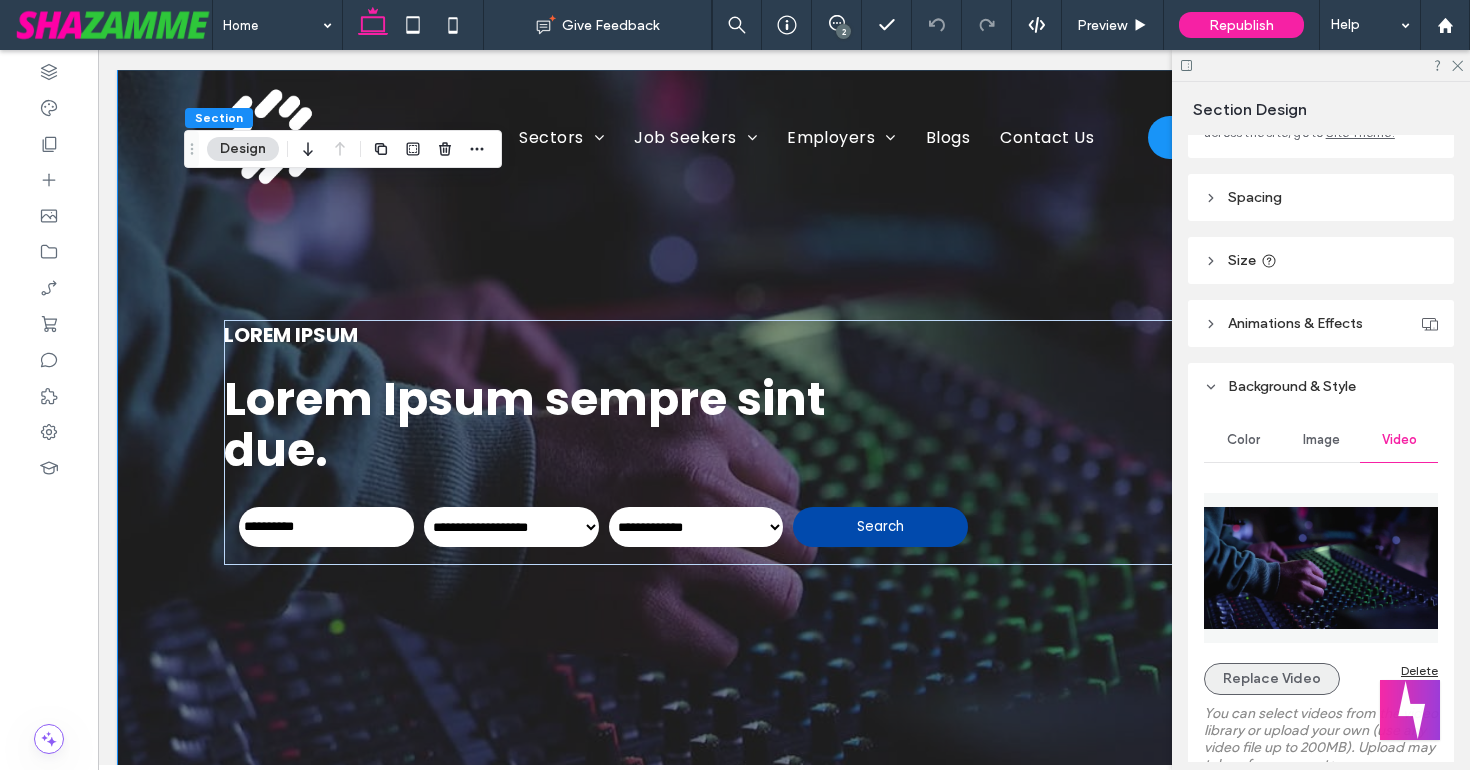 click on "Replace Video" at bounding box center (1272, 679) 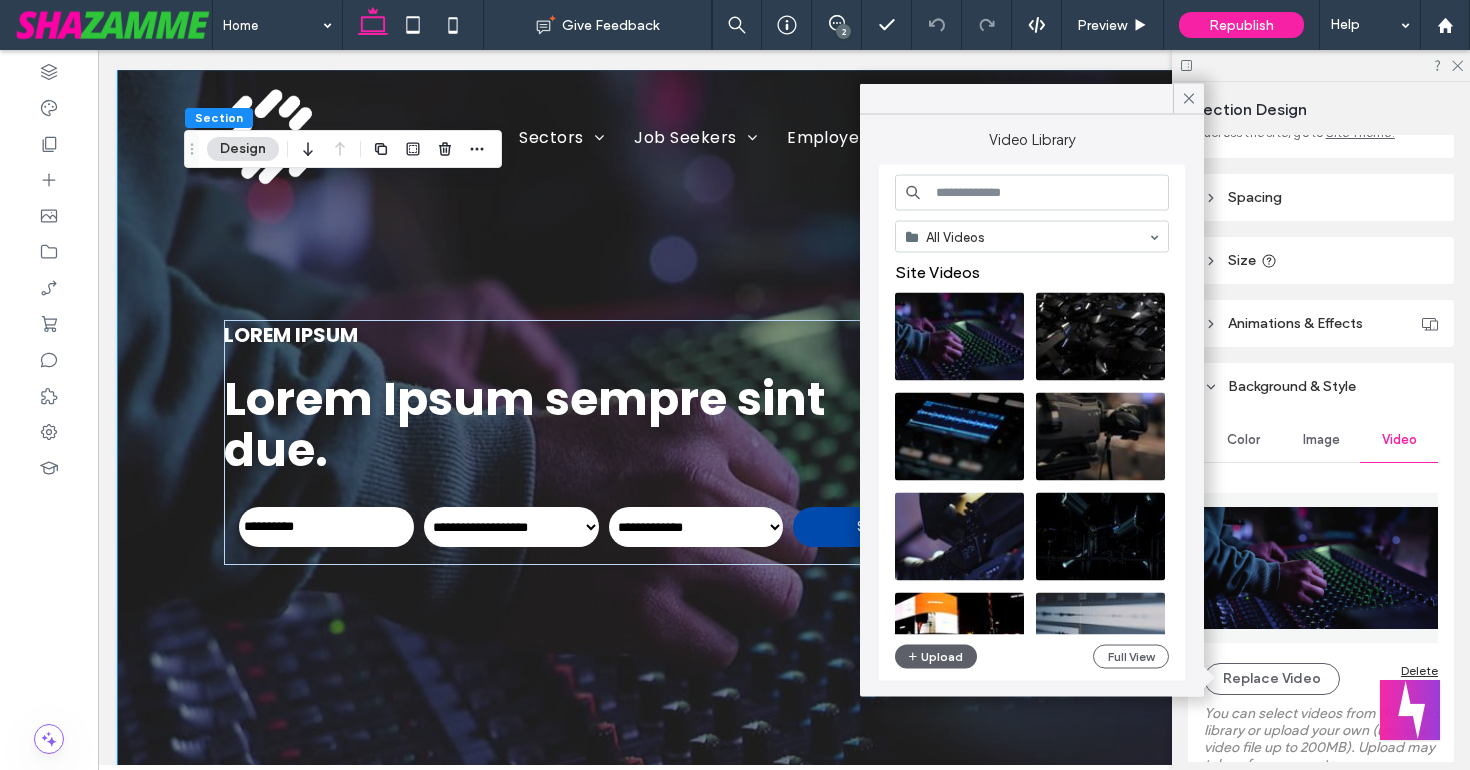 click at bounding box center (1032, 193) 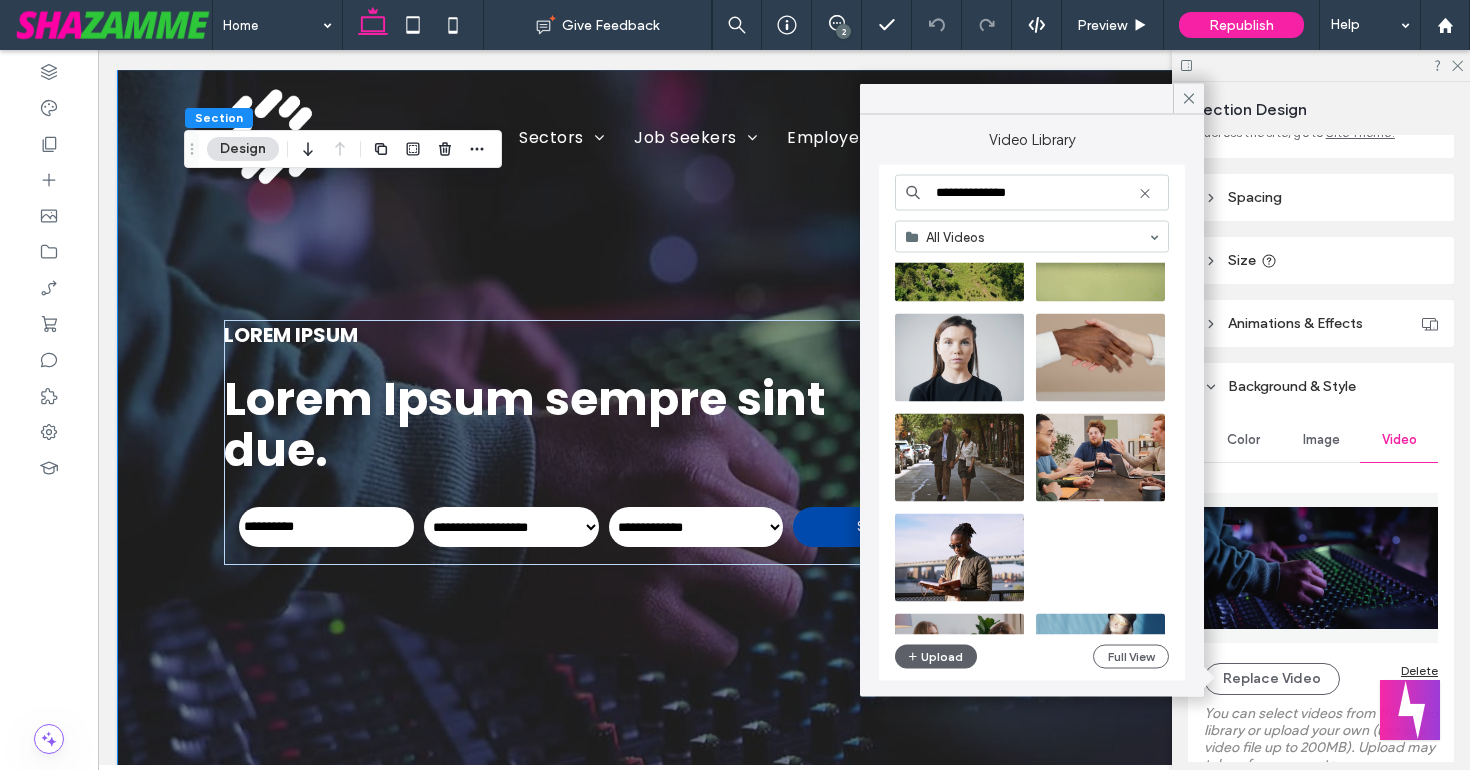 scroll, scrollTop: 1661, scrollLeft: 0, axis: vertical 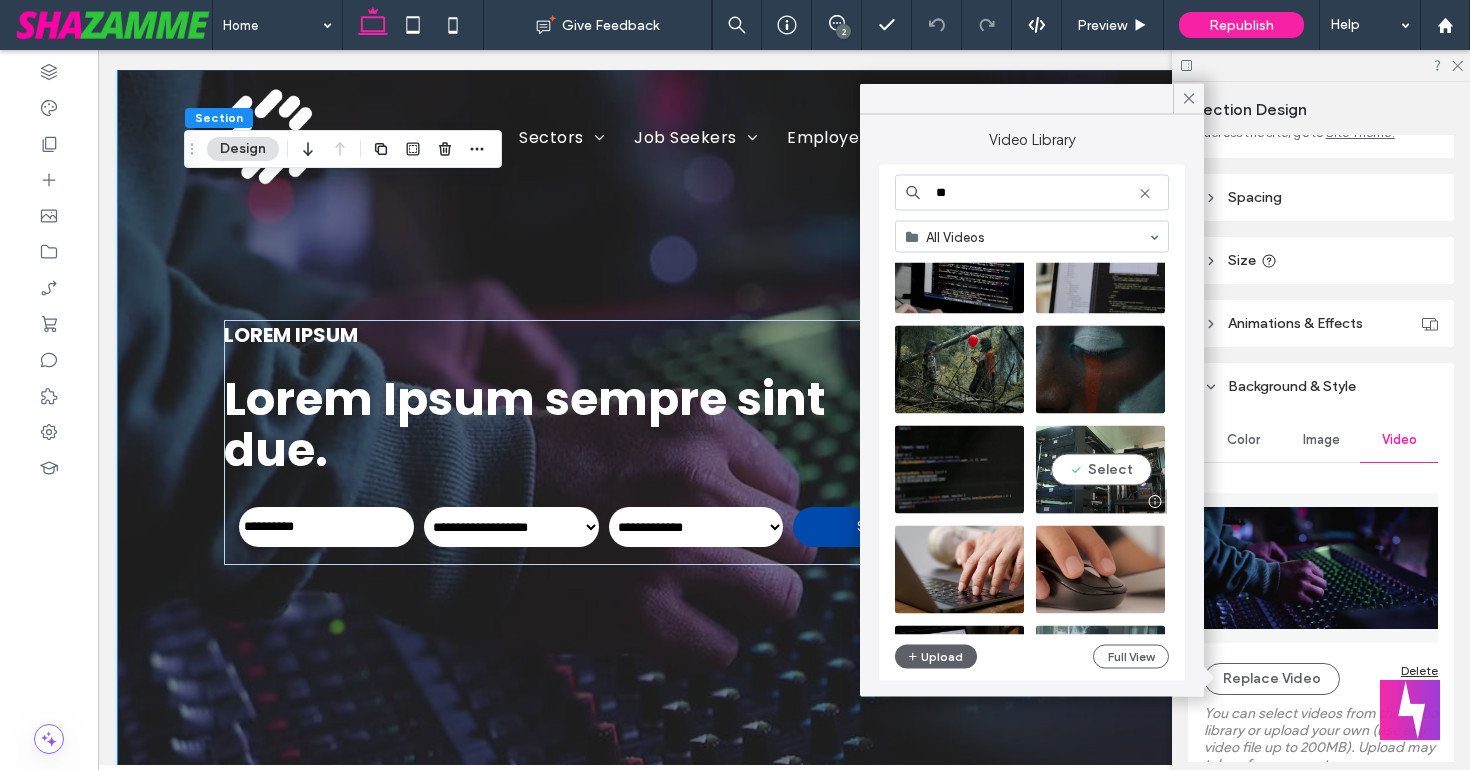 type on "**" 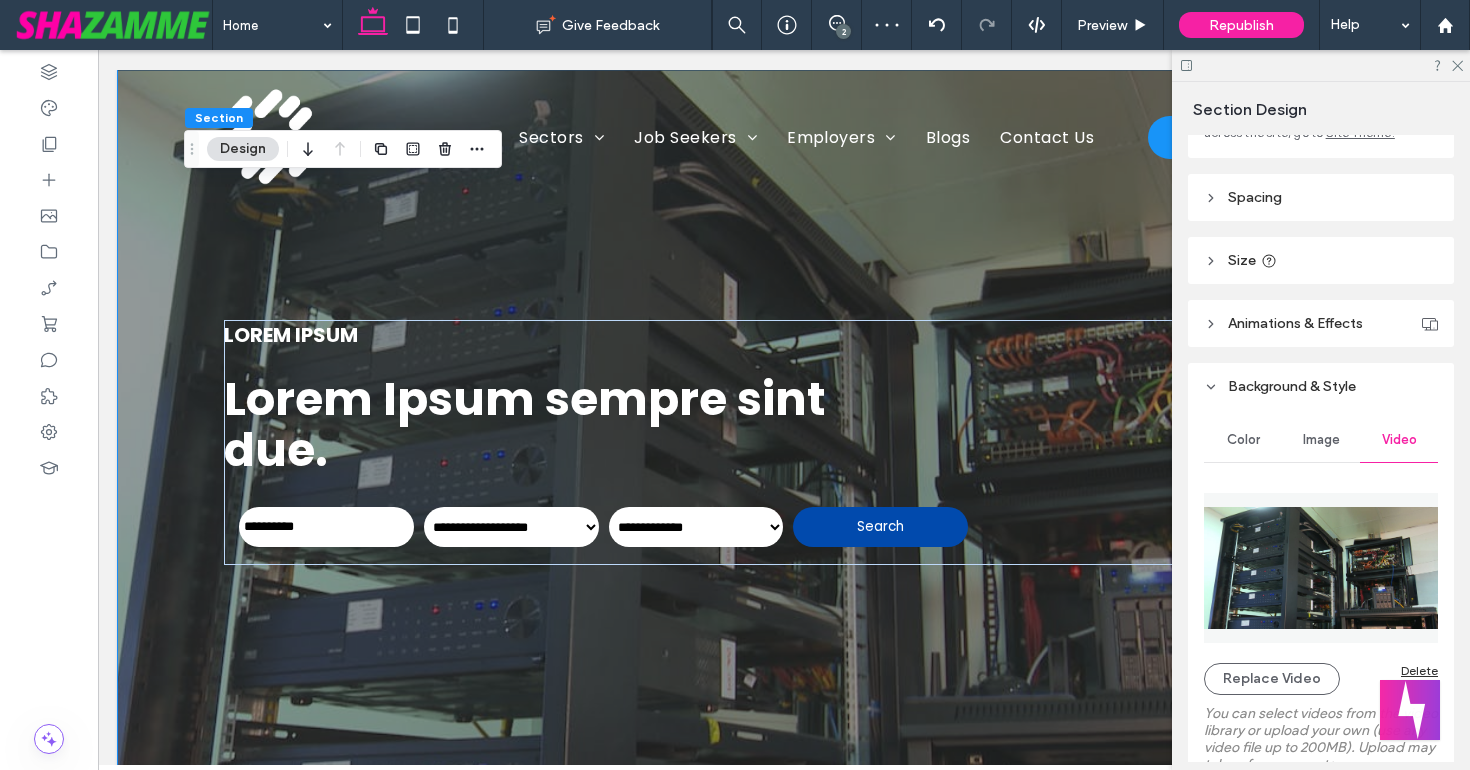 click on "2" at bounding box center [843, 31] 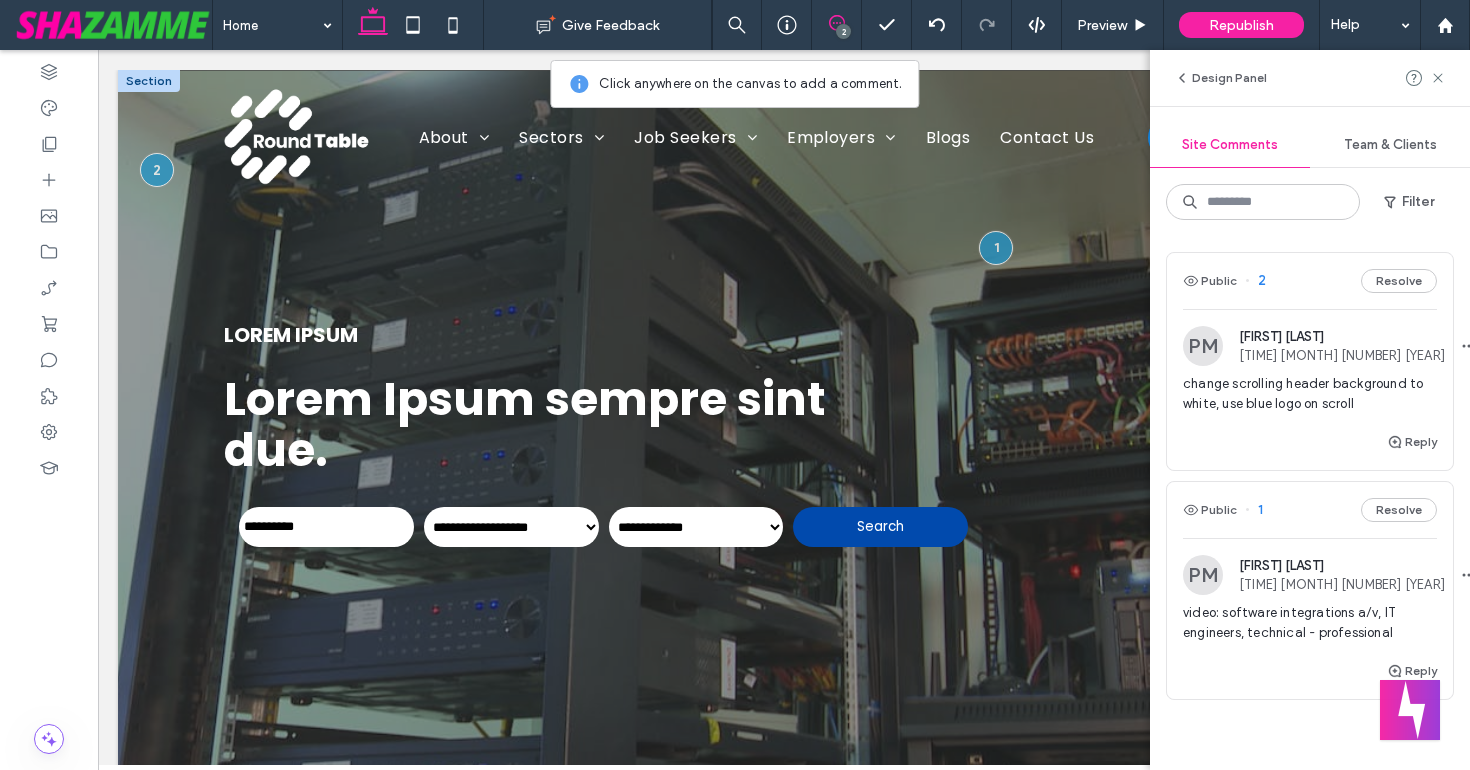 click at bounding box center (784, 442) 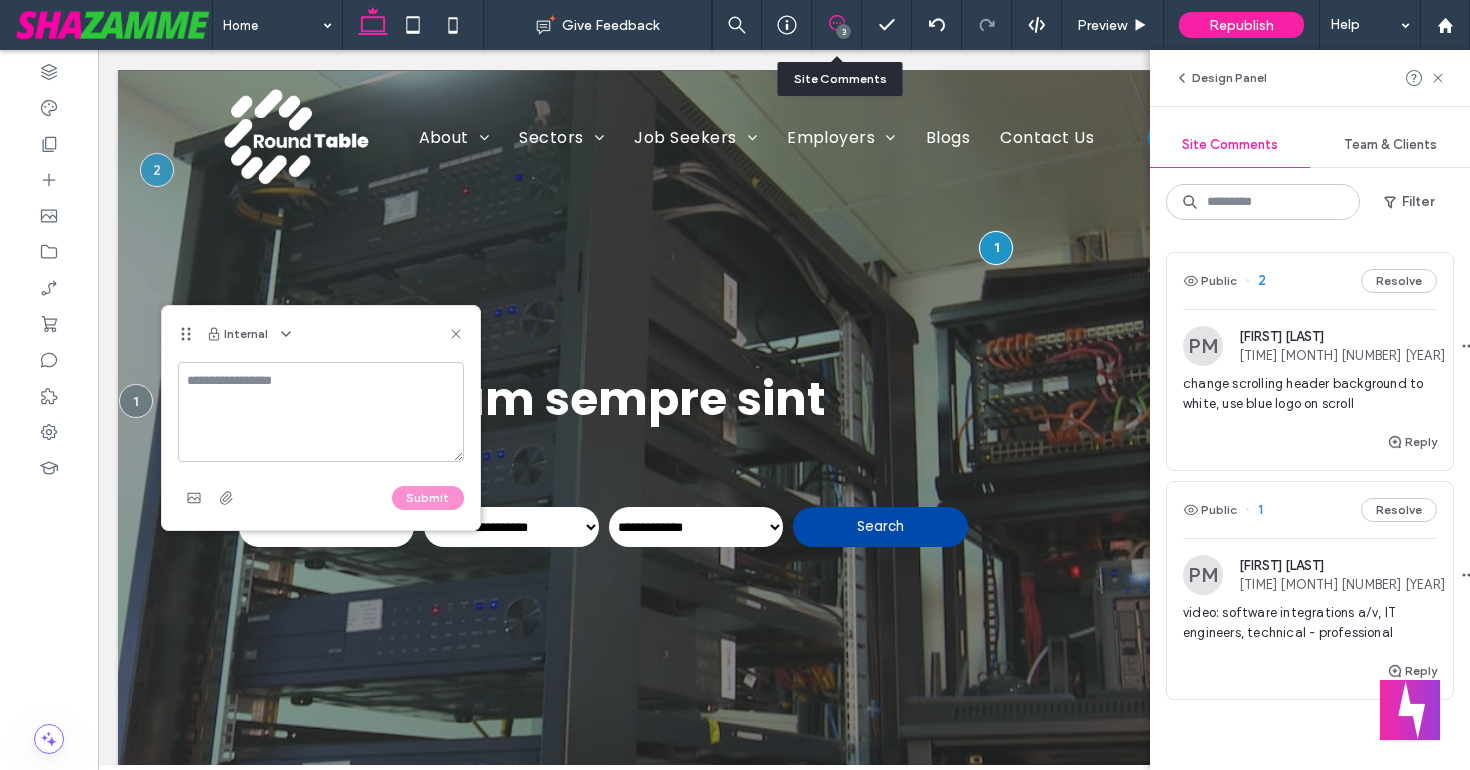 click on "3" at bounding box center [837, 25] 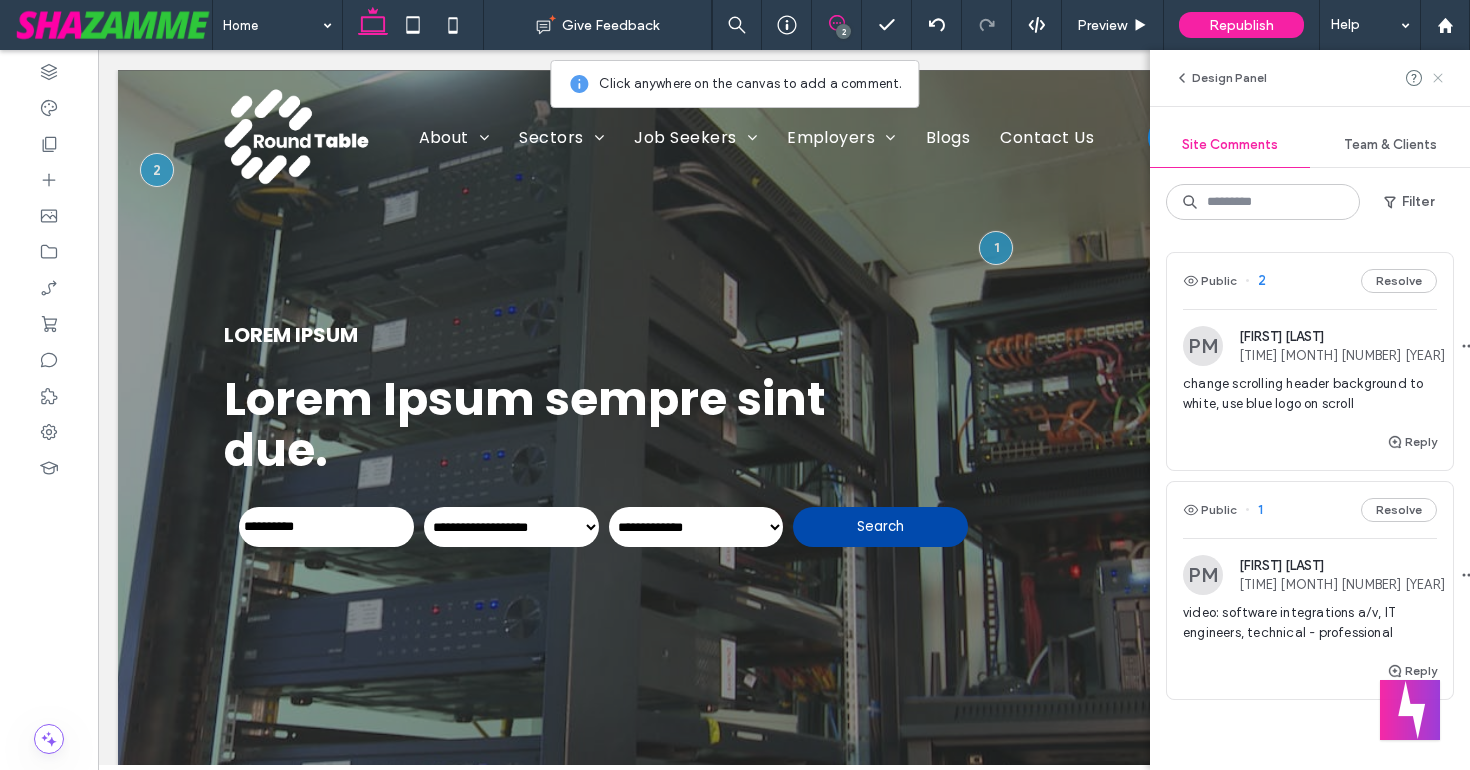 click 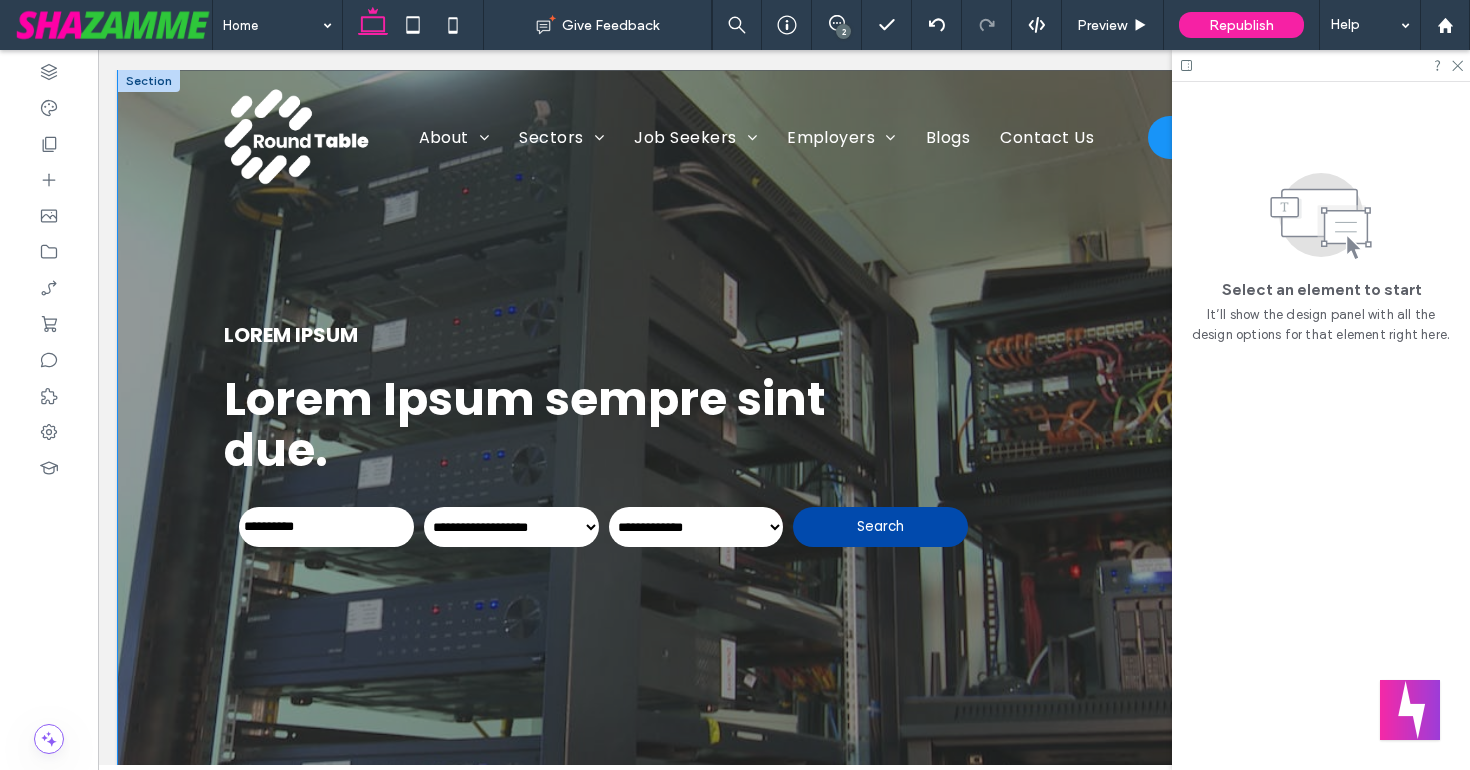 click at bounding box center (784, 442) 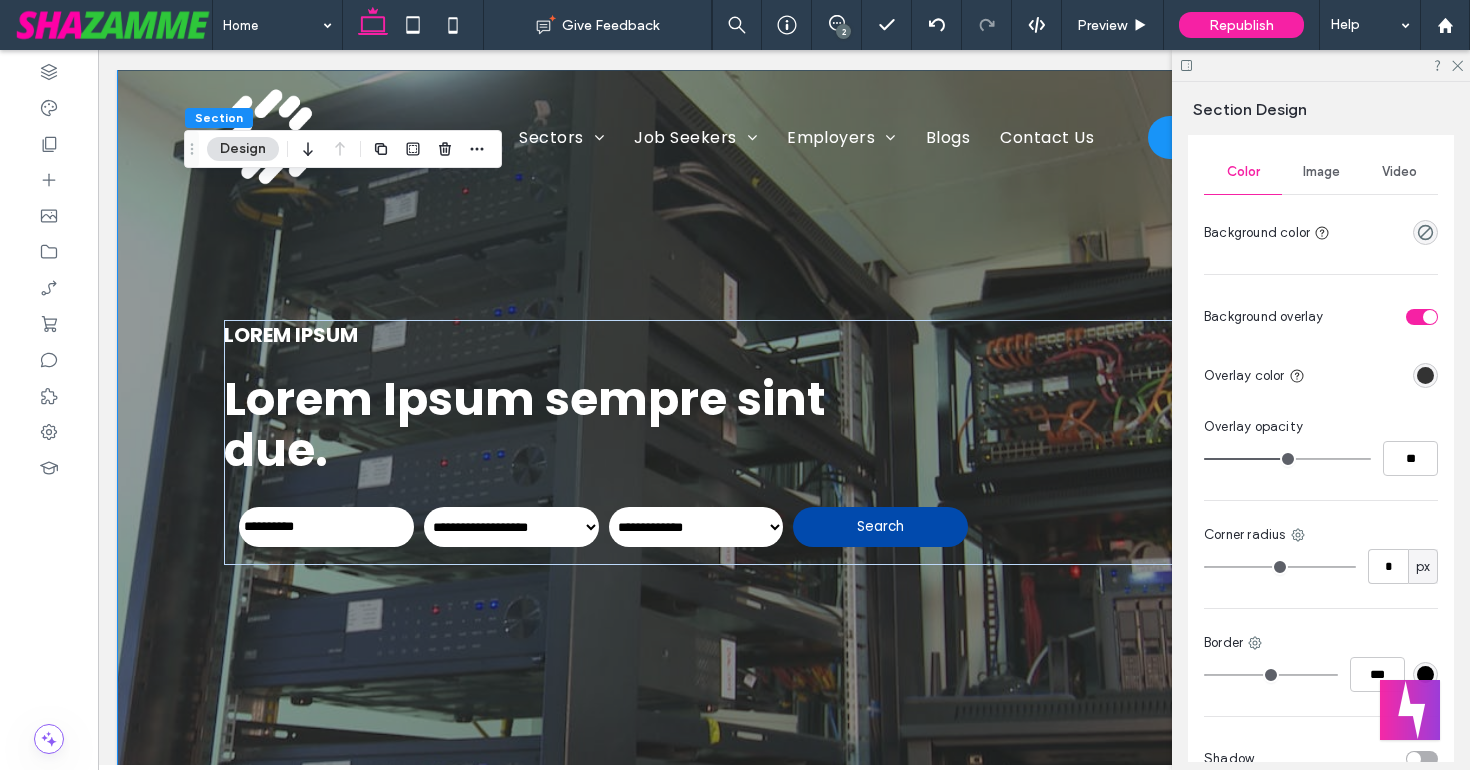 scroll, scrollTop: 439, scrollLeft: 0, axis: vertical 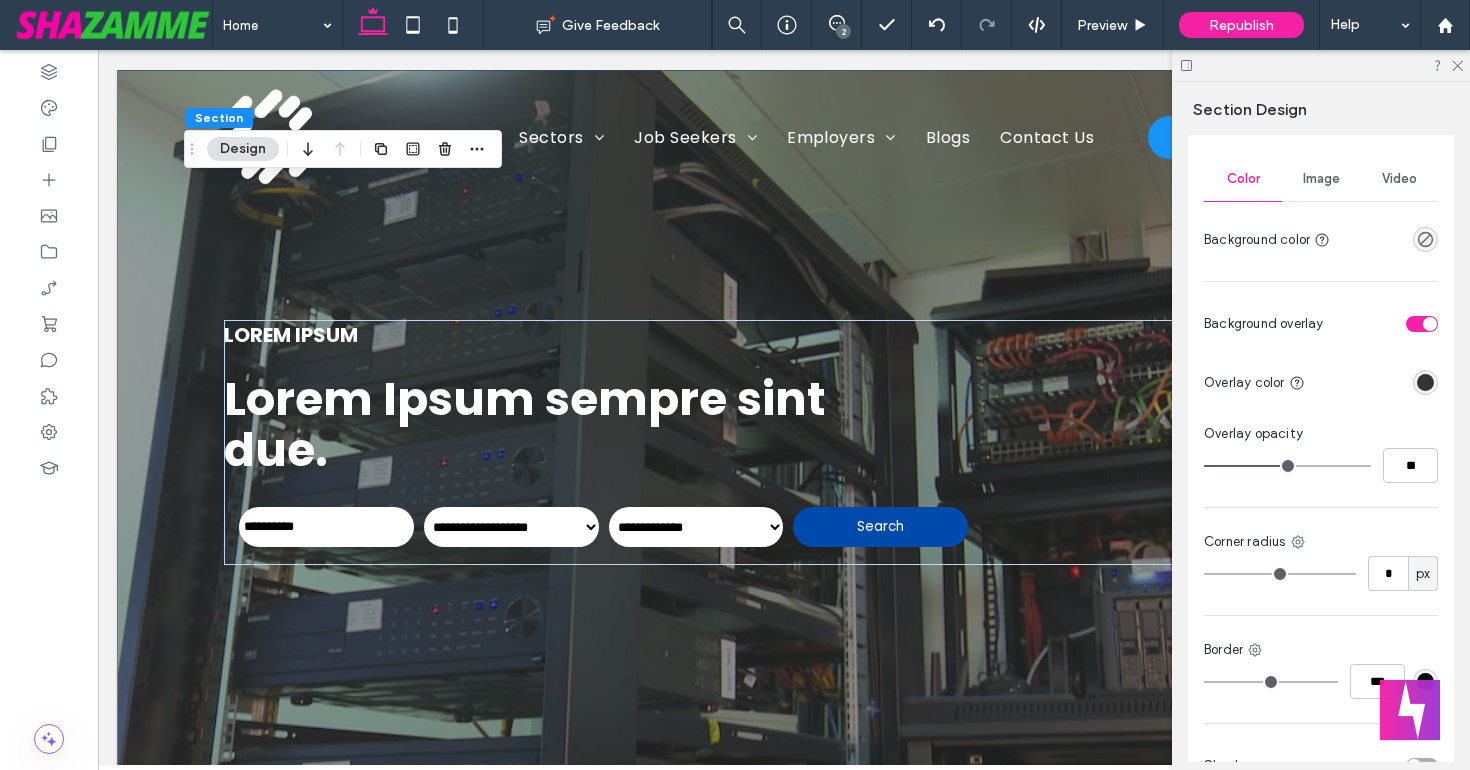 click on "Video" at bounding box center (1399, 179) 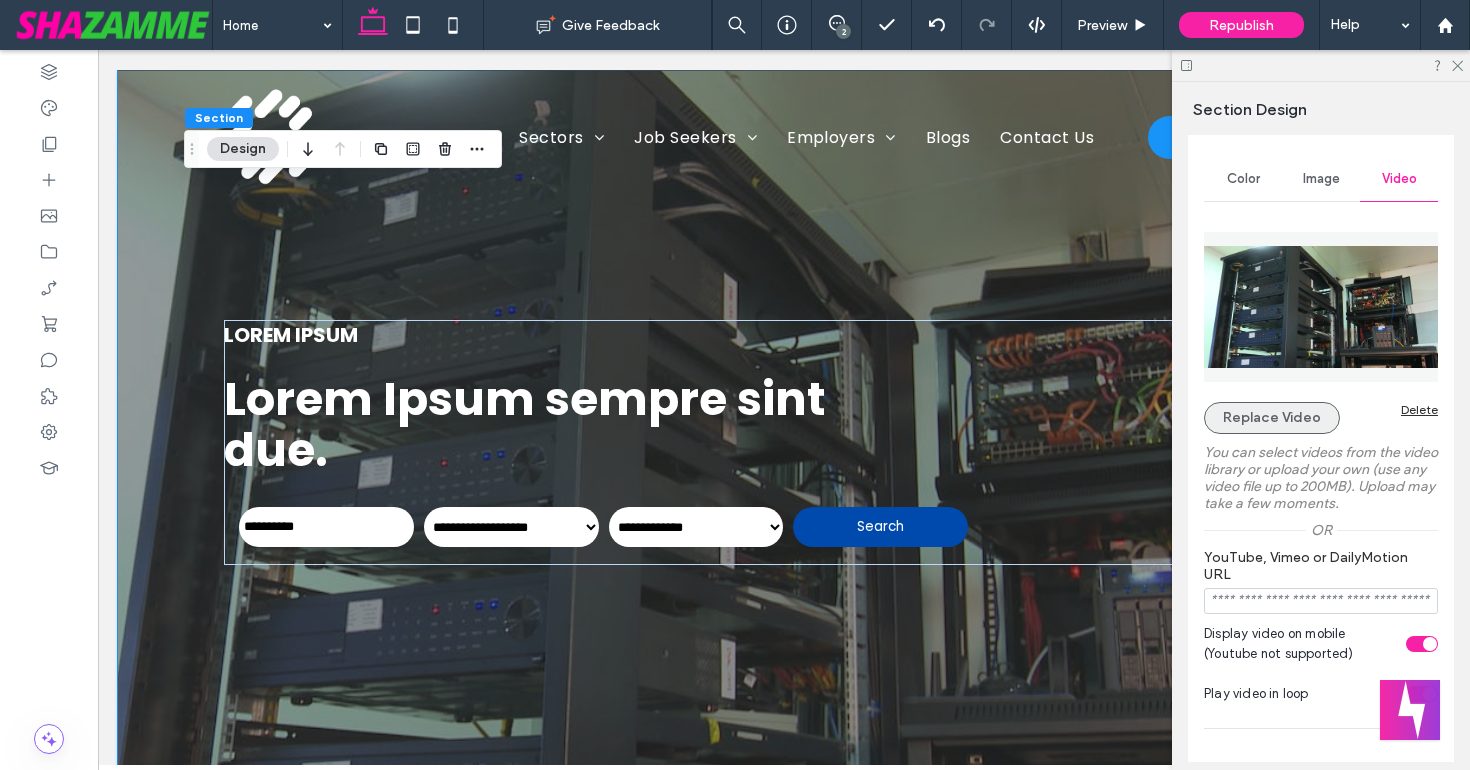 click on "Replace Video" at bounding box center (1272, 418) 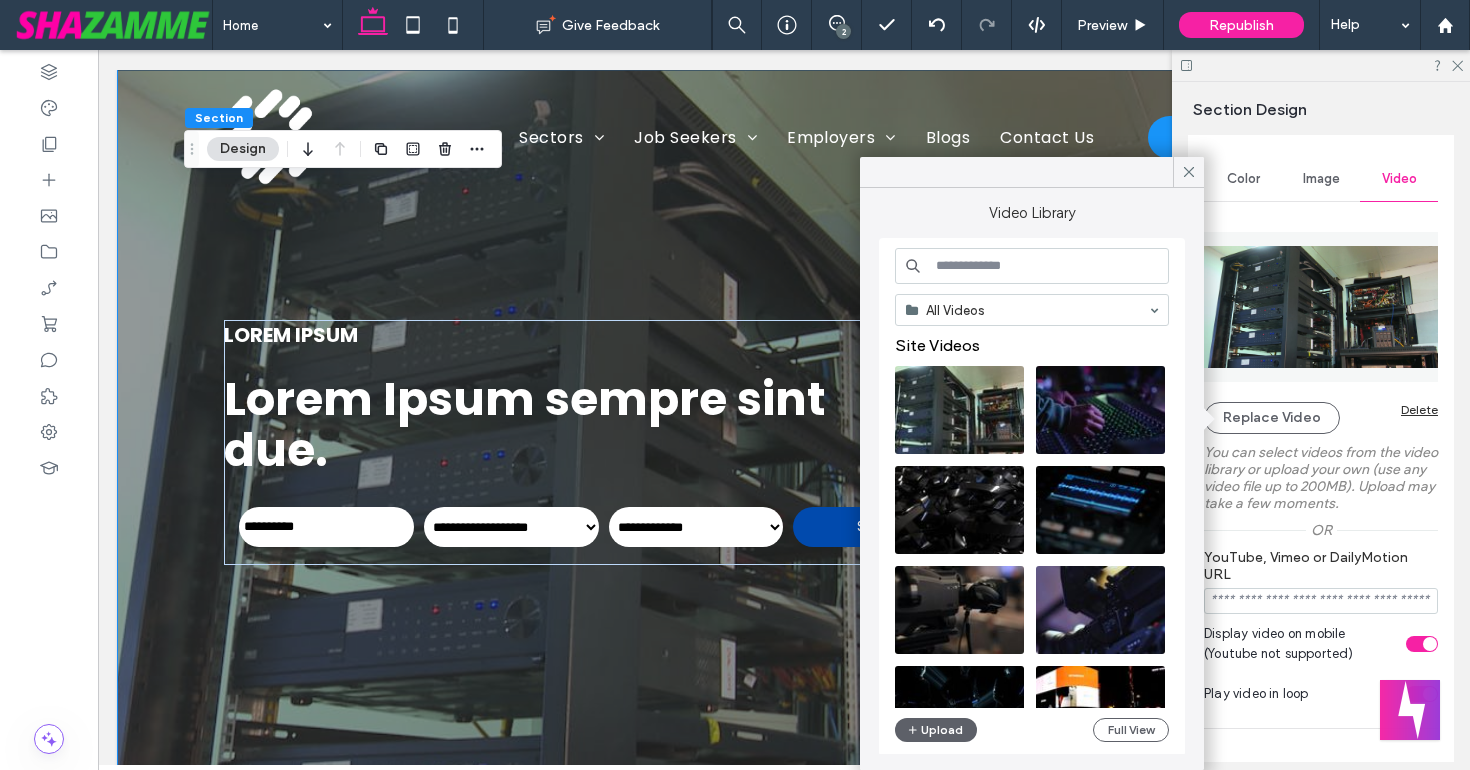 click at bounding box center (1032, 266) 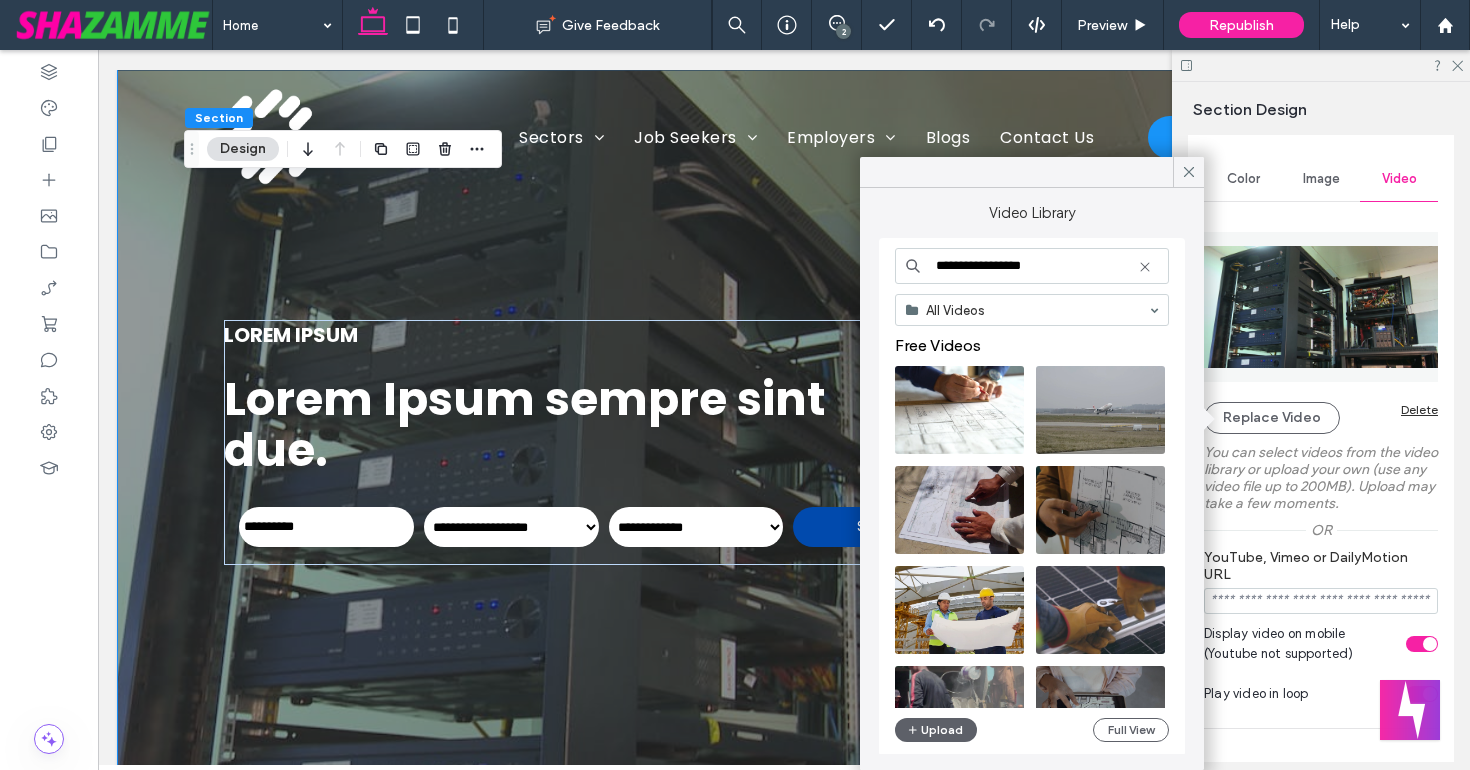 click on "**********" at bounding box center [1032, 266] 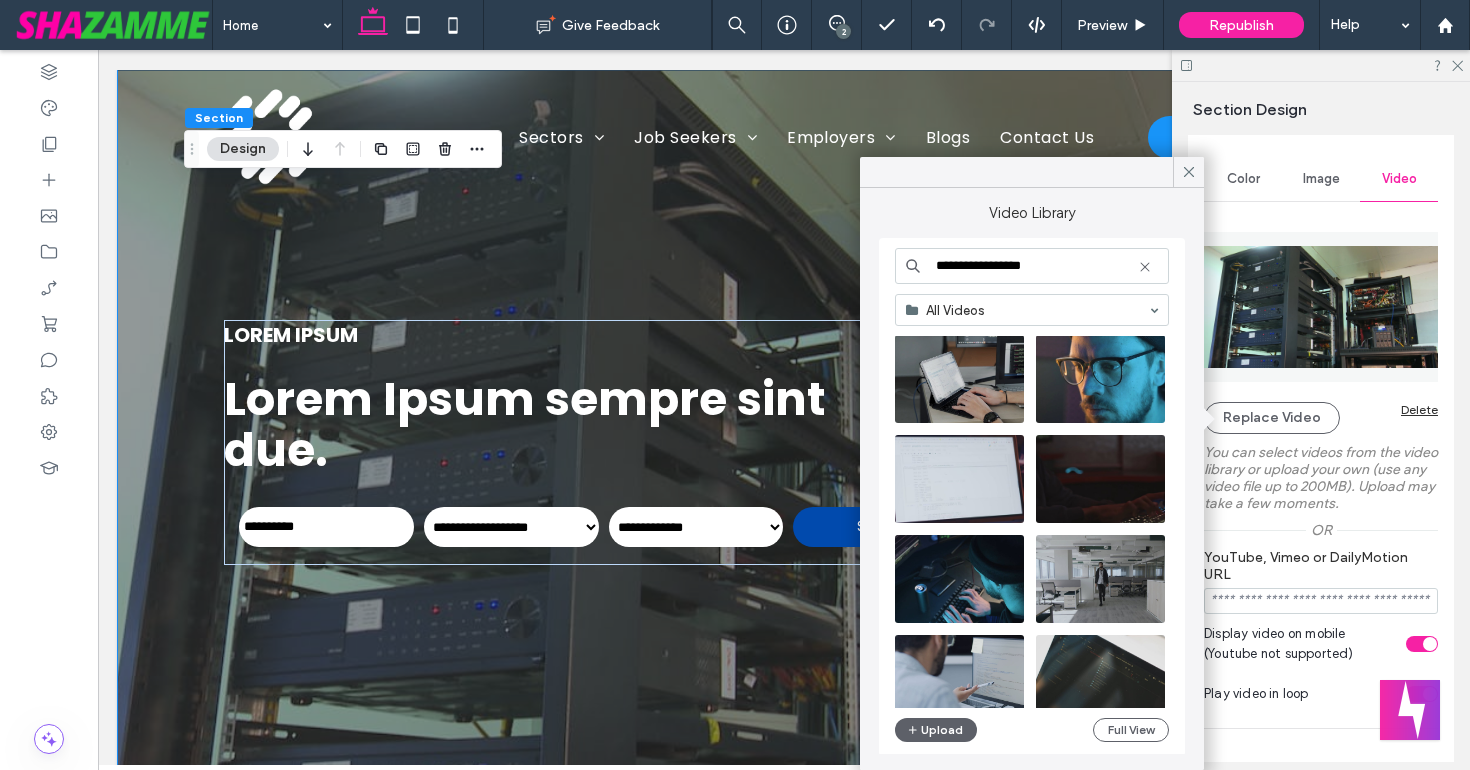 scroll, scrollTop: 877, scrollLeft: 0, axis: vertical 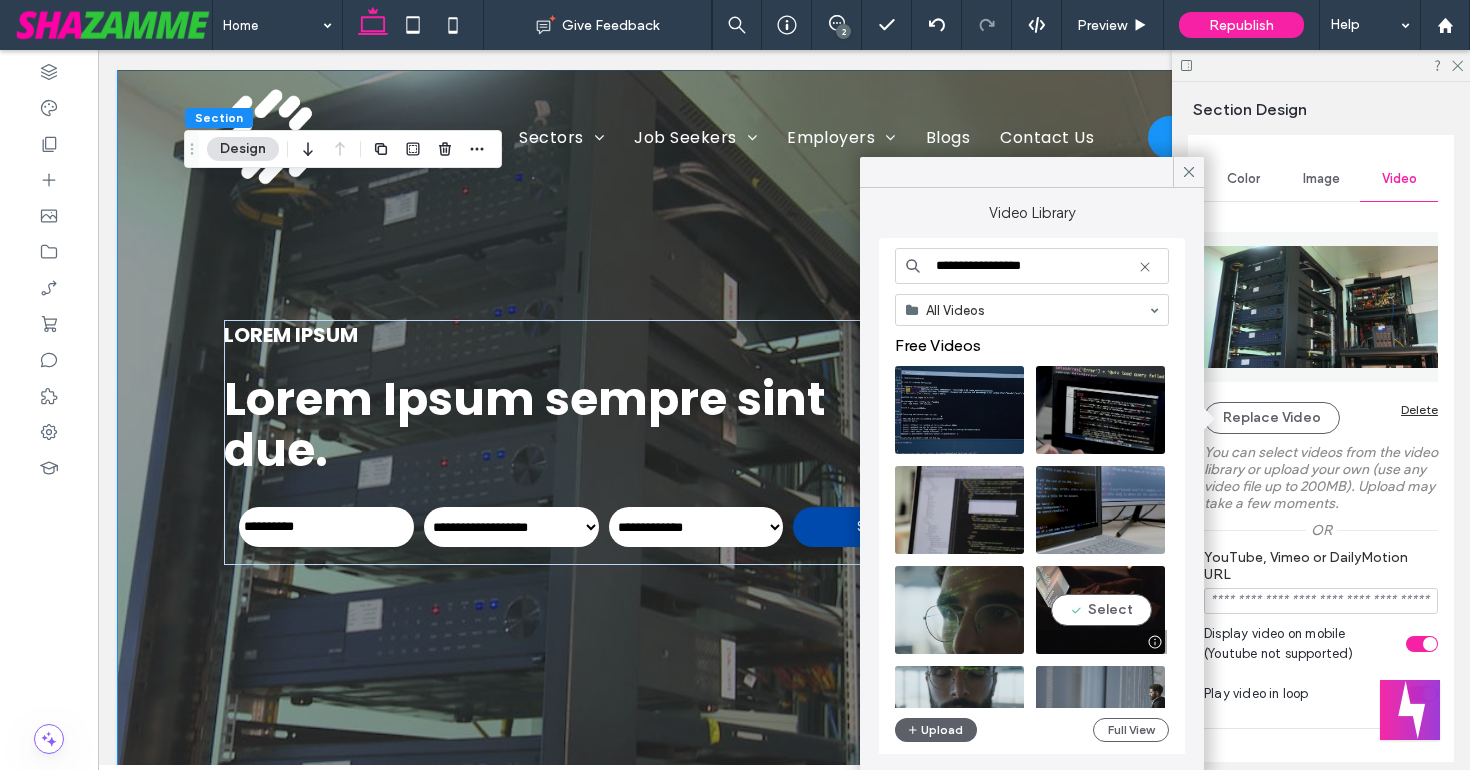 type on "**********" 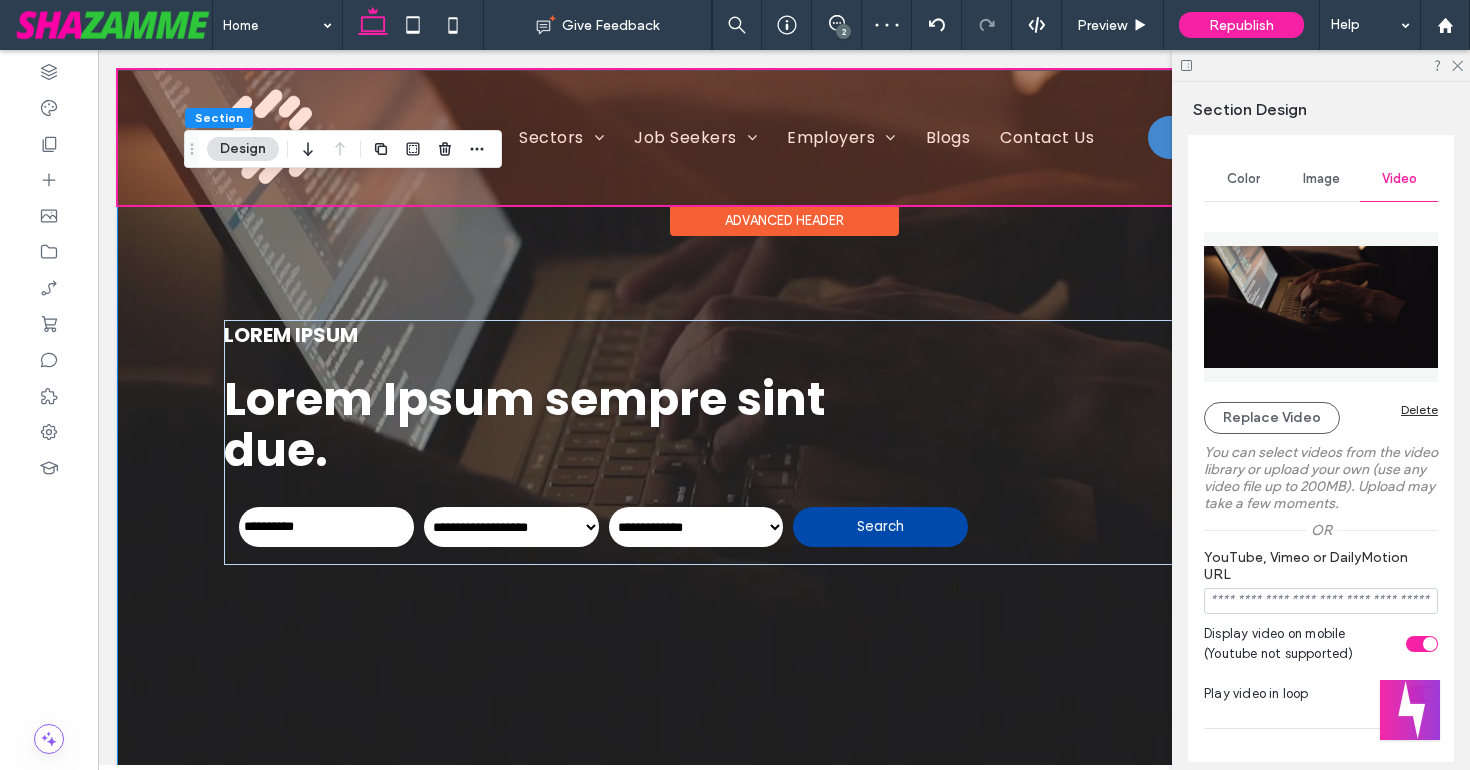 click at bounding box center (784, 137) 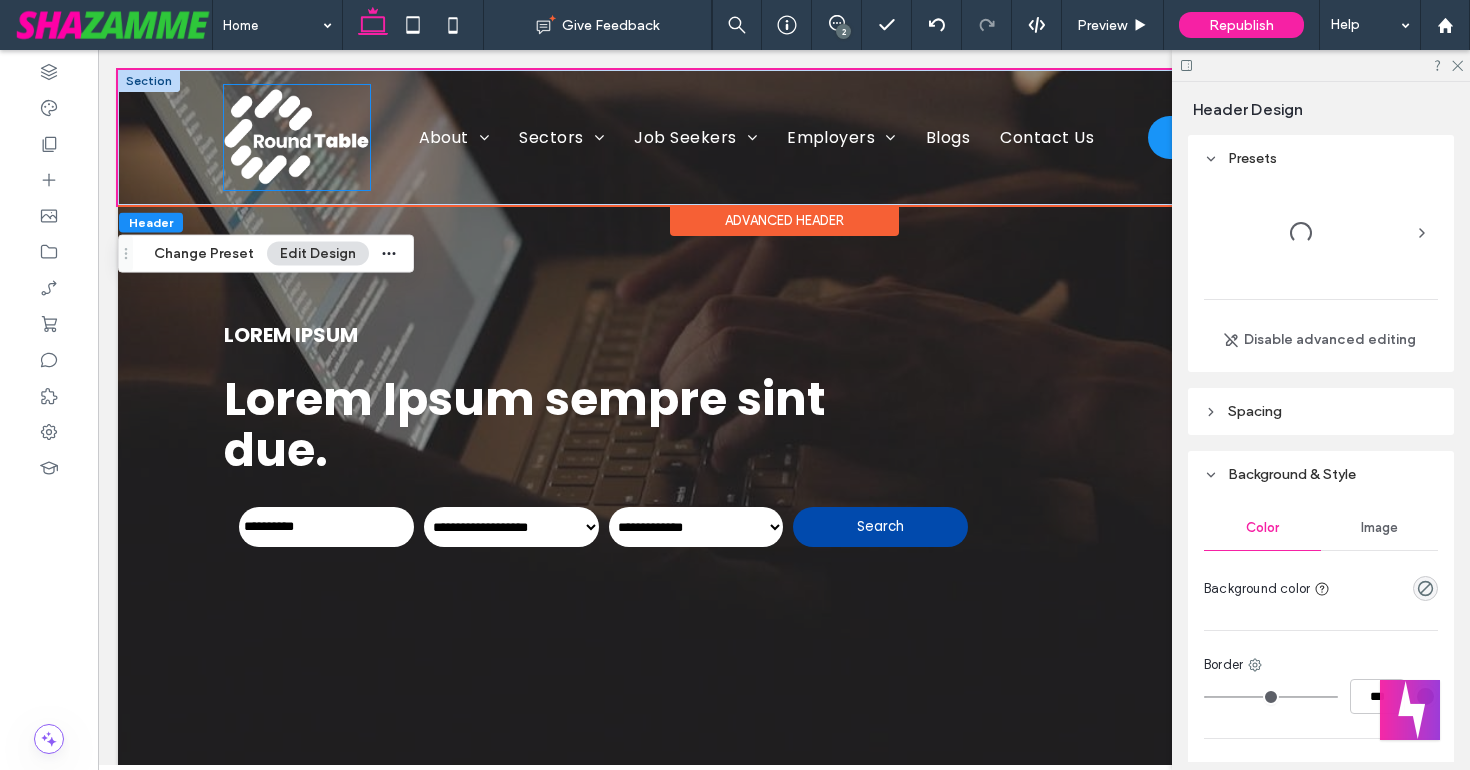 click at bounding box center [297, 137] 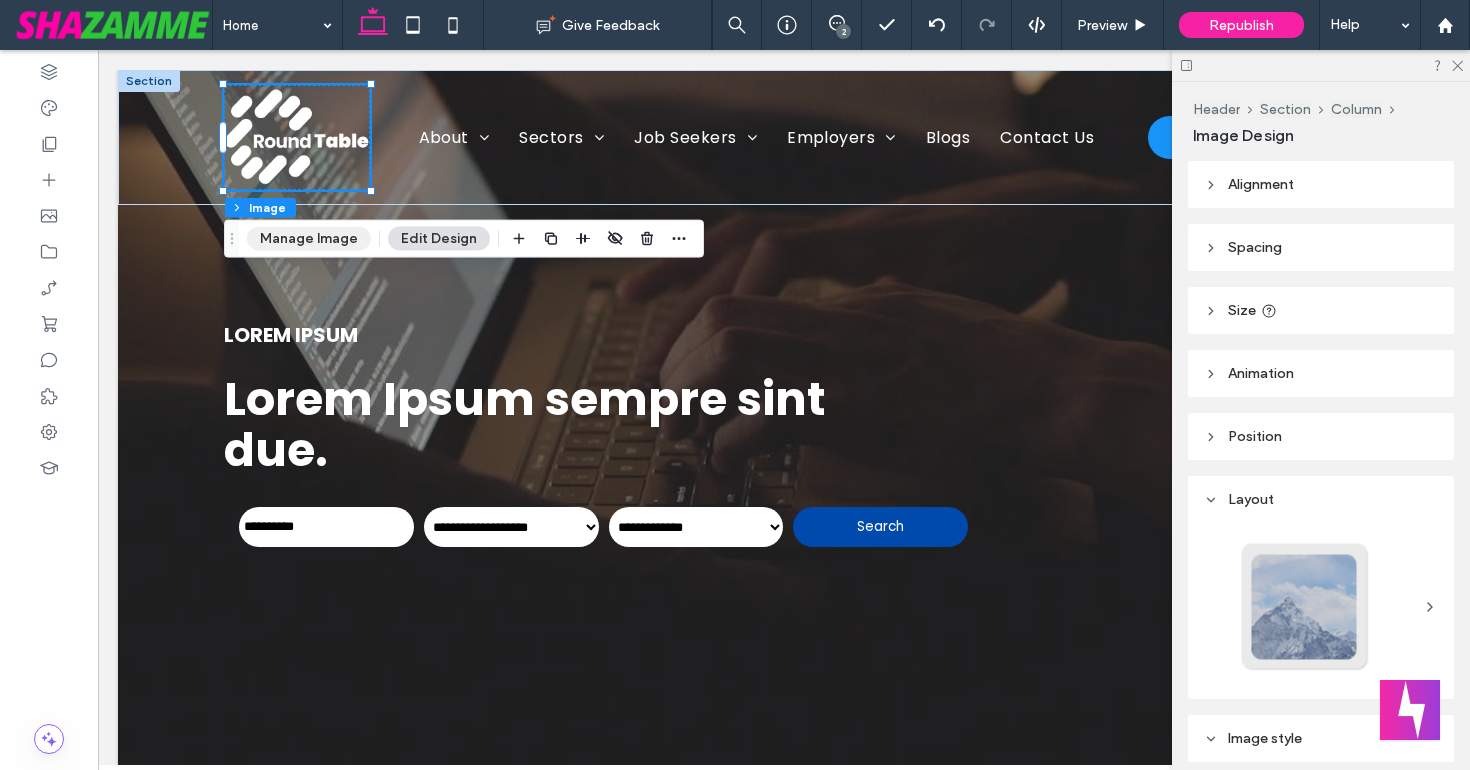 drag, startPoint x: 297, startPoint y: 240, endPoint x: 292, endPoint y: 228, distance: 13 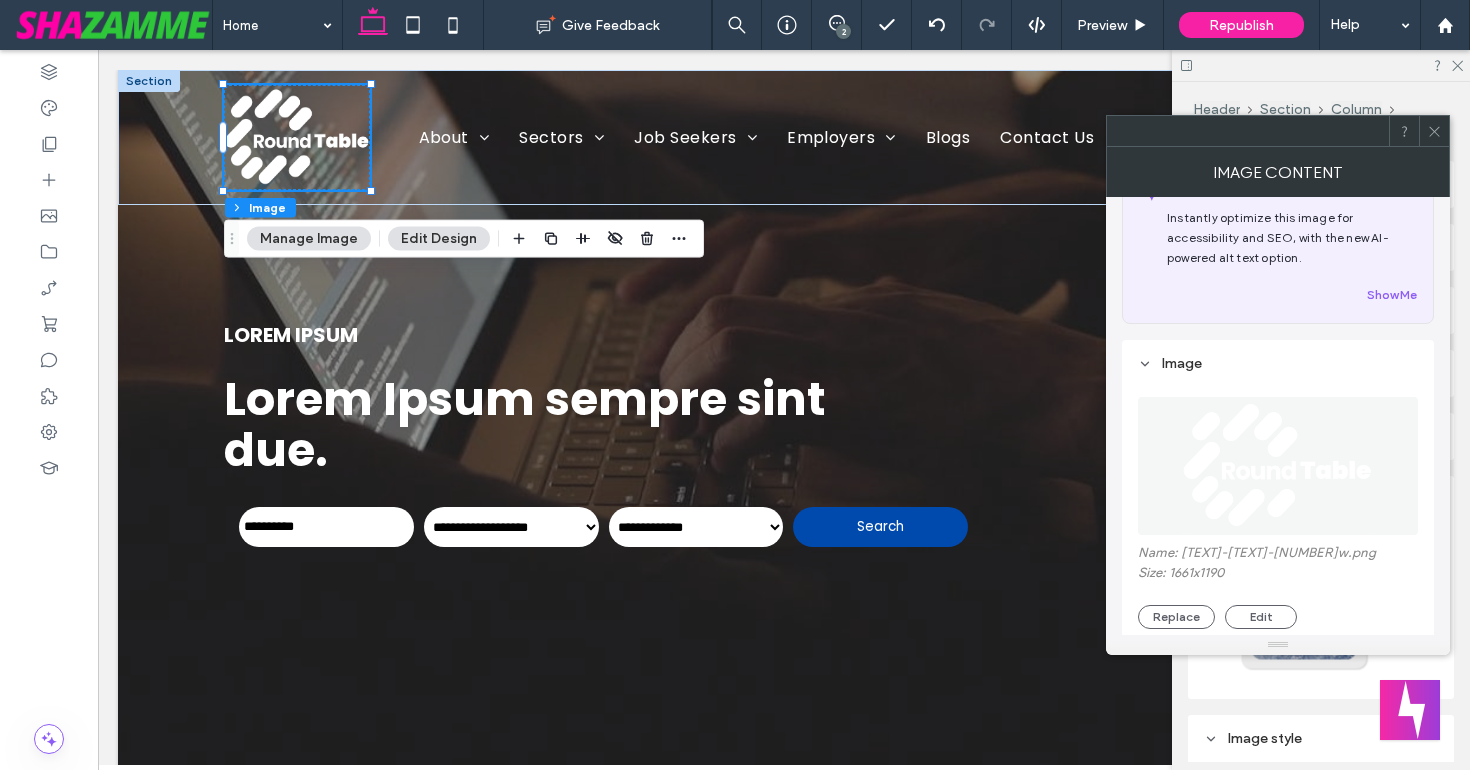 scroll, scrollTop: 45, scrollLeft: 0, axis: vertical 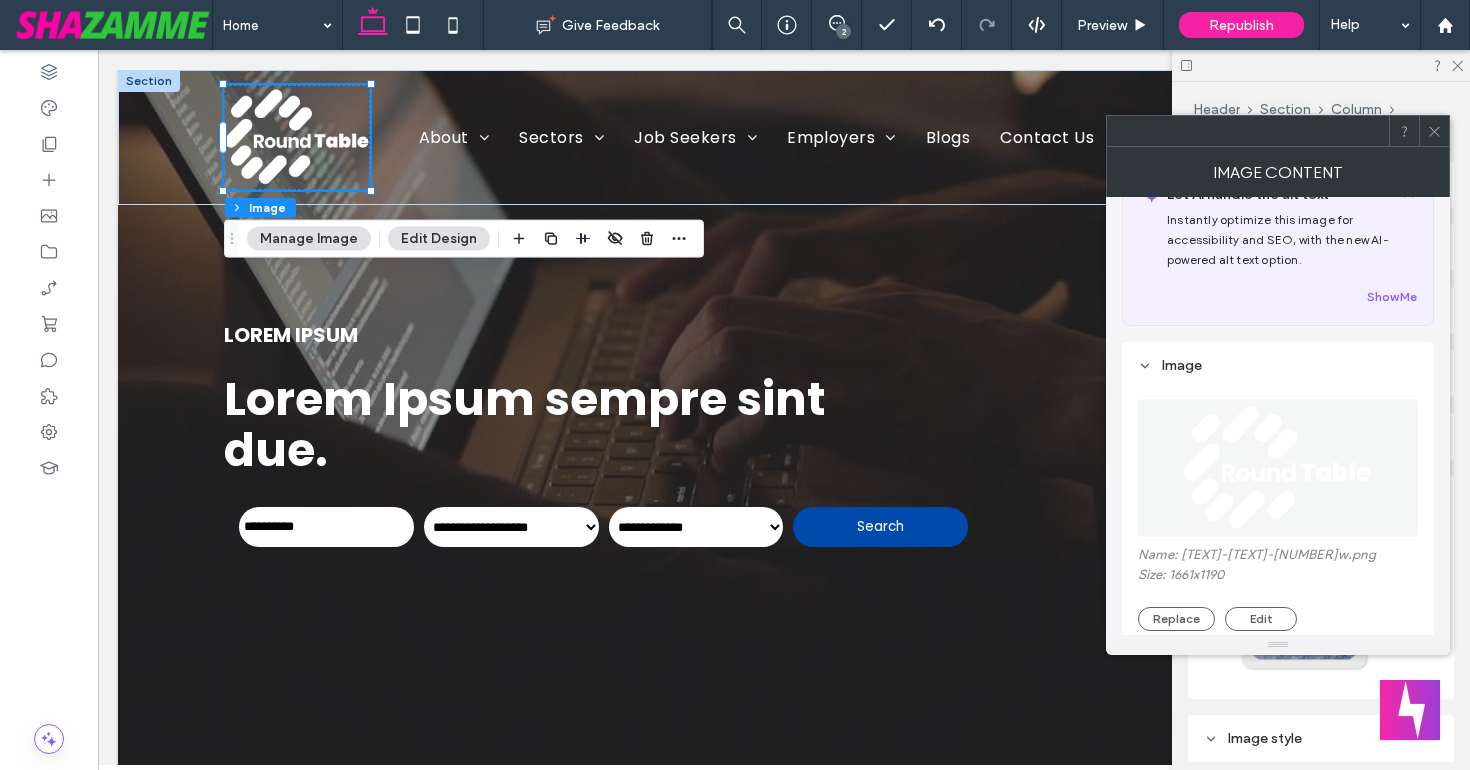 click 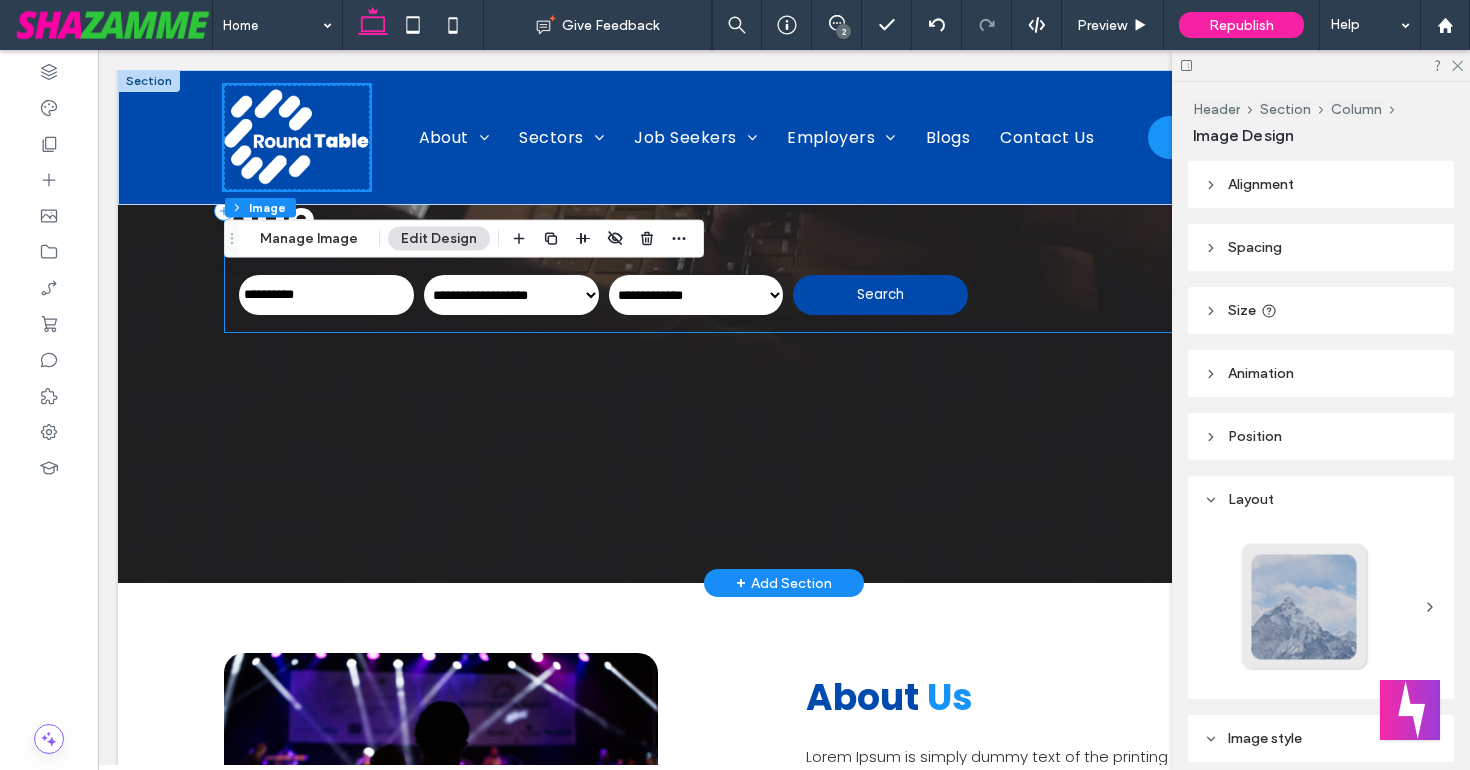 scroll, scrollTop: 237, scrollLeft: 0, axis: vertical 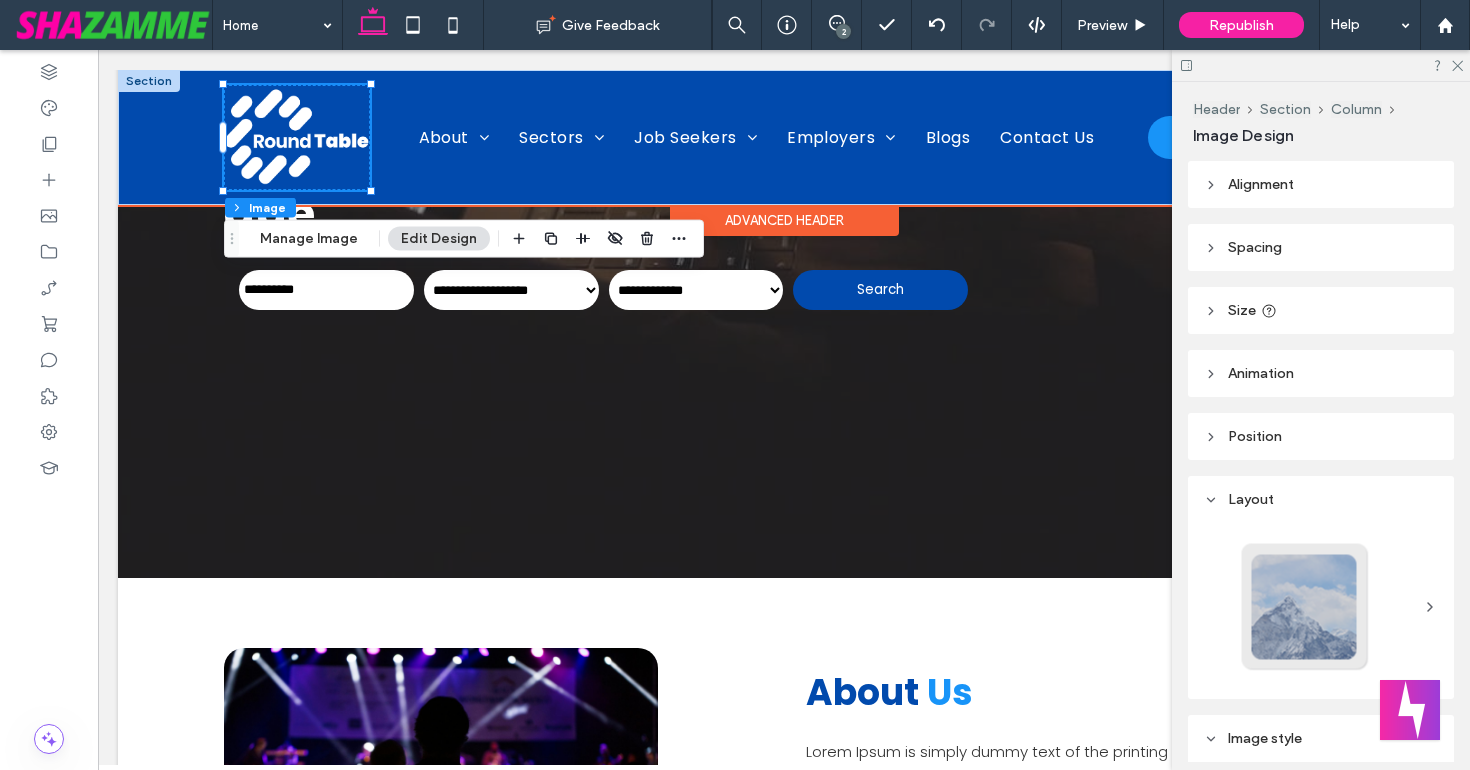 click on "Advanced Header" at bounding box center (784, 220) 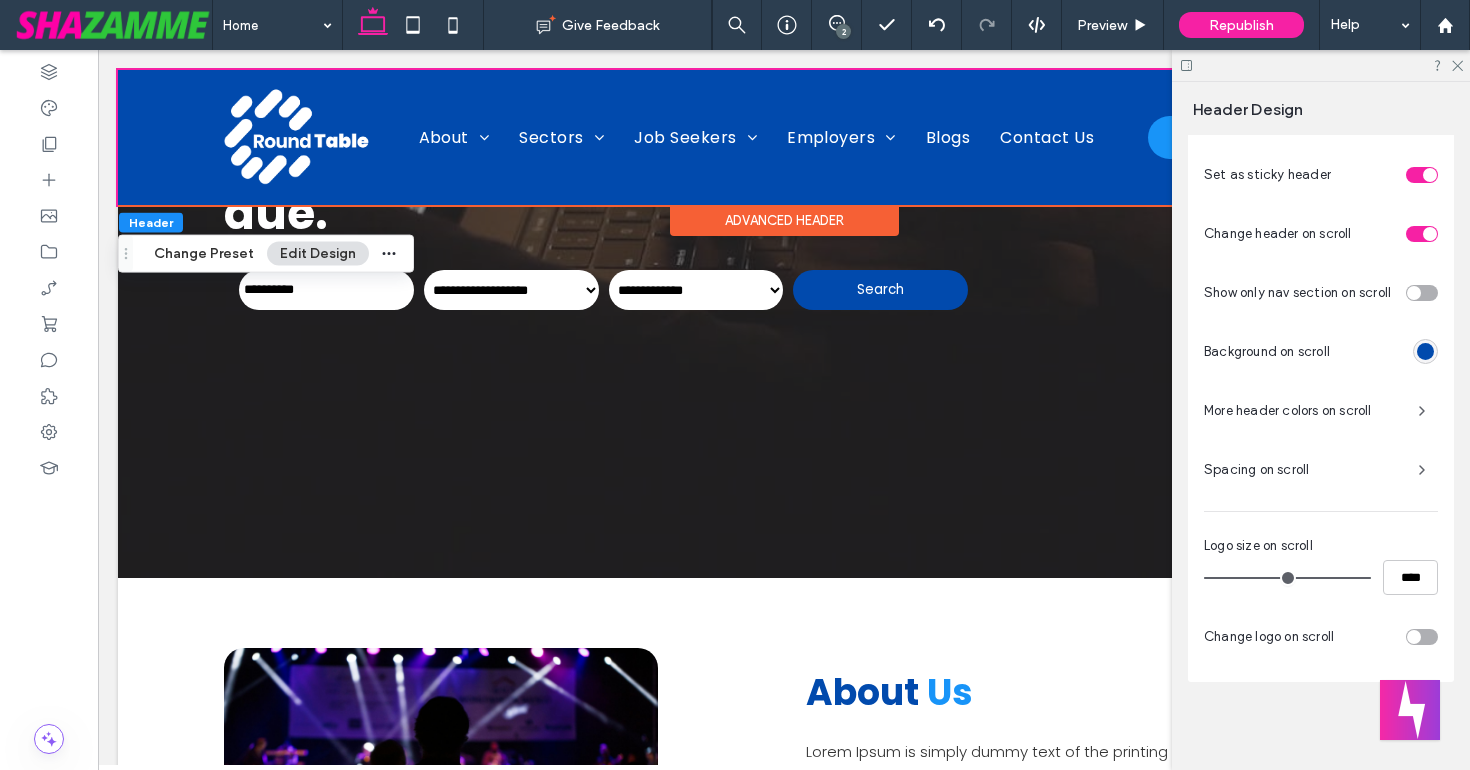 scroll, scrollTop: 910, scrollLeft: 0, axis: vertical 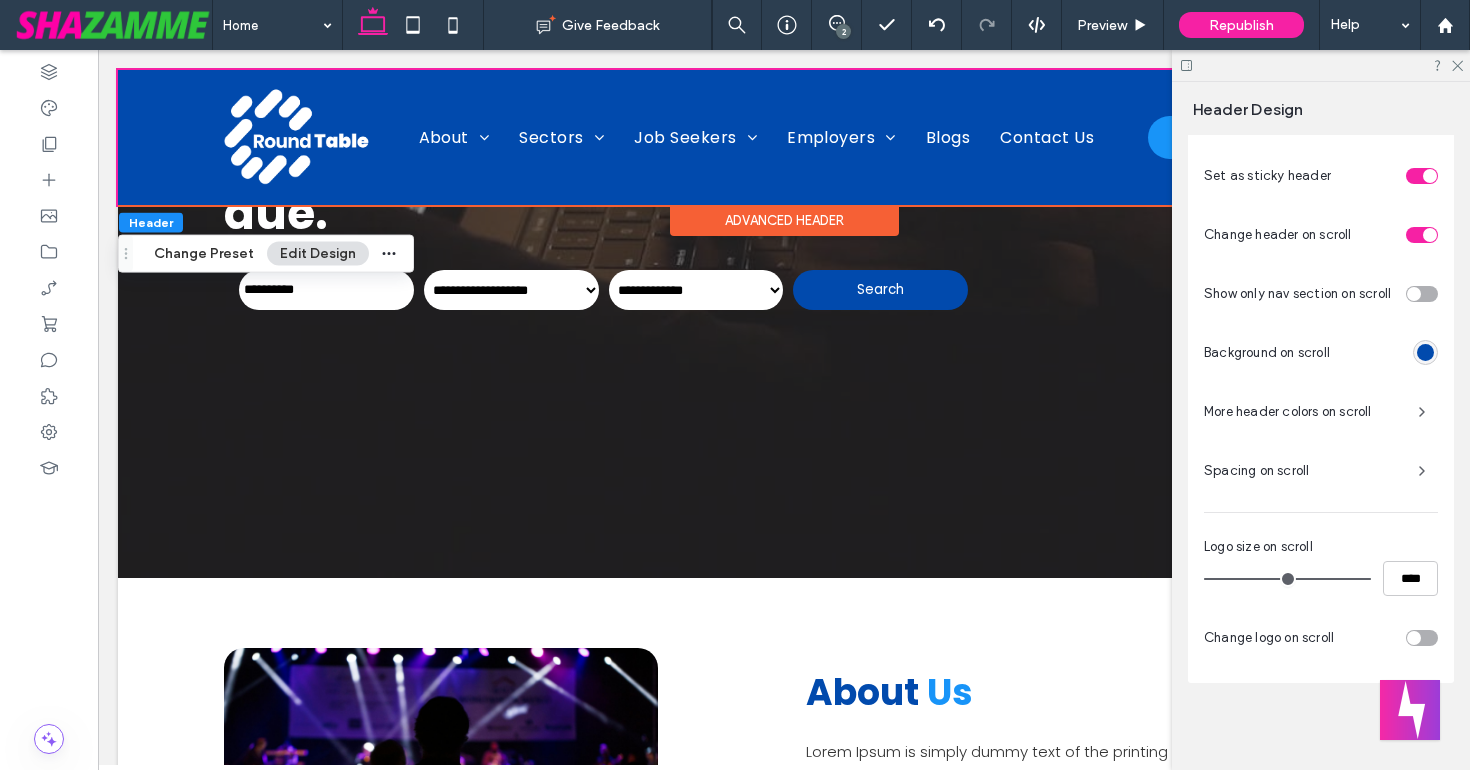 click at bounding box center (1414, 638) 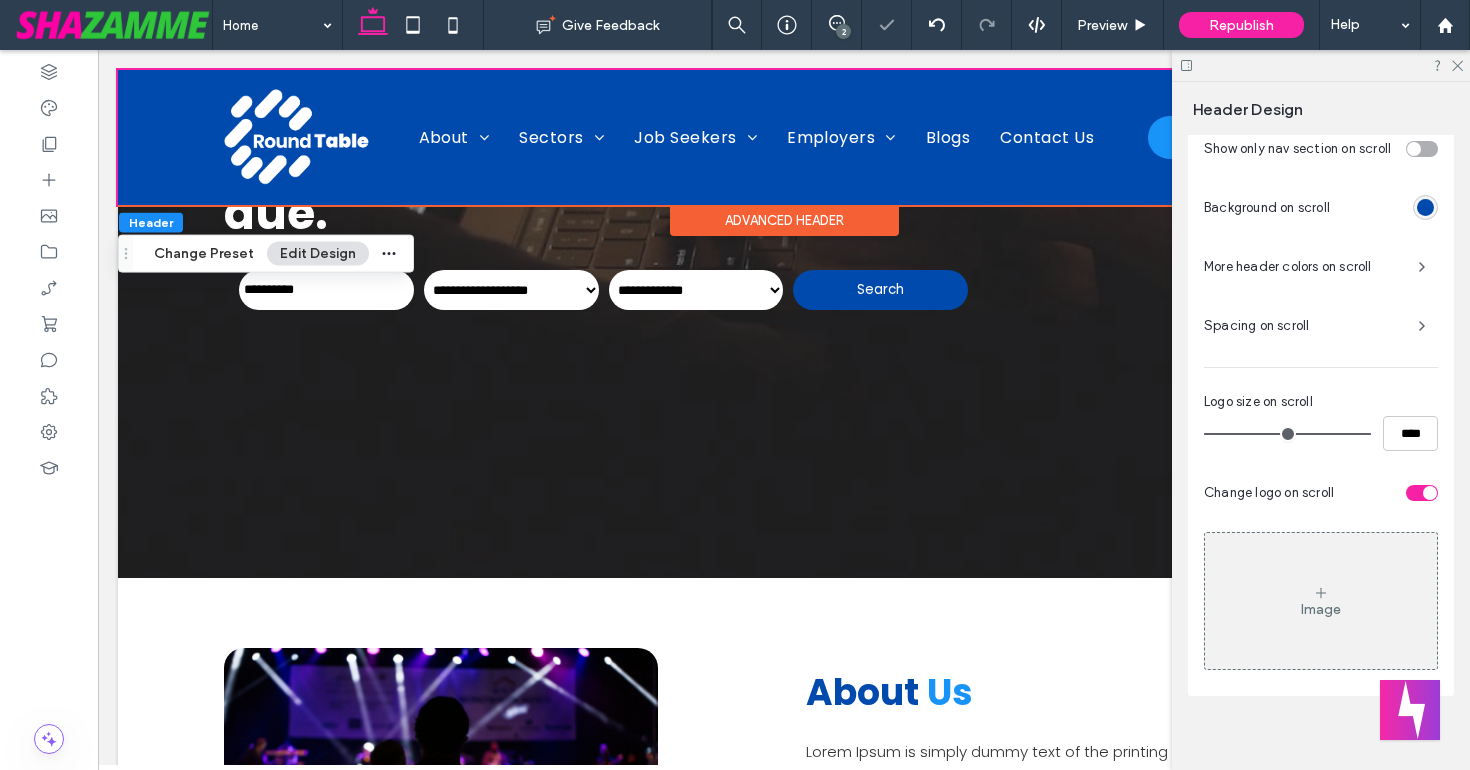 scroll, scrollTop: 1069, scrollLeft: 0, axis: vertical 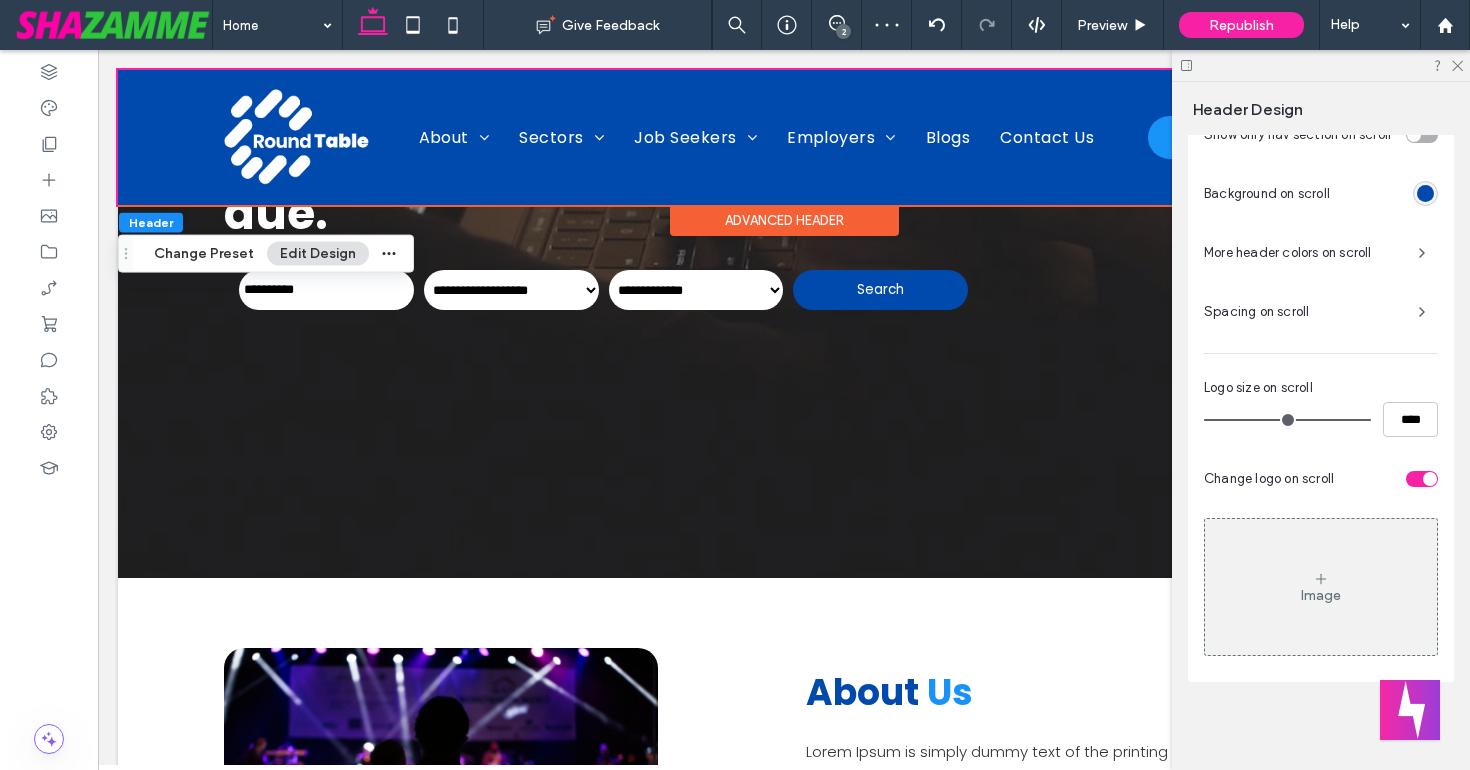 click on "Image" at bounding box center (1321, 595) 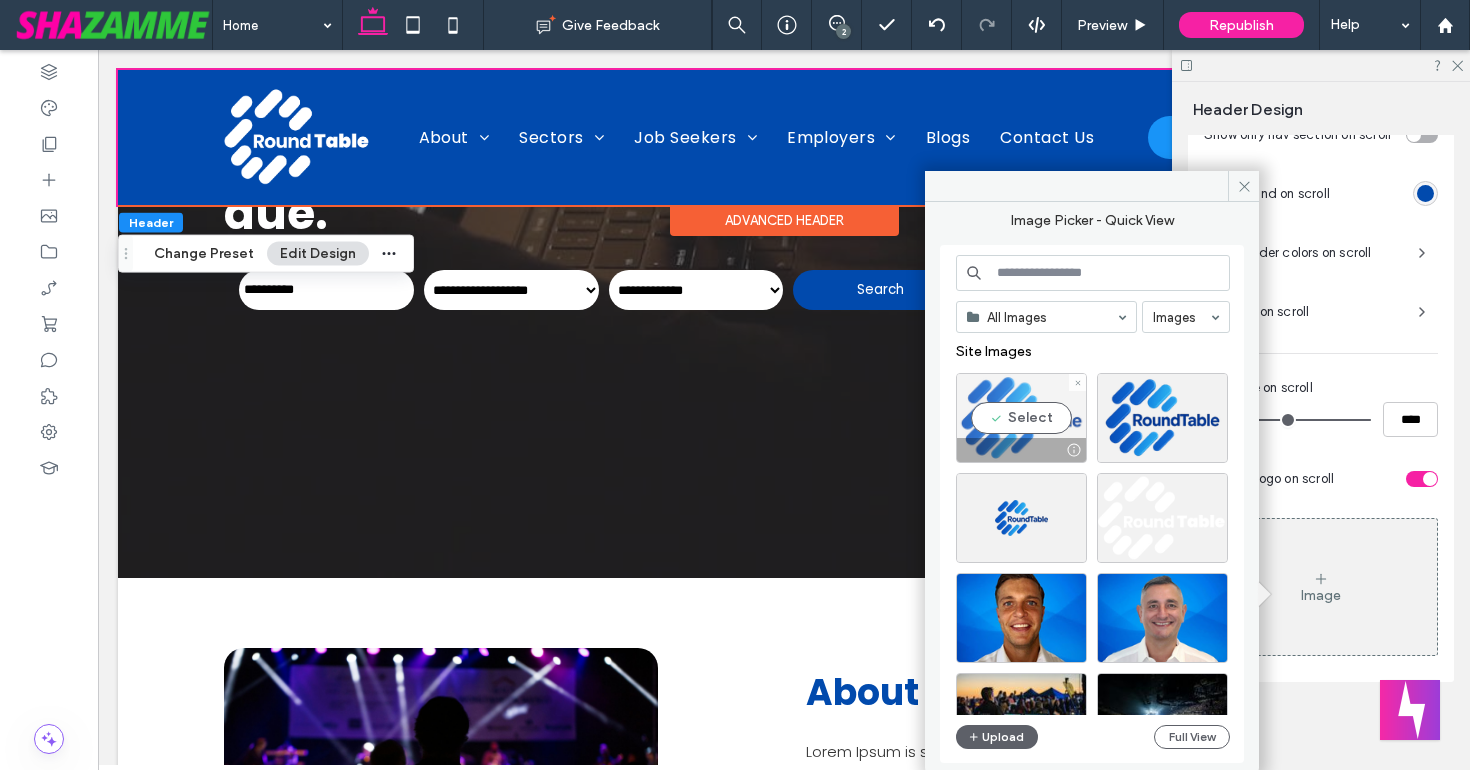 drag, startPoint x: 1051, startPoint y: 418, endPoint x: 953, endPoint y: 368, distance: 110.01818 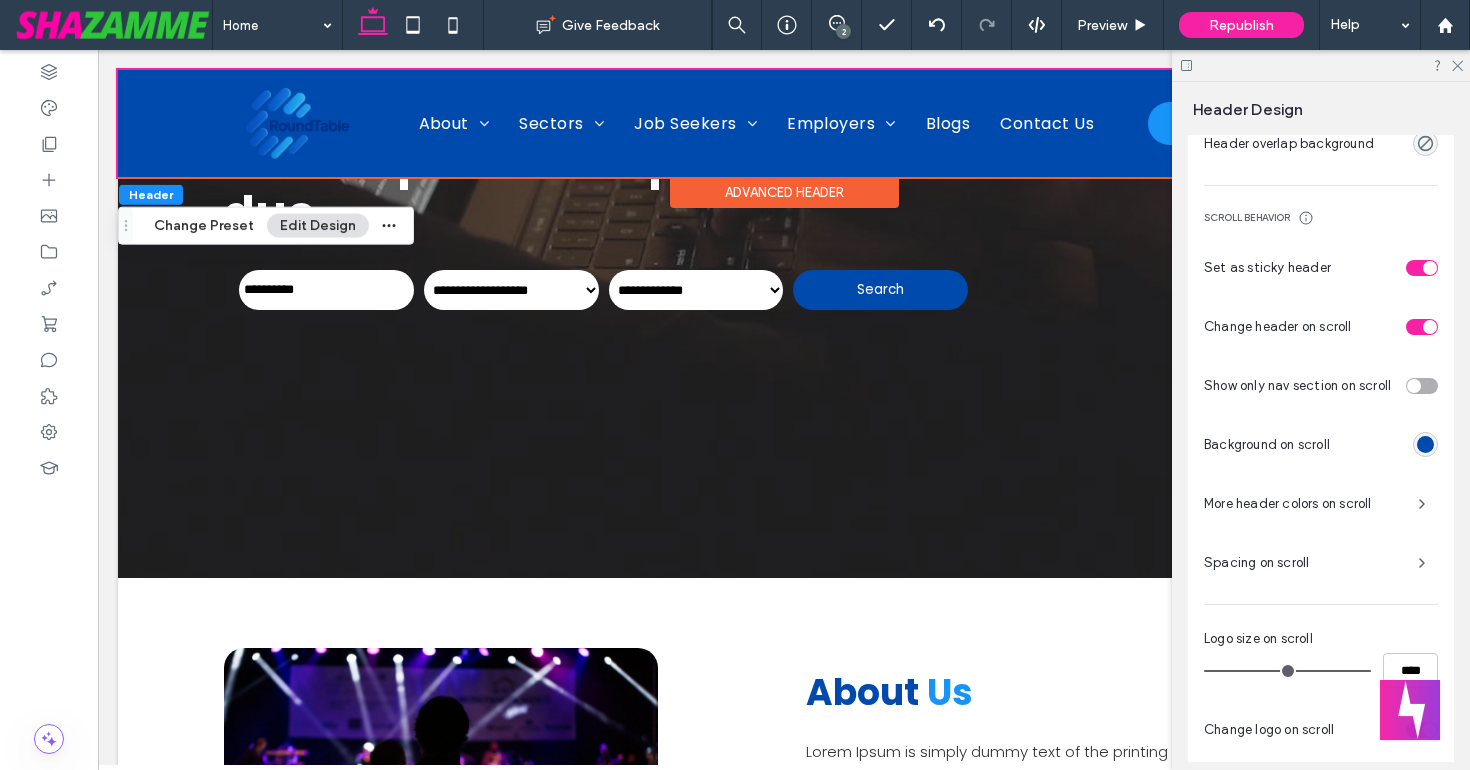 scroll, scrollTop: 816, scrollLeft: 0, axis: vertical 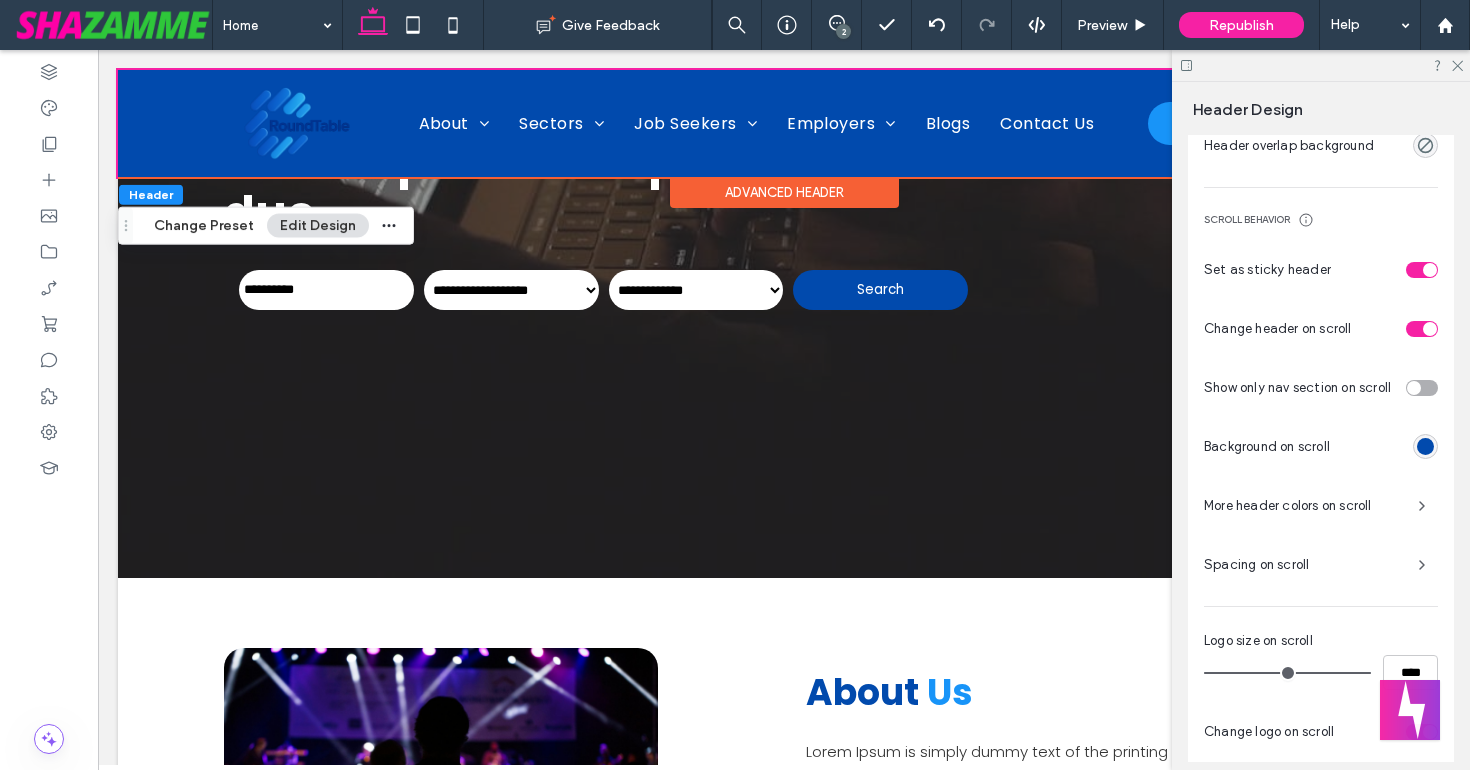 click at bounding box center [1425, 446] 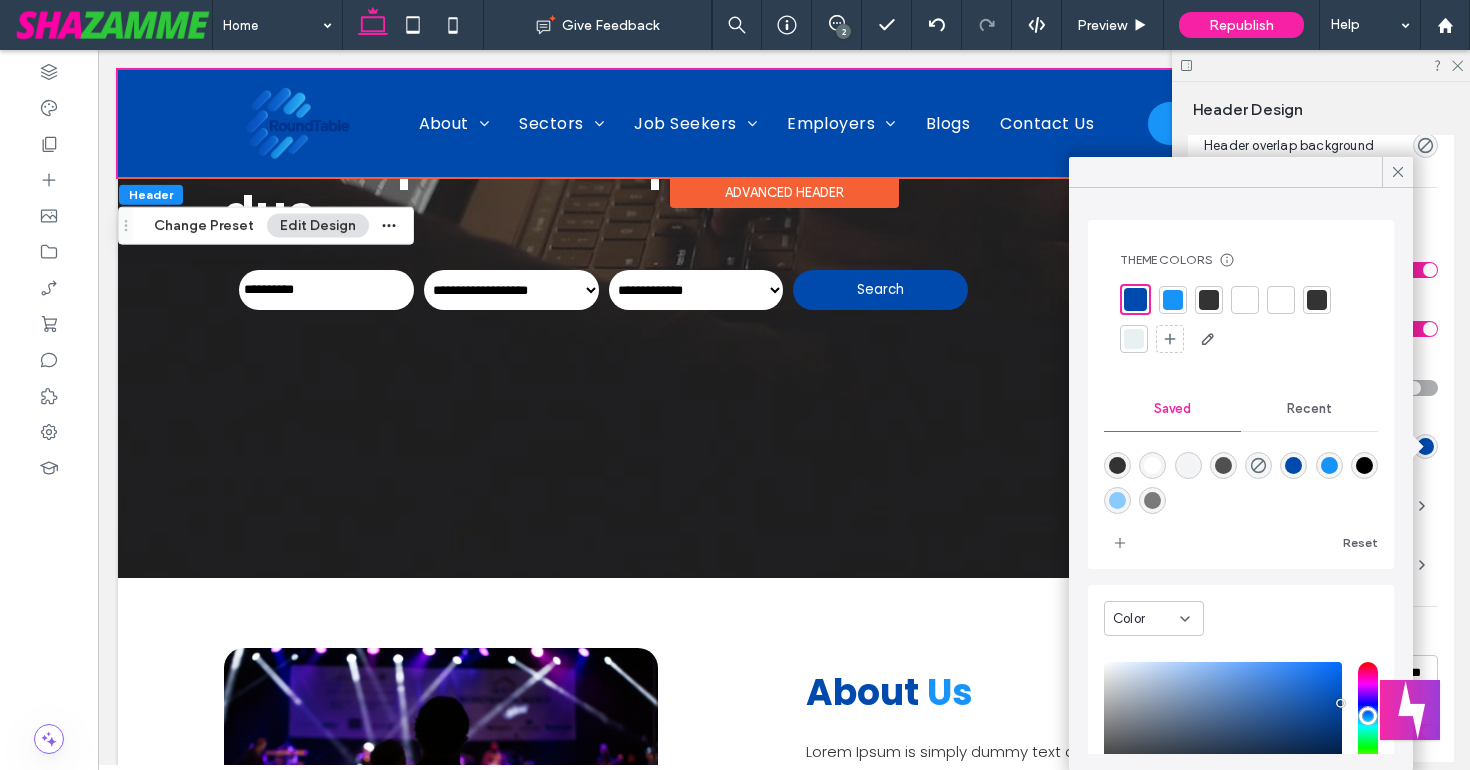 click at bounding box center (1134, 339) 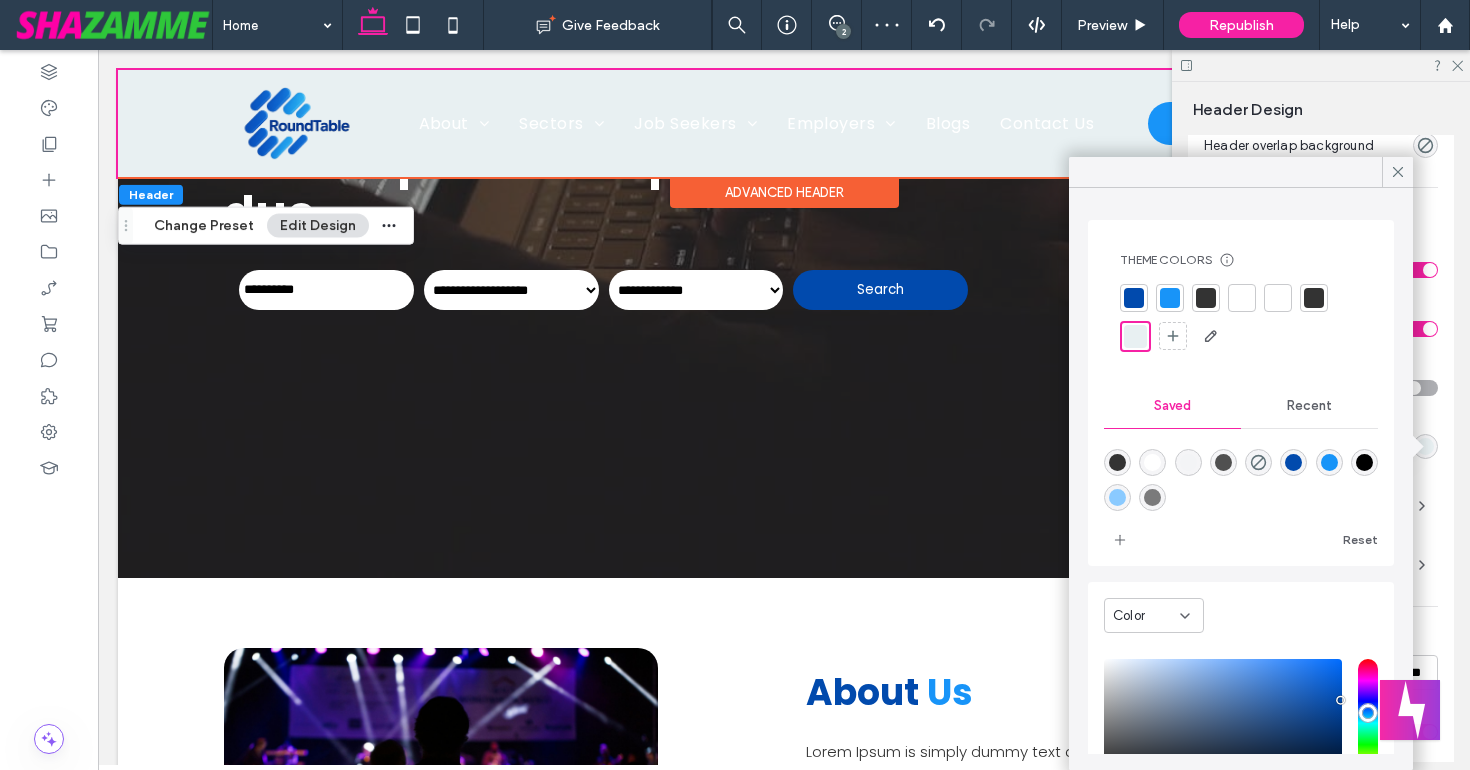 click at bounding box center [1188, 462] 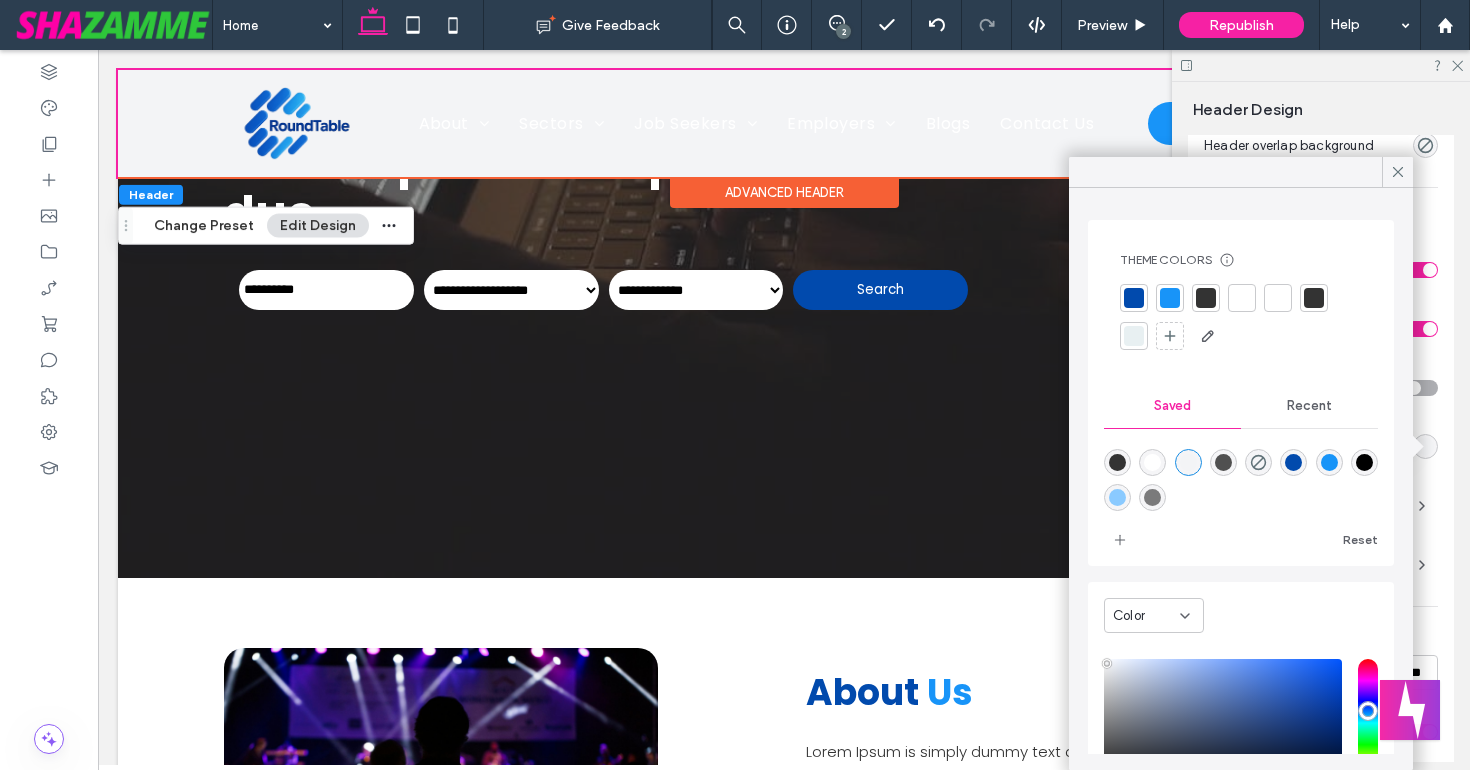 click at bounding box center (1152, 497) 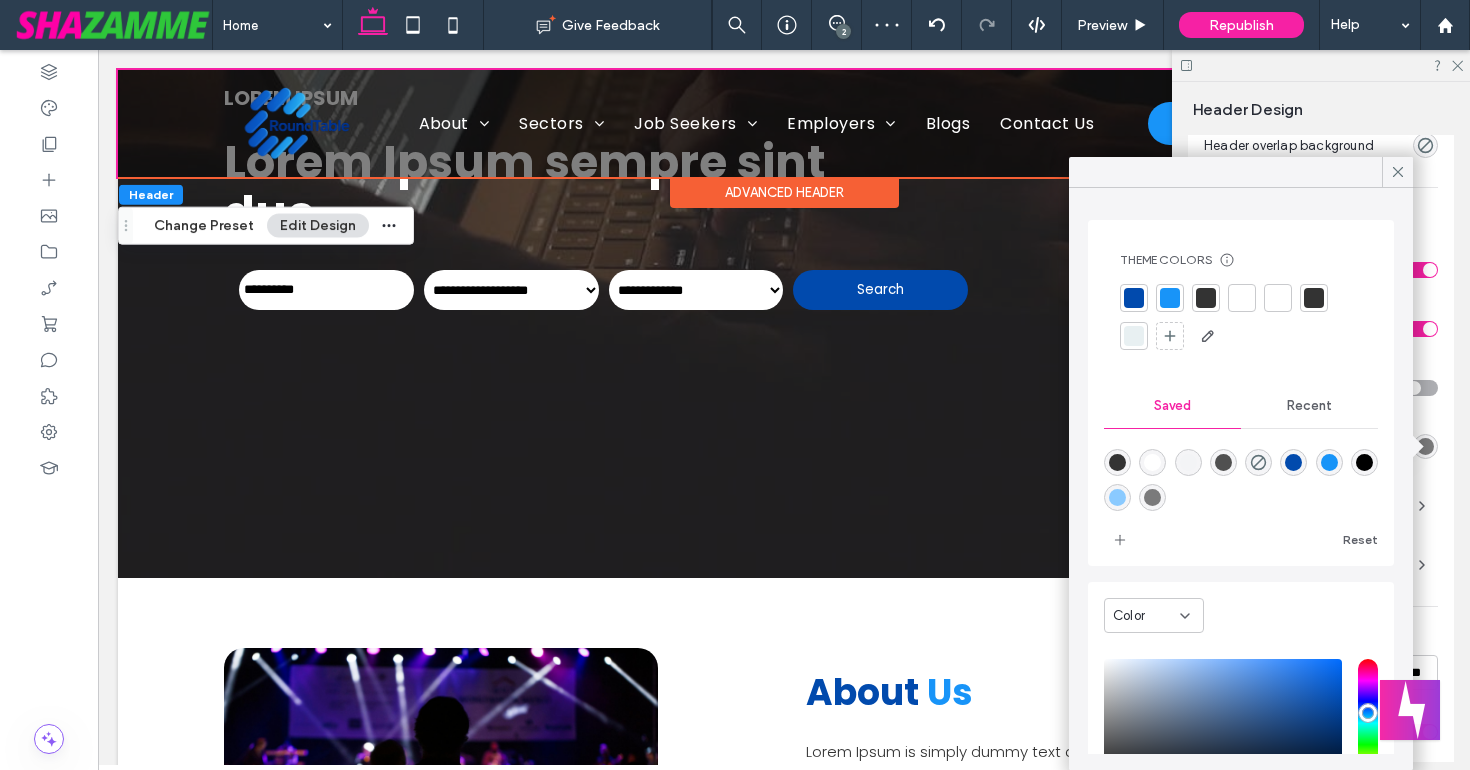 click at bounding box center (1314, 298) 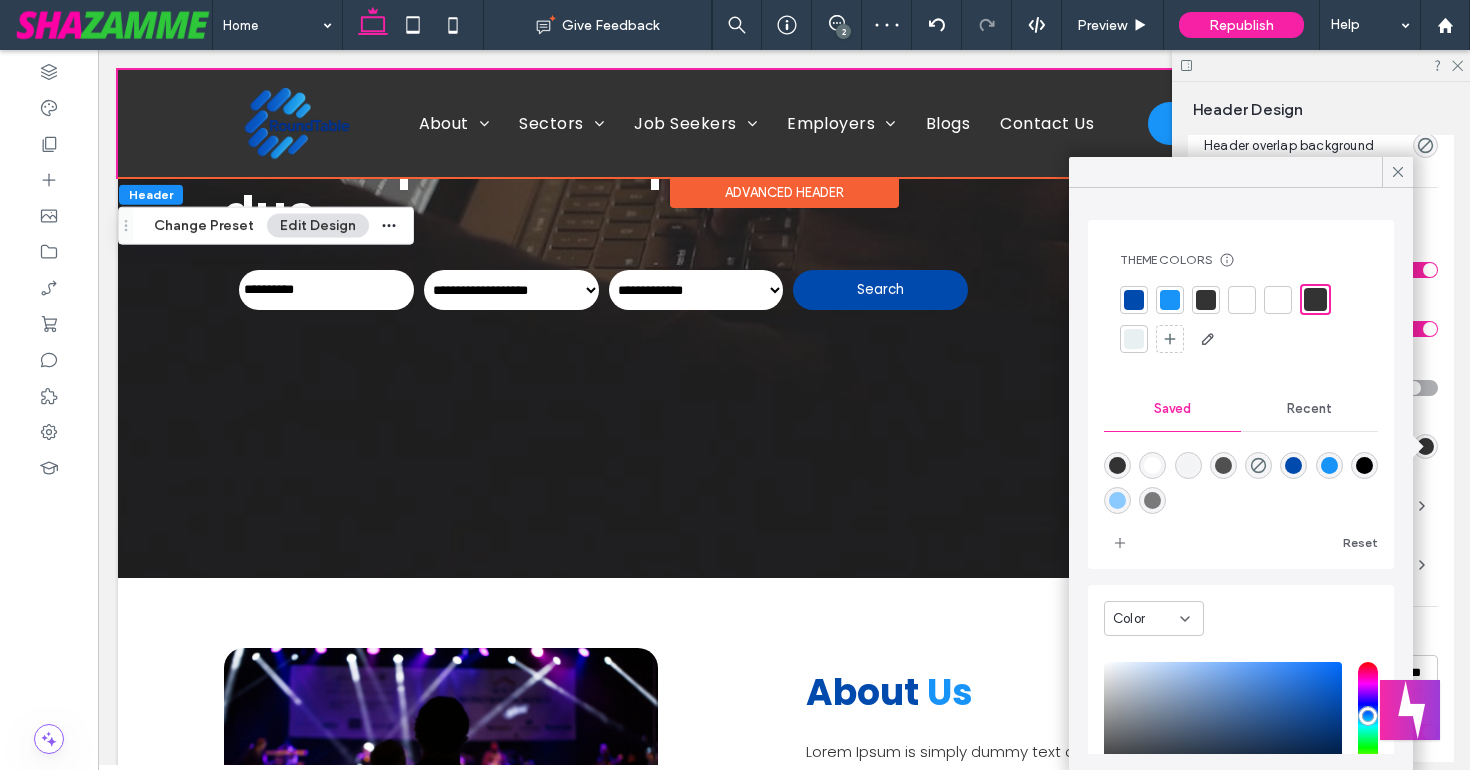 click at bounding box center [1278, 300] 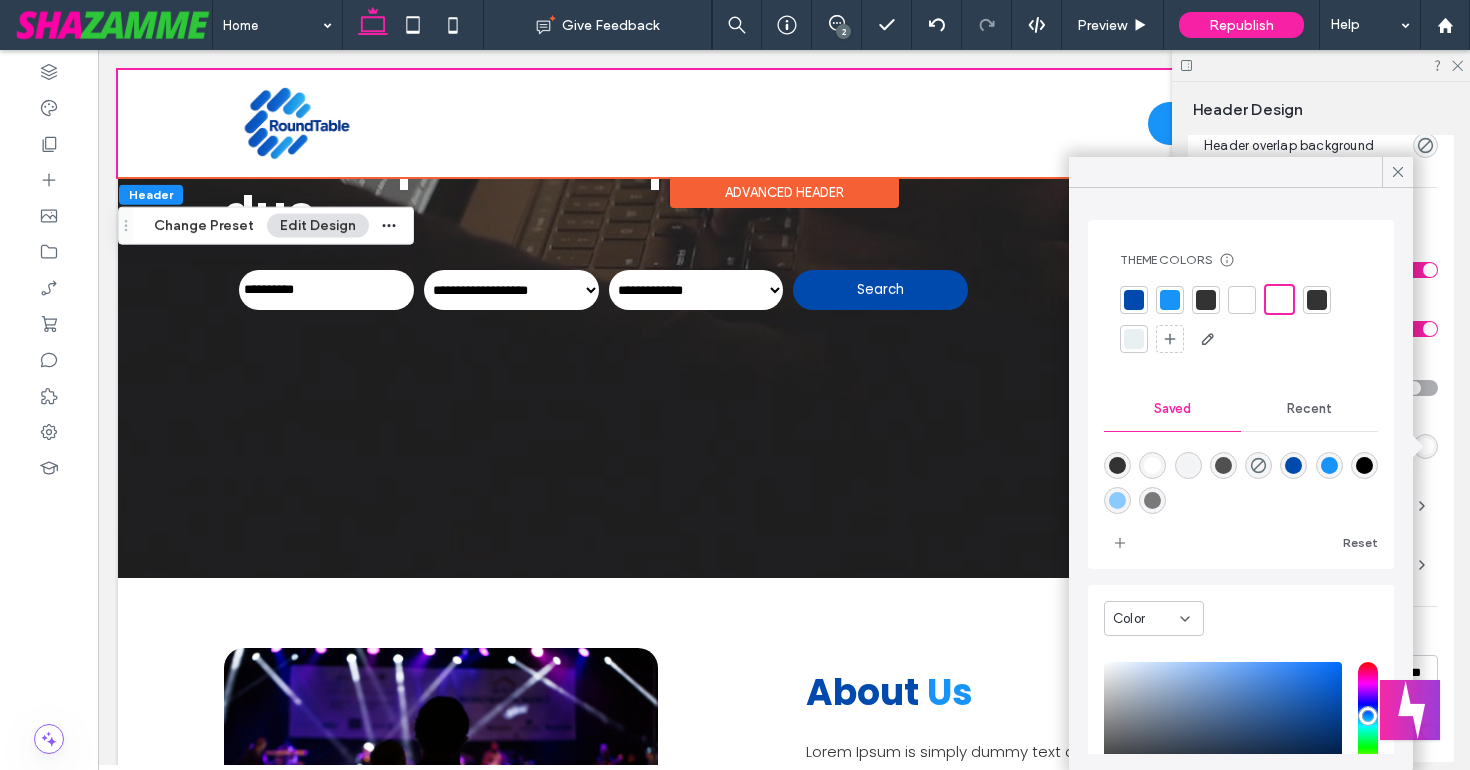 click at bounding box center (1170, 300) 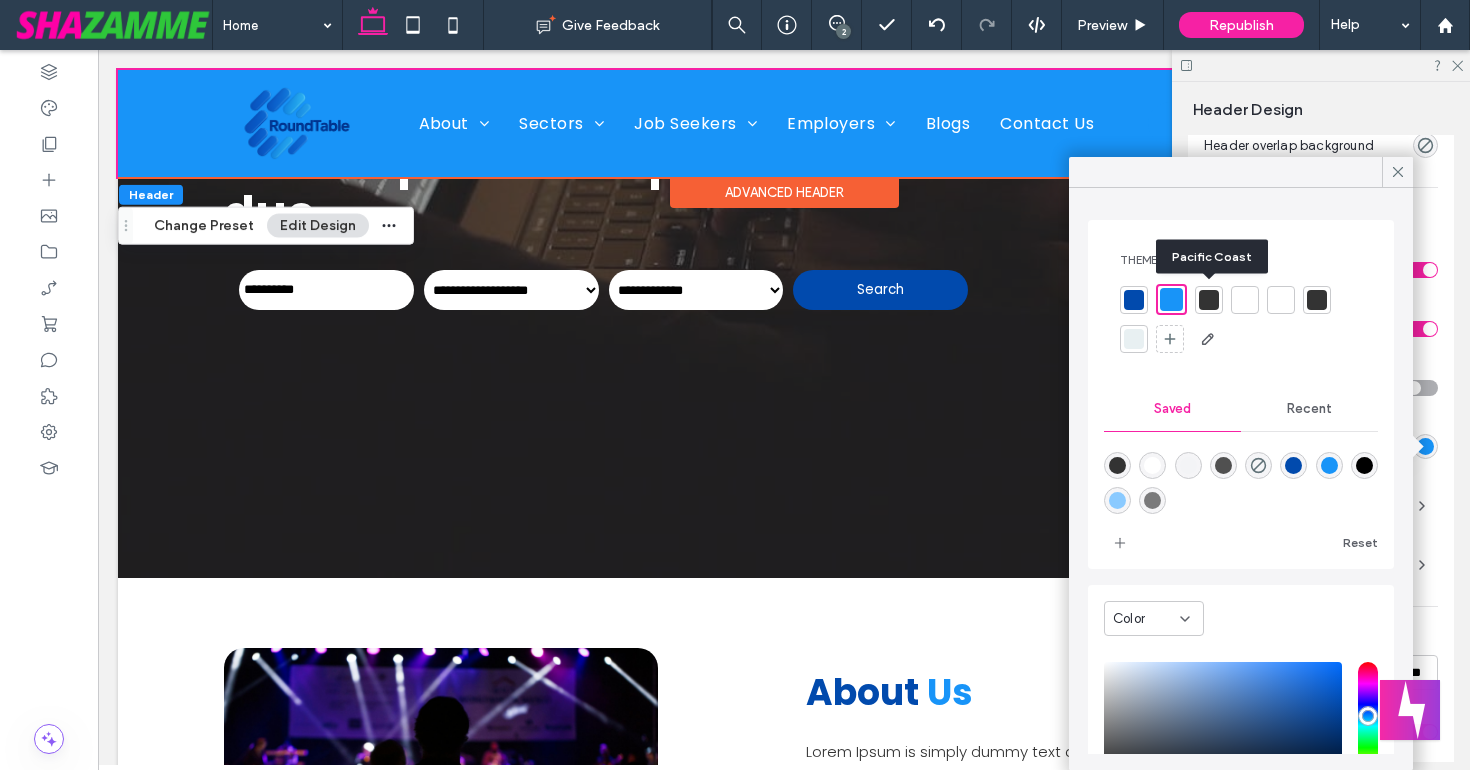 click at bounding box center (1209, 300) 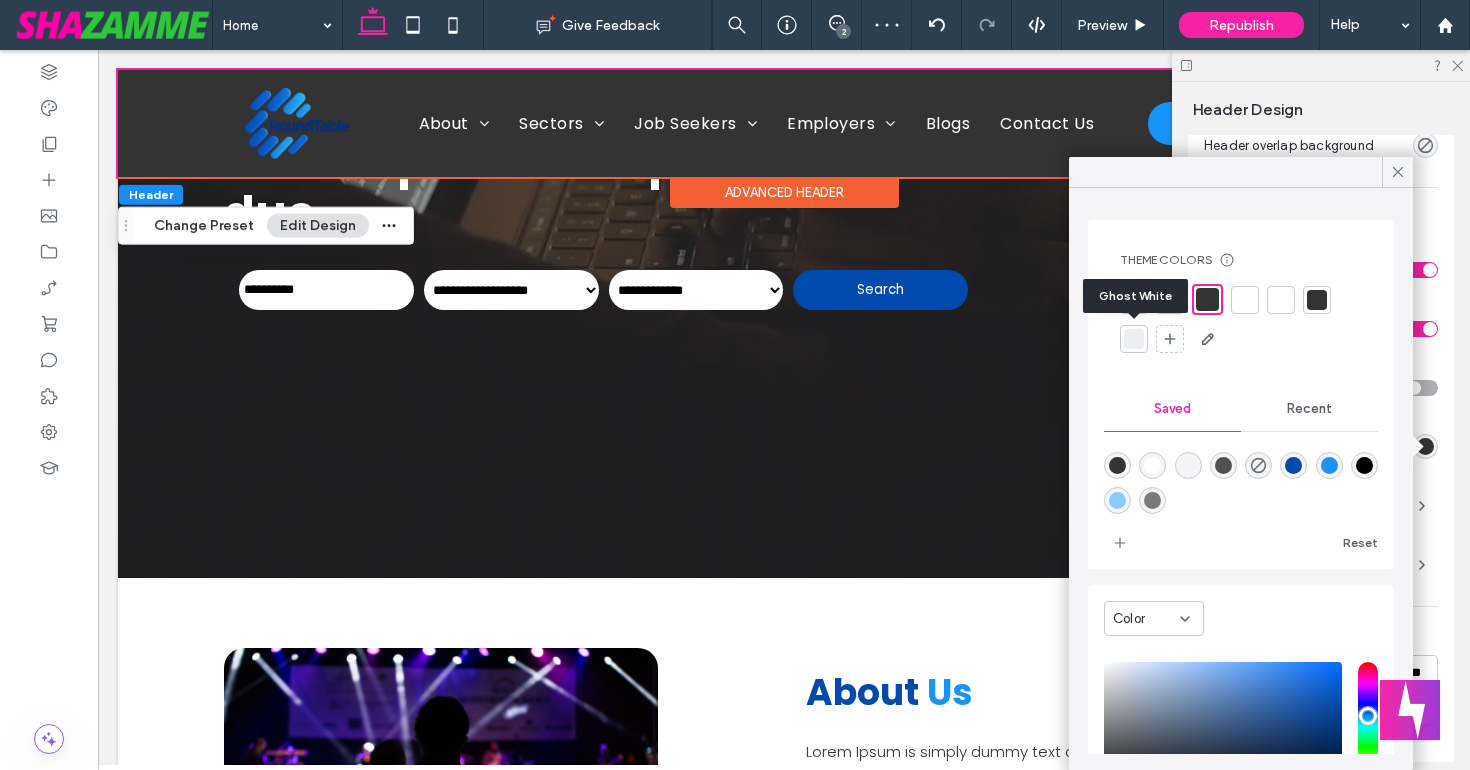 click at bounding box center (1134, 339) 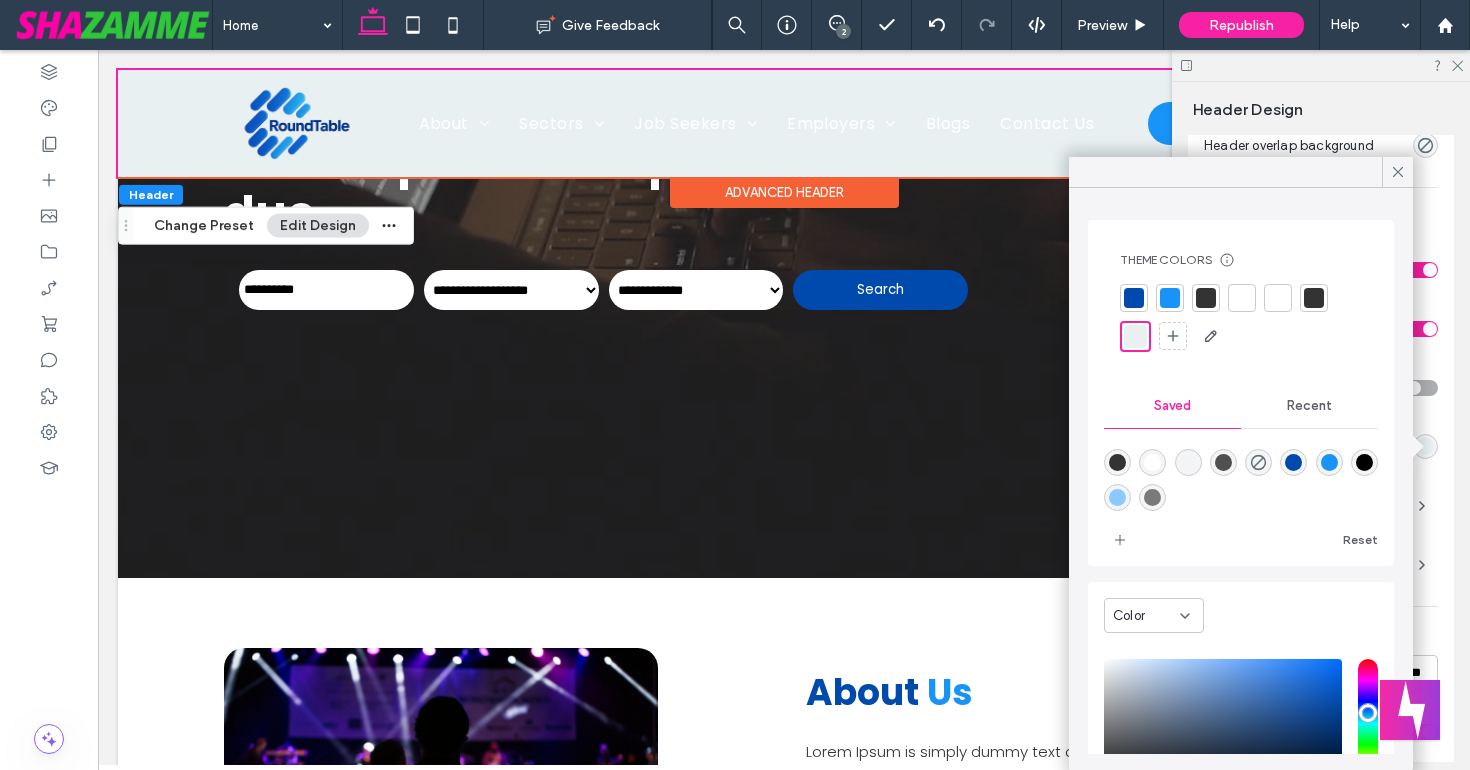 click 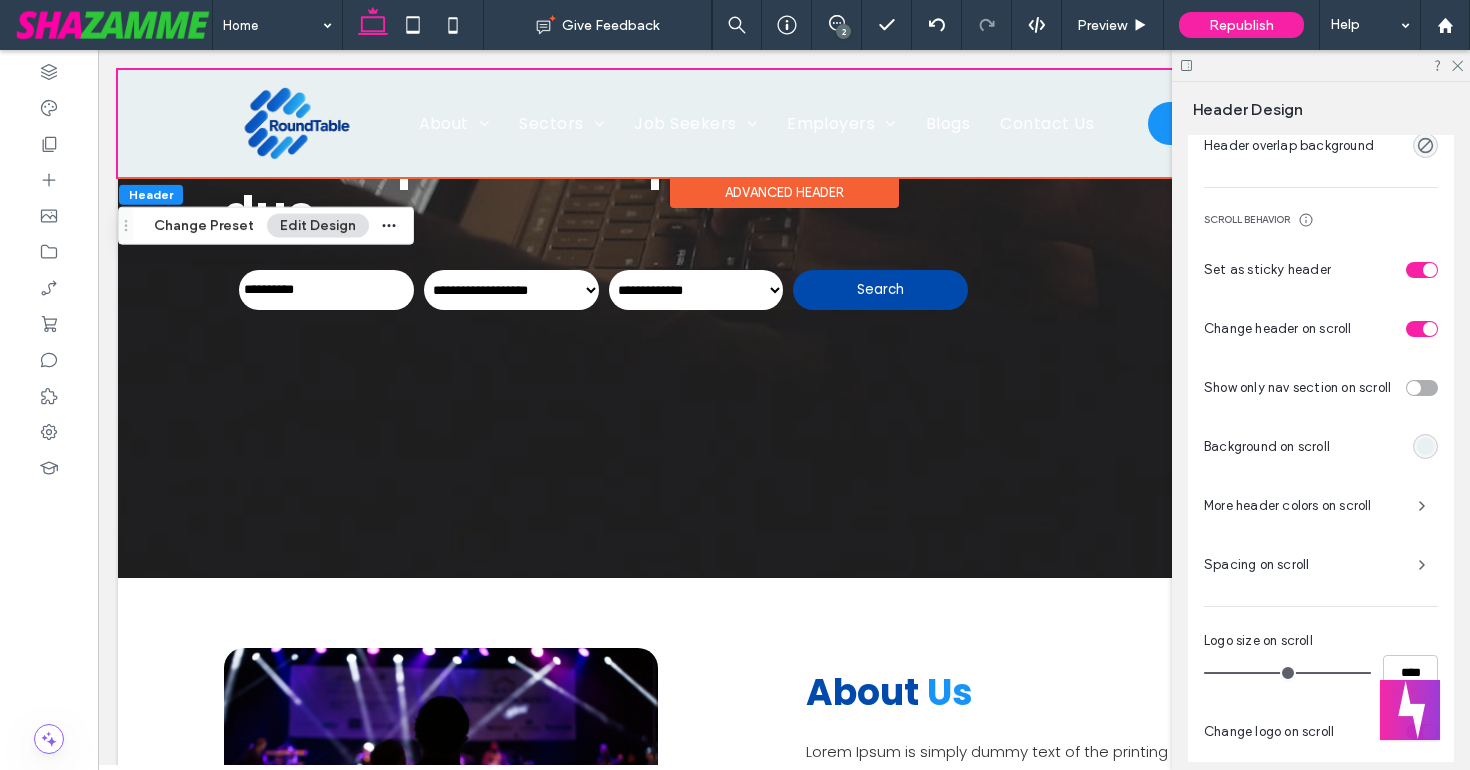 click on "More header colors on scroll" at bounding box center (1303, 506) 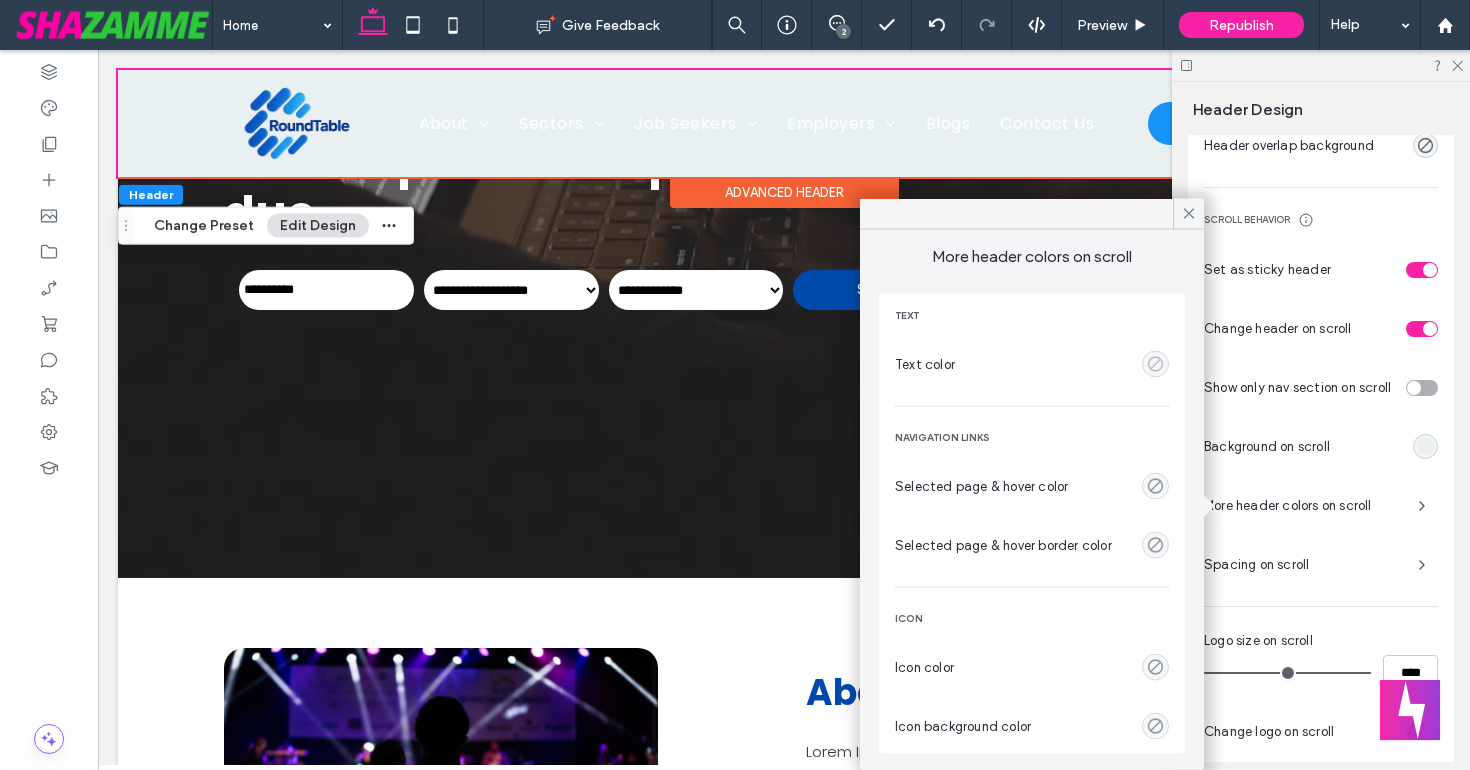 click 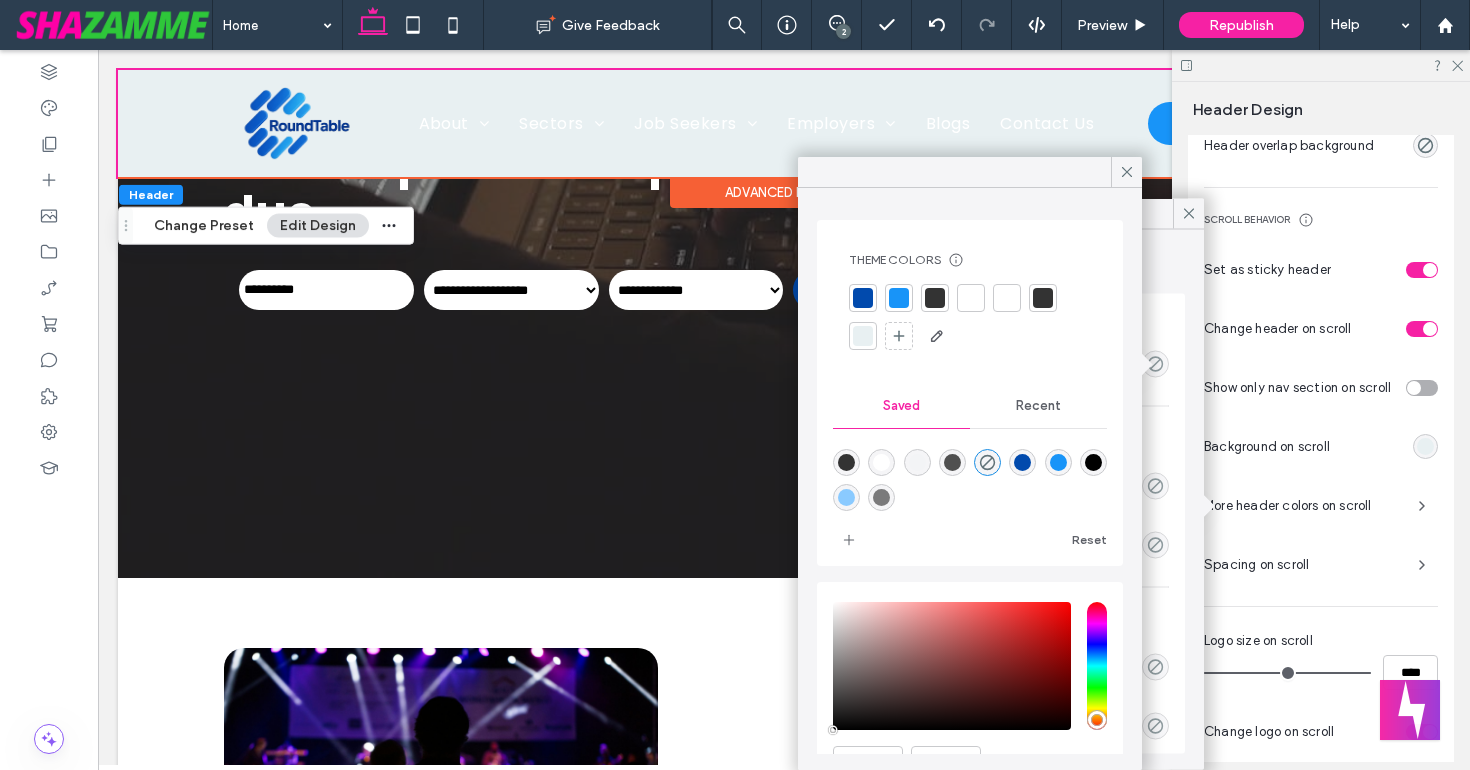 click at bounding box center (935, 298) 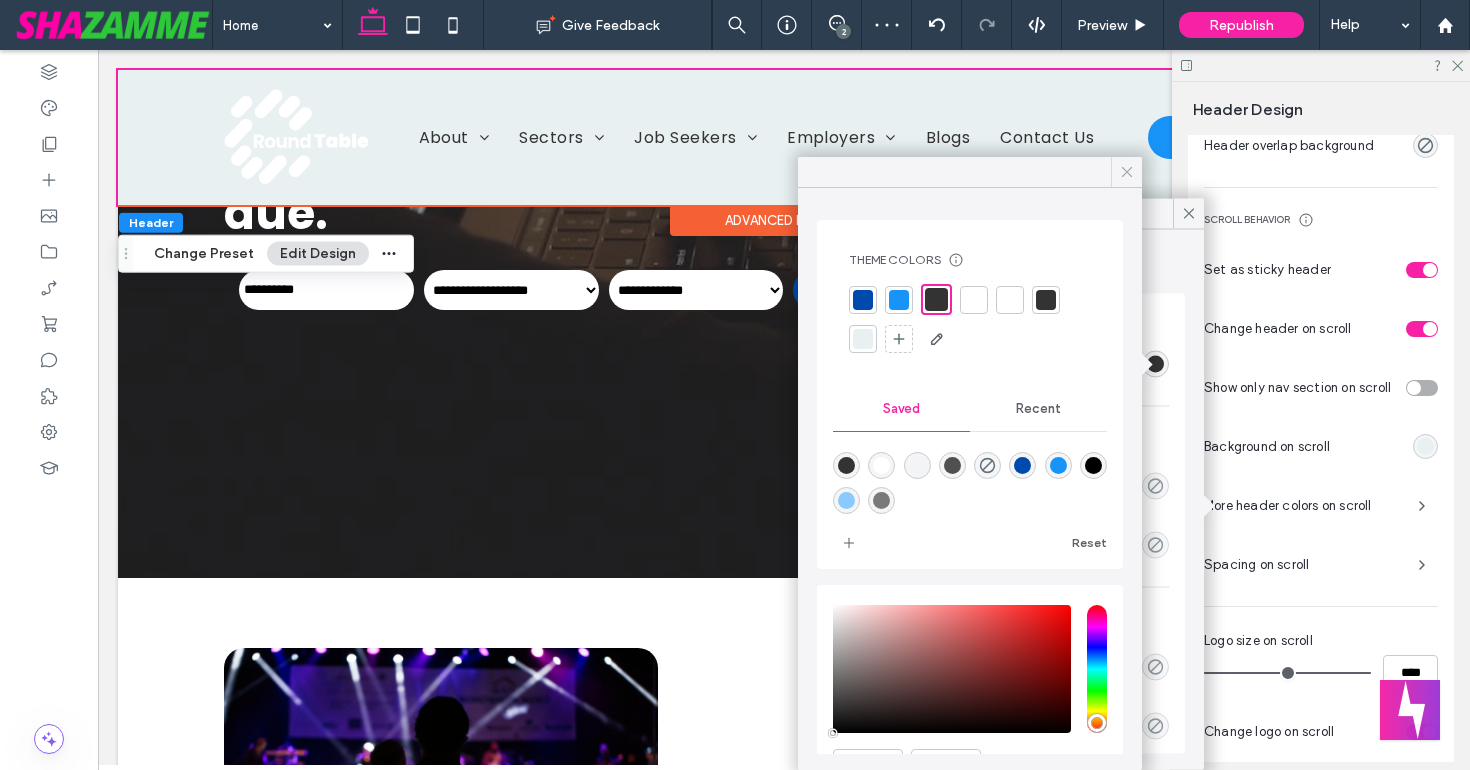click at bounding box center [1127, 172] 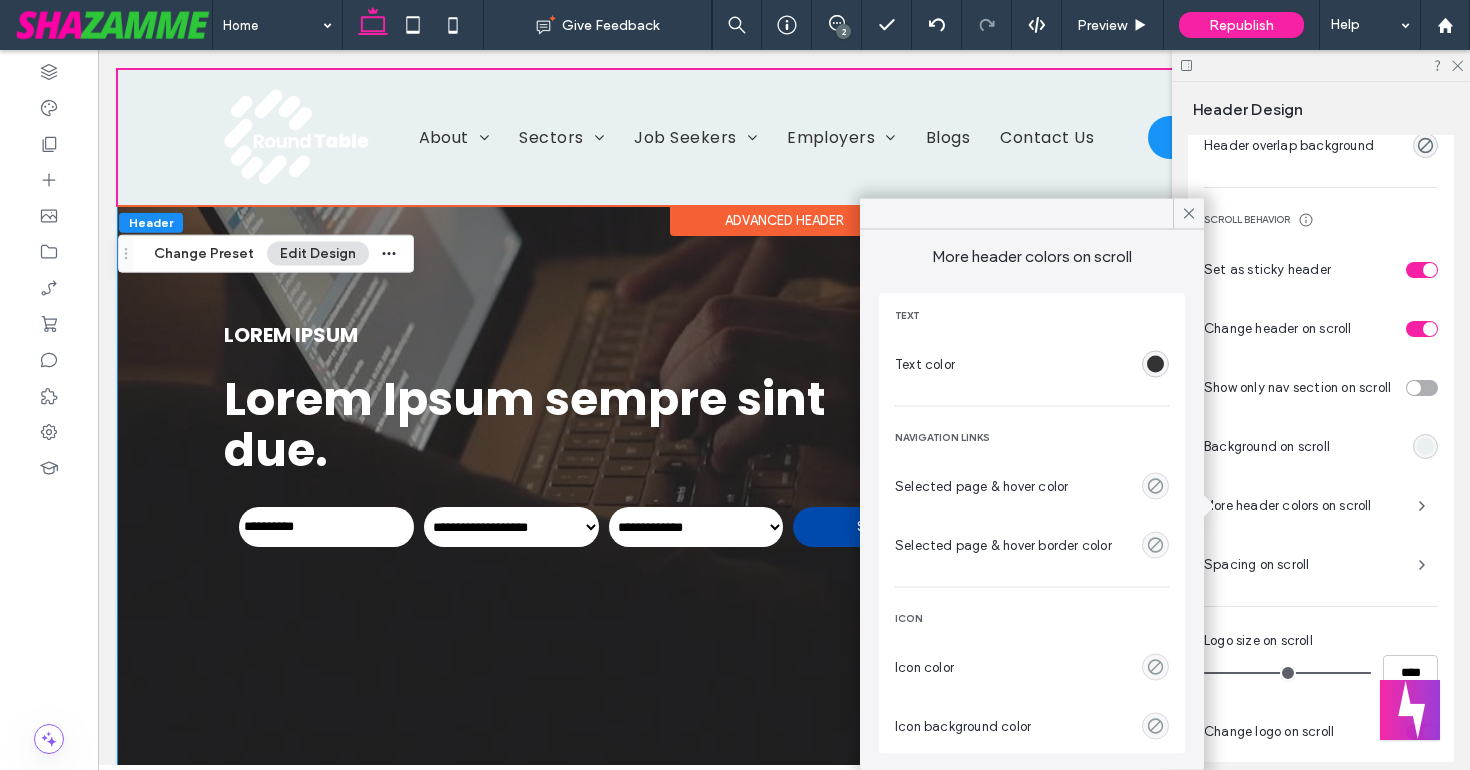 scroll, scrollTop: 287, scrollLeft: 0, axis: vertical 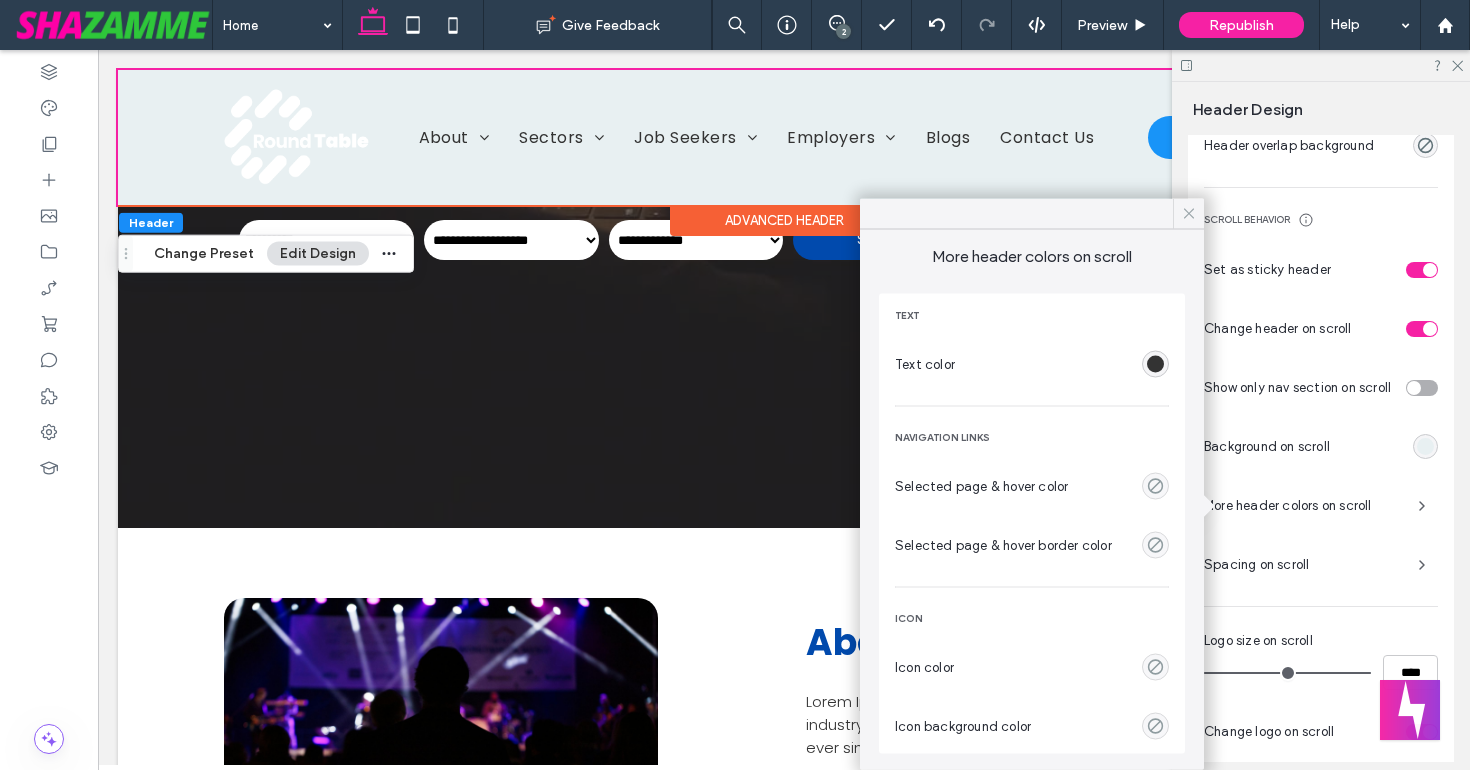 click at bounding box center (1189, 214) 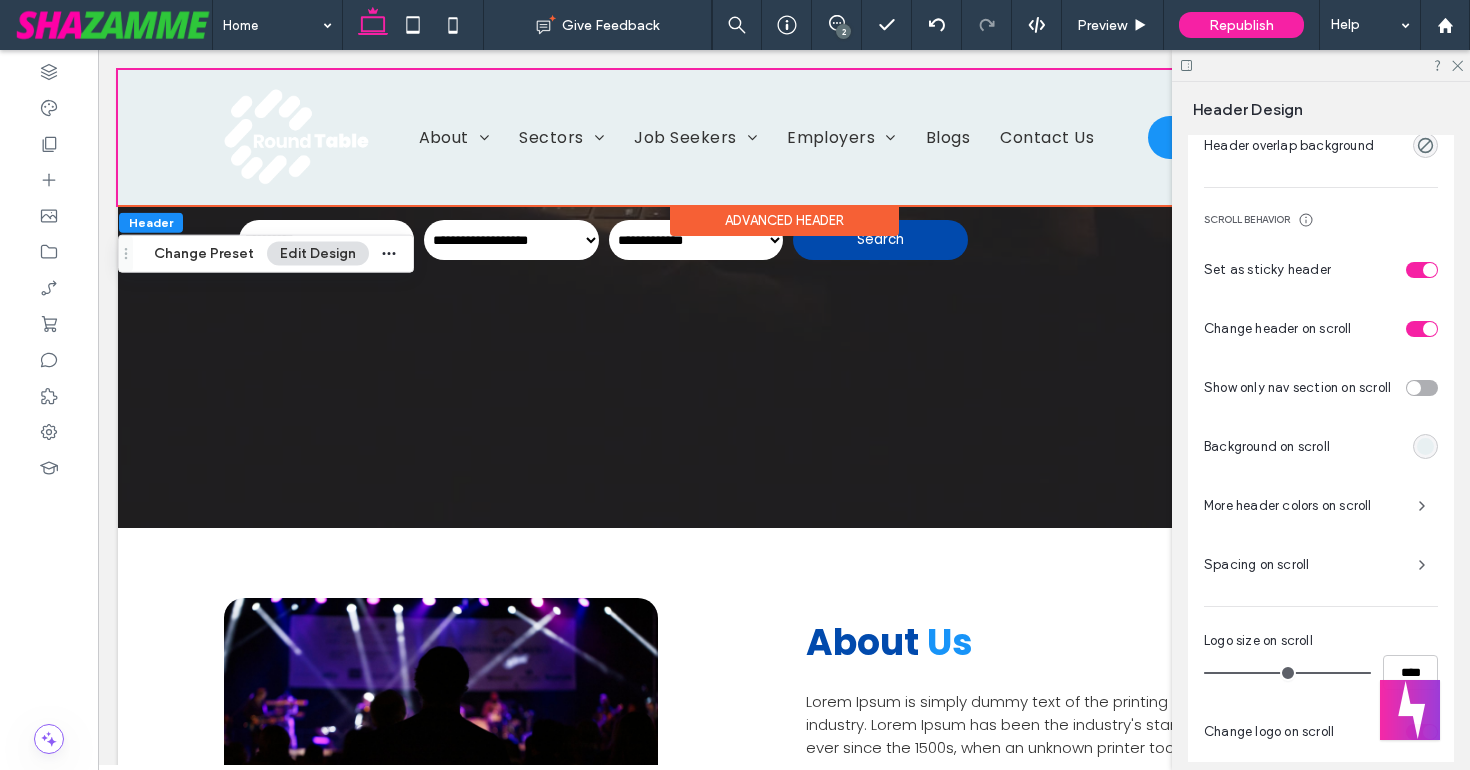 click on "Advanced Header" at bounding box center [784, 220] 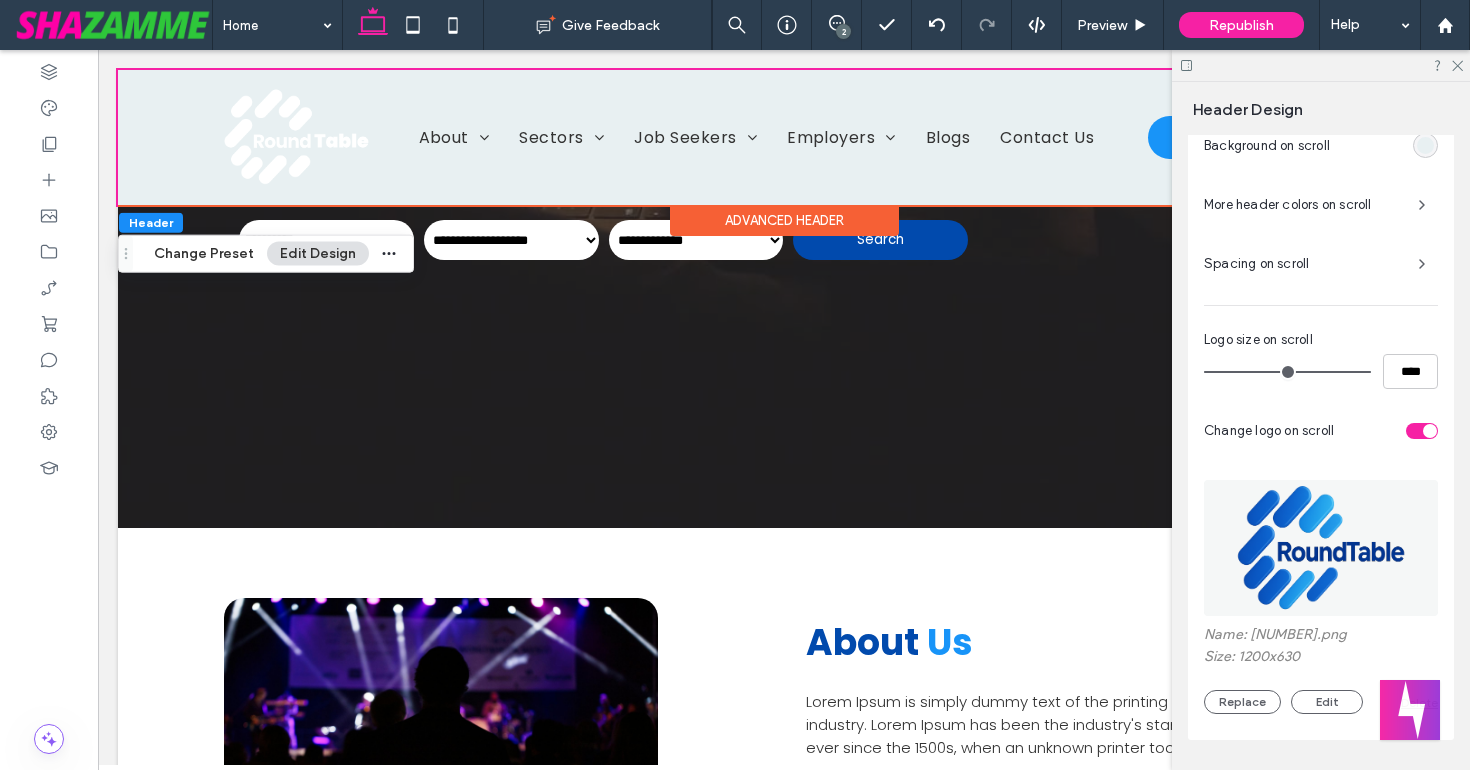 scroll, scrollTop: 1175, scrollLeft: 0, axis: vertical 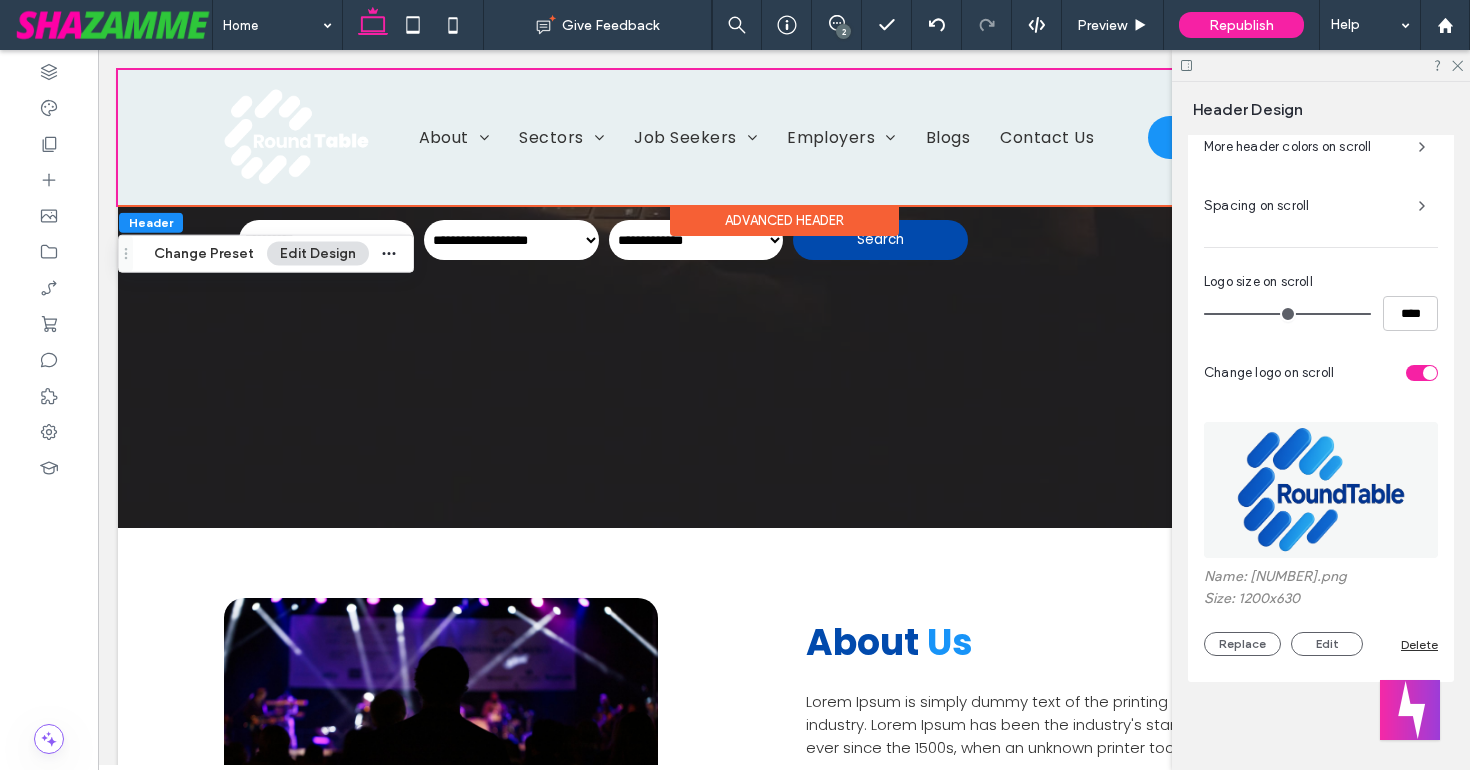 click at bounding box center (1321, 490) 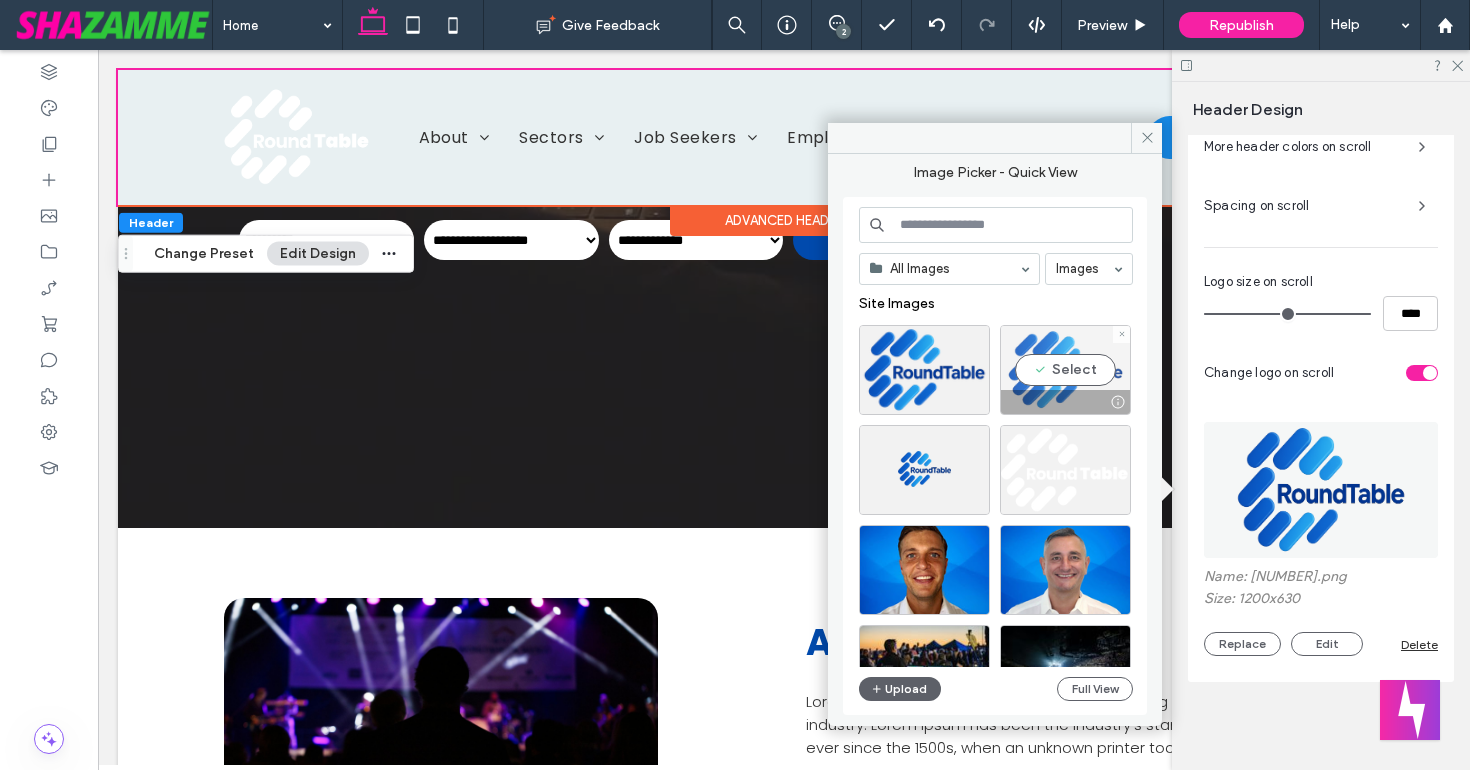 click on "Select" at bounding box center (1065, 370) 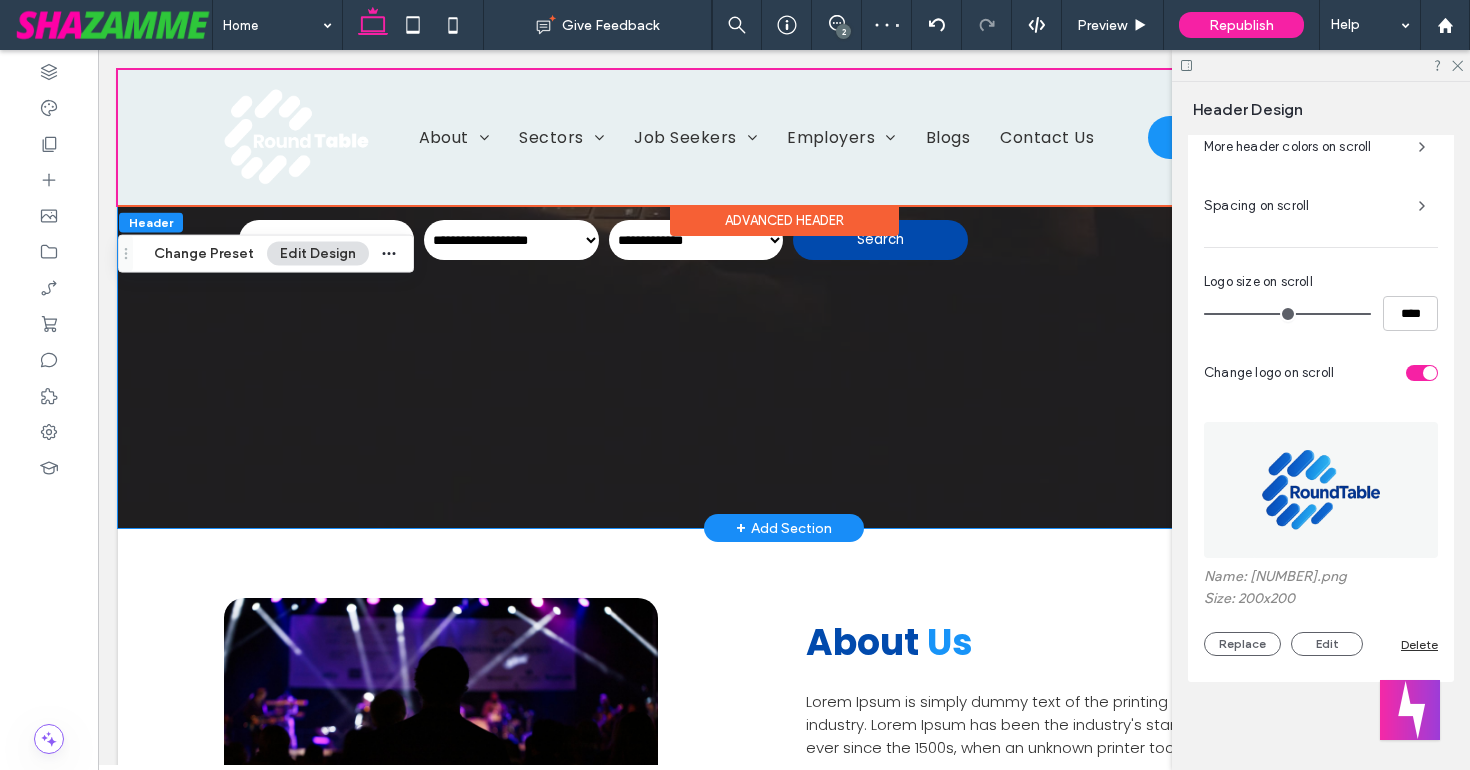 scroll, scrollTop: 0, scrollLeft: 1, axis: horizontal 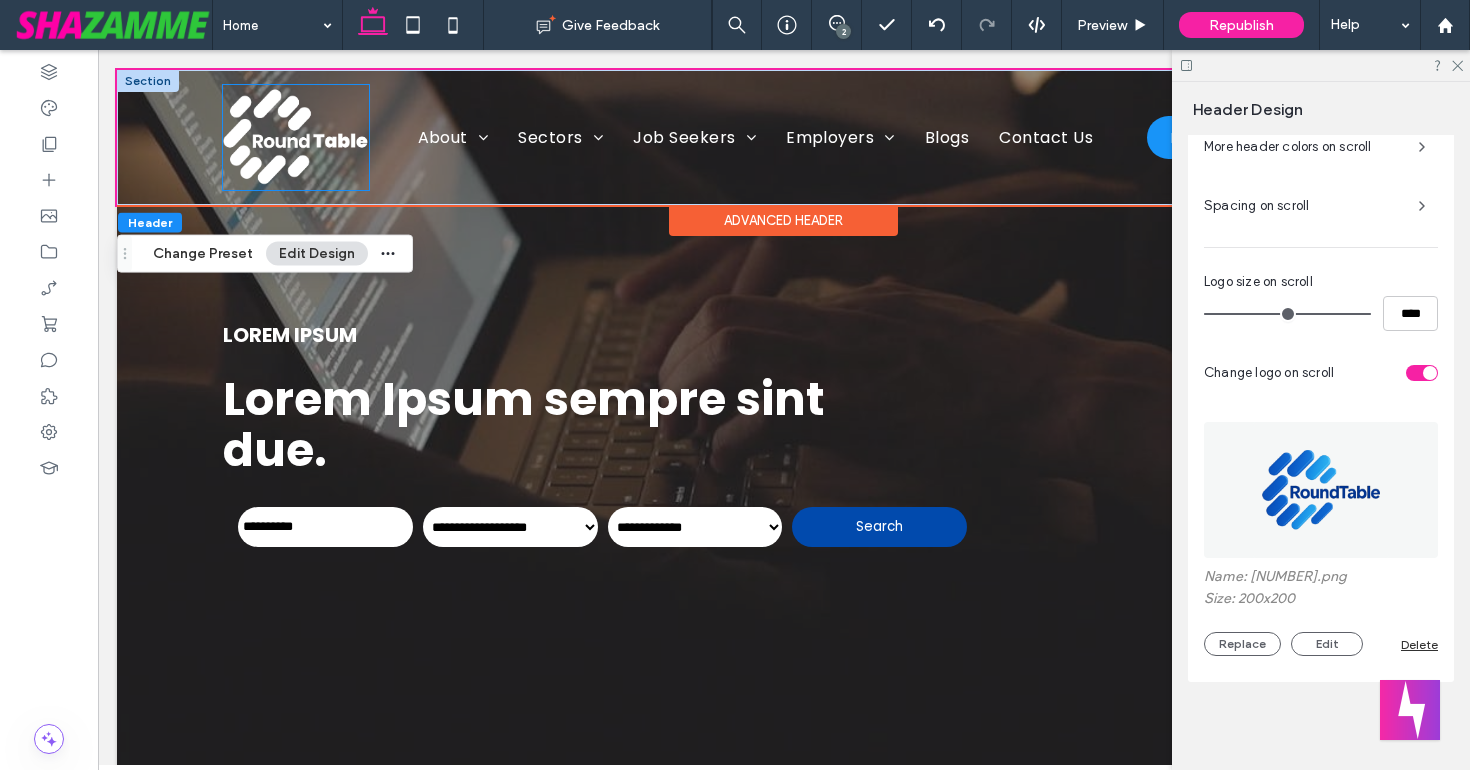 click at bounding box center [296, 137] 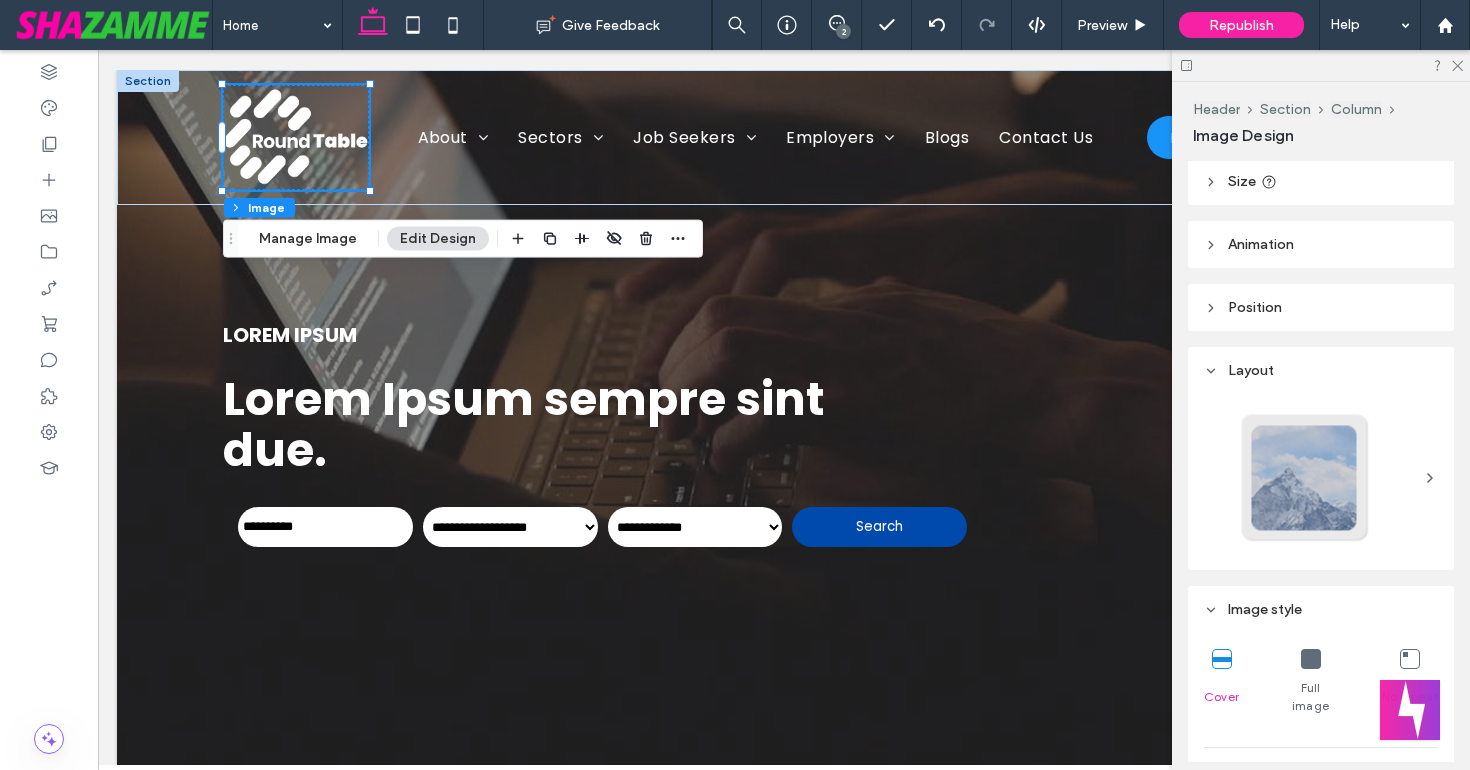 scroll, scrollTop: 0, scrollLeft: 0, axis: both 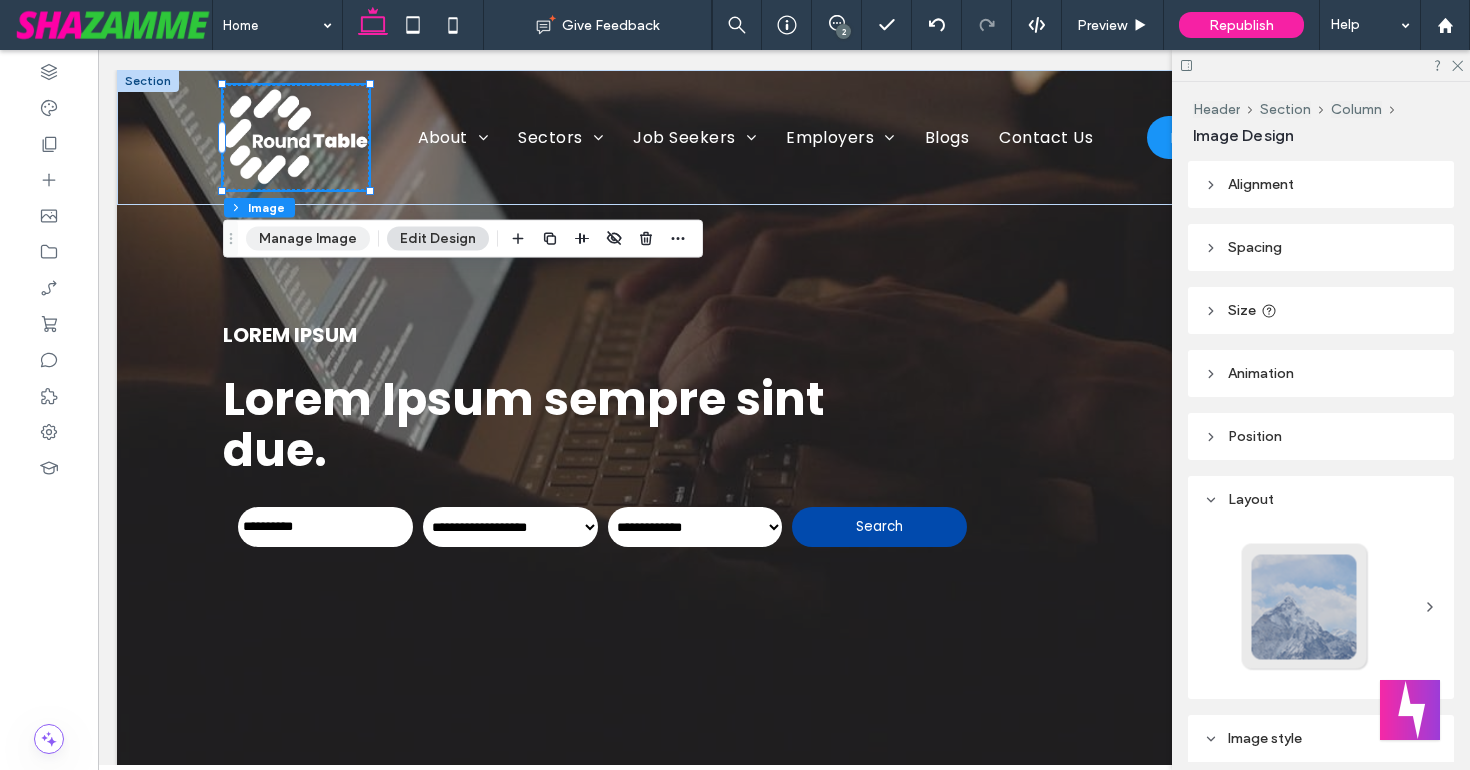 click on "Manage Image" at bounding box center (308, 239) 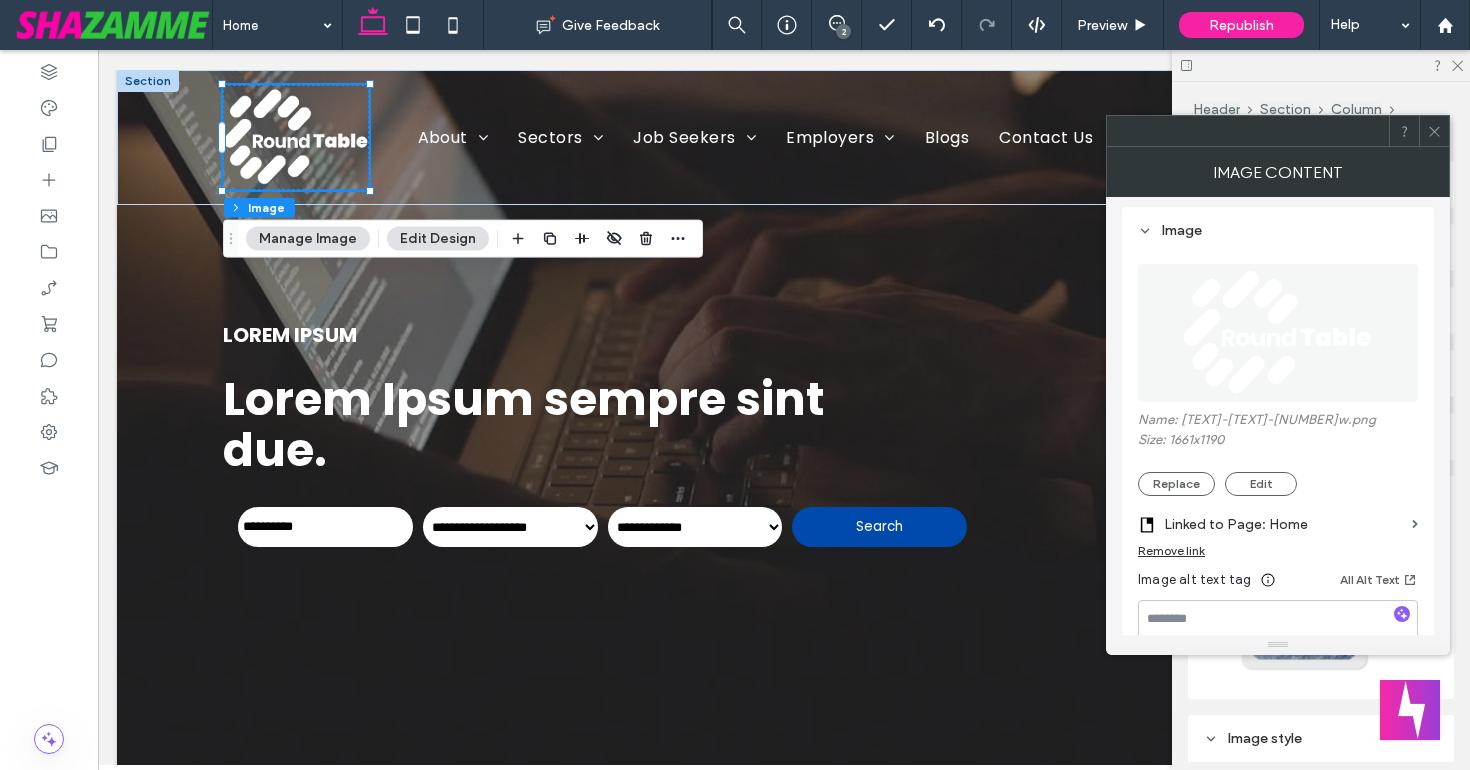 scroll, scrollTop: 217, scrollLeft: 0, axis: vertical 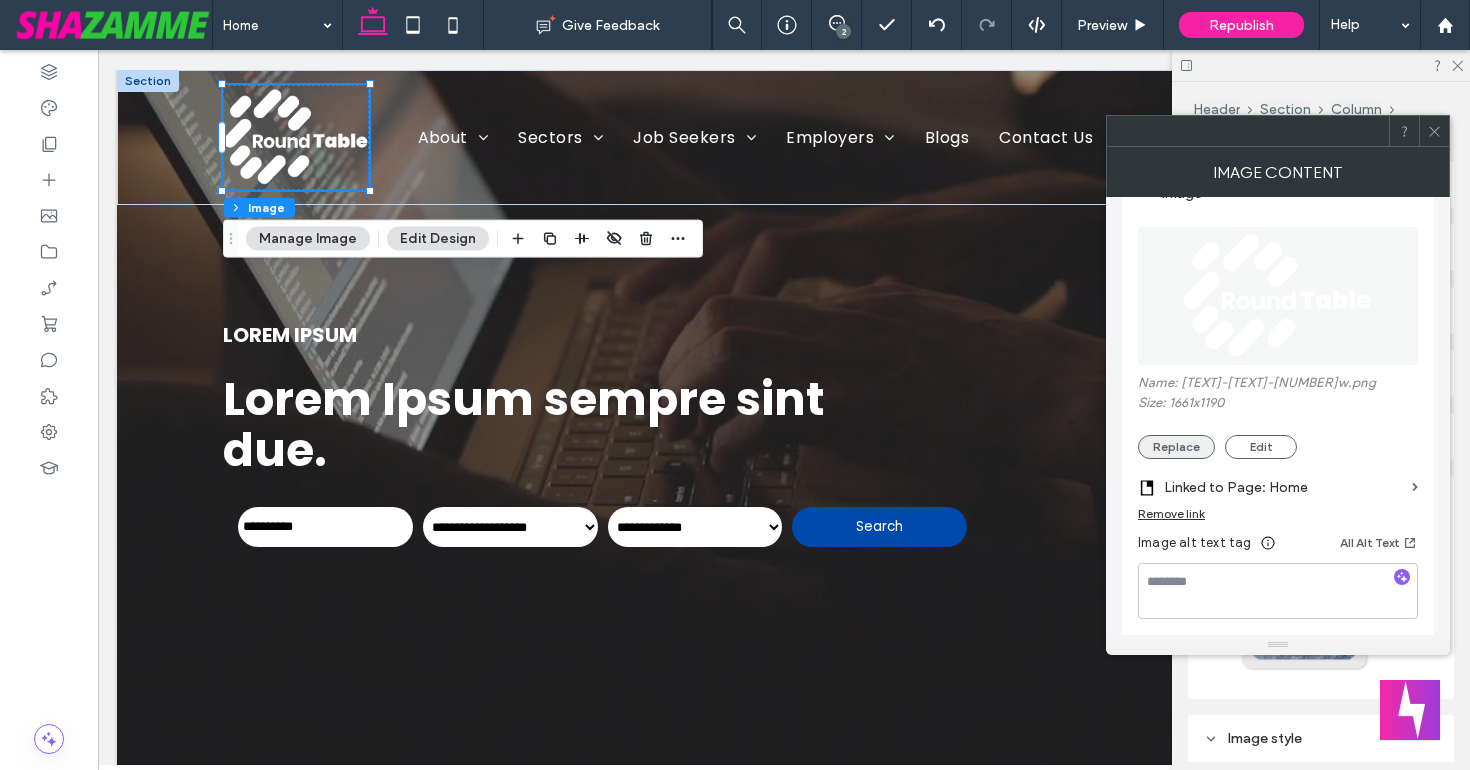 click on "Replace" at bounding box center [1176, 447] 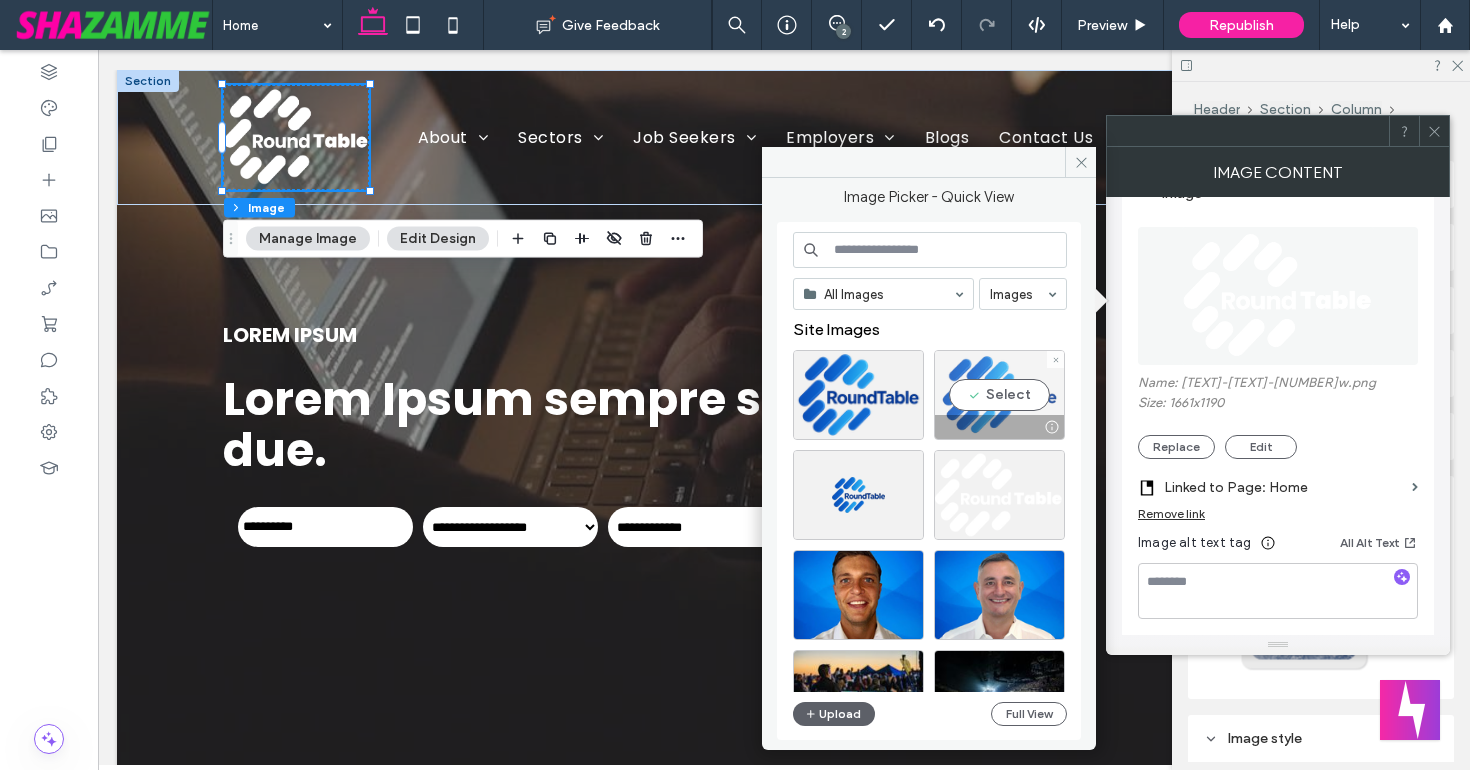 click on "Select" at bounding box center (999, 395) 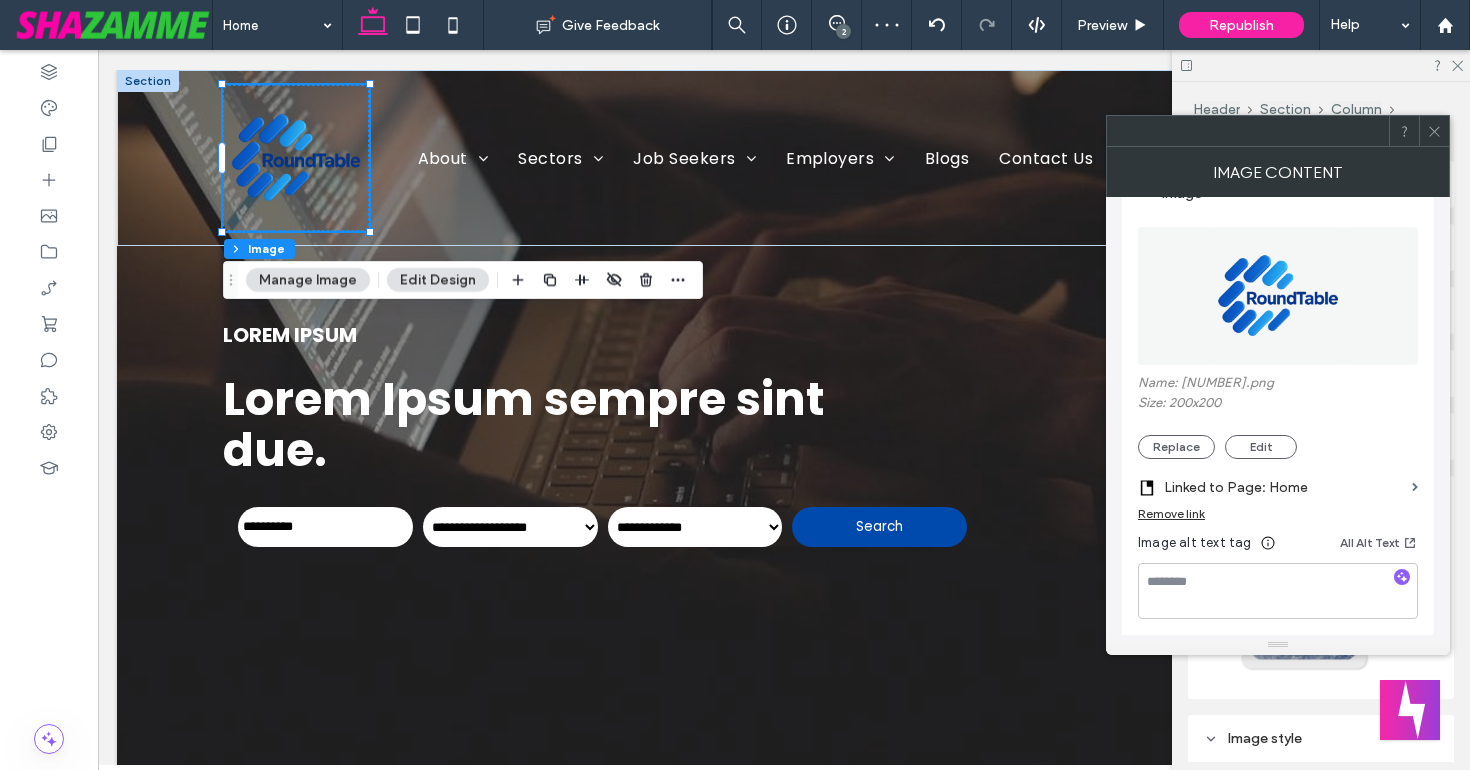 click 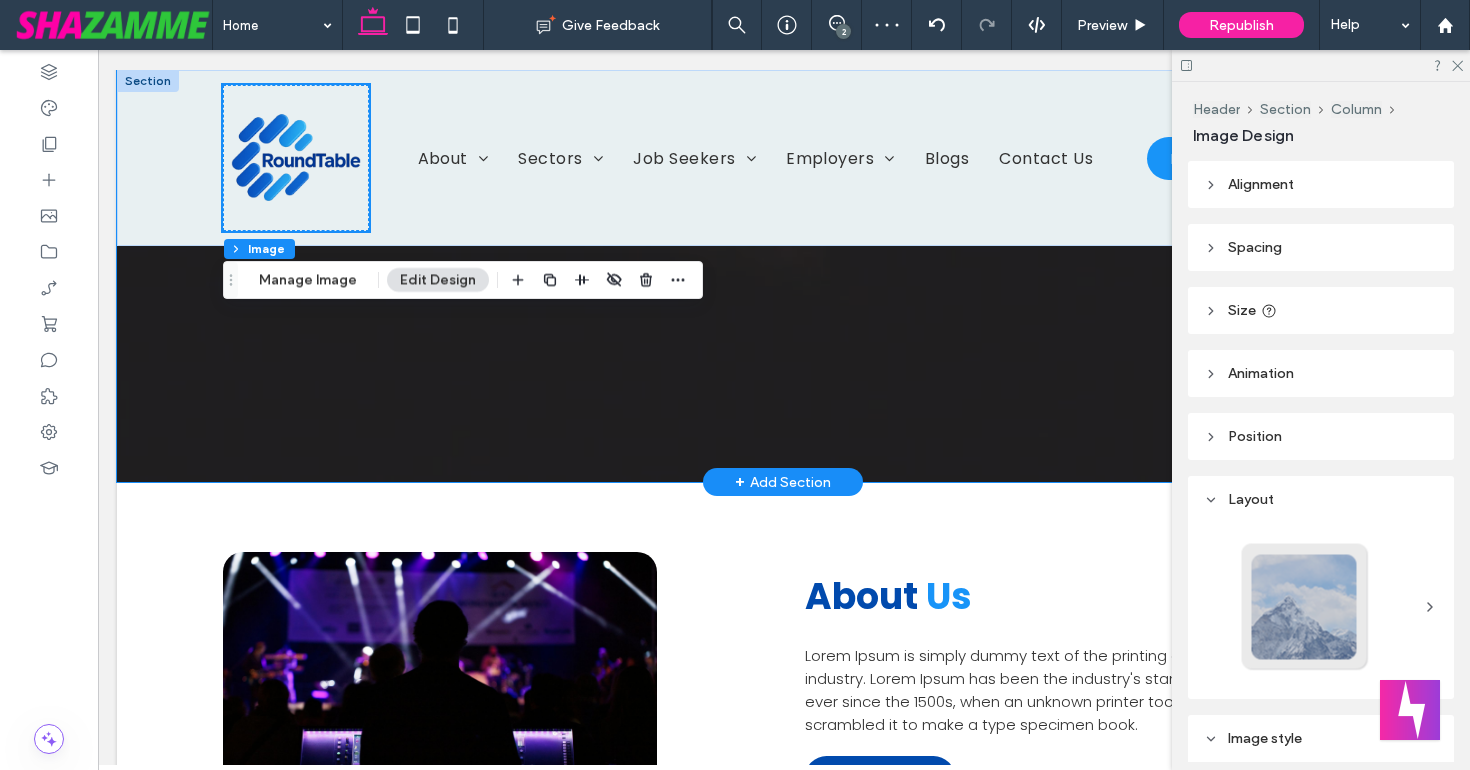 scroll, scrollTop: 341, scrollLeft: 0, axis: vertical 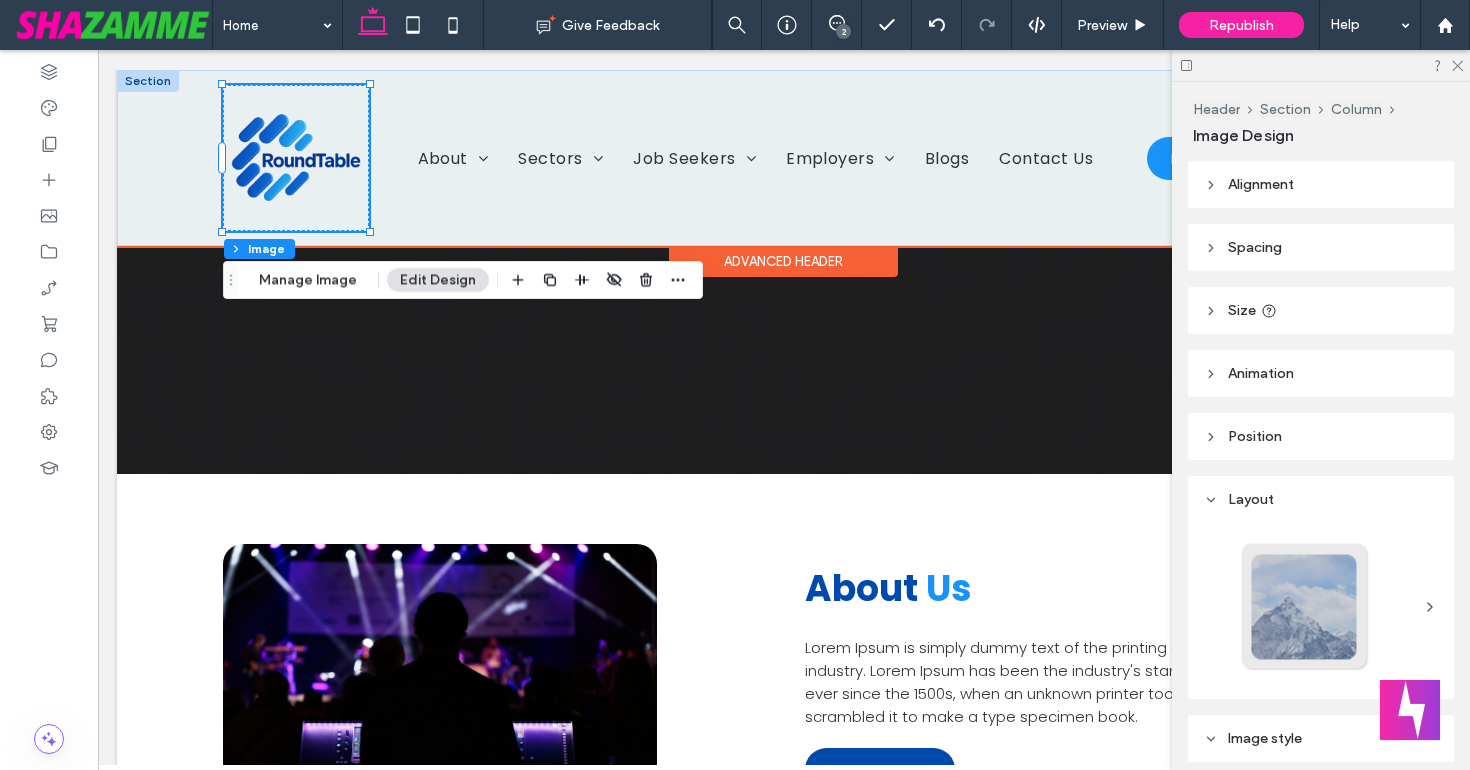 click on "Advanced Header" at bounding box center [783, 261] 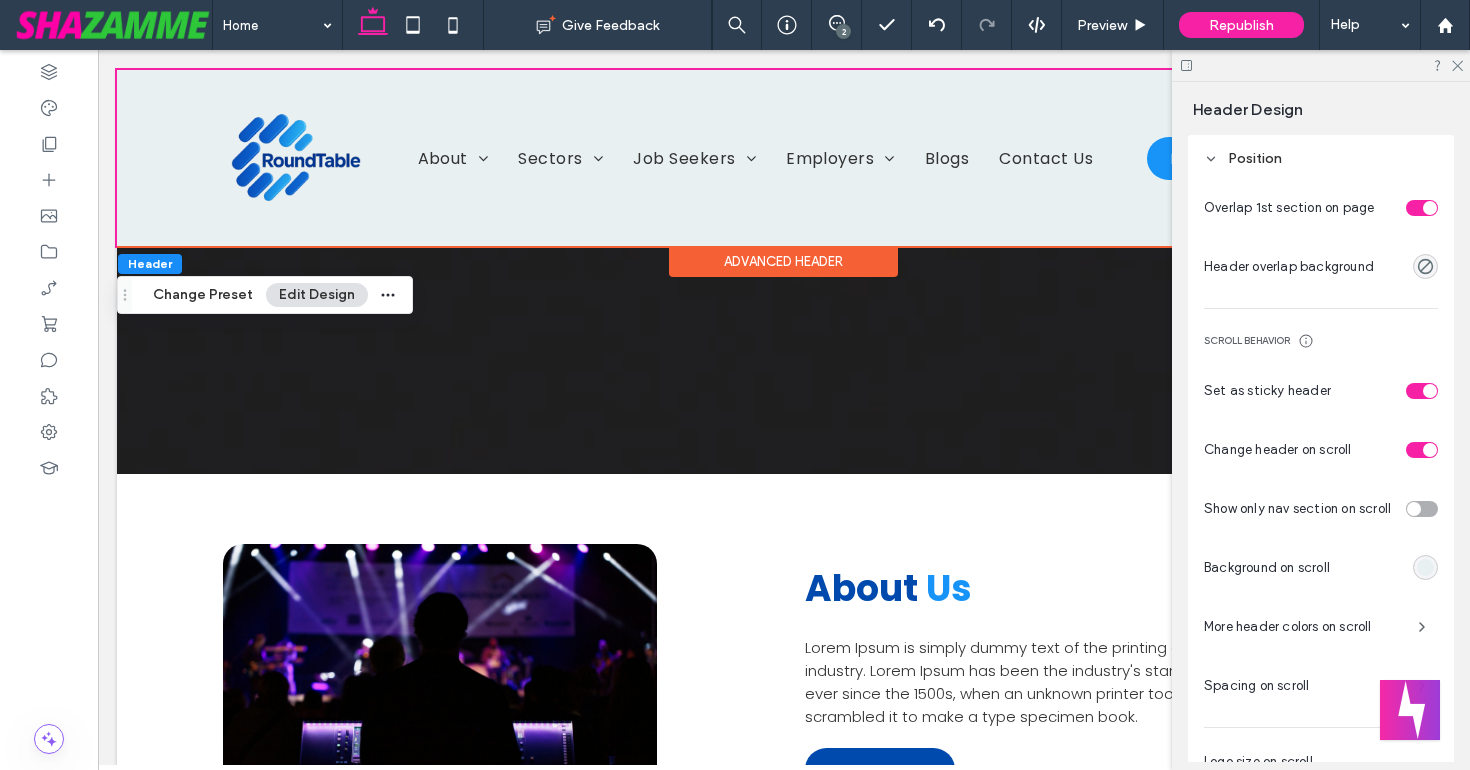 scroll, scrollTop: 911, scrollLeft: 0, axis: vertical 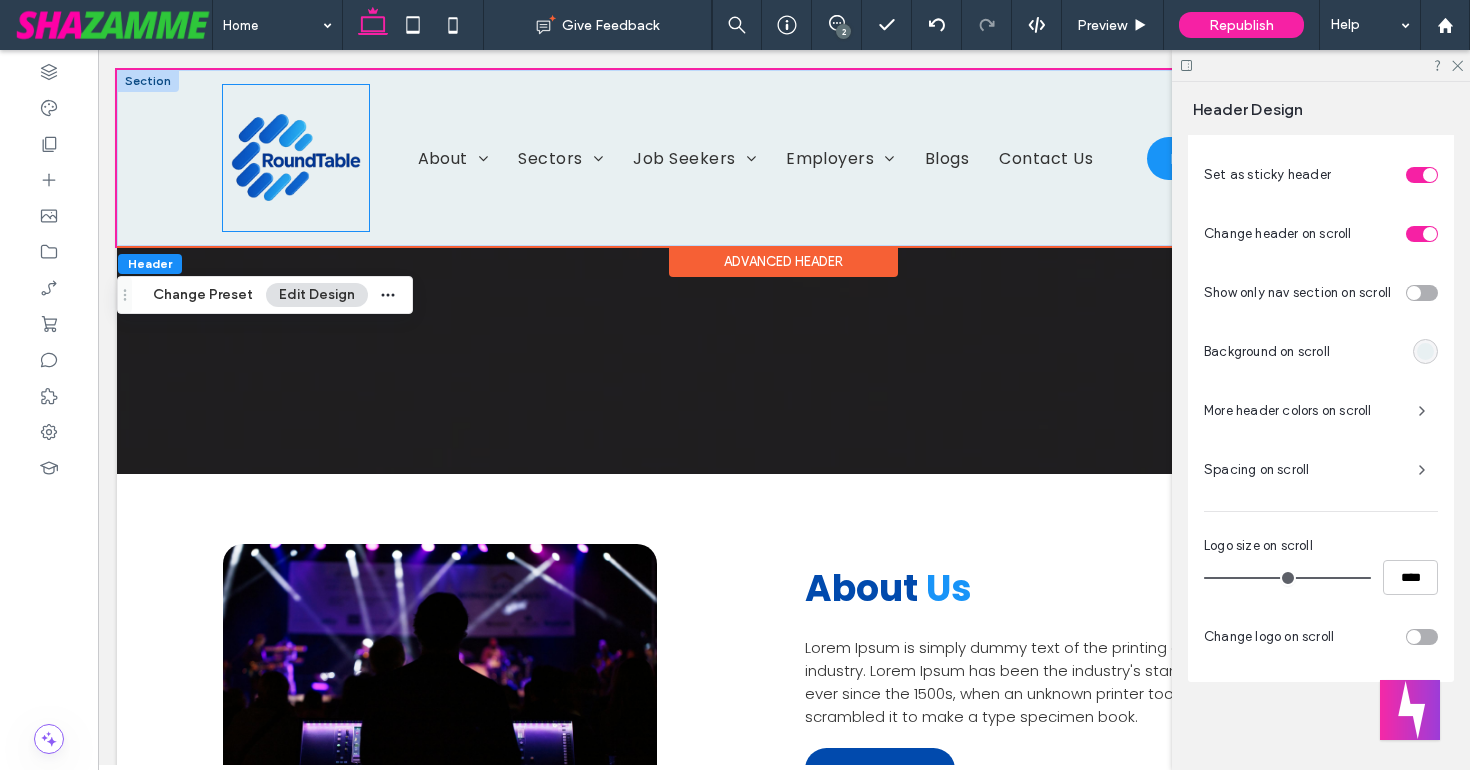 click at bounding box center [296, 158] 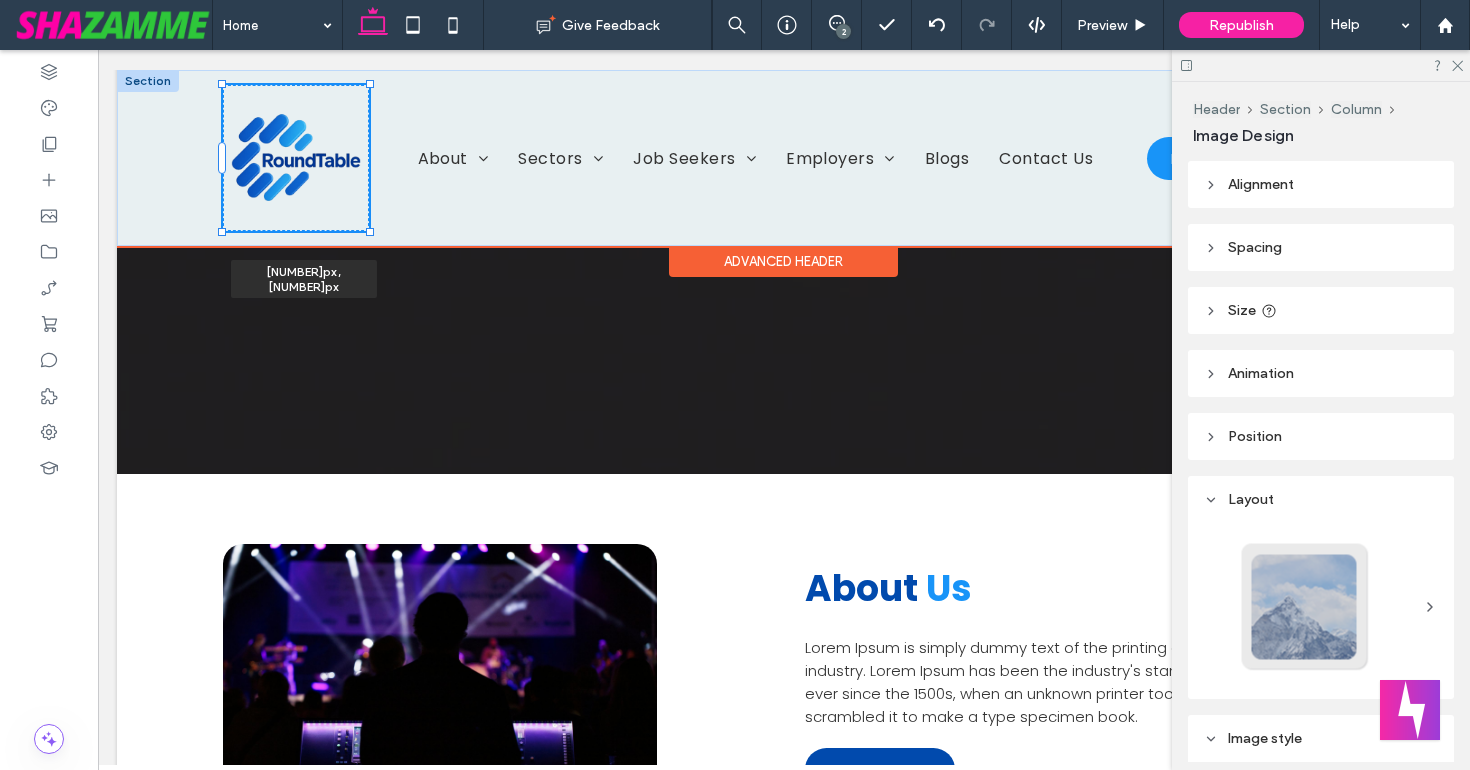 drag, startPoint x: 370, startPoint y: 230, endPoint x: 396, endPoint y: 234, distance: 26.305893 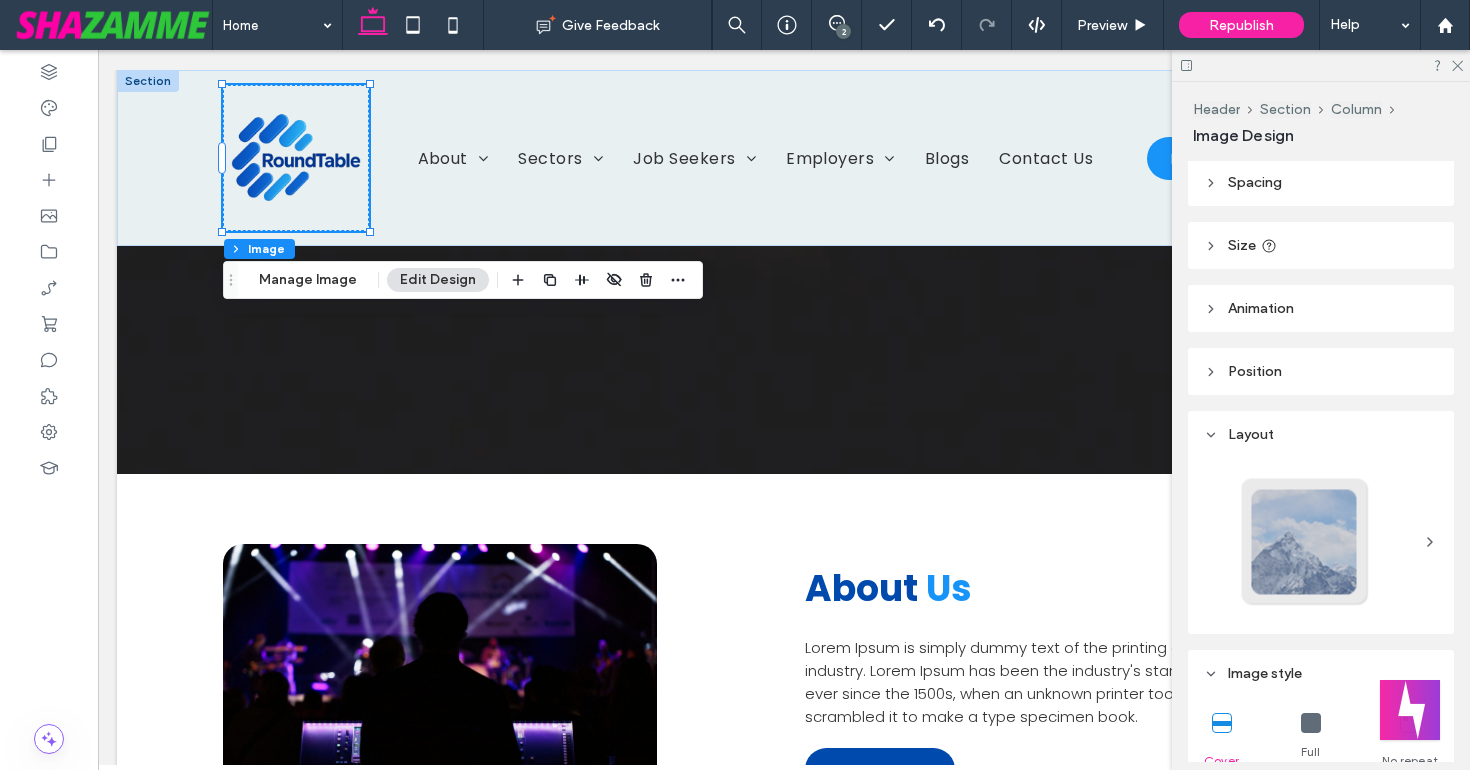scroll, scrollTop: 0, scrollLeft: 0, axis: both 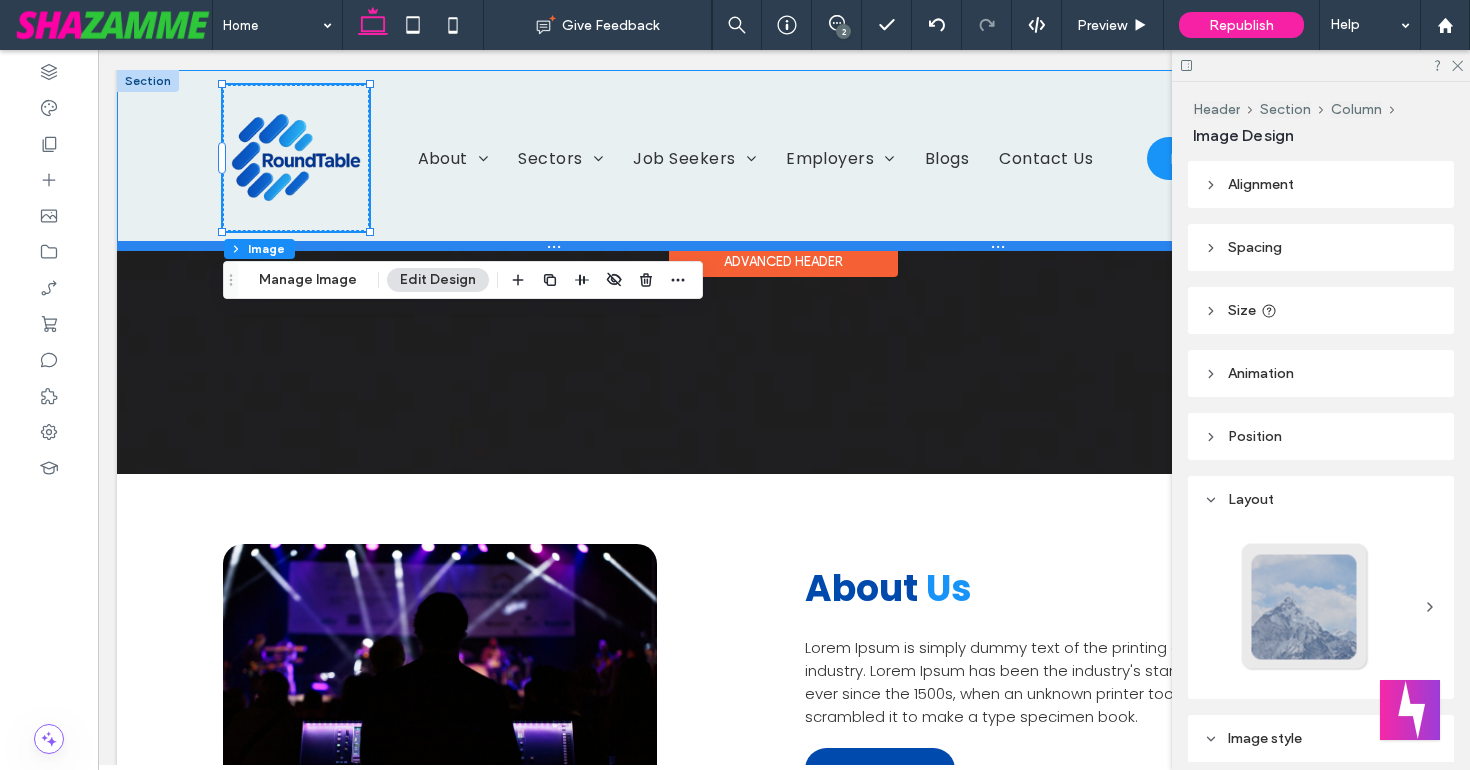 click at bounding box center [783, 246] 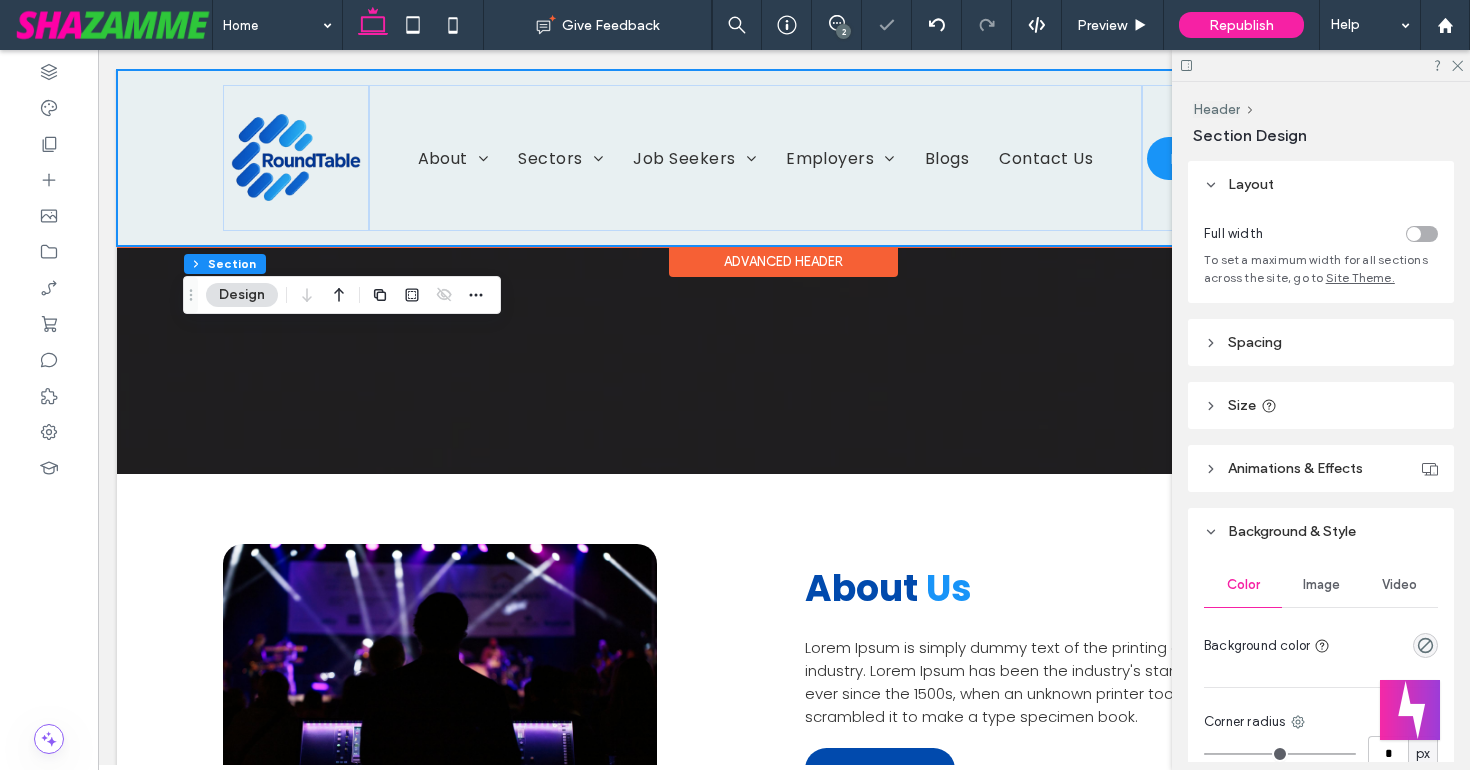 click on "Advanced Header" at bounding box center (783, 261) 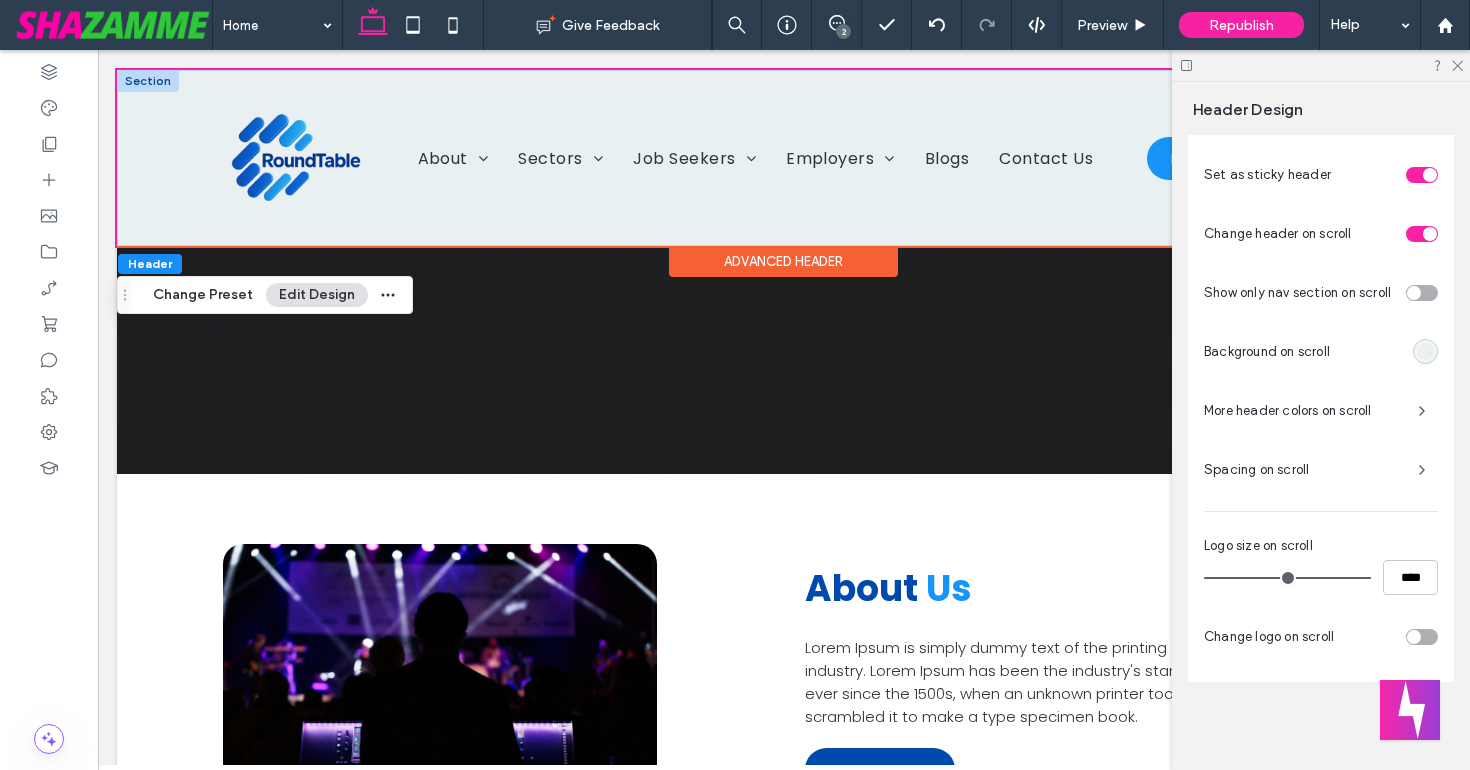 scroll, scrollTop: 911, scrollLeft: 0, axis: vertical 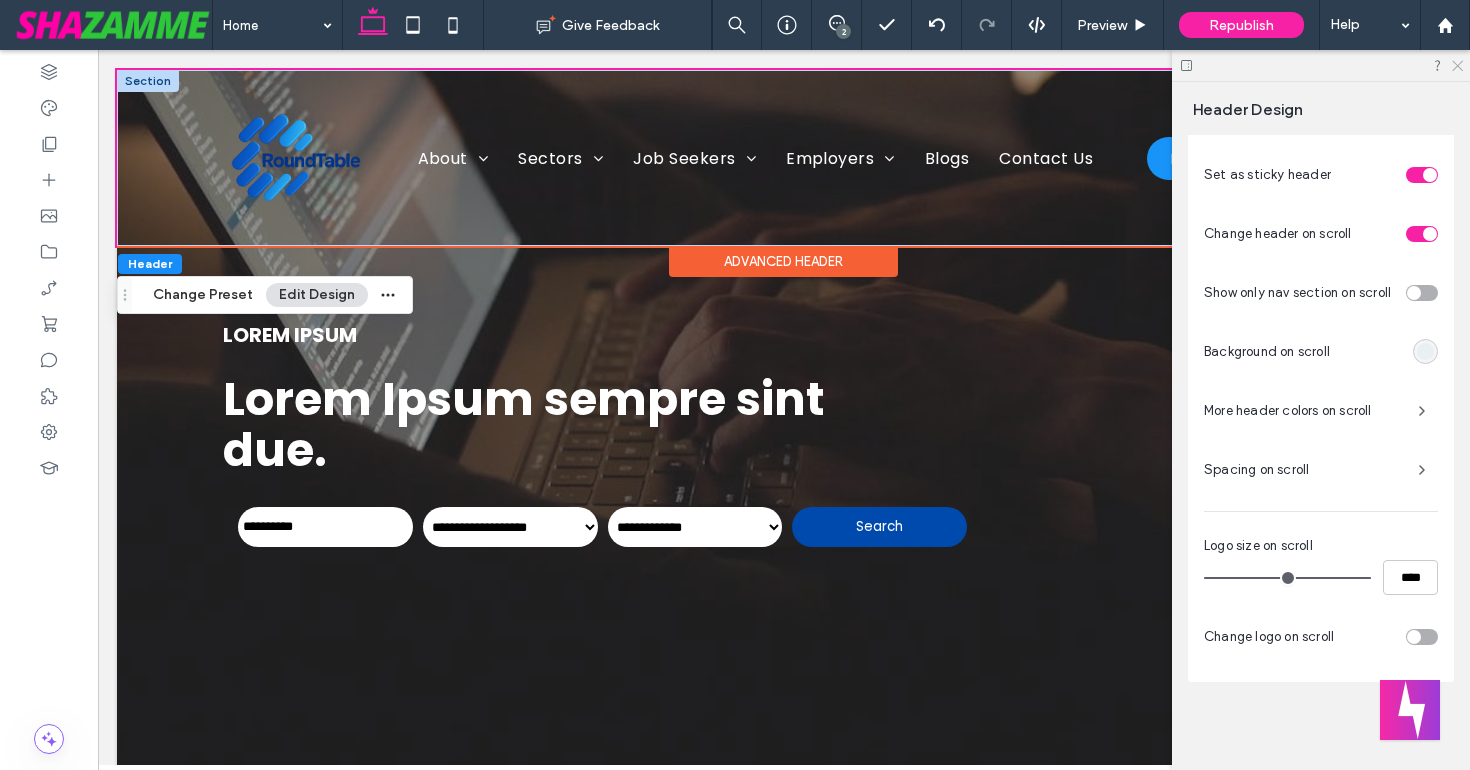 click 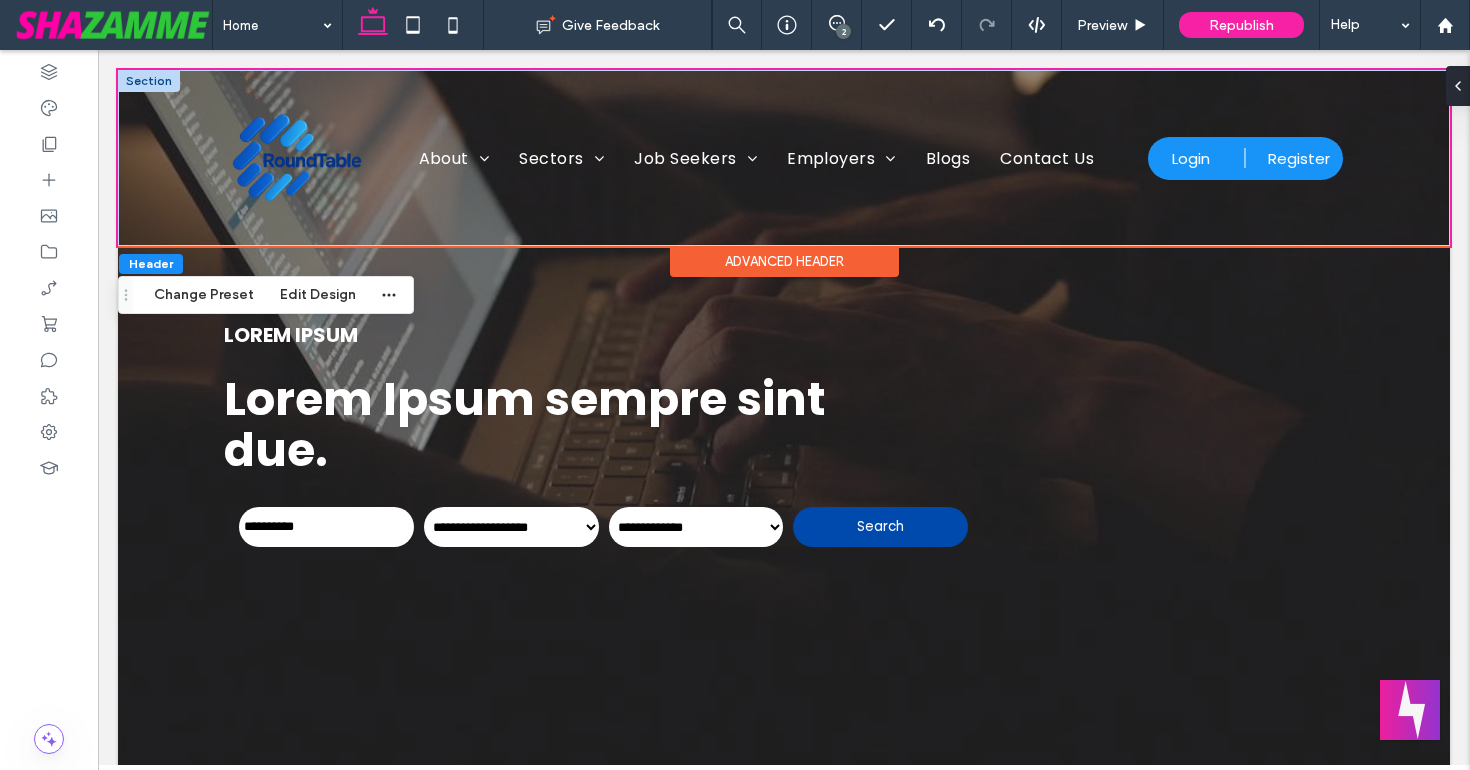 scroll, scrollTop: 0, scrollLeft: 0, axis: both 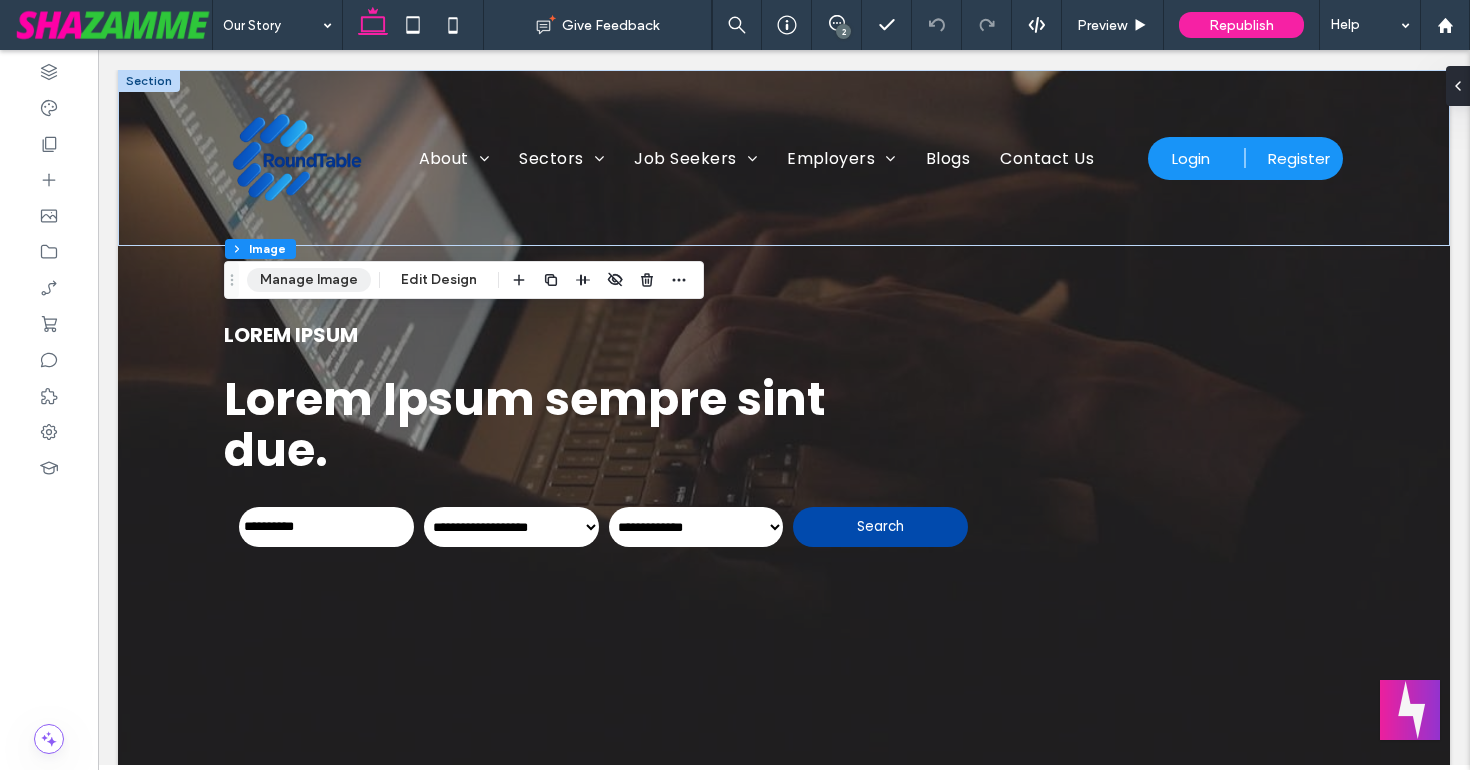 click on "Manage Image" at bounding box center (309, 280) 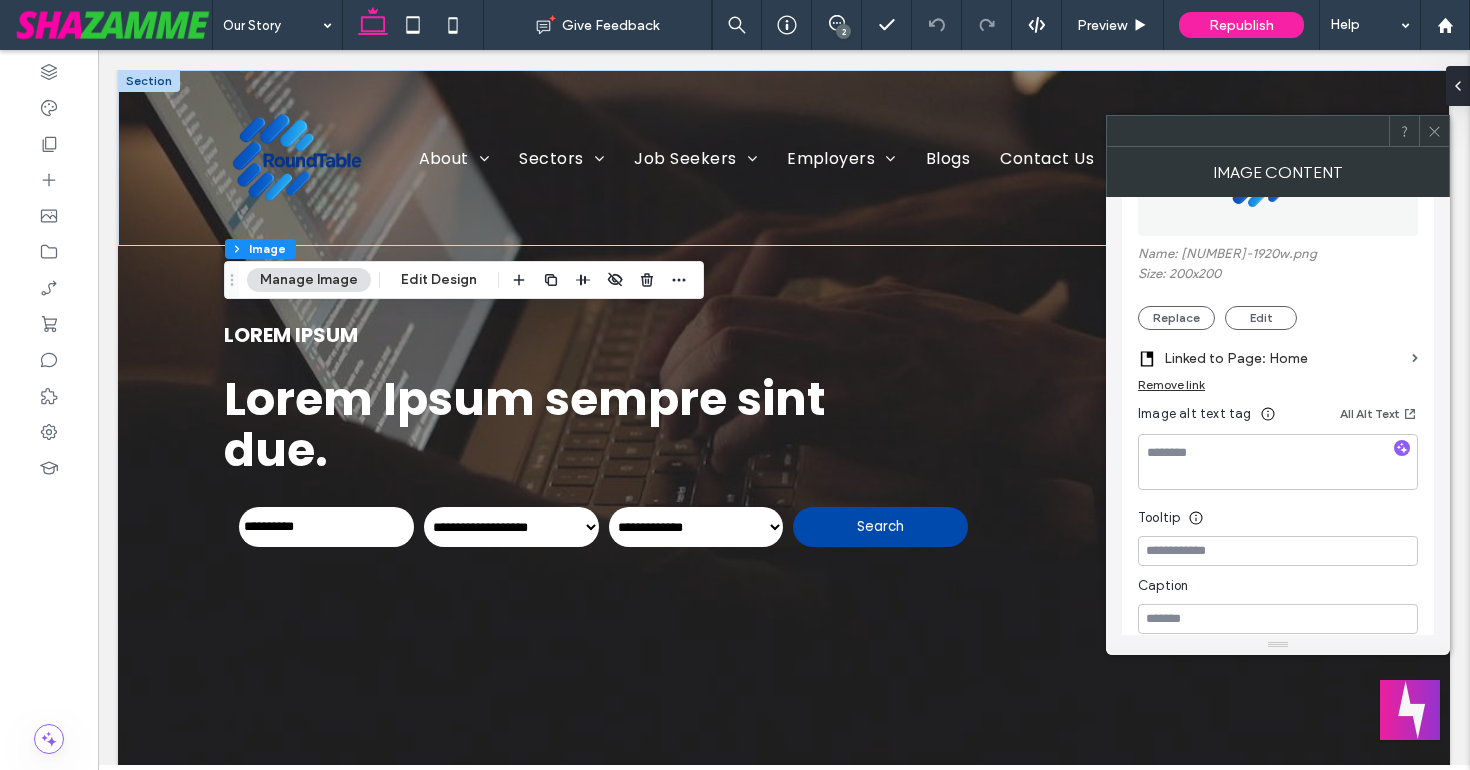 scroll, scrollTop: 350, scrollLeft: 0, axis: vertical 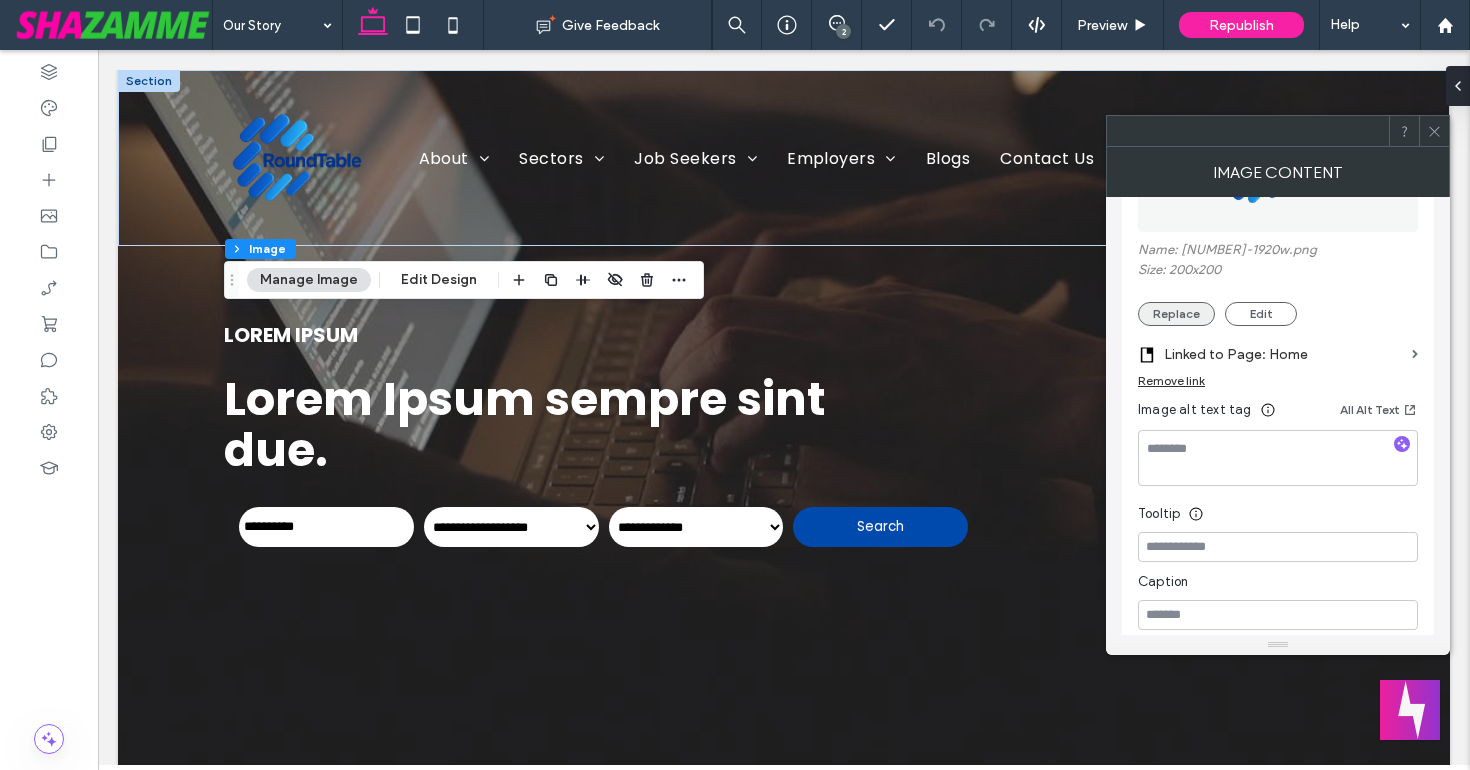 click on "Replace" at bounding box center (1176, 314) 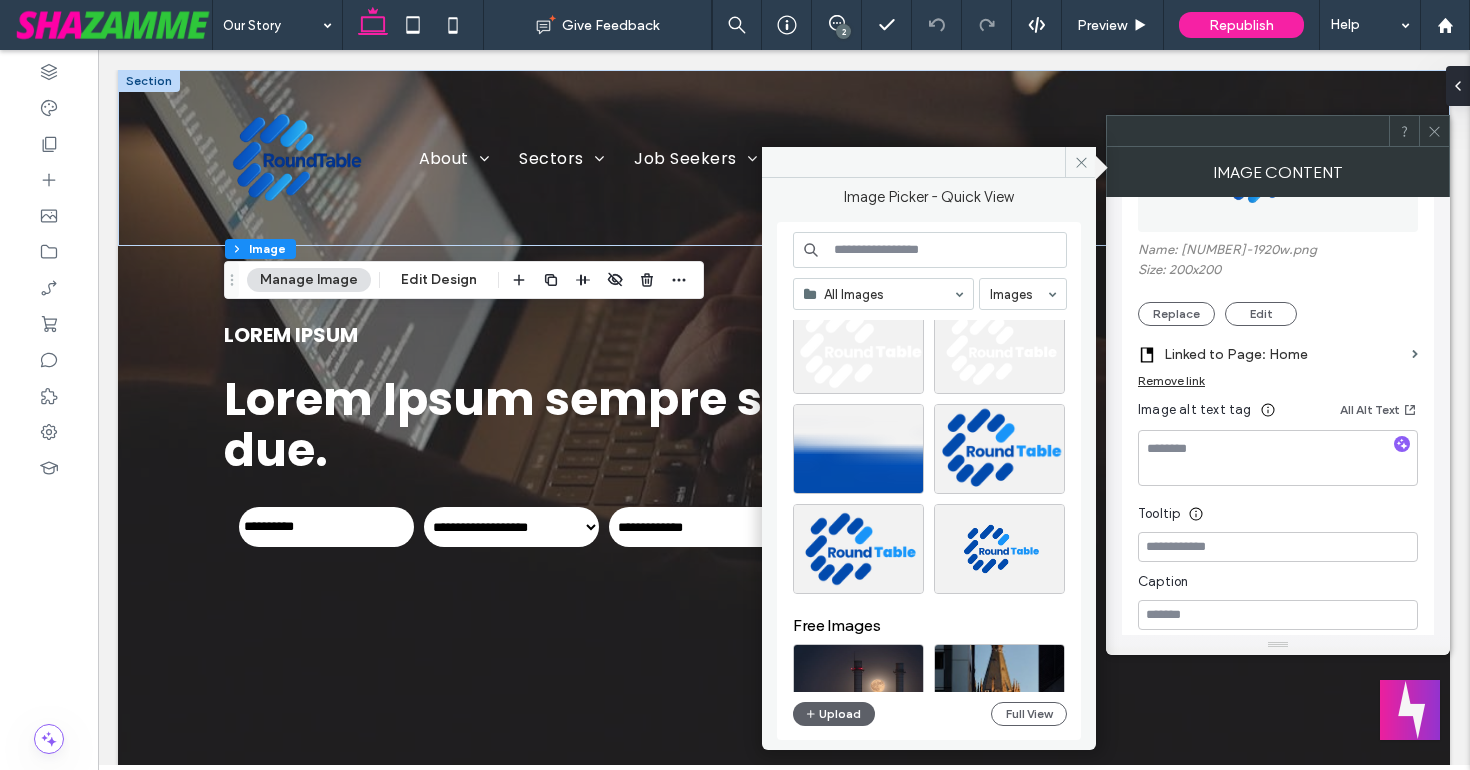 scroll, scrollTop: 2951, scrollLeft: 0, axis: vertical 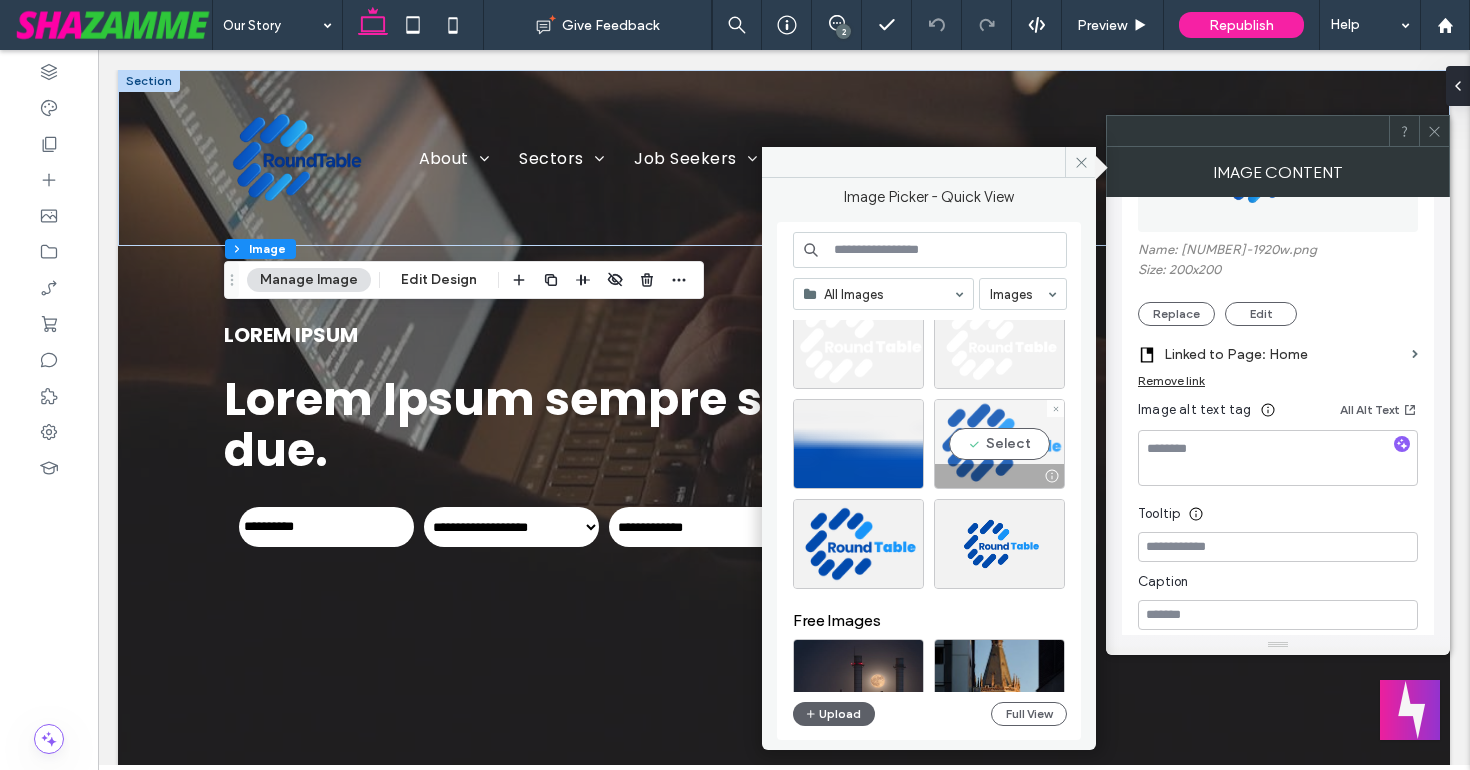 click on "Select" at bounding box center (999, 444) 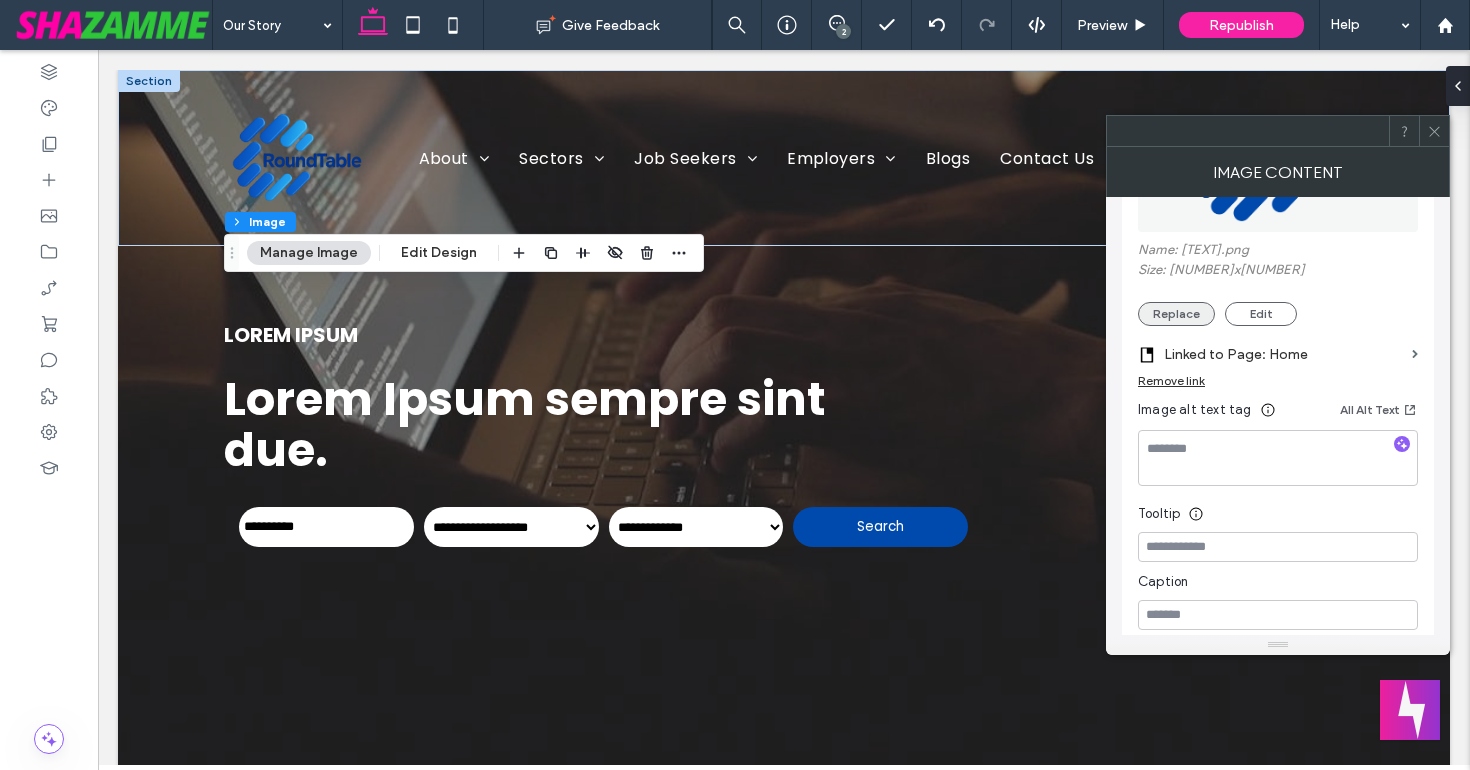 click on "Replace" at bounding box center (1176, 314) 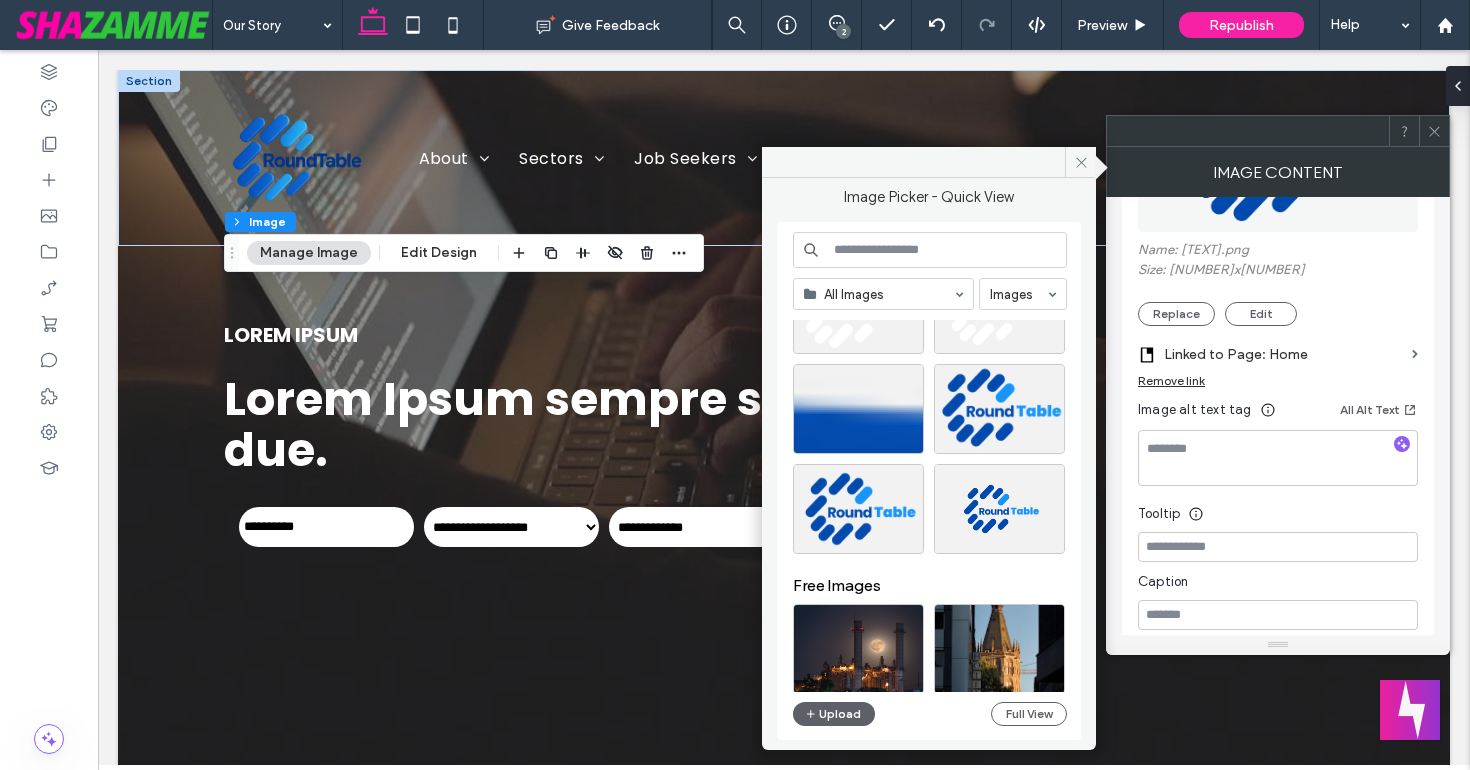 scroll, scrollTop: 2994, scrollLeft: 0, axis: vertical 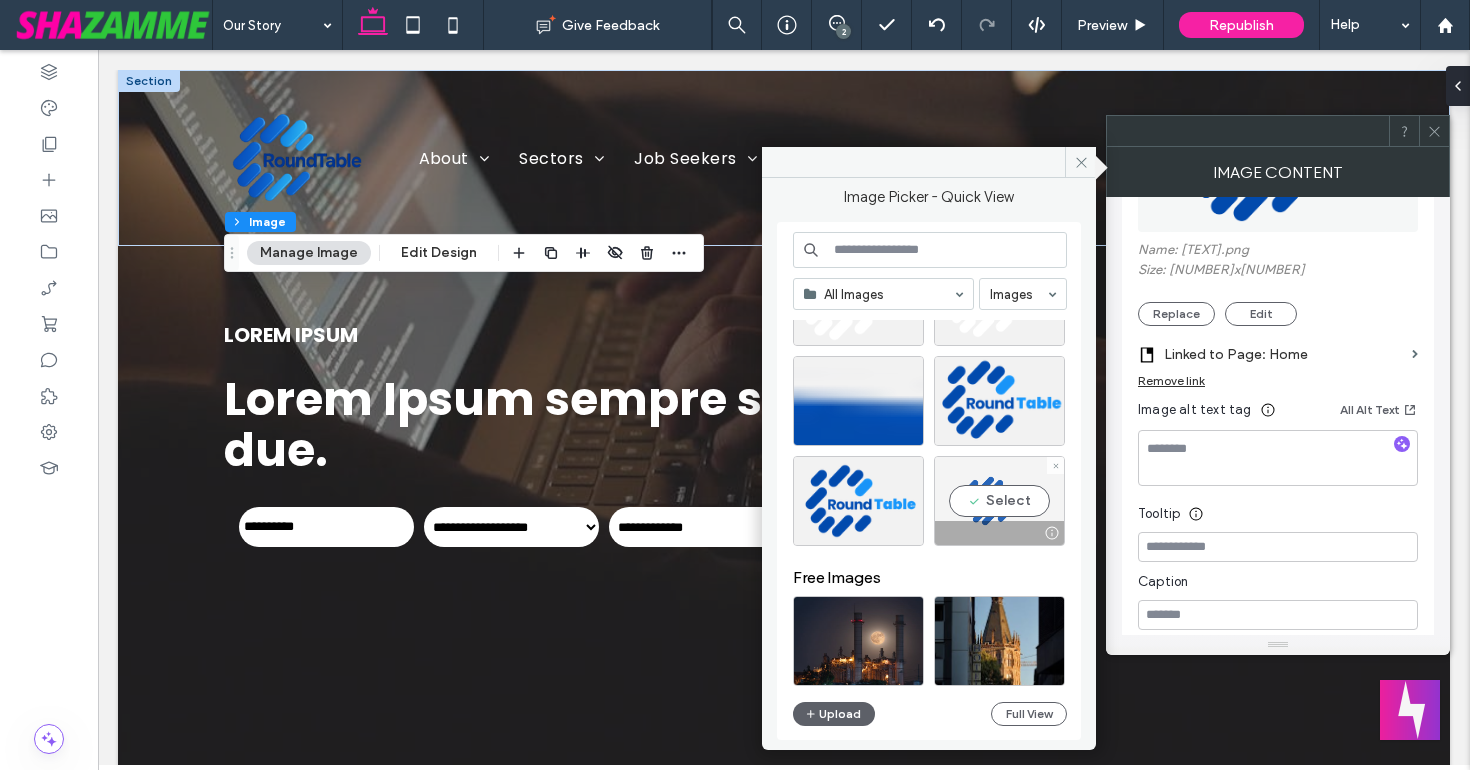 click on "Select" at bounding box center (999, 501) 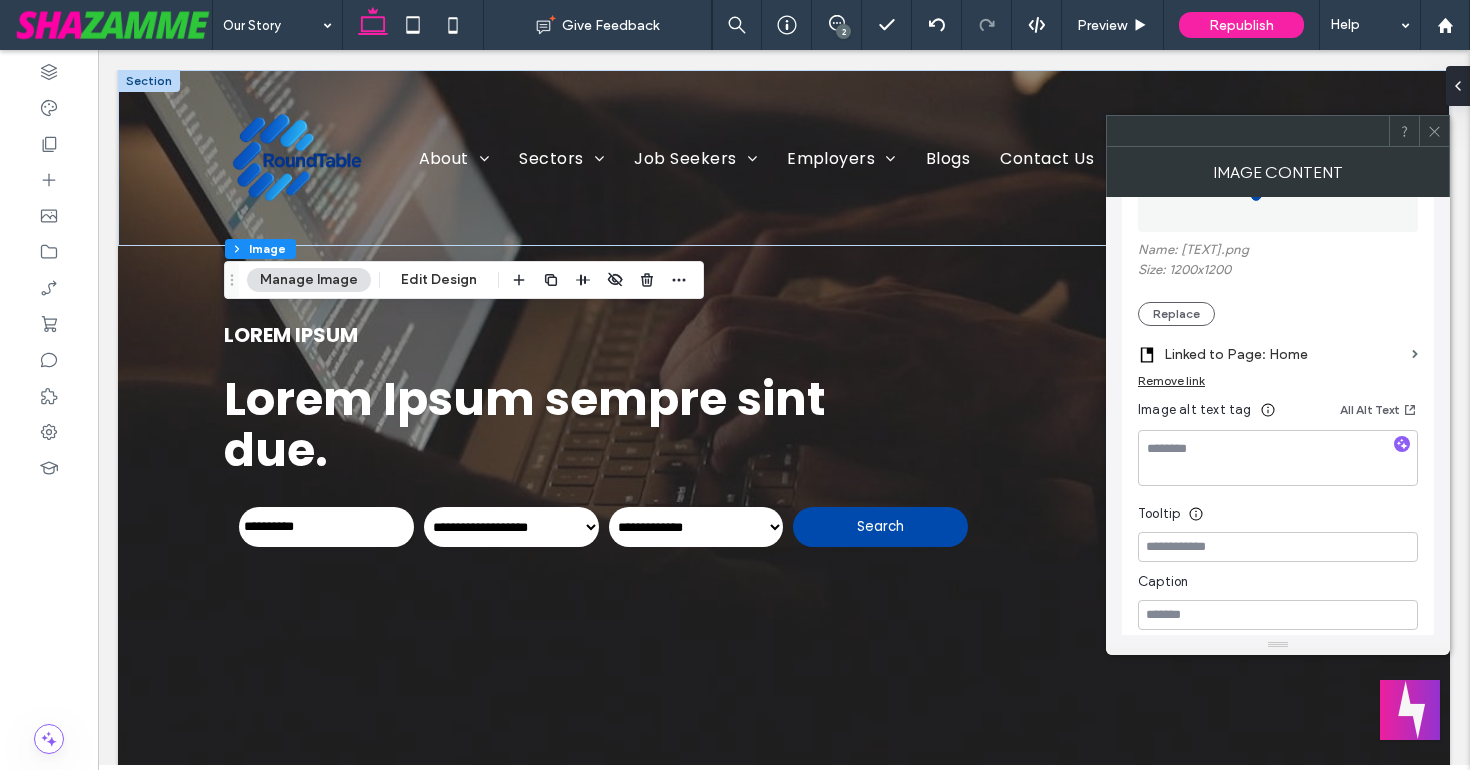 scroll, scrollTop: 329, scrollLeft: 0, axis: vertical 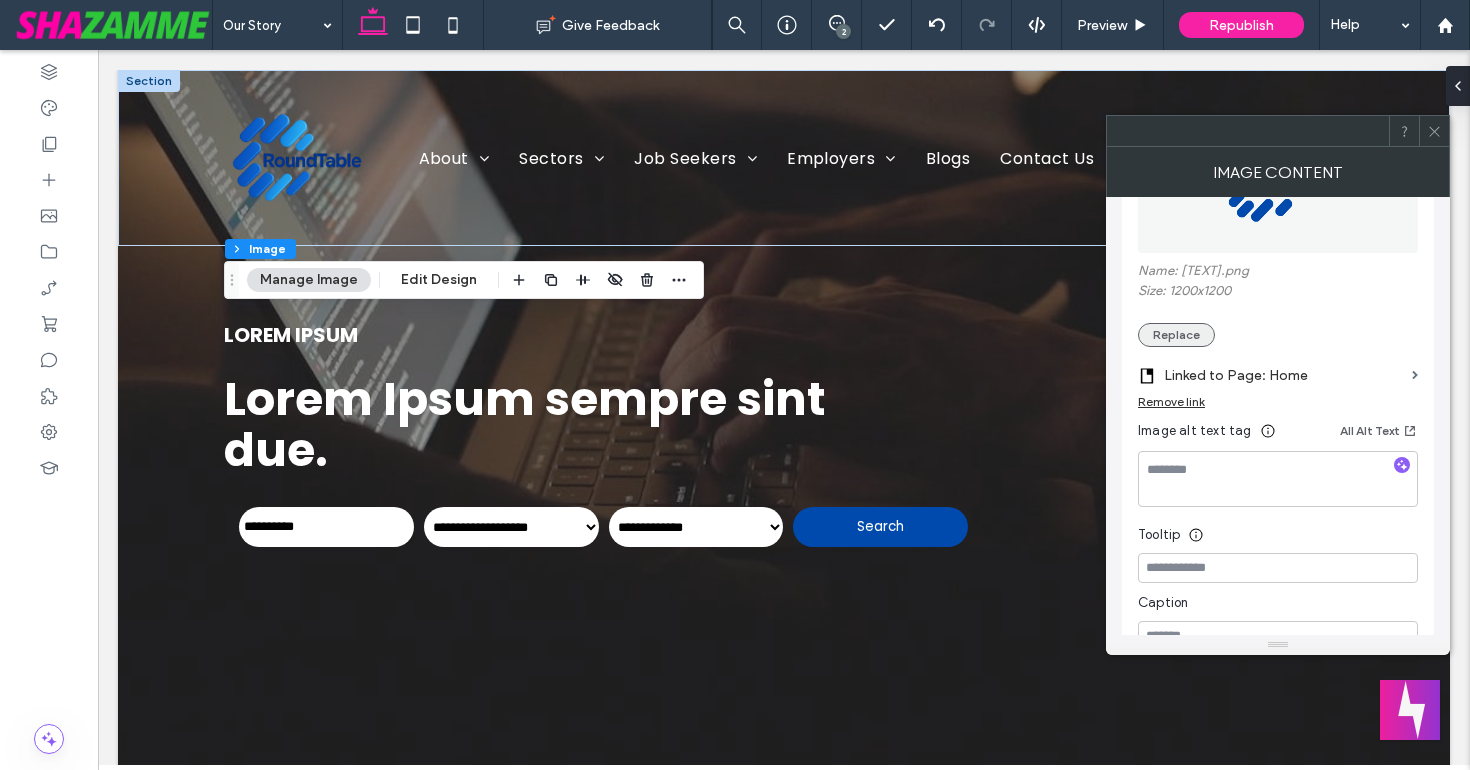 click on "Replace" at bounding box center [1176, 335] 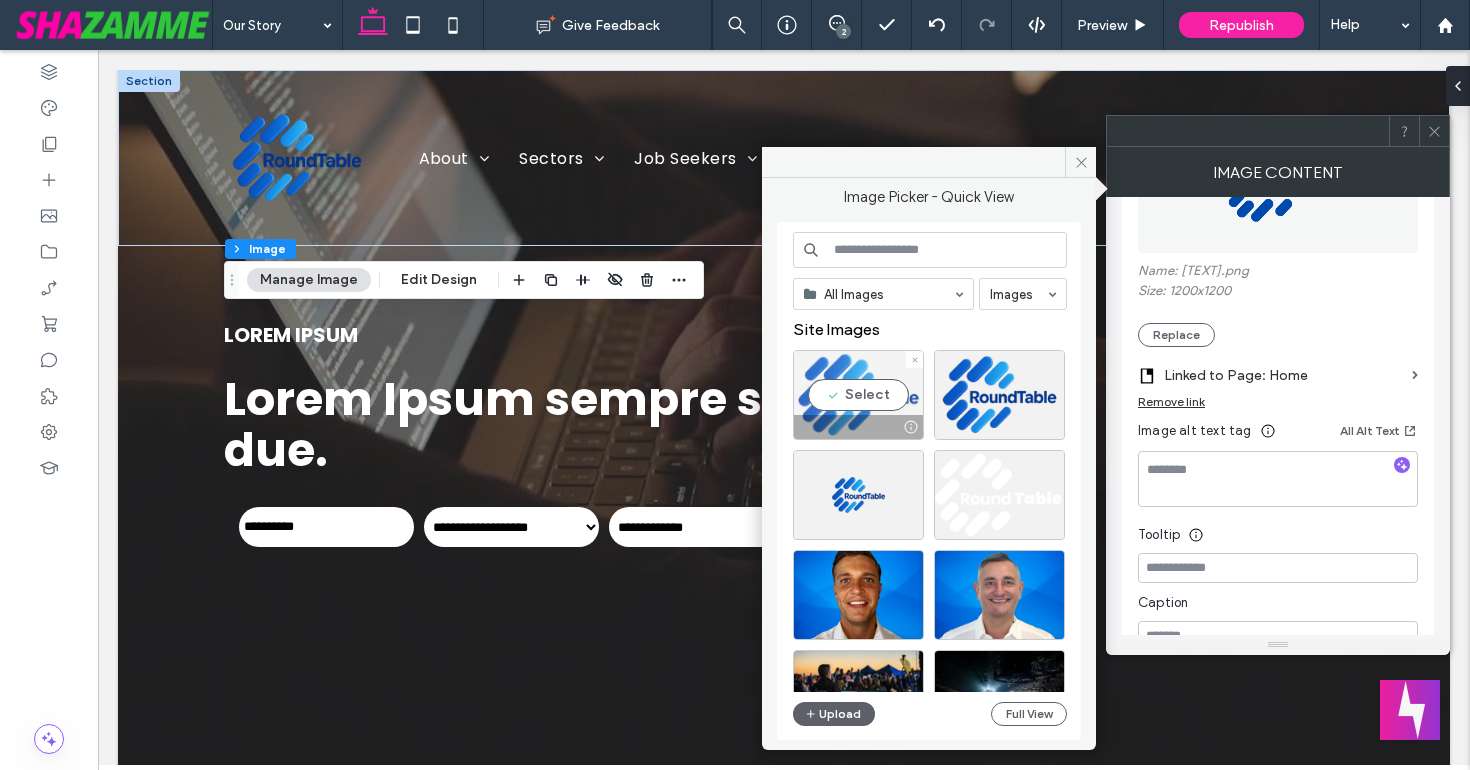 click on "Select" at bounding box center (858, 395) 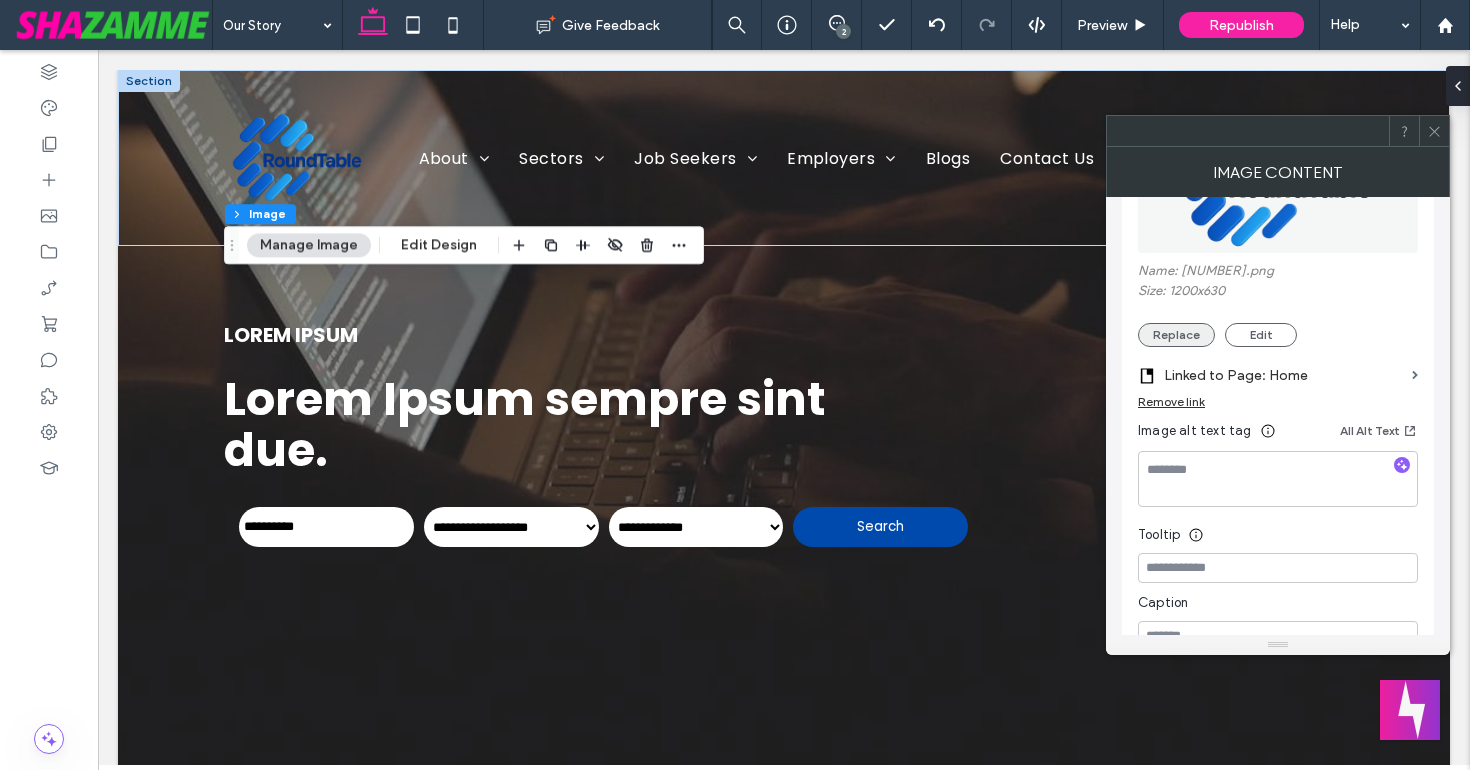 click on "Replace" at bounding box center (1176, 335) 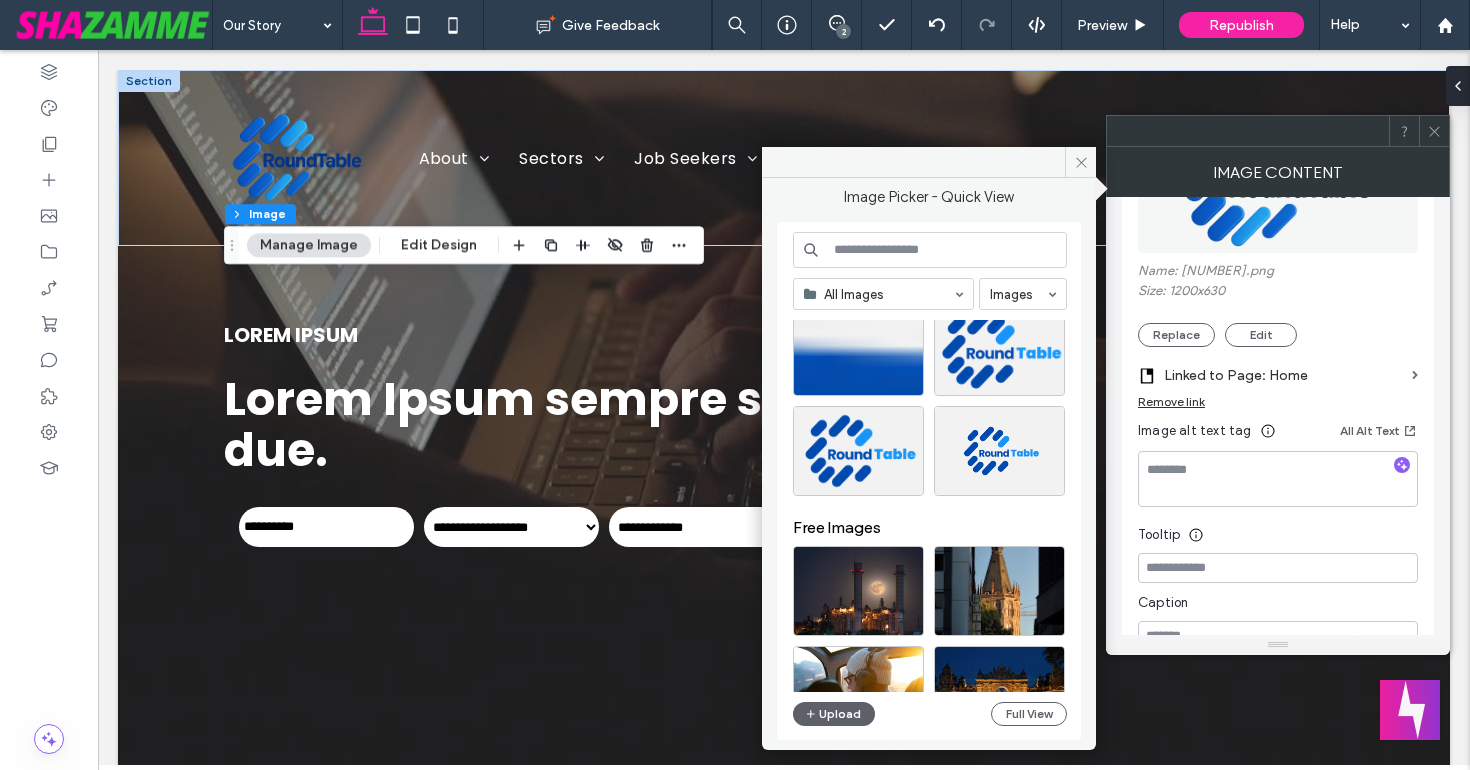 scroll, scrollTop: 3055, scrollLeft: 0, axis: vertical 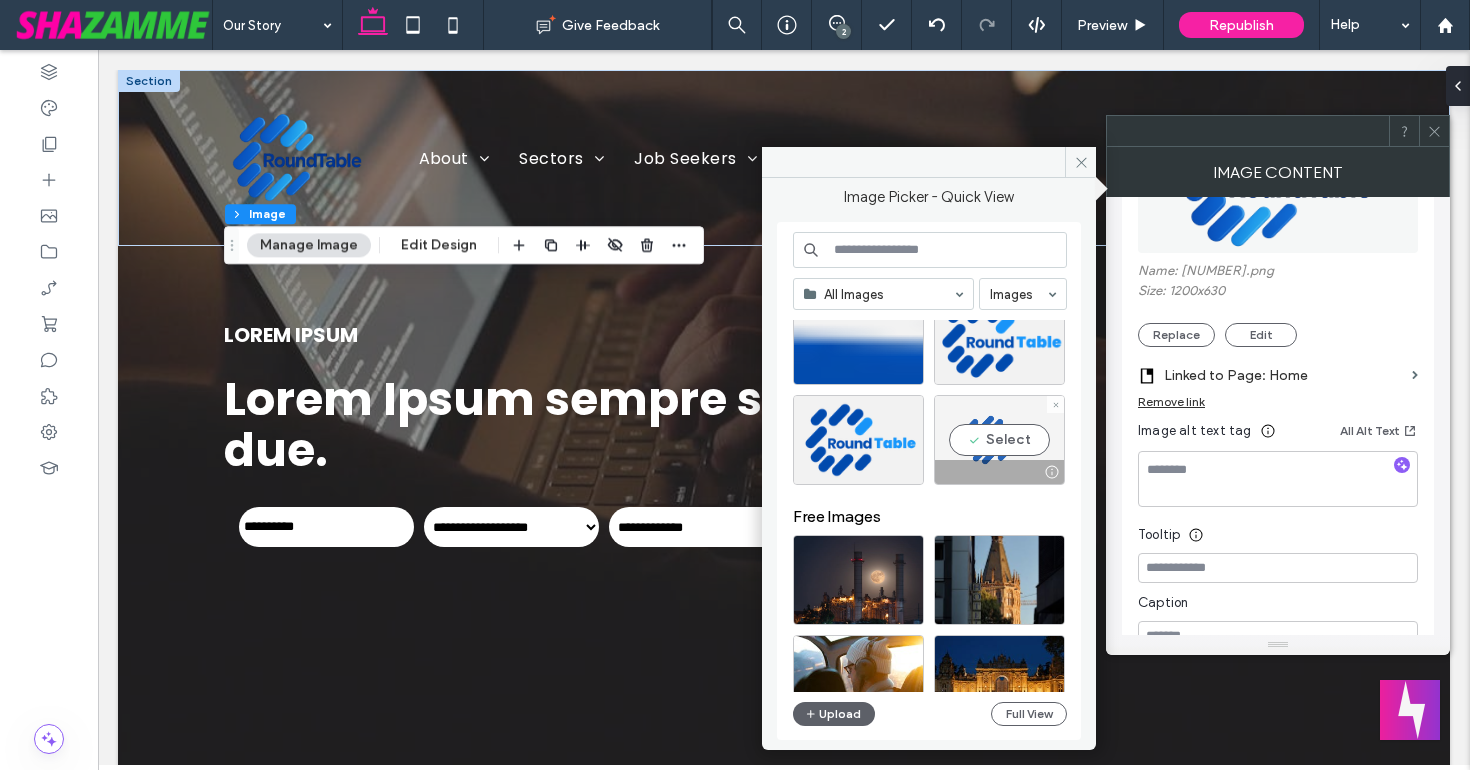 click on "Select" at bounding box center [999, 440] 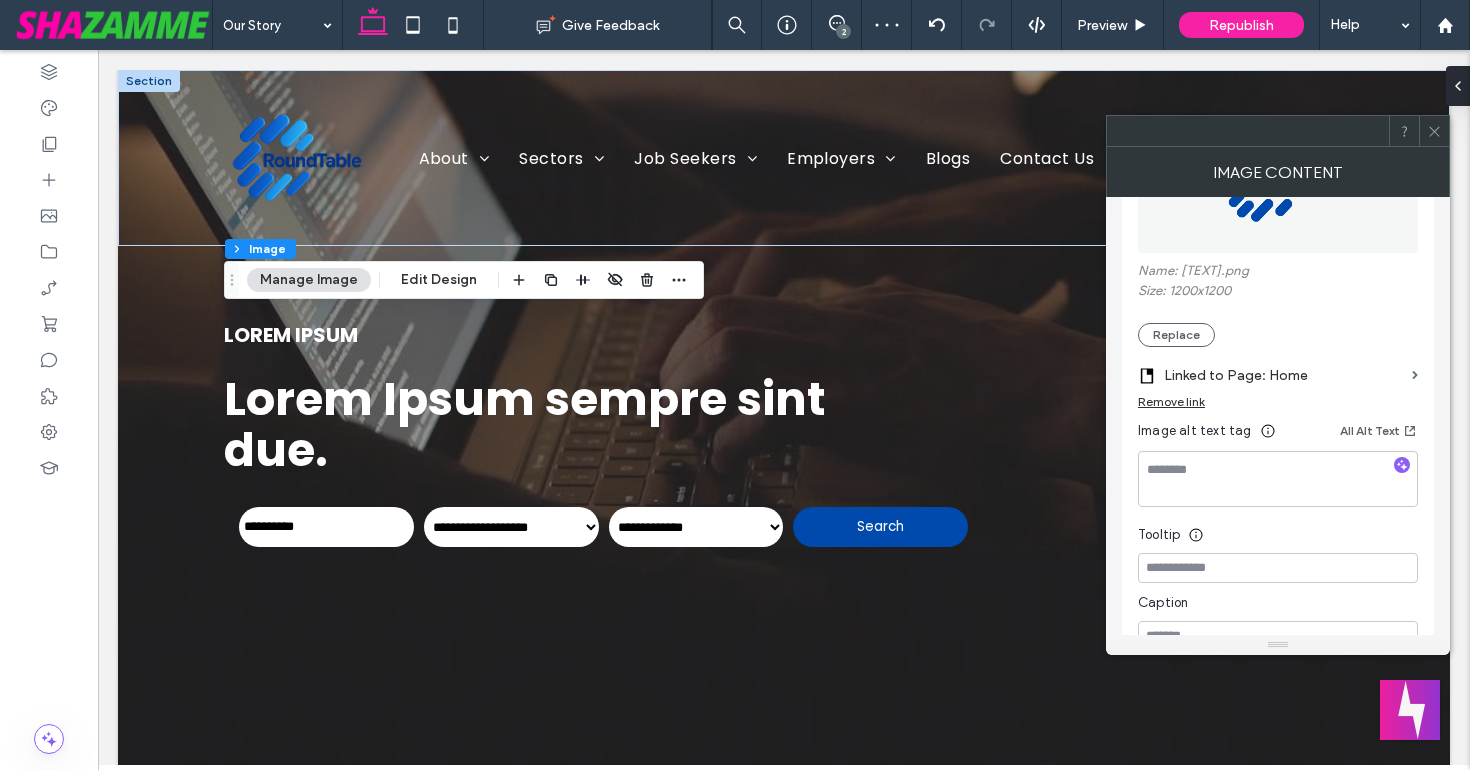 drag, startPoint x: 1432, startPoint y: 126, endPoint x: 1404, endPoint y: 164, distance: 47.201694 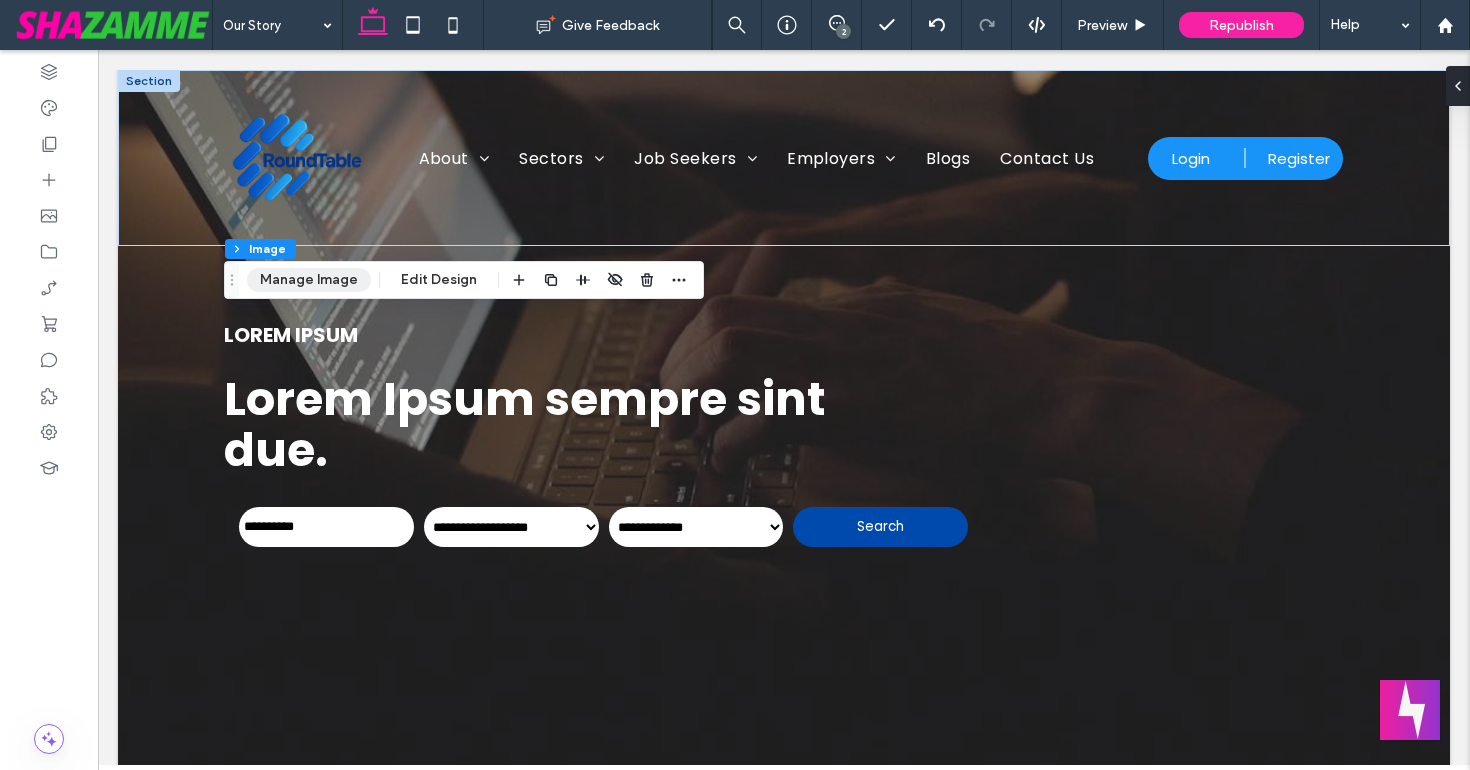 click on "Manage Image" at bounding box center [309, 280] 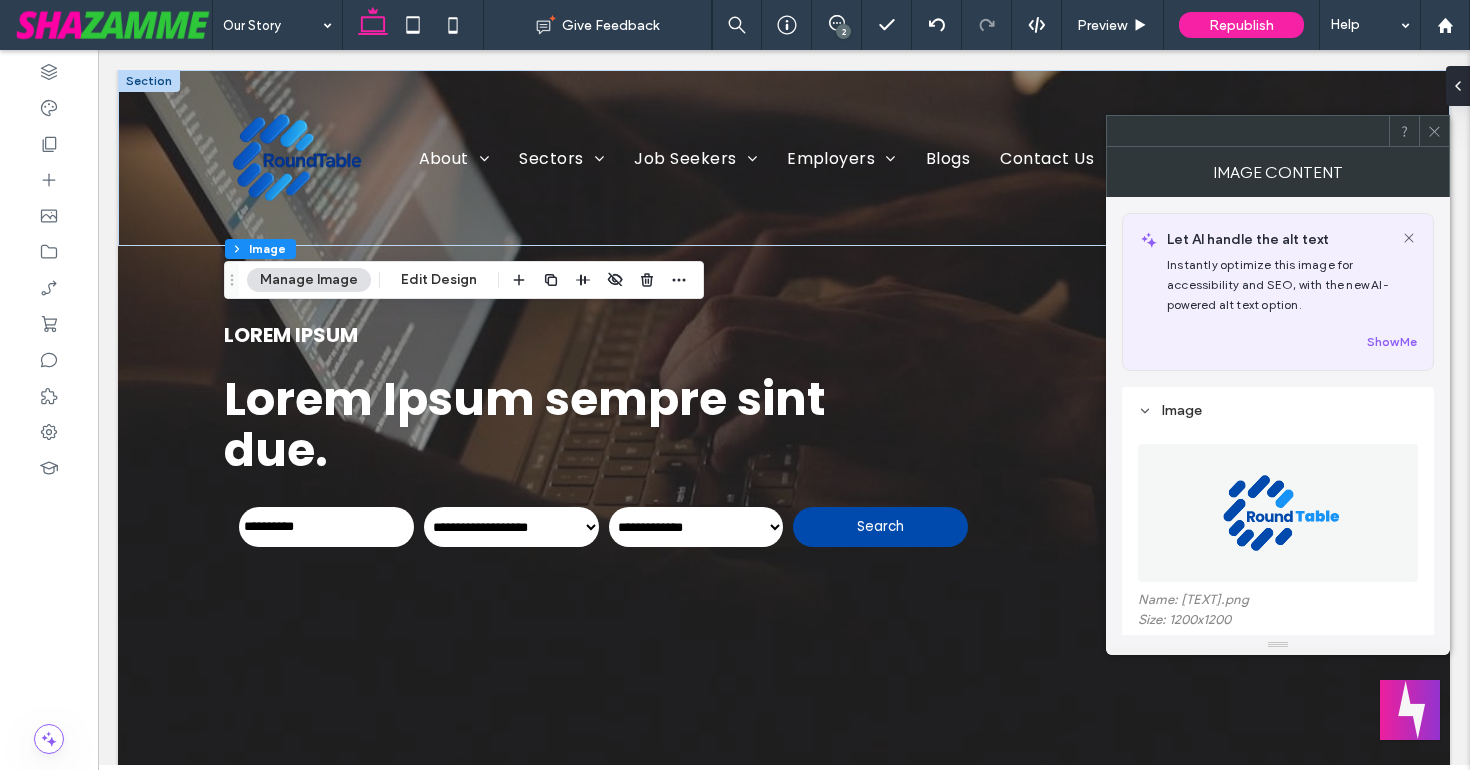 scroll, scrollTop: 93, scrollLeft: 0, axis: vertical 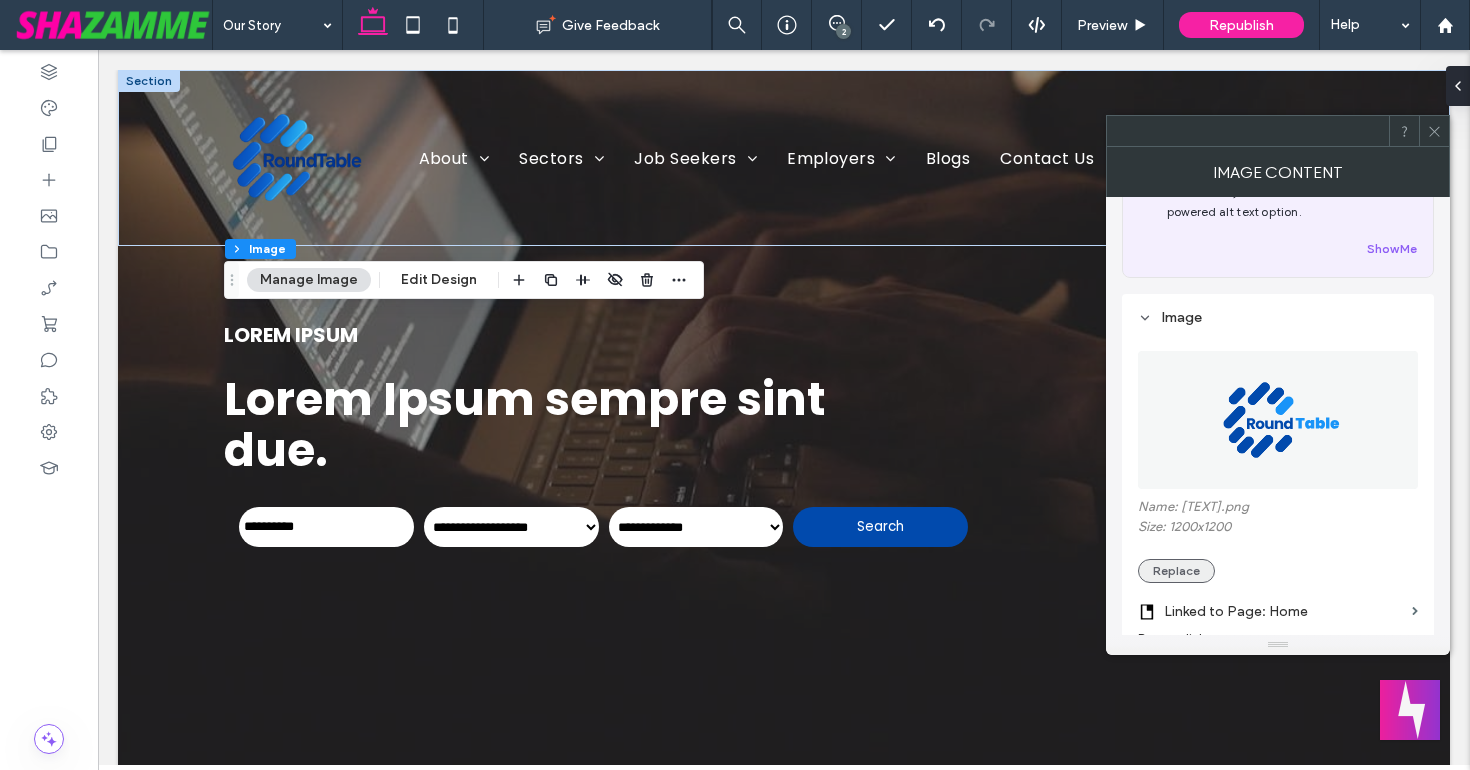 click on "Replace" at bounding box center (1176, 571) 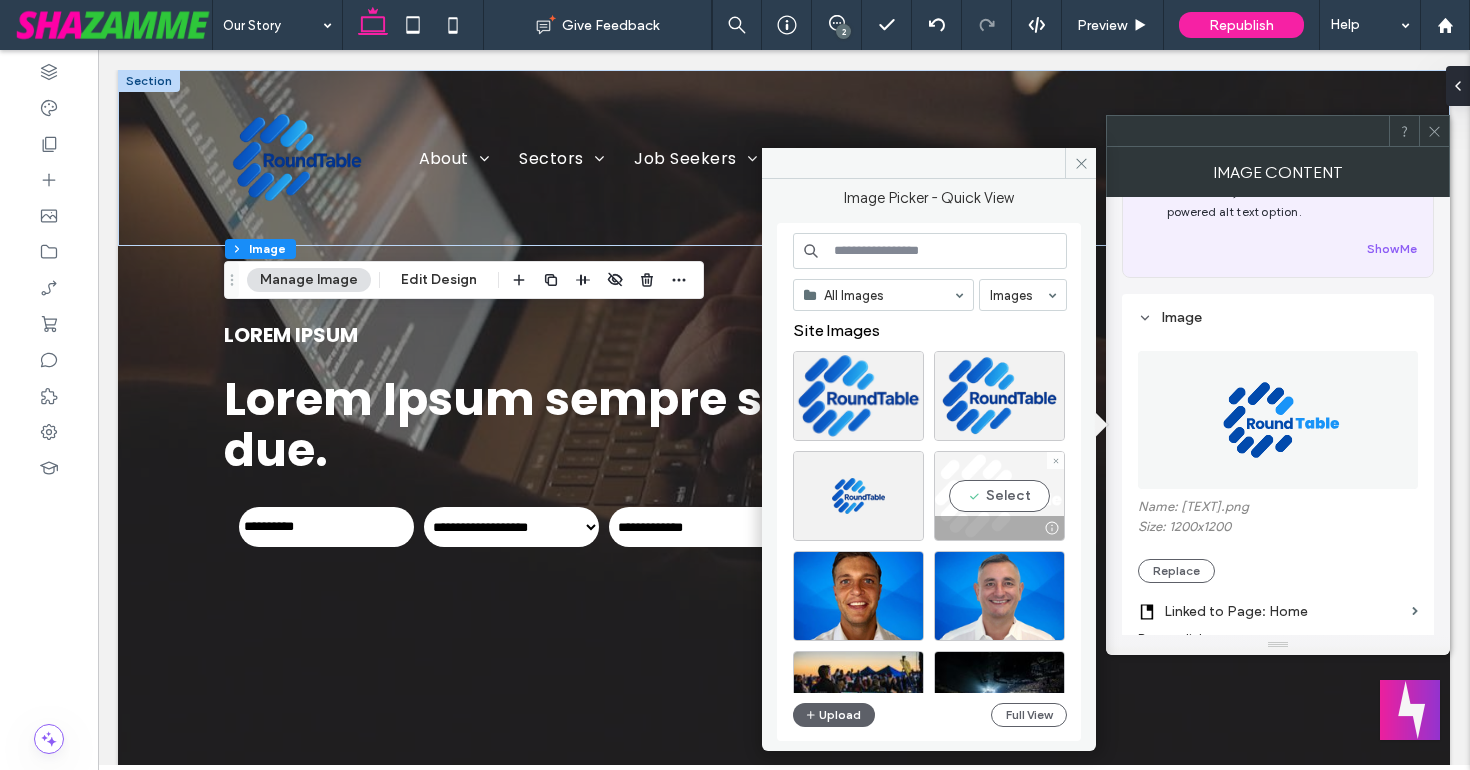 click on "Select" at bounding box center (999, 496) 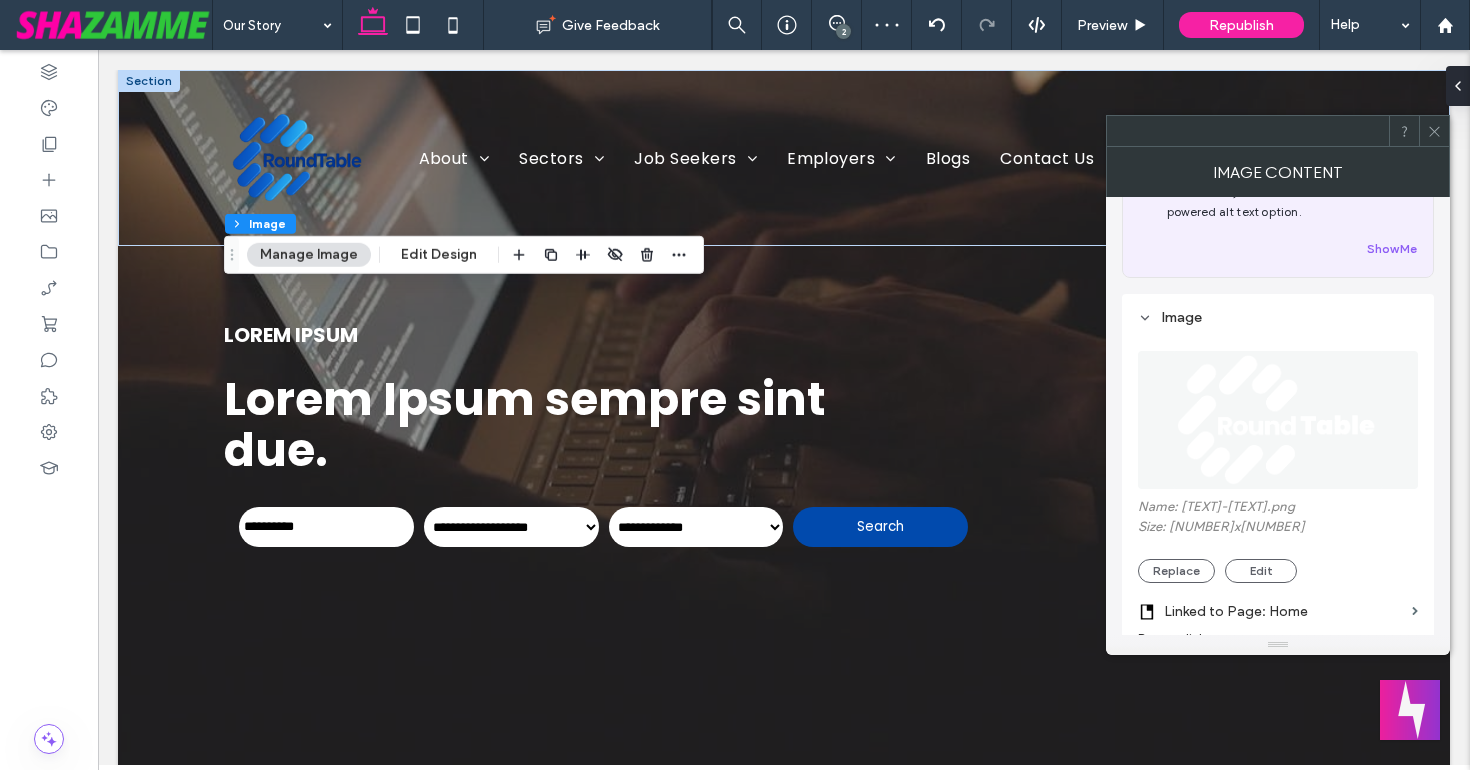 click 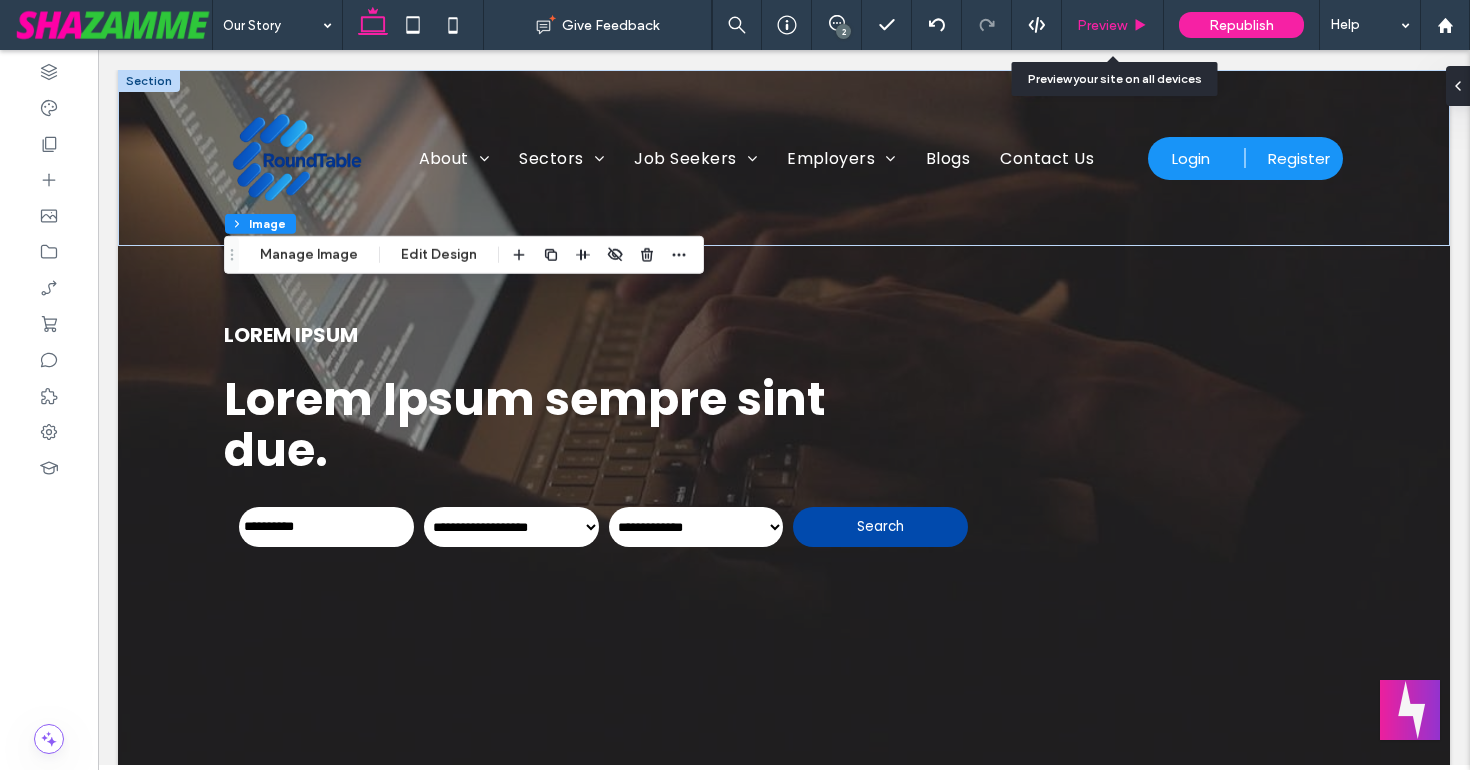 click on "Preview" at bounding box center [1102, 25] 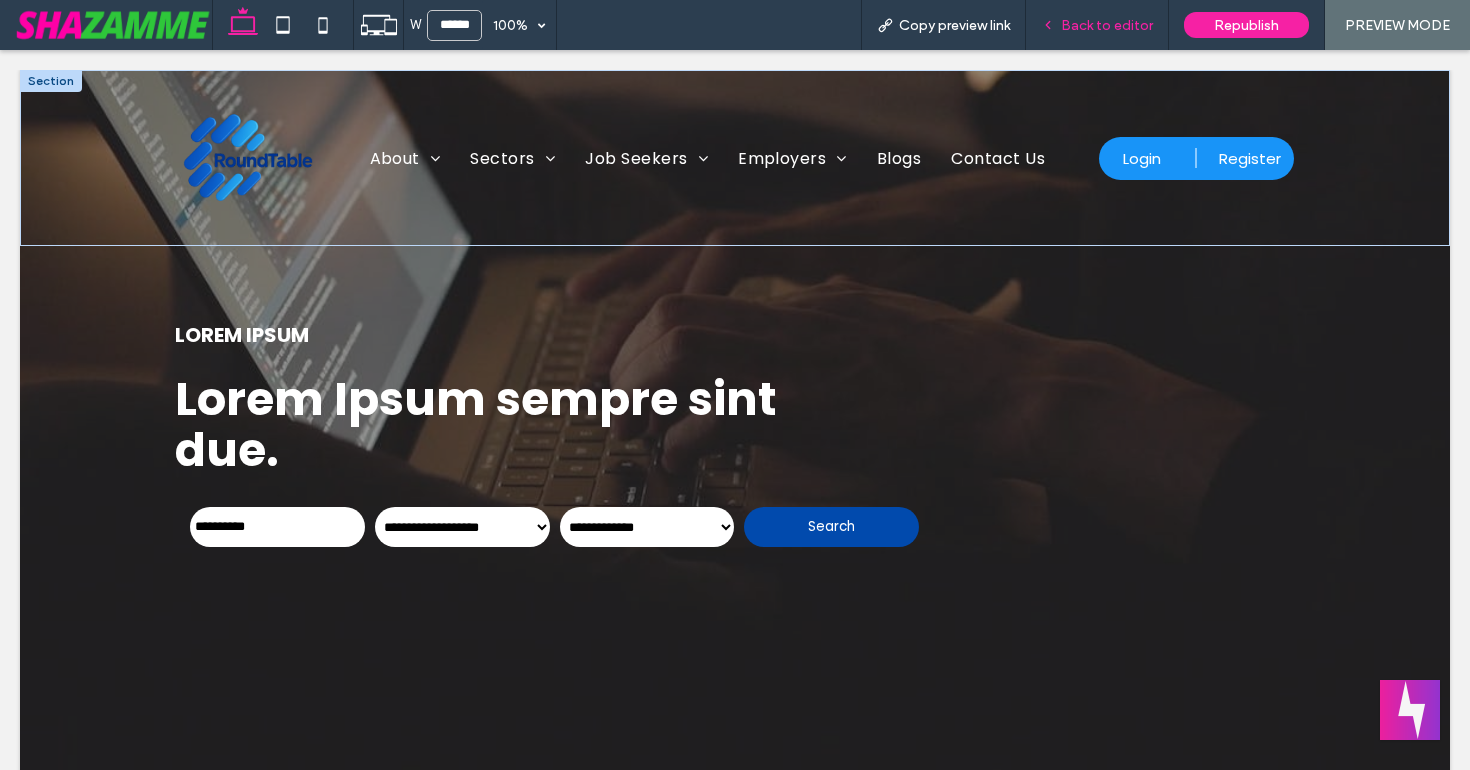 click on "Back to editor" at bounding box center [1107, 25] 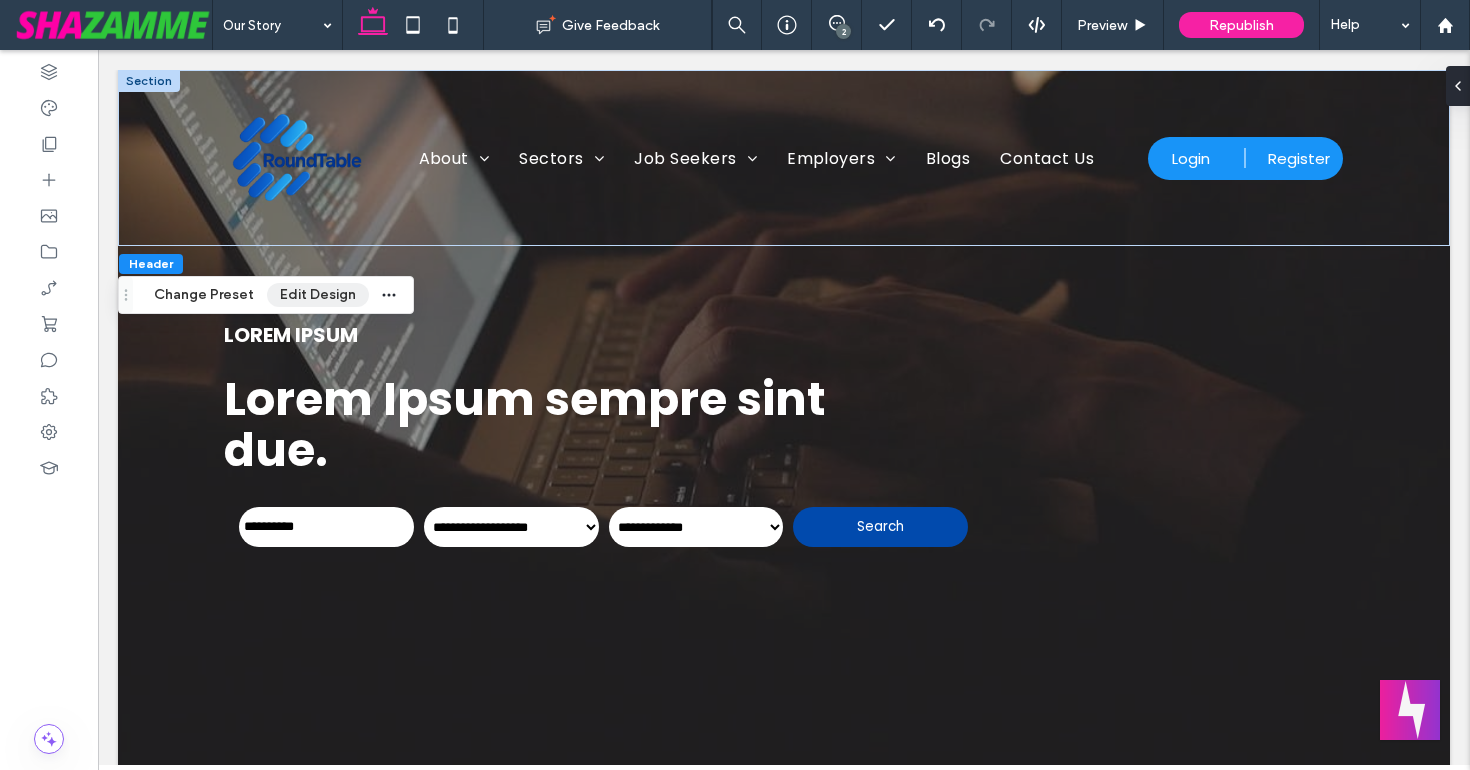 click on "Edit Design" at bounding box center (318, 295) 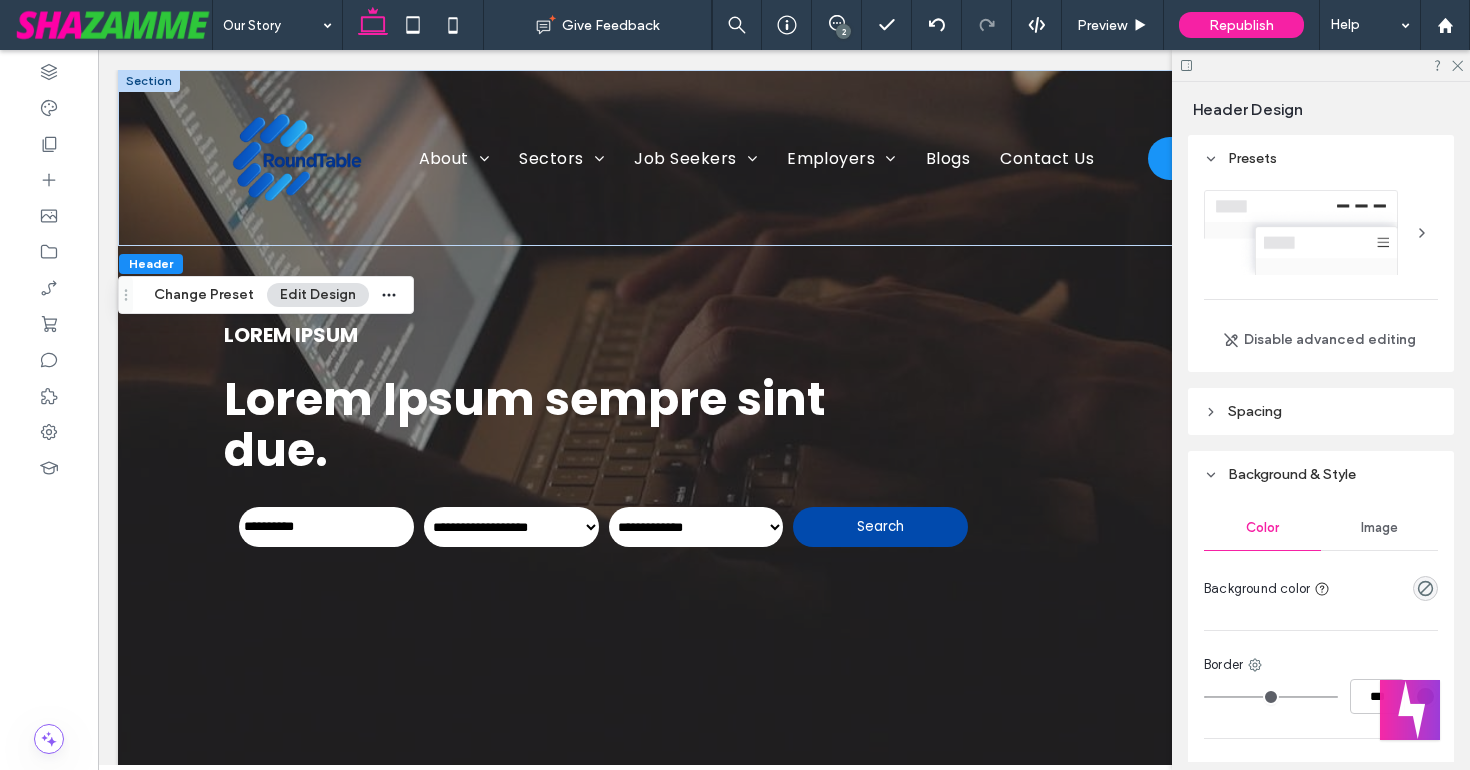 click on "Spacing" at bounding box center [1255, 411] 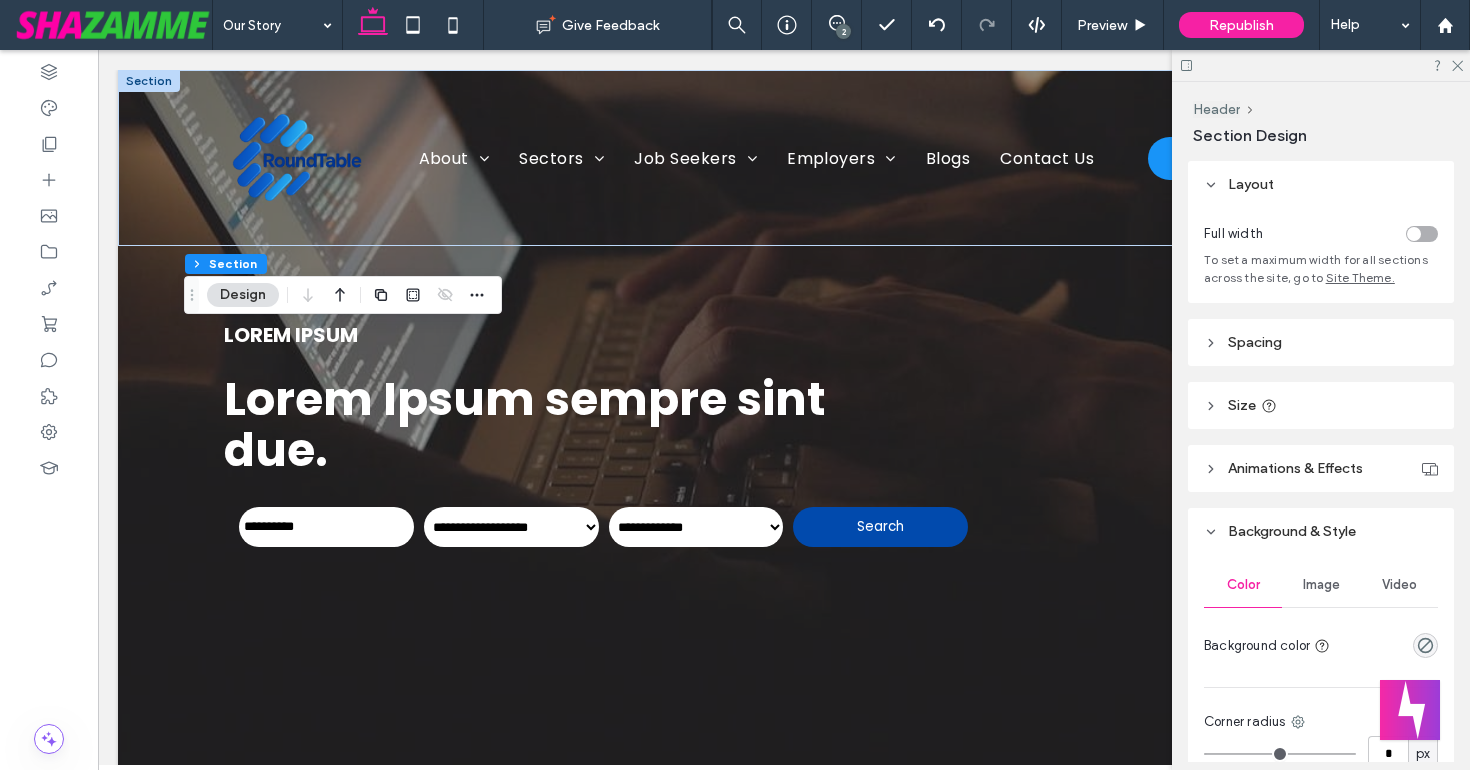 click on "Spacing" at bounding box center (1255, 342) 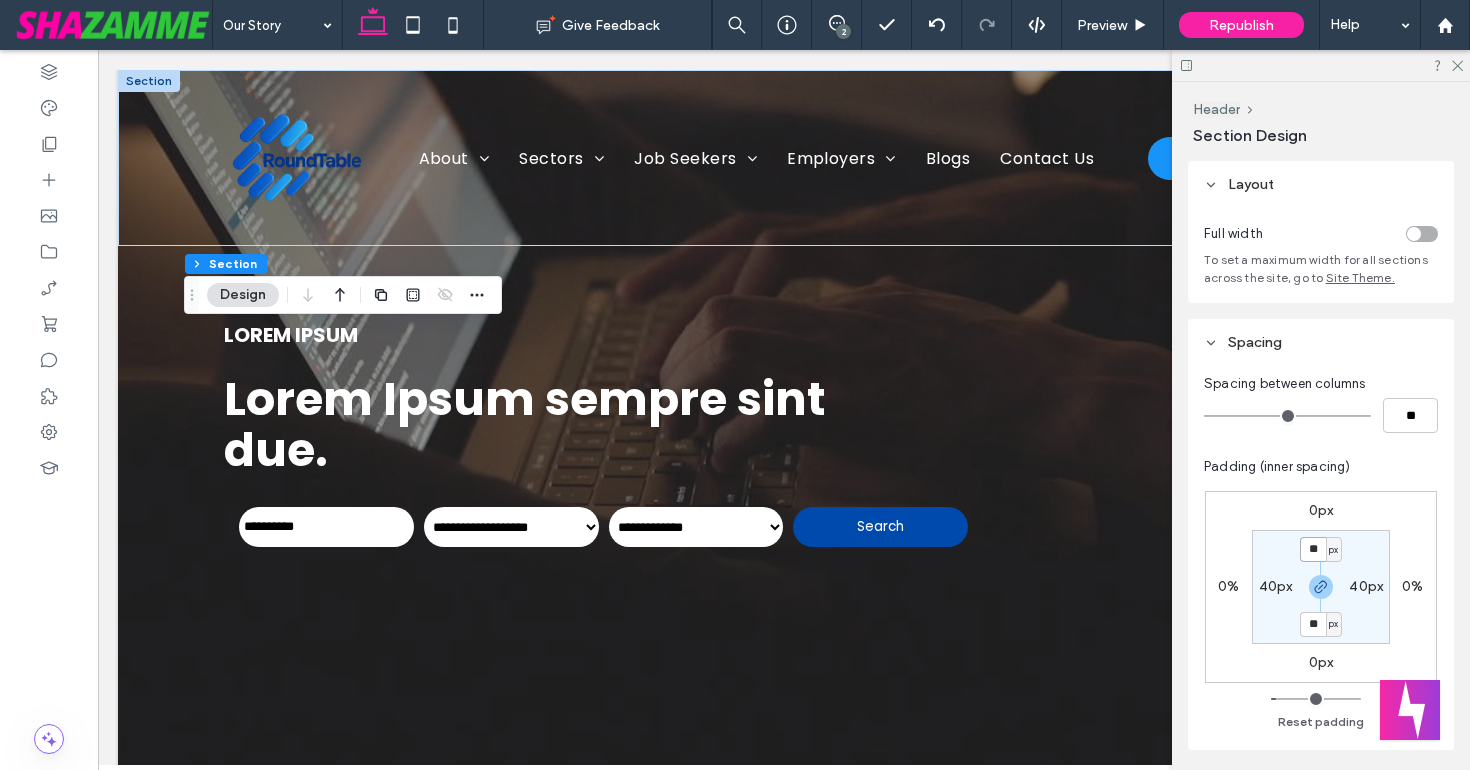 click on "**" at bounding box center (1313, 549) 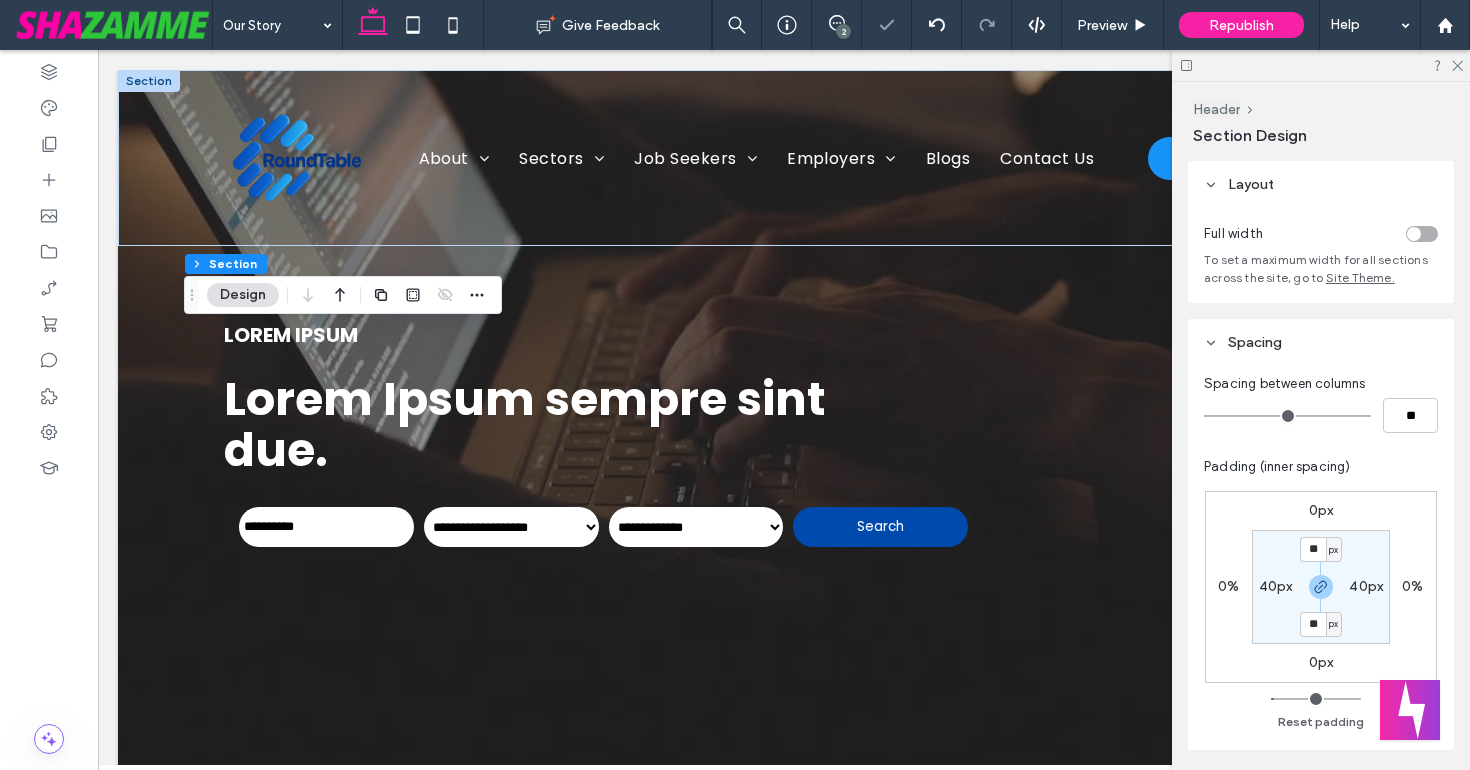 type on "**" 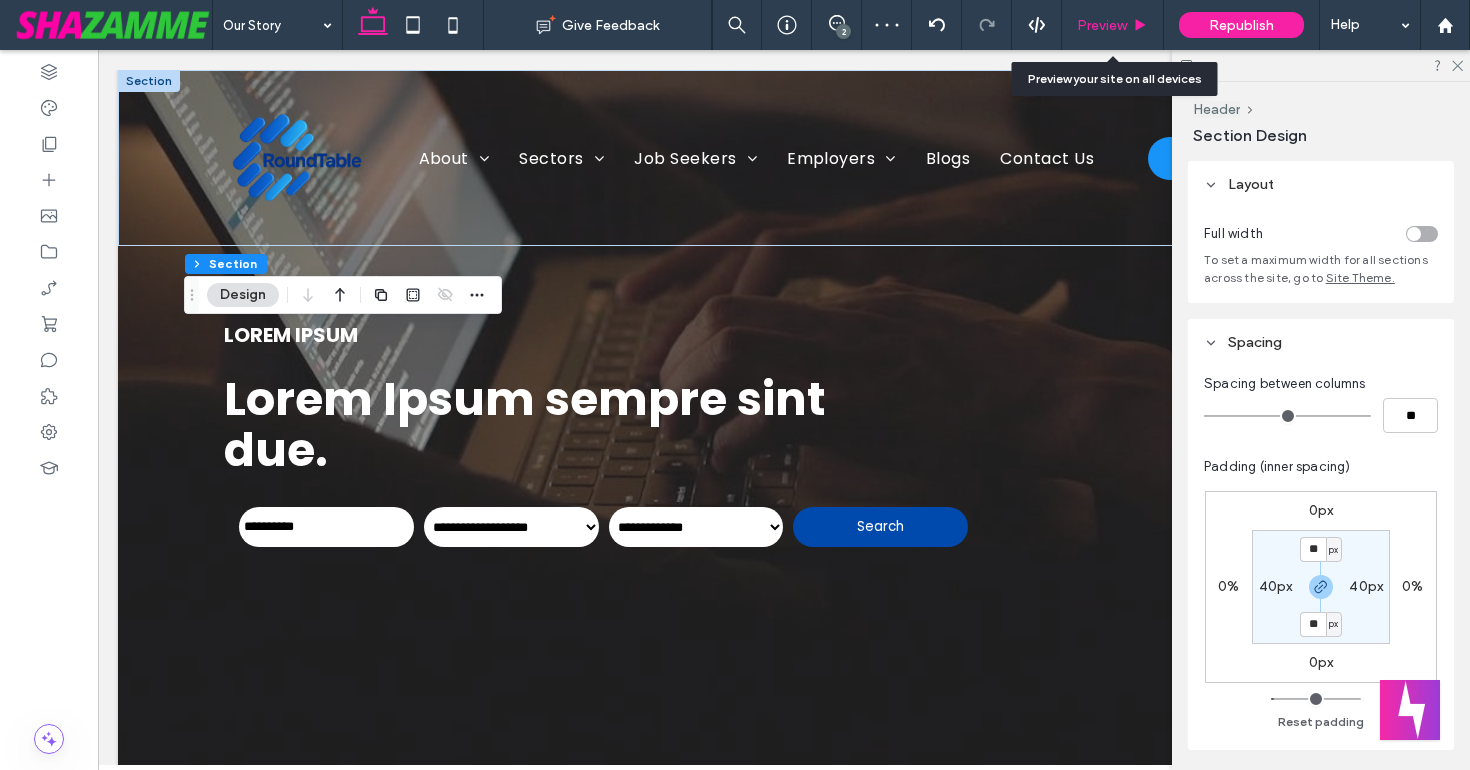 click on "Preview" at bounding box center [1113, 25] 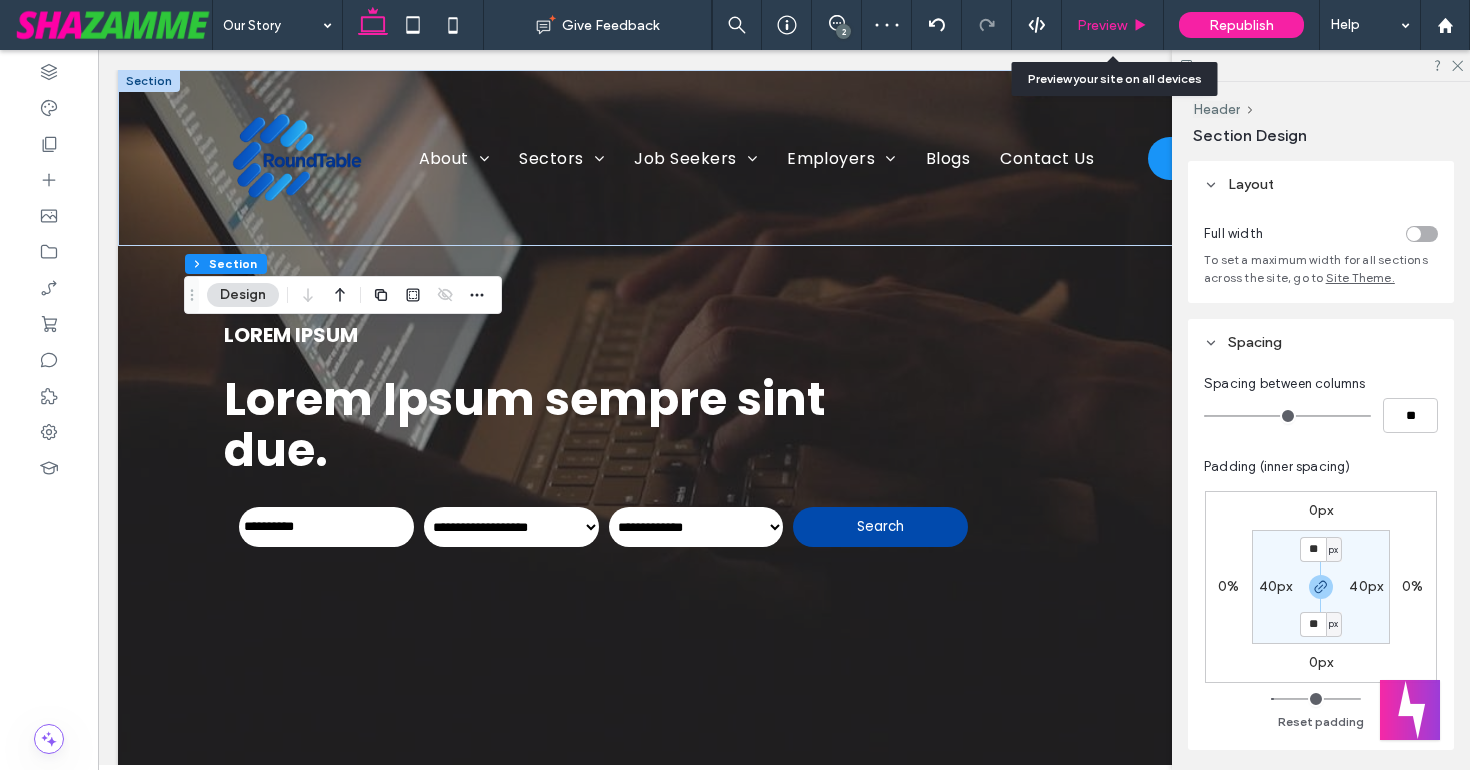 click on "Preview" at bounding box center [1113, 25] 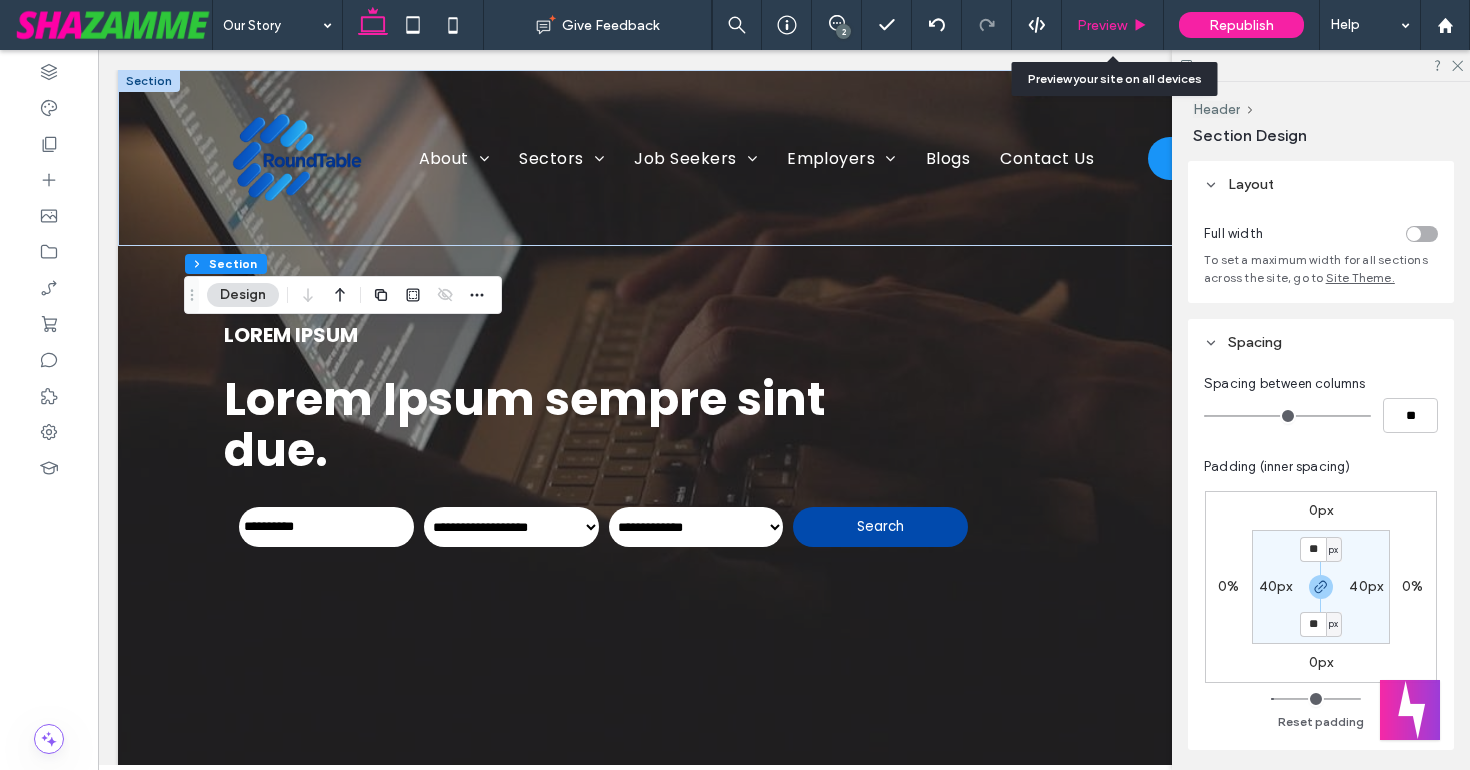 click on "Preview" at bounding box center [1102, 25] 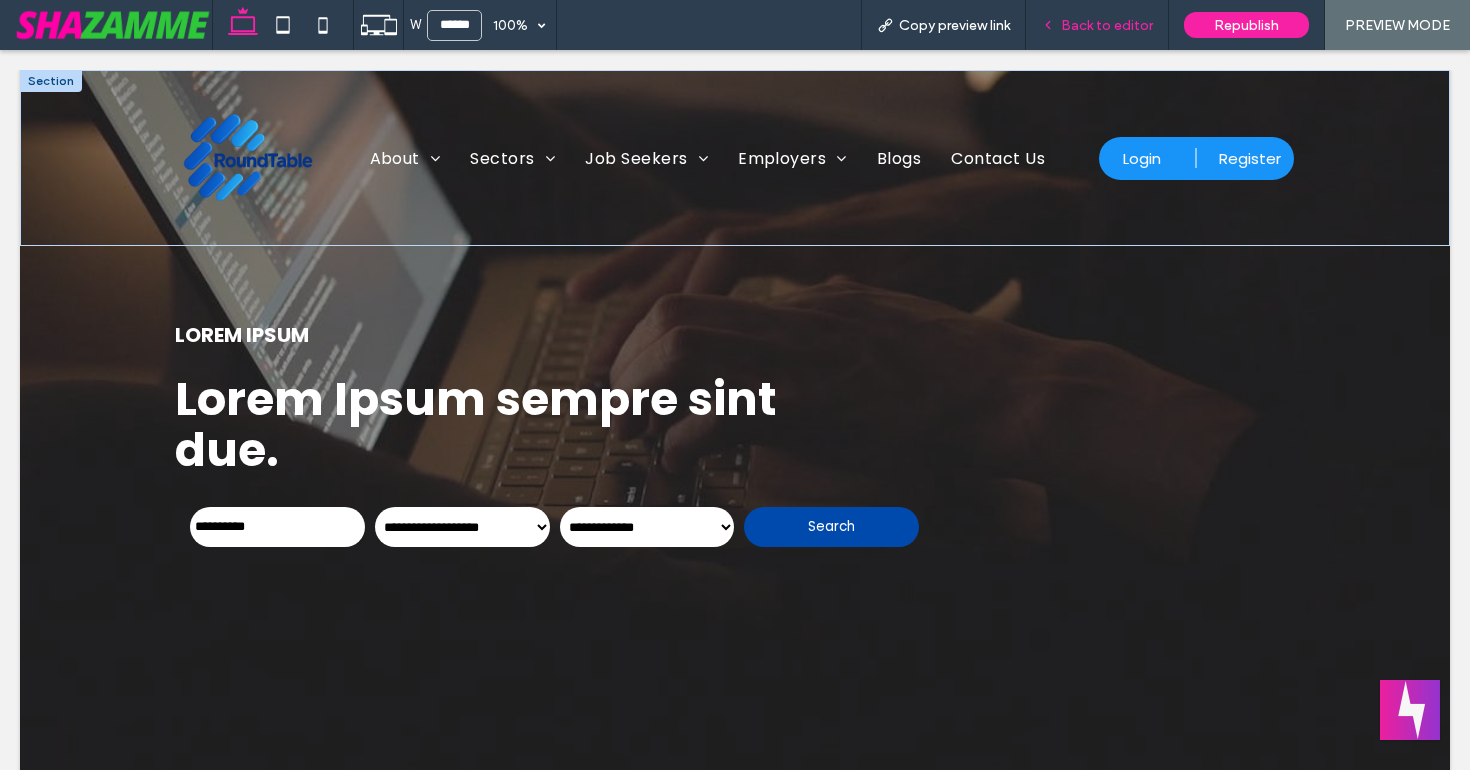 click on "Back to editor" at bounding box center [1107, 25] 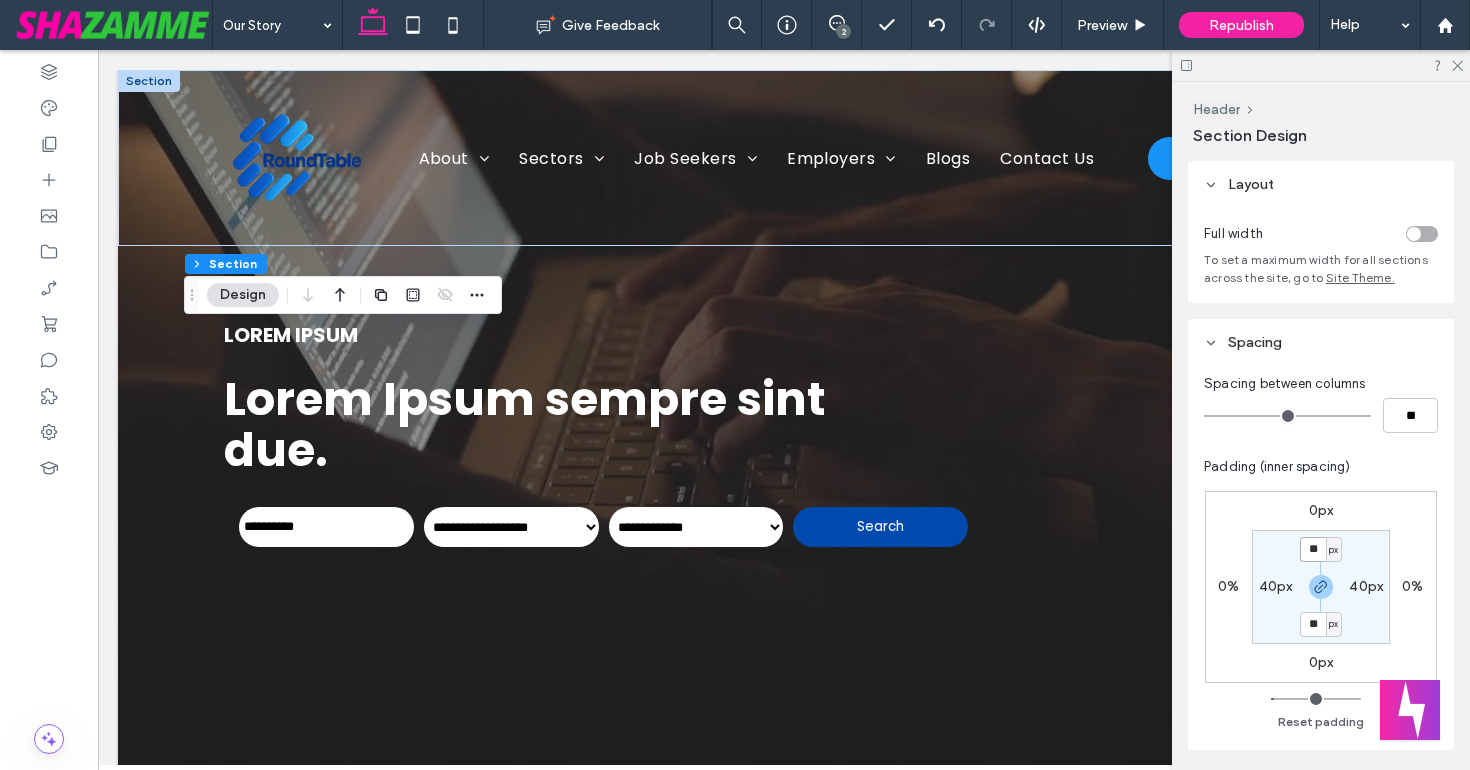 click on "**" at bounding box center [1313, 549] 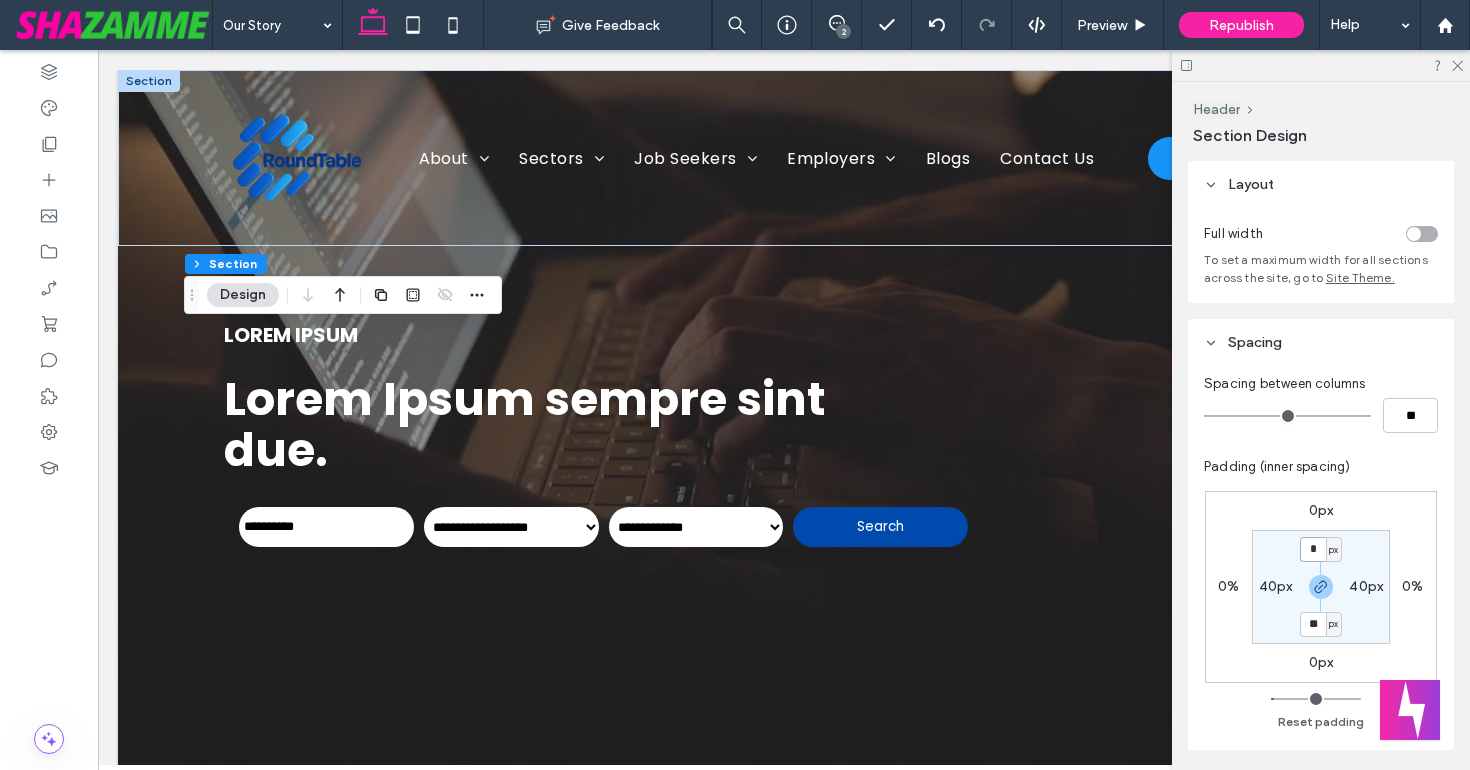 type on "*" 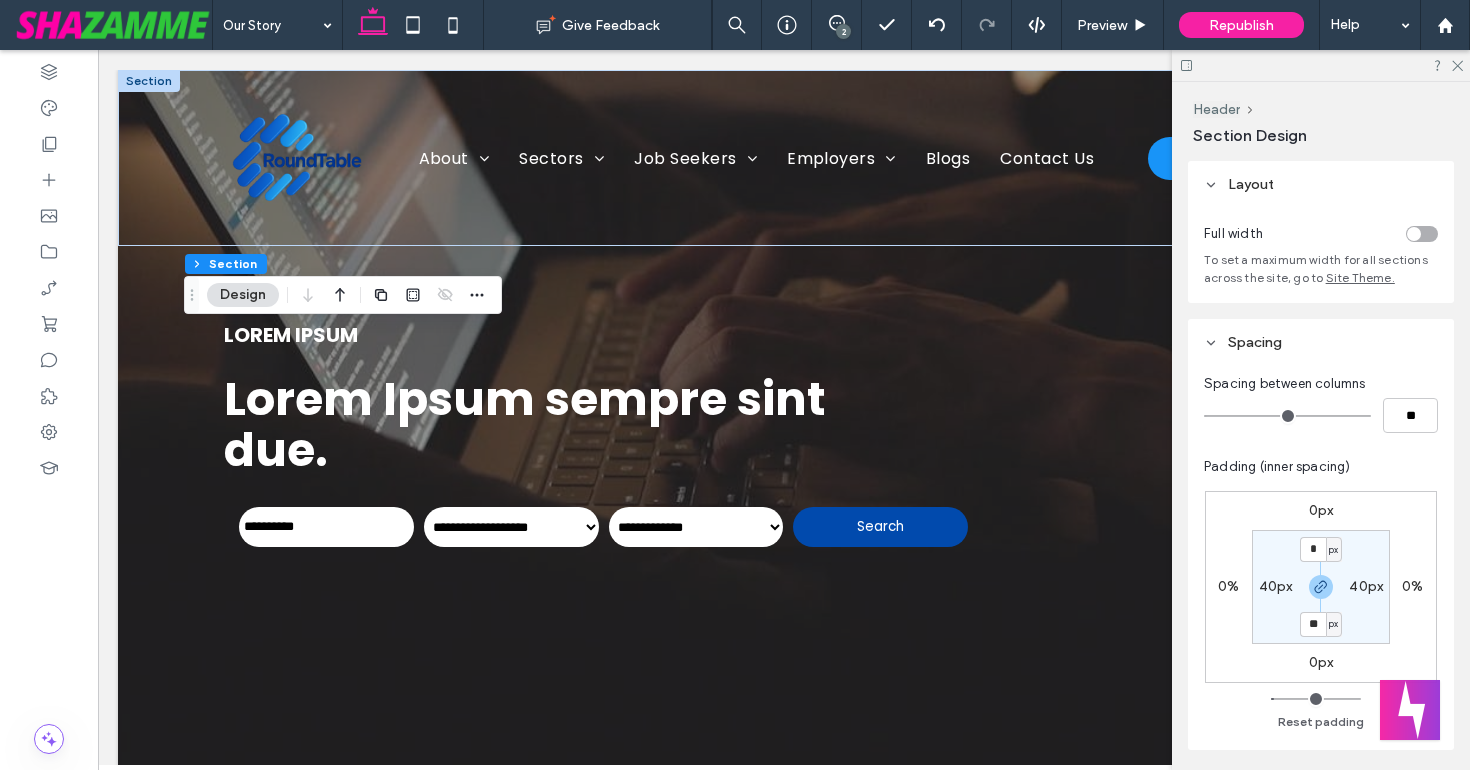 type on "*" 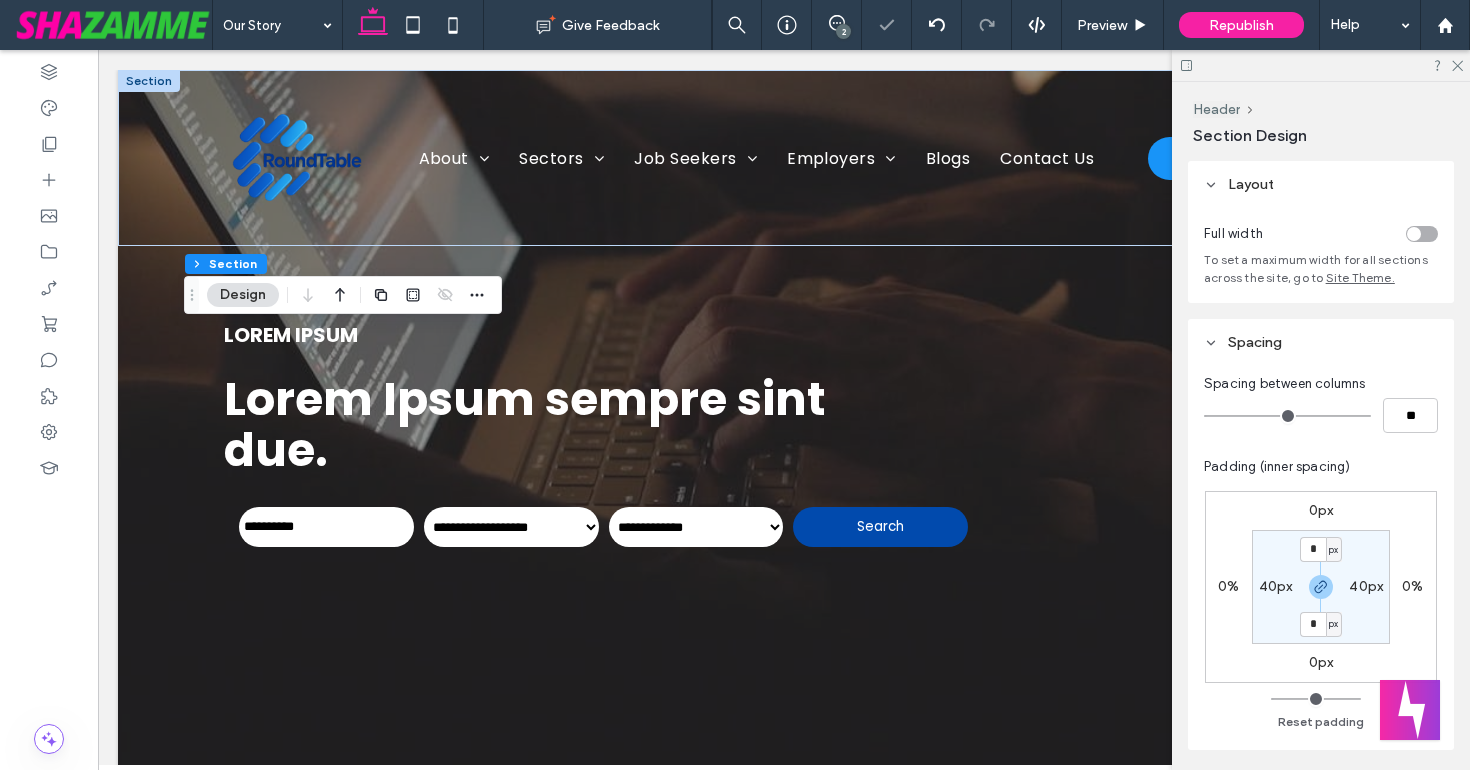click on "0px 0% 0px 0% * px 40px * px 40px" at bounding box center [1321, 587] 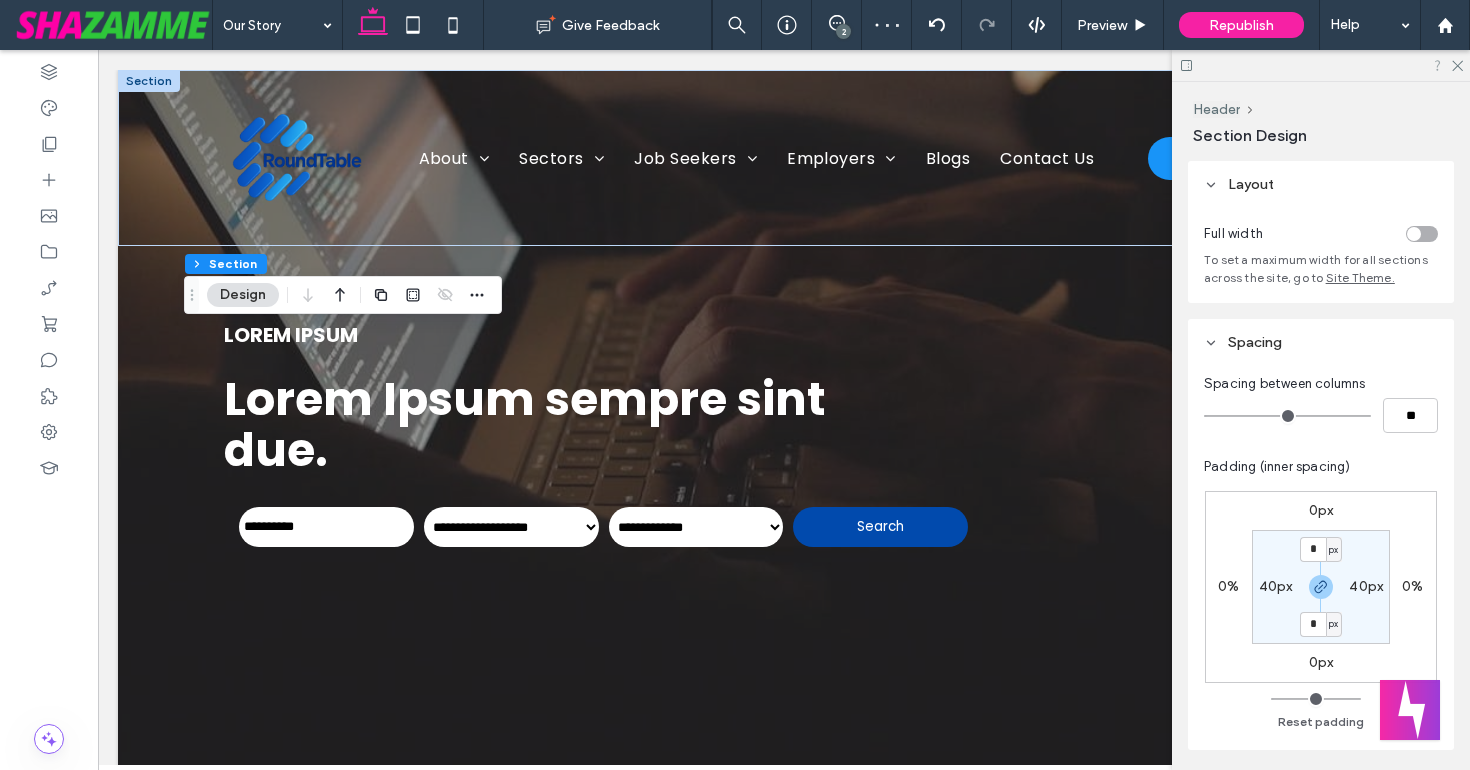 drag, startPoint x: 1458, startPoint y: 67, endPoint x: 1441, endPoint y: 60, distance: 18.384777 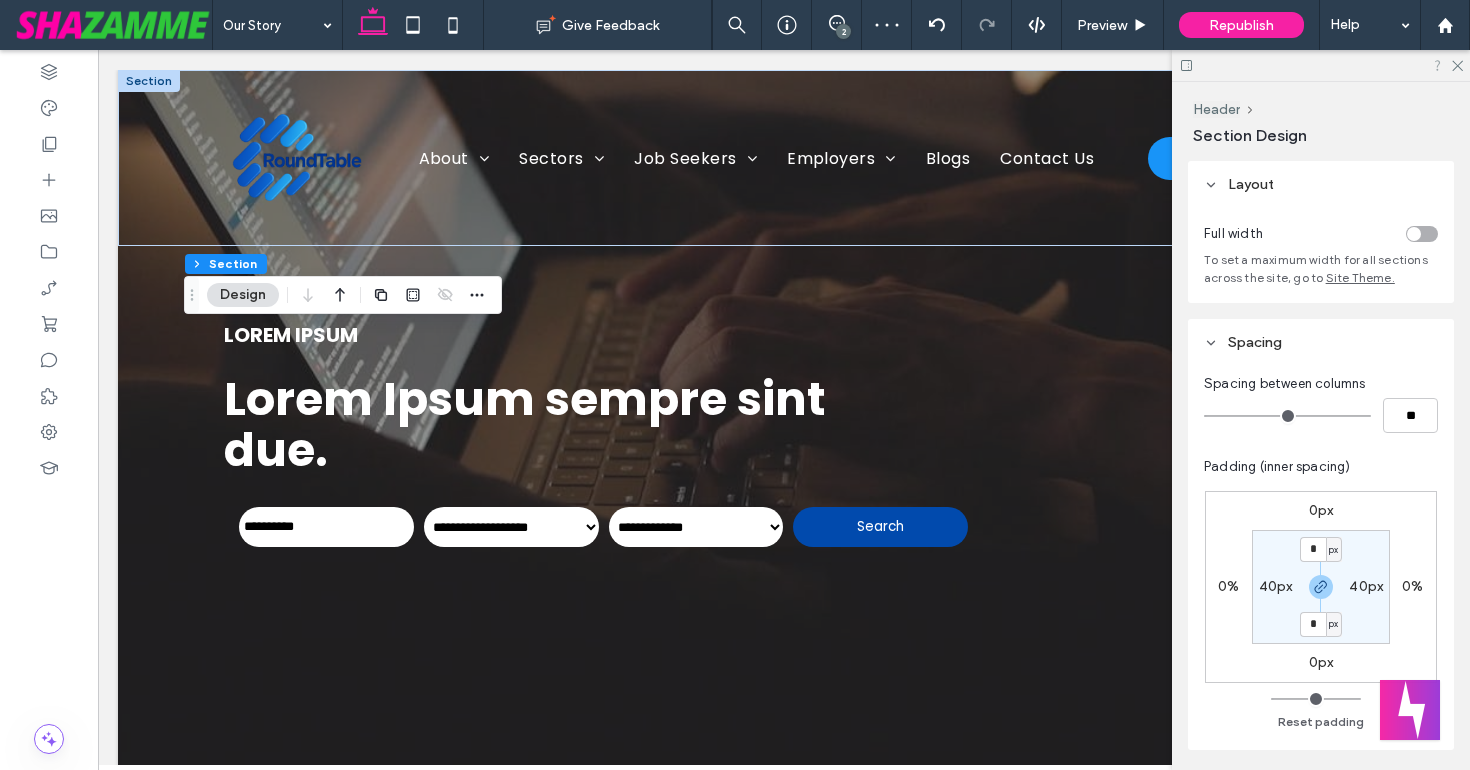 click 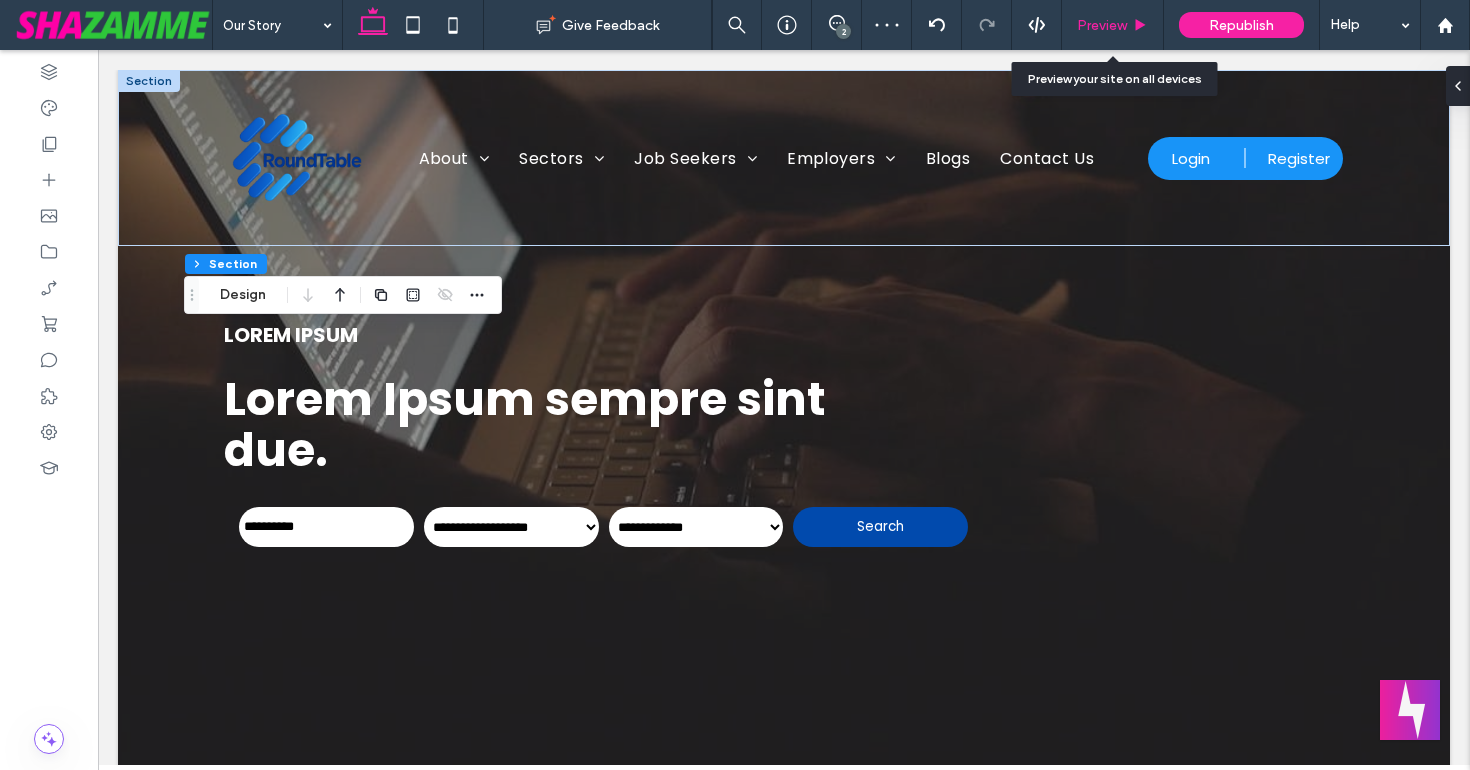 click on "Preview" at bounding box center (1102, 25) 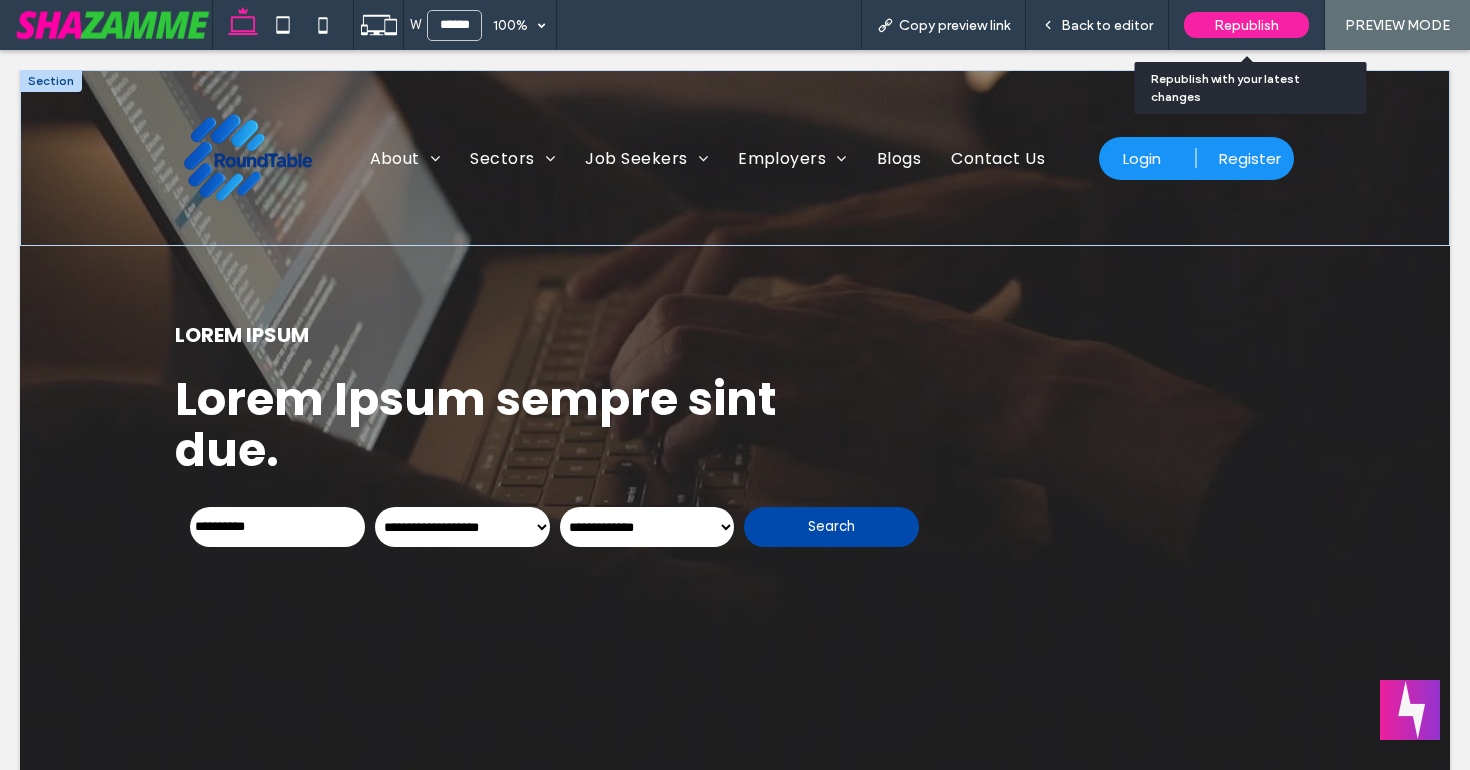 click on "Republish" at bounding box center (1246, 25) 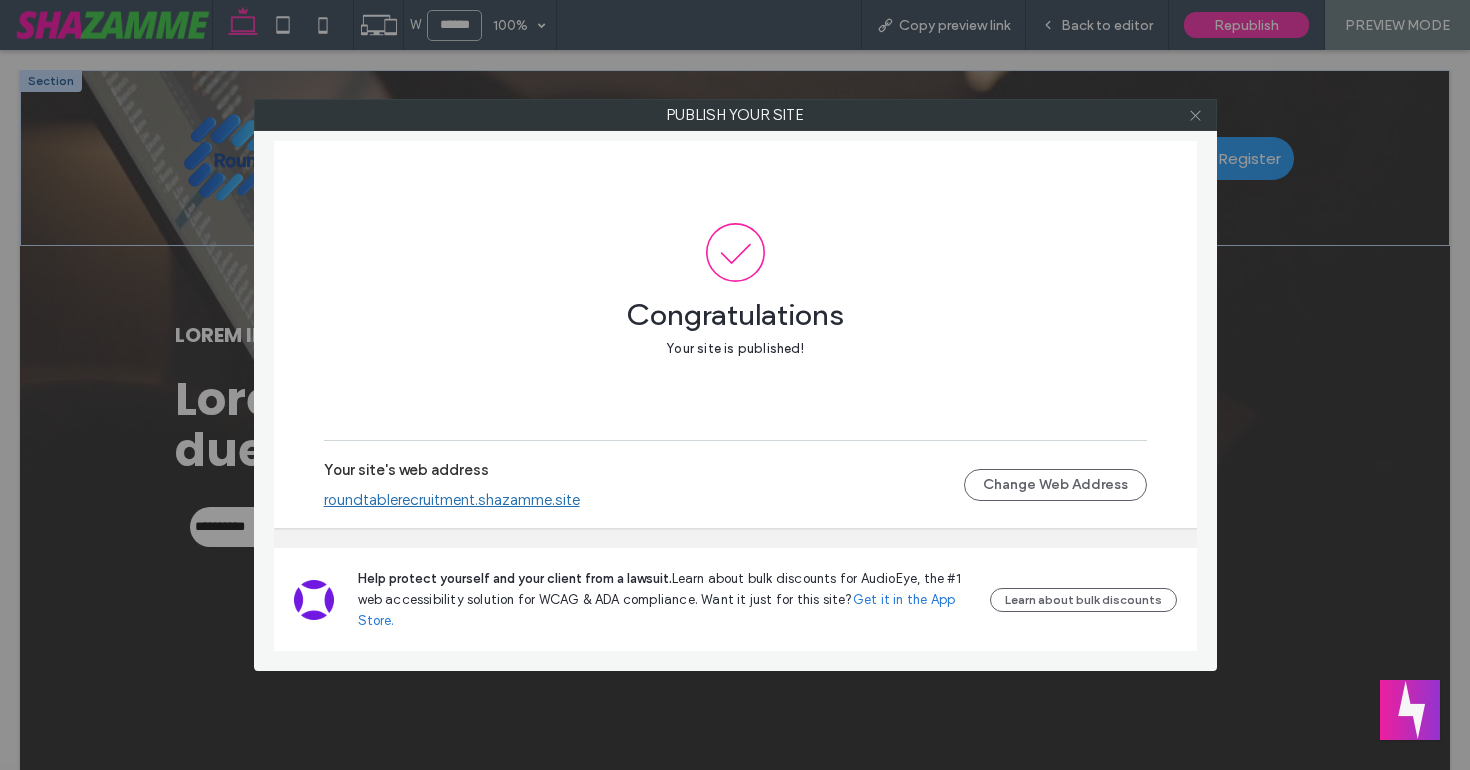 click 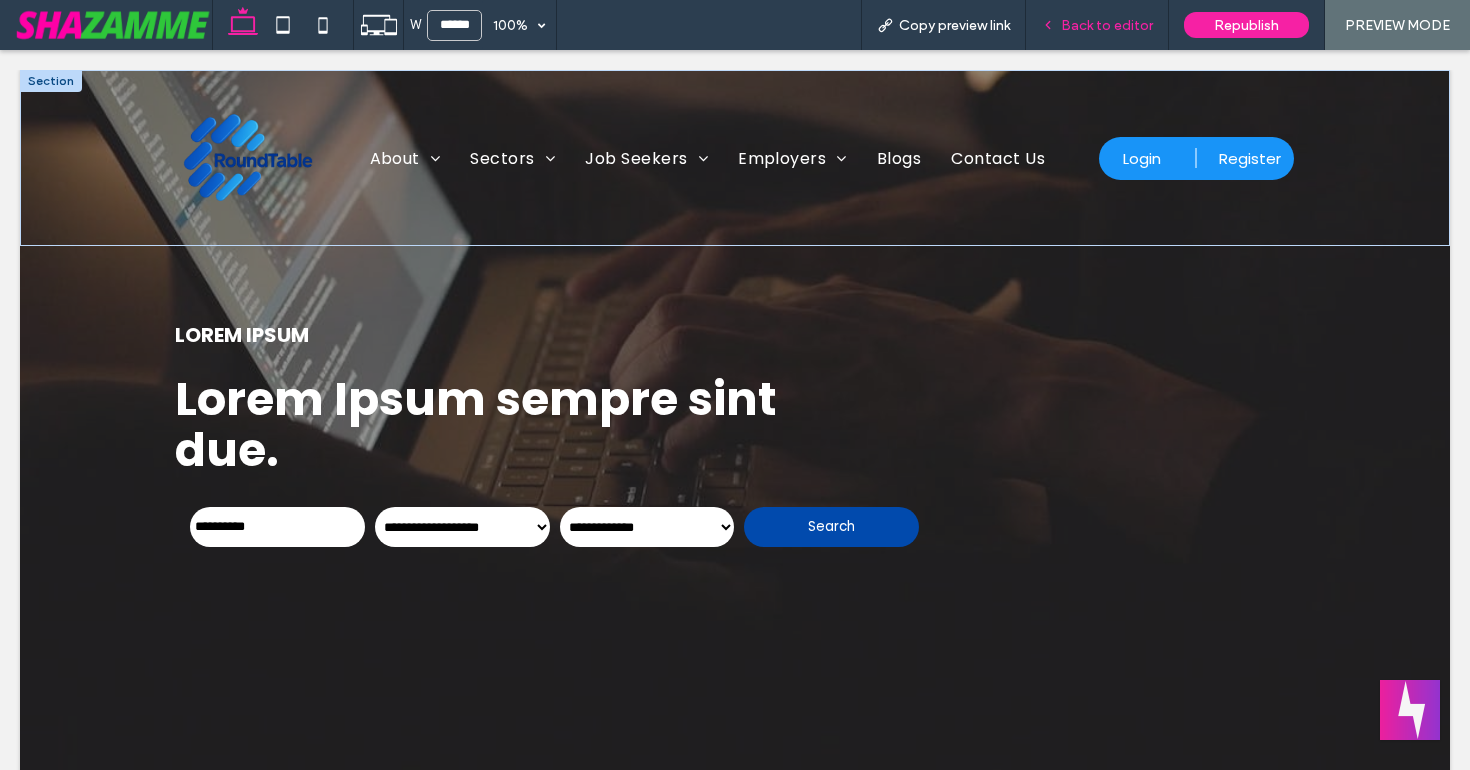 click on "Back to editor" at bounding box center [1097, 25] 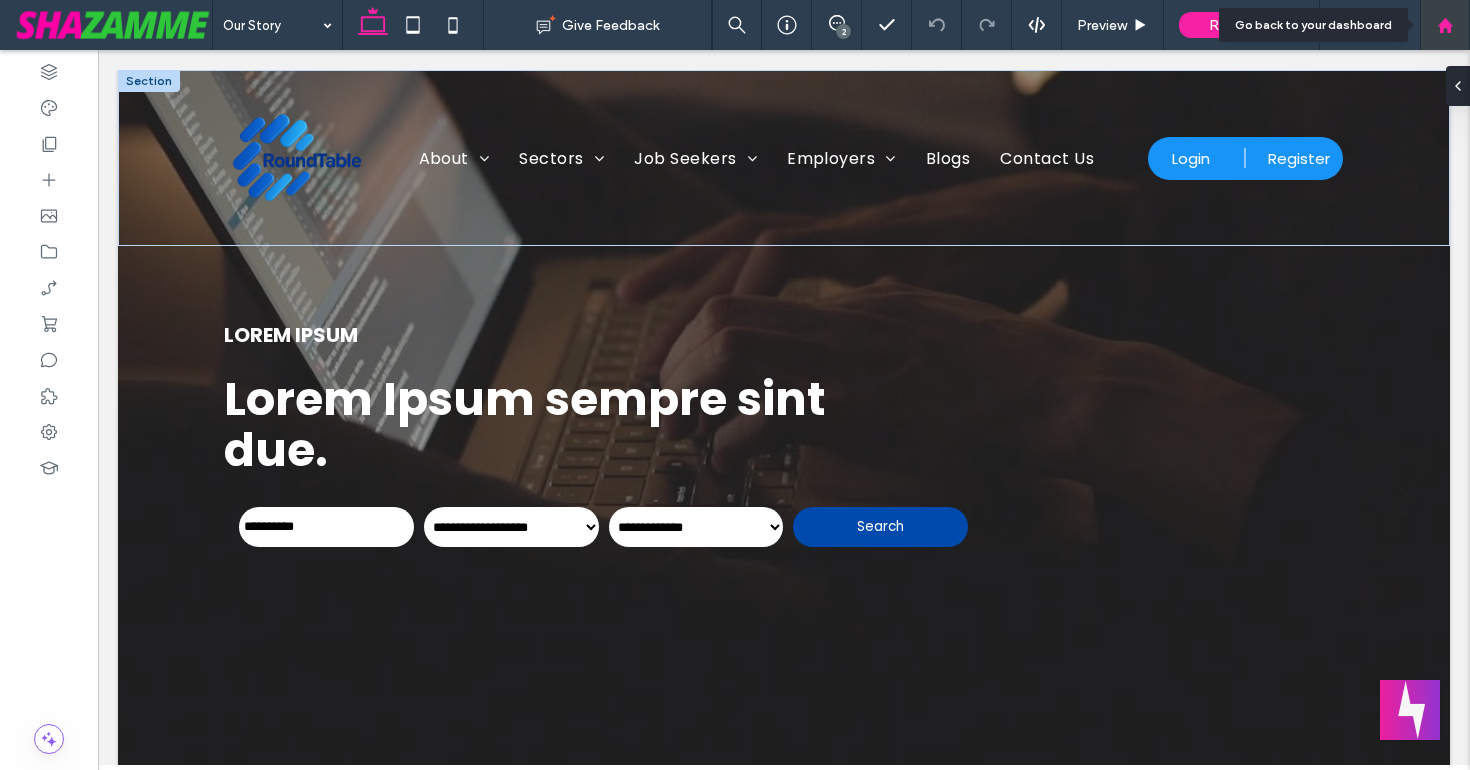 click 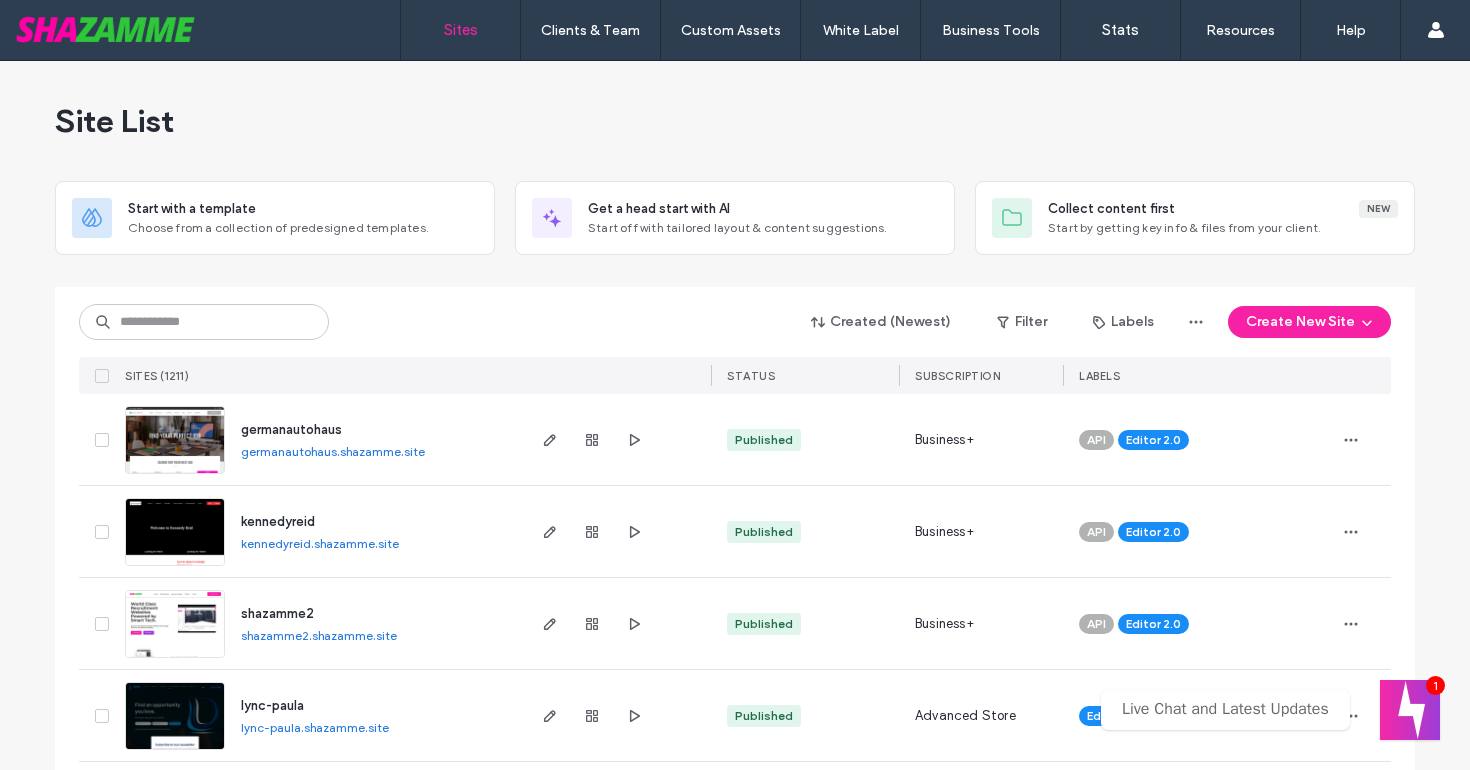 scroll, scrollTop: 0, scrollLeft: 0, axis: both 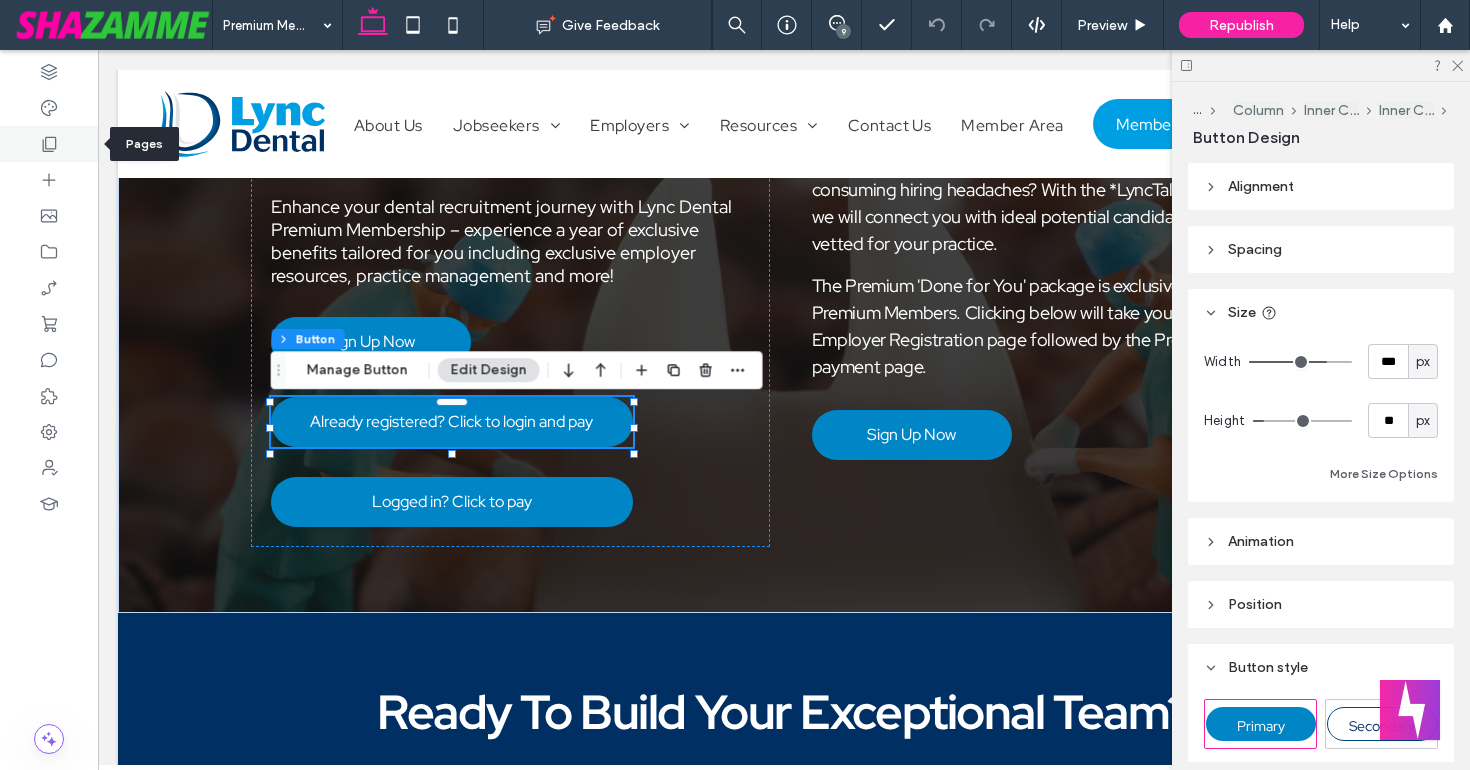 click at bounding box center [49, 144] 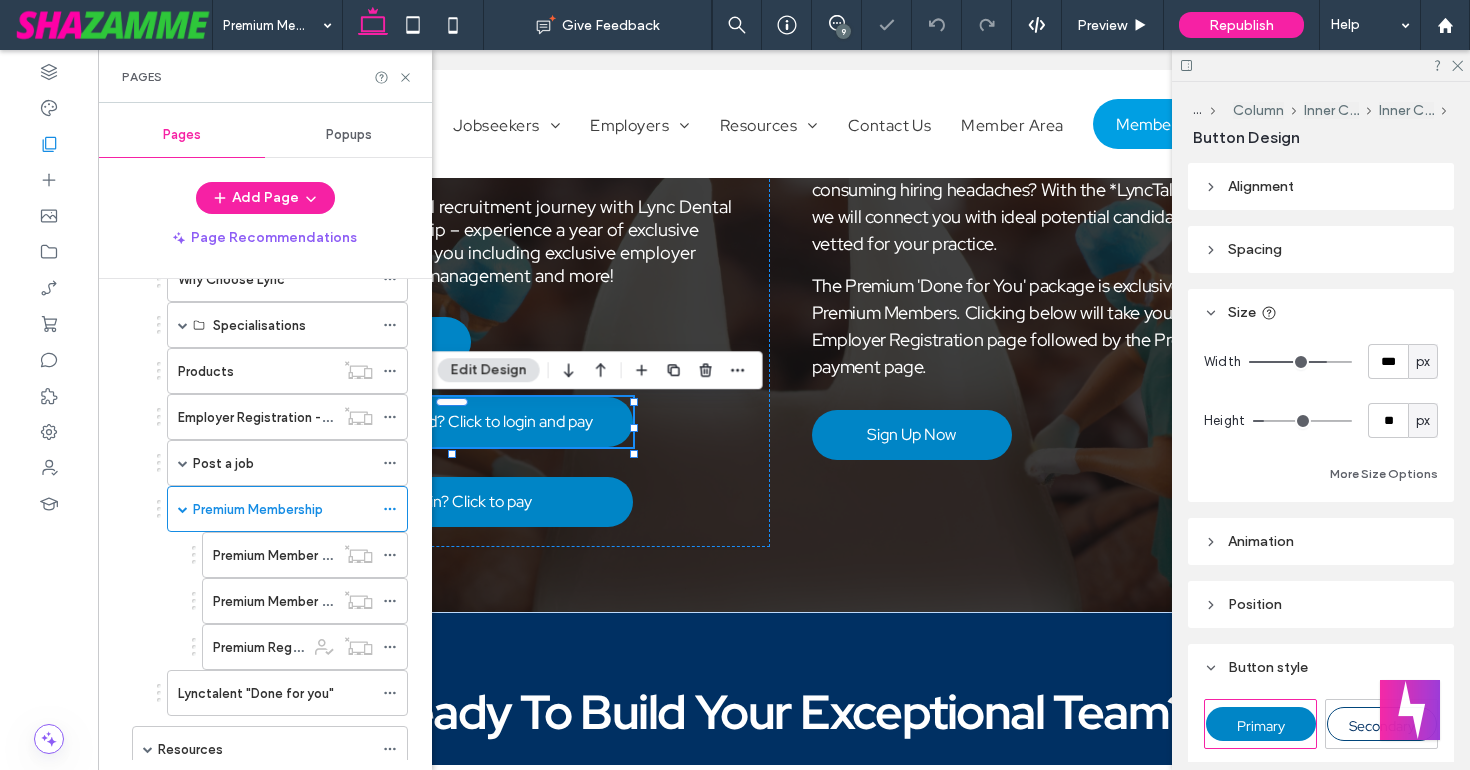 scroll, scrollTop: 274, scrollLeft: 0, axis: vertical 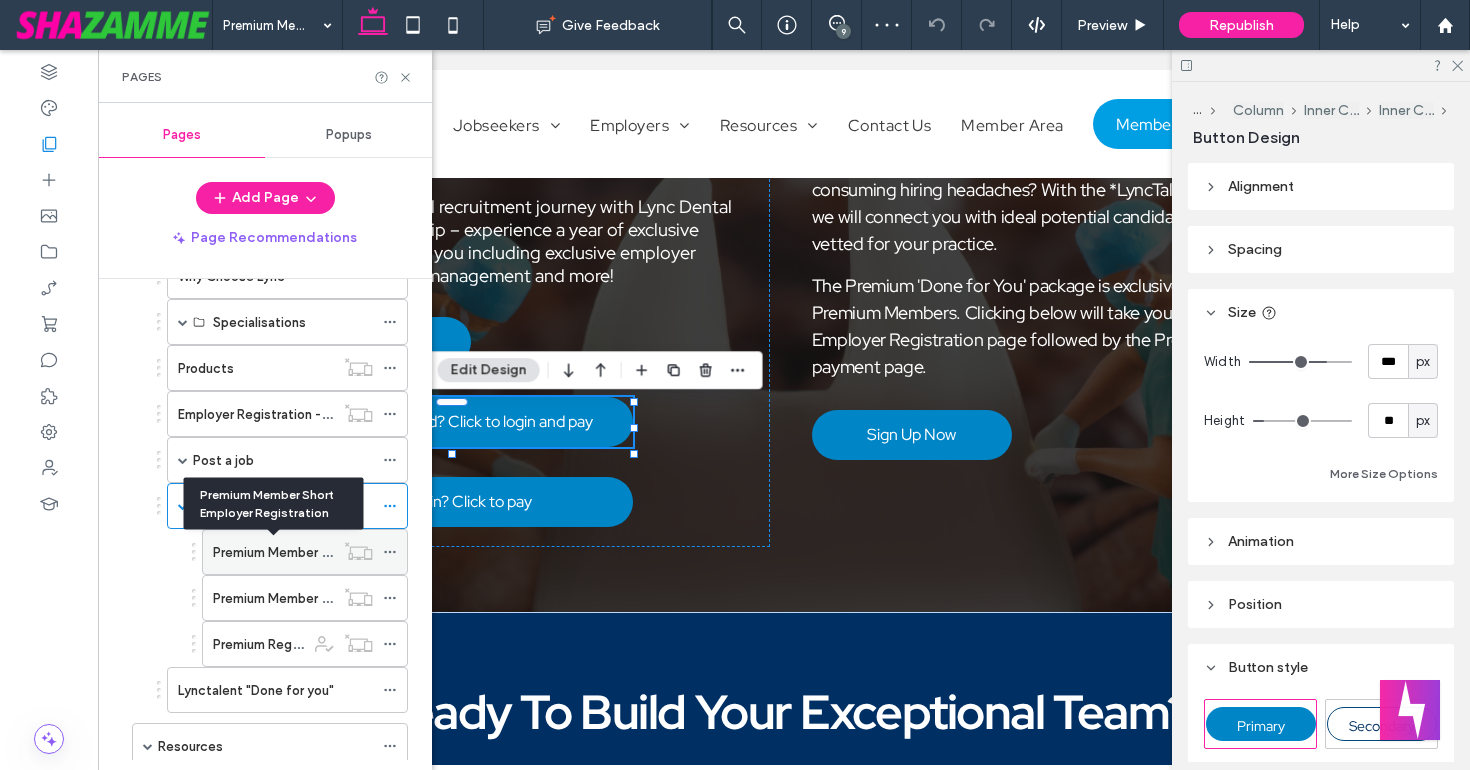 click on "Premium Member Short Employer Registration" at bounding box center [351, 552] 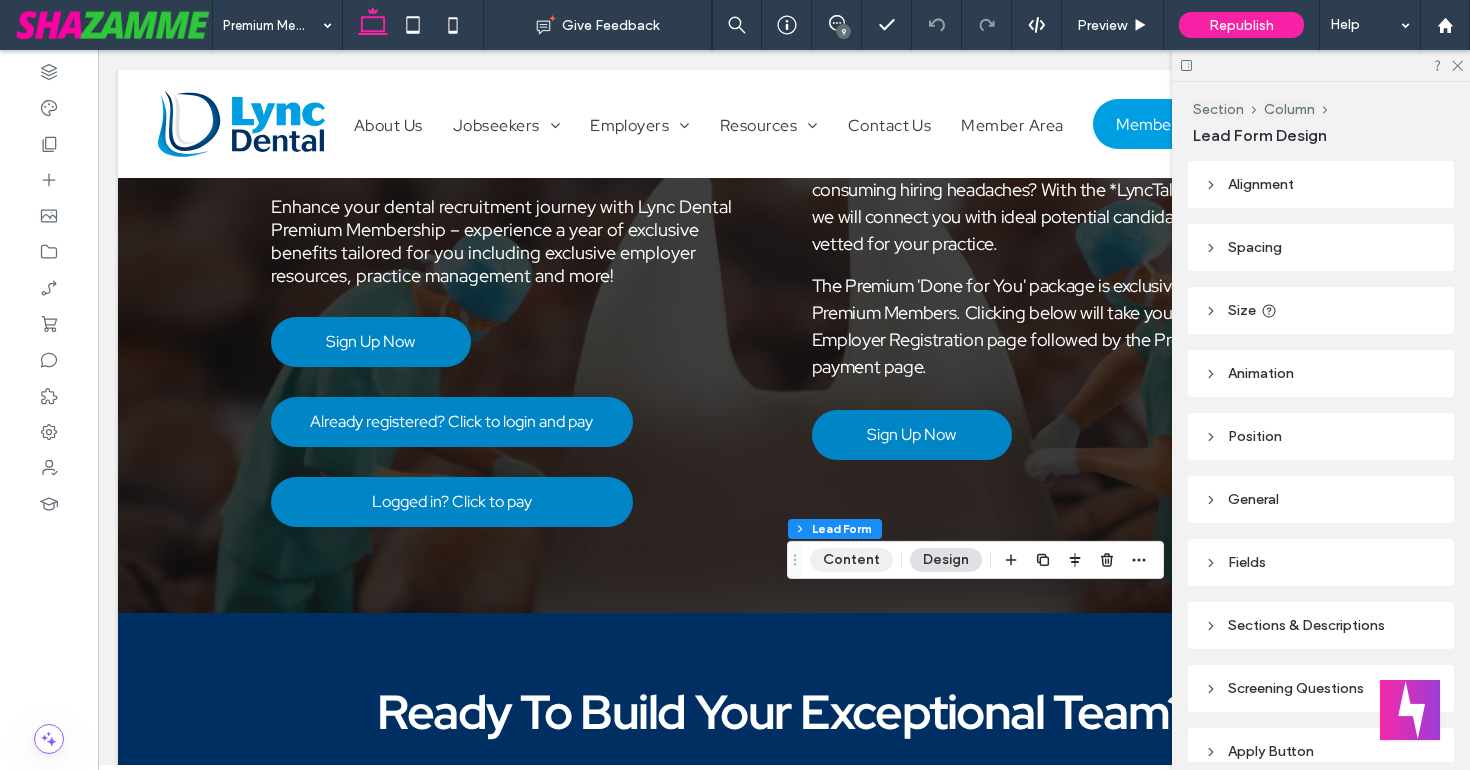 click on "Content" at bounding box center [851, 560] 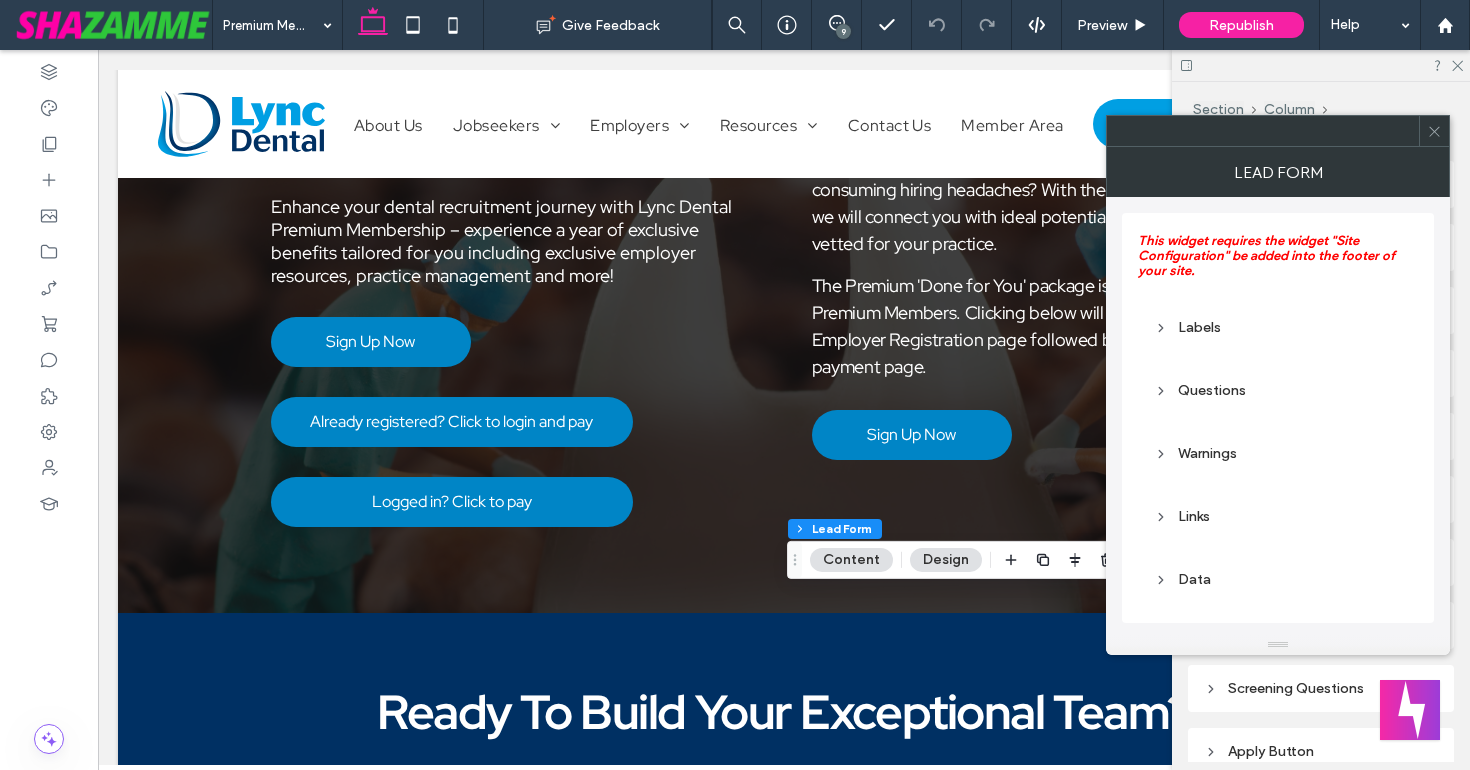scroll, scrollTop: 1, scrollLeft: 0, axis: vertical 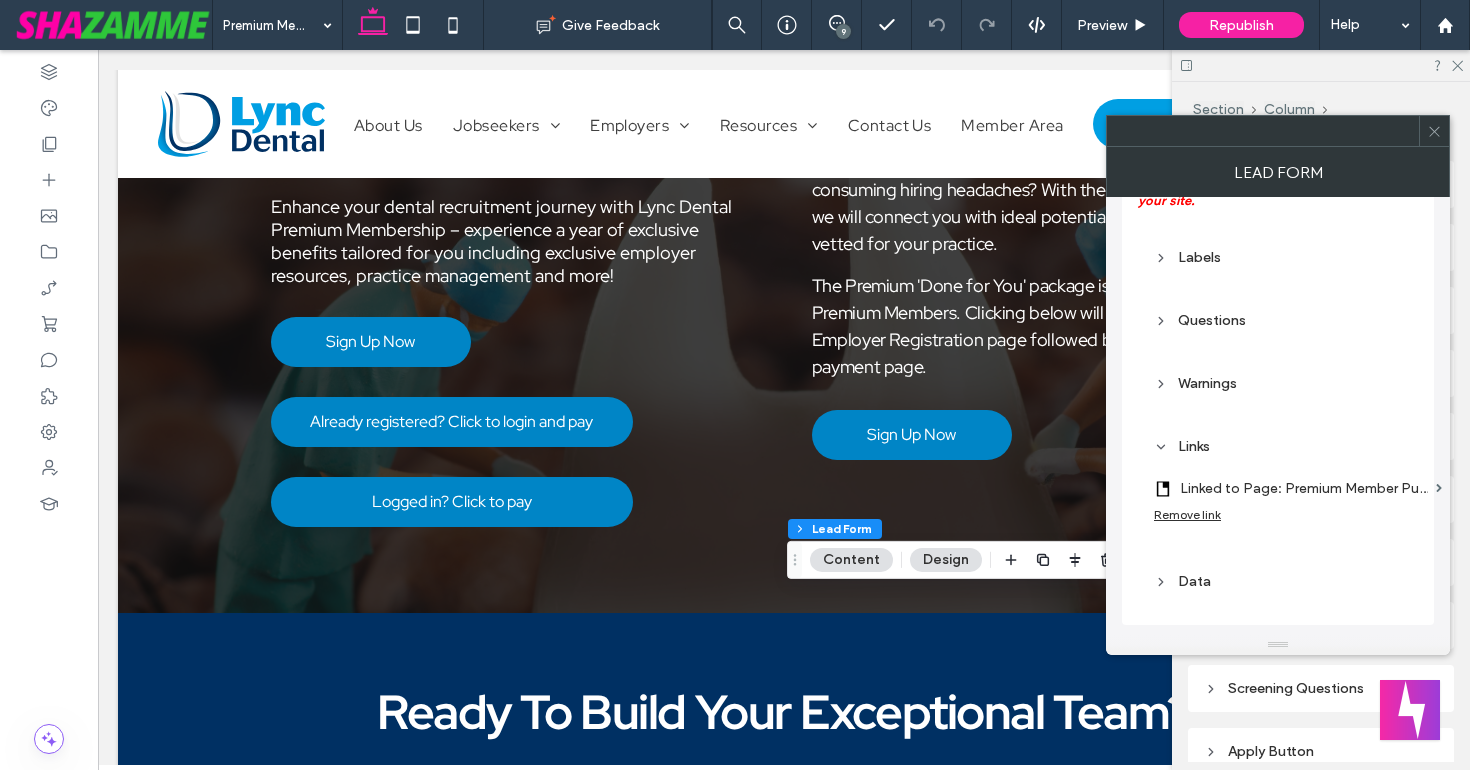 click on "Linked to Page: Premium Member Purchase" at bounding box center (1304, 488) 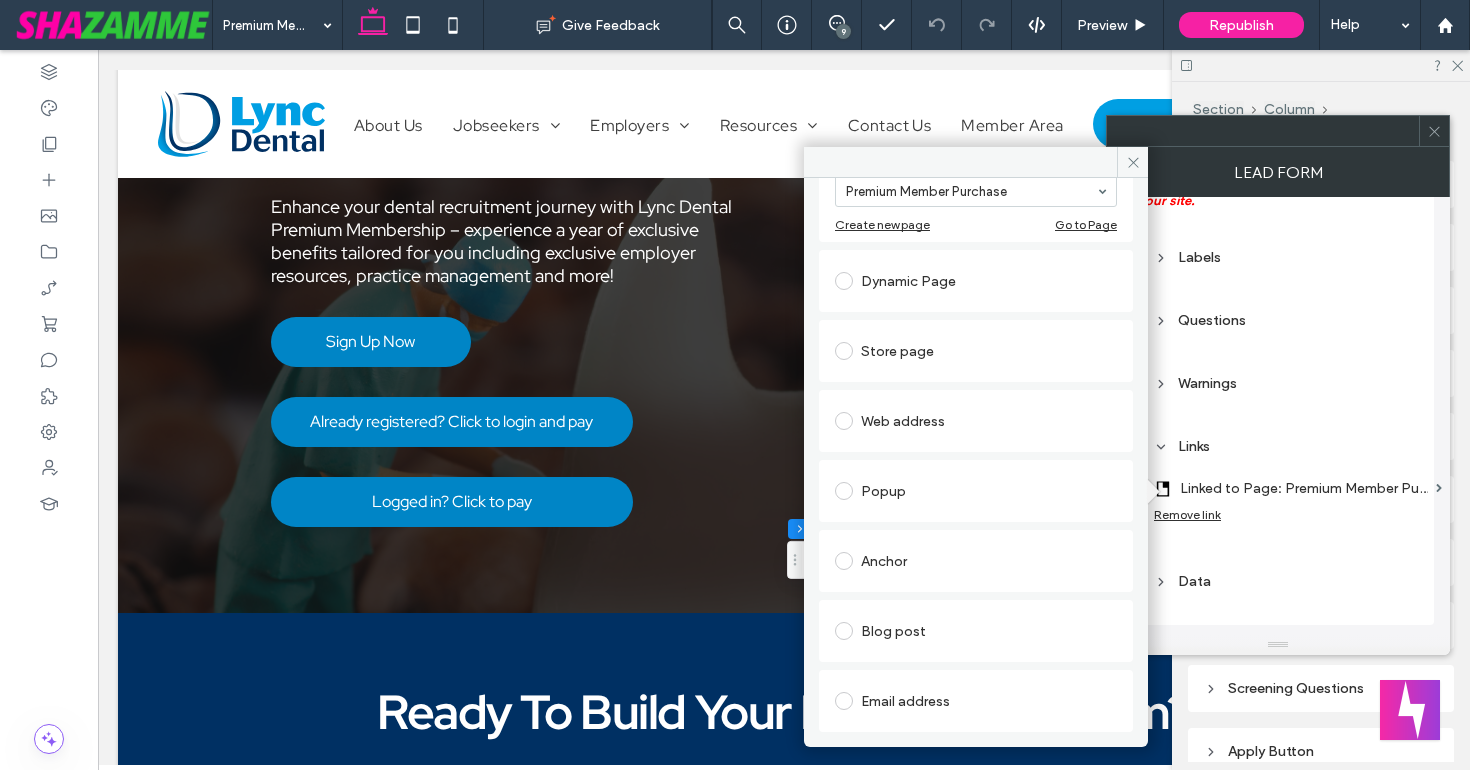 scroll, scrollTop: 0, scrollLeft: 0, axis: both 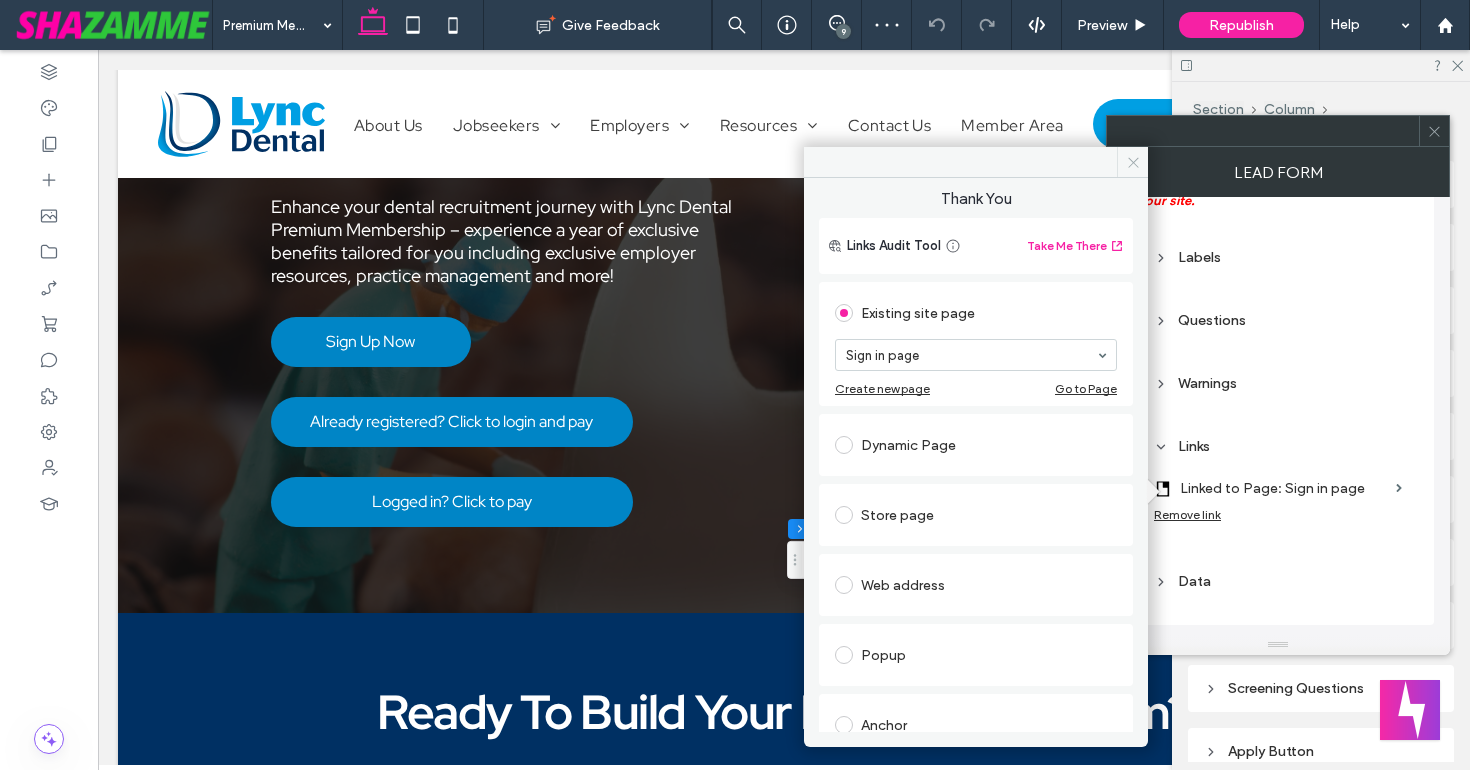 click 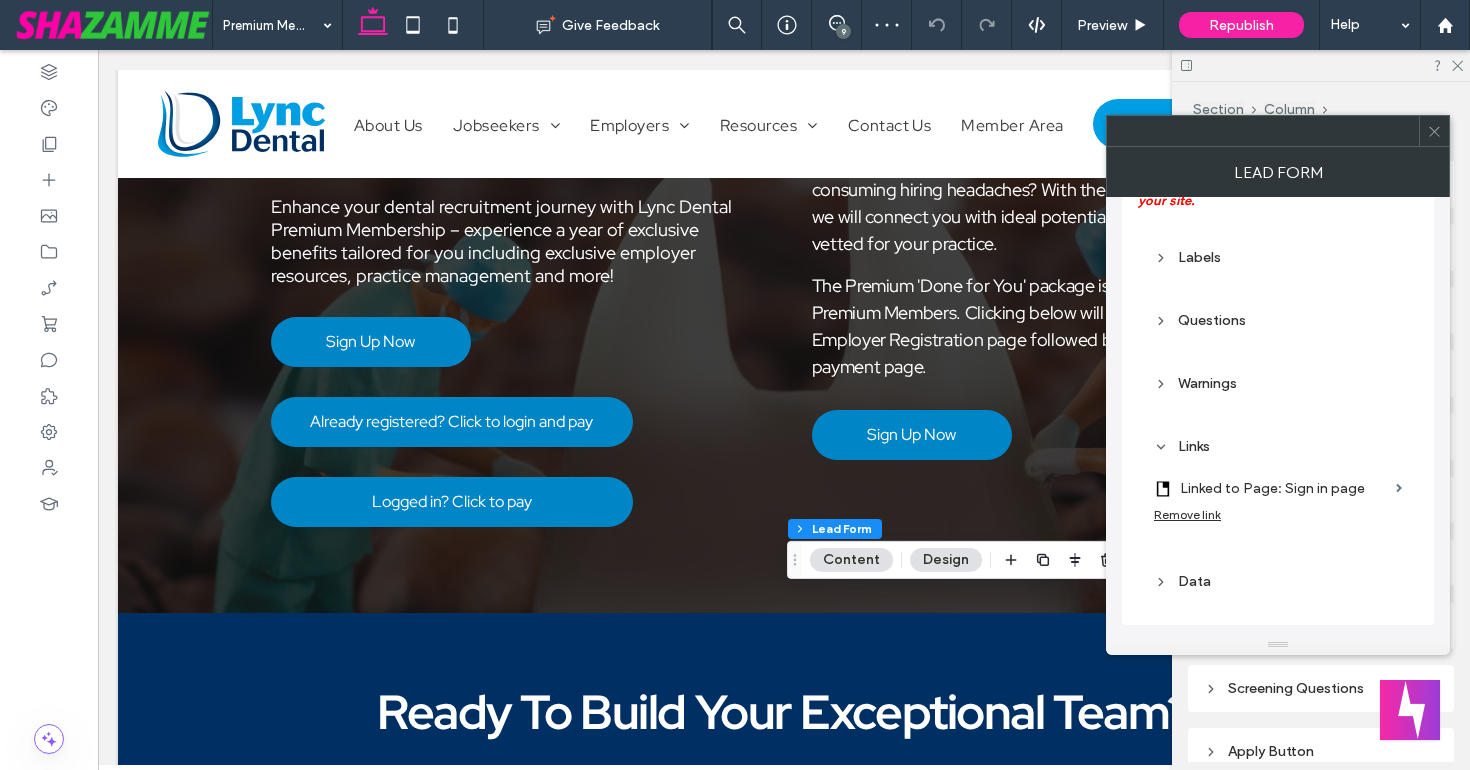click 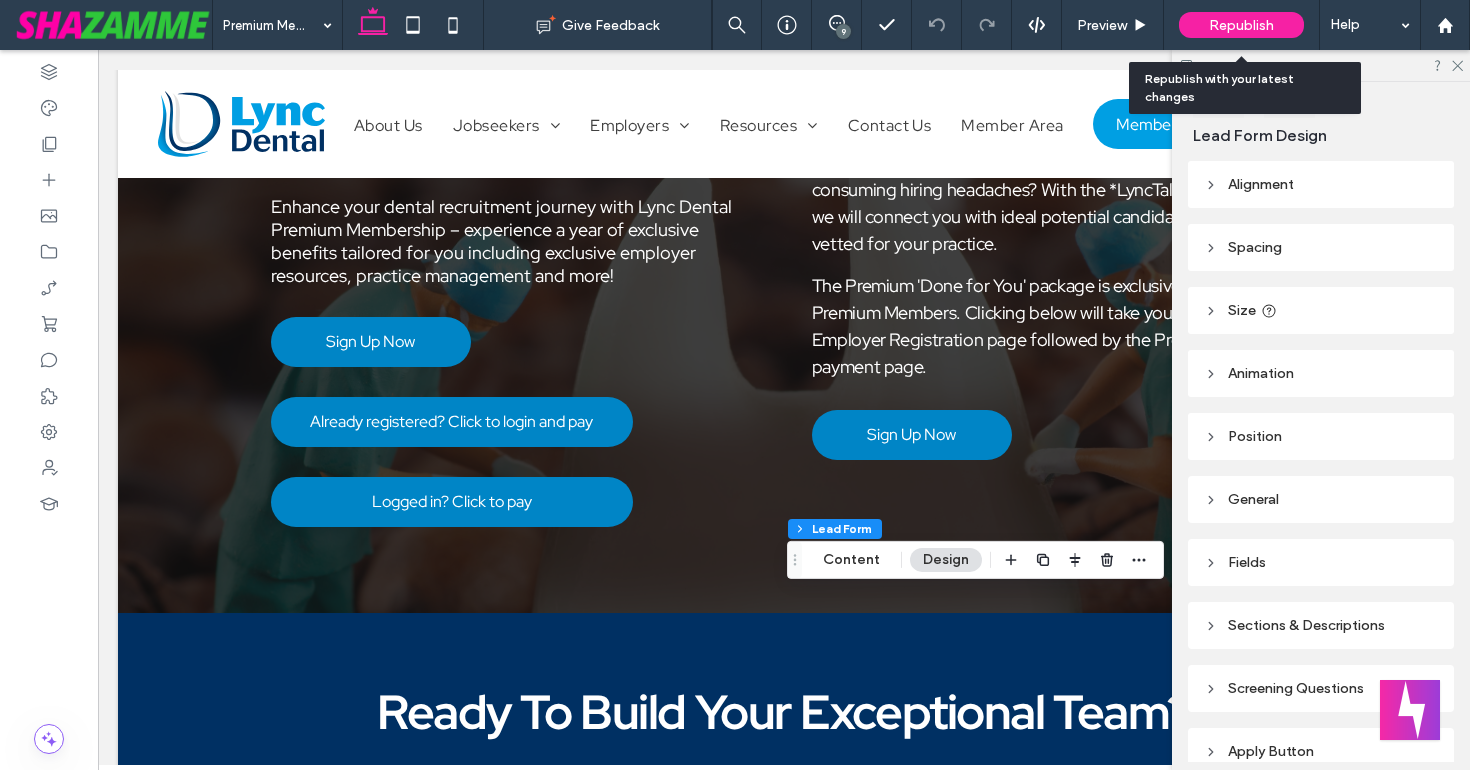 click on "Republish" at bounding box center [1241, 25] 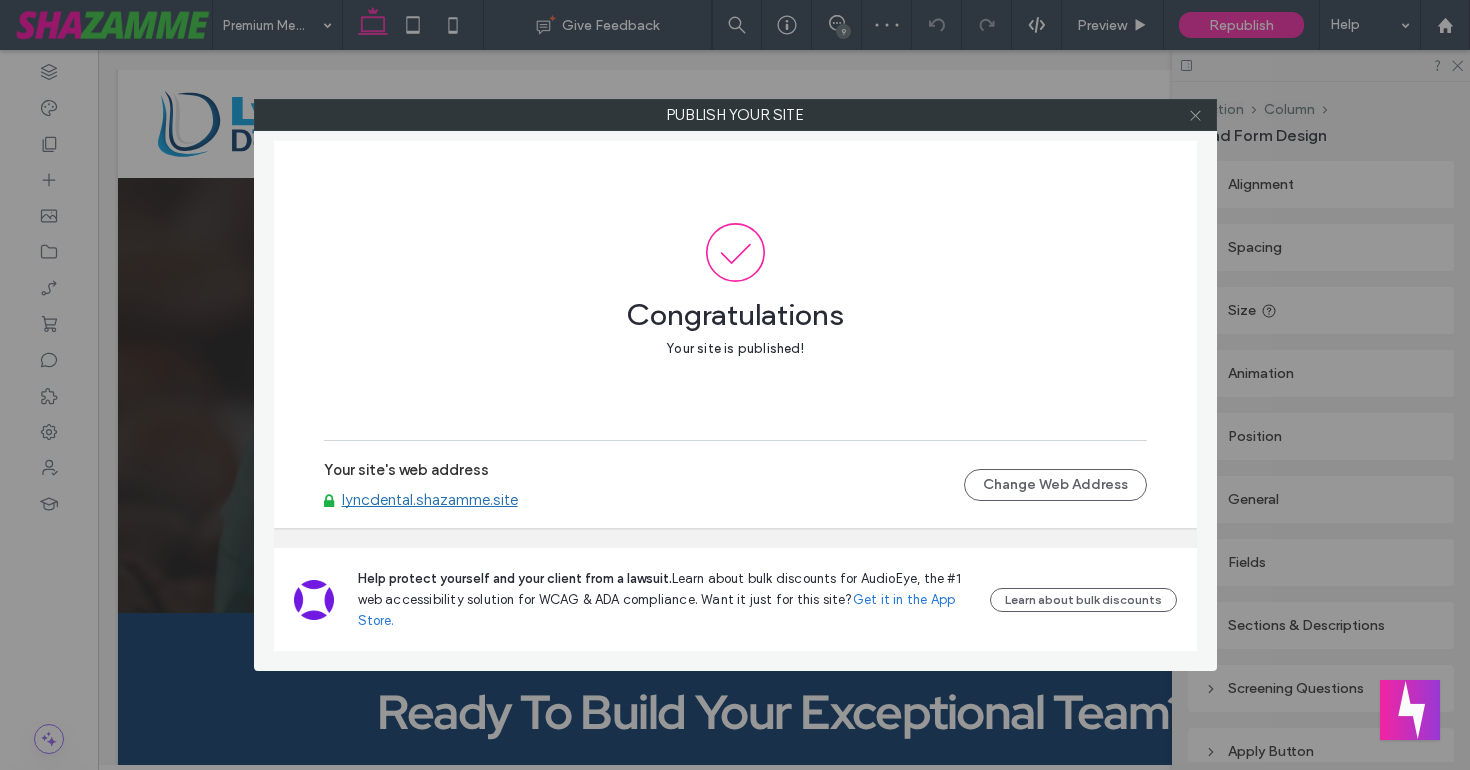 click 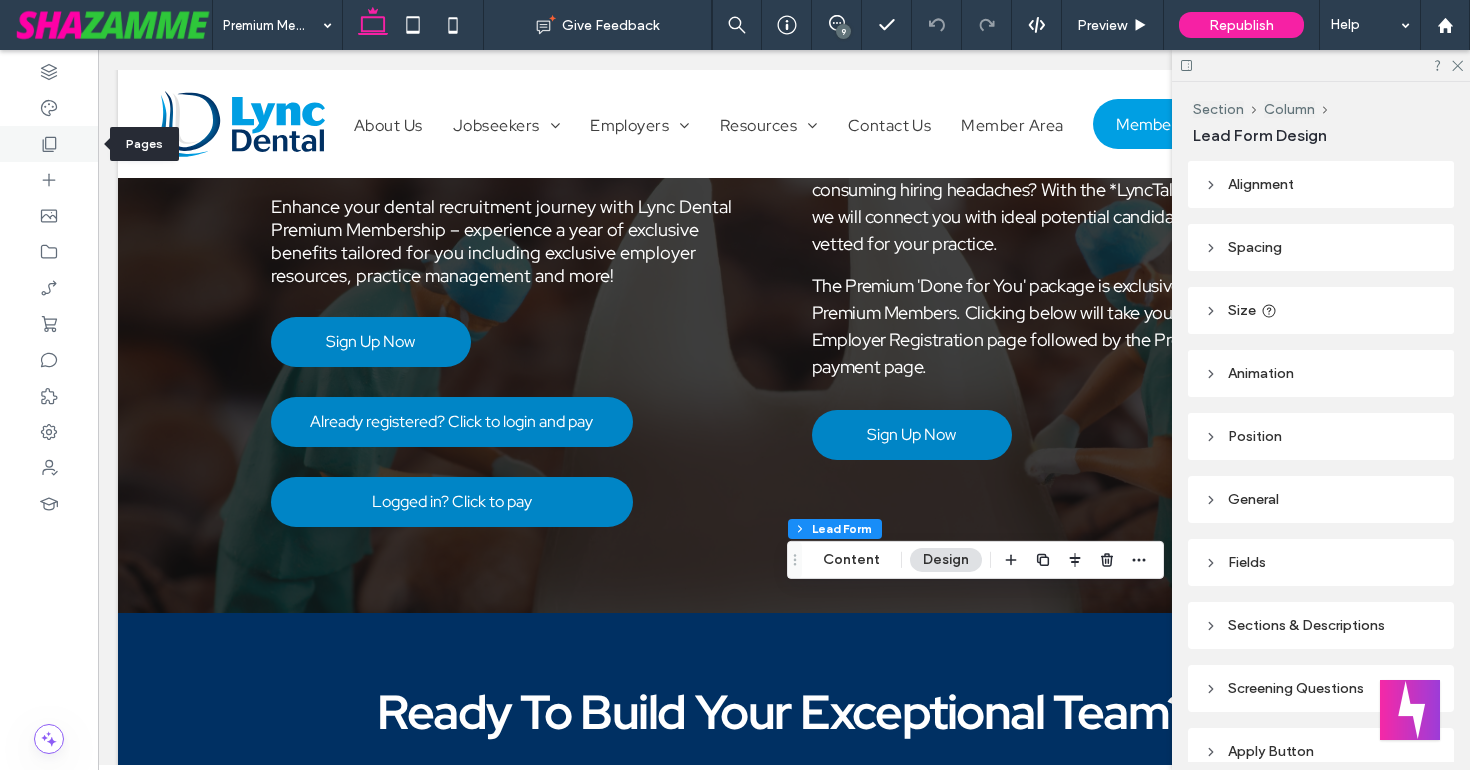 click 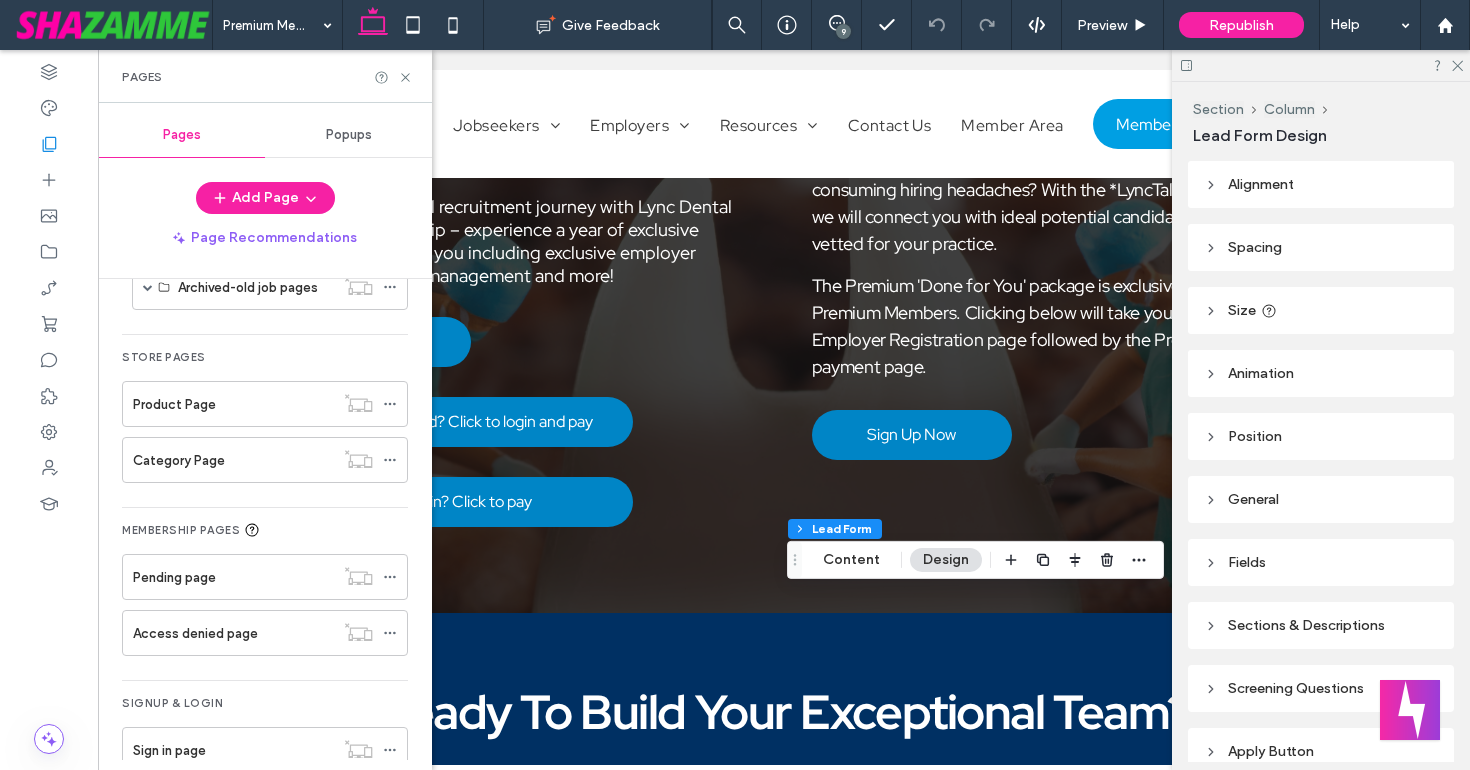 scroll, scrollTop: 1164, scrollLeft: 0, axis: vertical 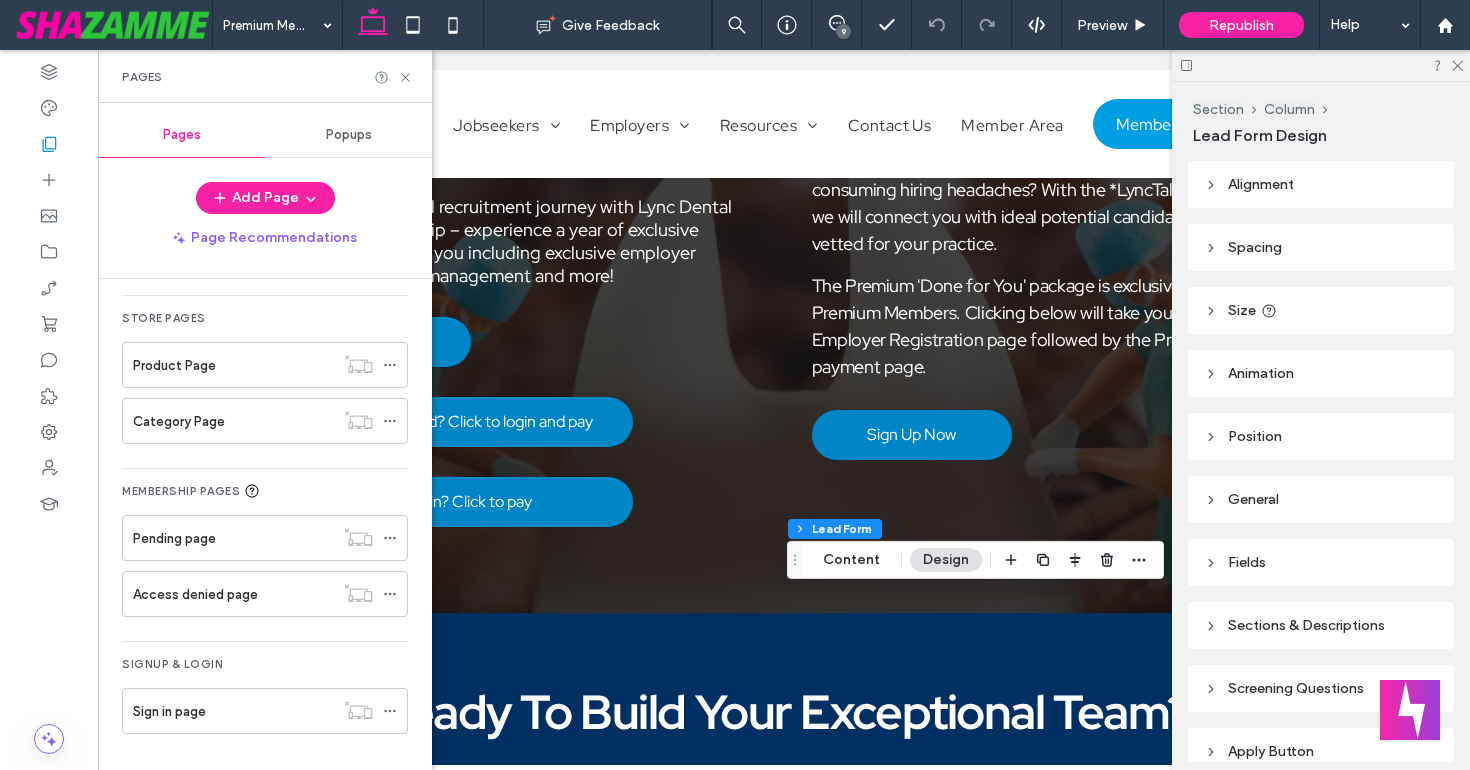 click on "Sign in page" at bounding box center [233, 711] 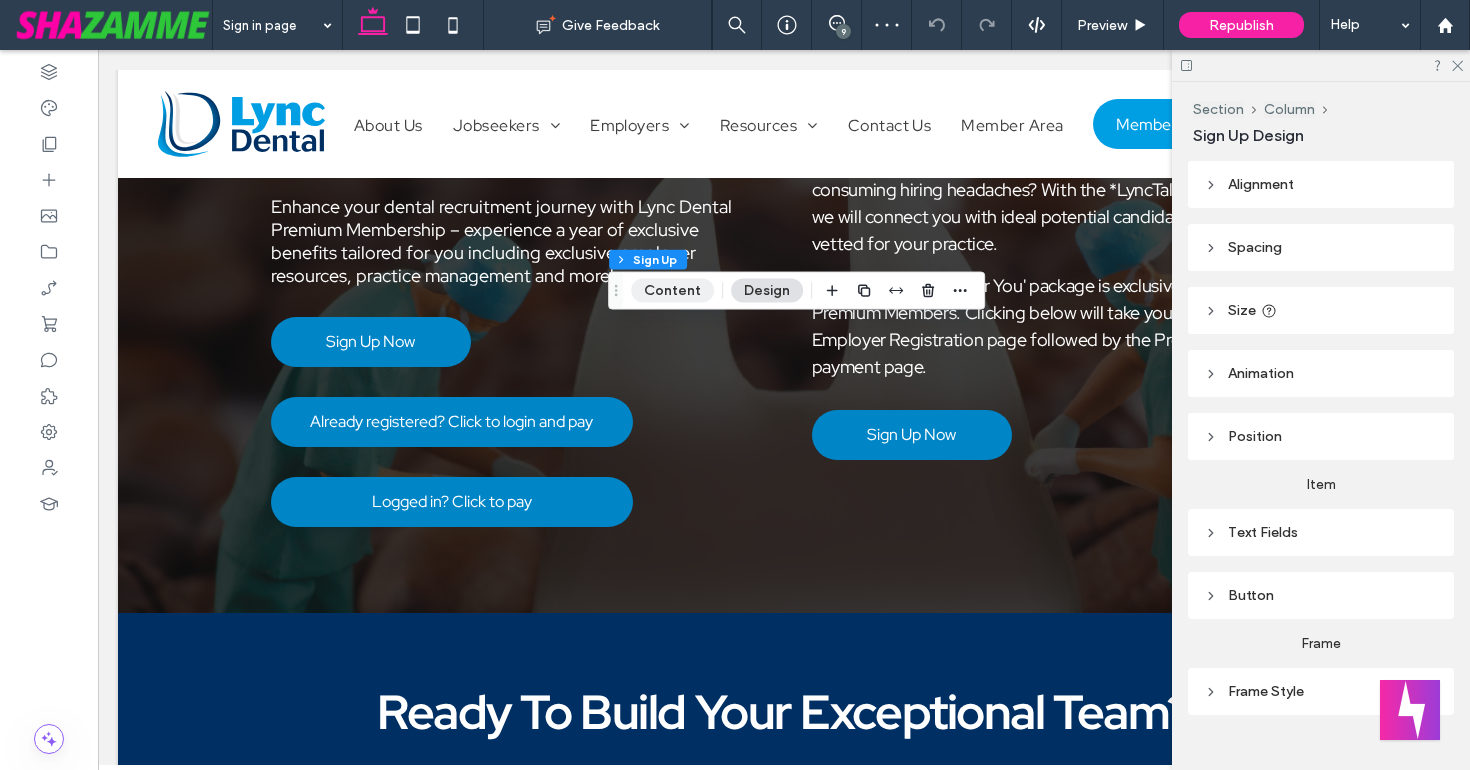 click on "Content" at bounding box center [672, 291] 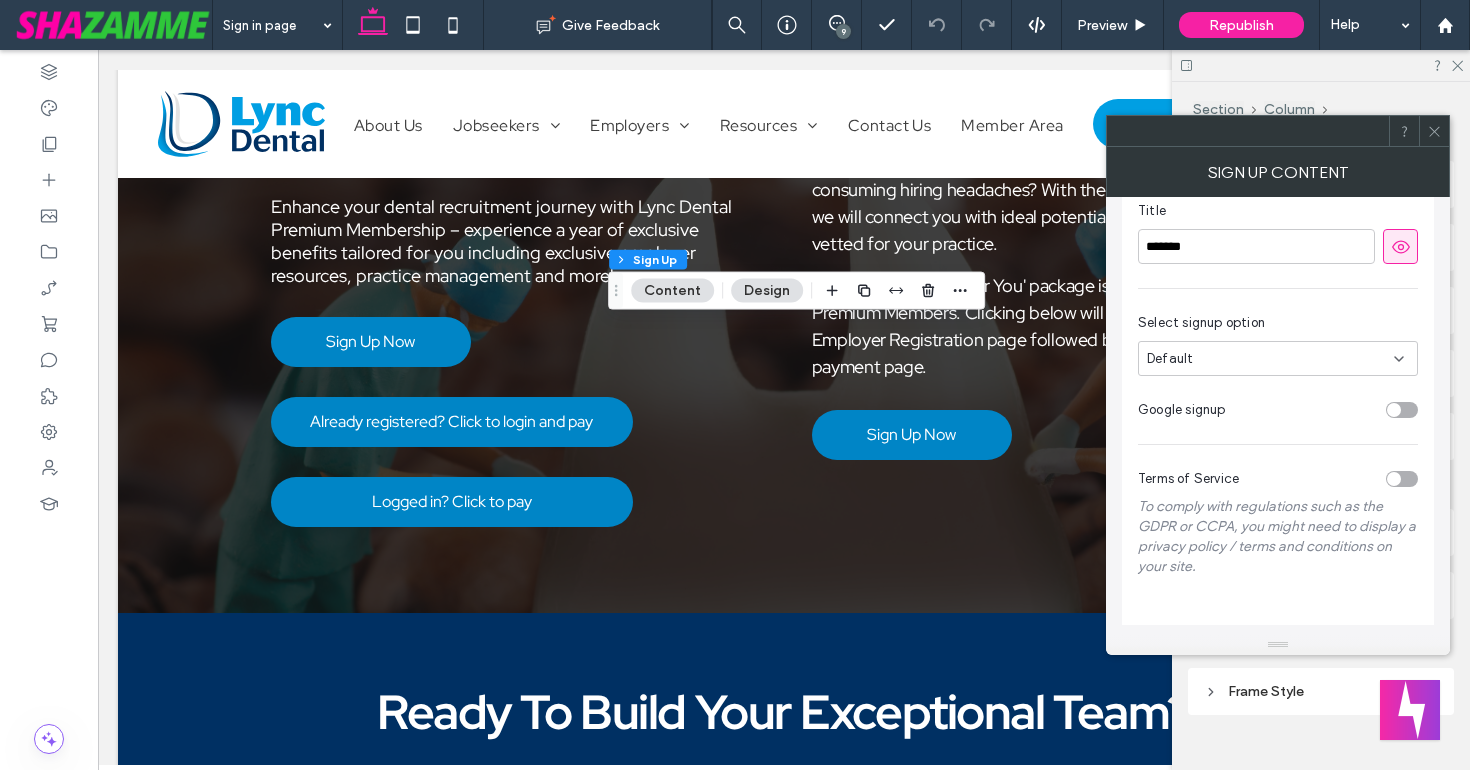 scroll, scrollTop: 0, scrollLeft: 0, axis: both 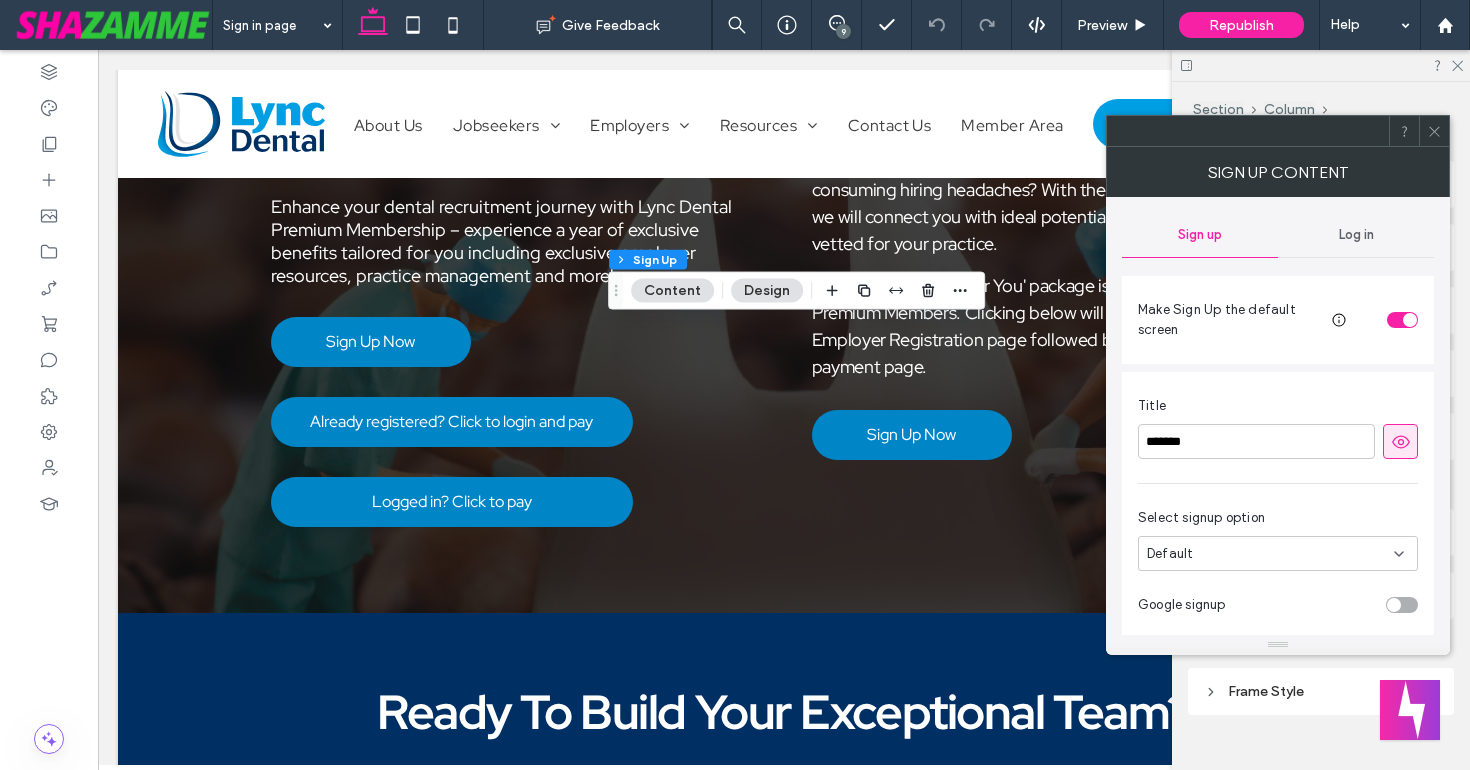 click at bounding box center [1434, 131] 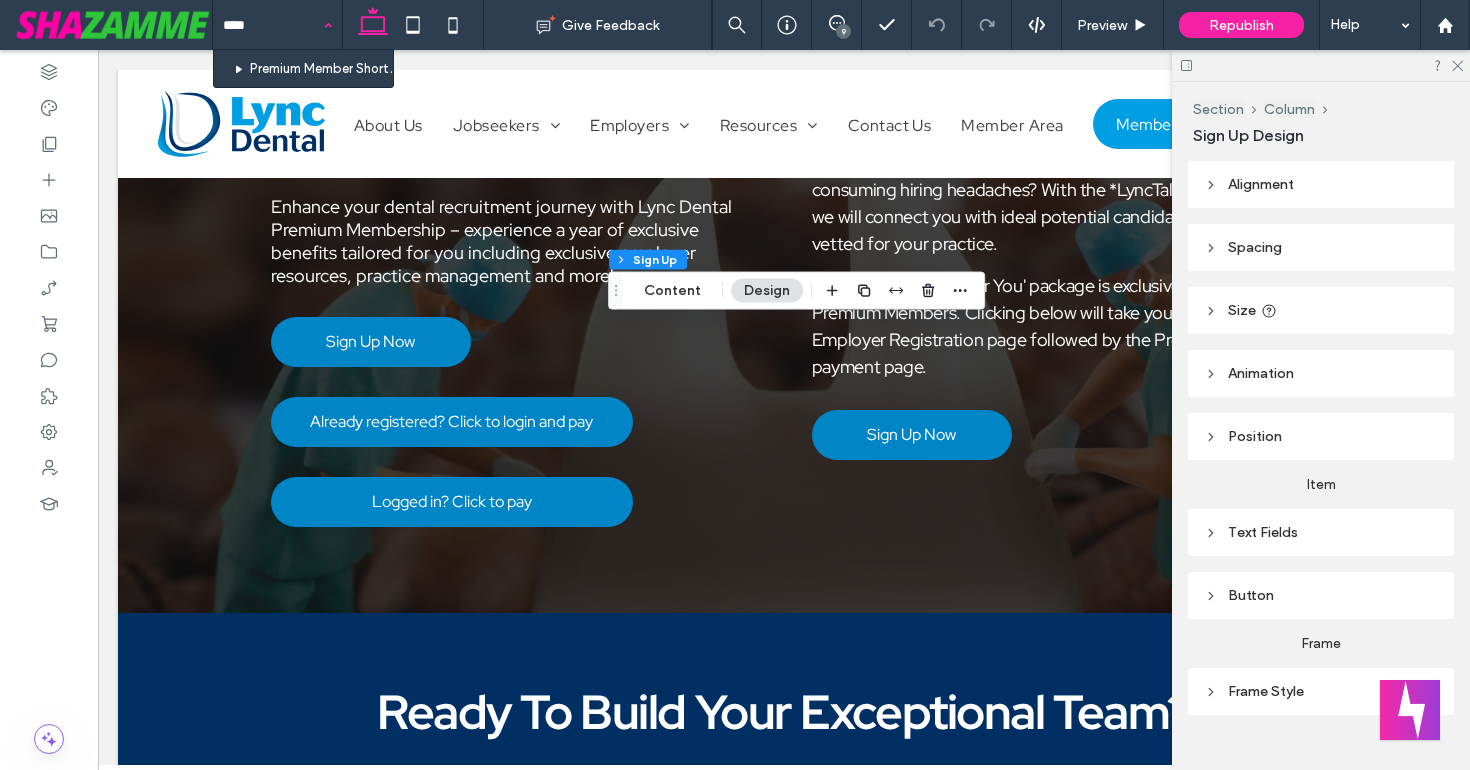 type on "*****" 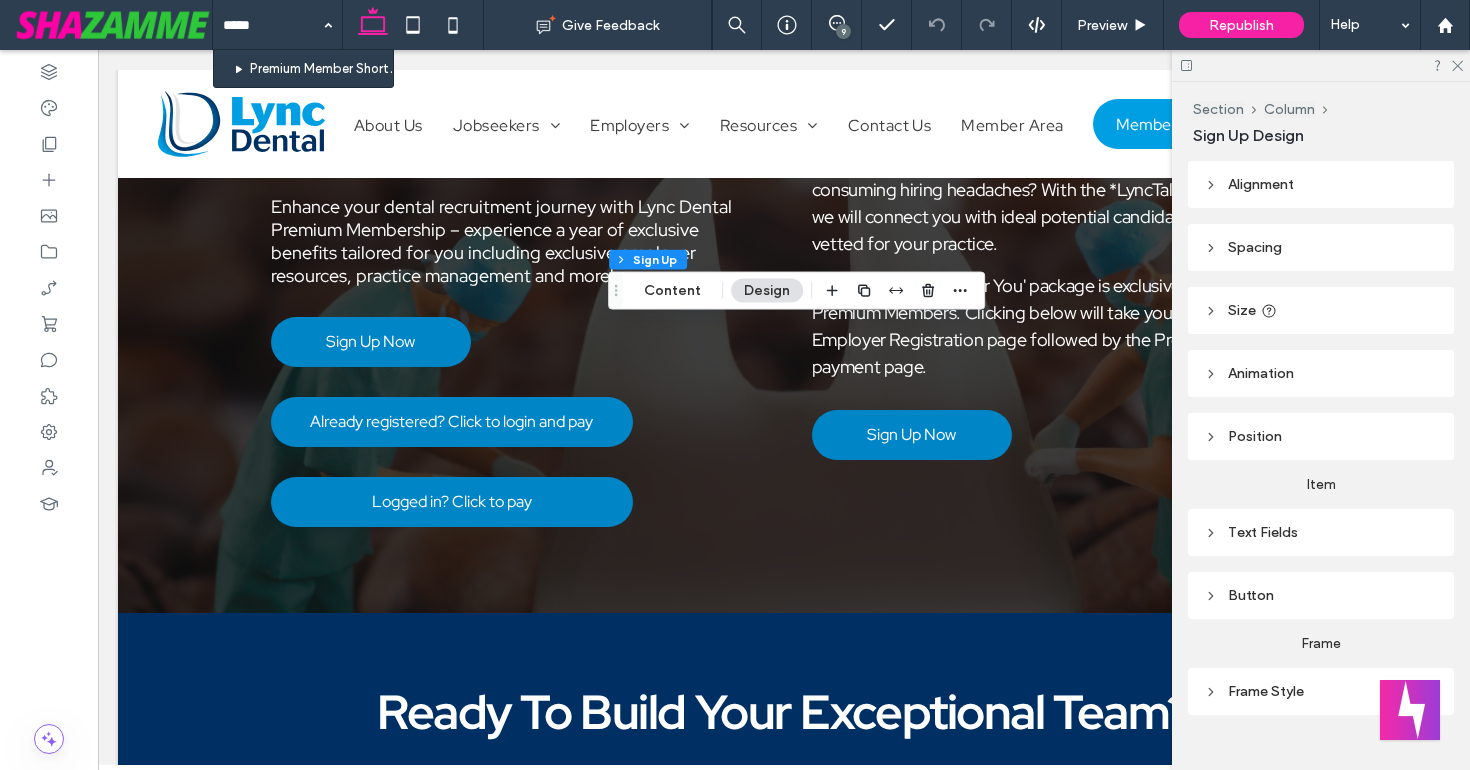 type 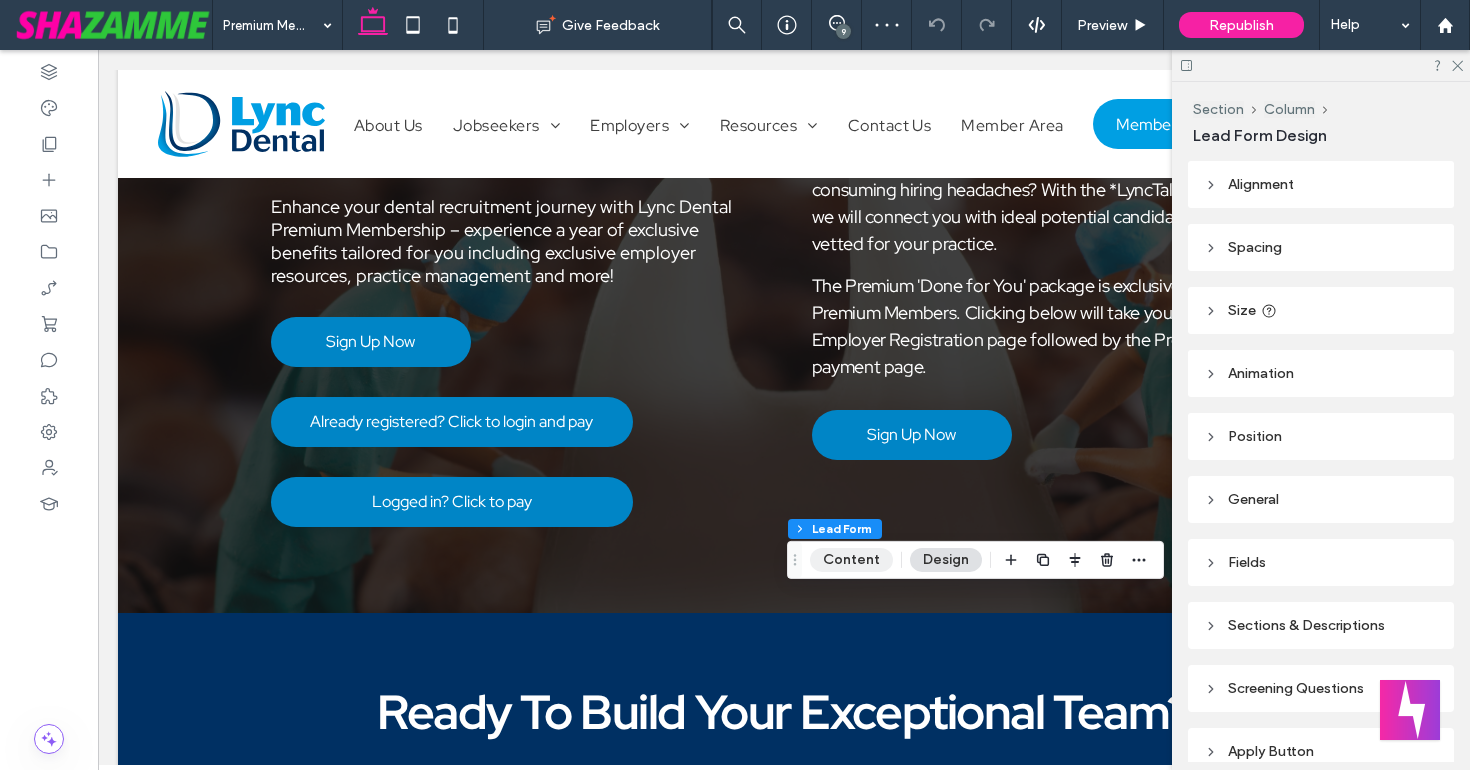 click on "Content" at bounding box center [851, 560] 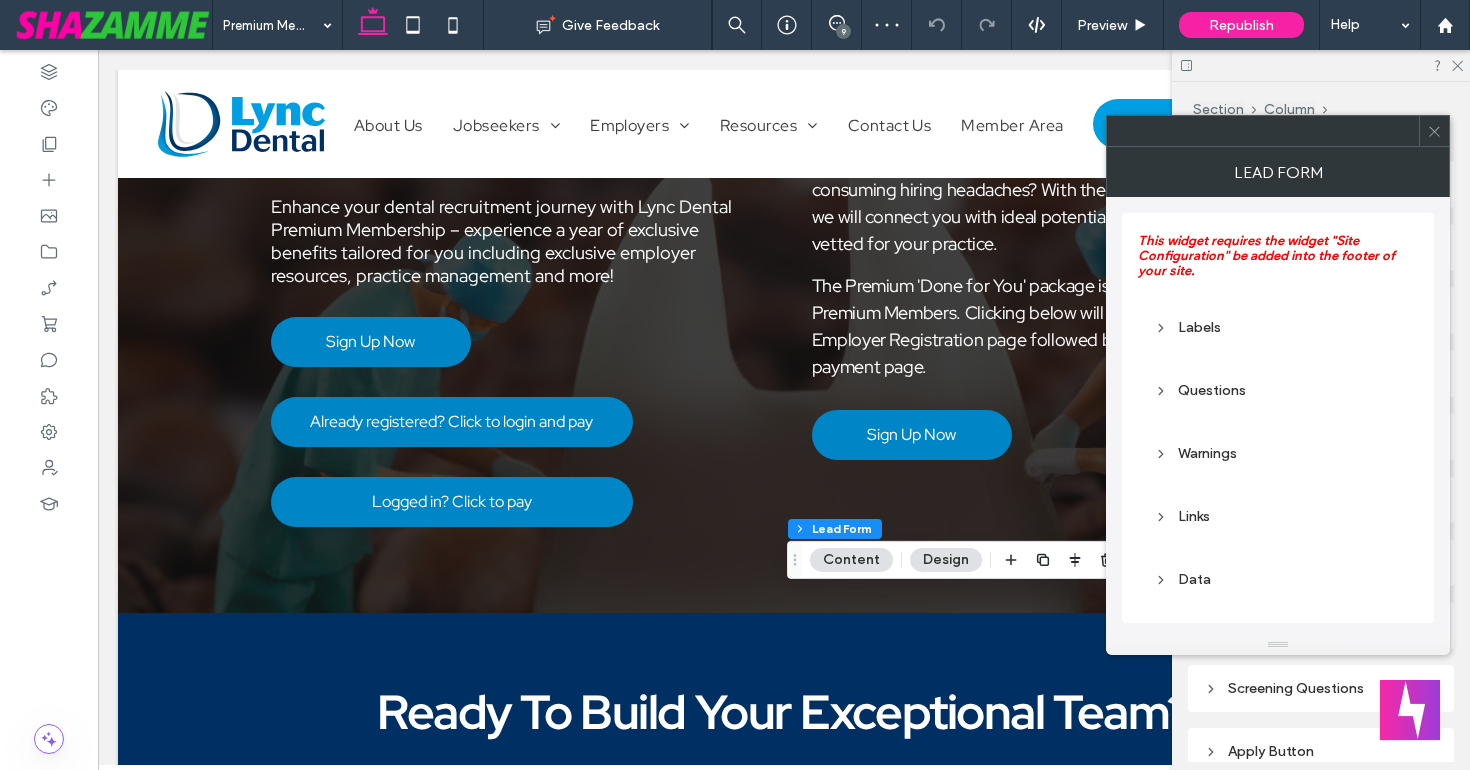 click on "Links" at bounding box center (1278, 516) 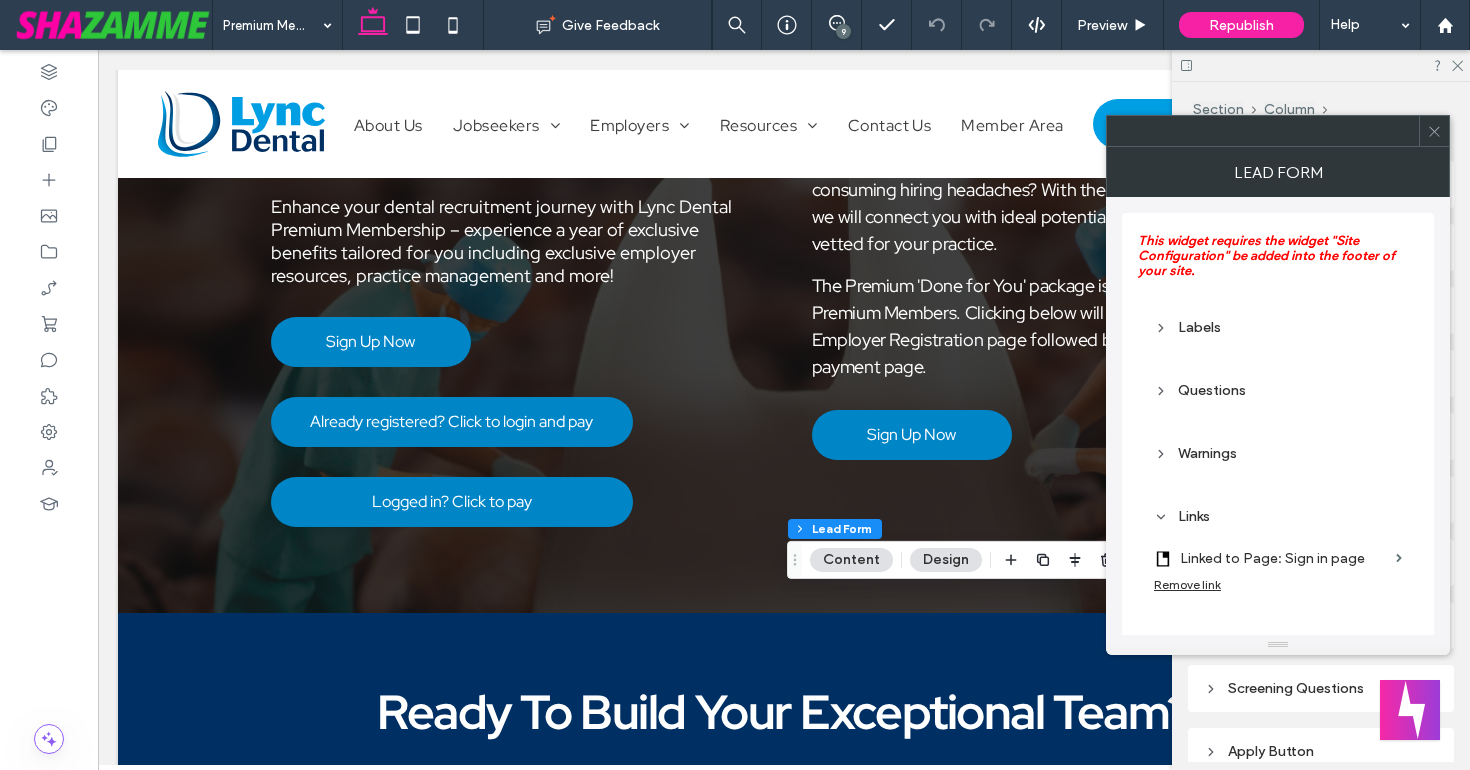 scroll, scrollTop: 72, scrollLeft: 0, axis: vertical 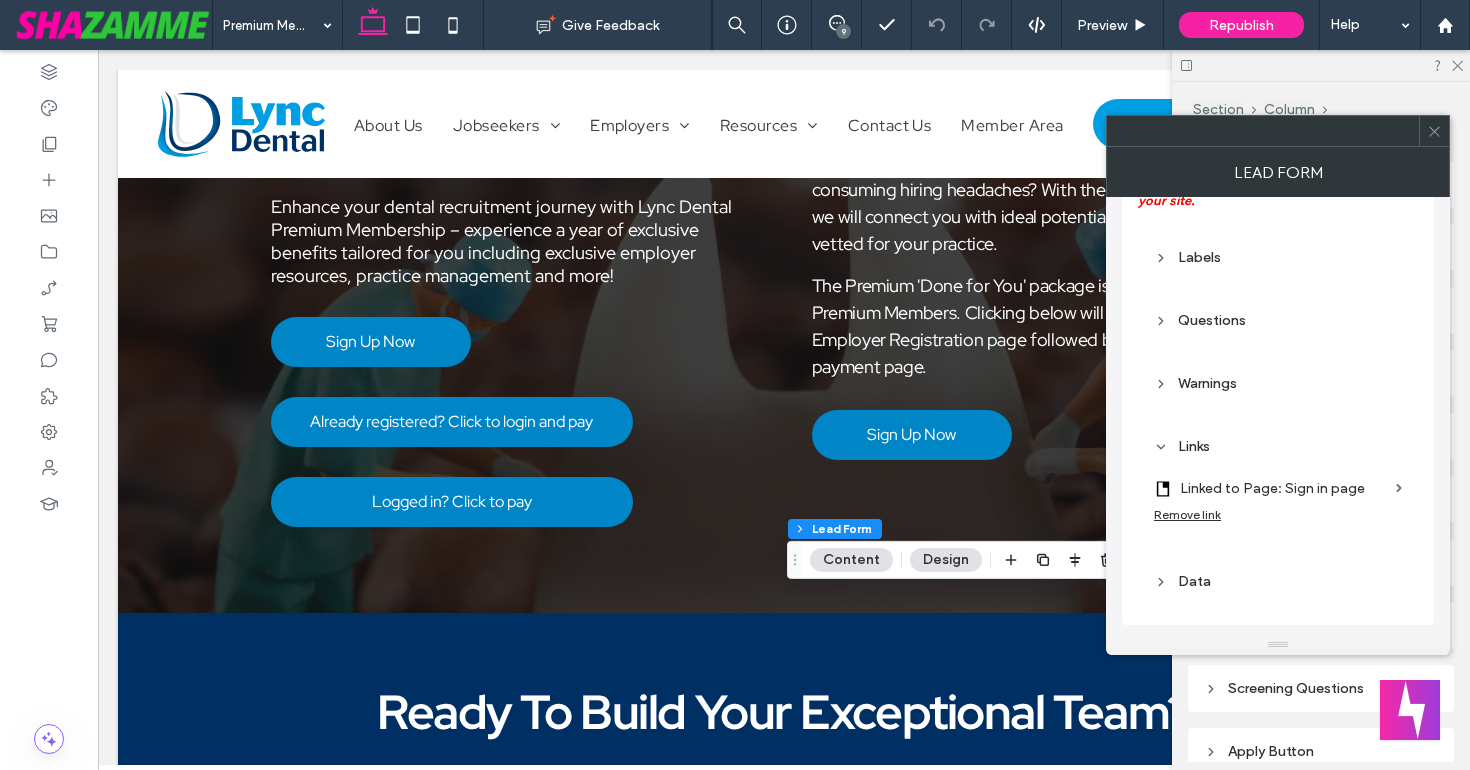 click on "Linked to Page: Sign in page" at bounding box center (1284, 488) 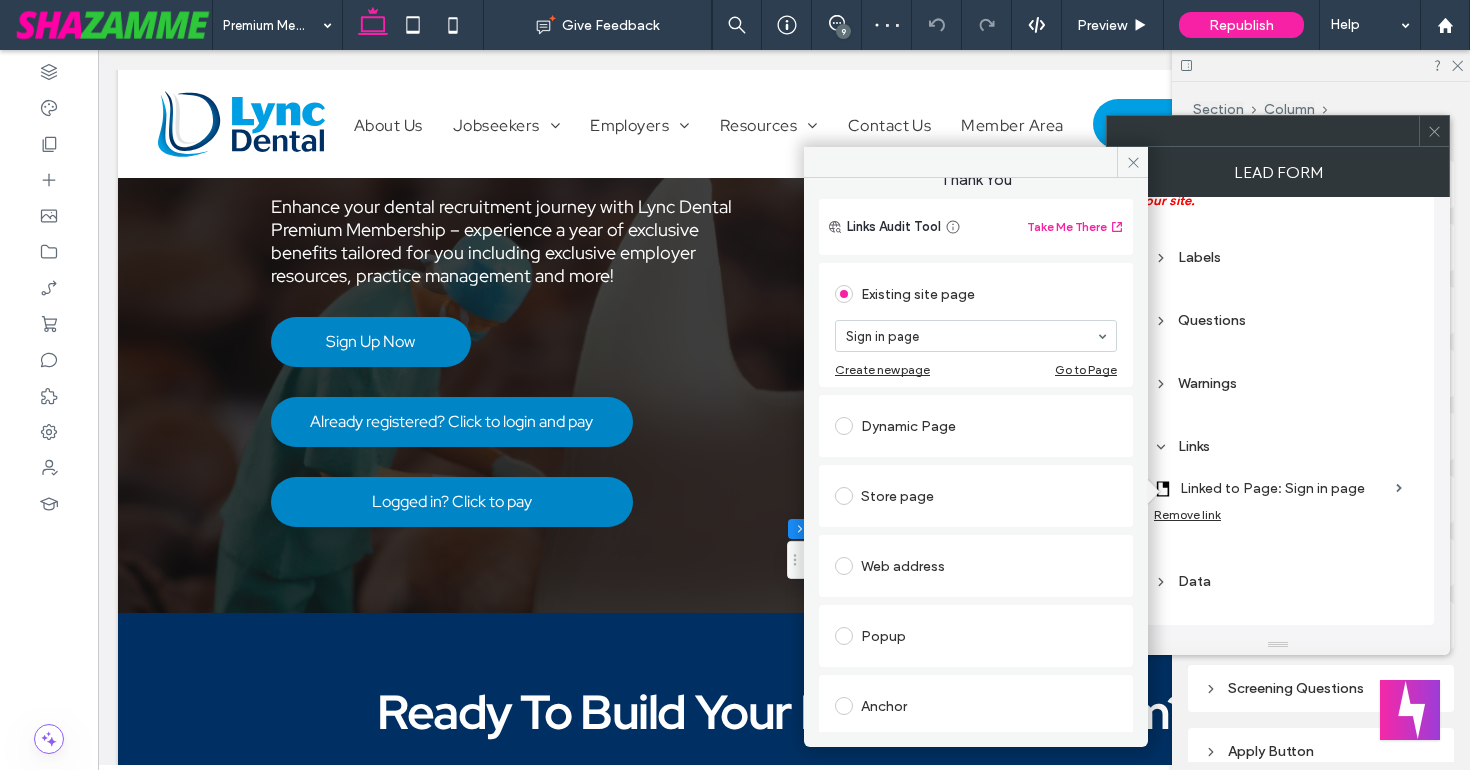scroll, scrollTop: 0, scrollLeft: 0, axis: both 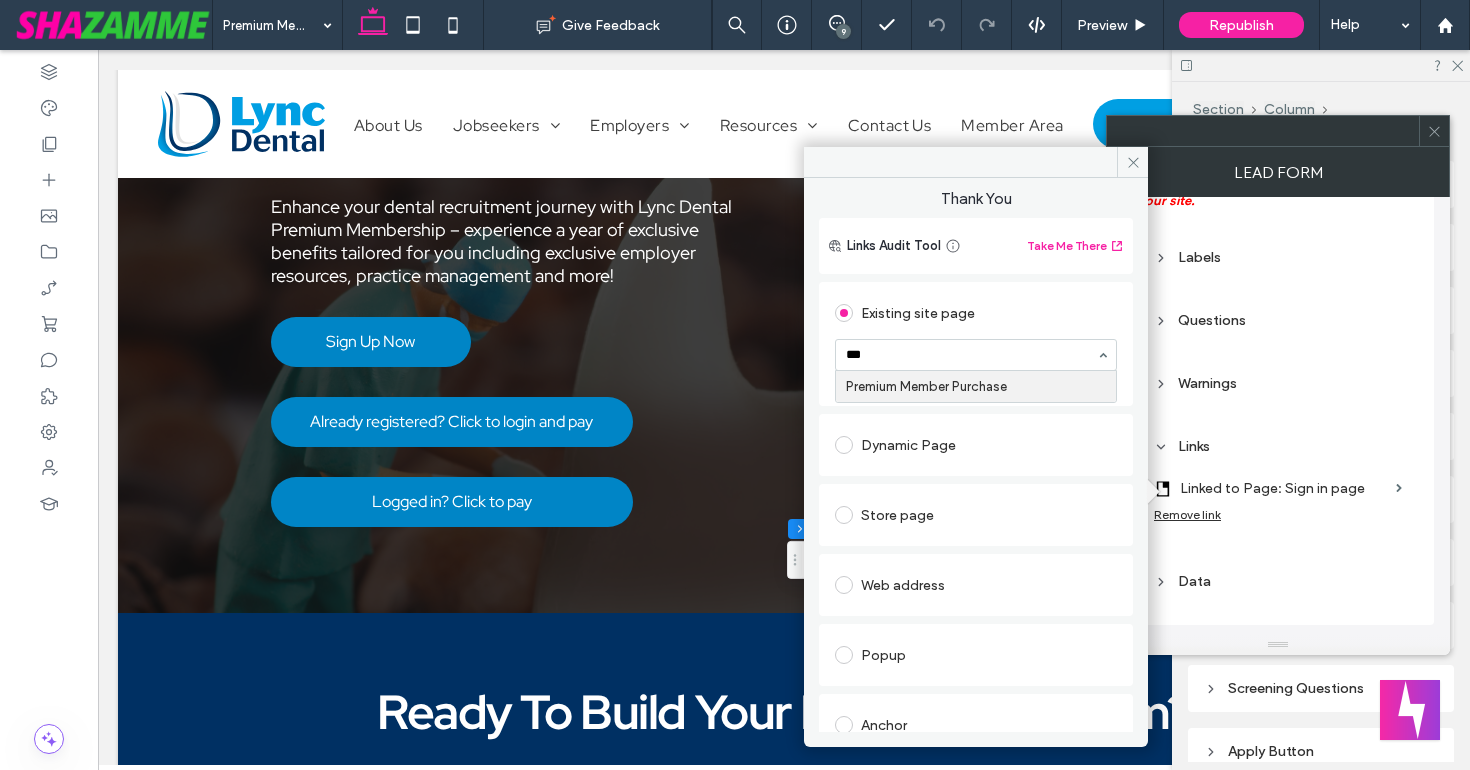 type on "****" 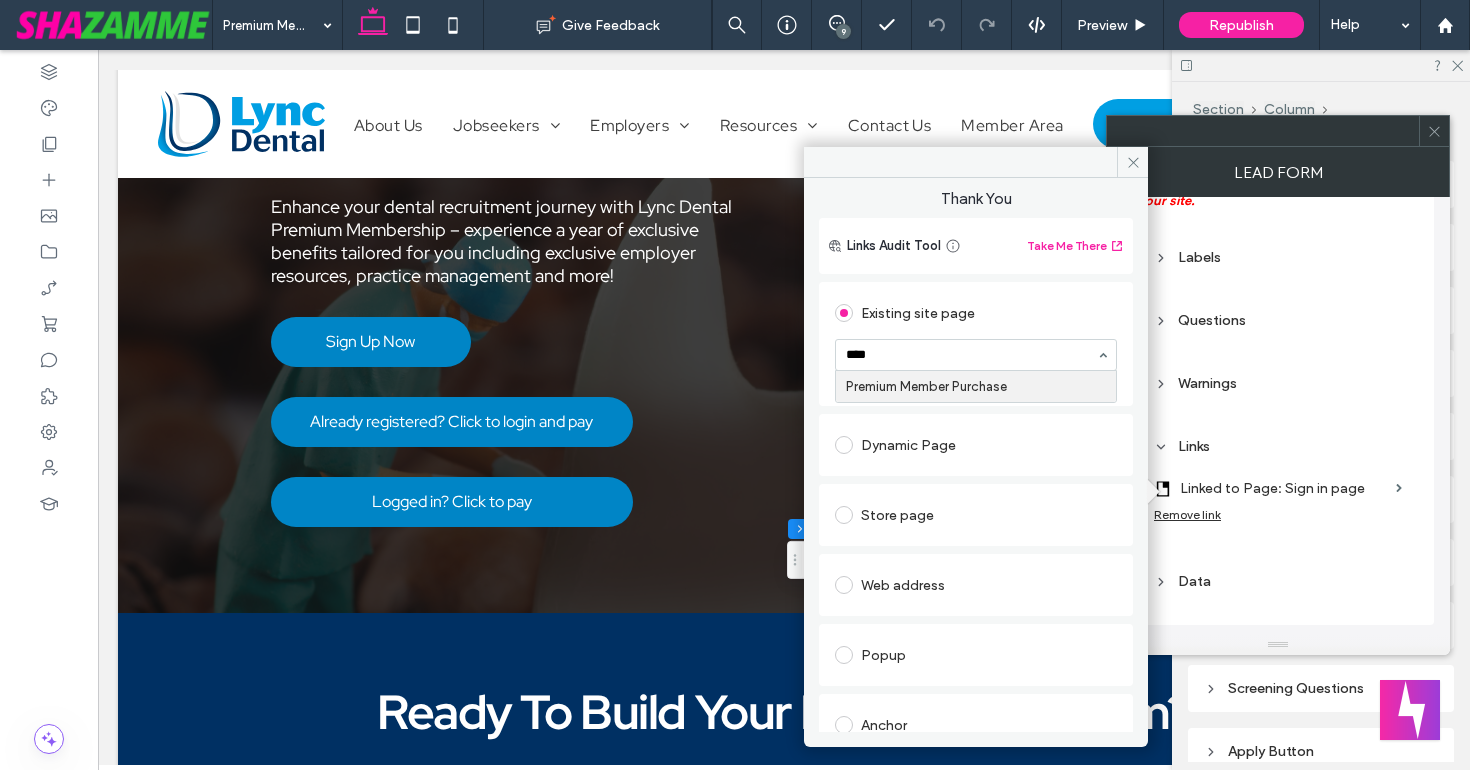type 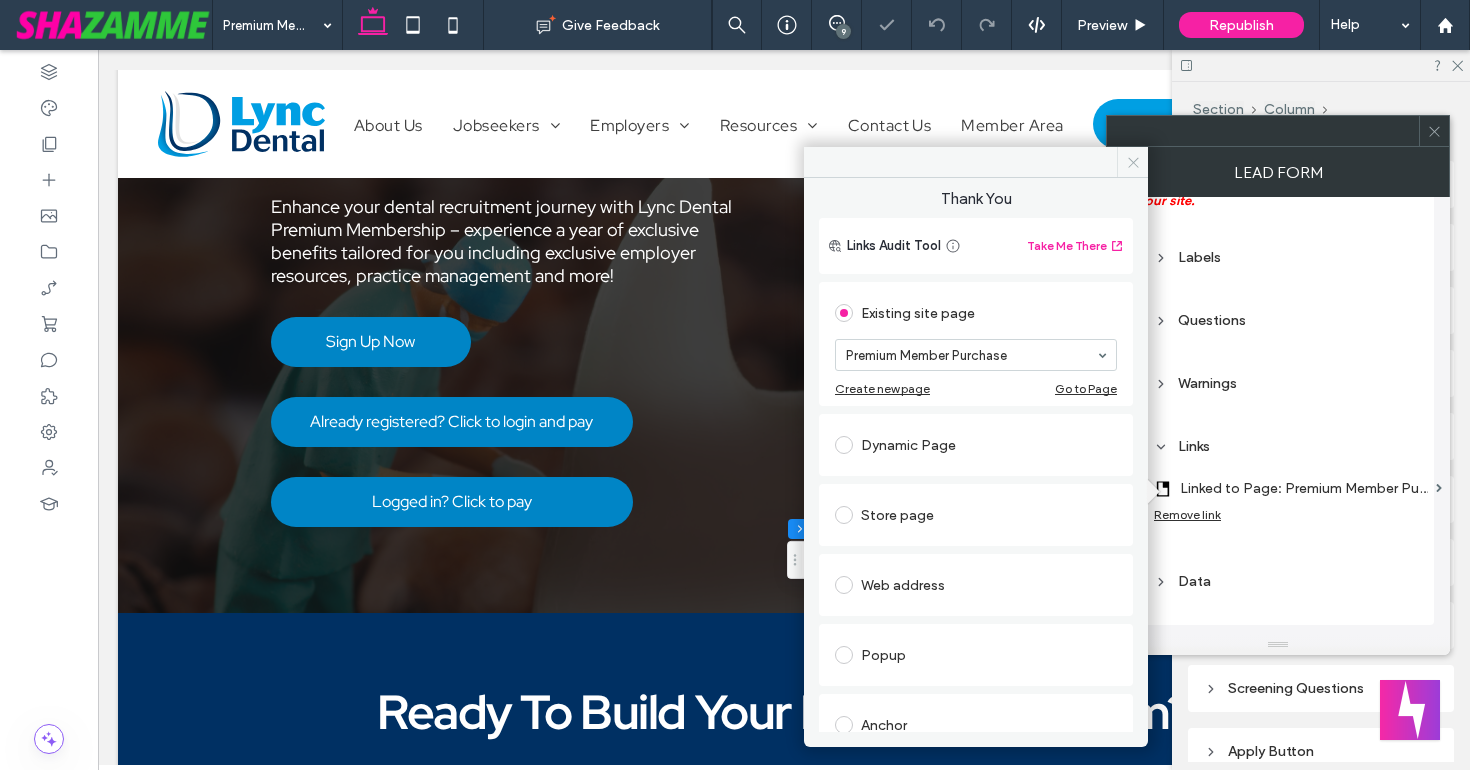 click at bounding box center (1132, 162) 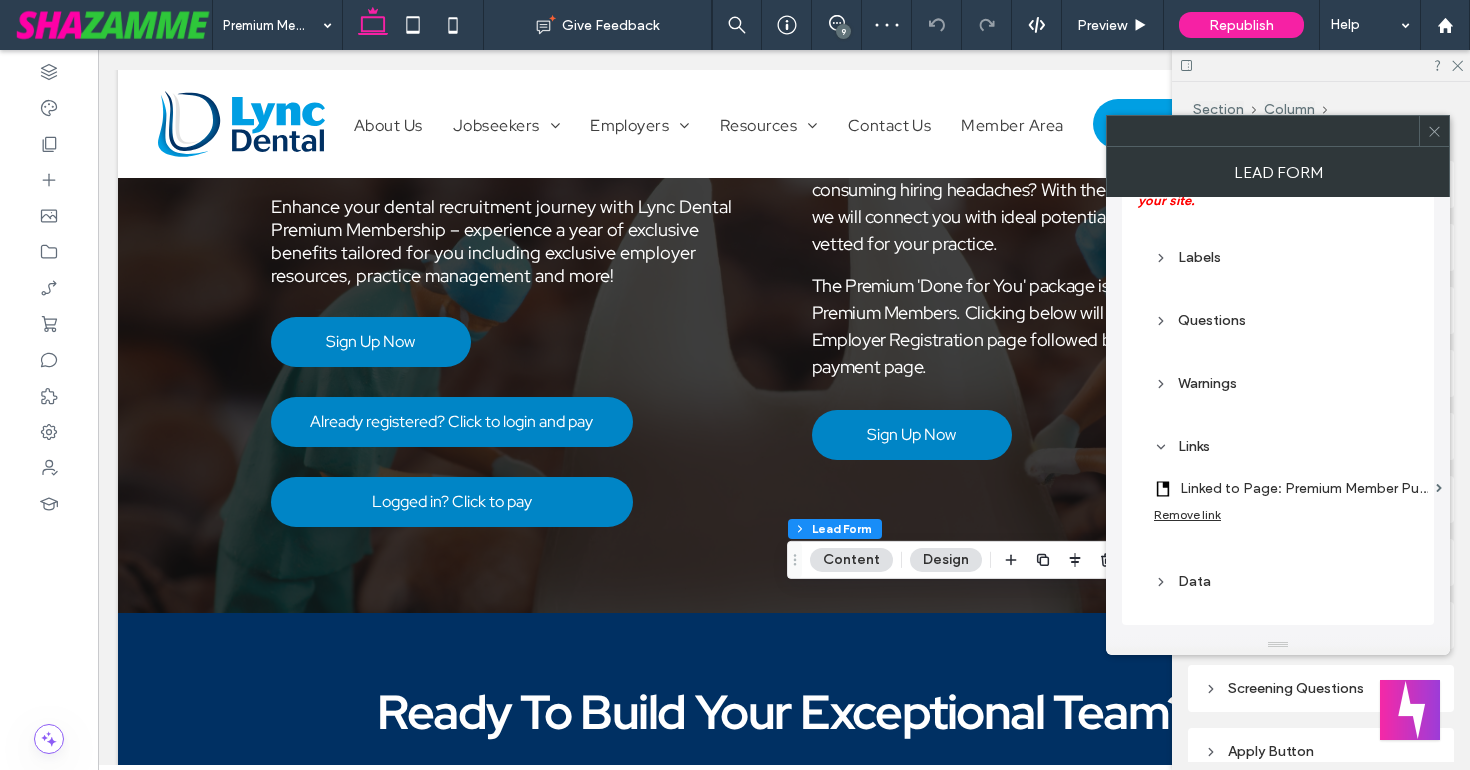 click 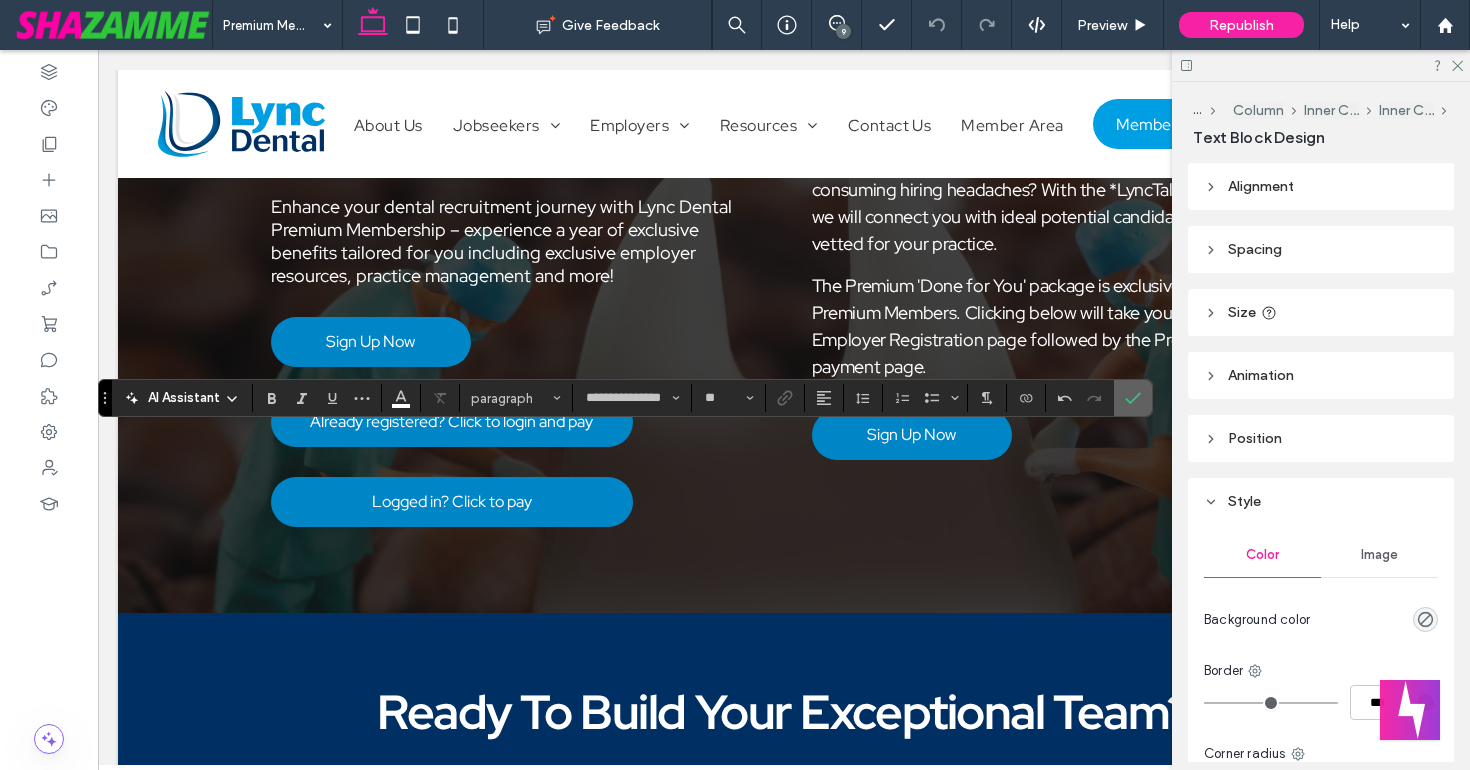 click 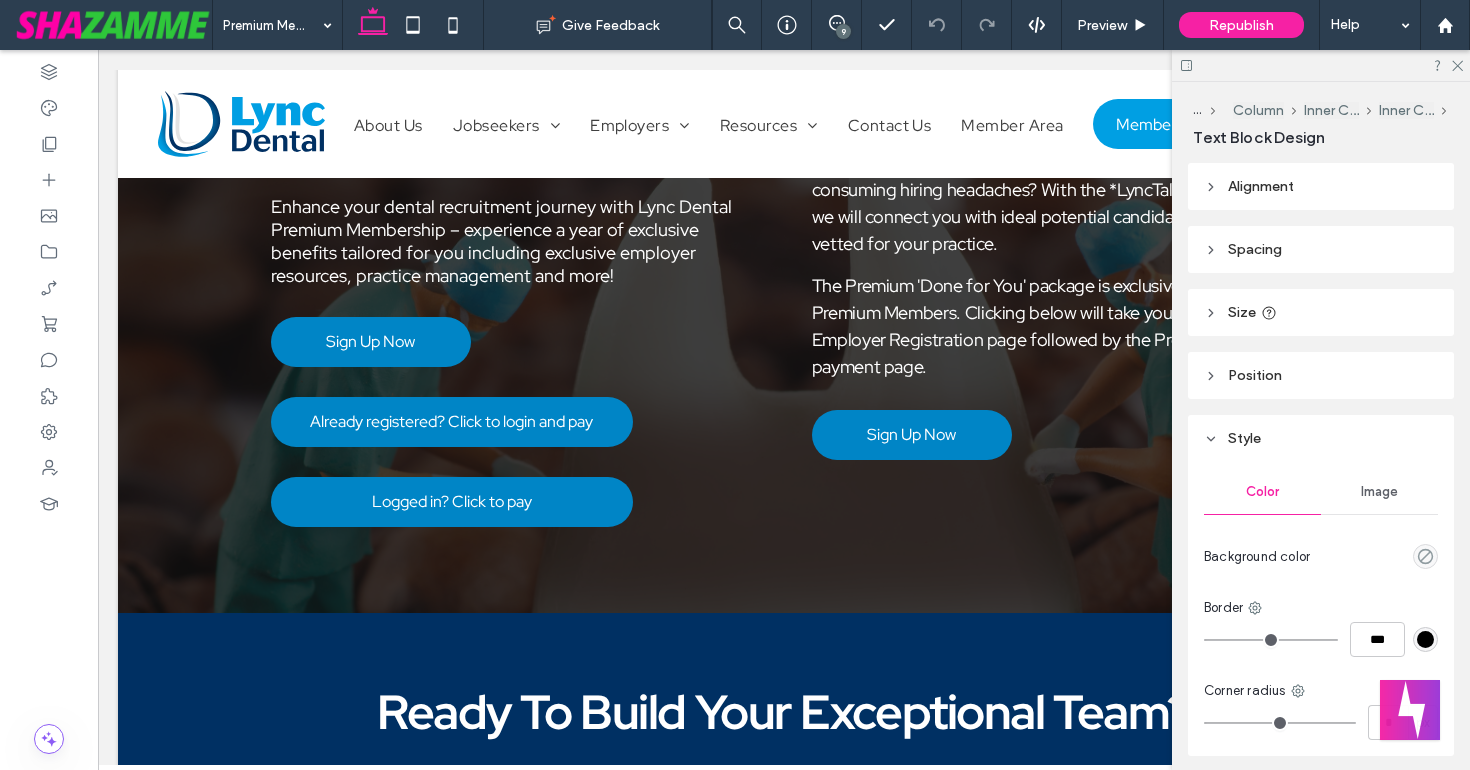 type on "**********" 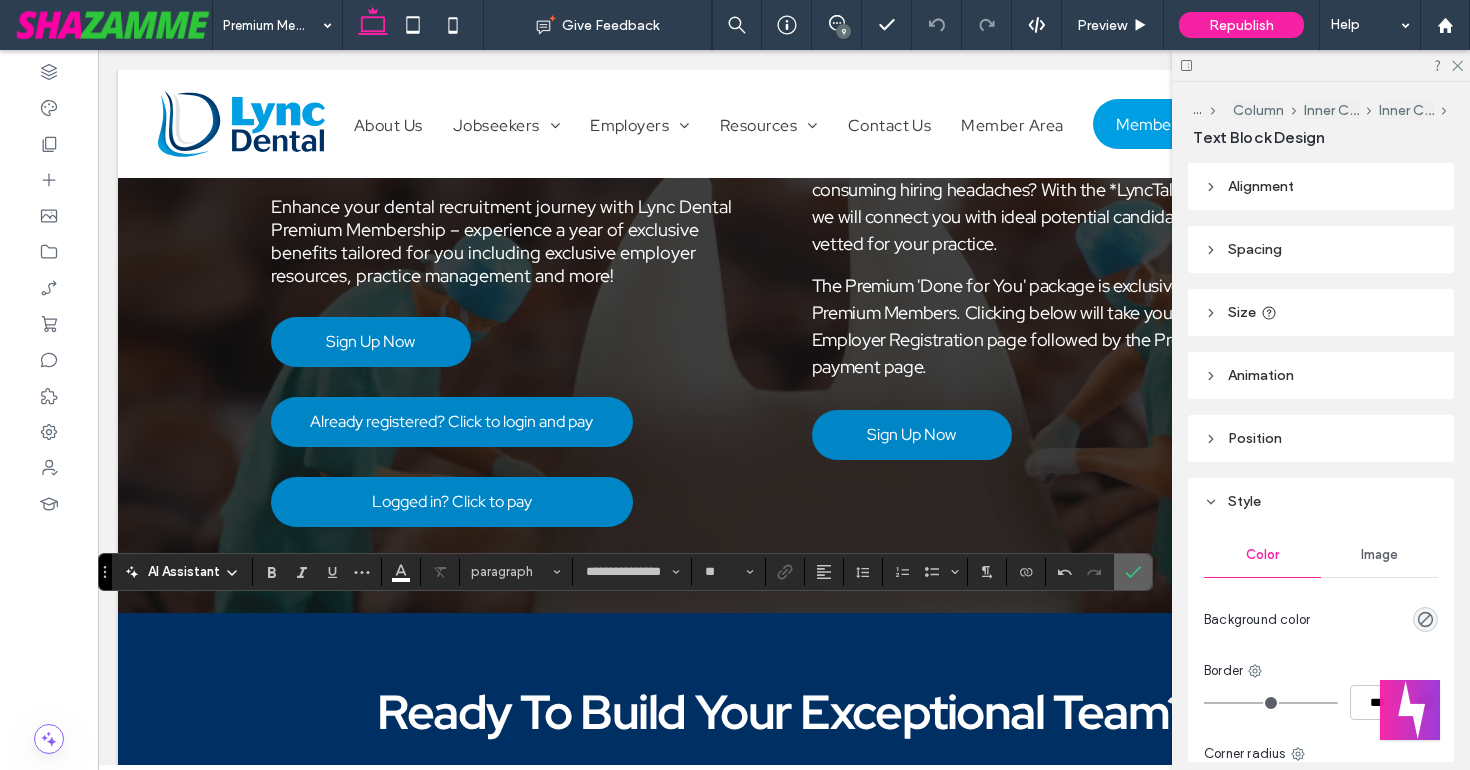 click 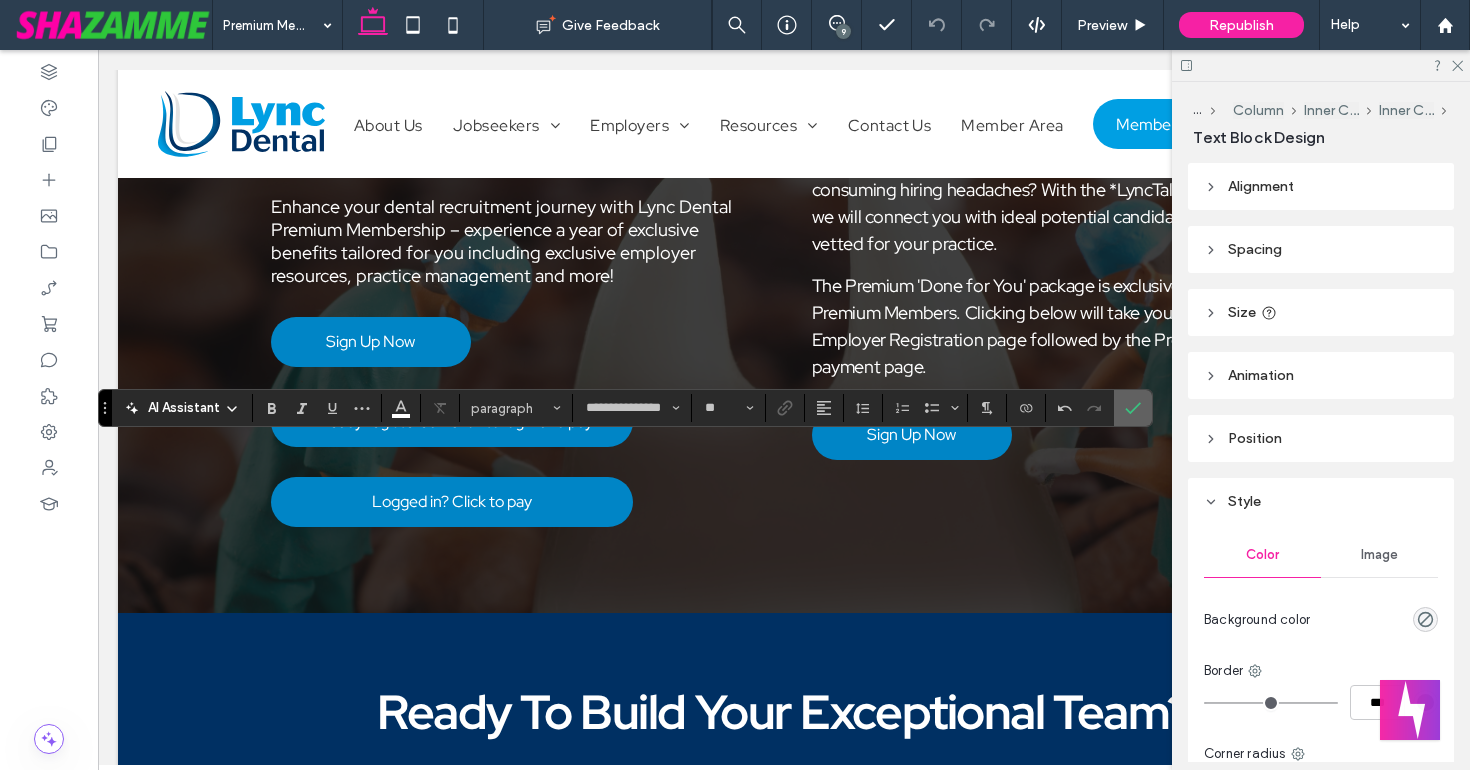 click 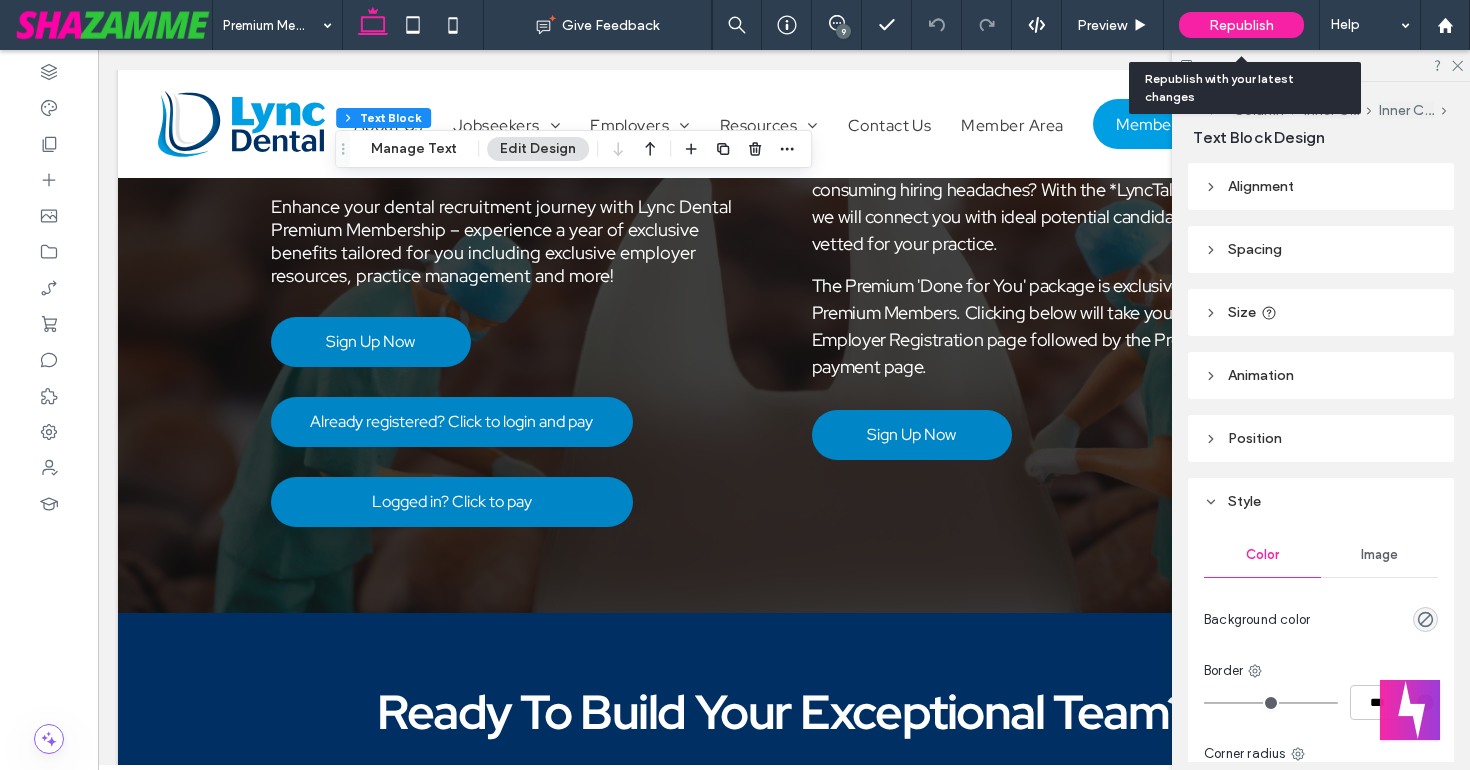 click on "Republish" at bounding box center (1241, 25) 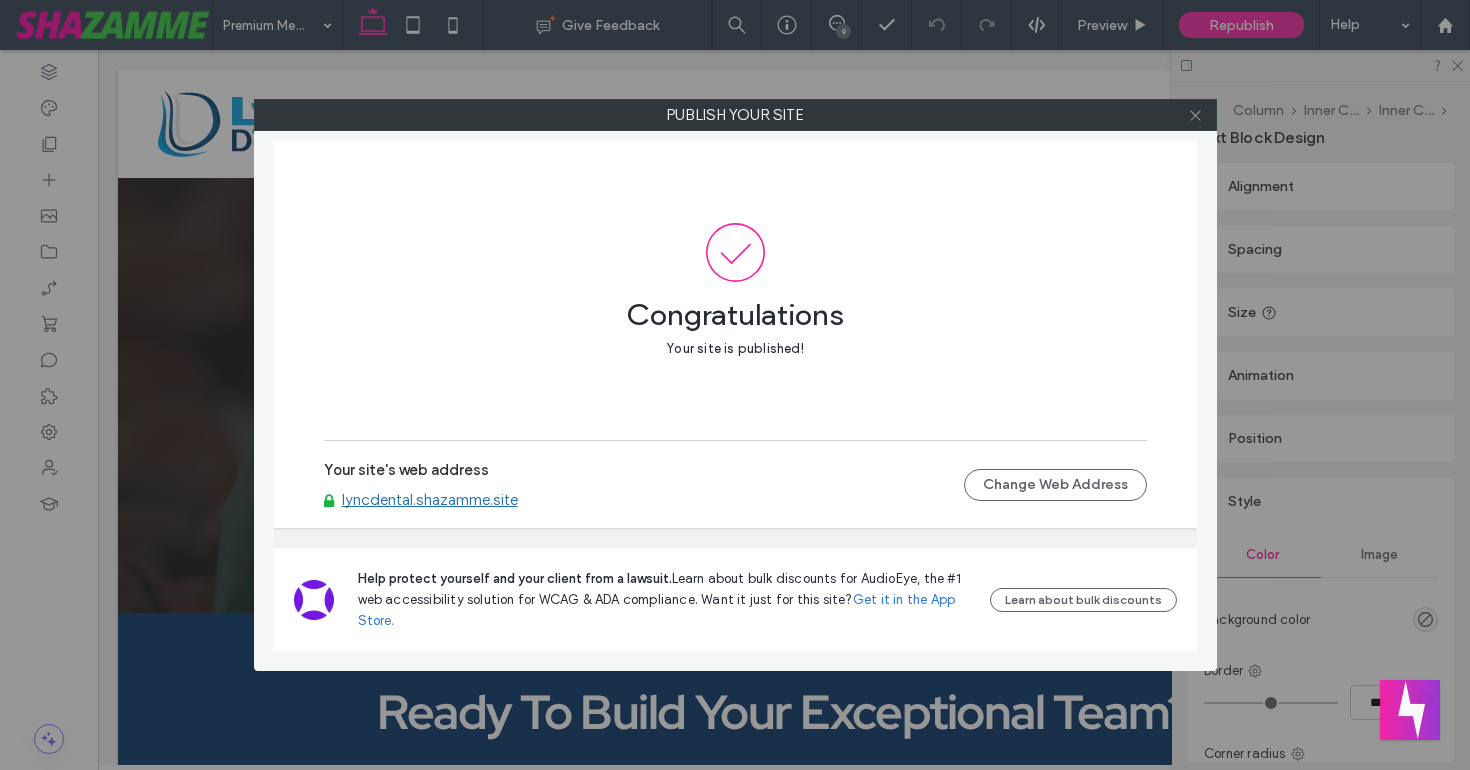 click 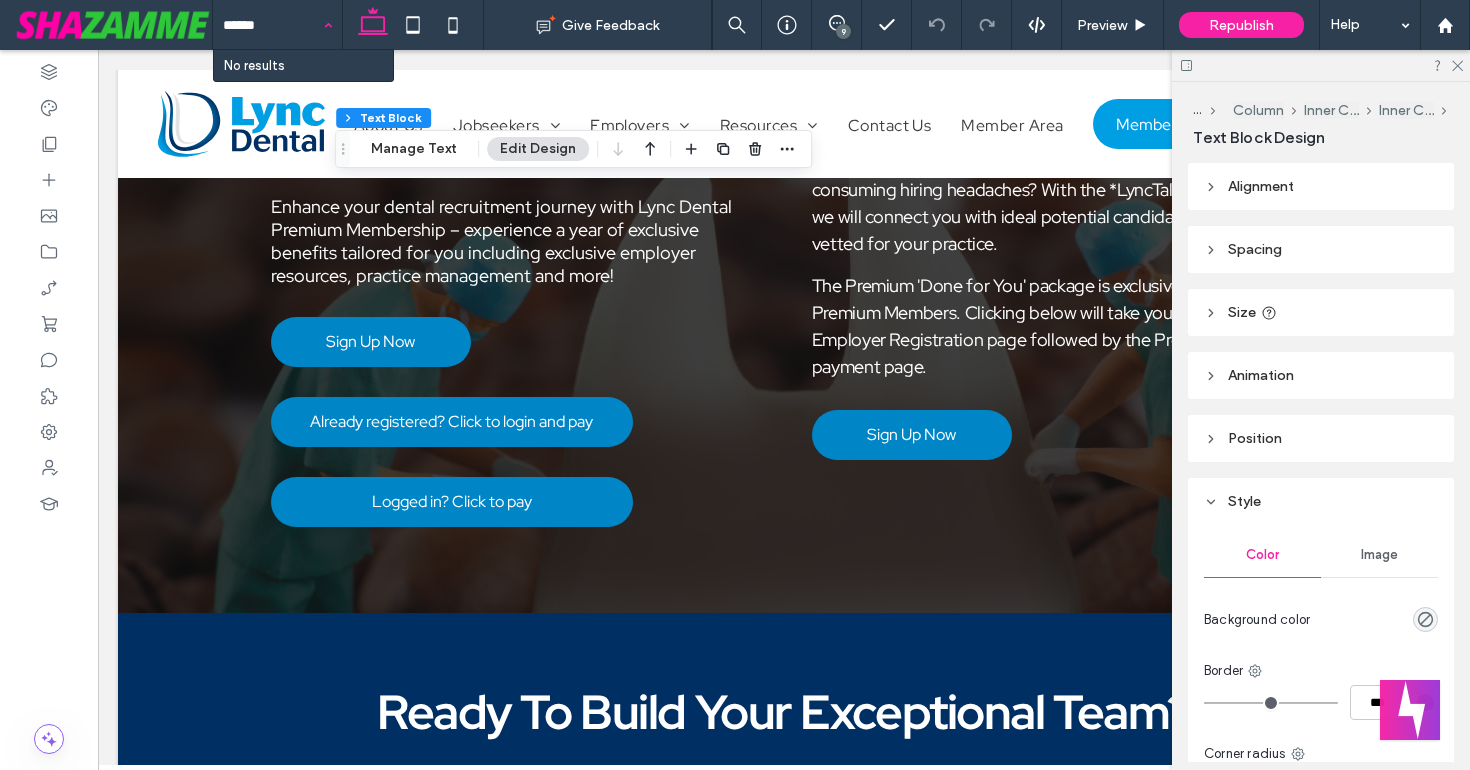 type on "*****" 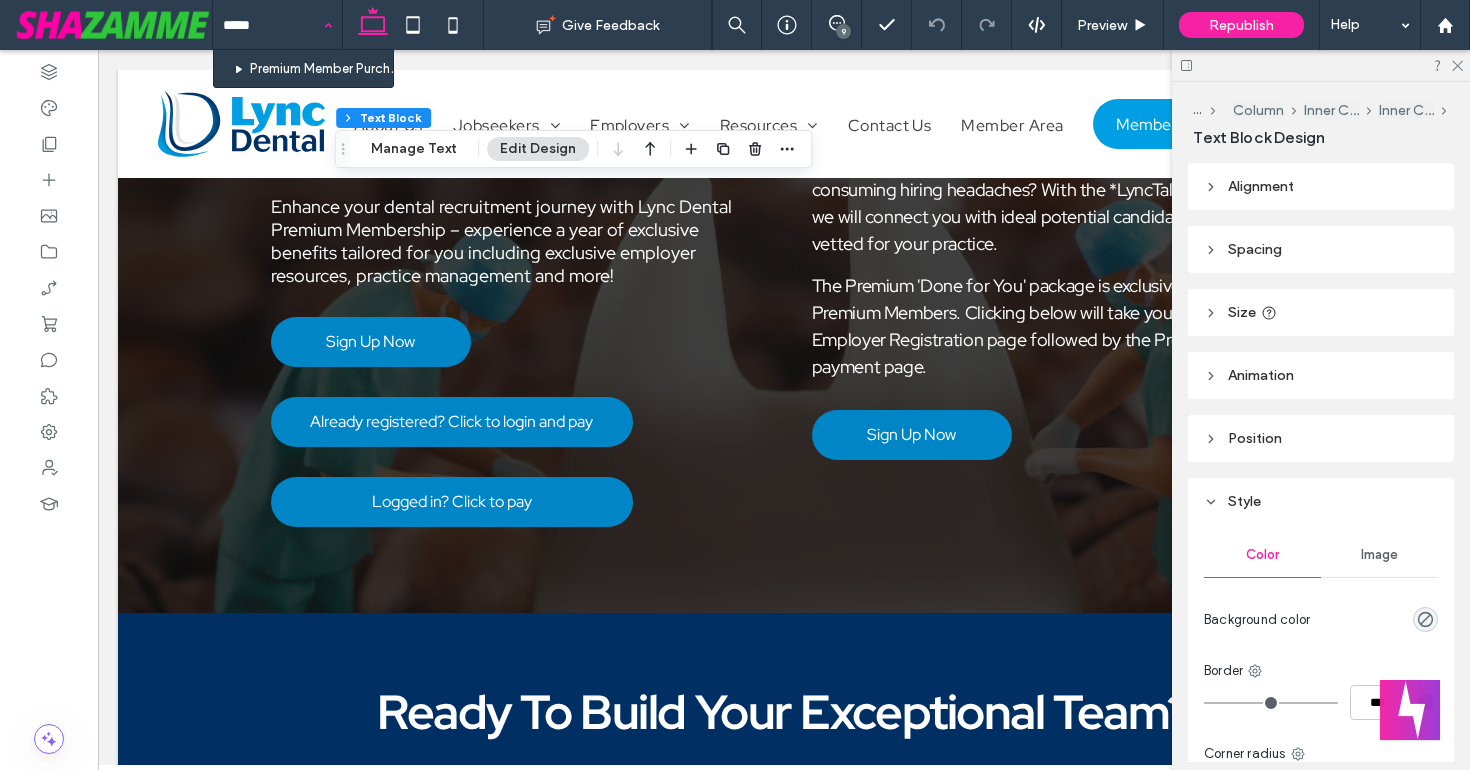 type 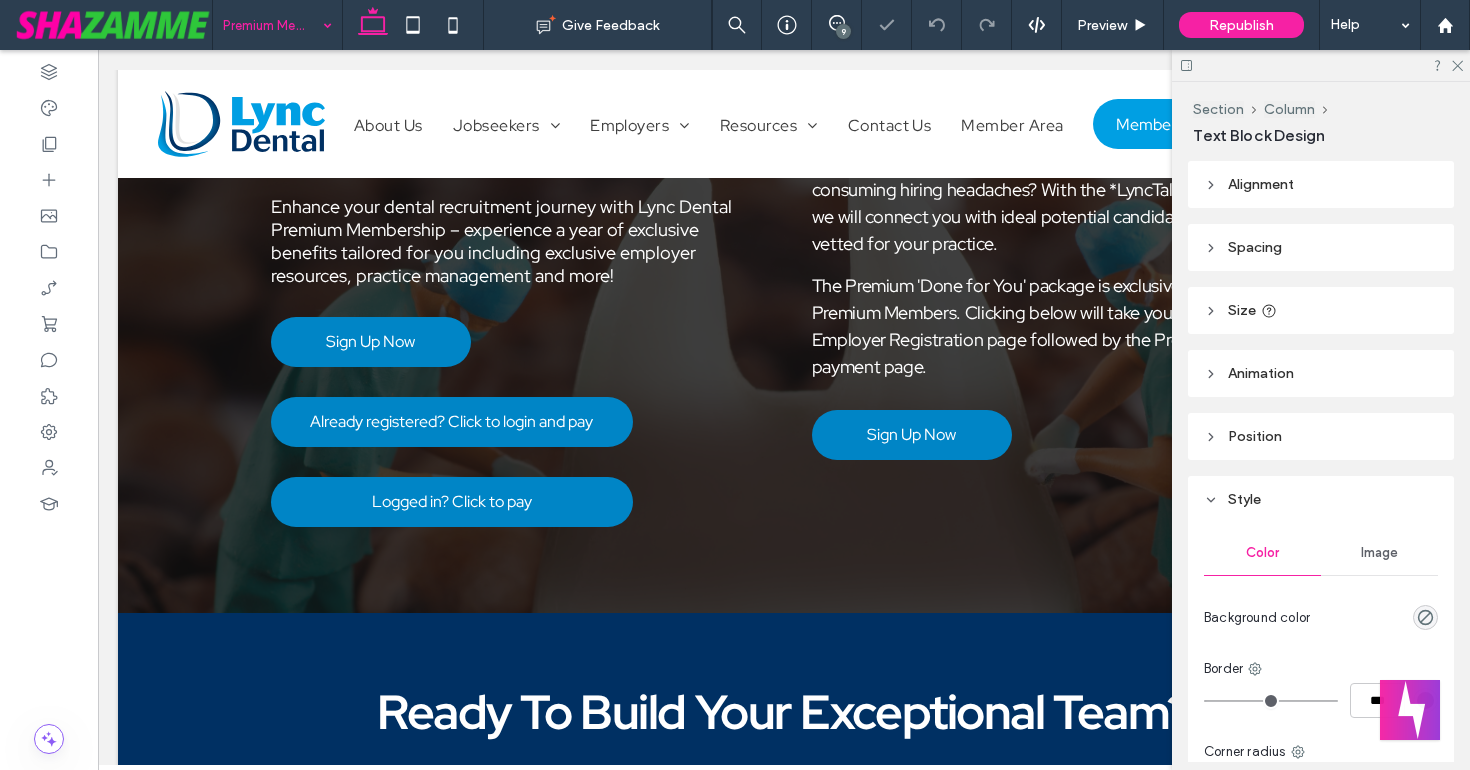 type on "**********" 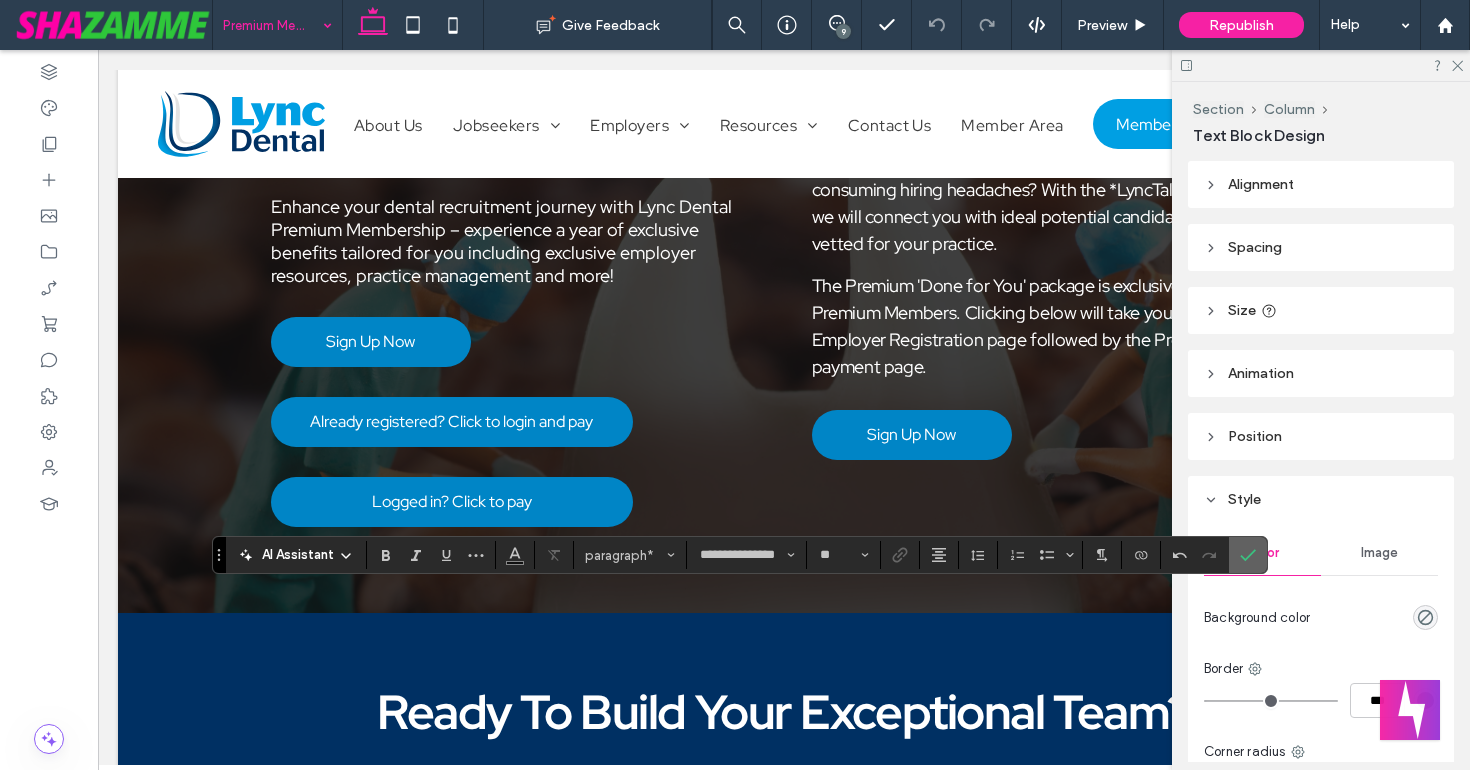 click 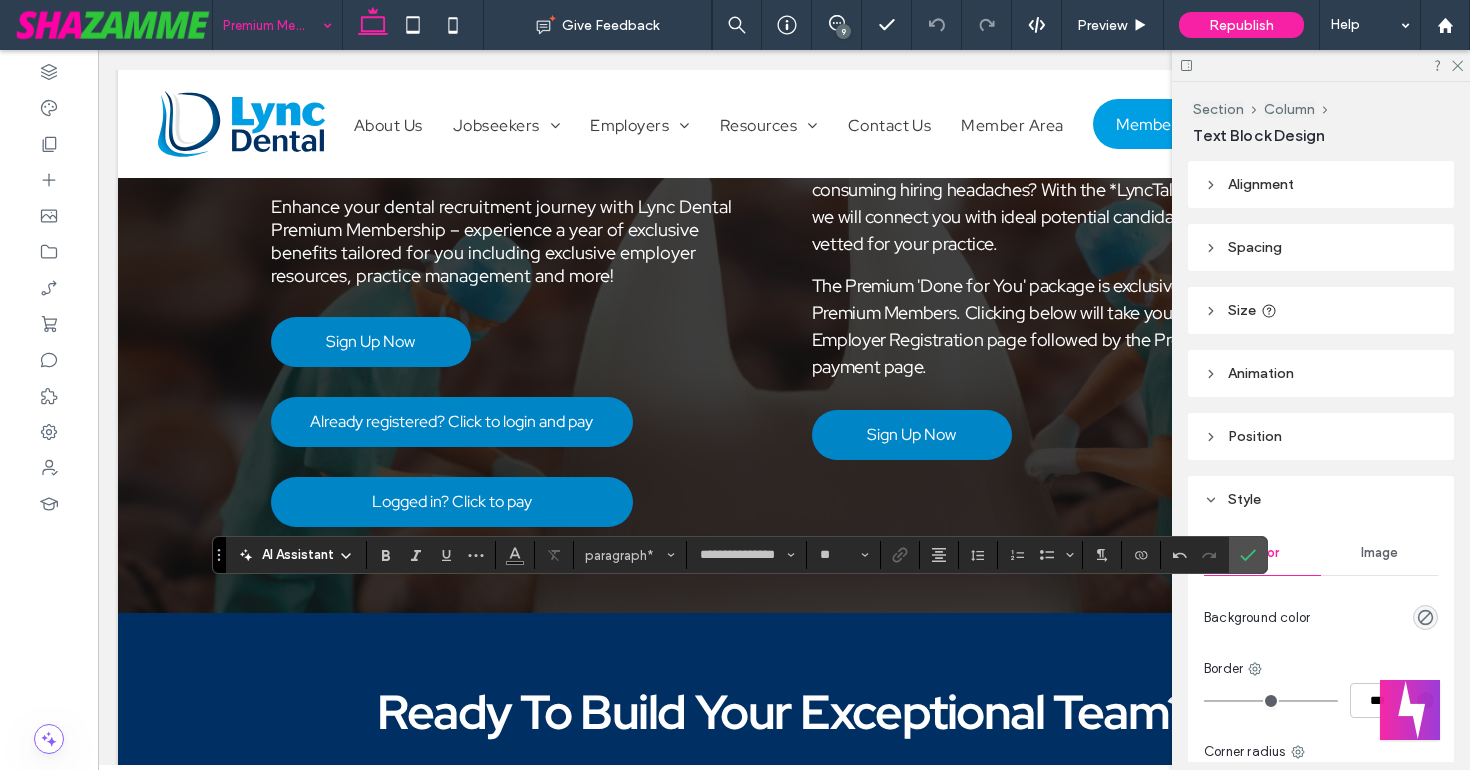 click 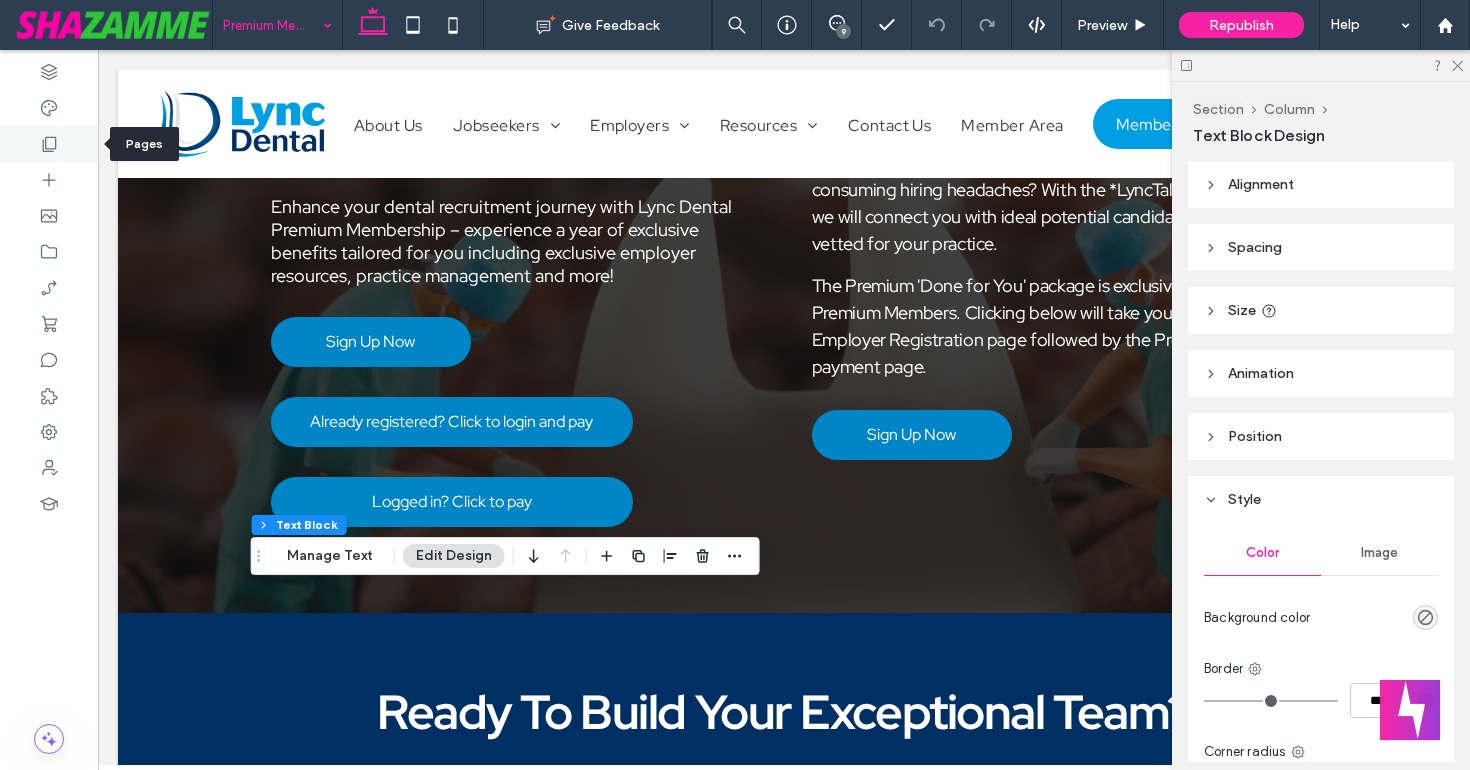 click 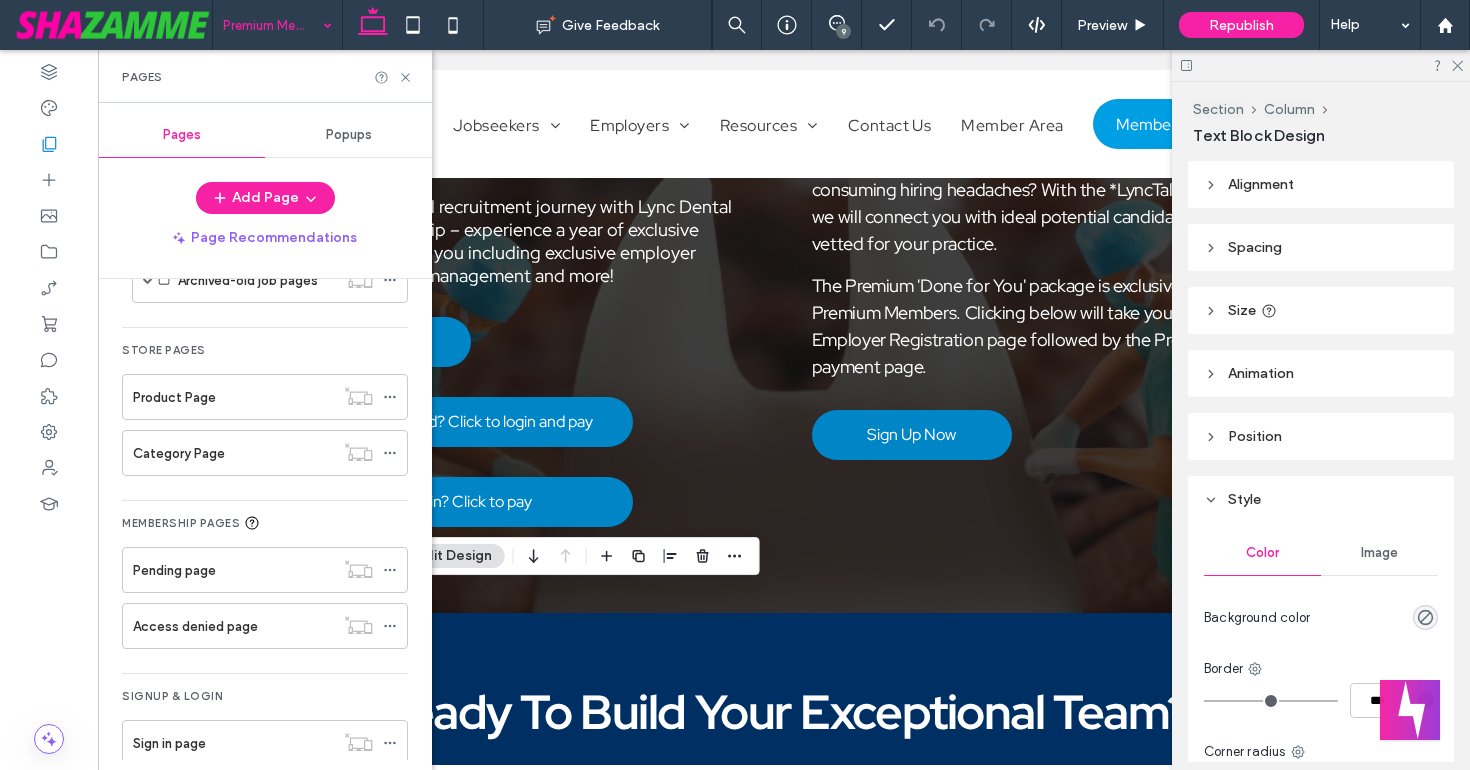 scroll, scrollTop: 1164, scrollLeft: 0, axis: vertical 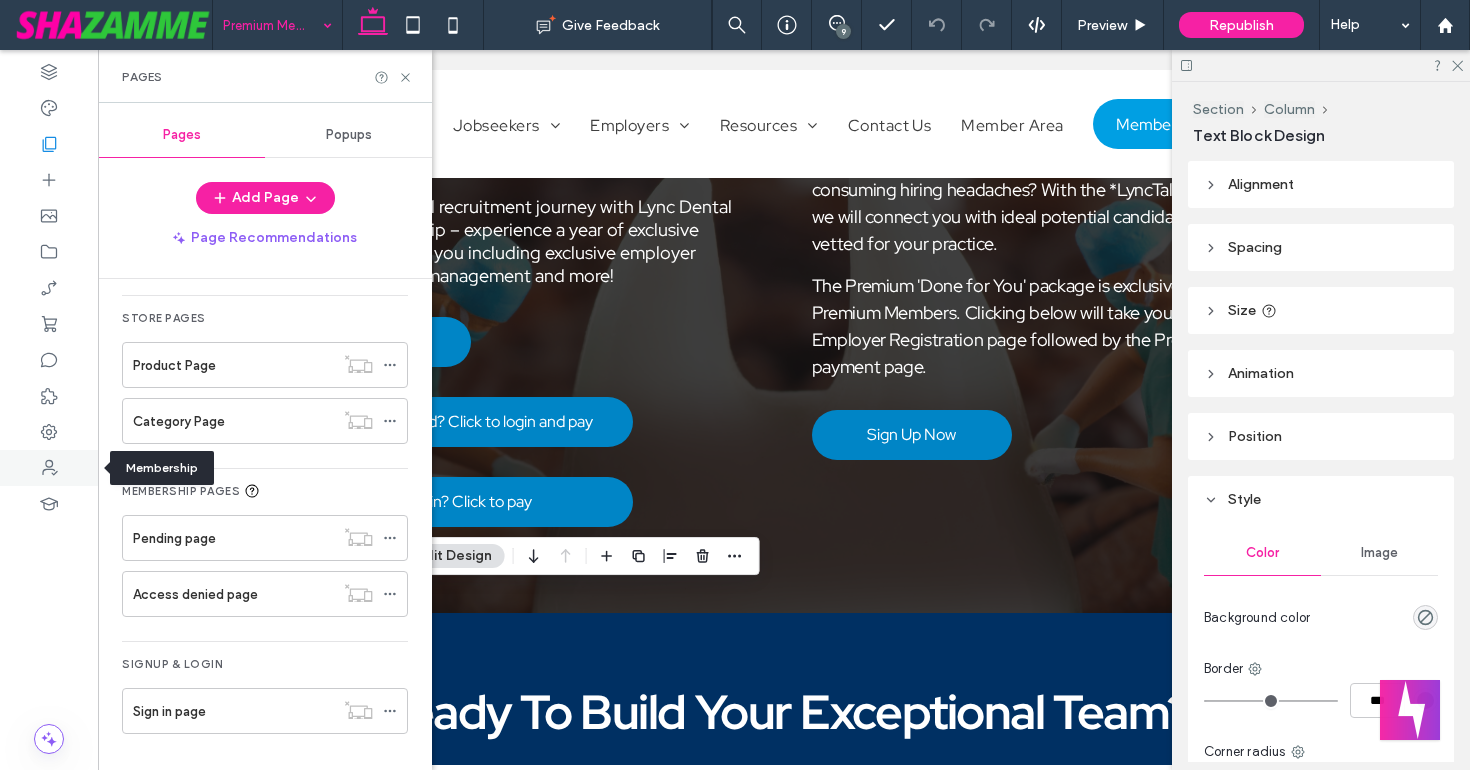 click 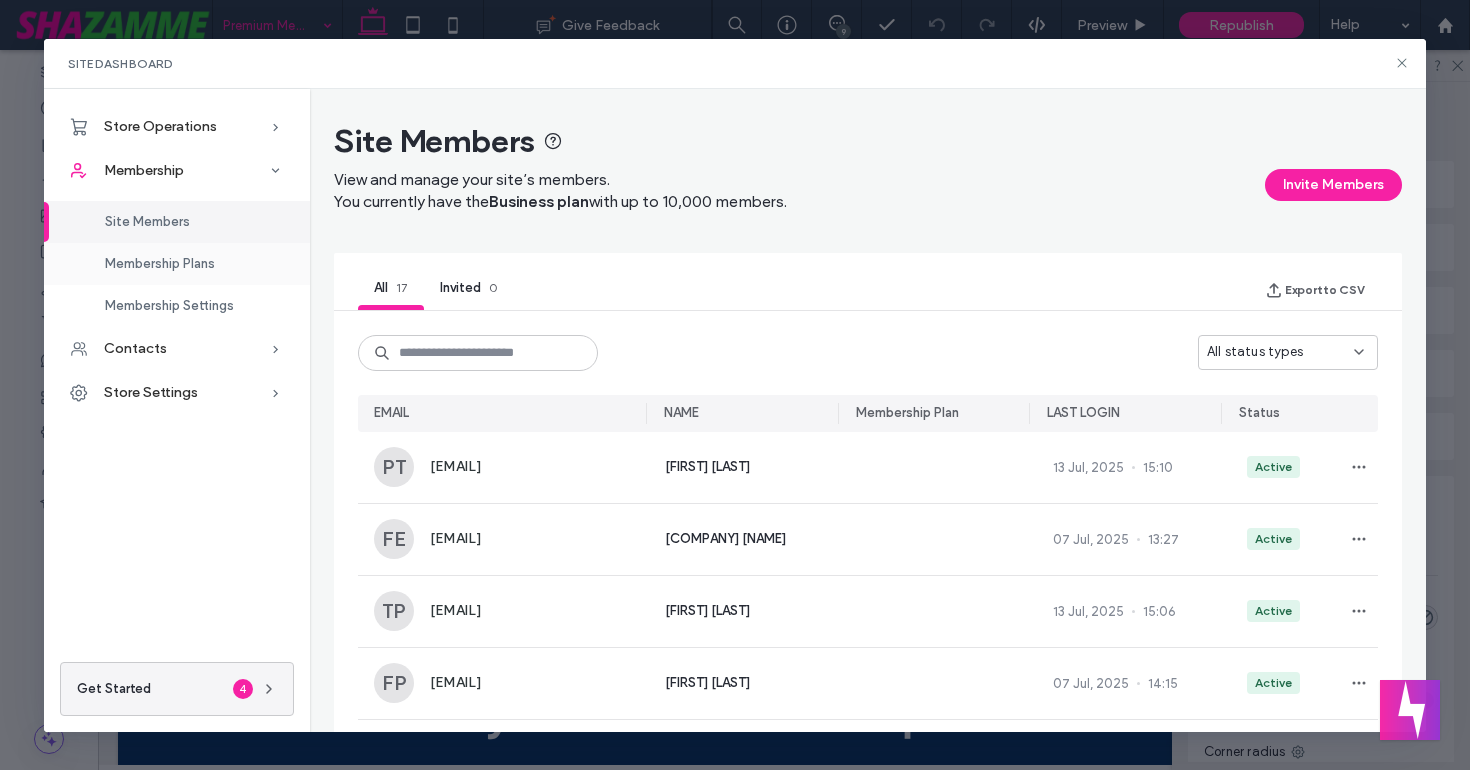 click on "Membership Plans" at bounding box center [160, 263] 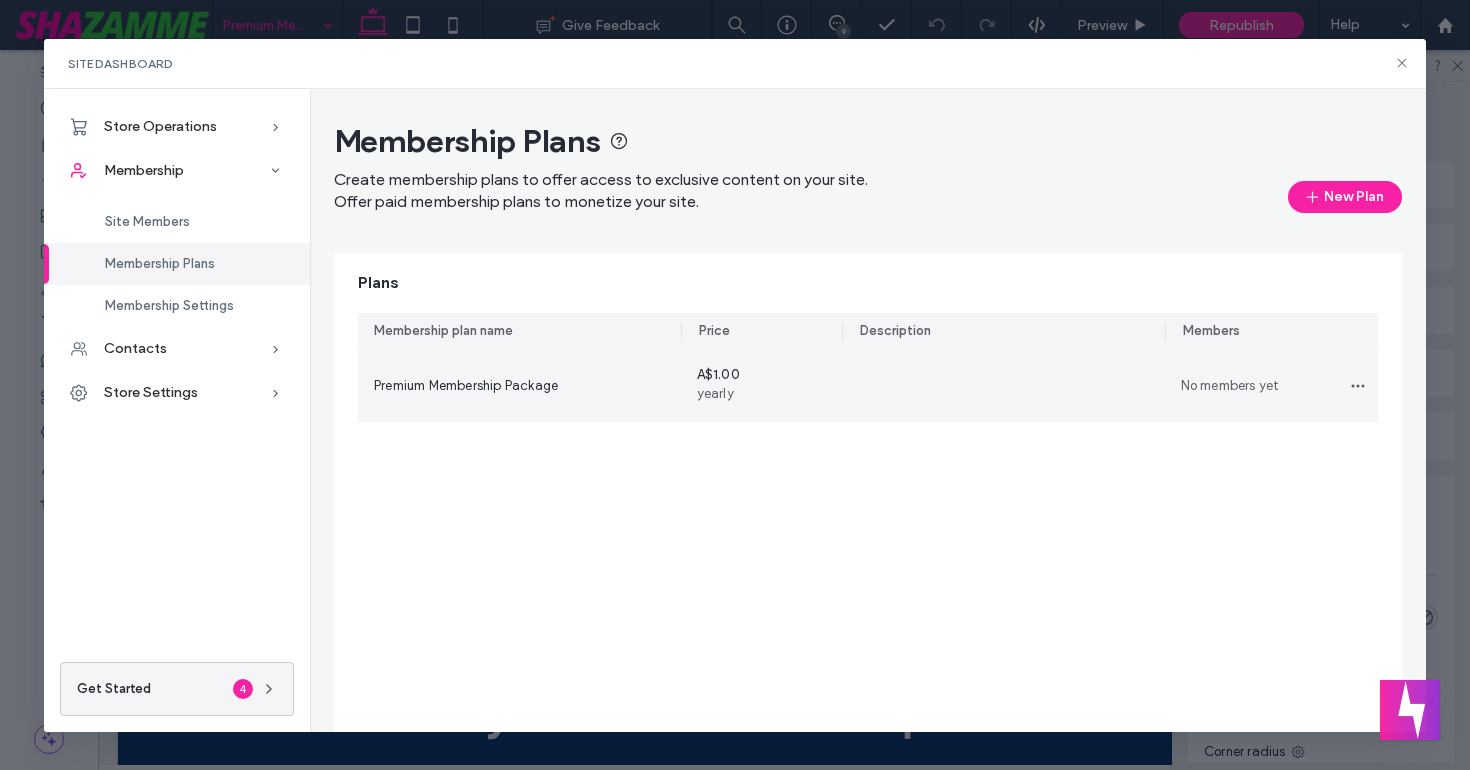 click on "A$1.00" at bounding box center (718, 374) 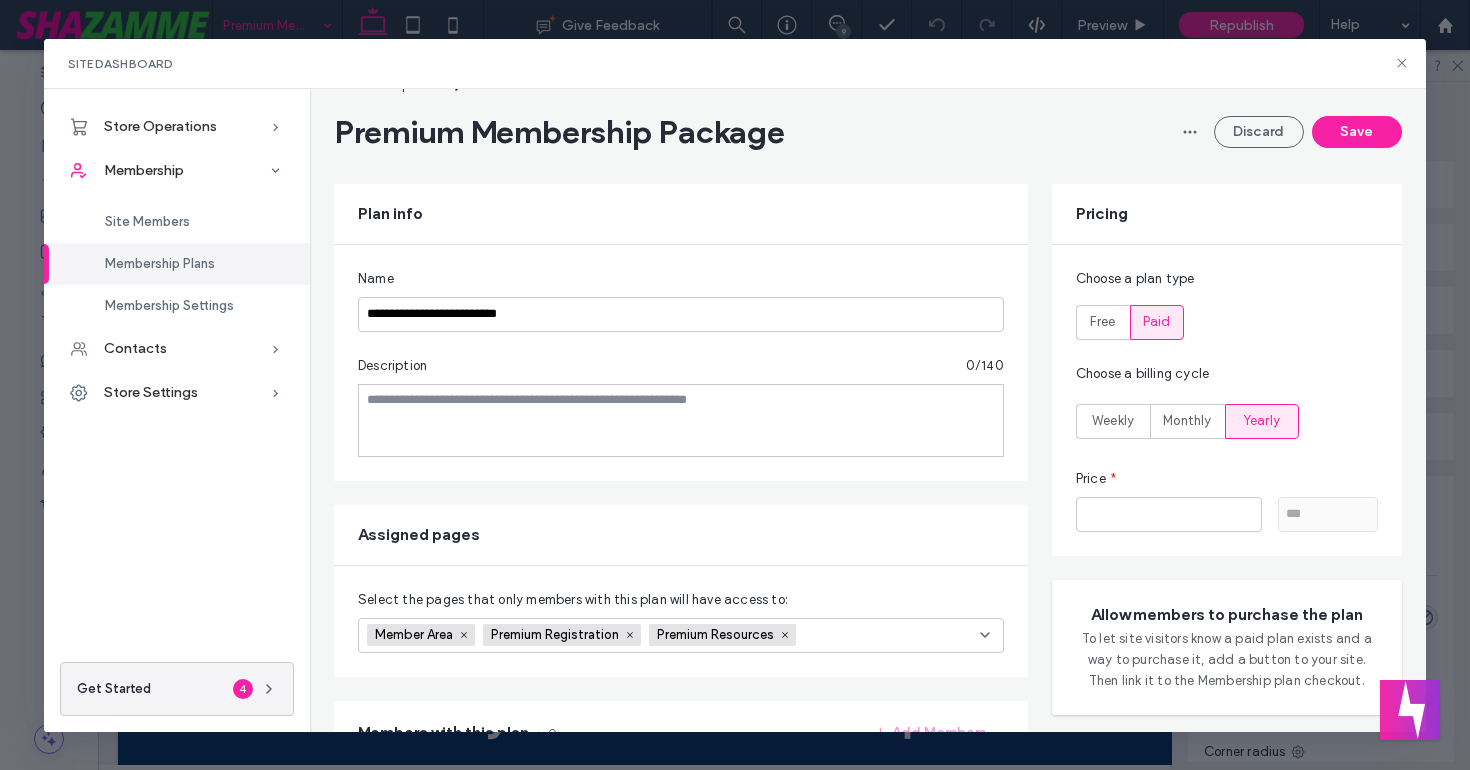 scroll, scrollTop: 0, scrollLeft: 0, axis: both 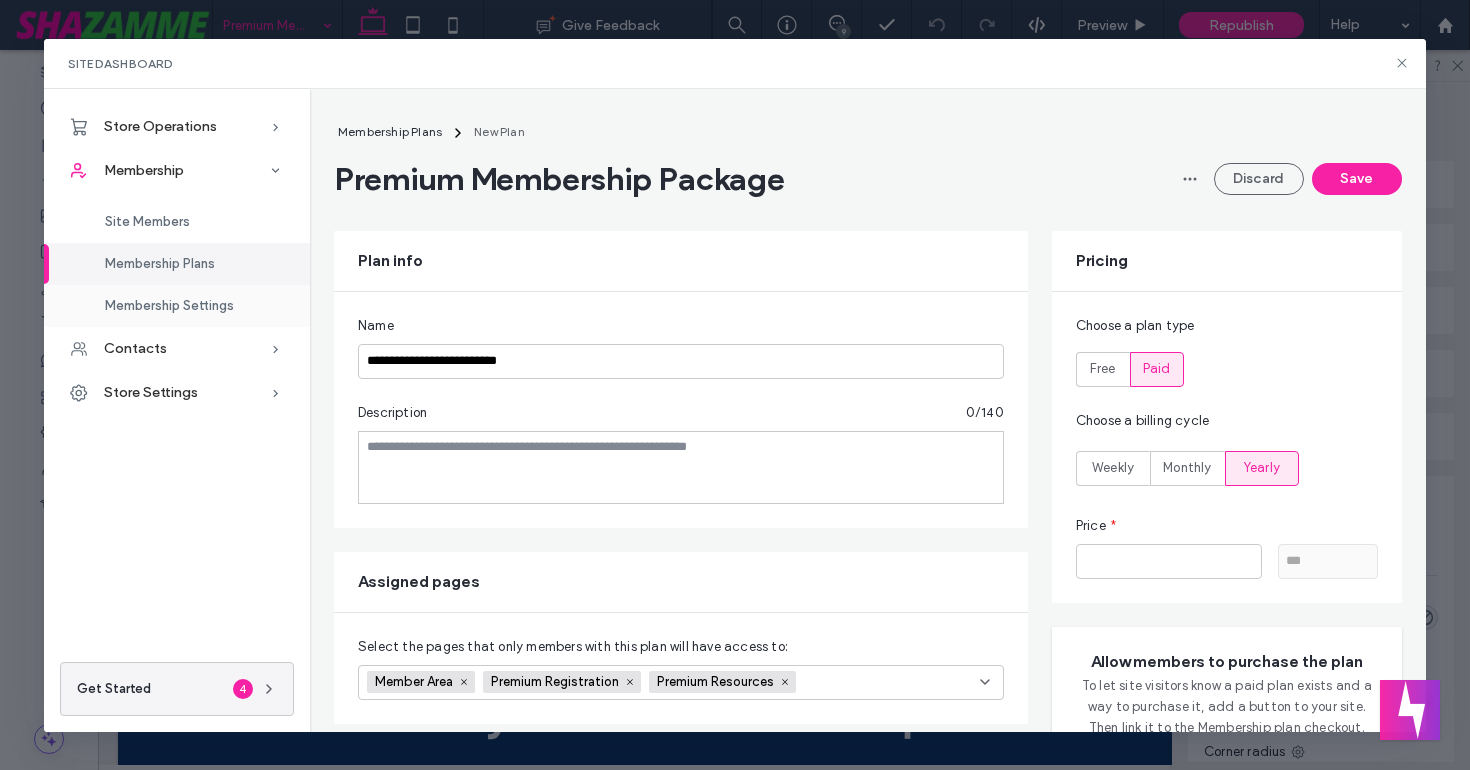 click on "Membership Settings" at bounding box center (177, 306) 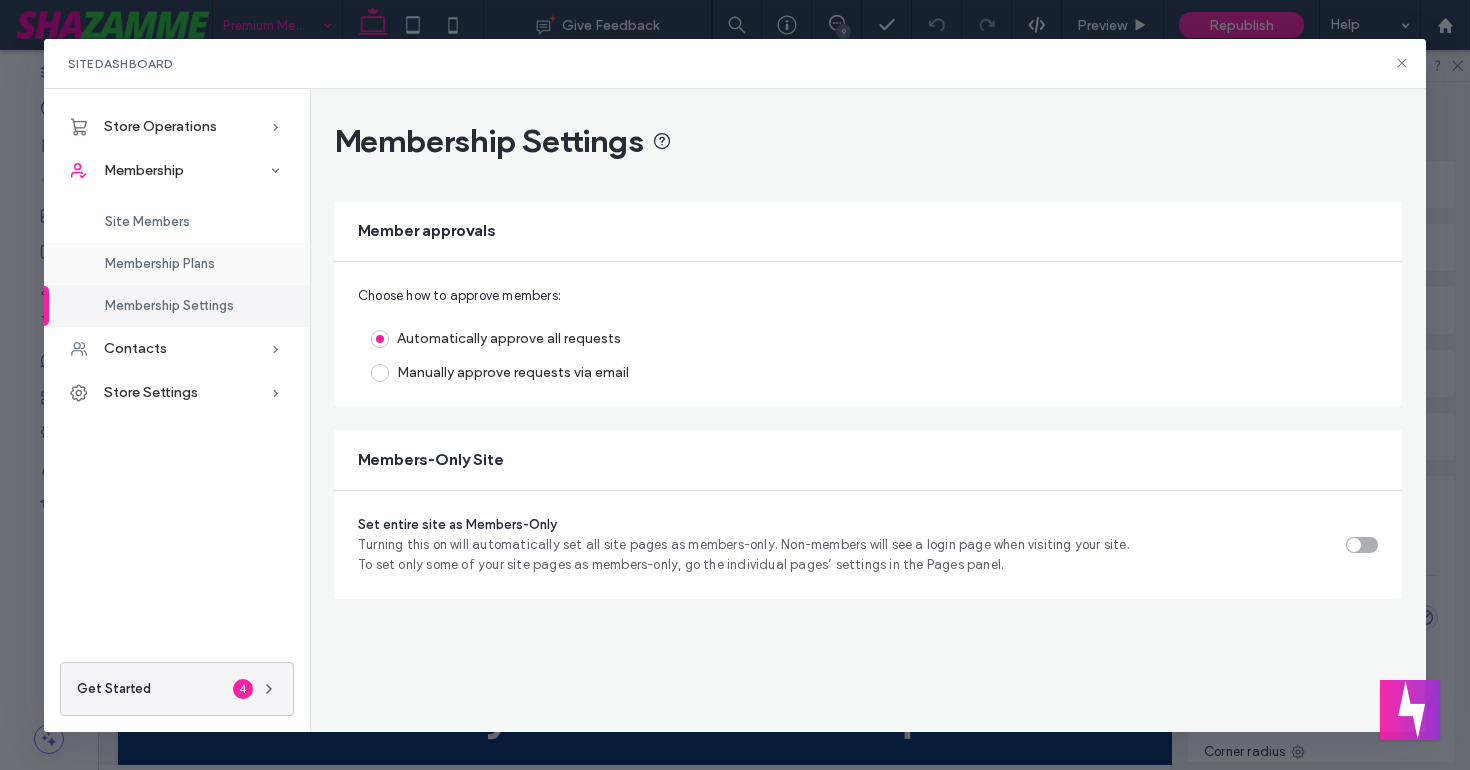 click on "Membership Plans" at bounding box center (160, 263) 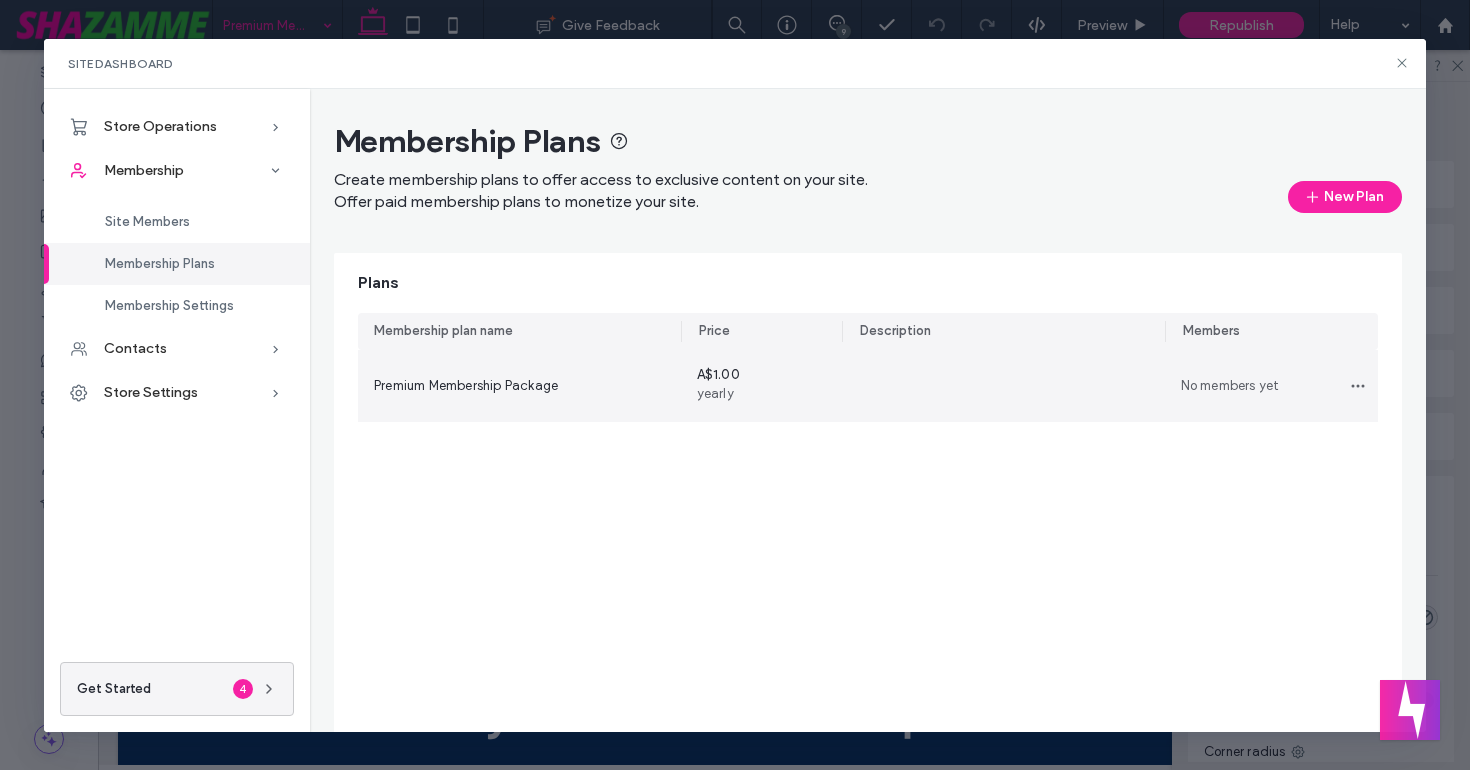click on "Premium Membership Package" at bounding box center (519, 386) 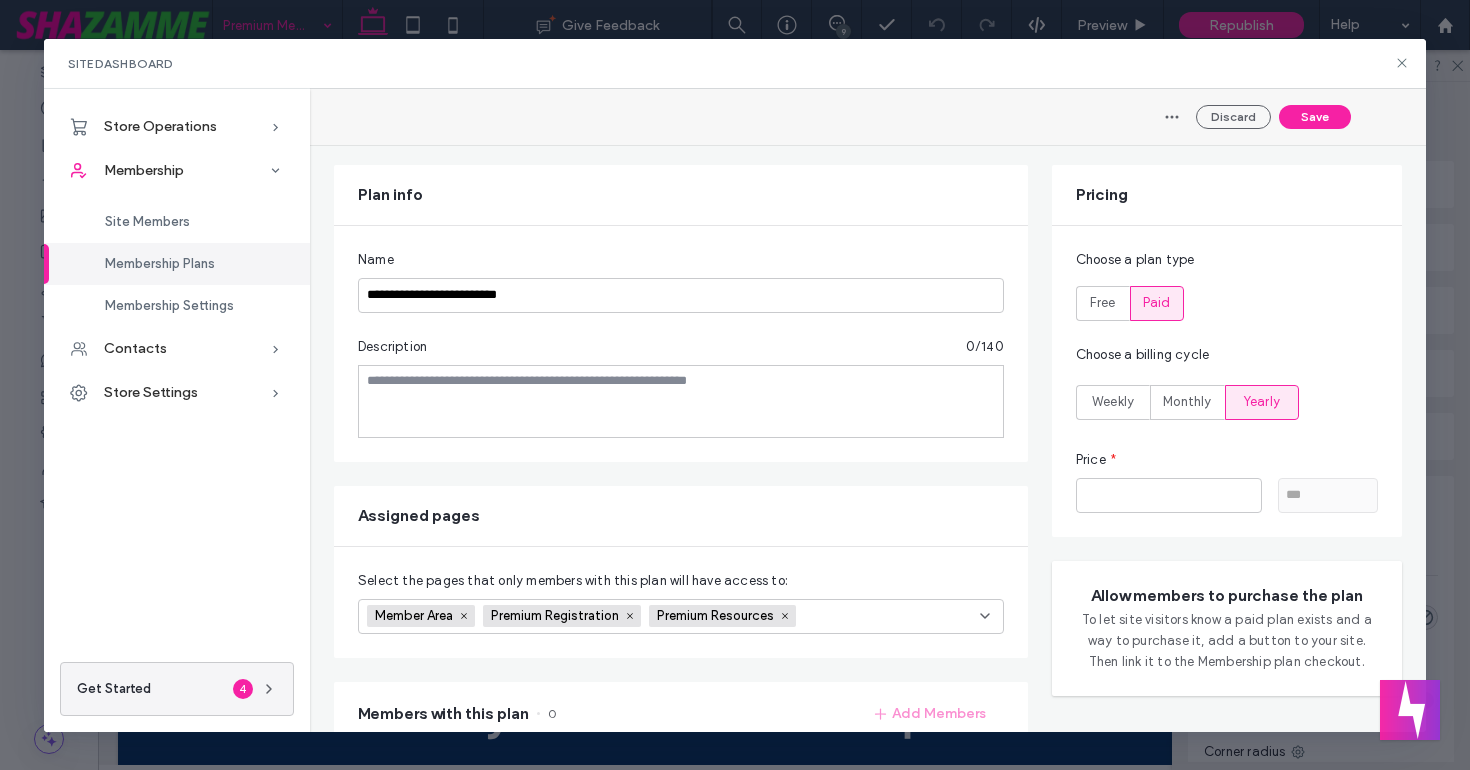 scroll, scrollTop: 0, scrollLeft: 0, axis: both 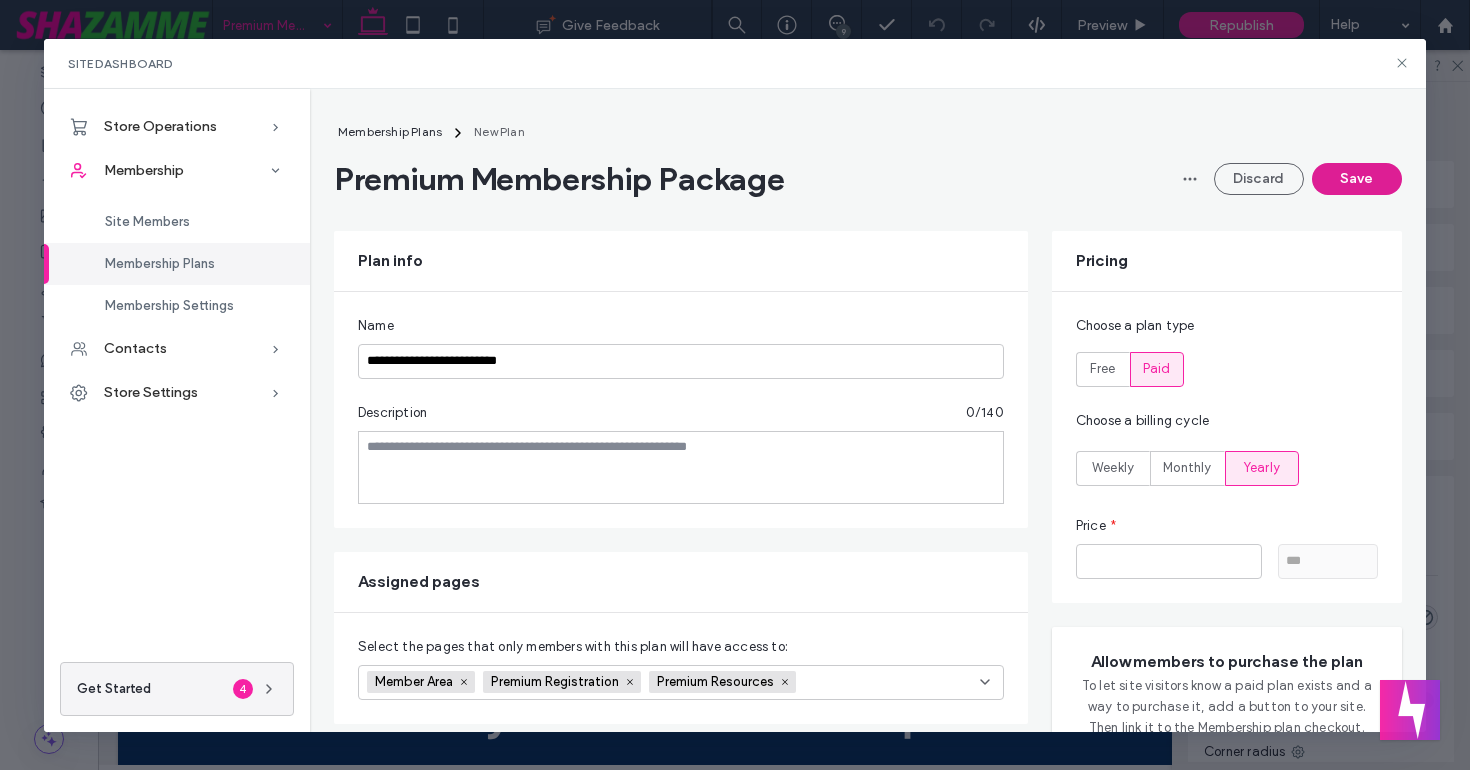 click on "Save" at bounding box center (1357, 179) 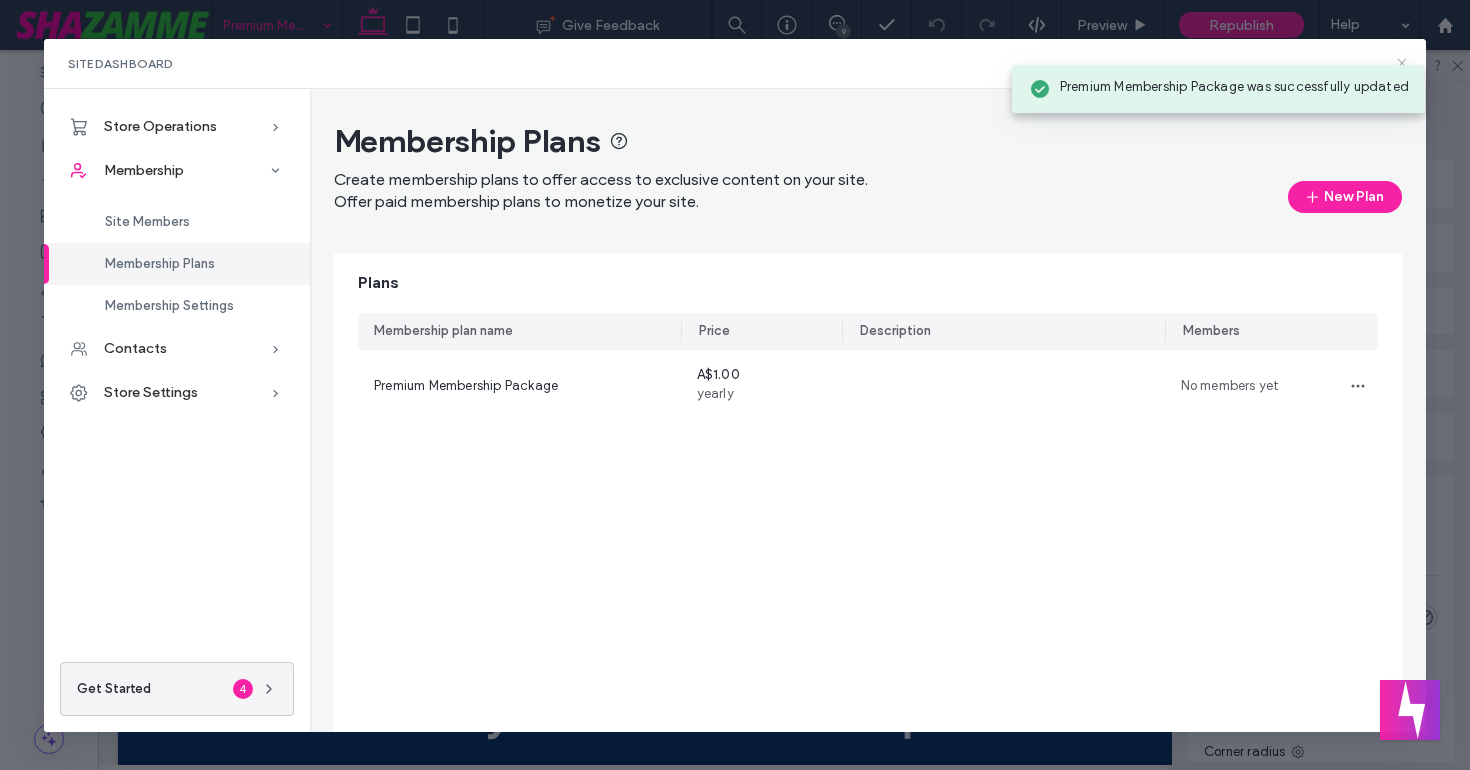click 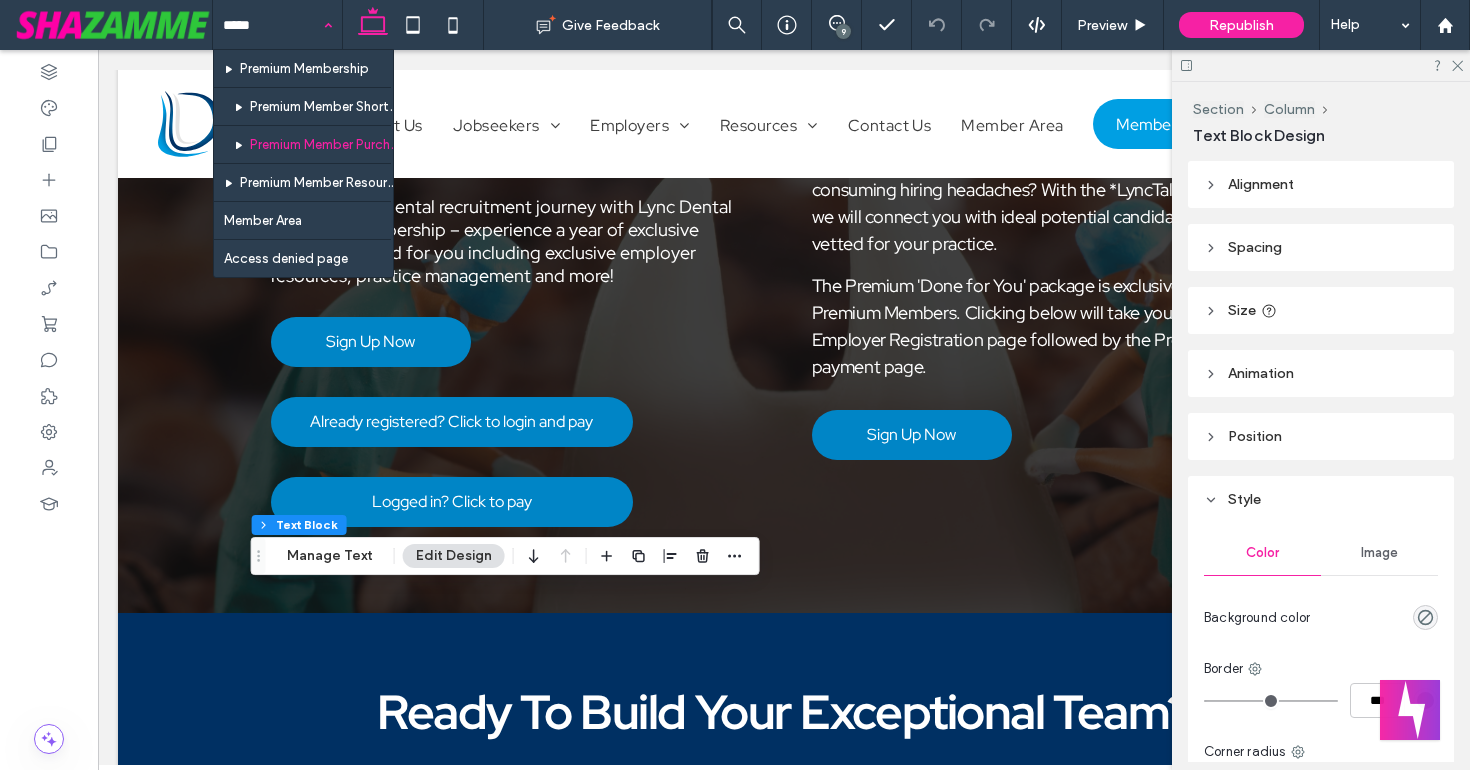 type on "******" 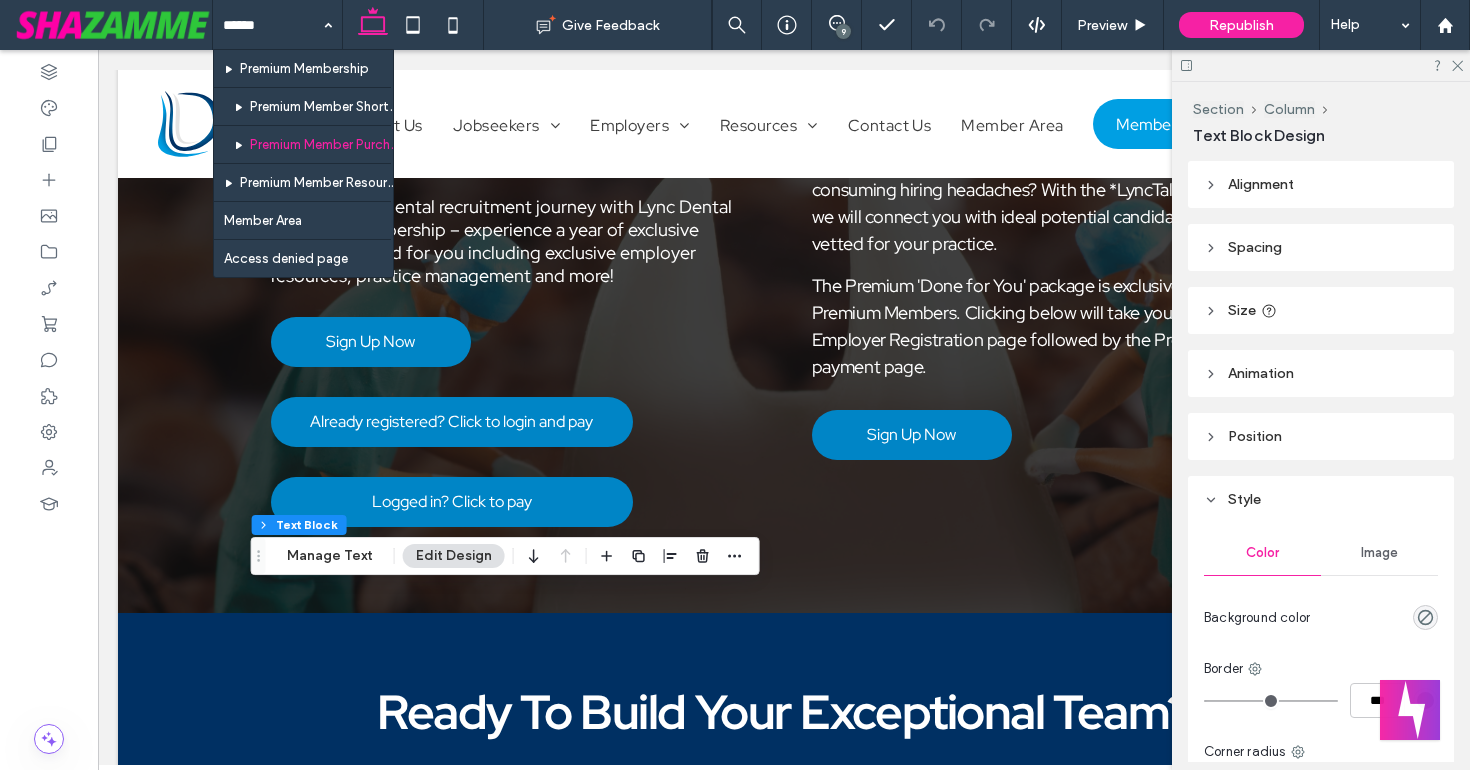 type 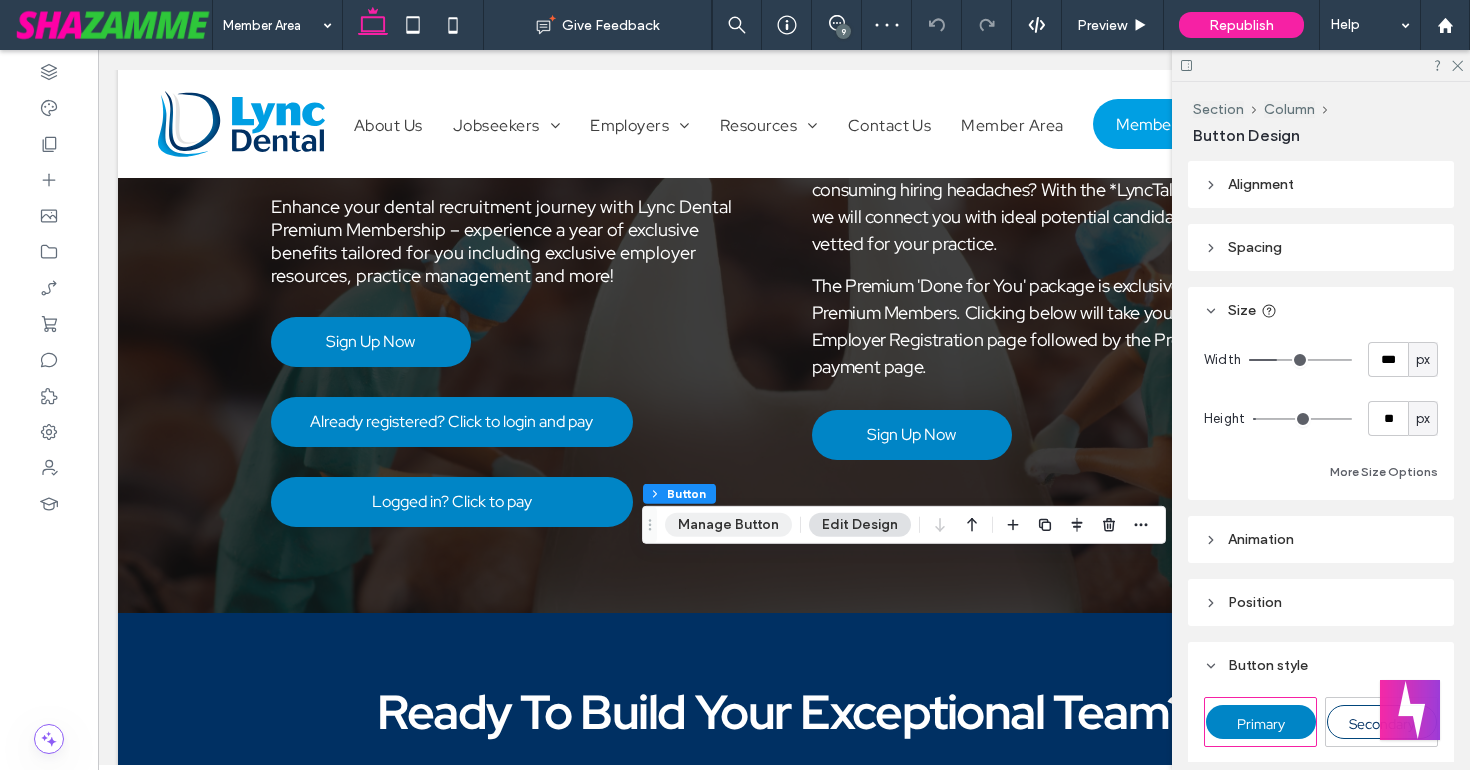 click on "Manage Button" at bounding box center [728, 525] 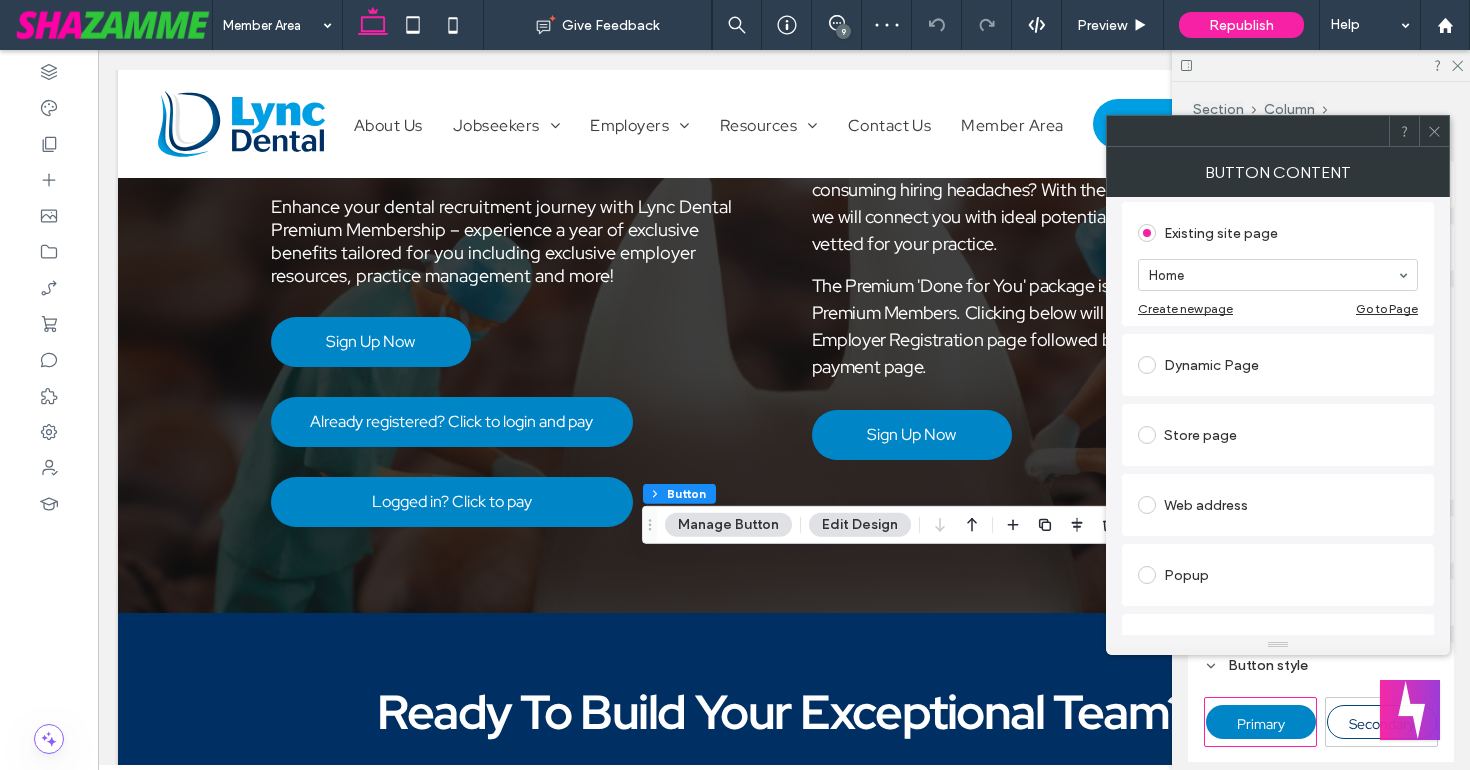 scroll, scrollTop: 313, scrollLeft: 0, axis: vertical 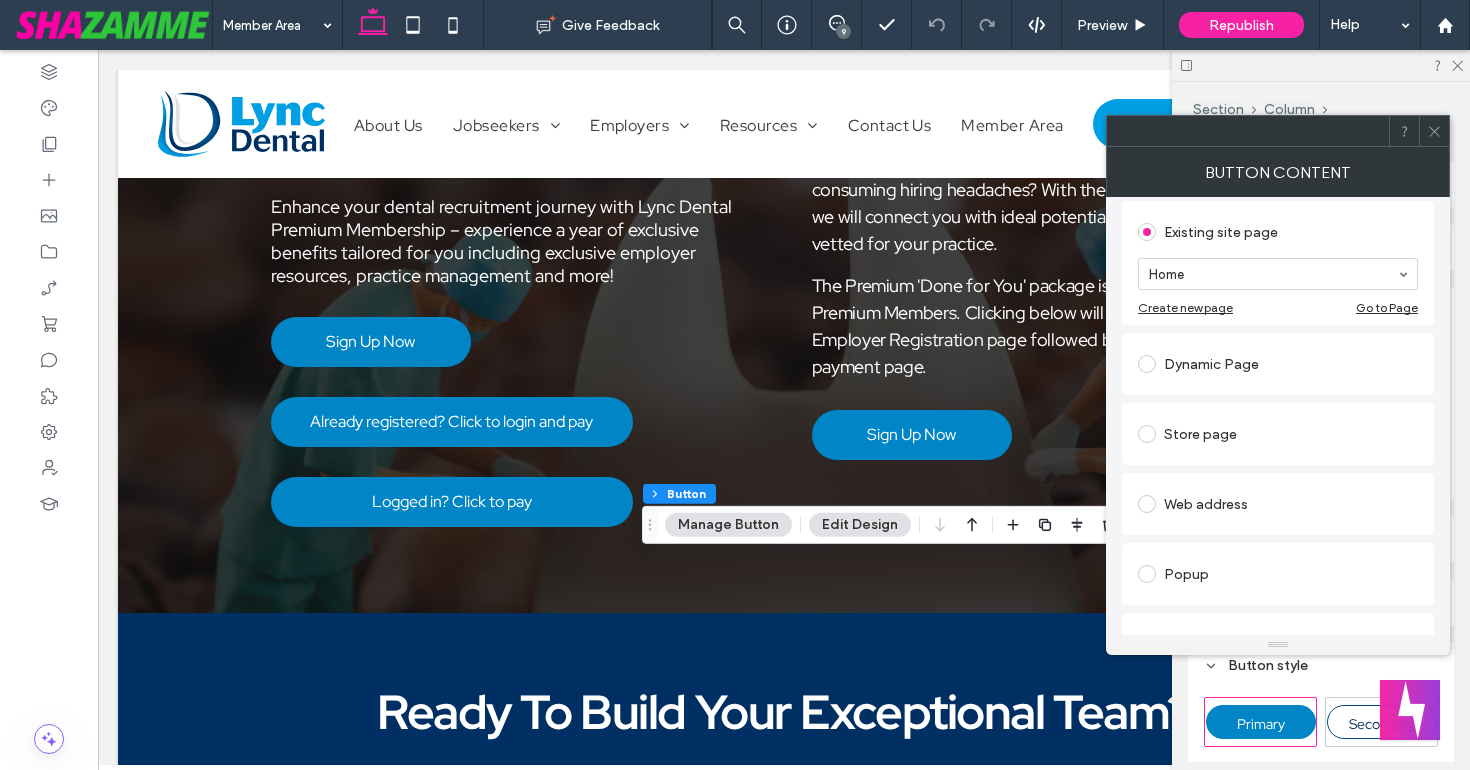 click on "Home" at bounding box center (1278, 274) 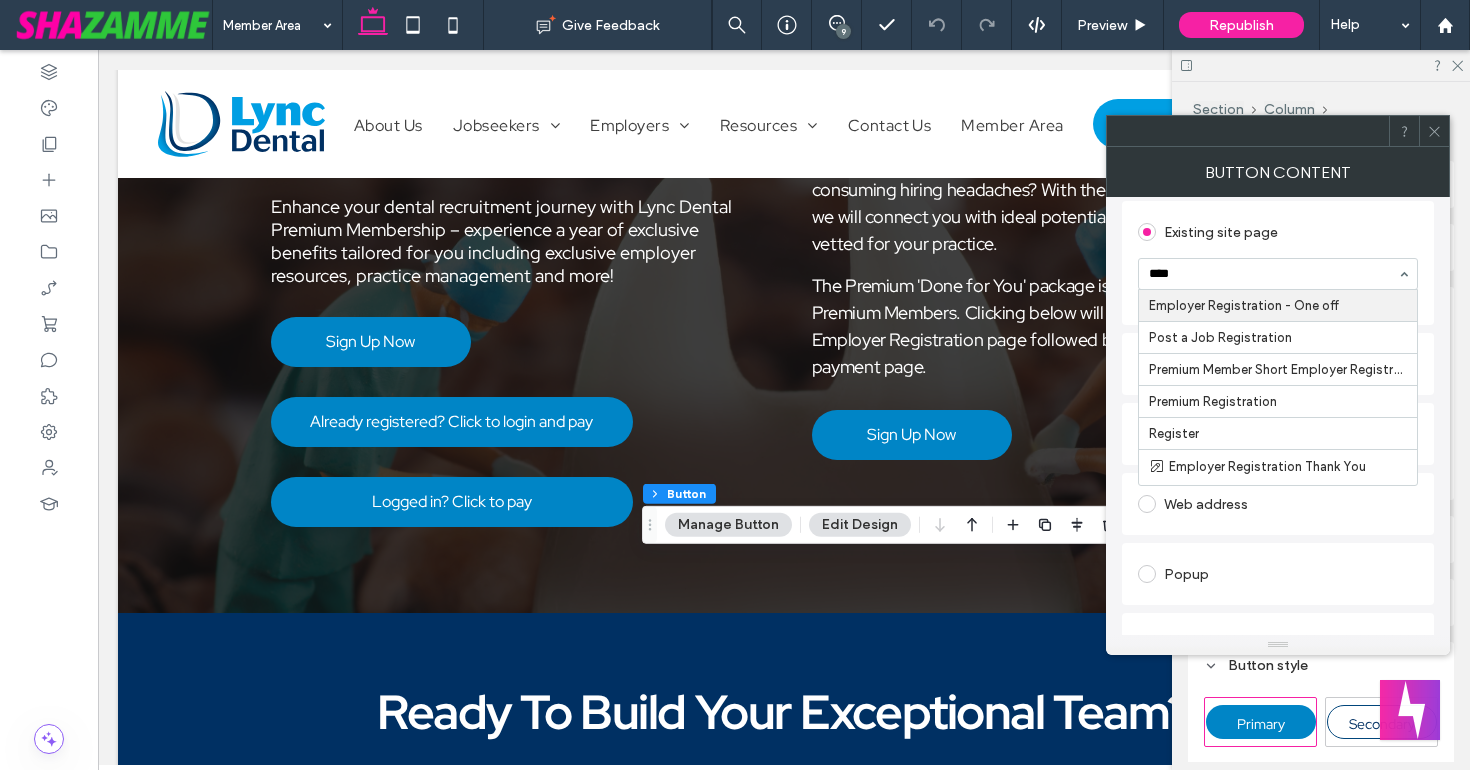 type on "*****" 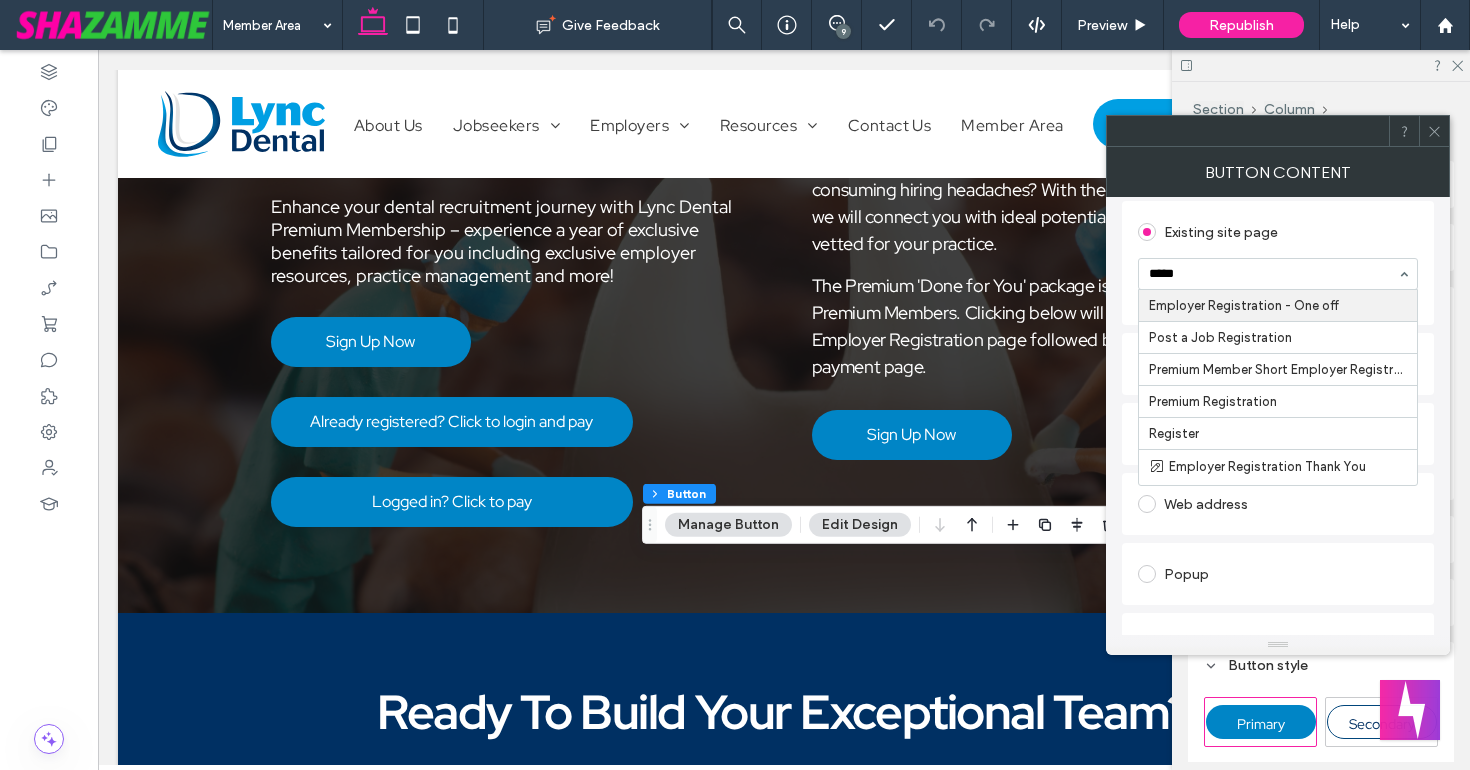 scroll, scrollTop: 315, scrollLeft: 0, axis: vertical 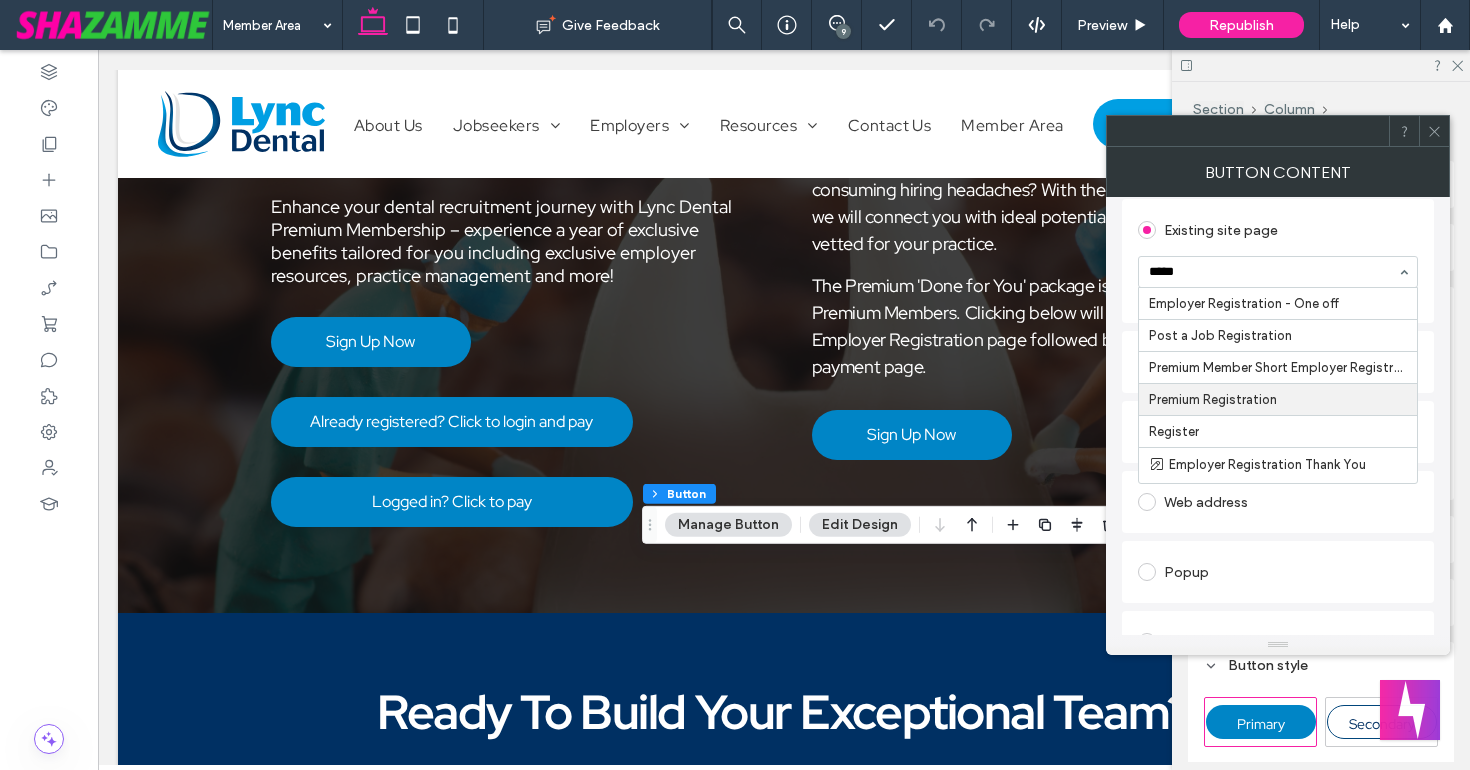 type 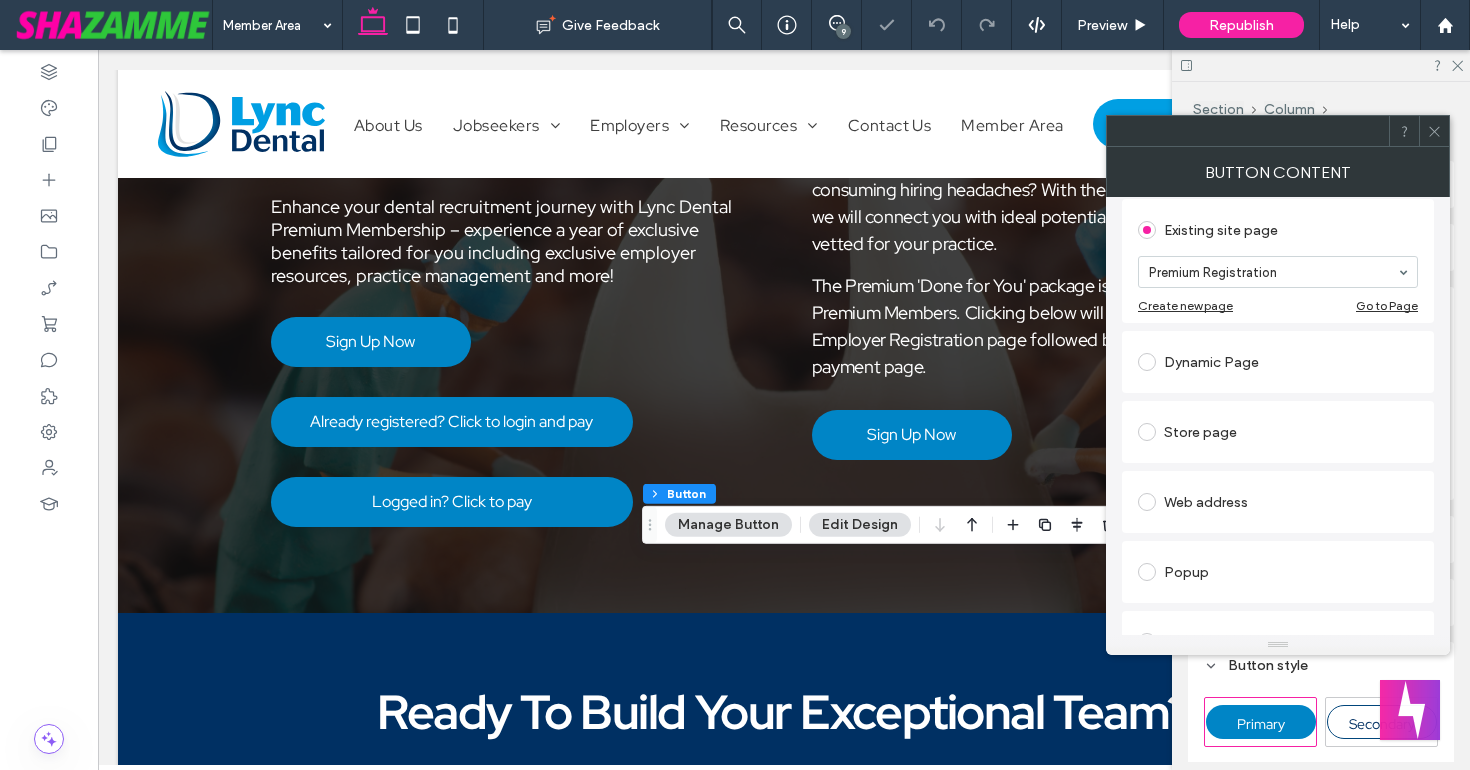 click 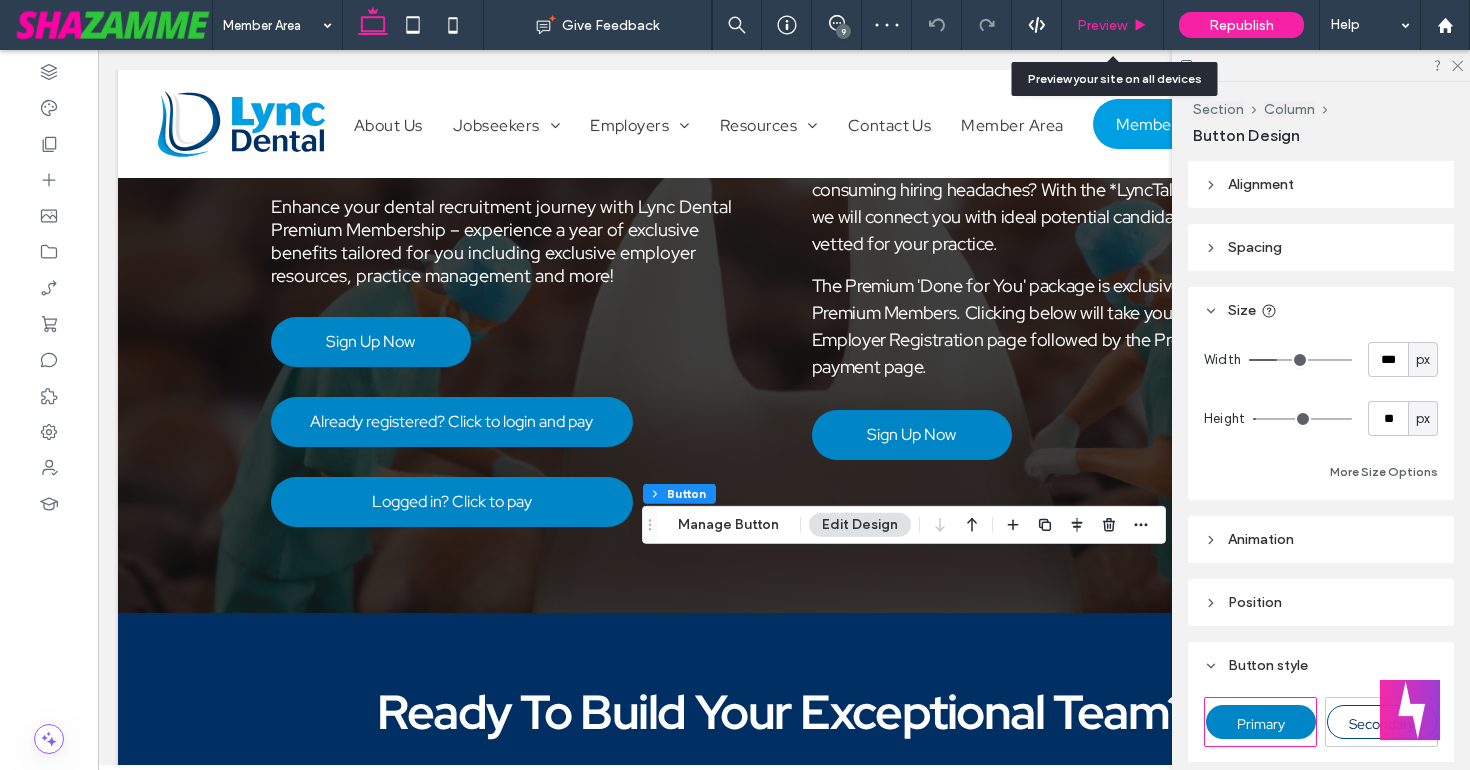 click on "Preview" at bounding box center (1102, 25) 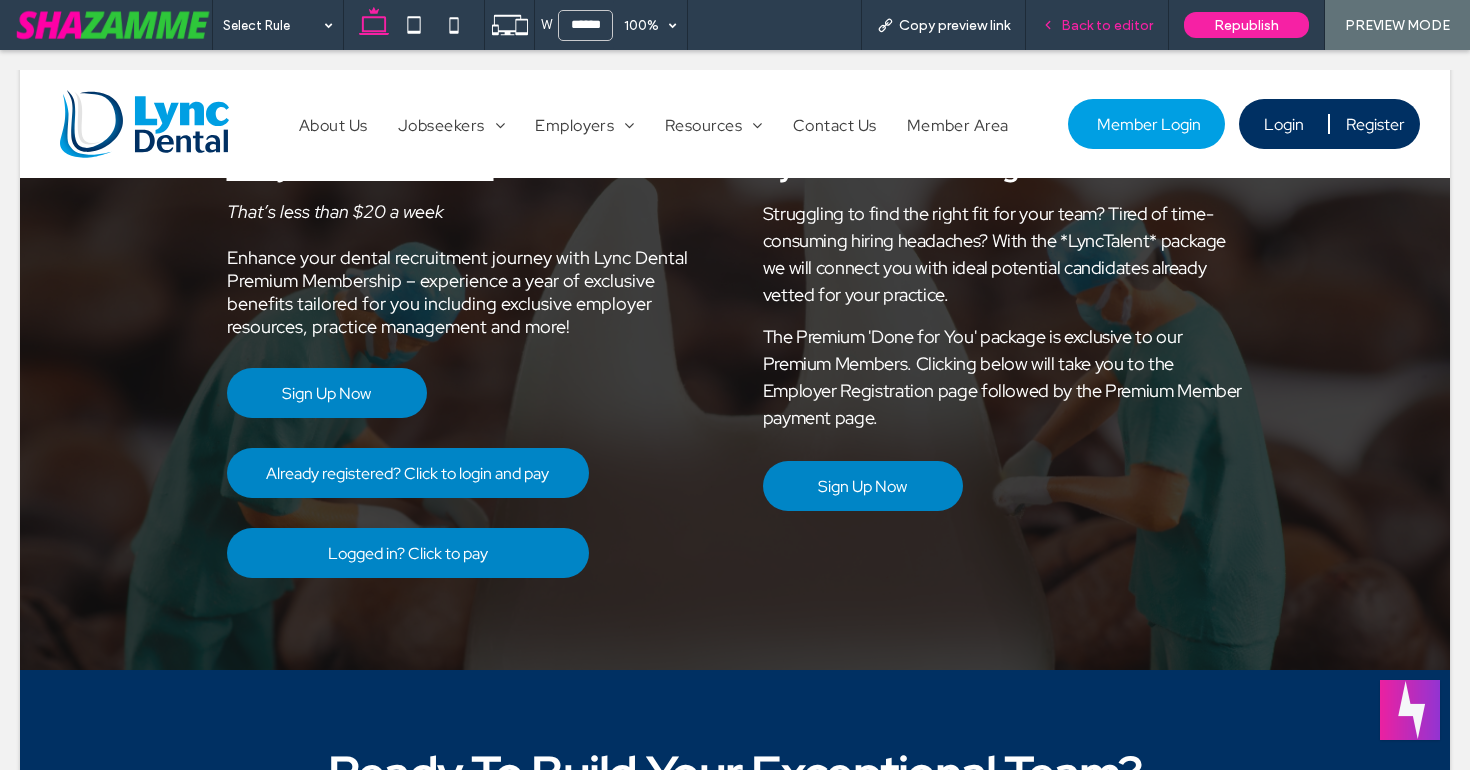 click on "Back to editor" at bounding box center (1107, 25) 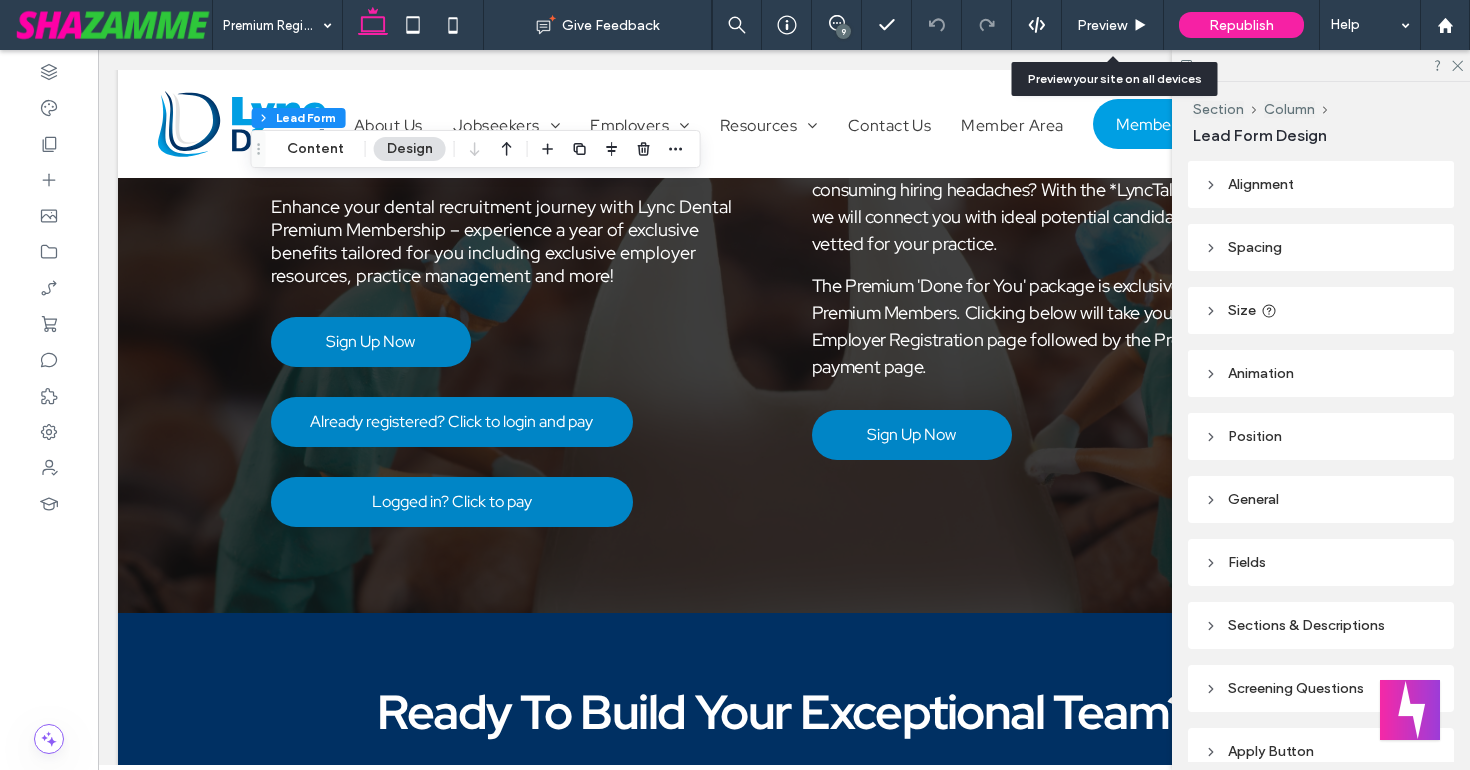 scroll, scrollTop: 103, scrollLeft: 0, axis: vertical 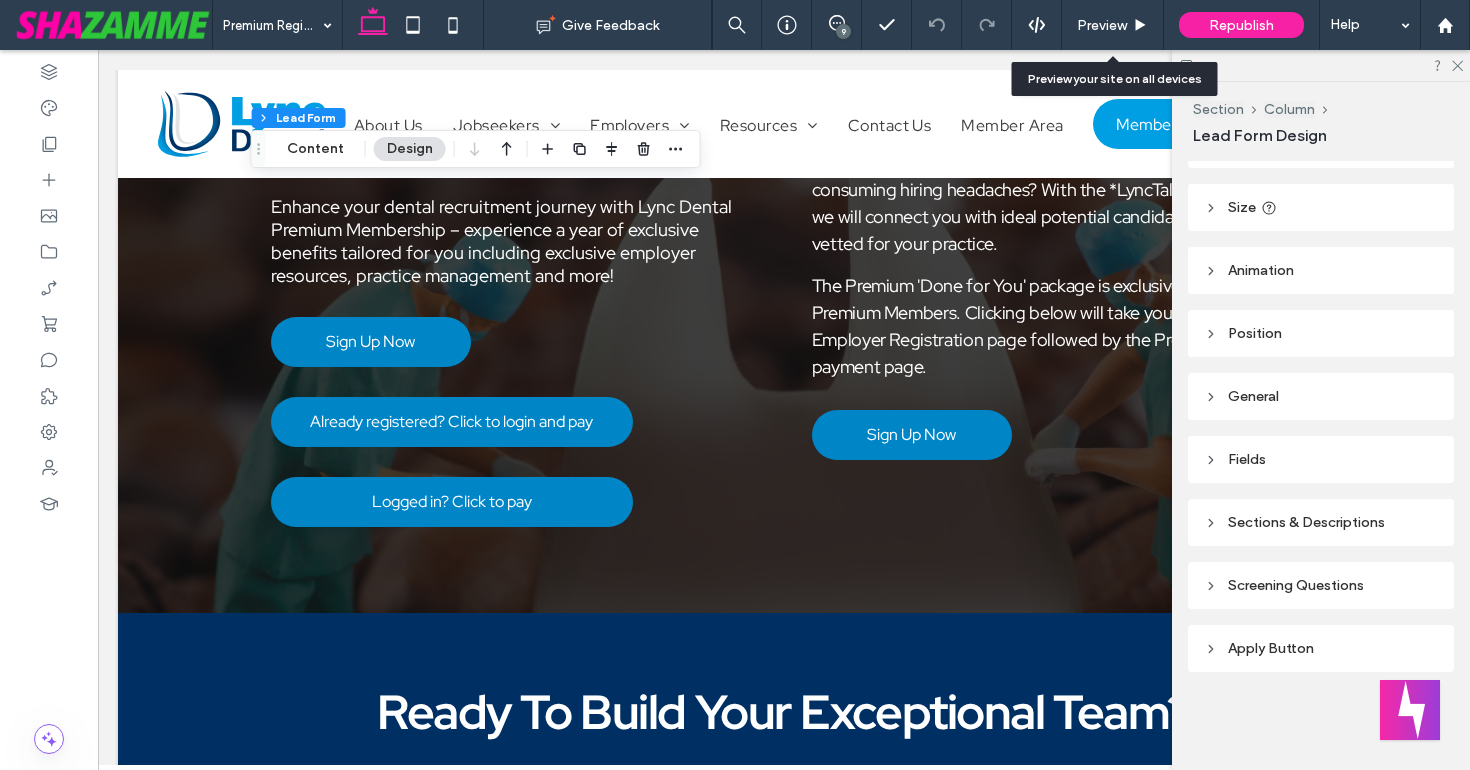 click on "Screening Questions" at bounding box center [1321, 585] 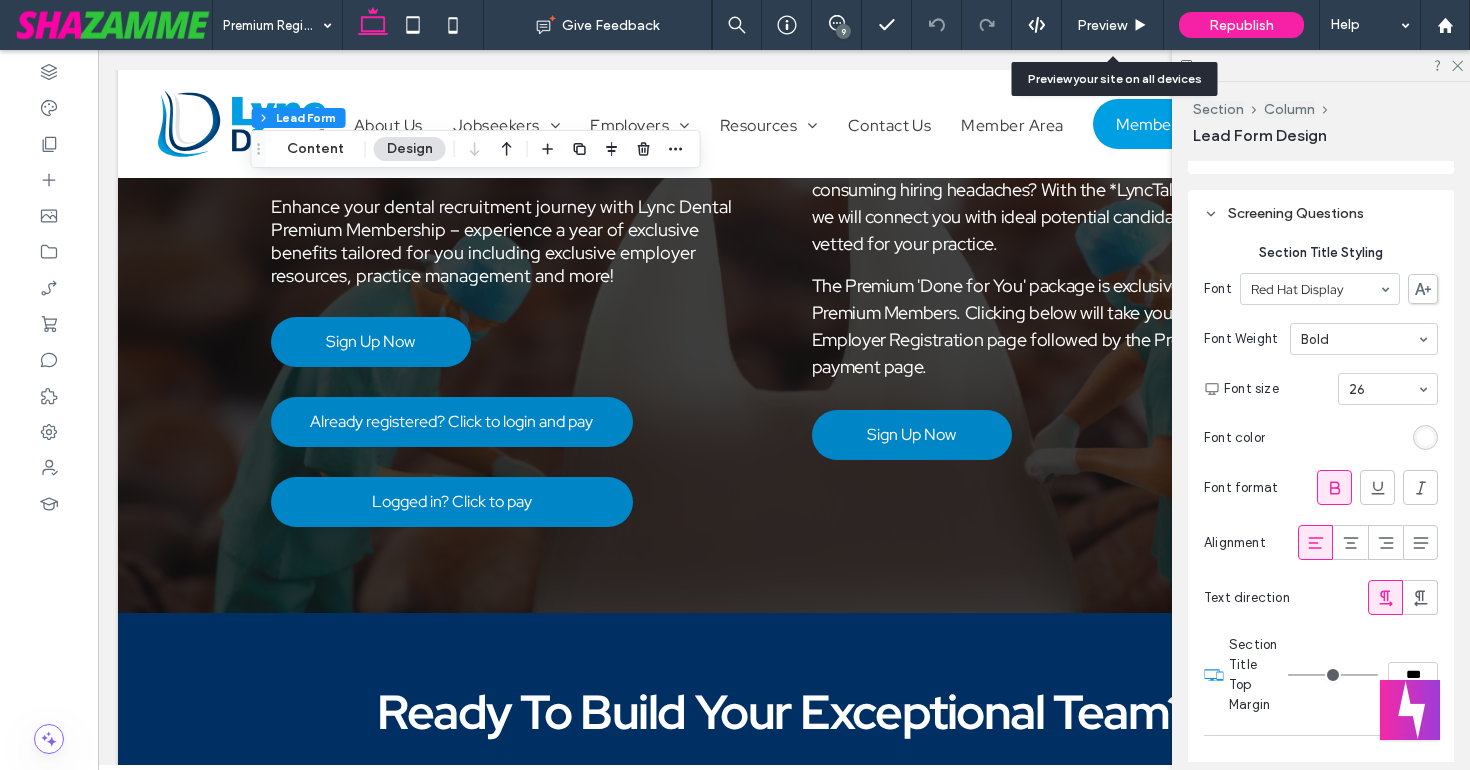 scroll, scrollTop: 481, scrollLeft: 0, axis: vertical 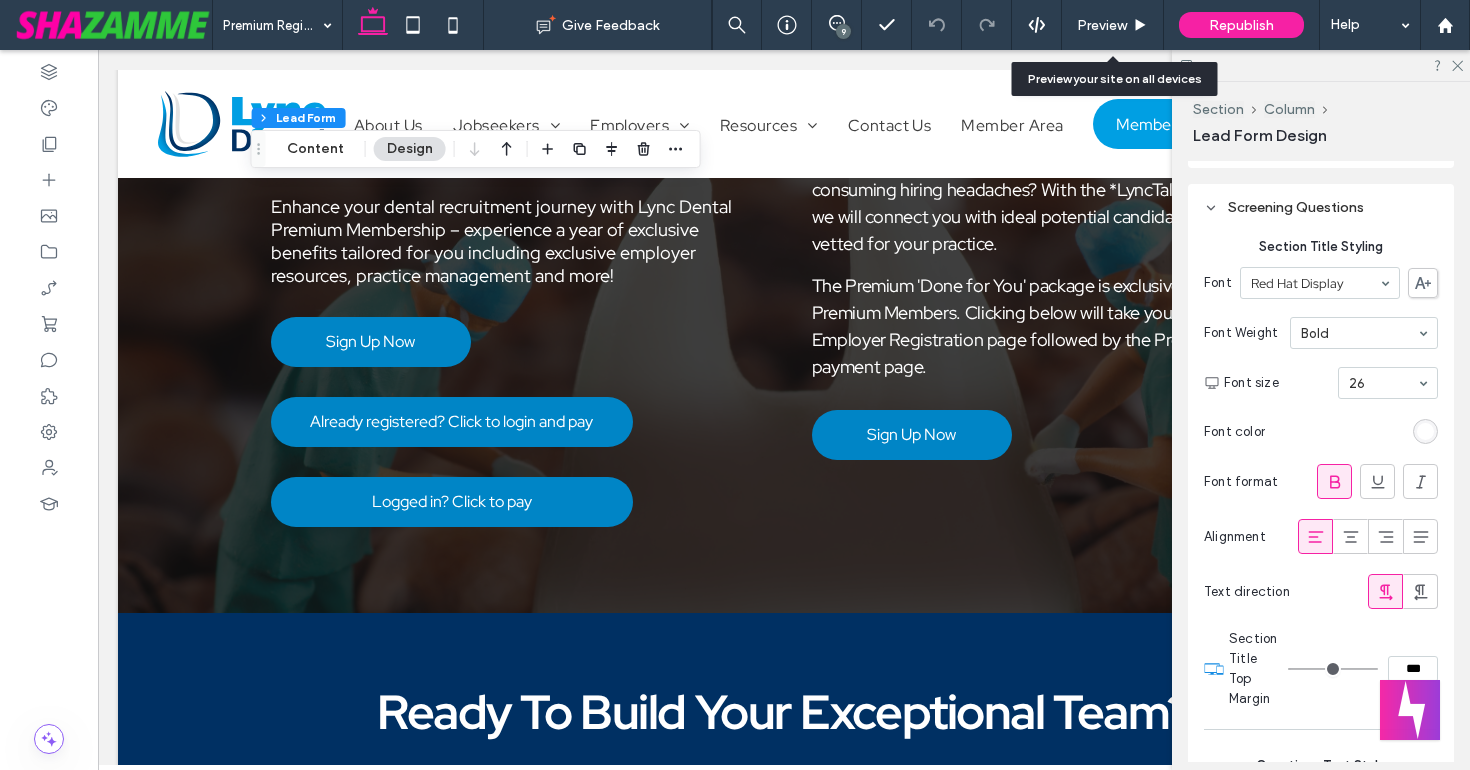 click at bounding box center [1425, 431] 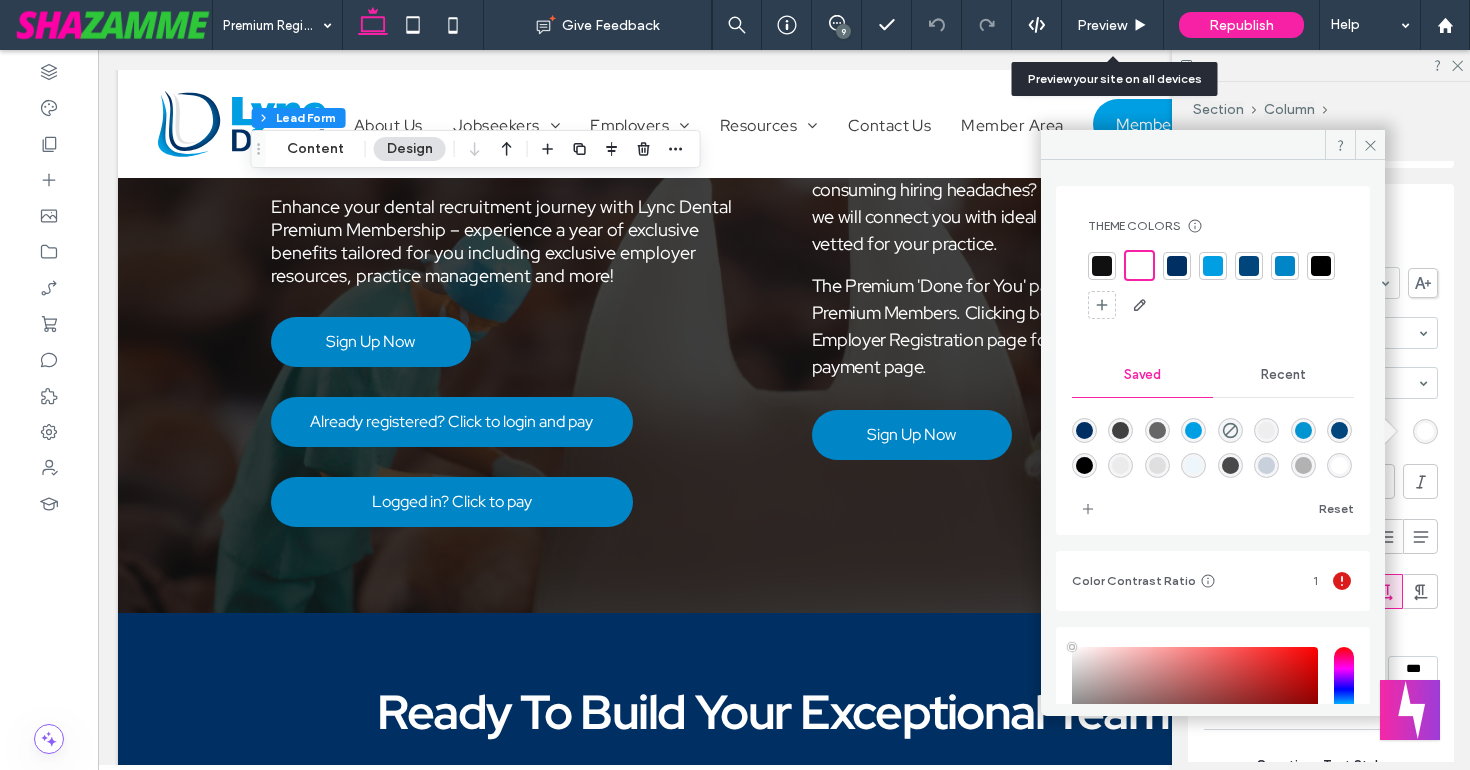 click at bounding box center (1177, 266) 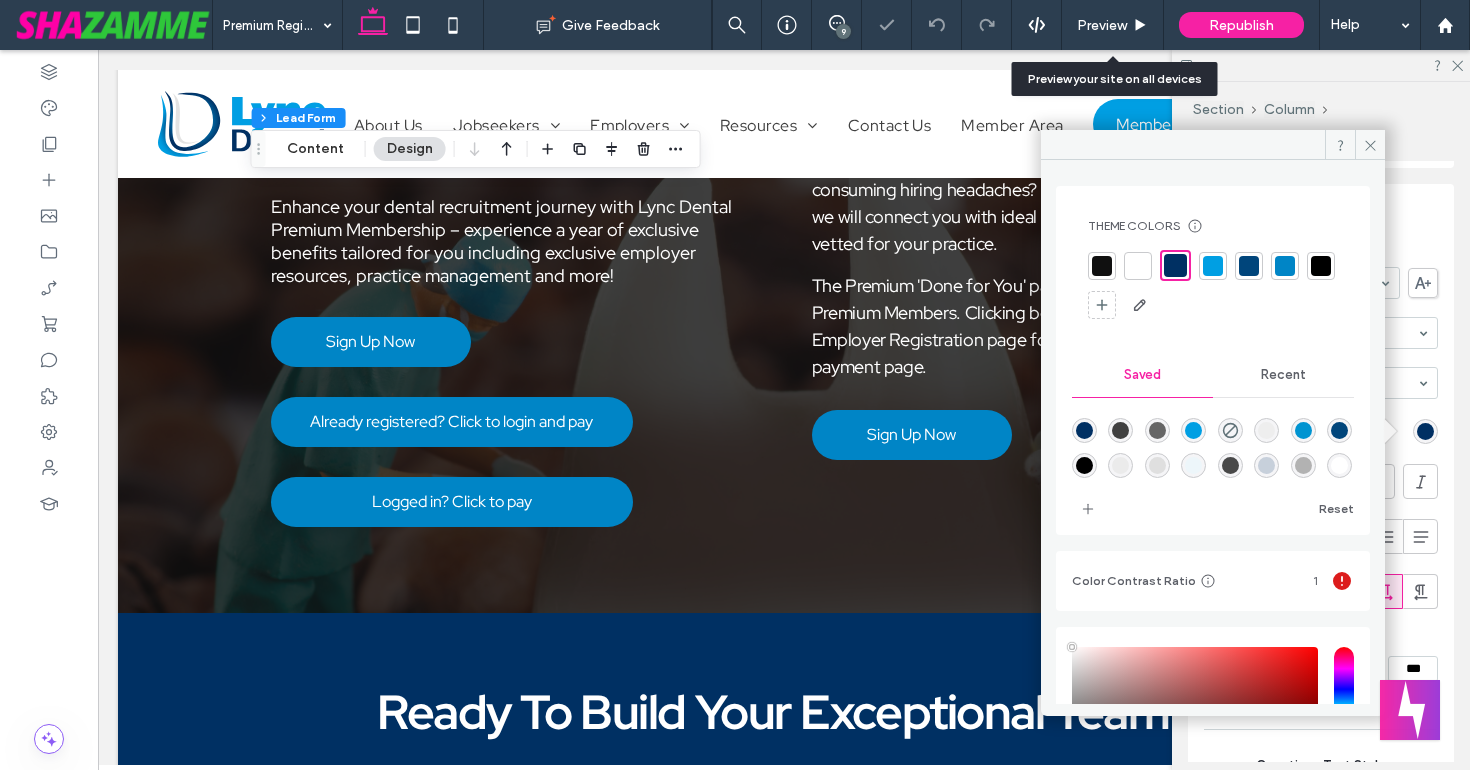 click 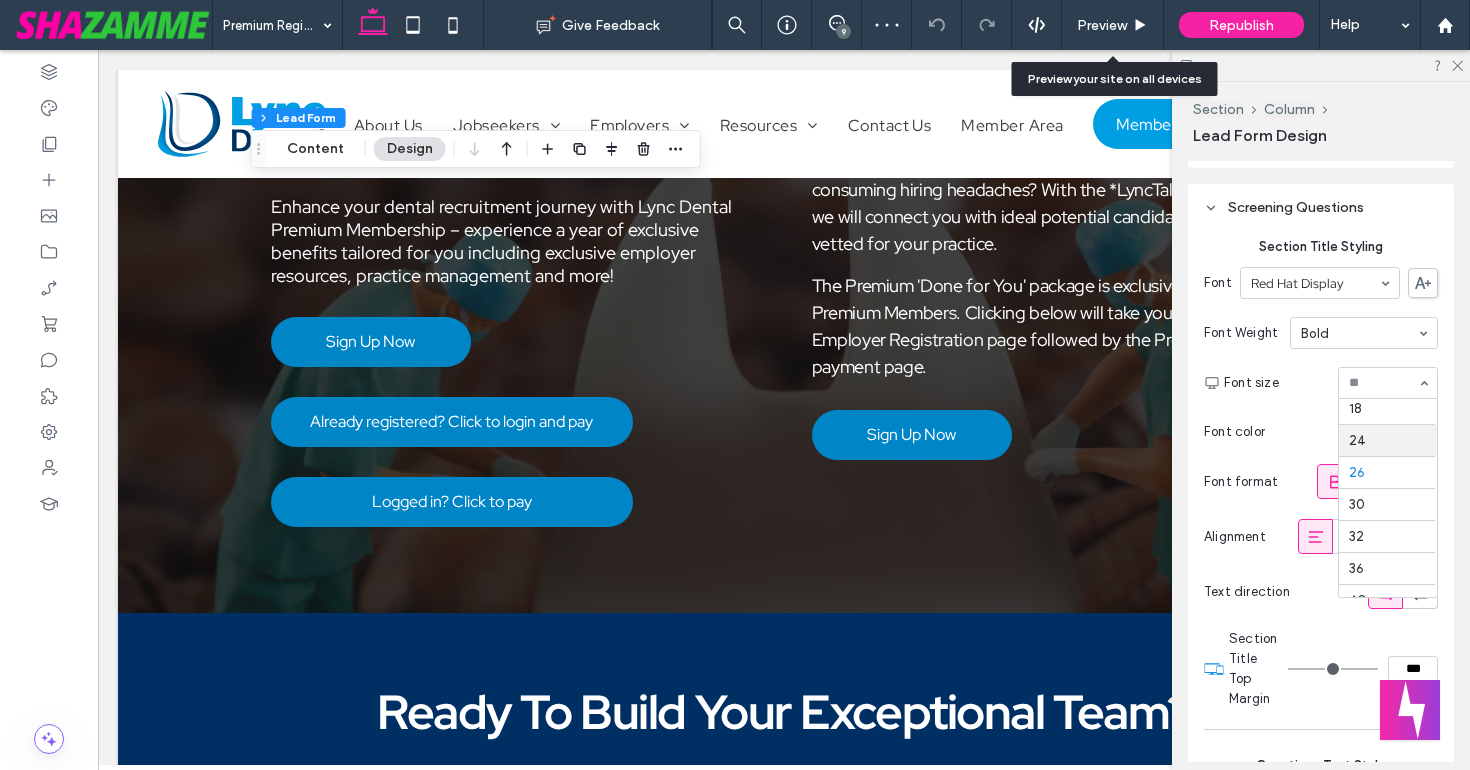 scroll, scrollTop: 236, scrollLeft: 0, axis: vertical 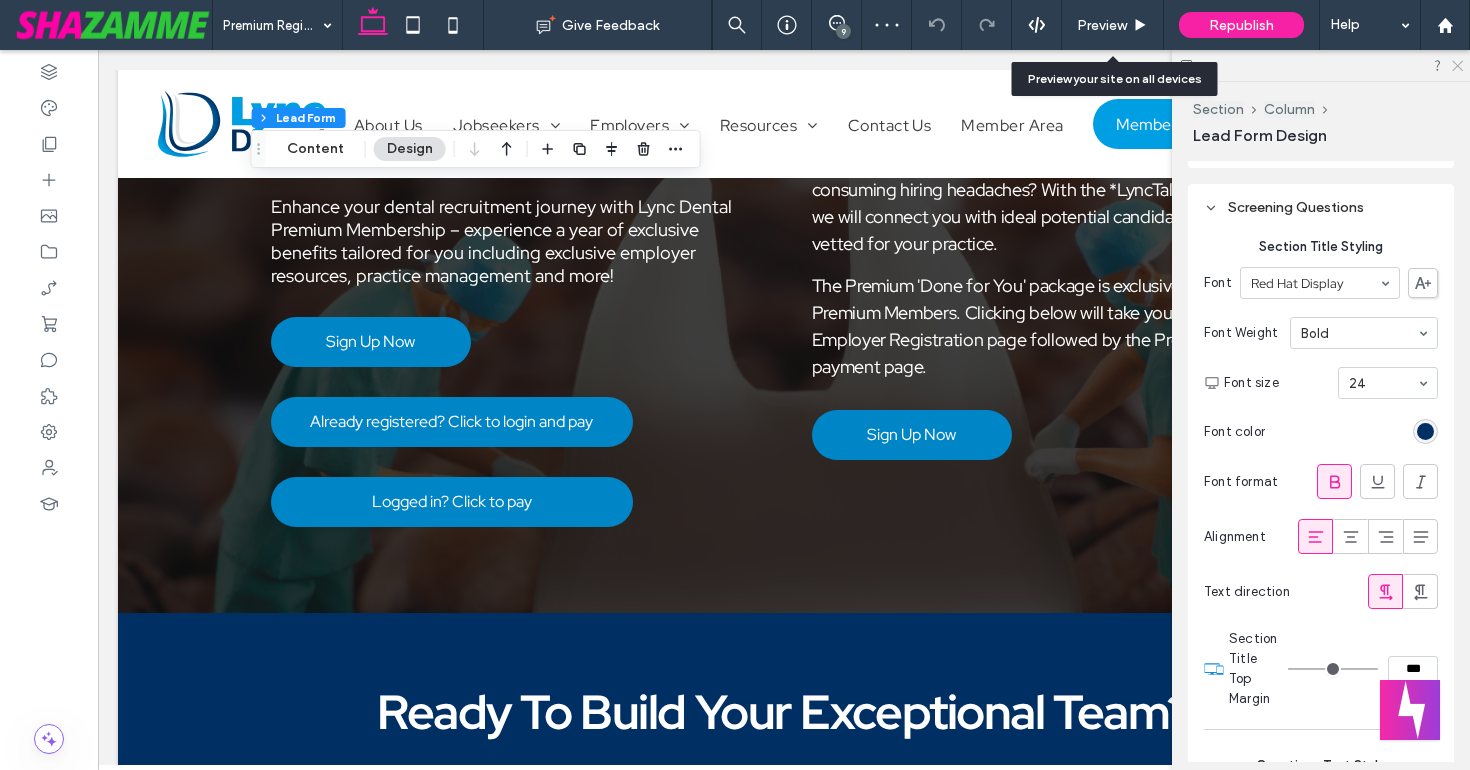 click 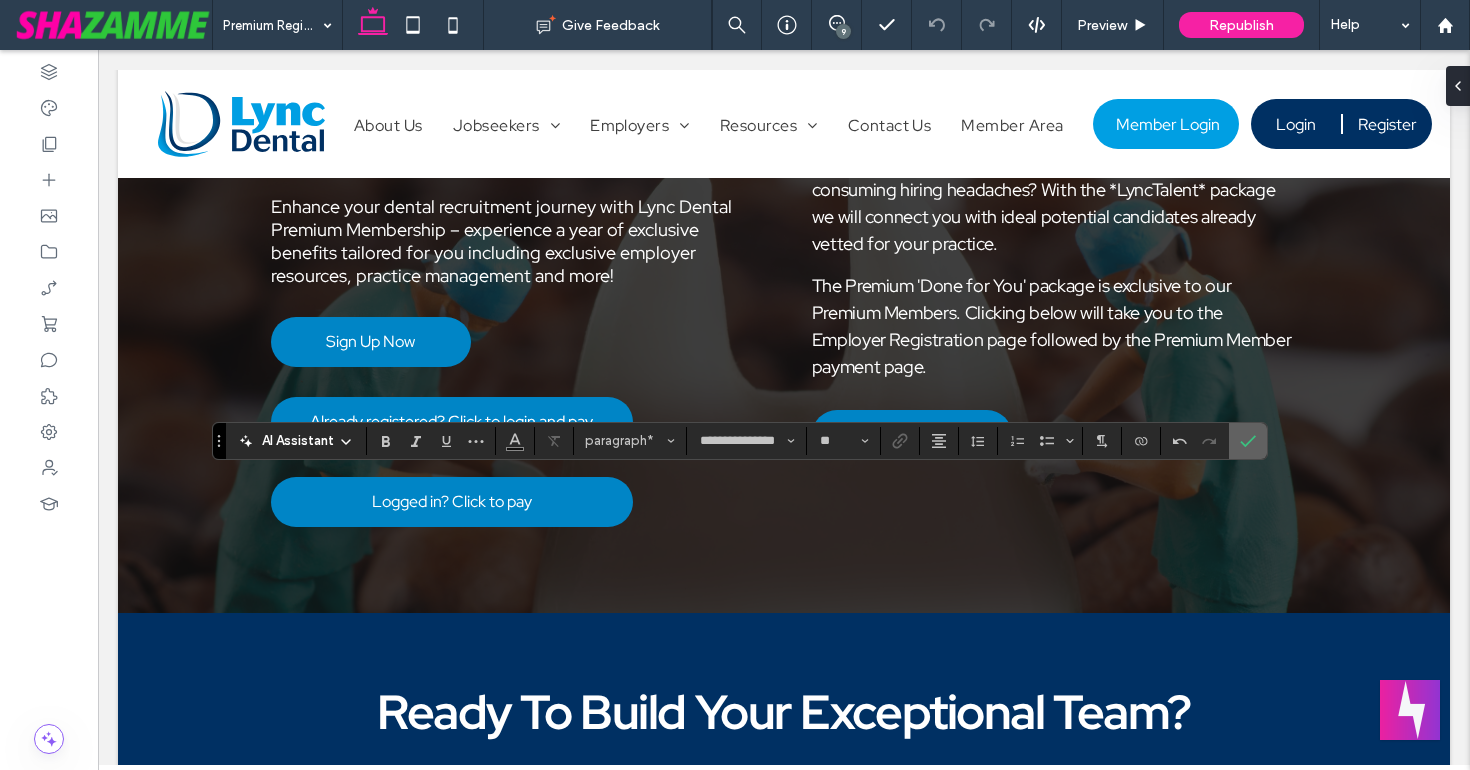 click at bounding box center [1248, 441] 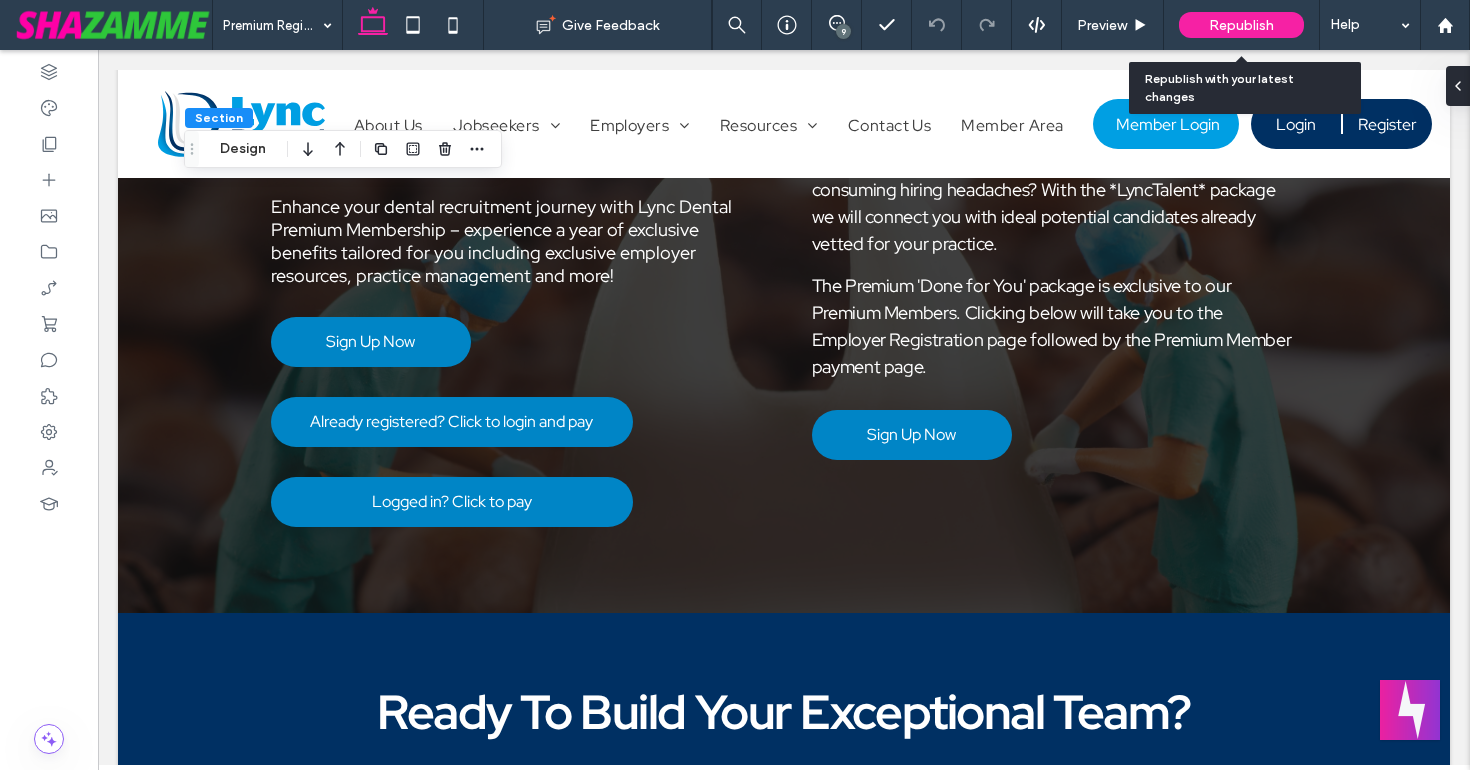 click on "Republish" at bounding box center [1241, 25] 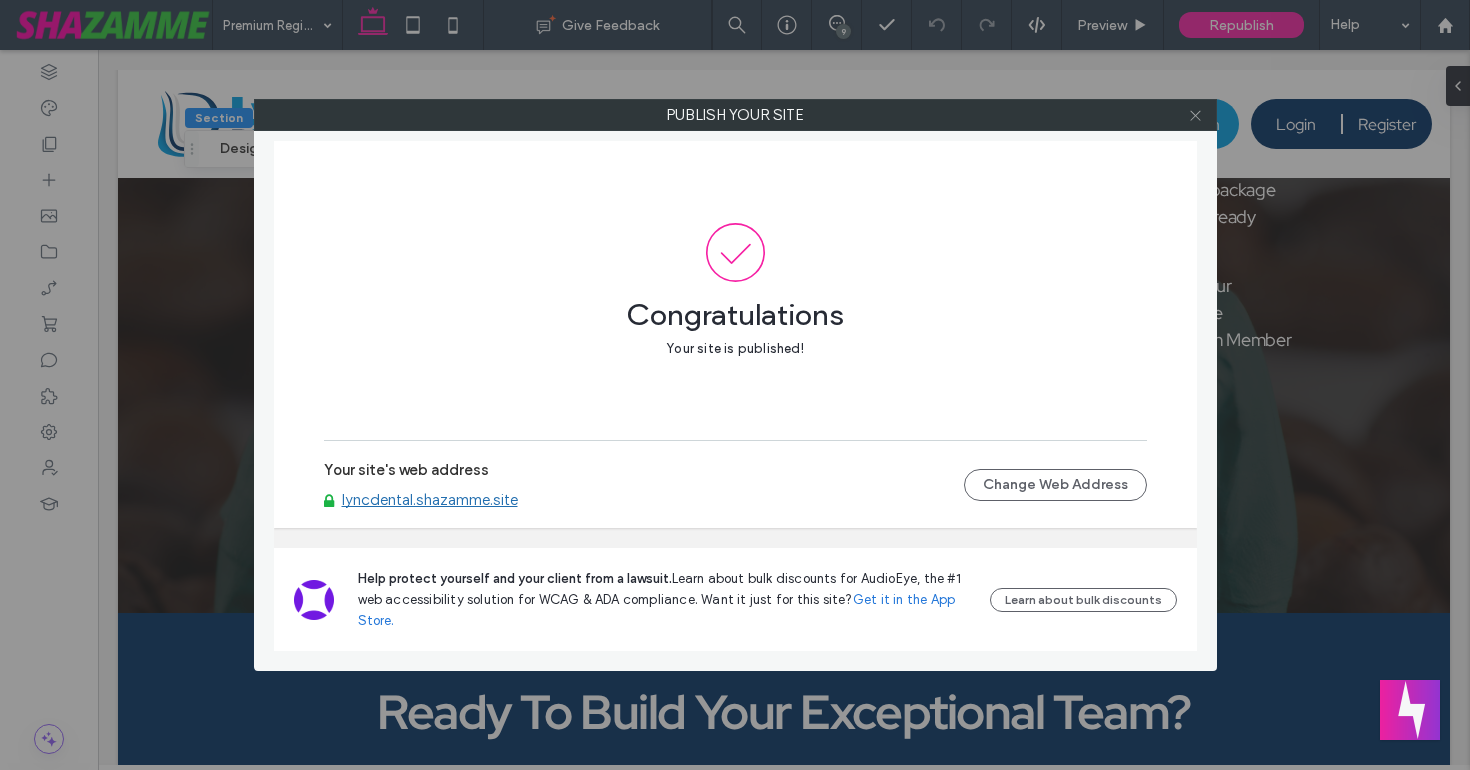 click 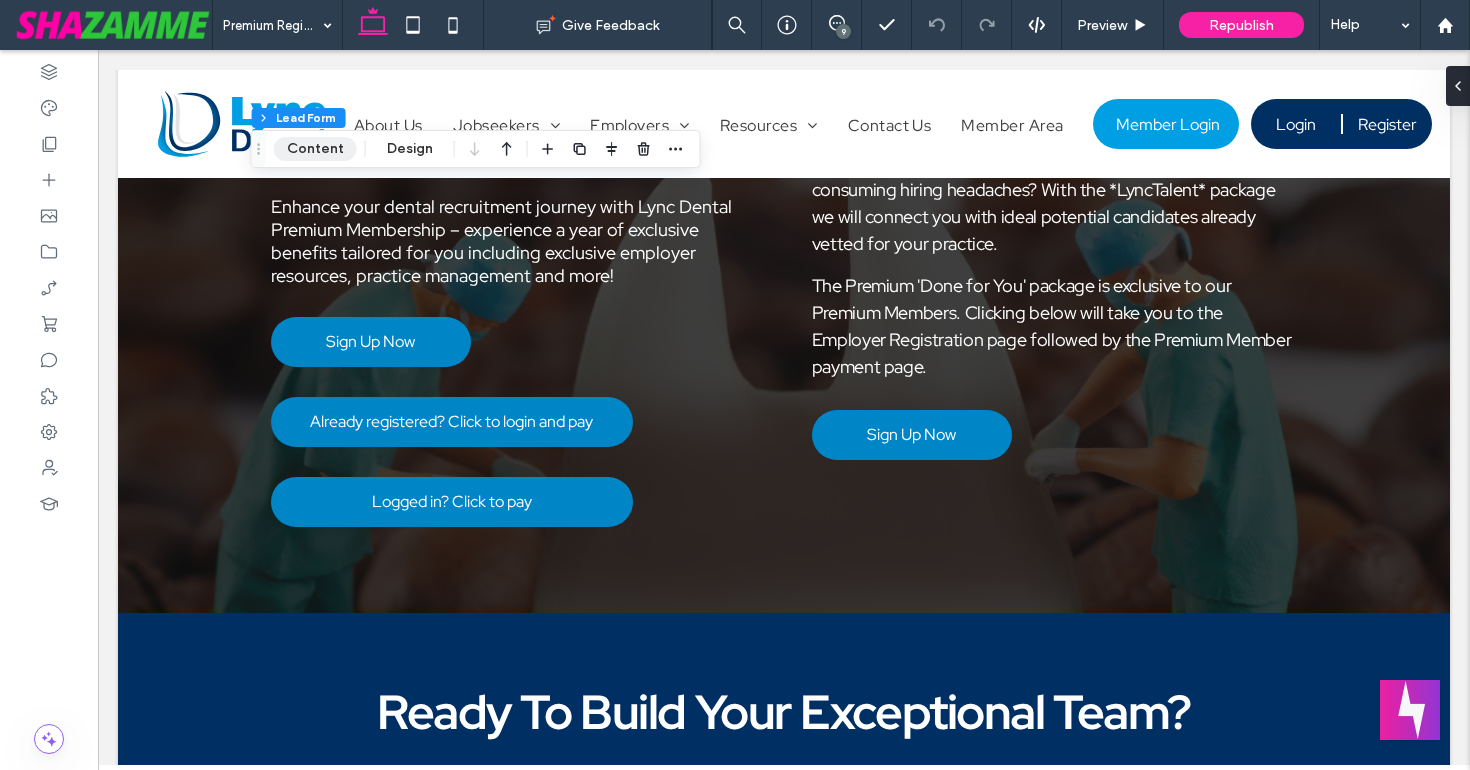 click on "Content" at bounding box center [315, 149] 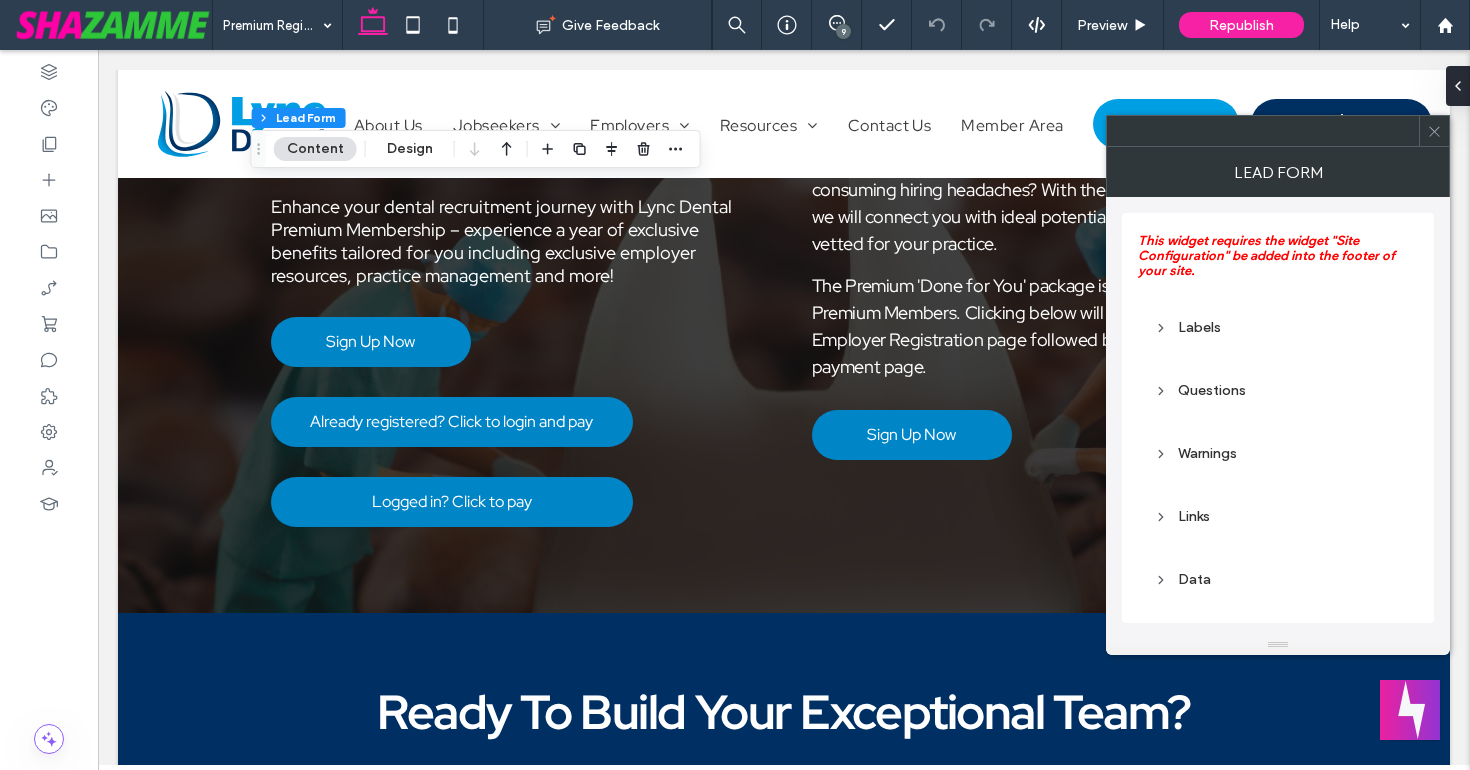 click on "Links" at bounding box center (1278, 516) 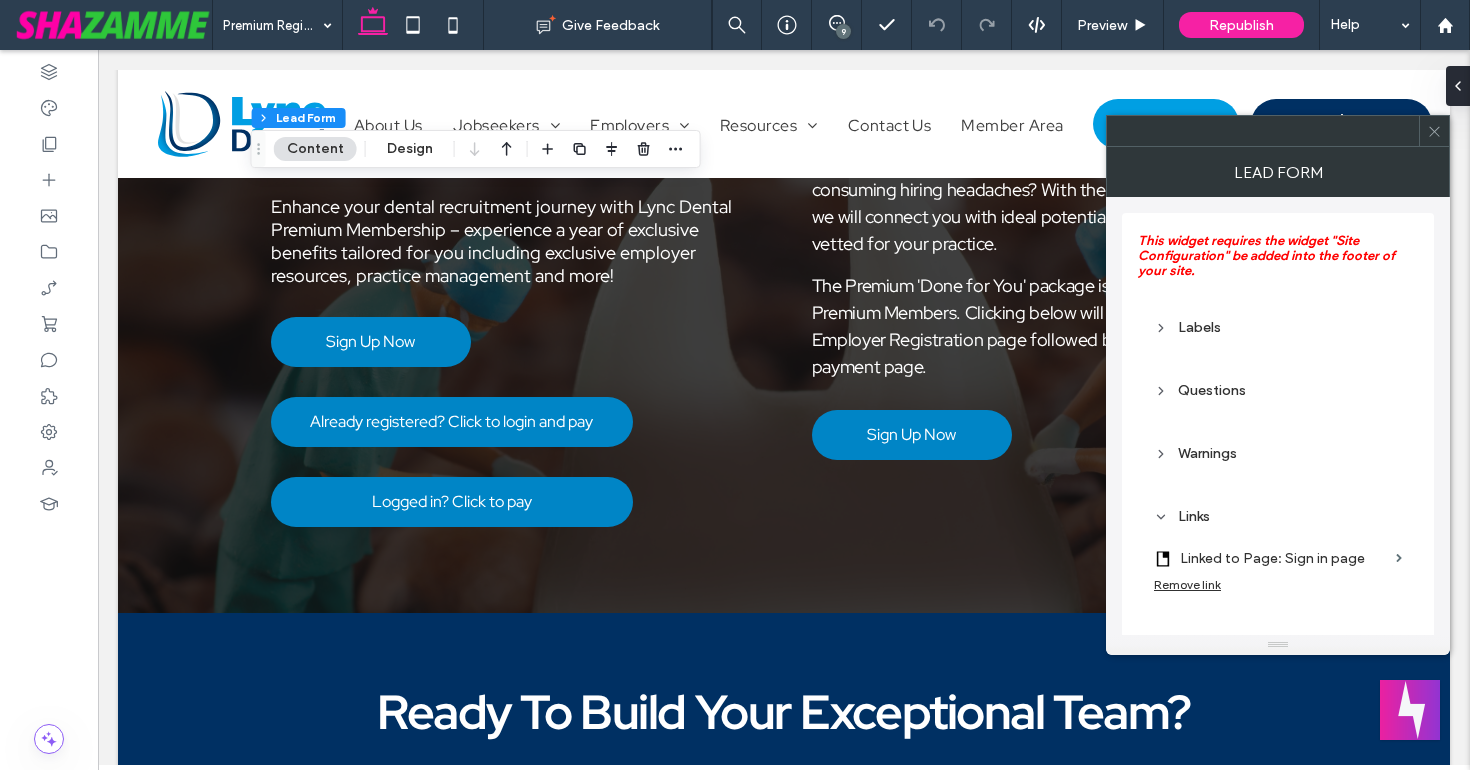 scroll, scrollTop: 72, scrollLeft: 0, axis: vertical 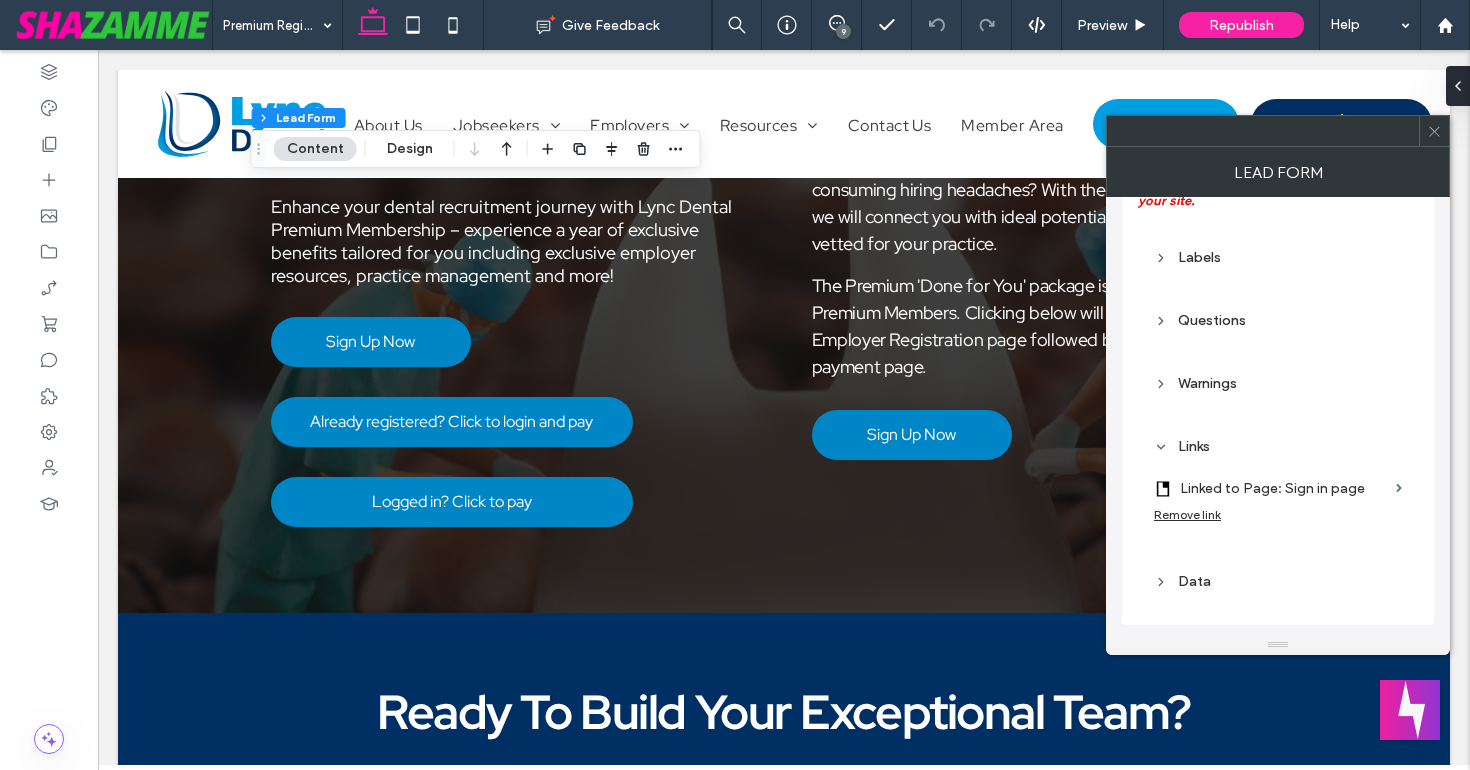 click on "Linked to Page: Sign in page" at bounding box center (1284, 488) 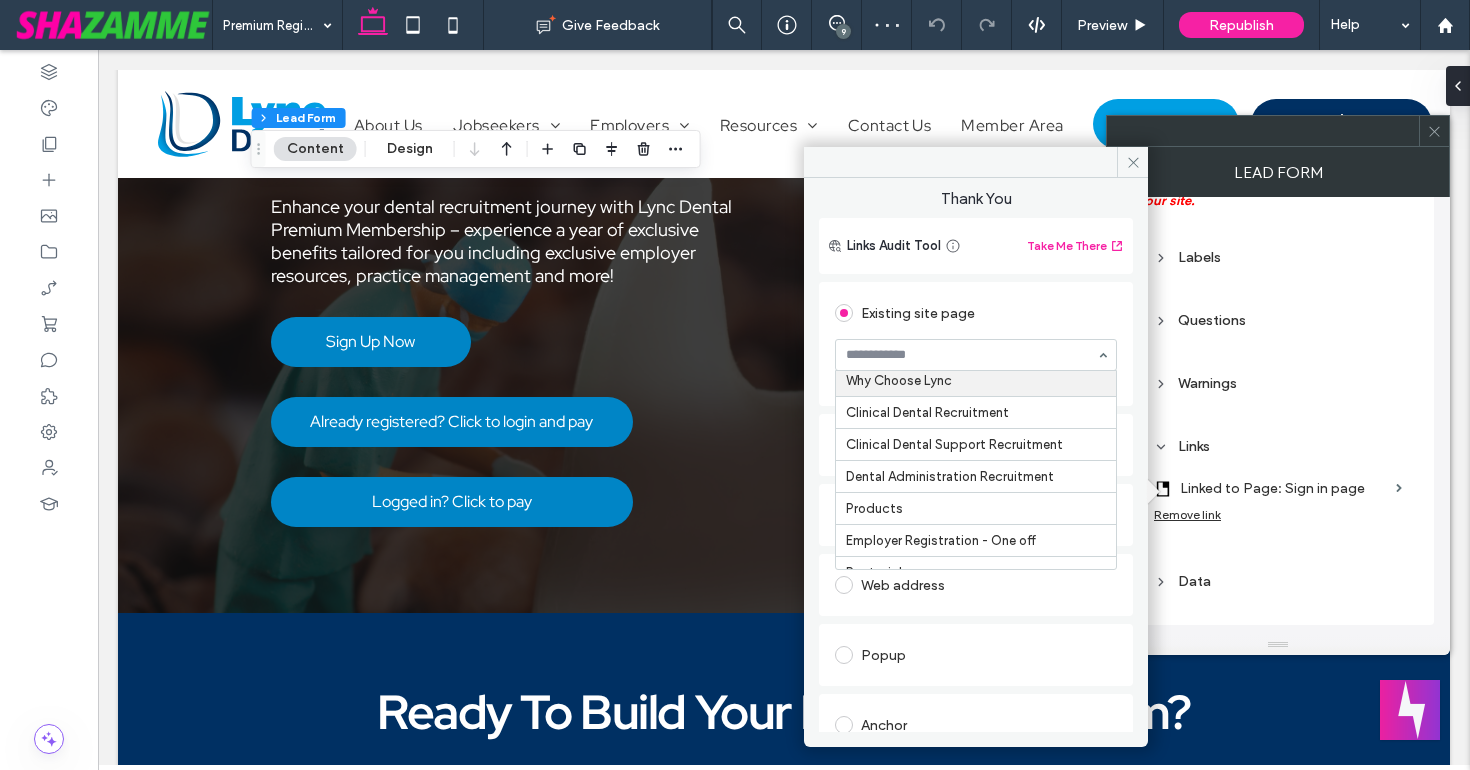 scroll, scrollTop: 0, scrollLeft: 0, axis: both 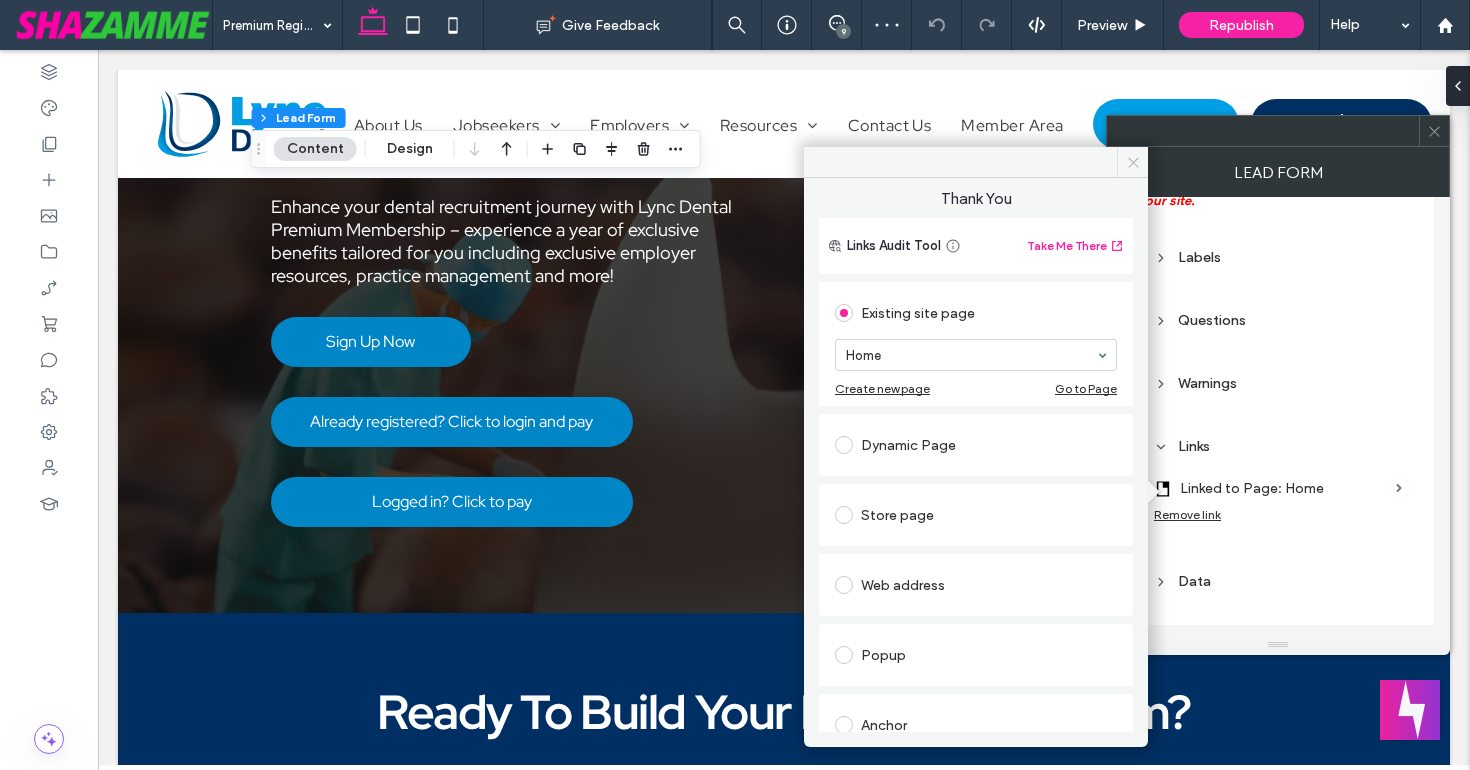 drag, startPoint x: 1138, startPoint y: 169, endPoint x: 1194, endPoint y: 155, distance: 57.72348 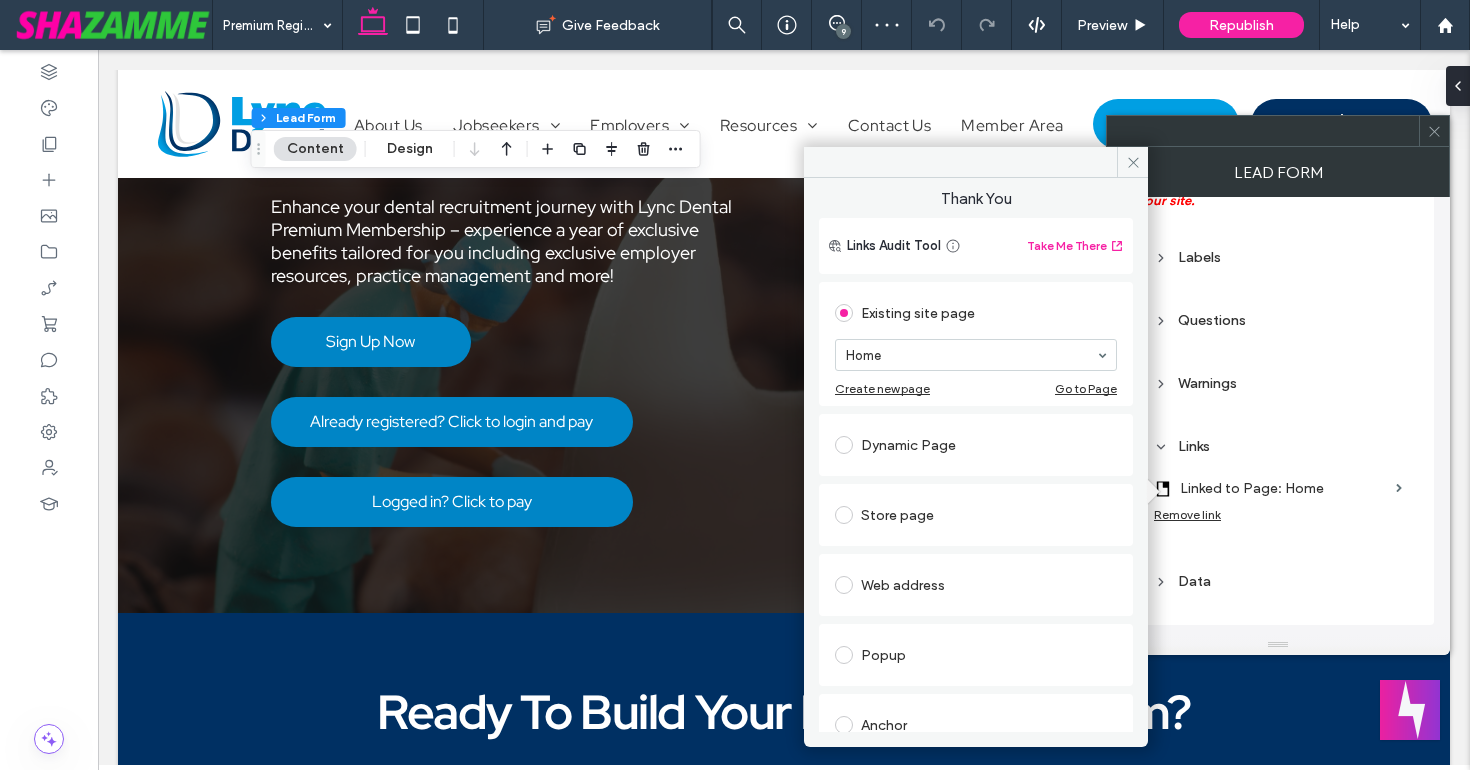click at bounding box center [1132, 162] 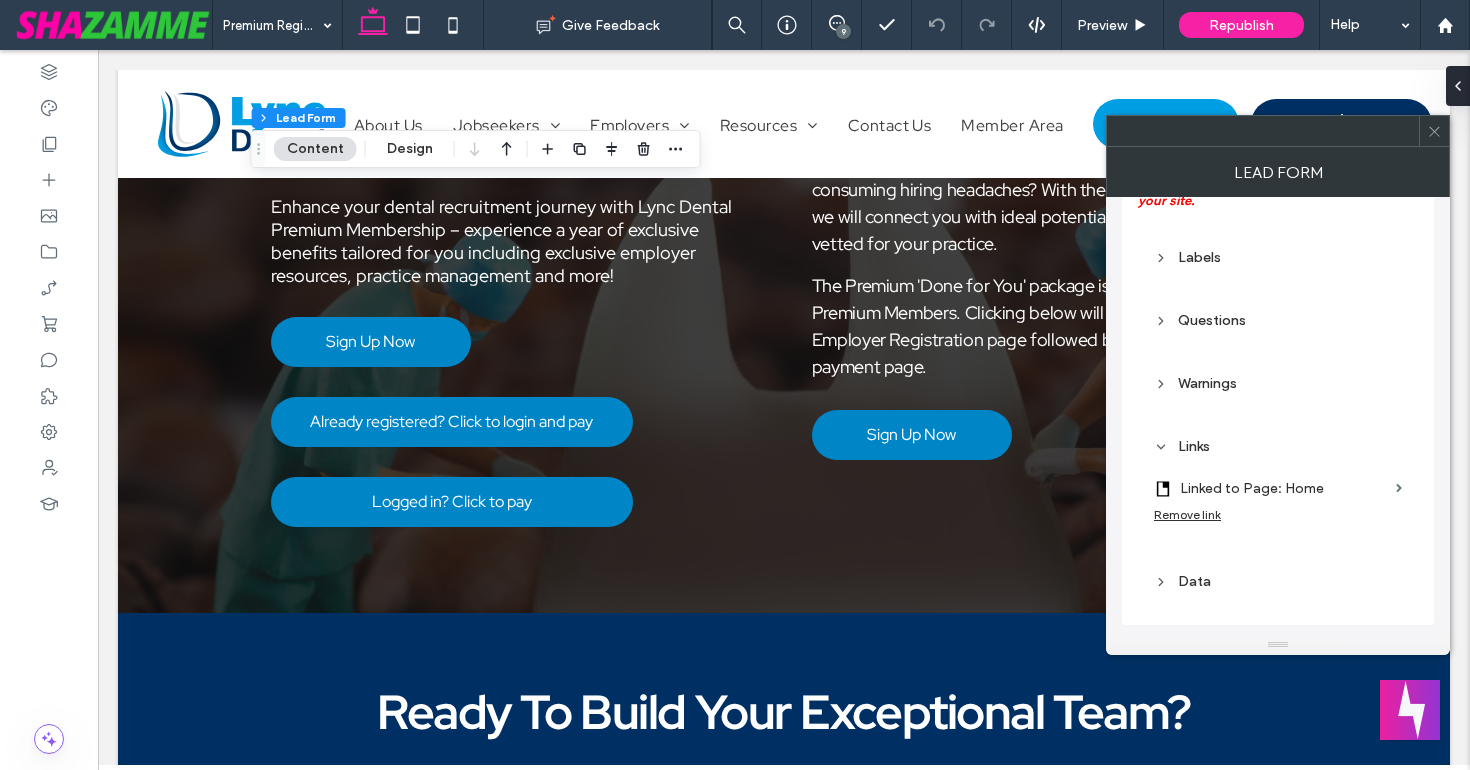 click on "Linked to Page: Home" at bounding box center [1284, 488] 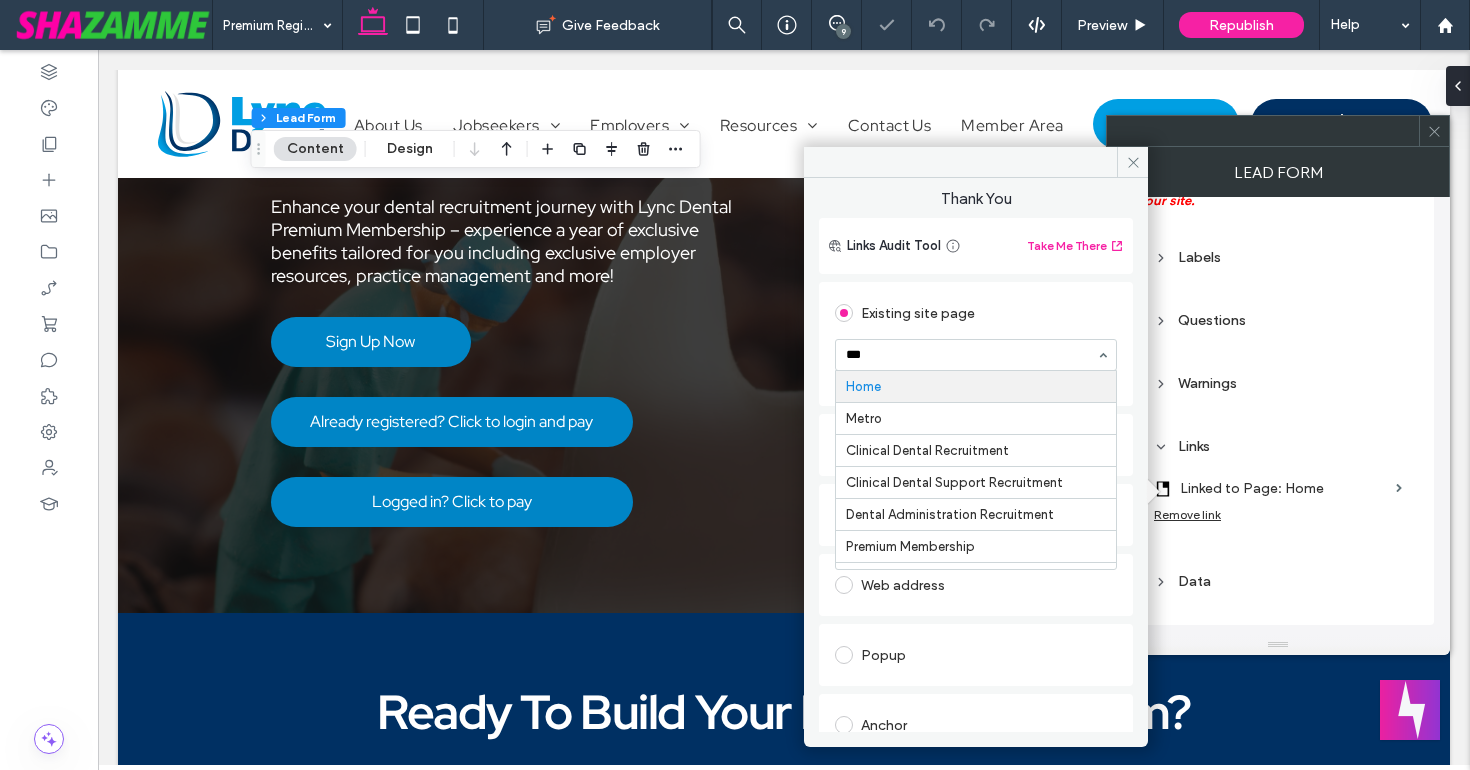 type on "****" 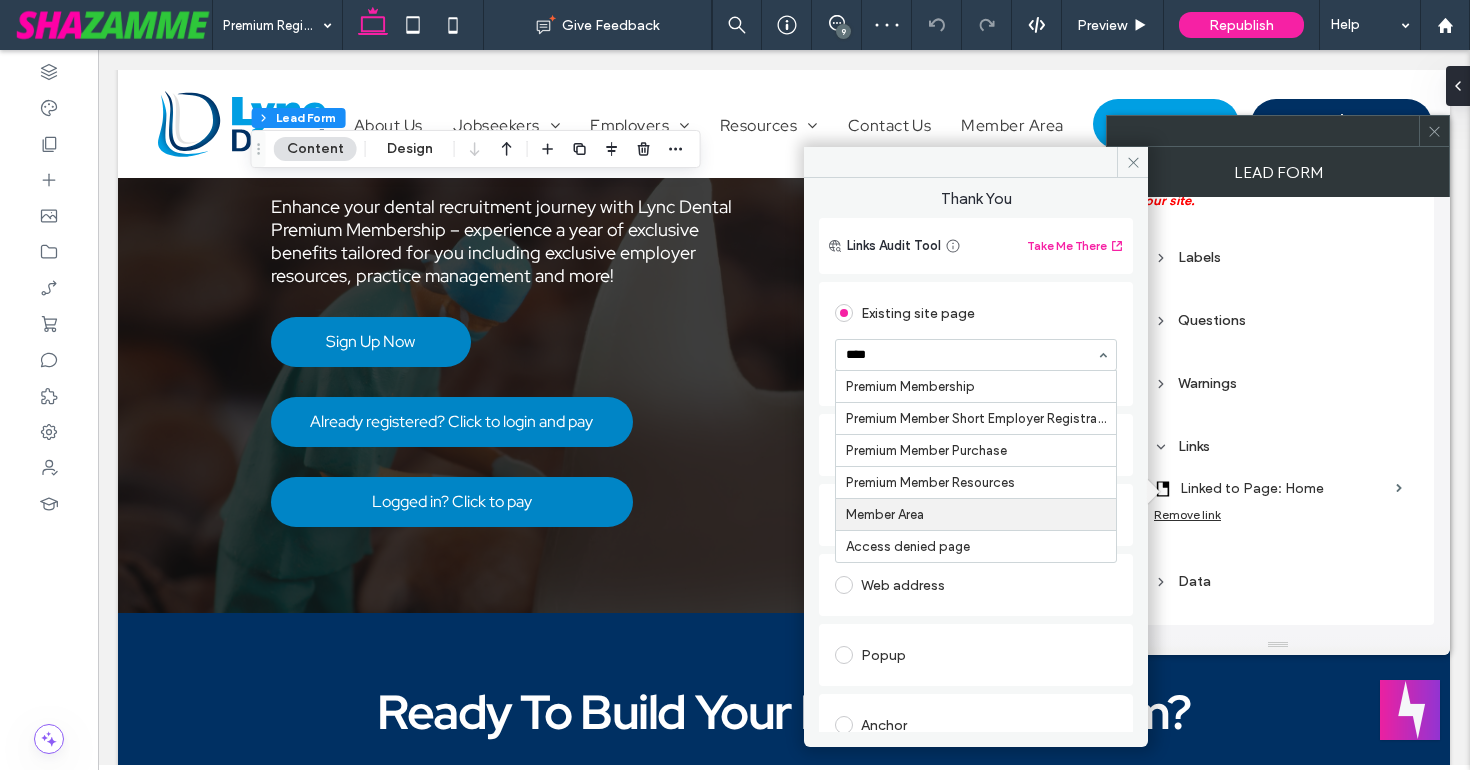 type 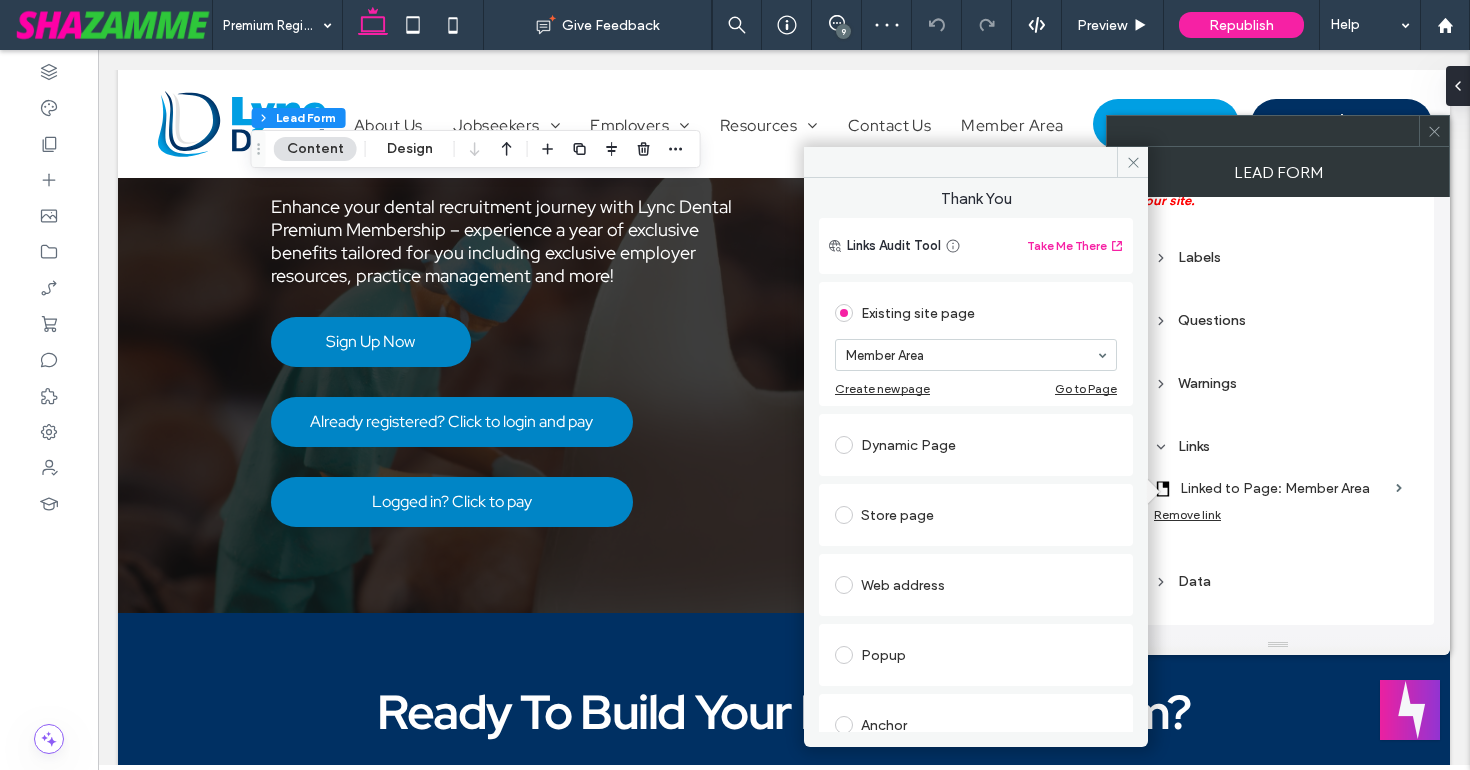 click 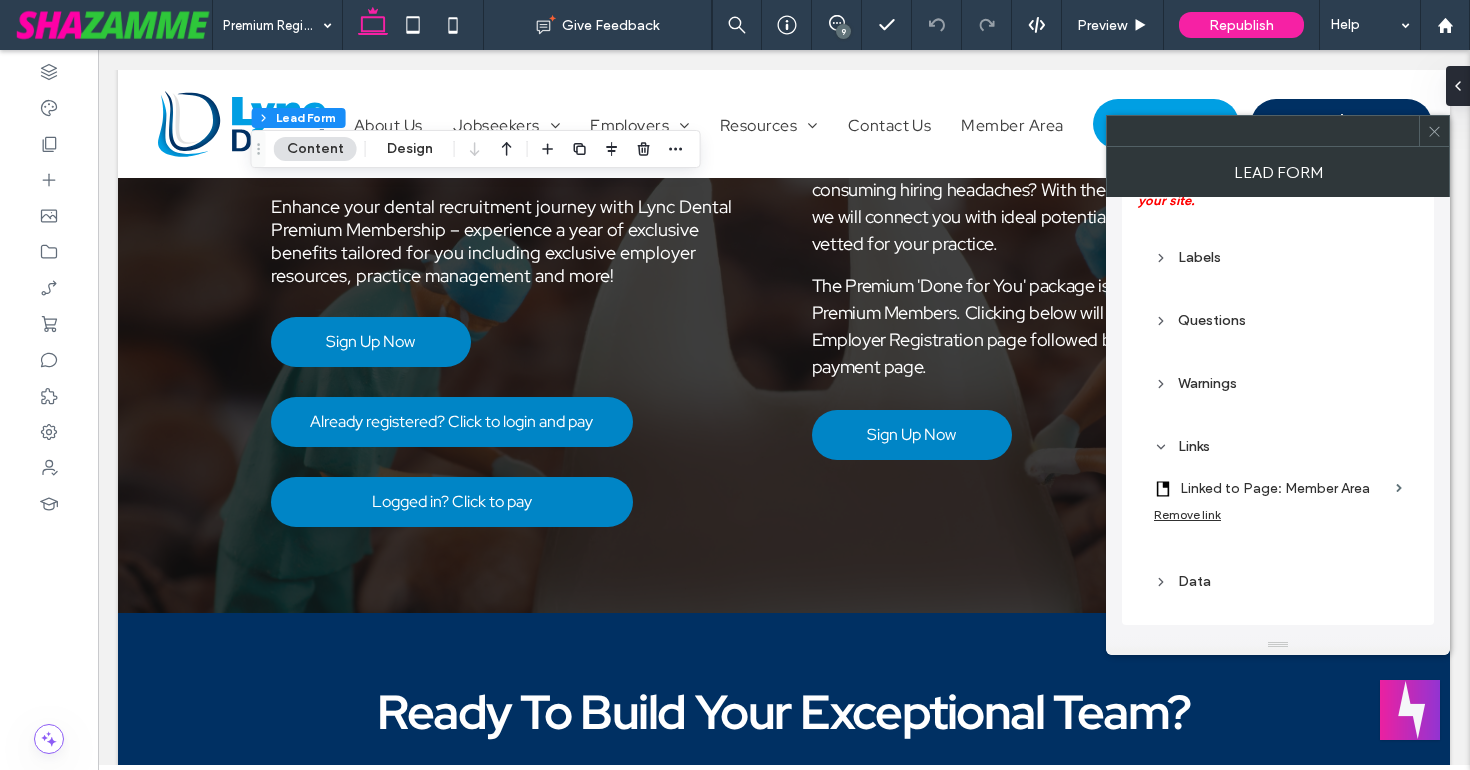 click 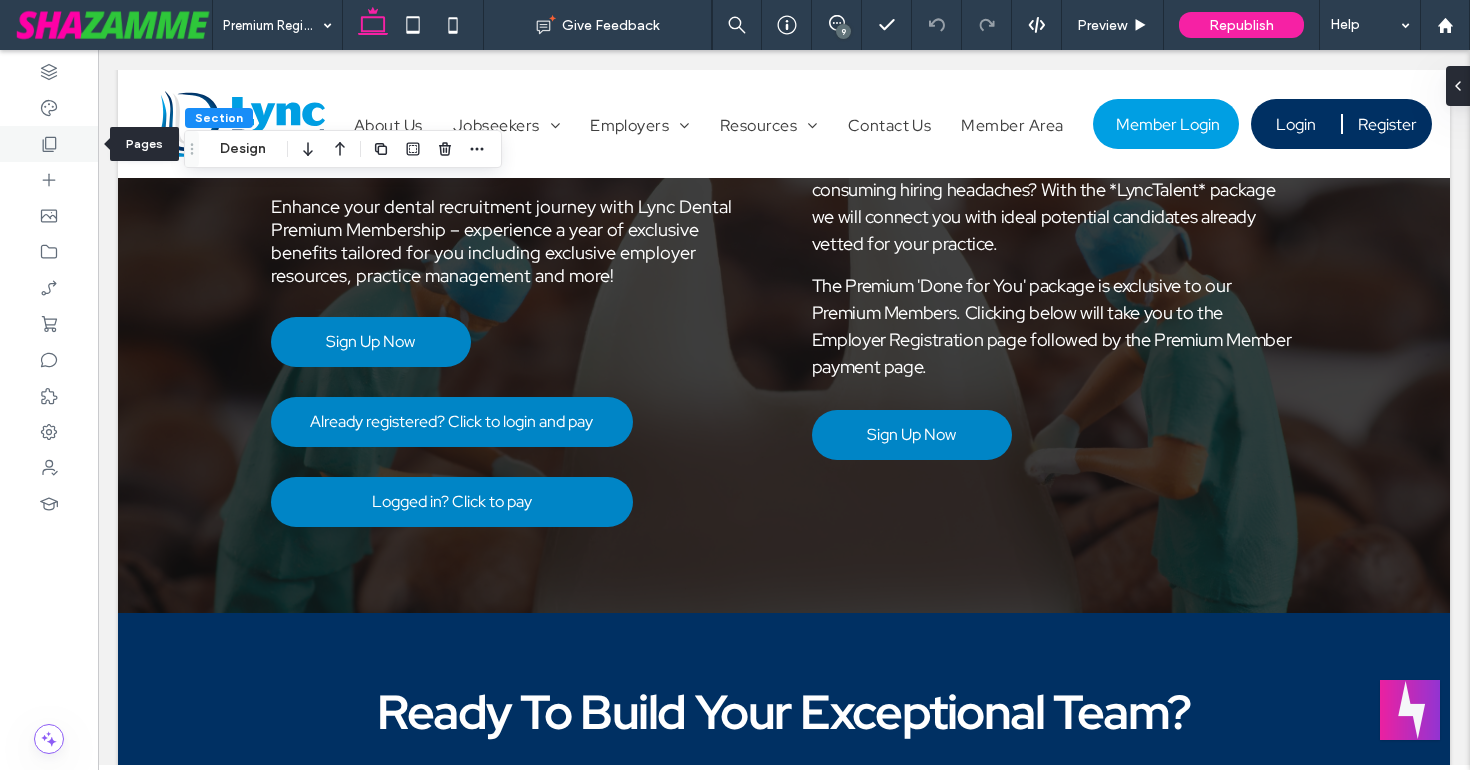 click at bounding box center (49, 144) 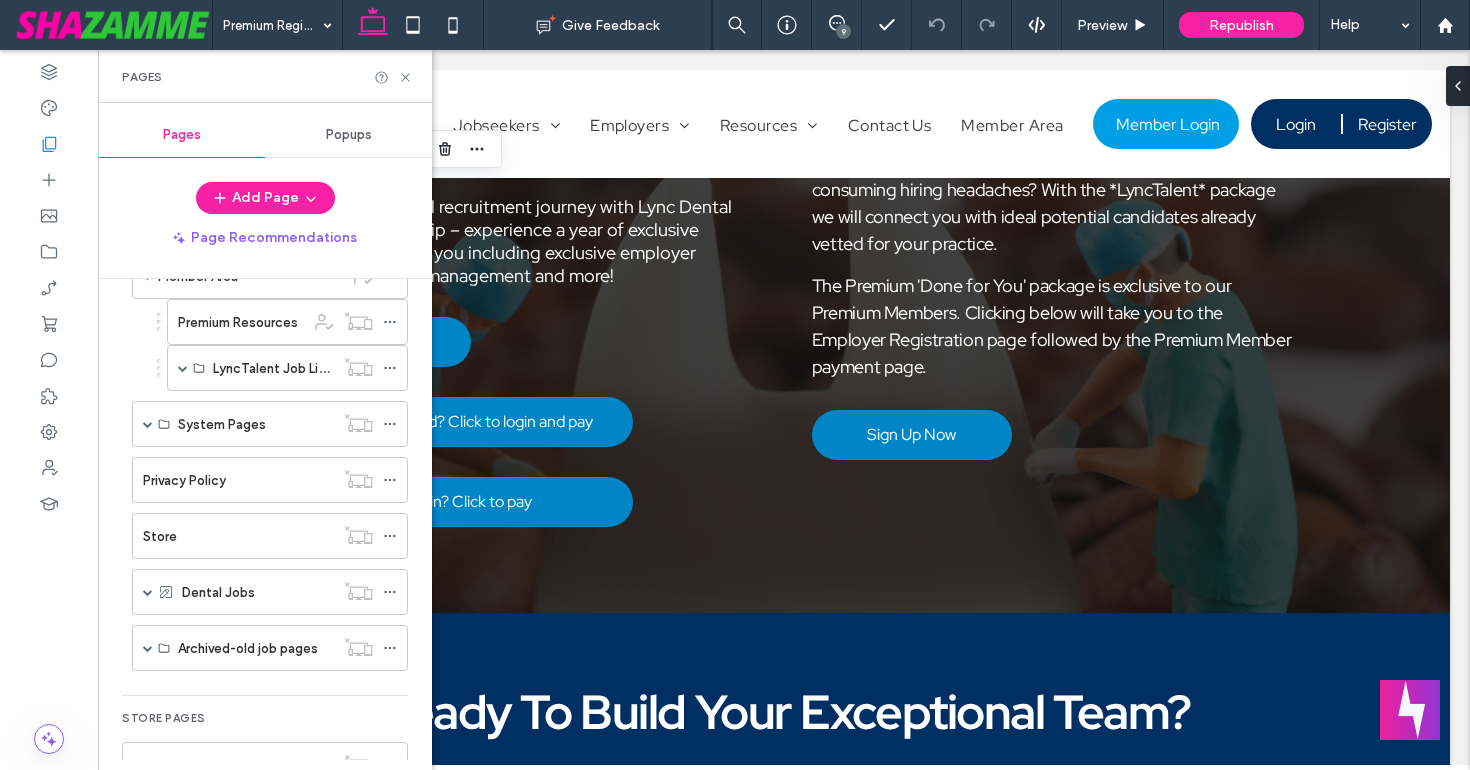 scroll, scrollTop: 860, scrollLeft: 0, axis: vertical 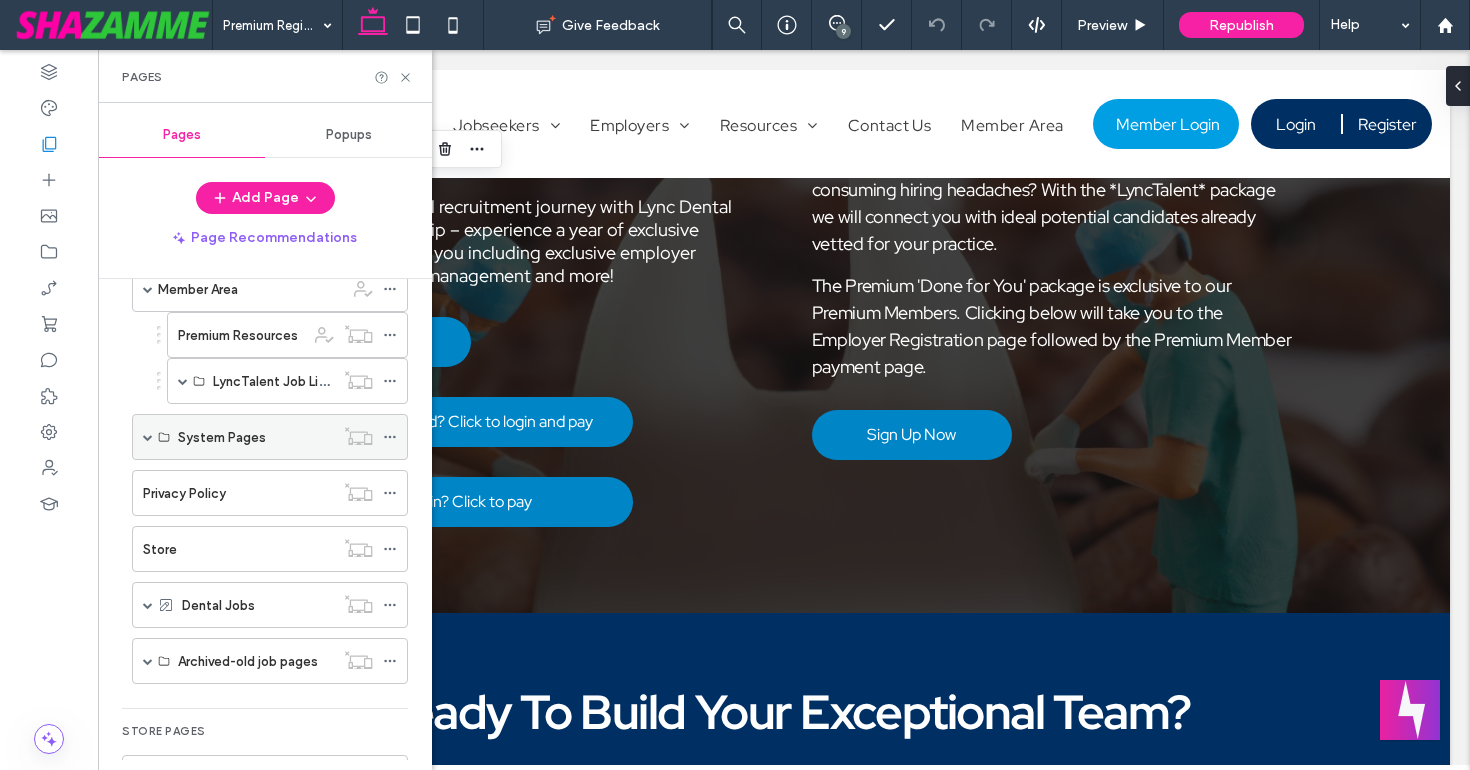 click at bounding box center (148, 437) 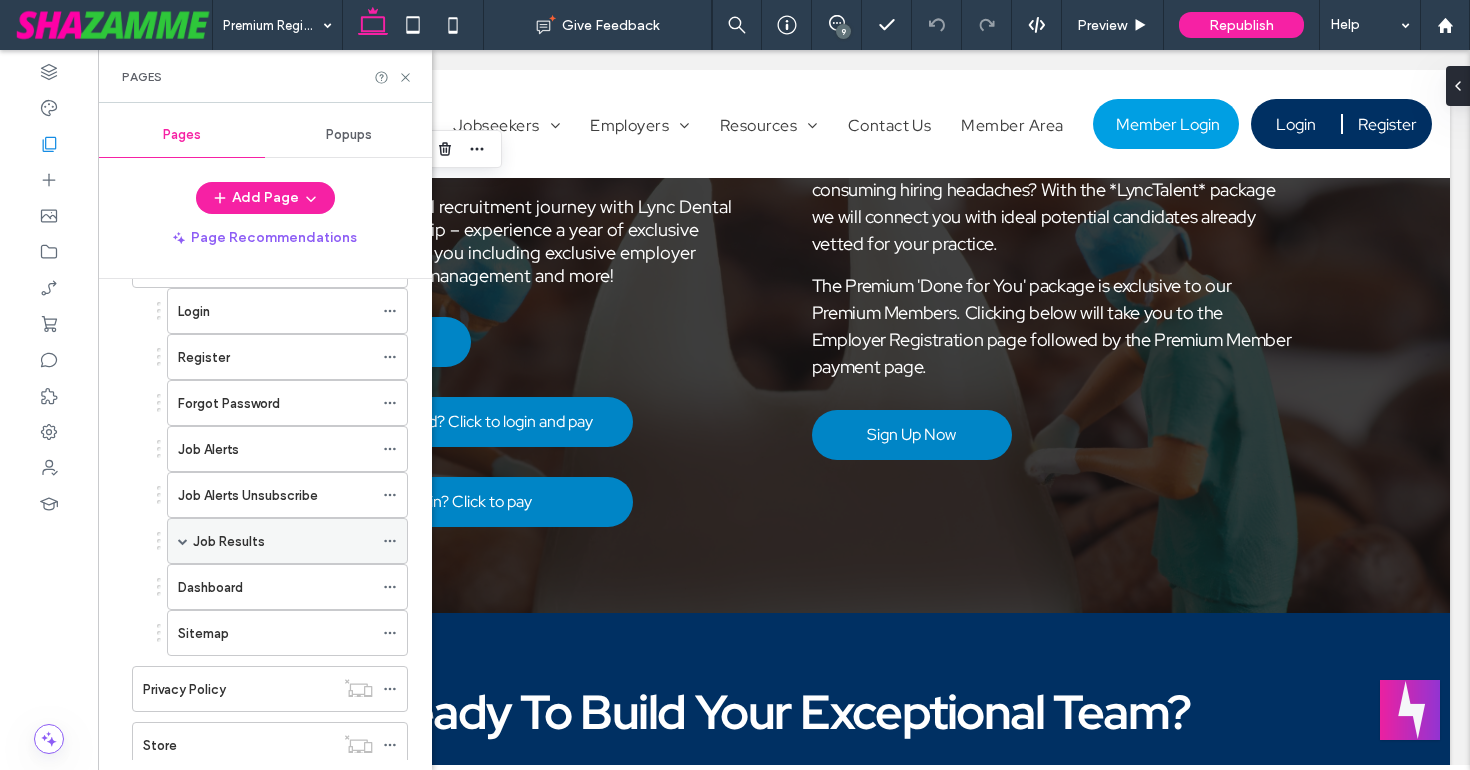 scroll, scrollTop: 1029, scrollLeft: 0, axis: vertical 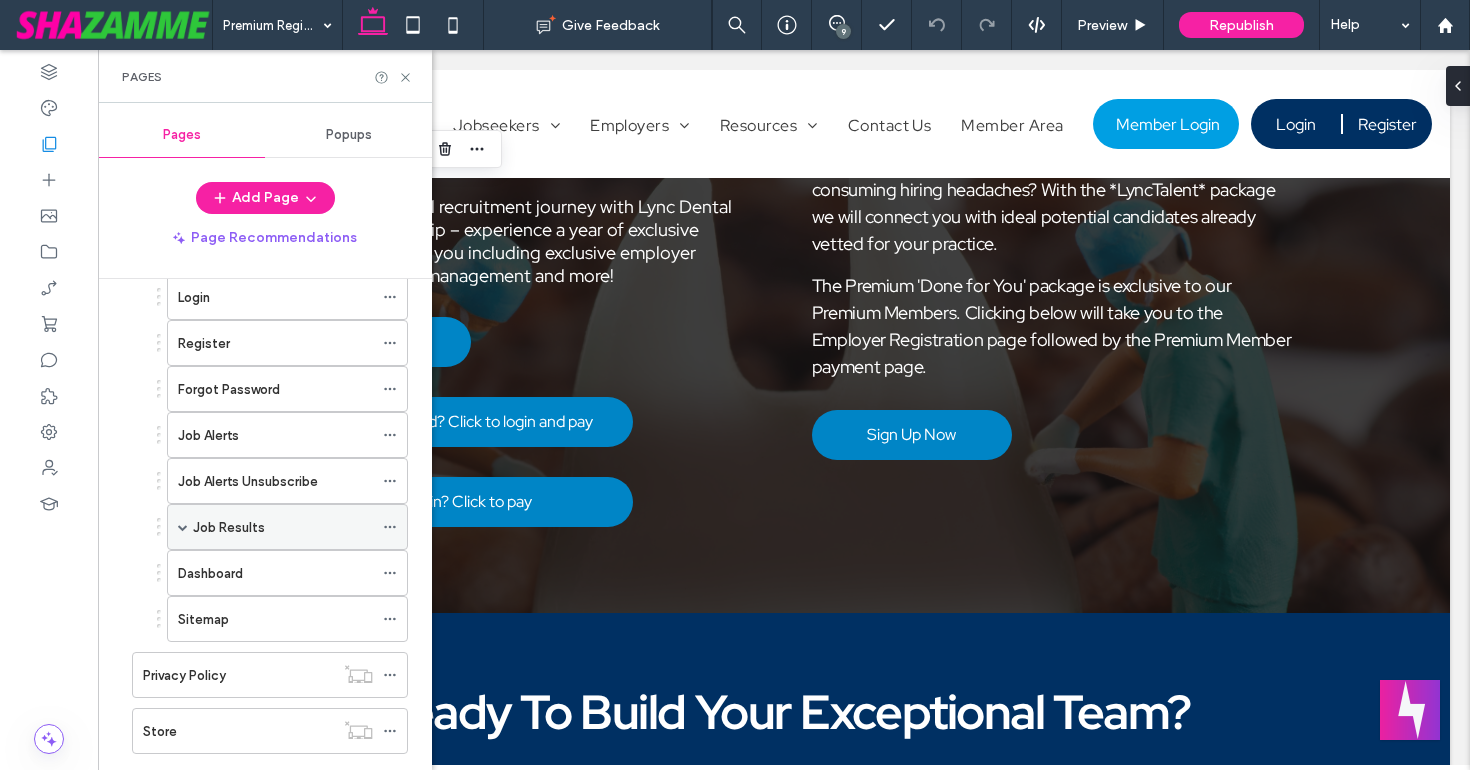 click on "Job Results" at bounding box center [287, 527] 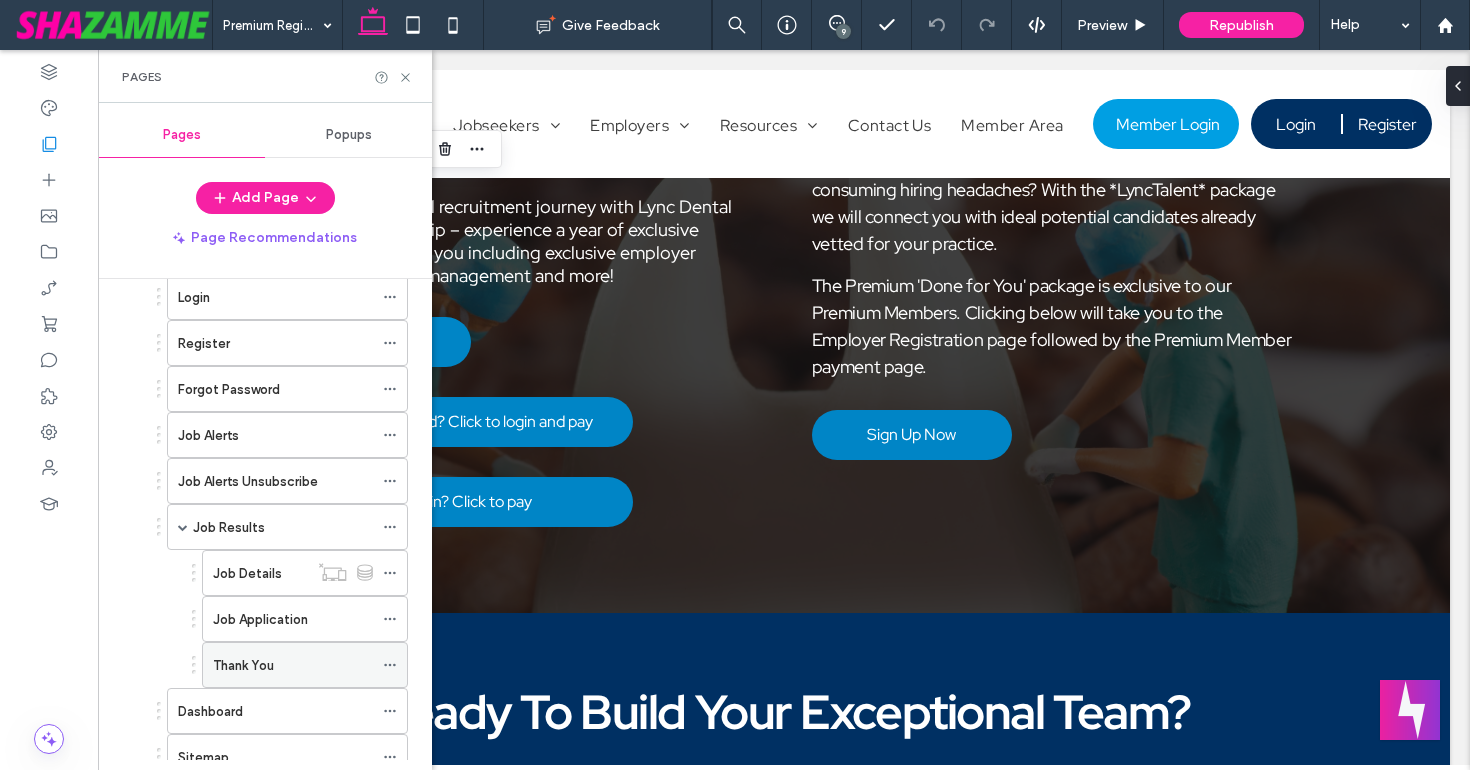 click 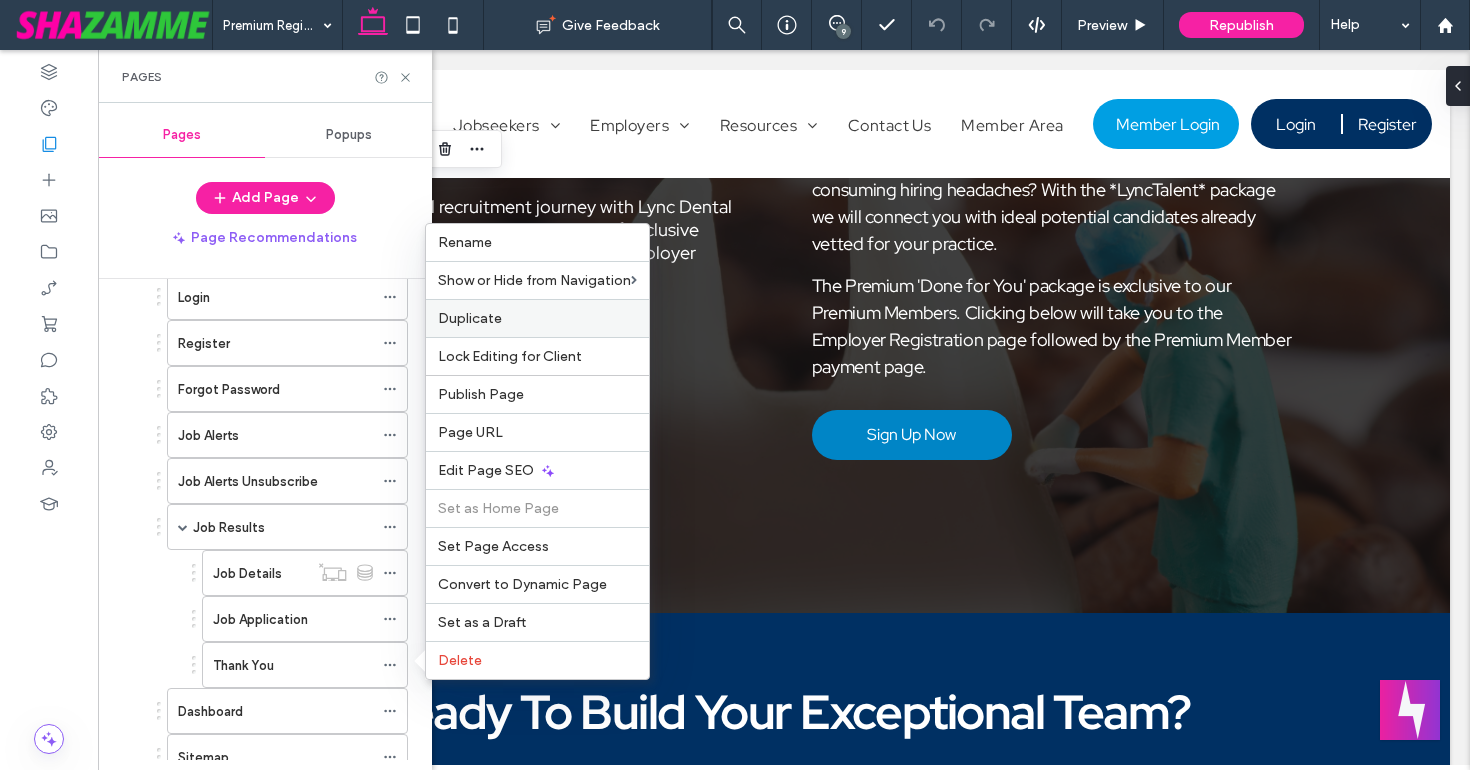 click on "Duplicate" at bounding box center (537, 318) 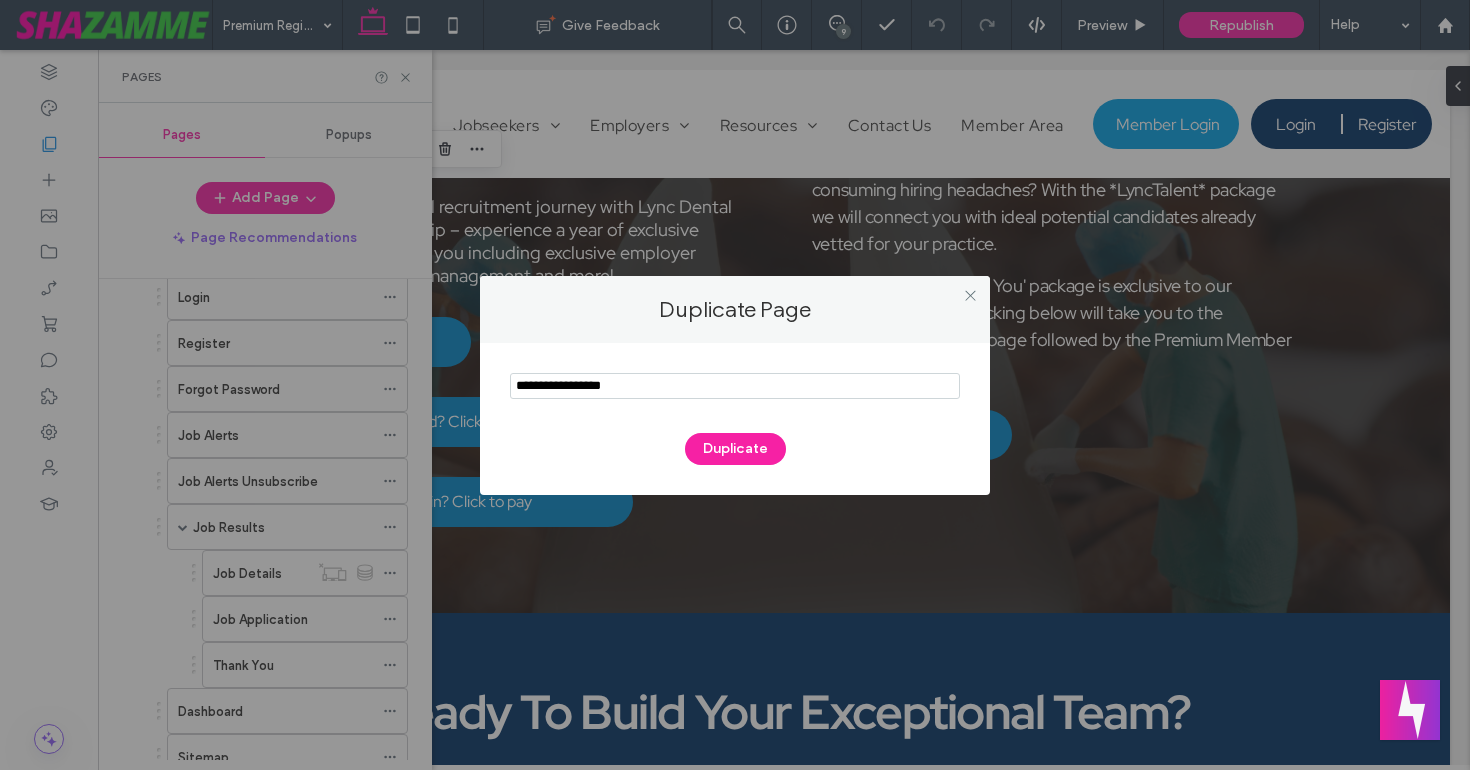 drag, startPoint x: 568, startPoint y: 385, endPoint x: 500, endPoint y: 391, distance: 68.26419 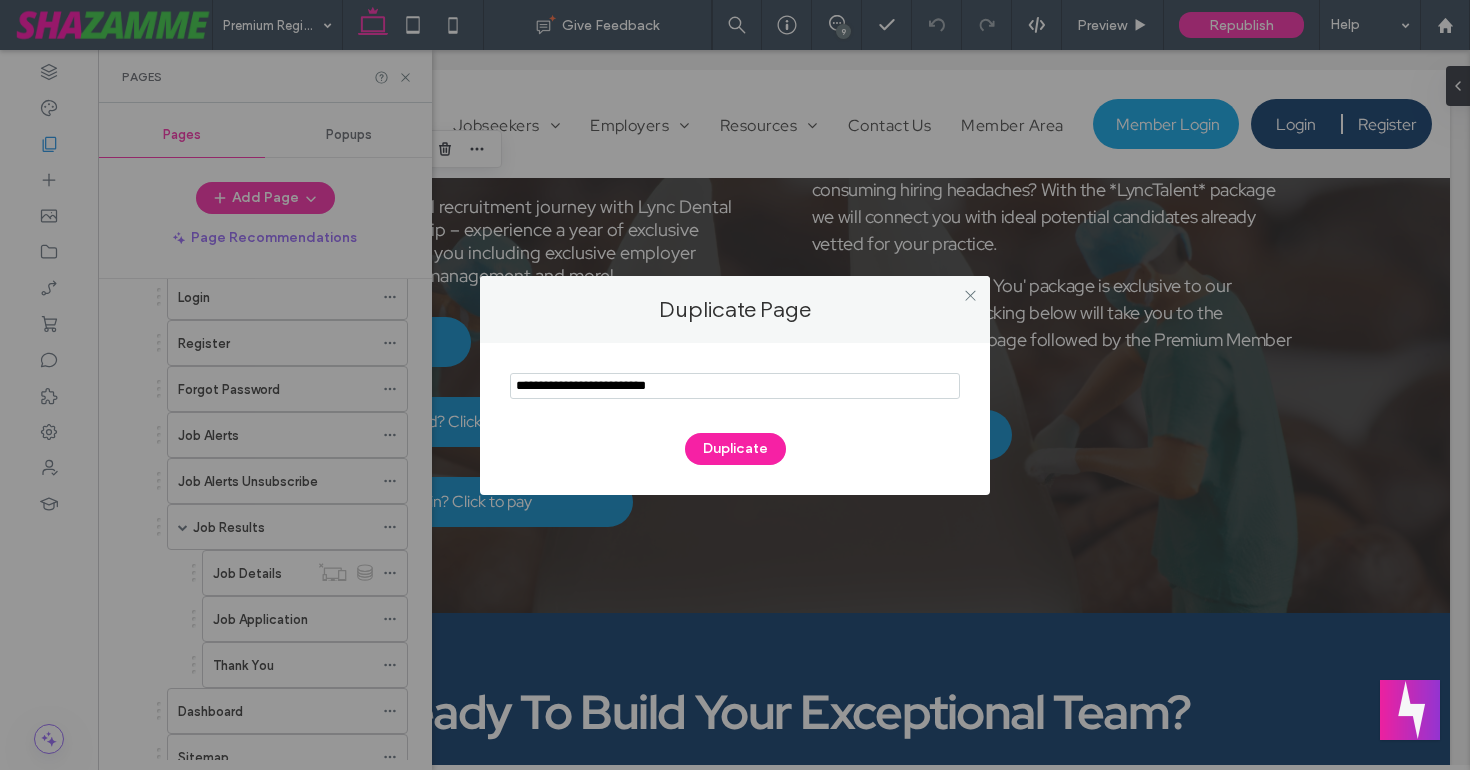 click at bounding box center [735, 386] 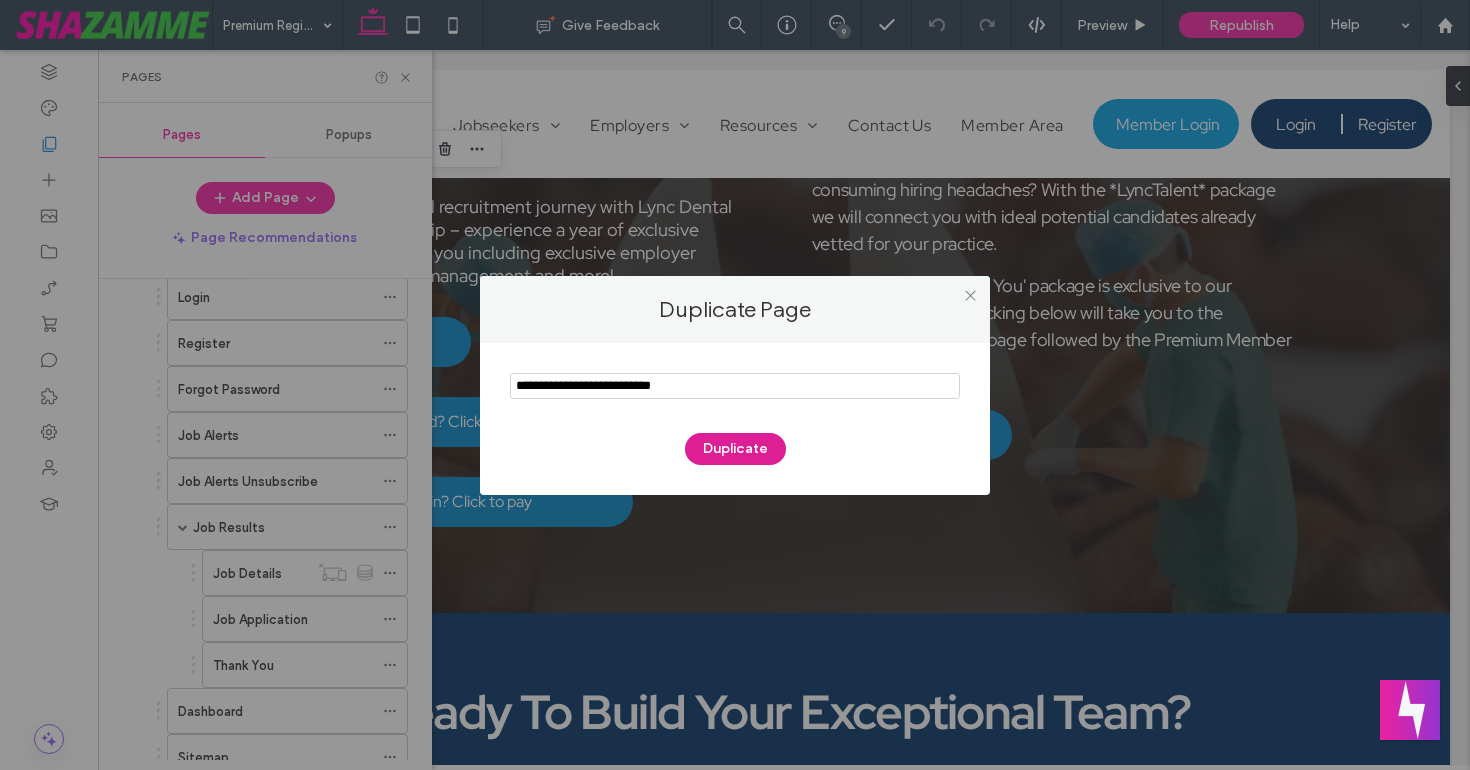 type on "**********" 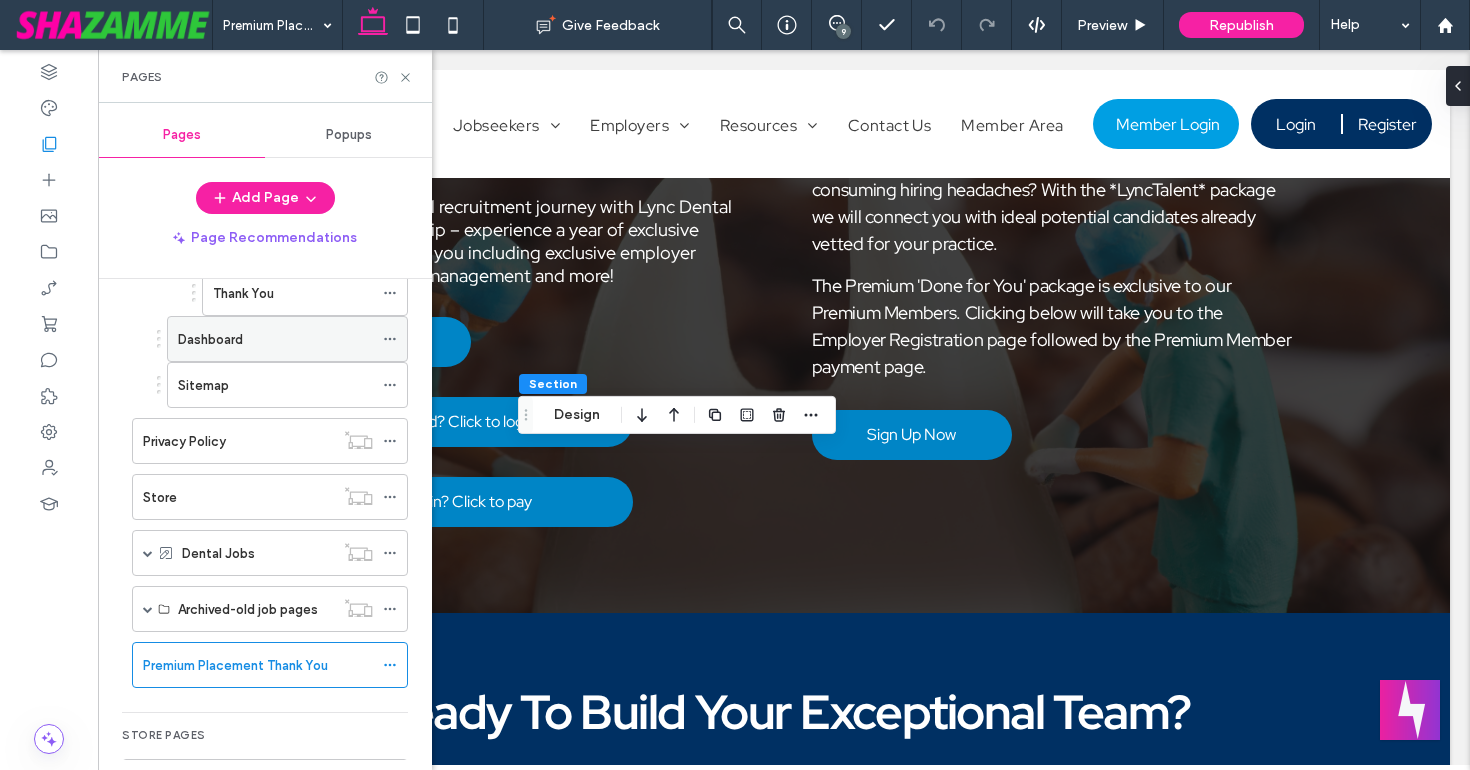scroll, scrollTop: 1406, scrollLeft: 0, axis: vertical 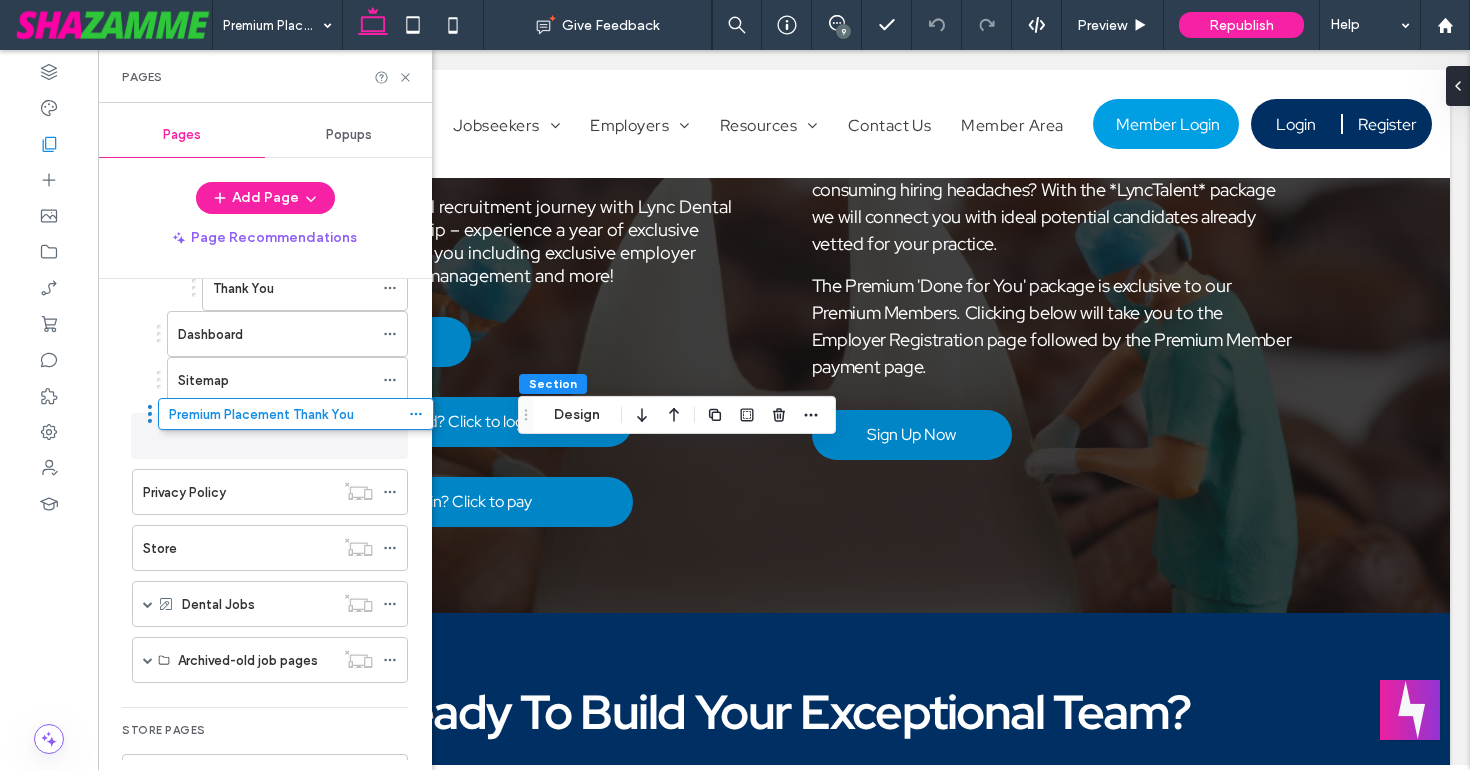 drag, startPoint x: 123, startPoint y: 651, endPoint x: 150, endPoint y: 412, distance: 240.52026 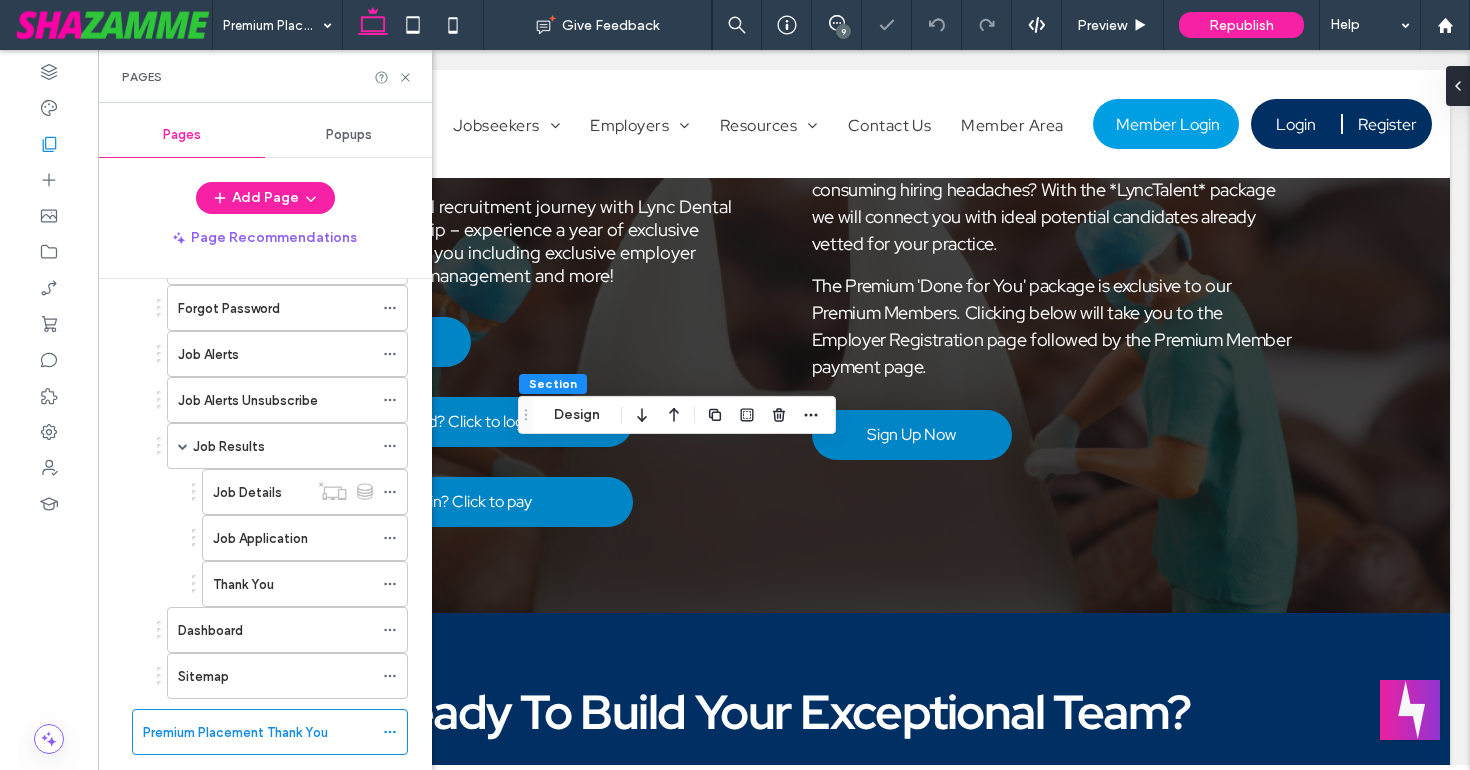 scroll, scrollTop: 1114, scrollLeft: 0, axis: vertical 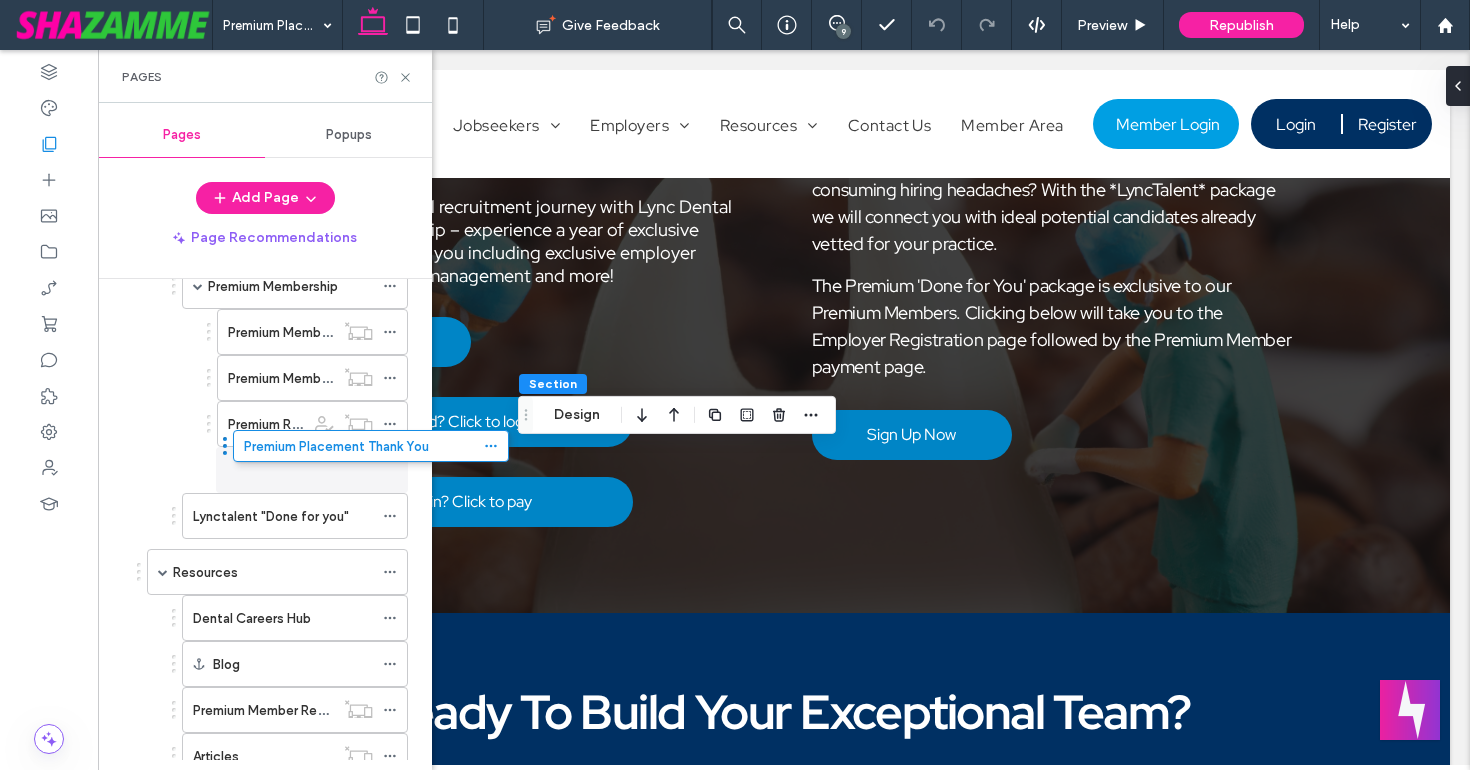 drag, startPoint x: 124, startPoint y: 720, endPoint x: 225, endPoint y: 445, distance: 292.96075 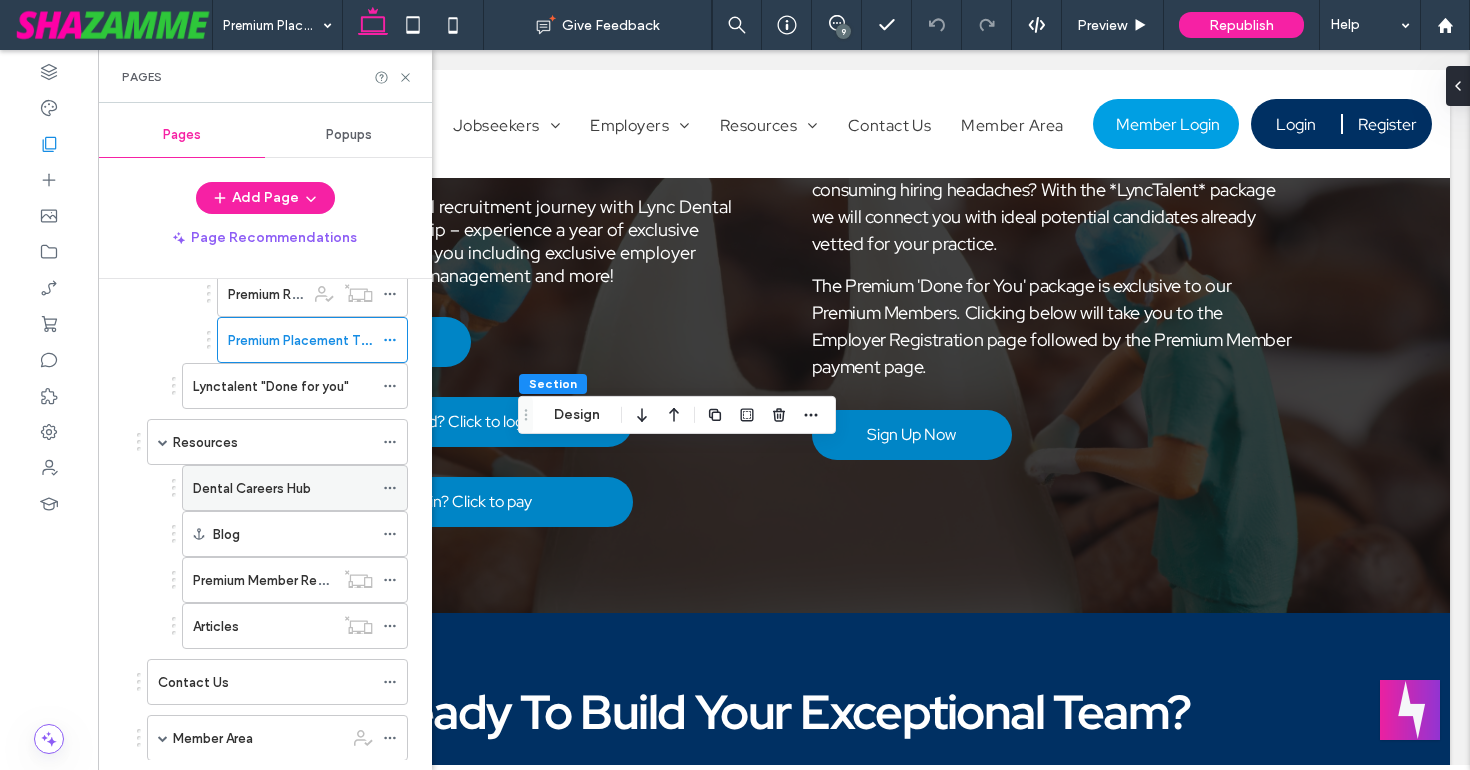 scroll, scrollTop: 622, scrollLeft: 0, axis: vertical 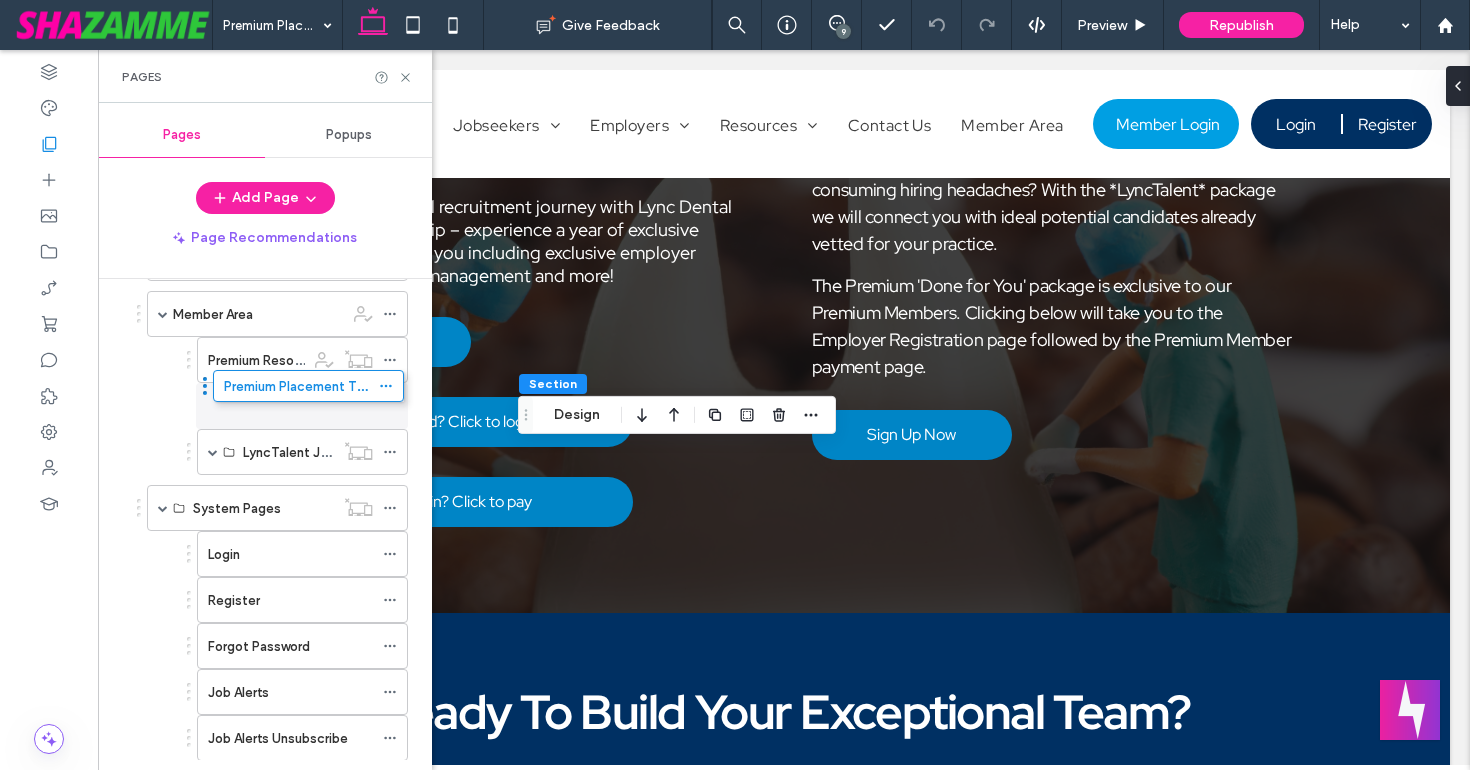 drag, startPoint x: 210, startPoint y: 339, endPoint x: 205, endPoint y: 380, distance: 41.303753 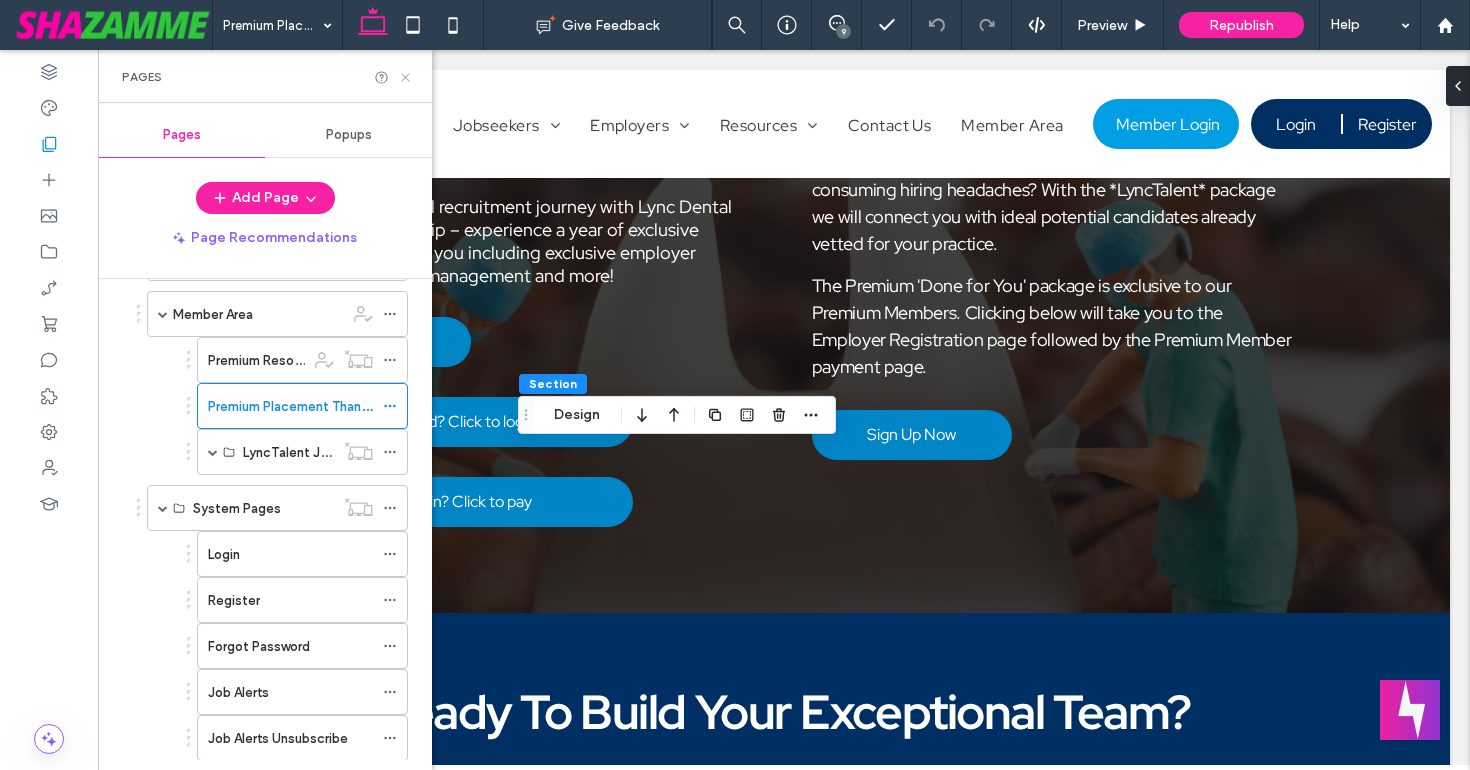 click 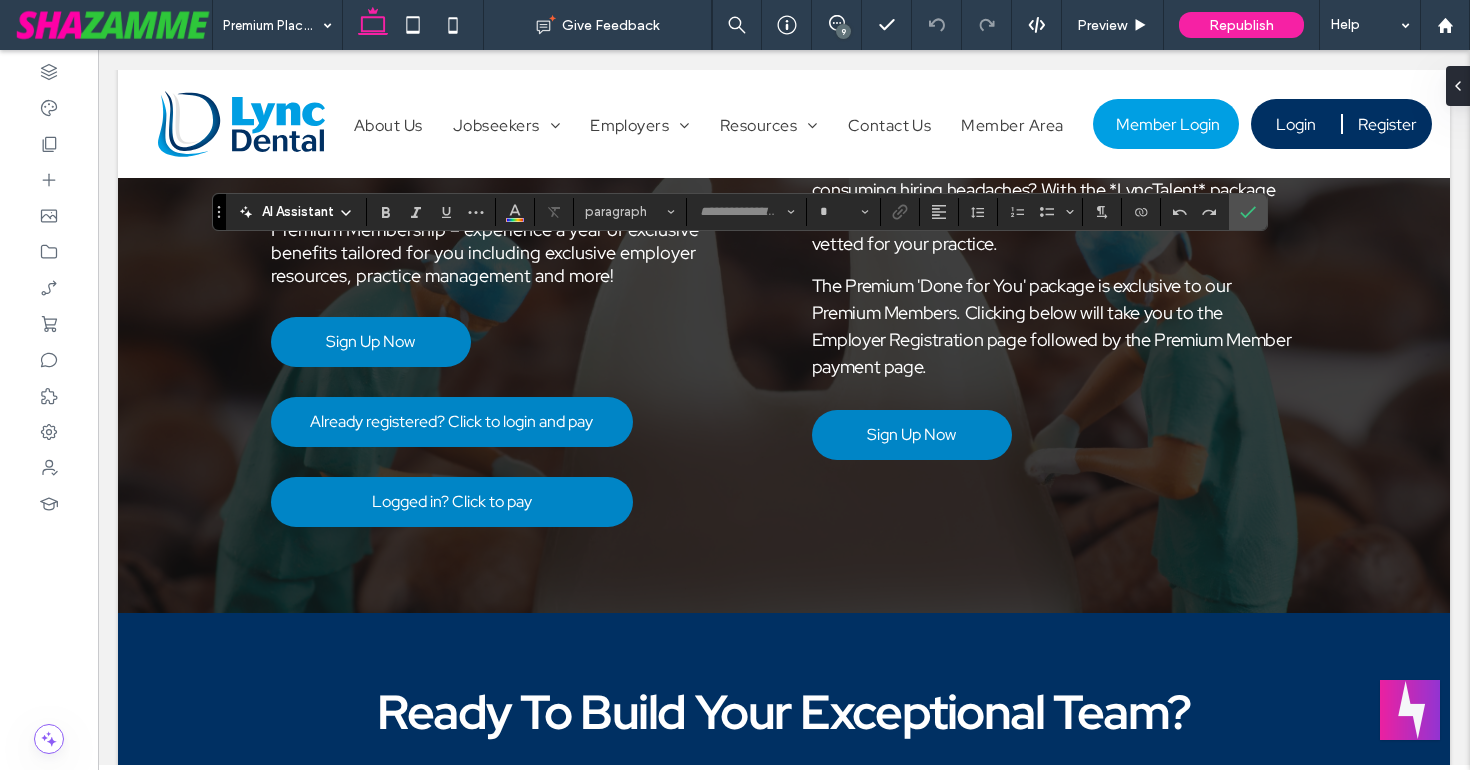 type on "**********" 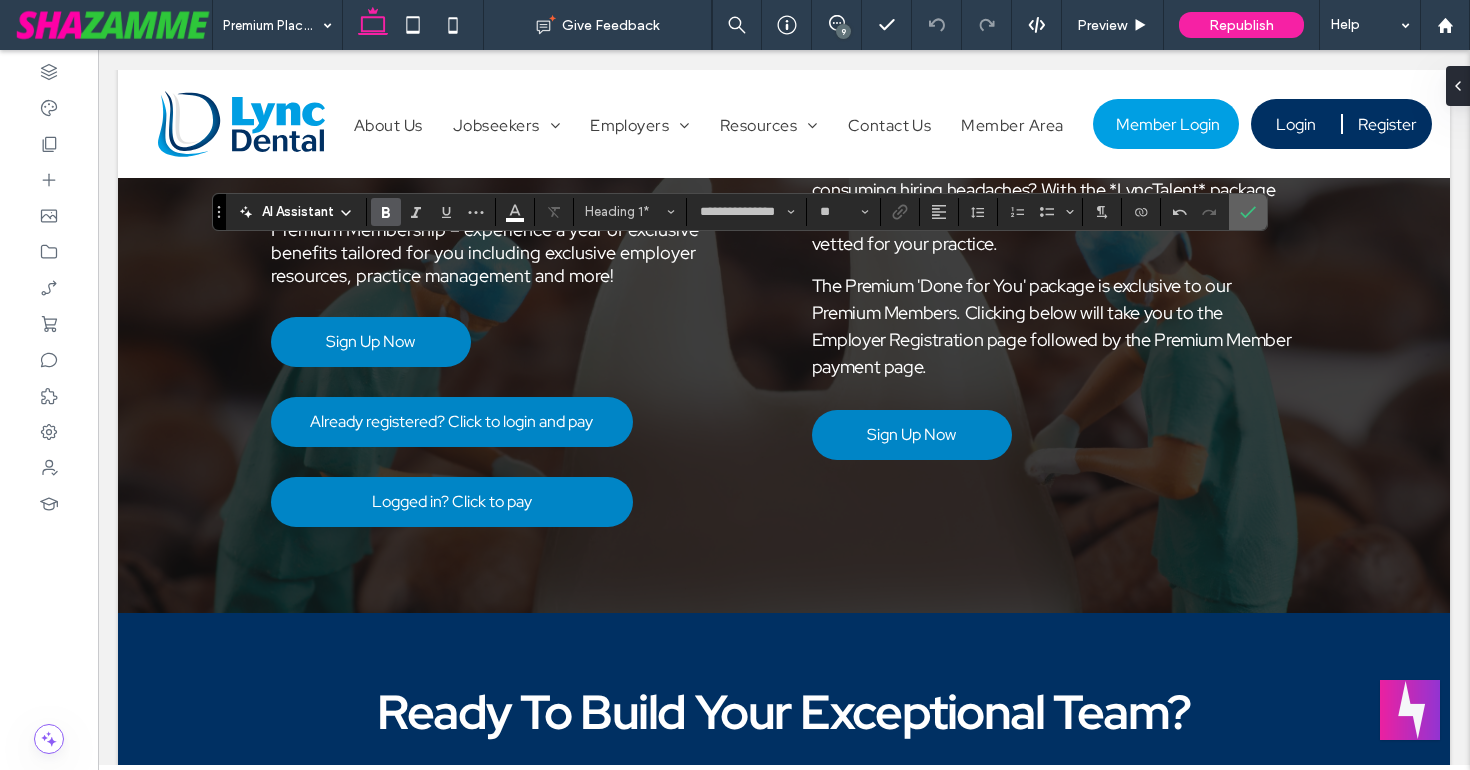 click 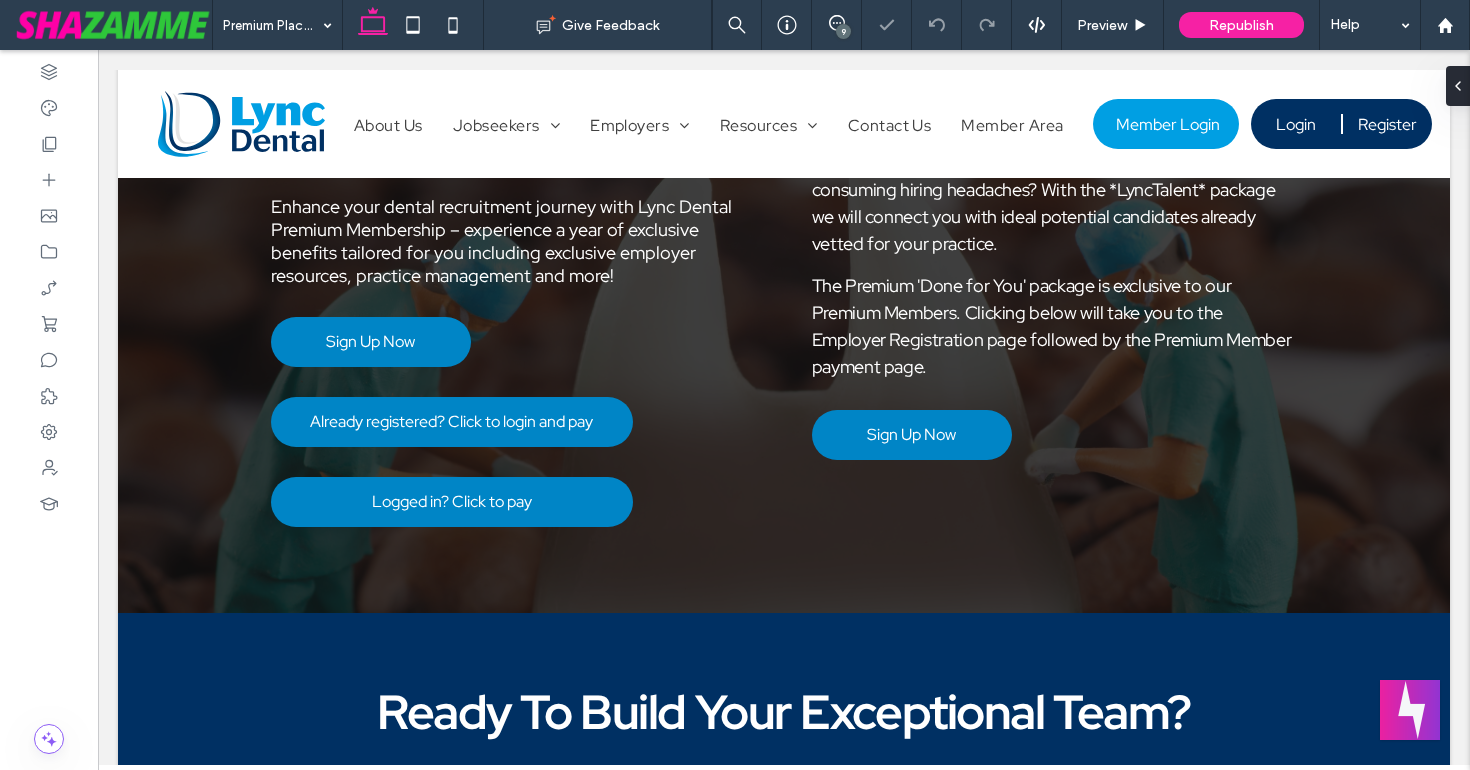 type on "**********" 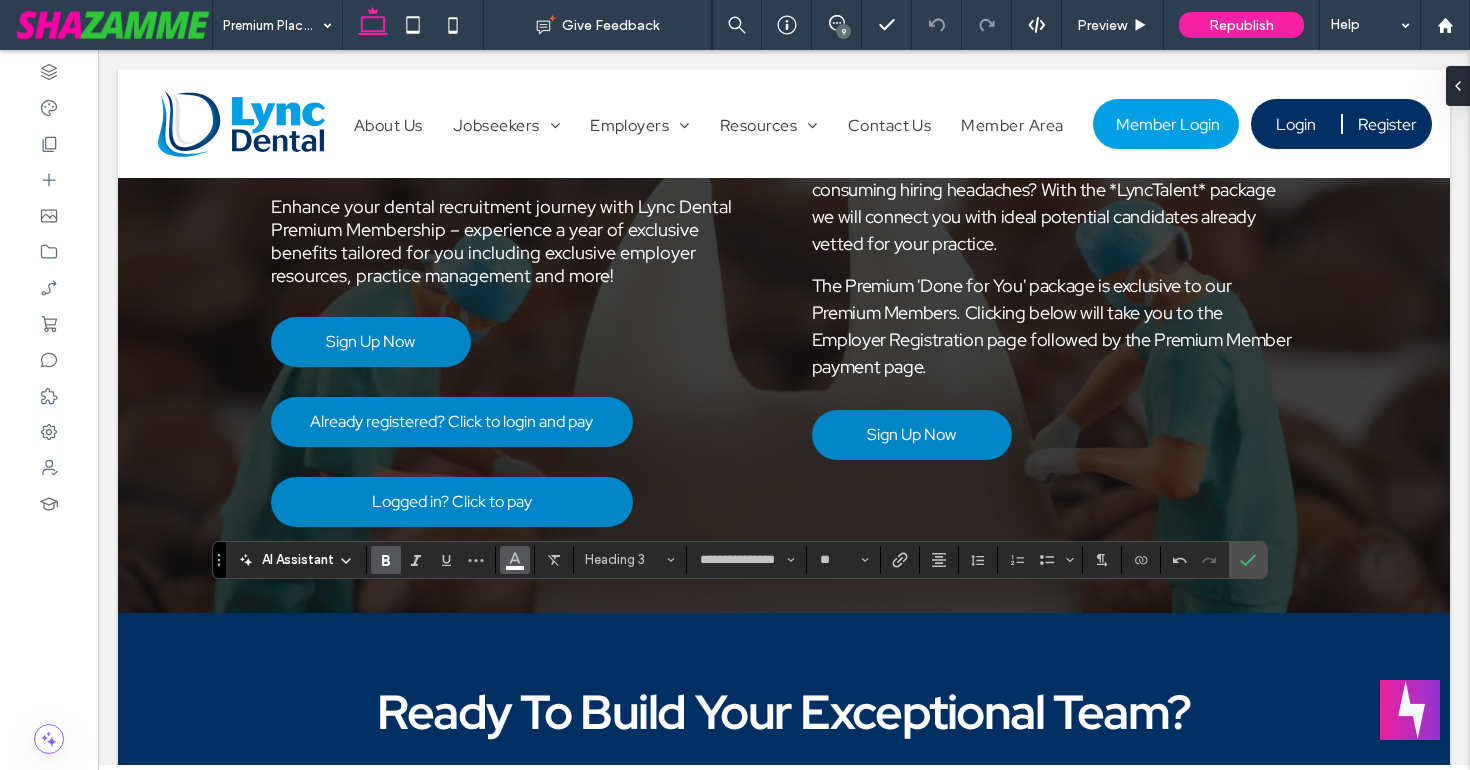 click 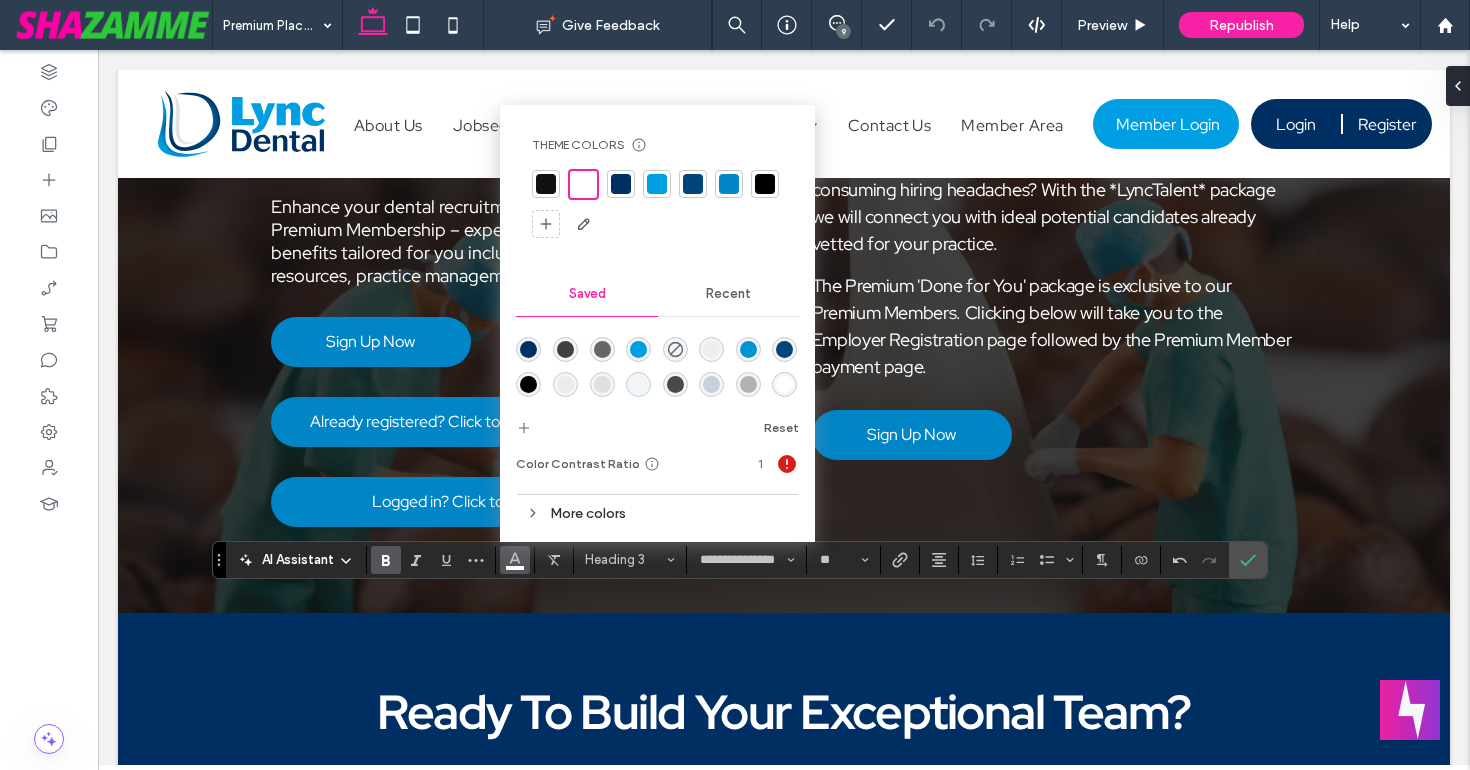 click at bounding box center (621, 184) 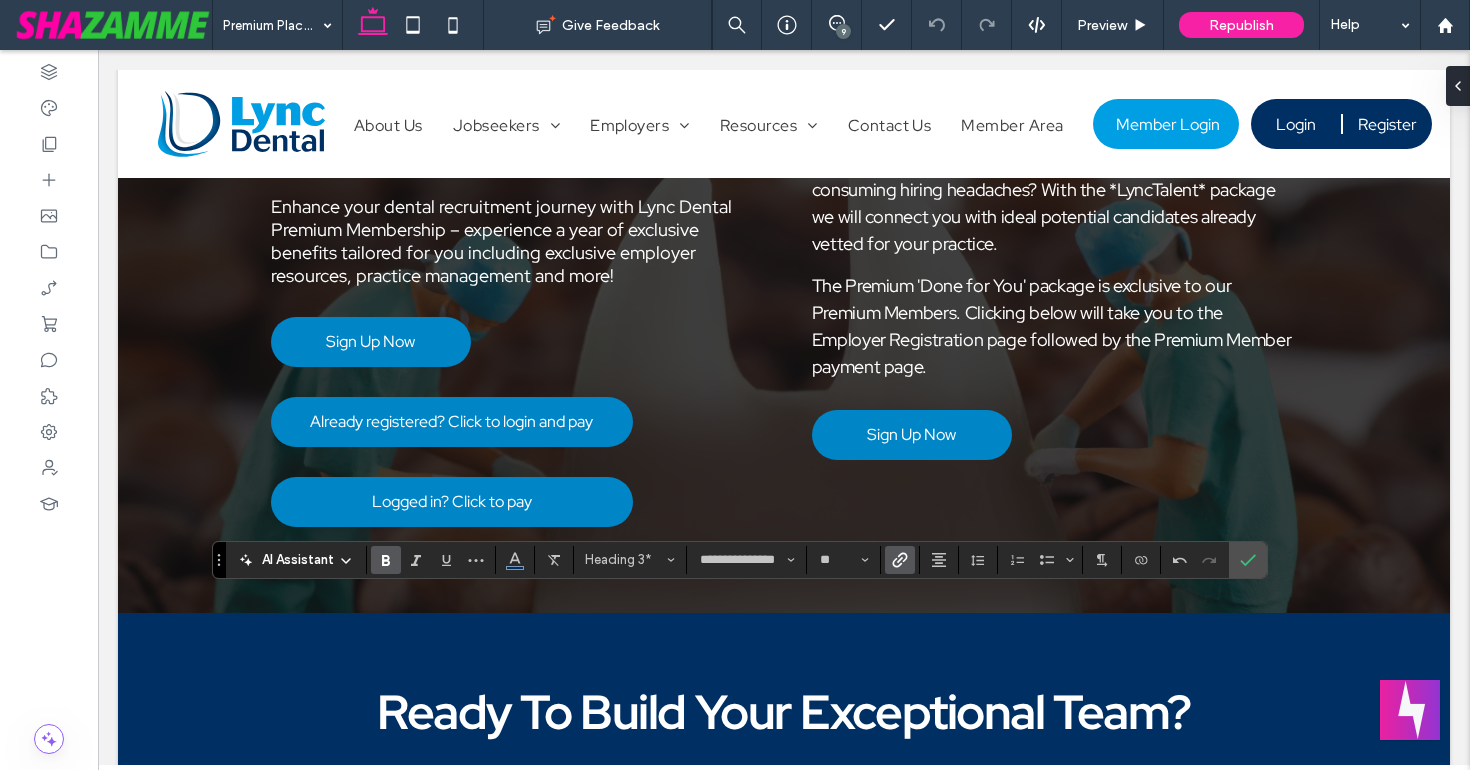 click 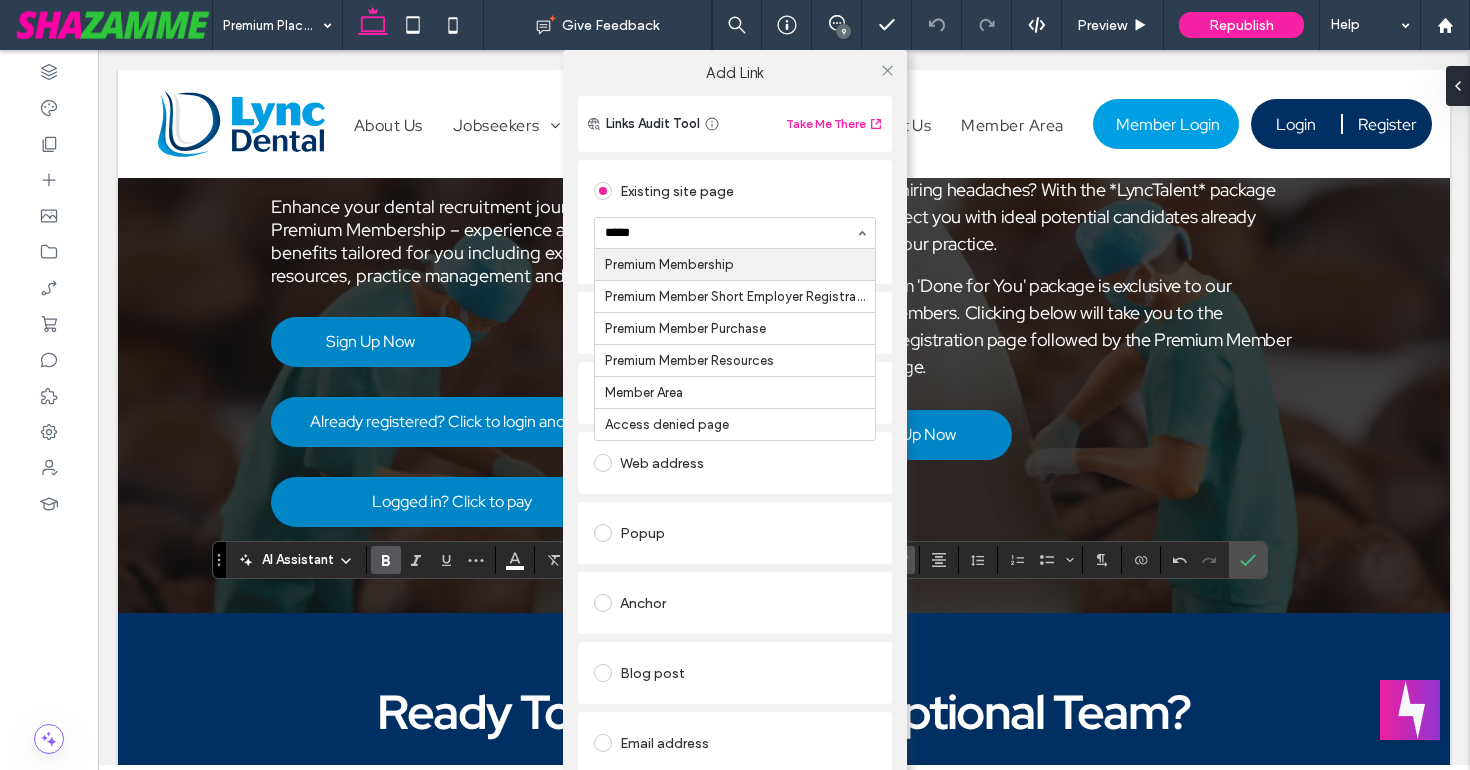 type on "******" 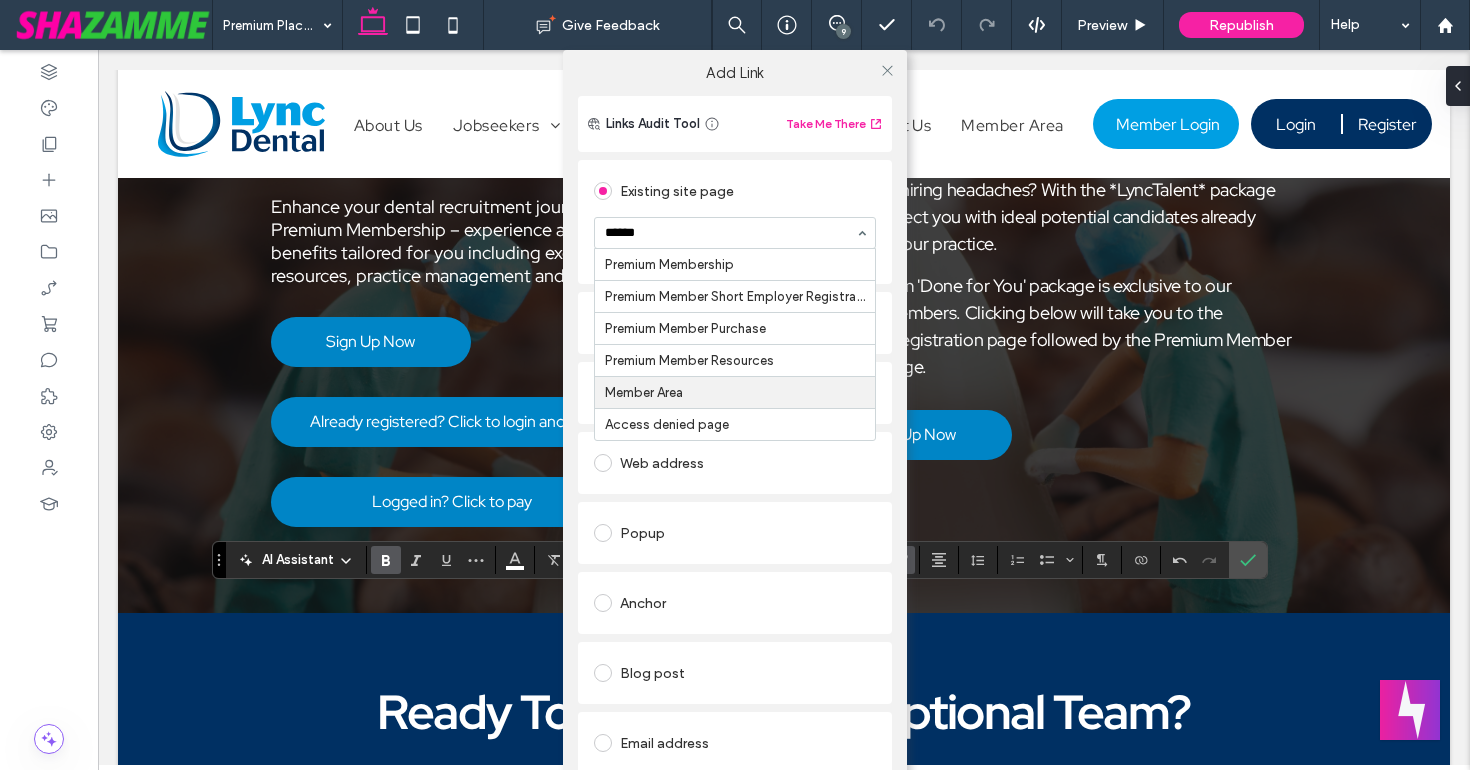 type 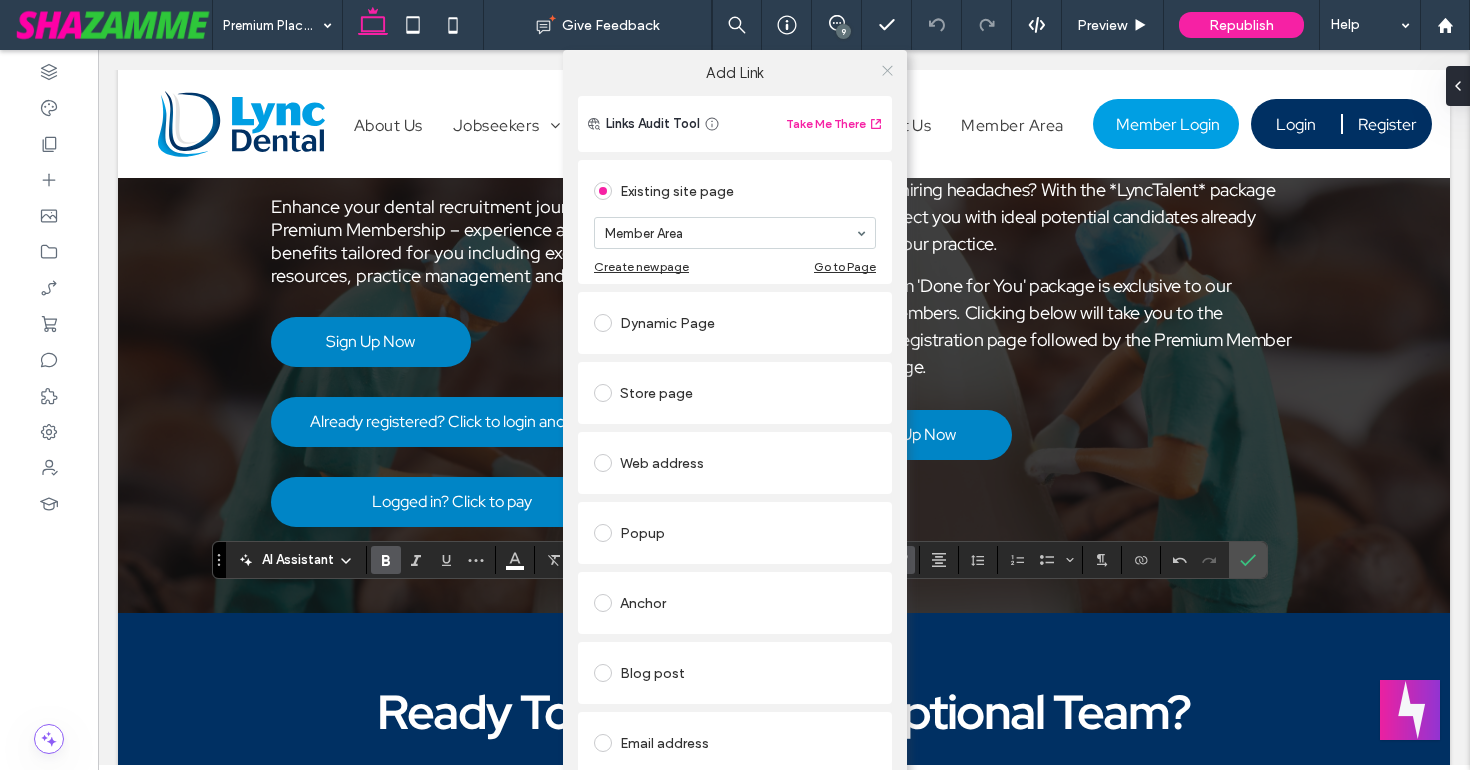 click 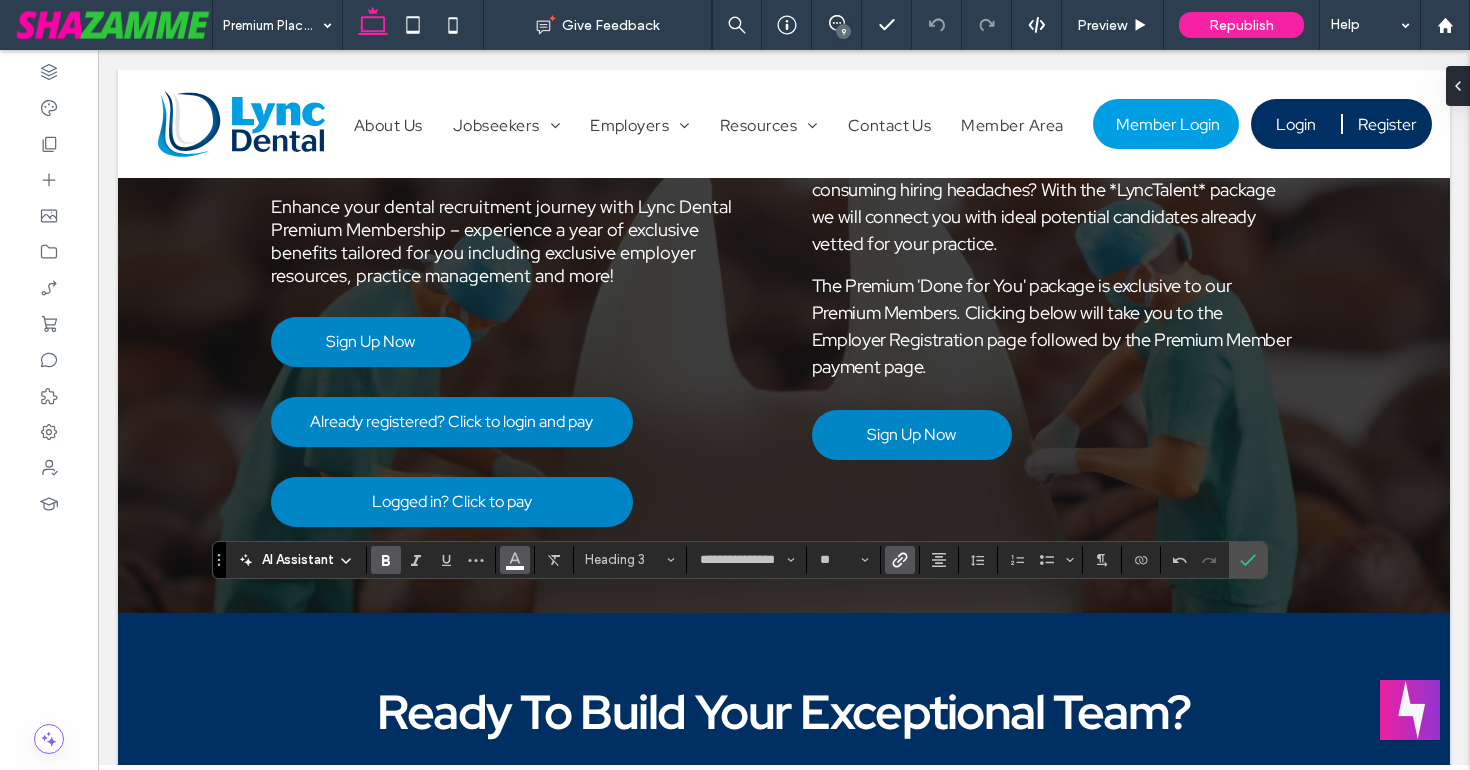 click at bounding box center [515, 558] 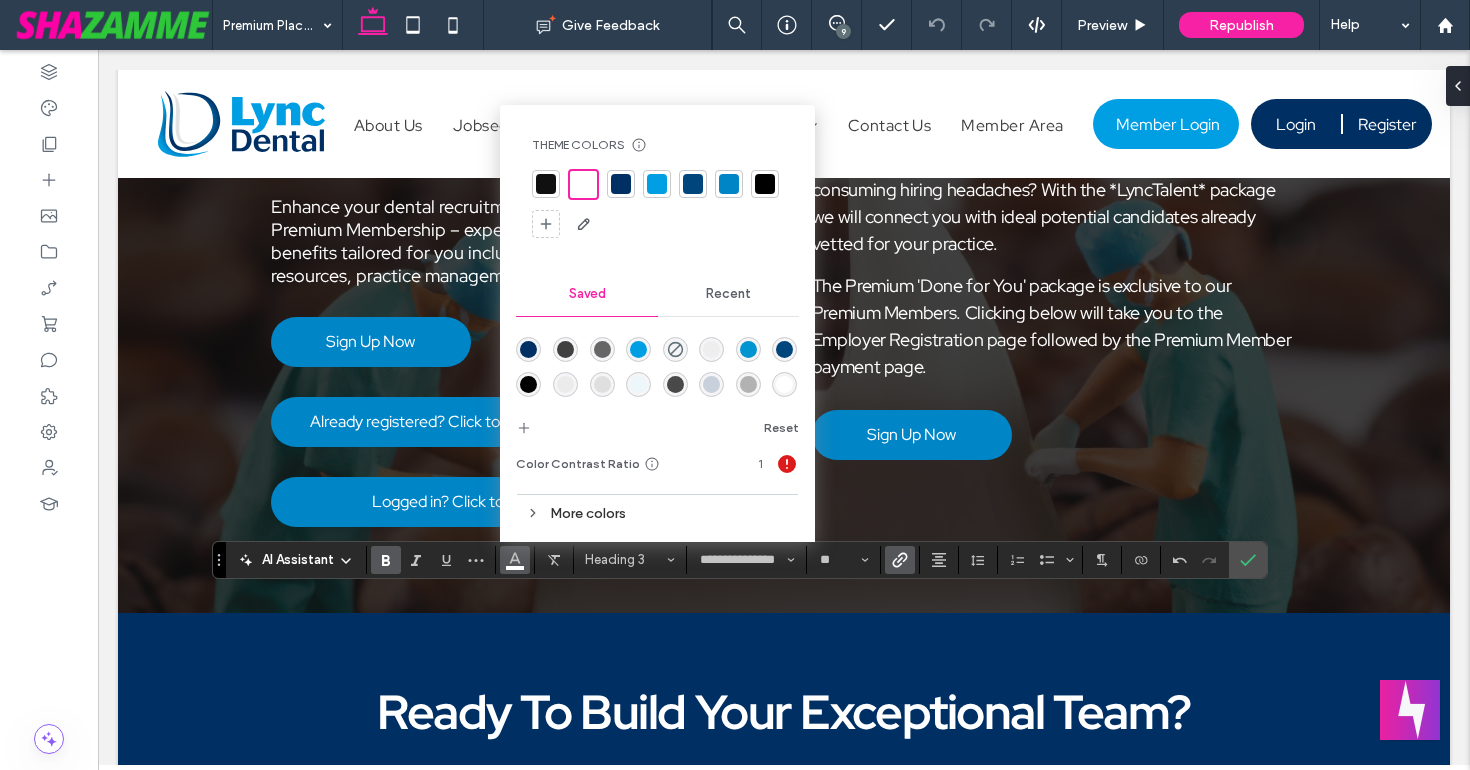 click at bounding box center (621, 184) 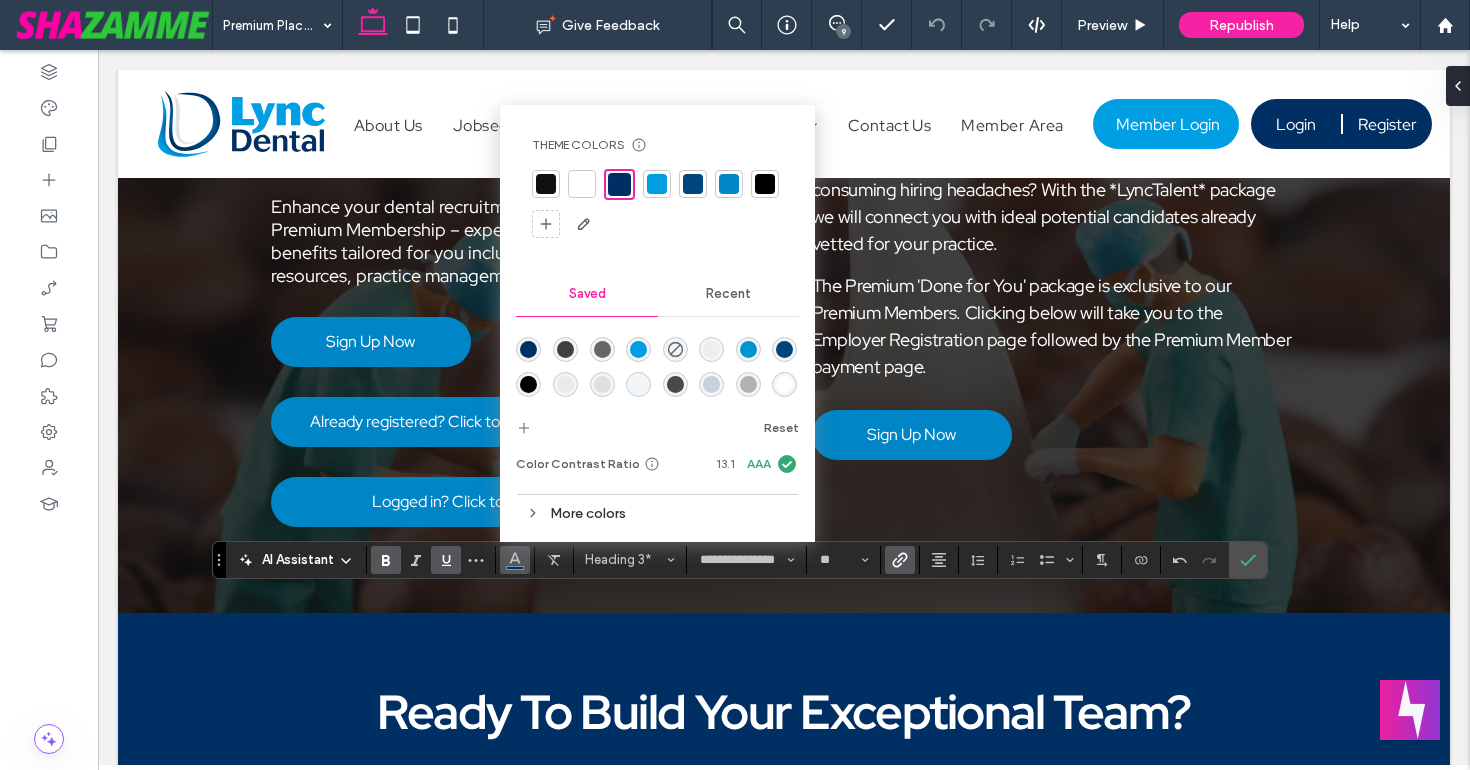click at bounding box center (446, 560) 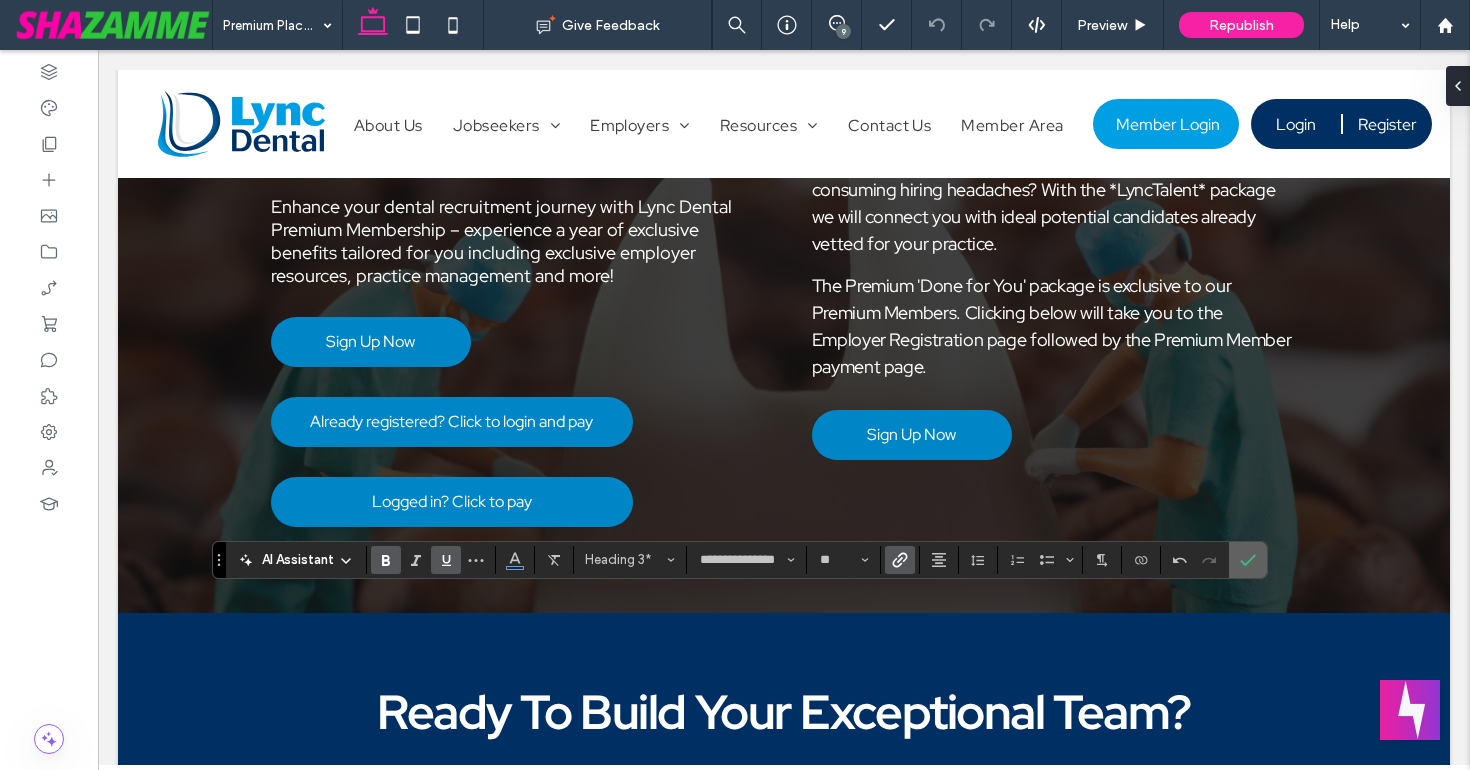 click at bounding box center [1248, 560] 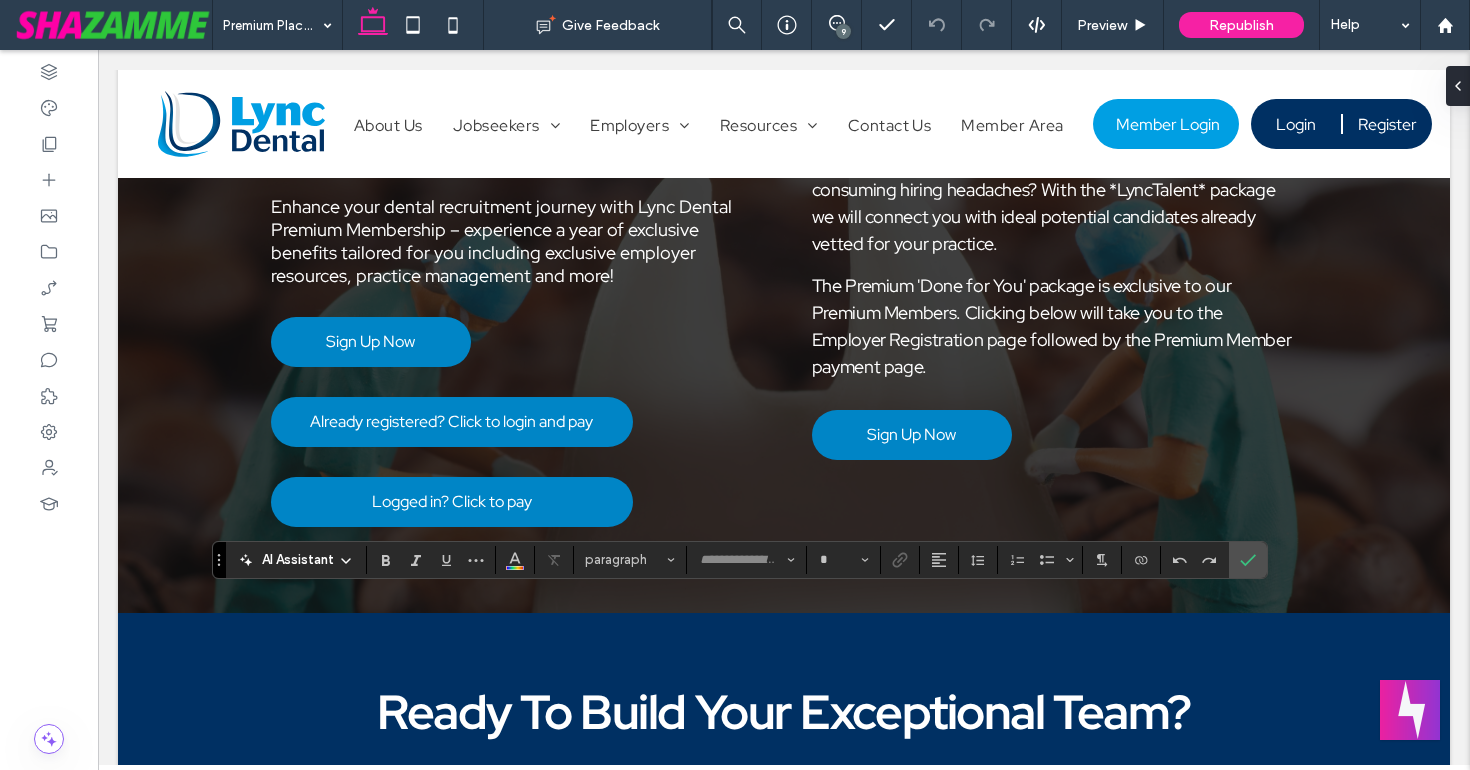 type on "**********" 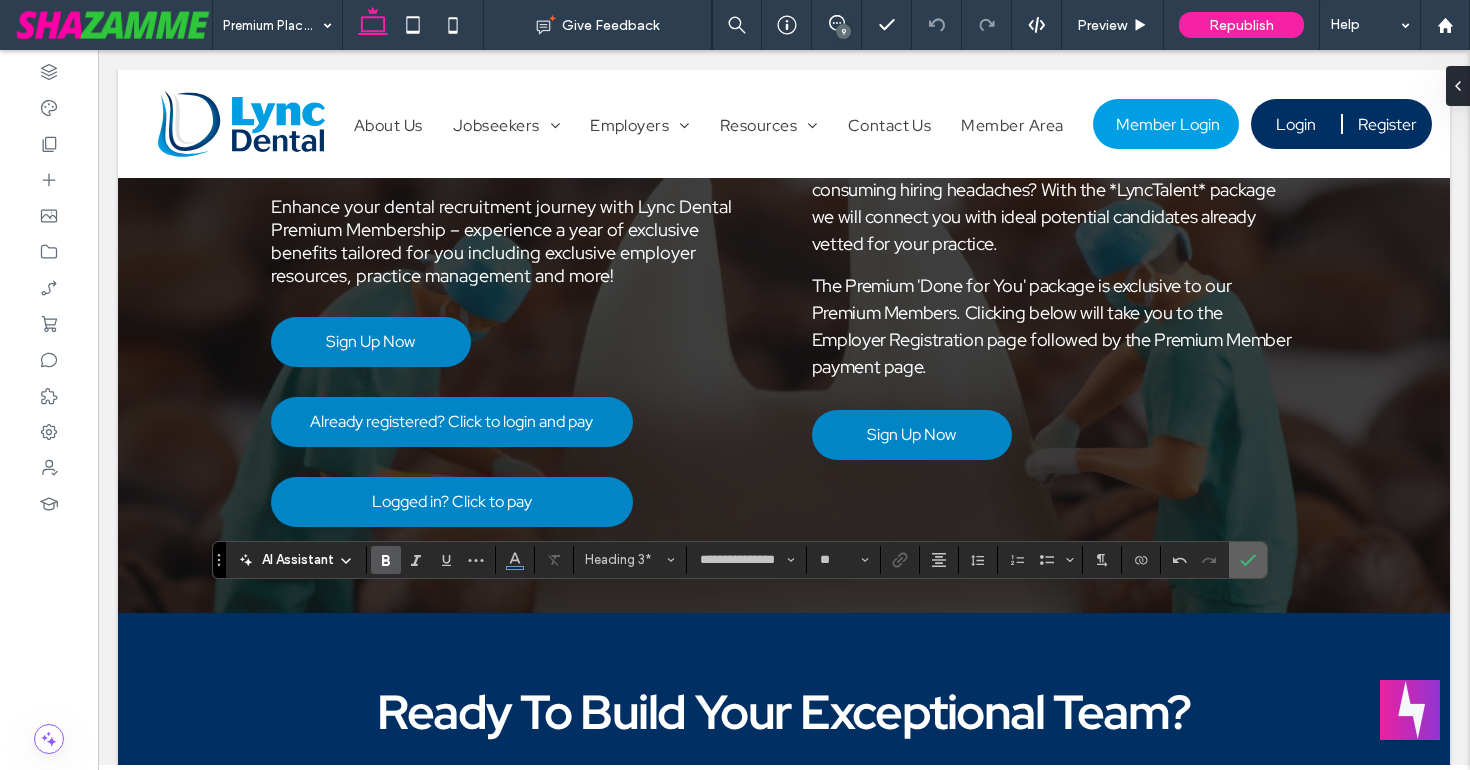 click 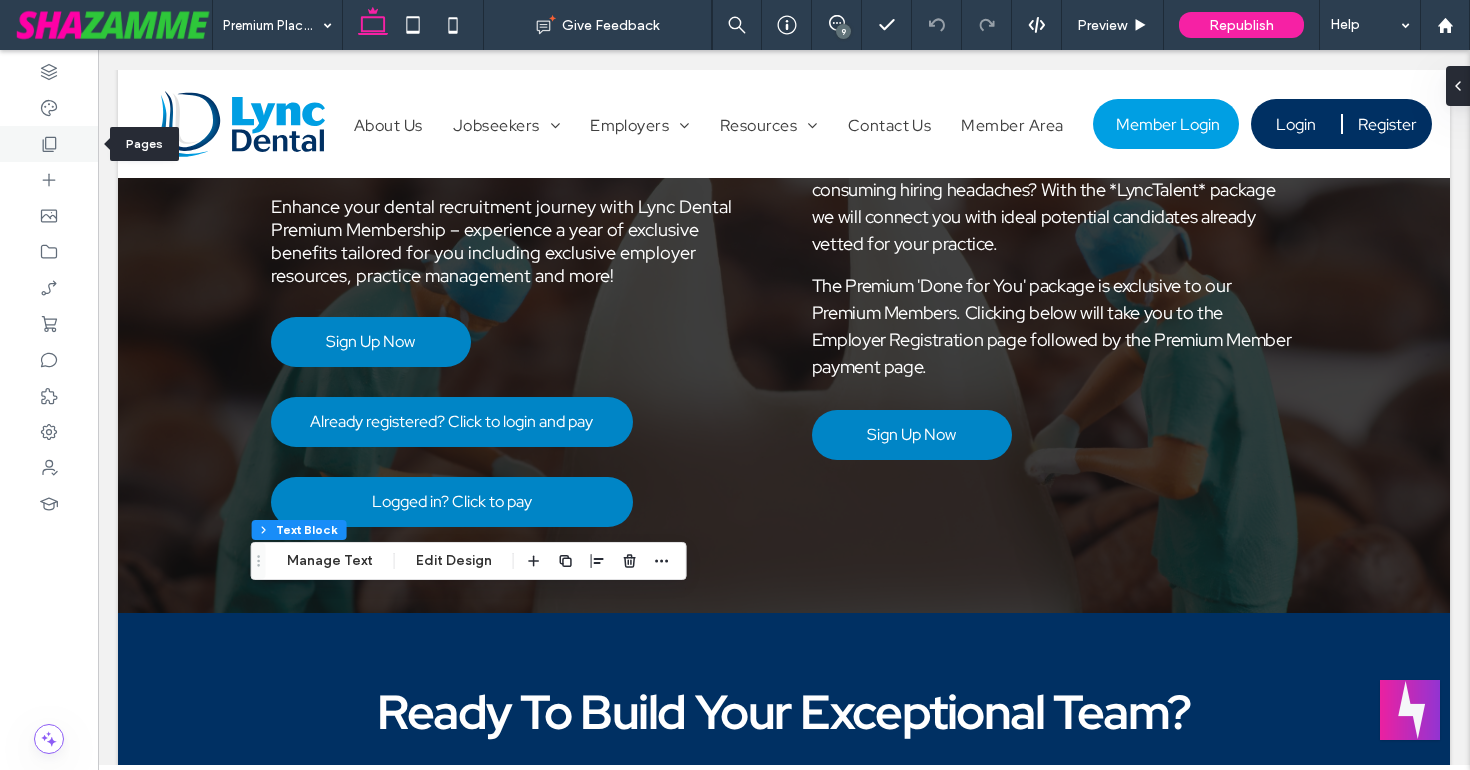 click 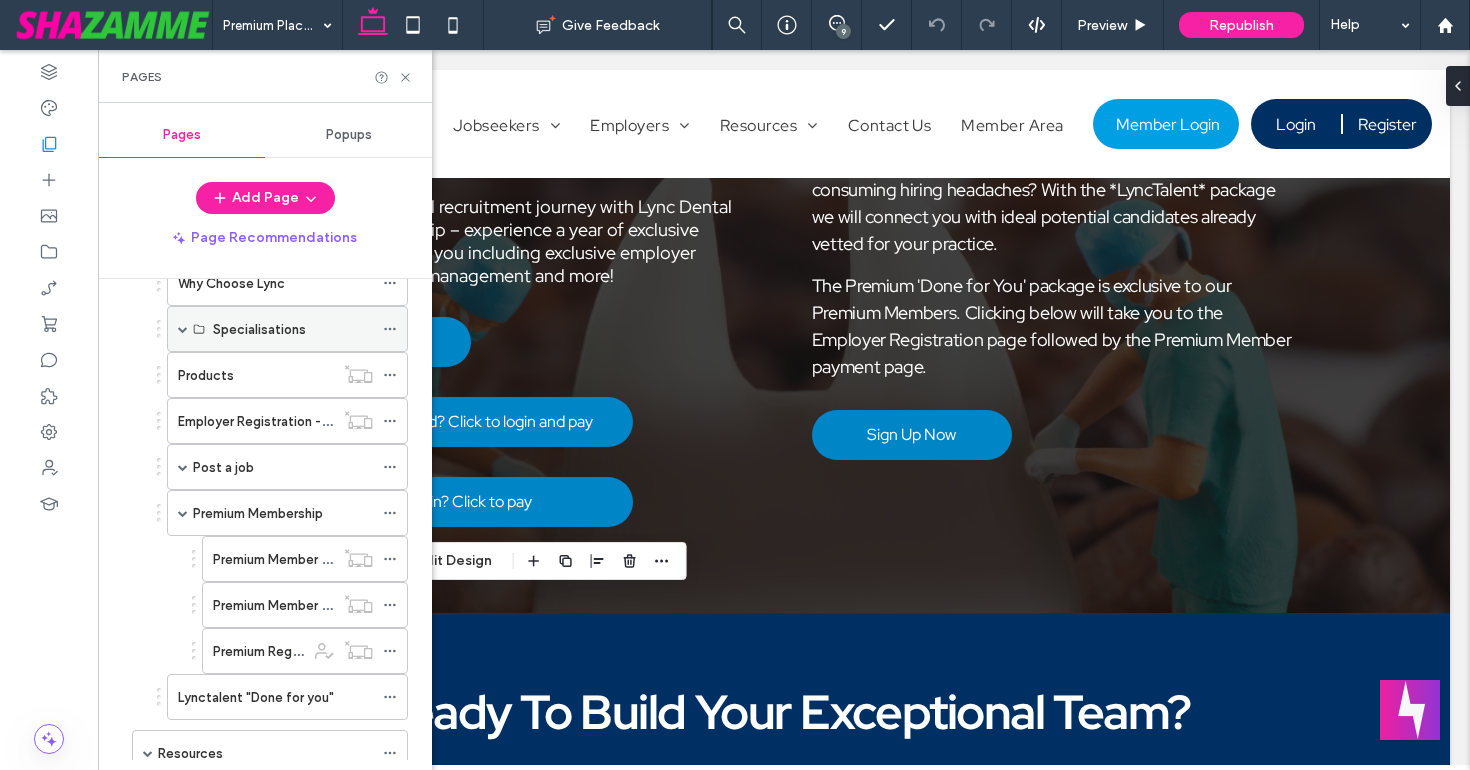 scroll, scrollTop: 275, scrollLeft: 0, axis: vertical 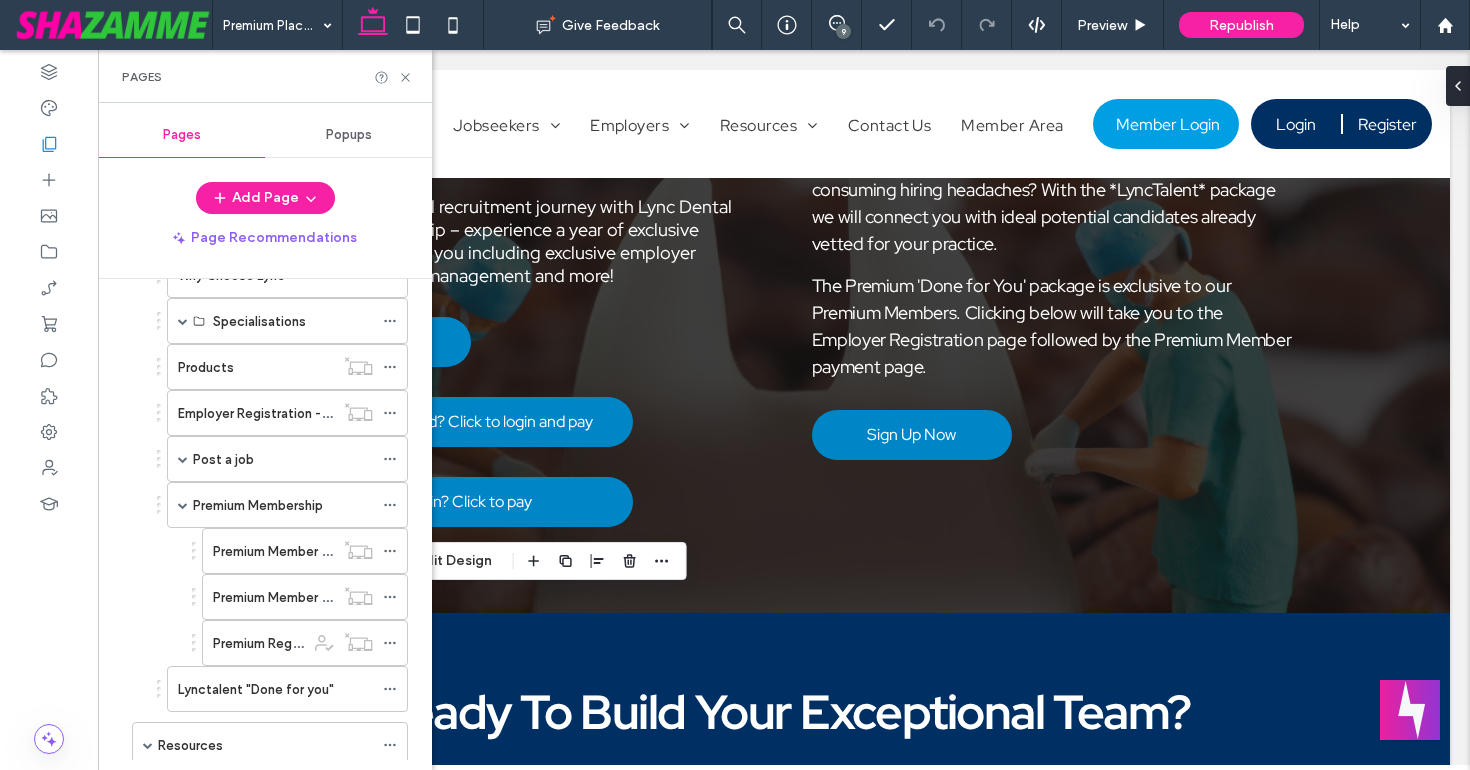 click on "Lynctalent "Done for you"" at bounding box center (275, 689) 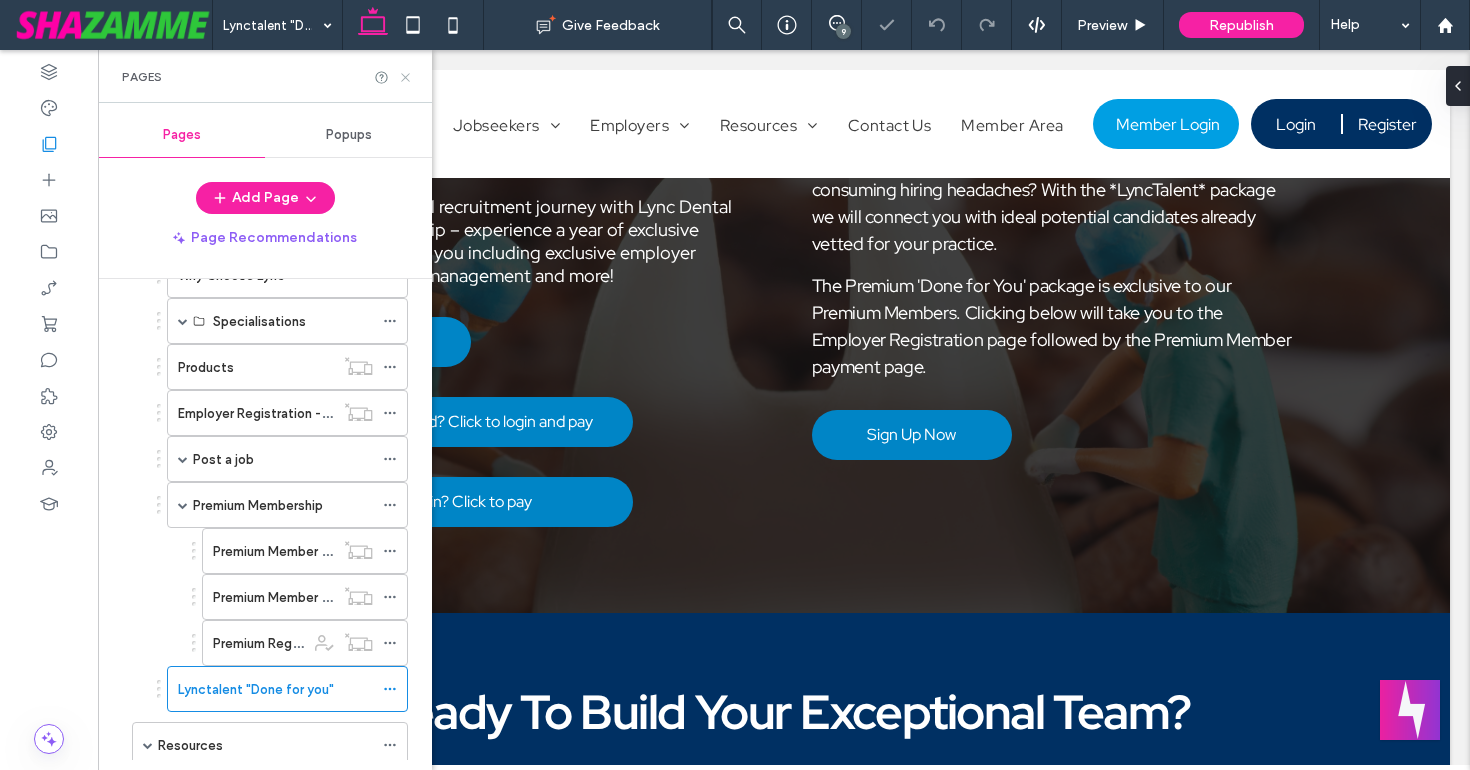 click 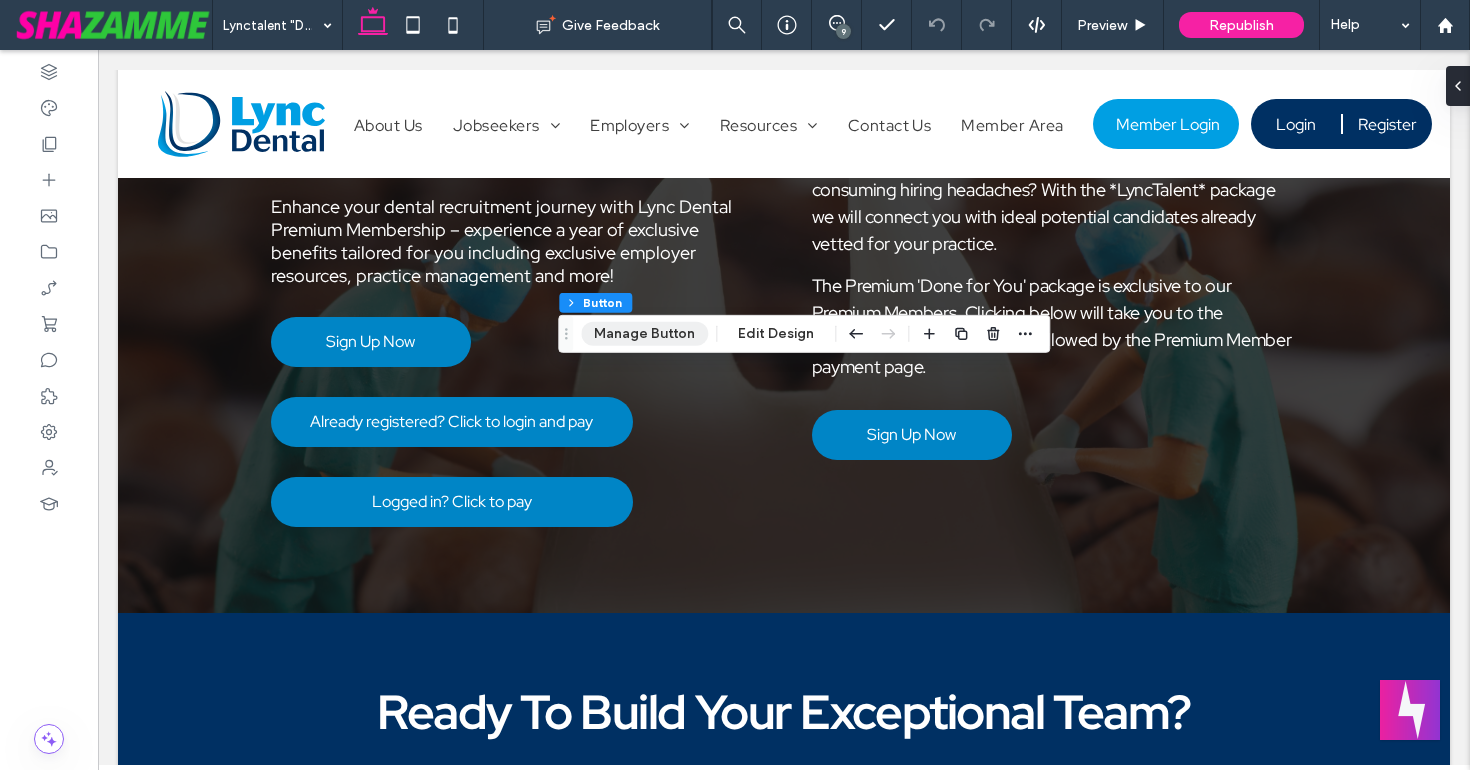 click on "Manage Button" at bounding box center [644, 334] 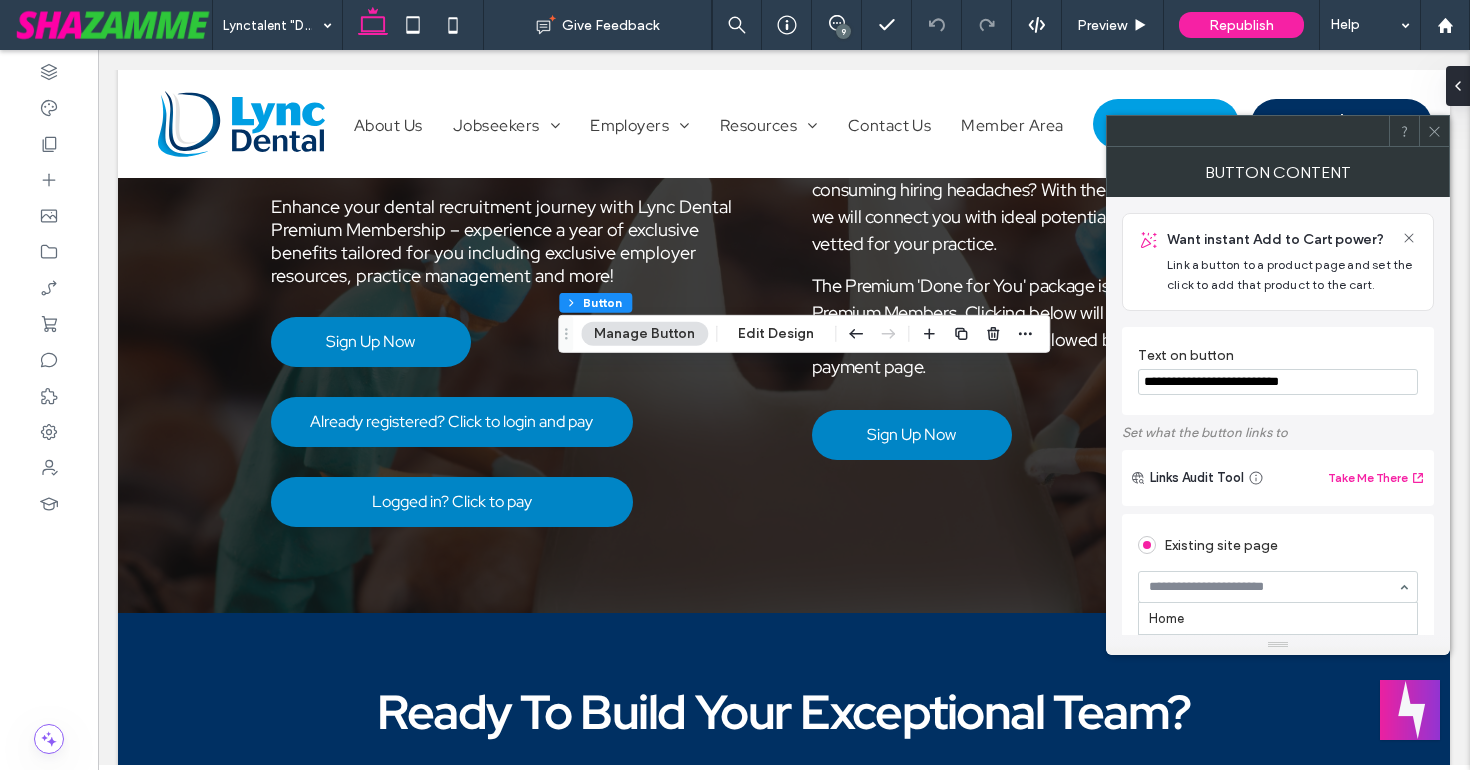 scroll, scrollTop: 792, scrollLeft: 0, axis: vertical 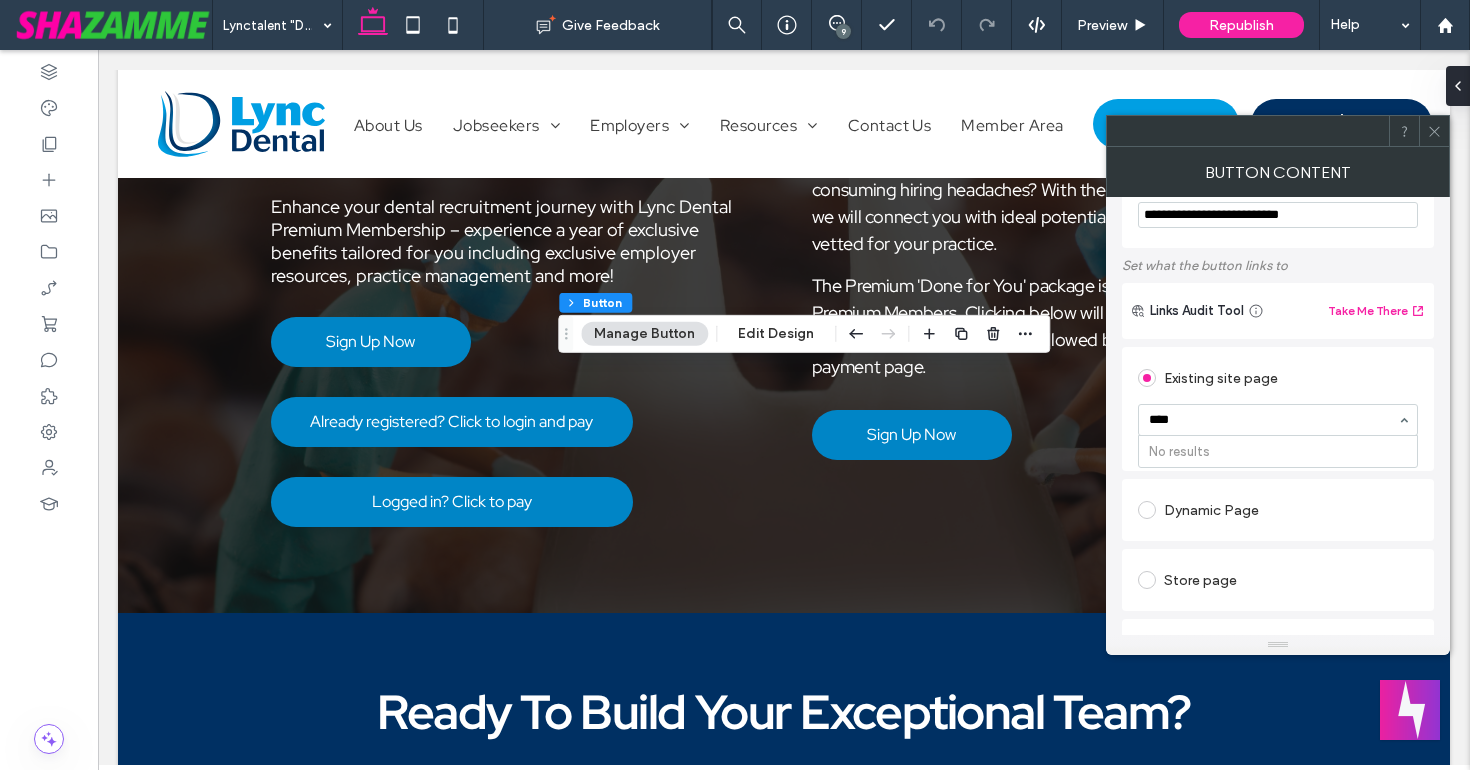 type on "***" 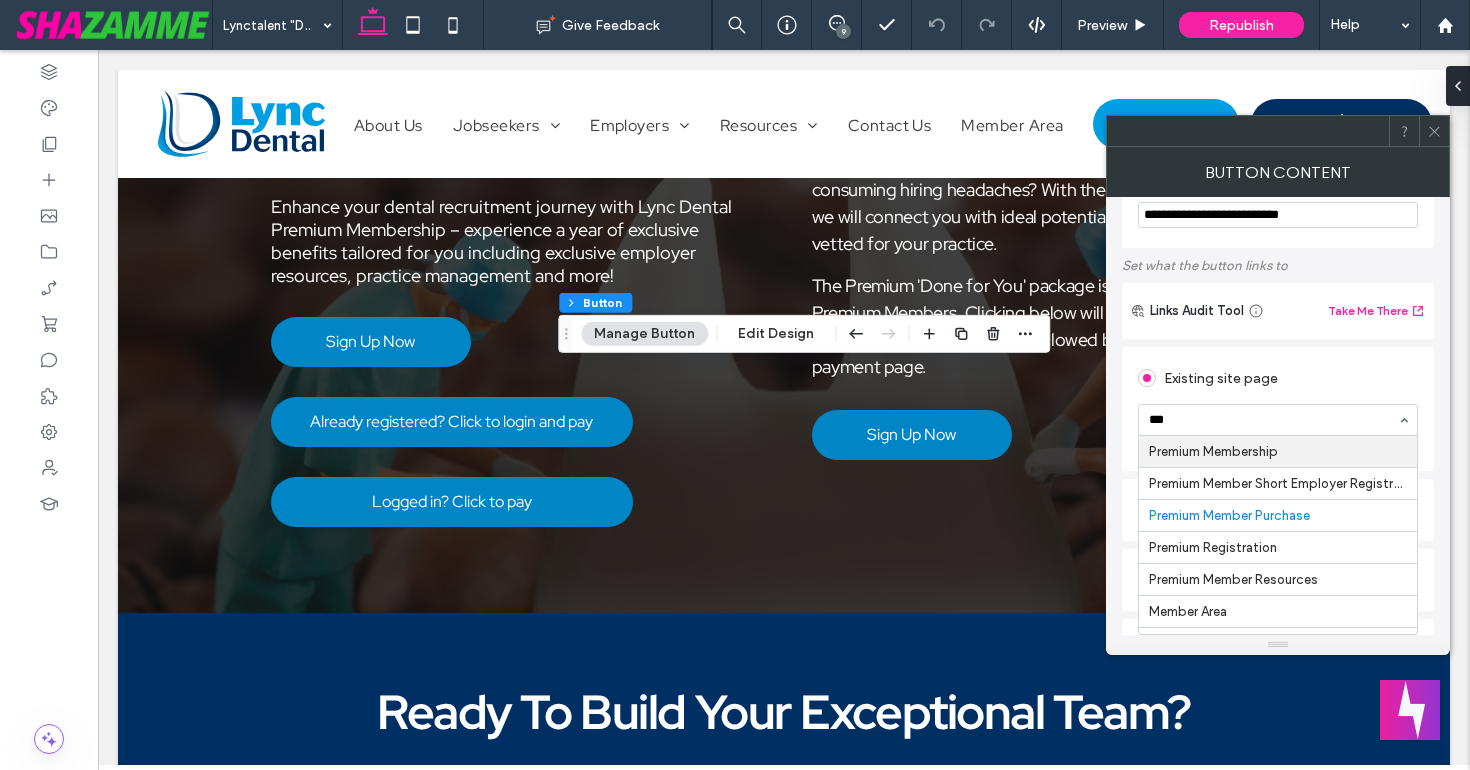 type 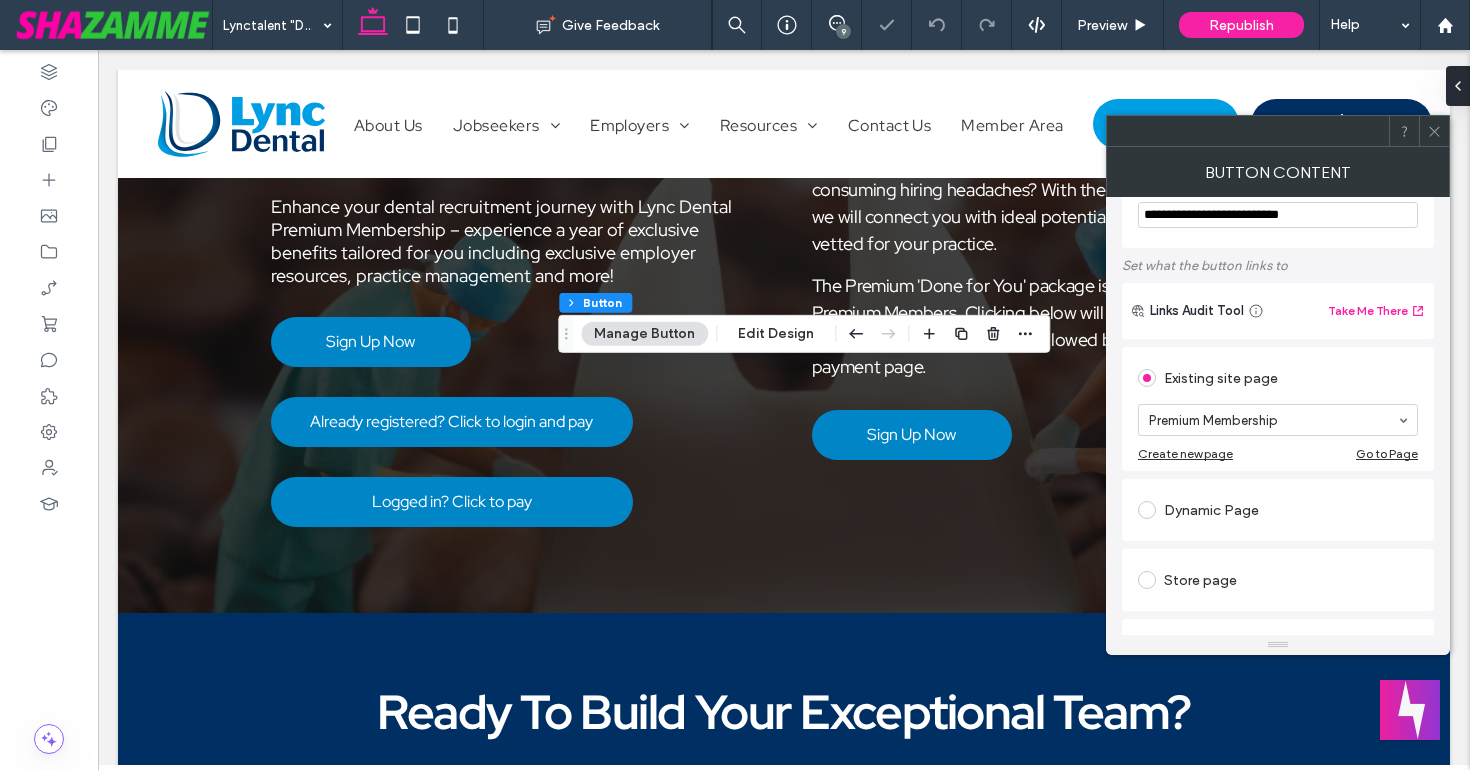 click 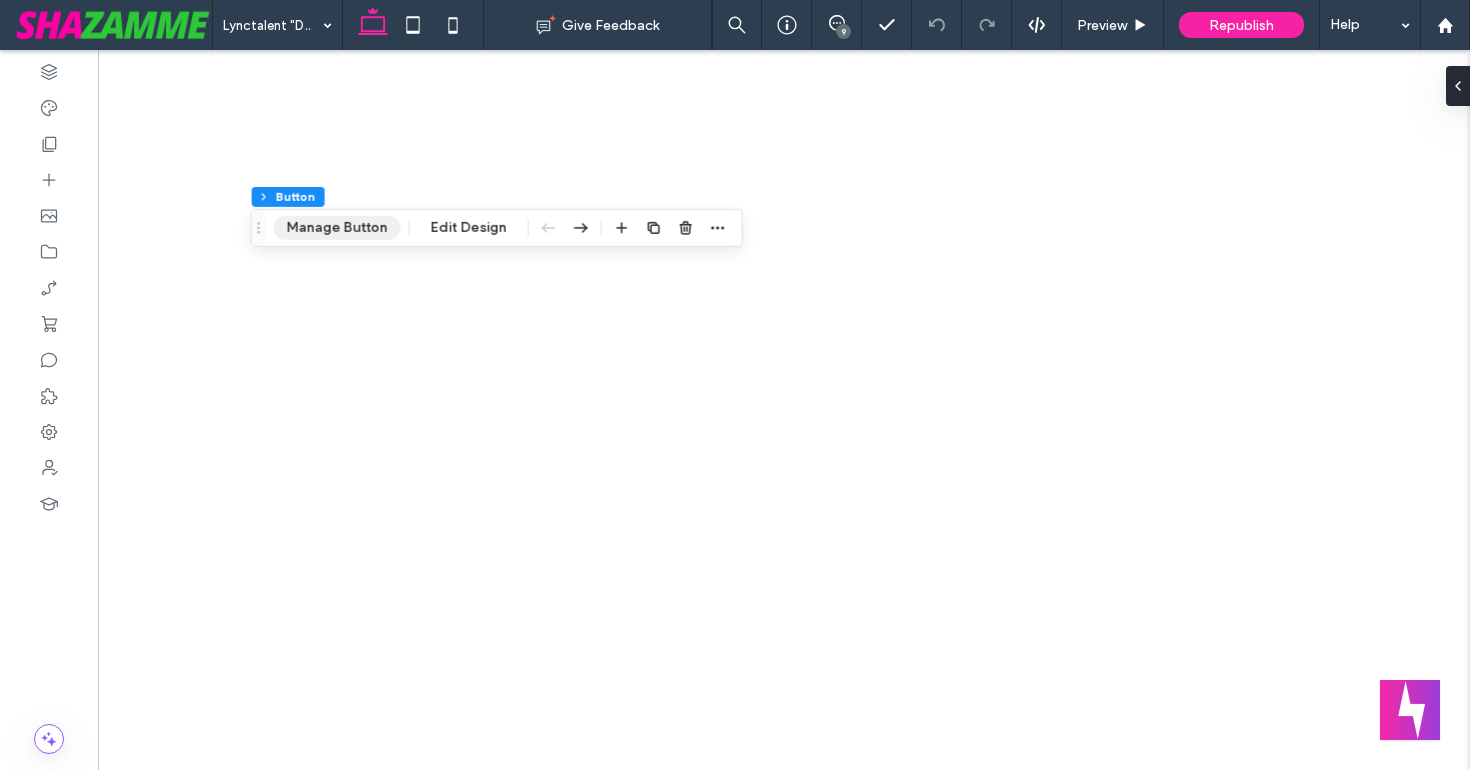 click on "Manage Button" at bounding box center [337, 228] 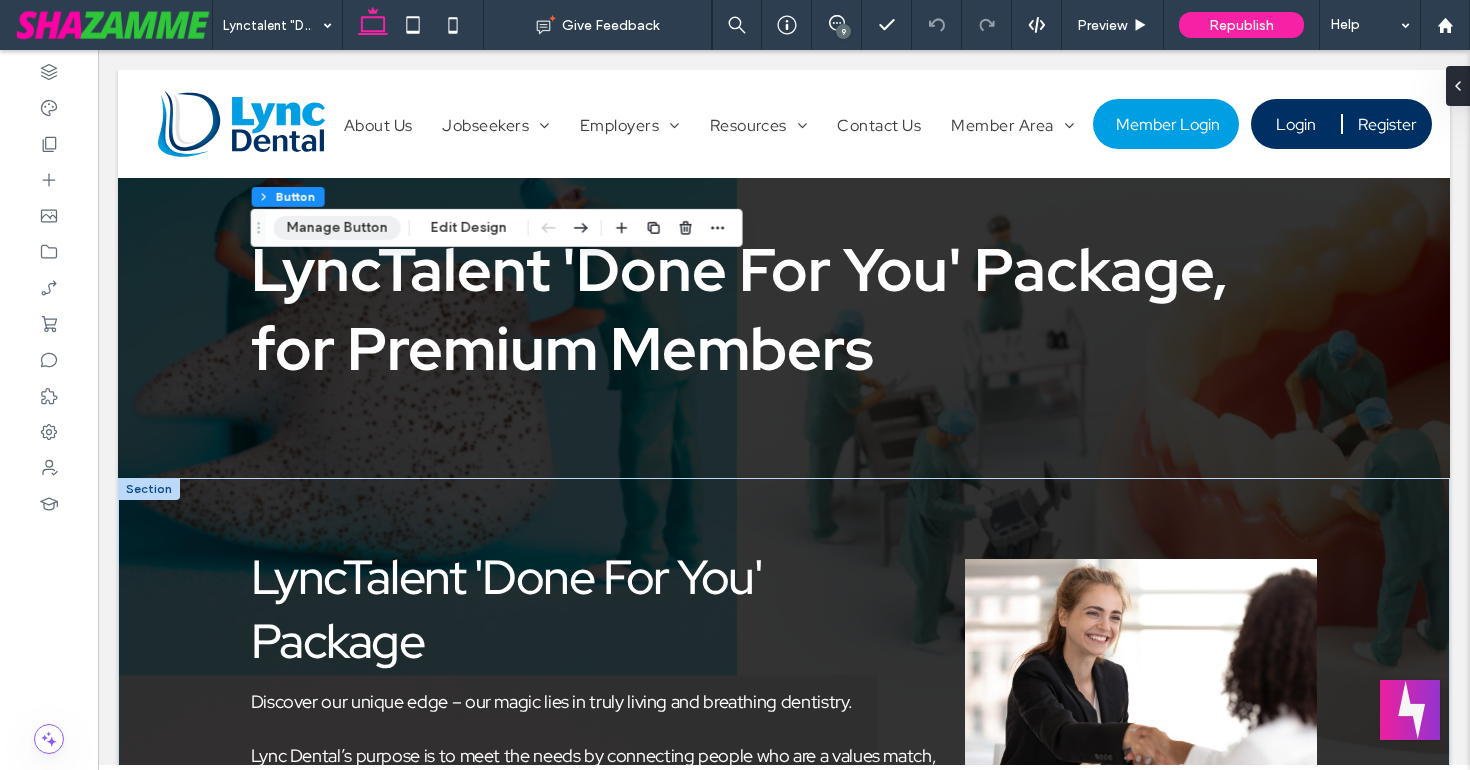 scroll, scrollTop: 927, scrollLeft: 0, axis: vertical 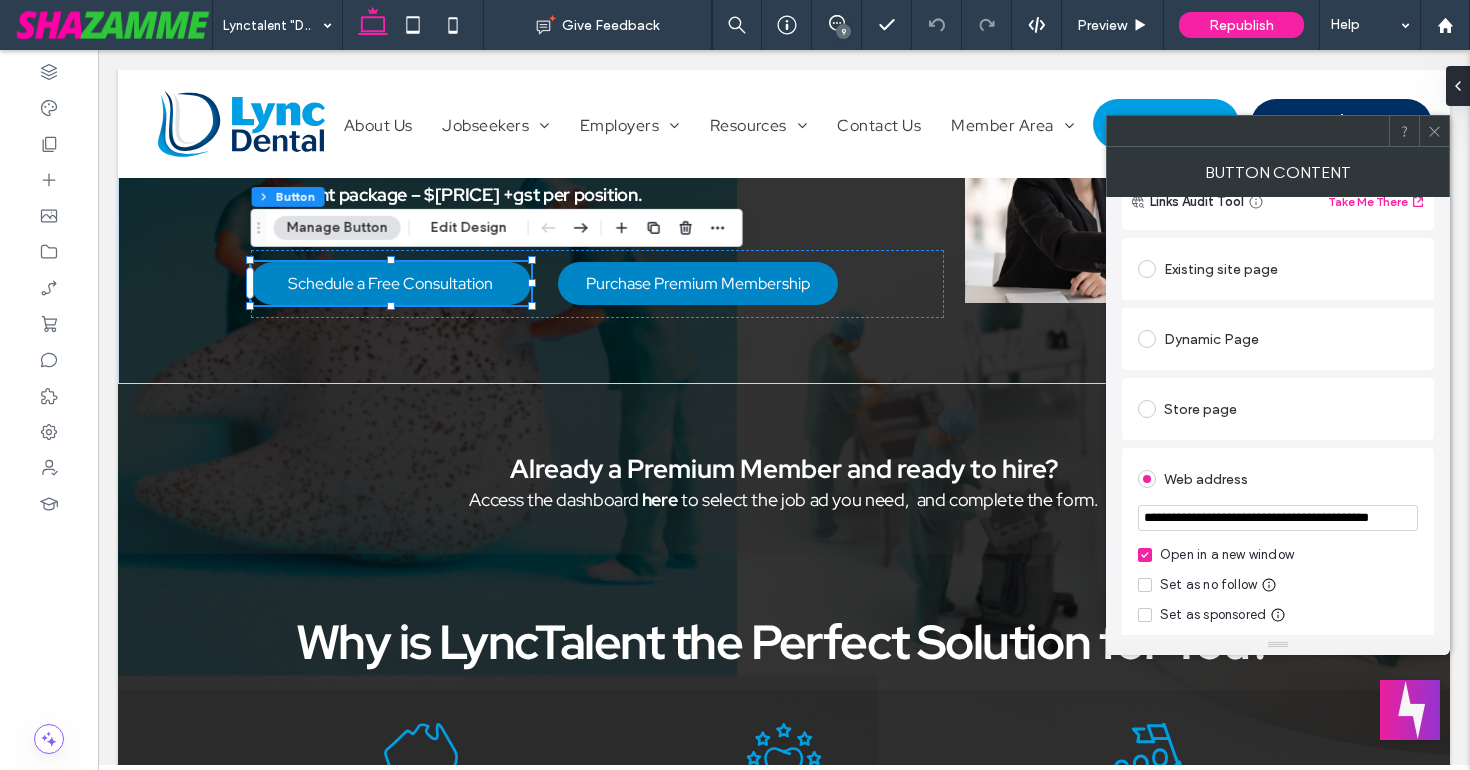 click 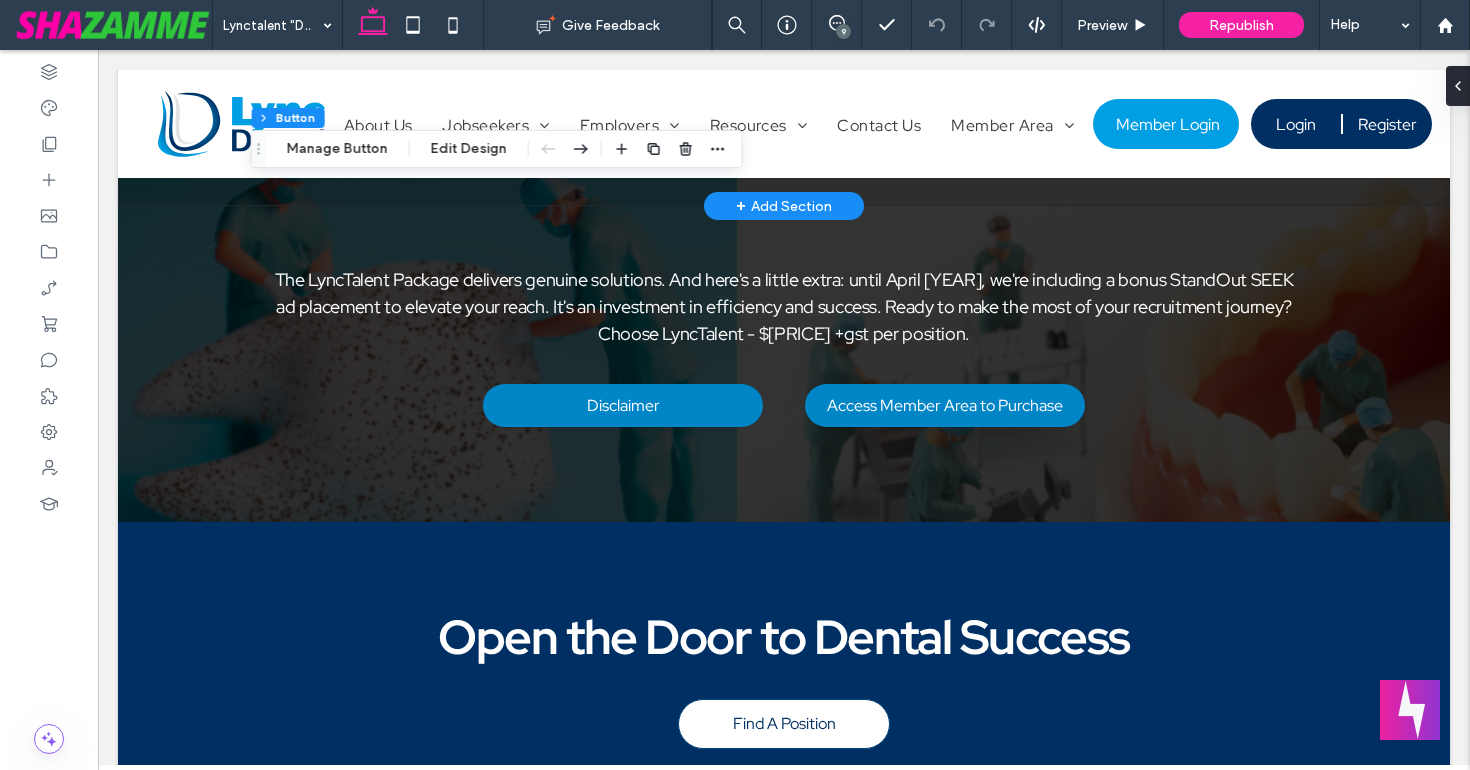 scroll, scrollTop: 2453, scrollLeft: 0, axis: vertical 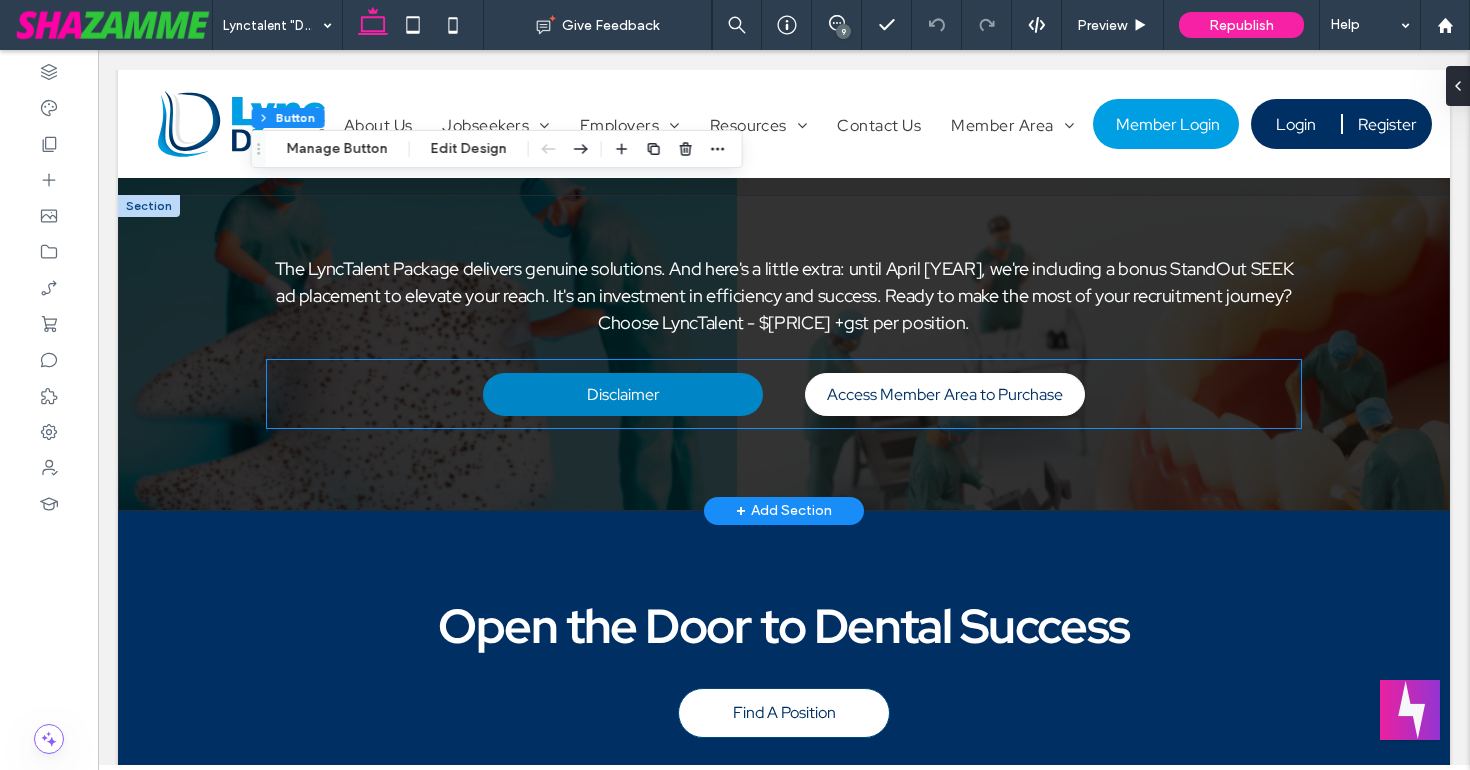 click on "Access Member Area to Purchase" at bounding box center (945, 394) 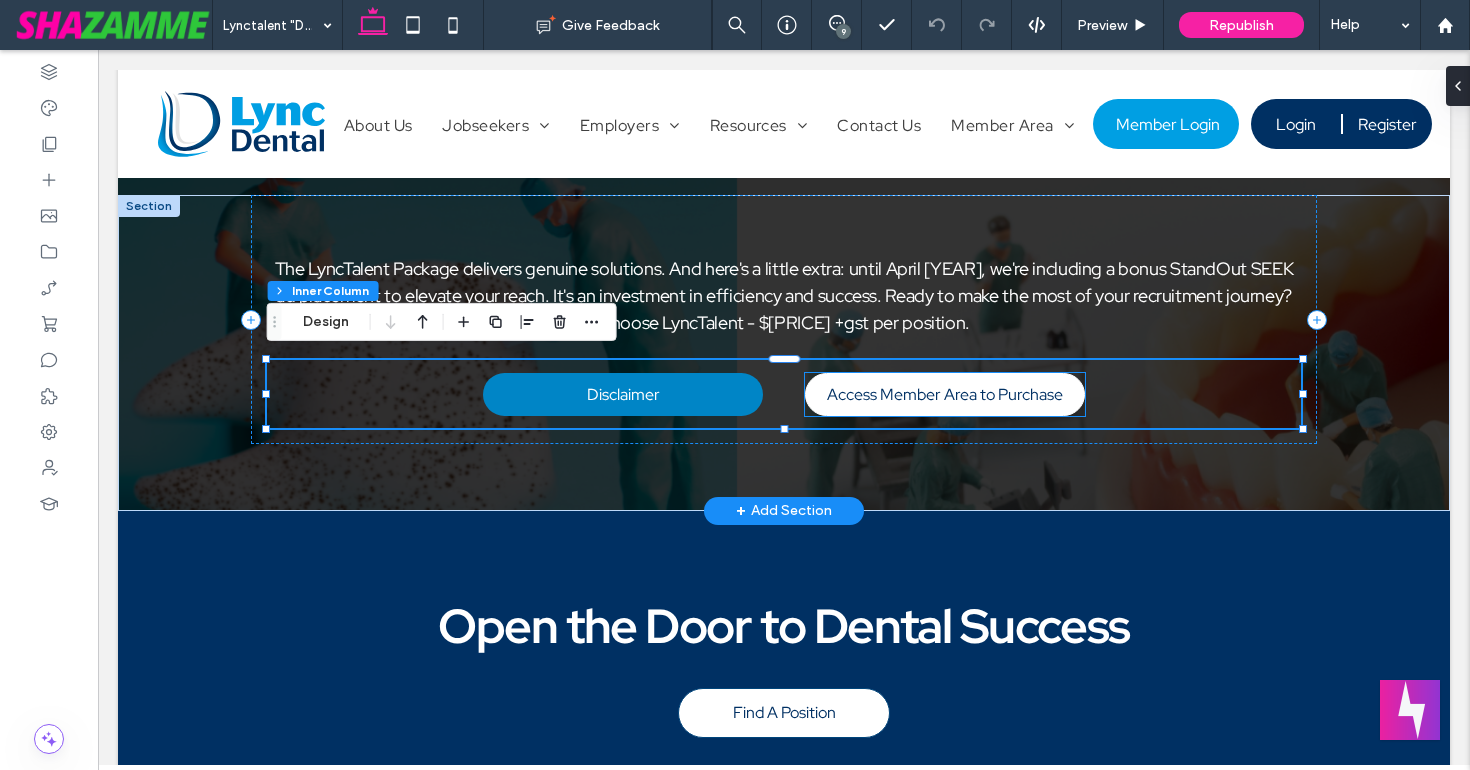 click on "Access Member Area to Purchase" at bounding box center [945, 394] 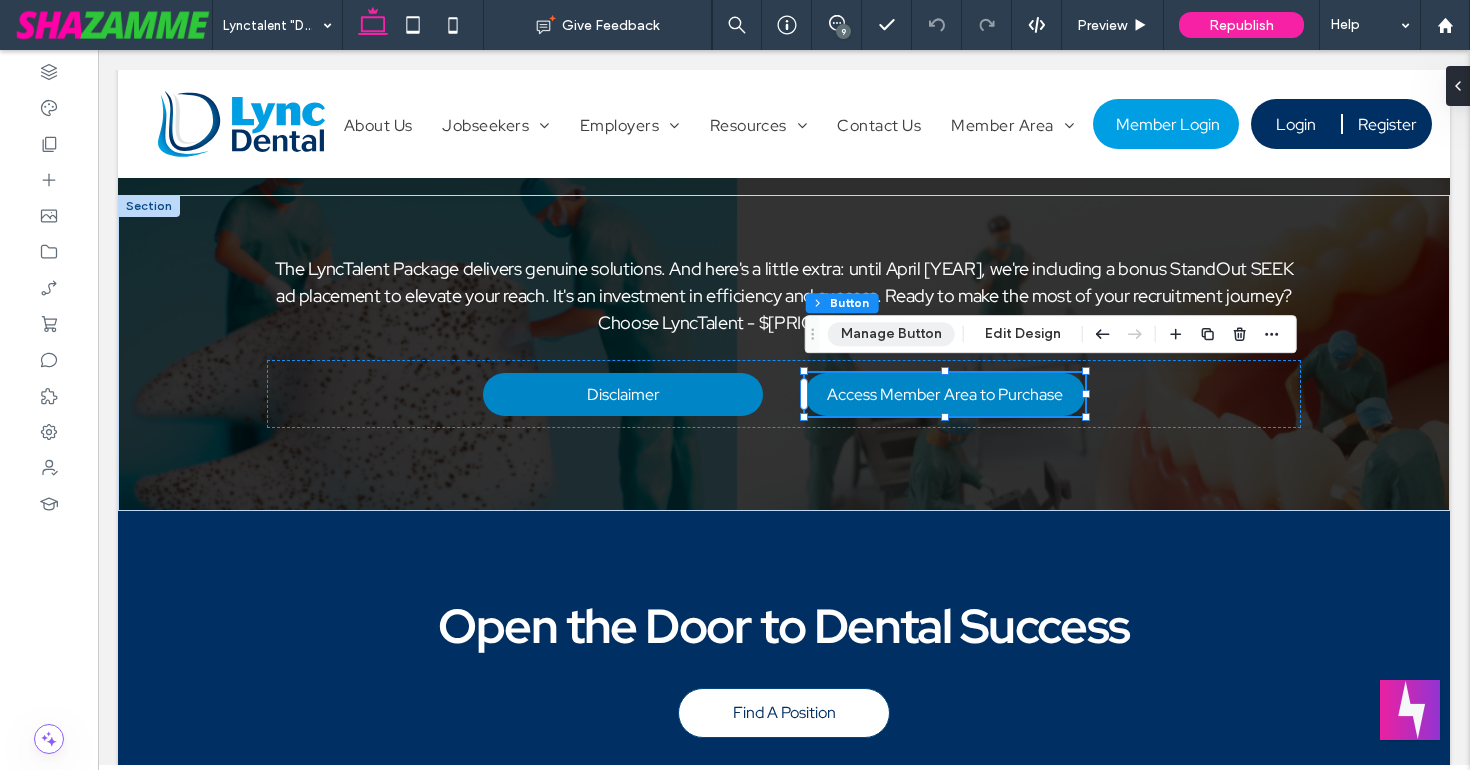 click on "Manage Button" at bounding box center [891, 334] 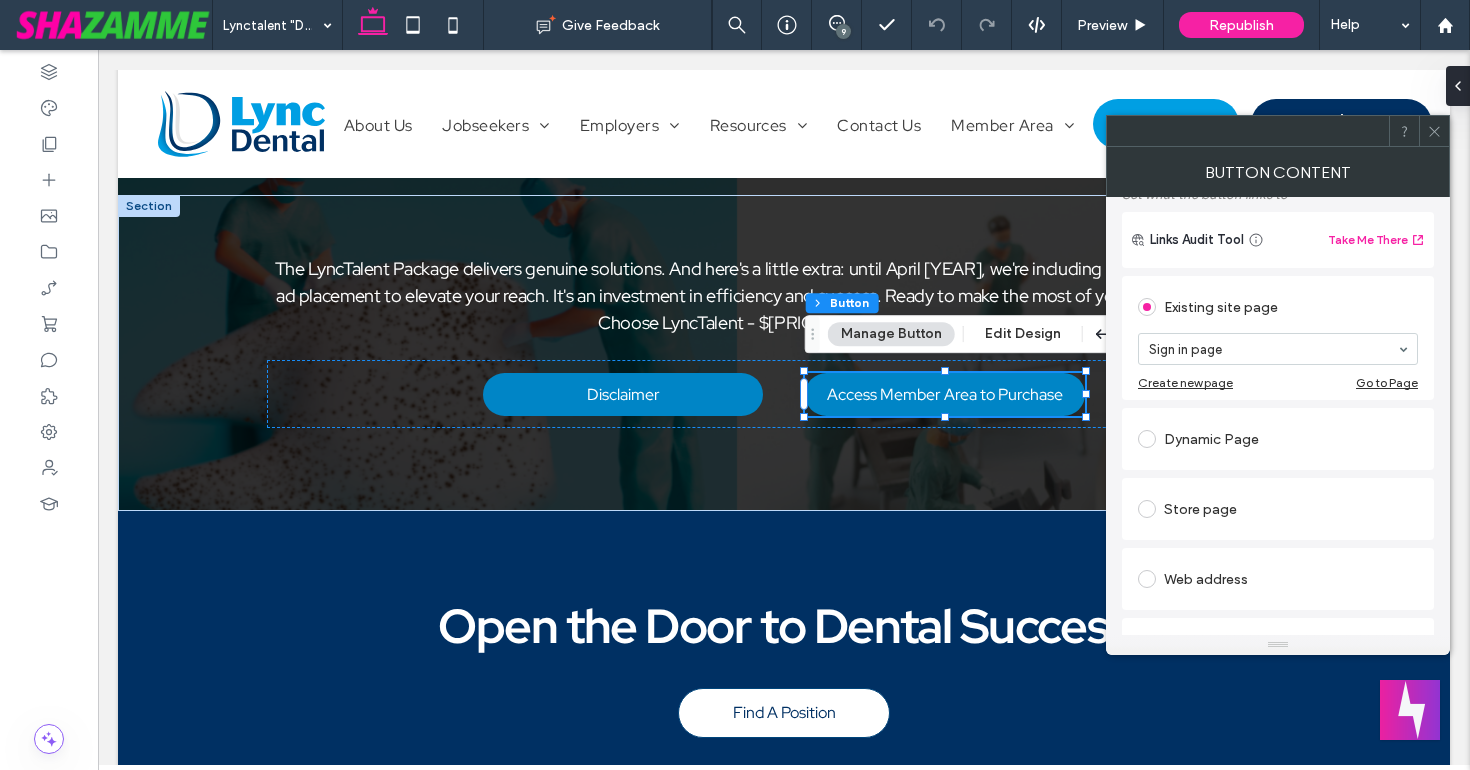 scroll, scrollTop: 242, scrollLeft: 0, axis: vertical 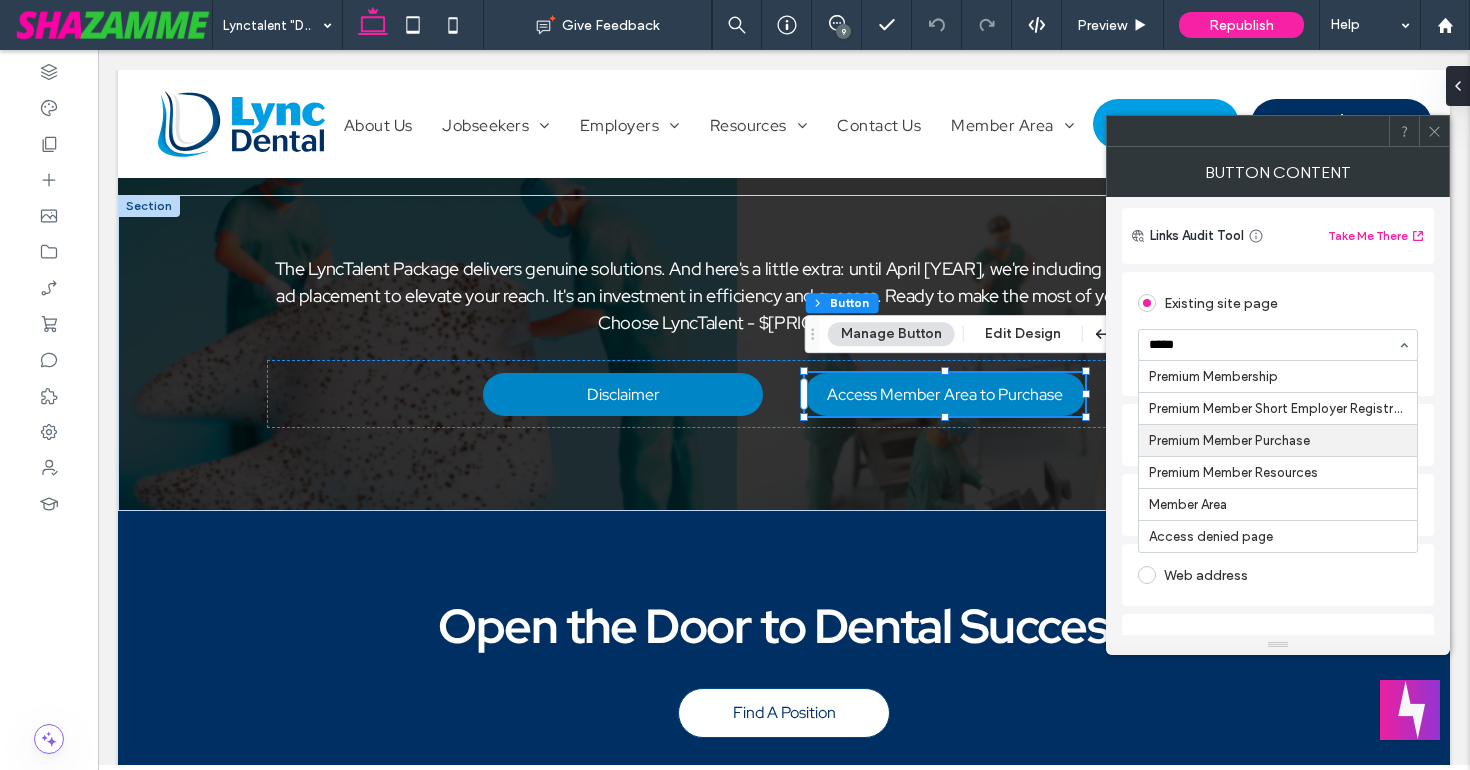 type on "******" 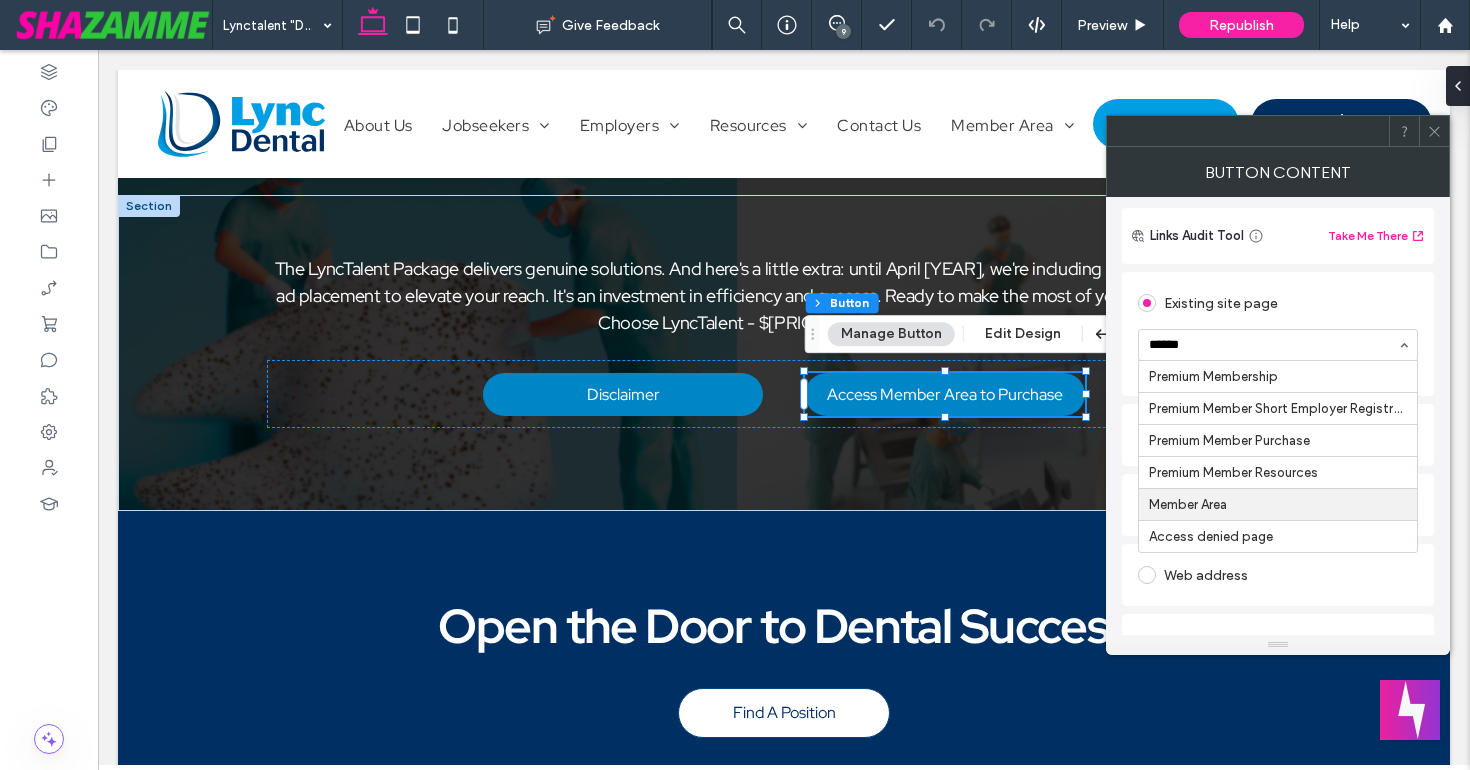 type 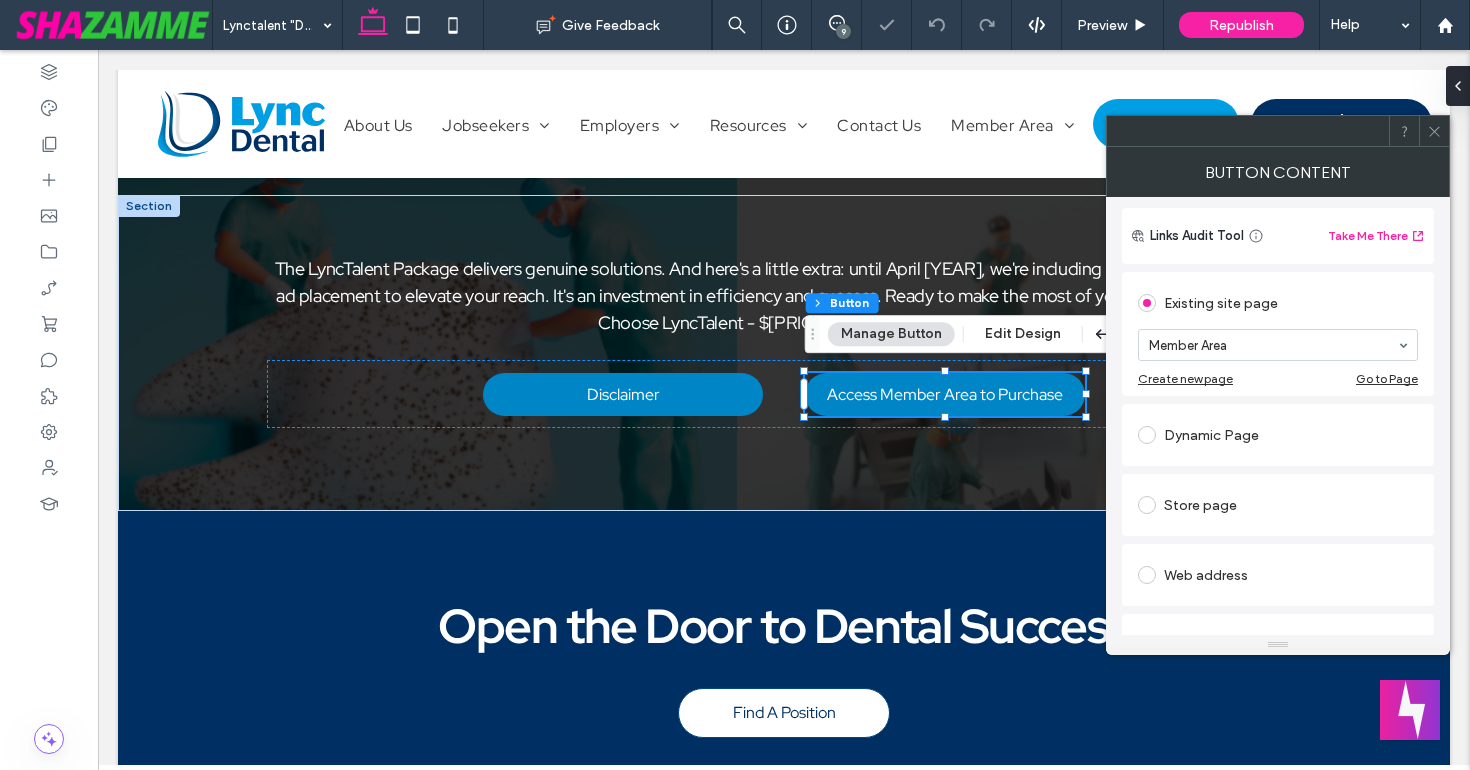 click 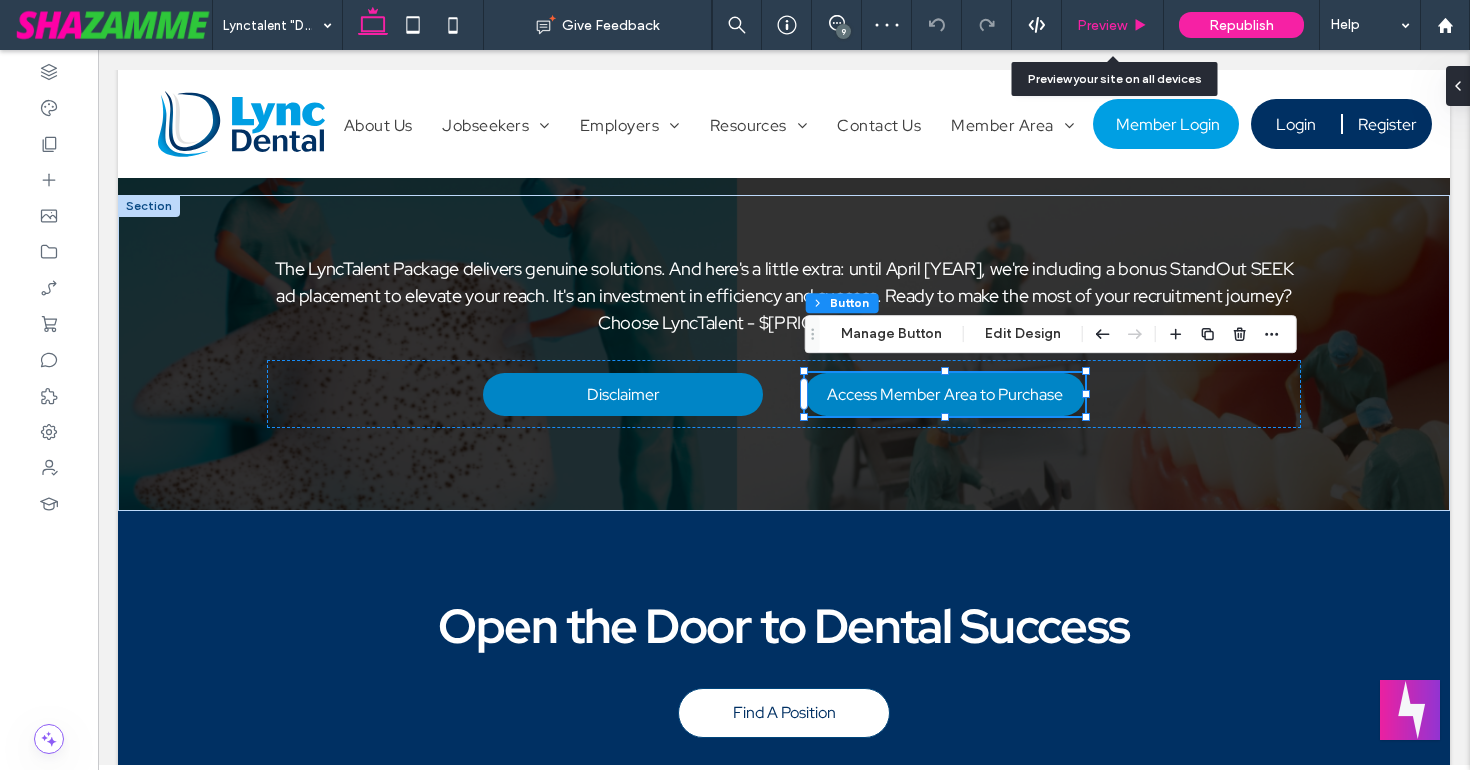 click on "Preview" at bounding box center (1102, 25) 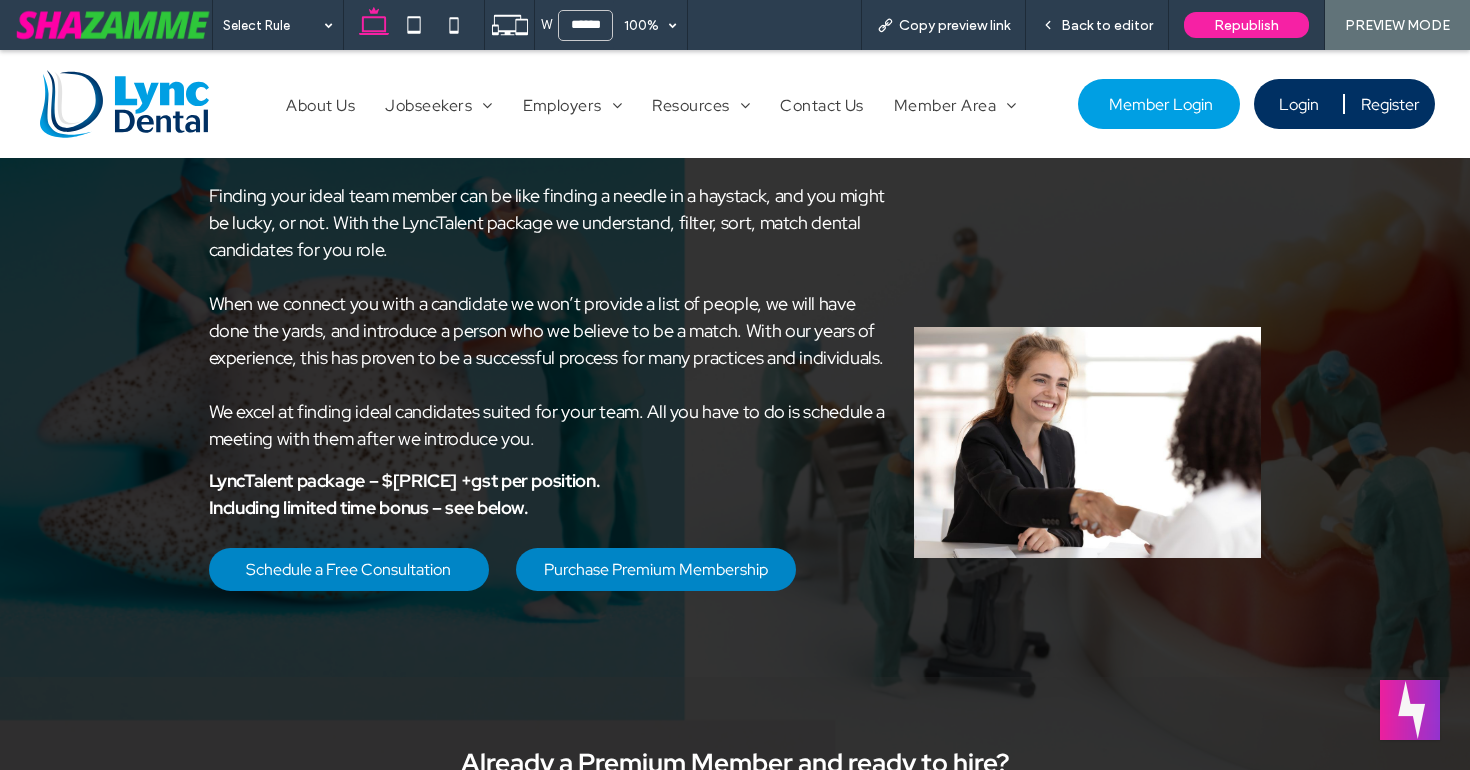 scroll, scrollTop: 624, scrollLeft: 0, axis: vertical 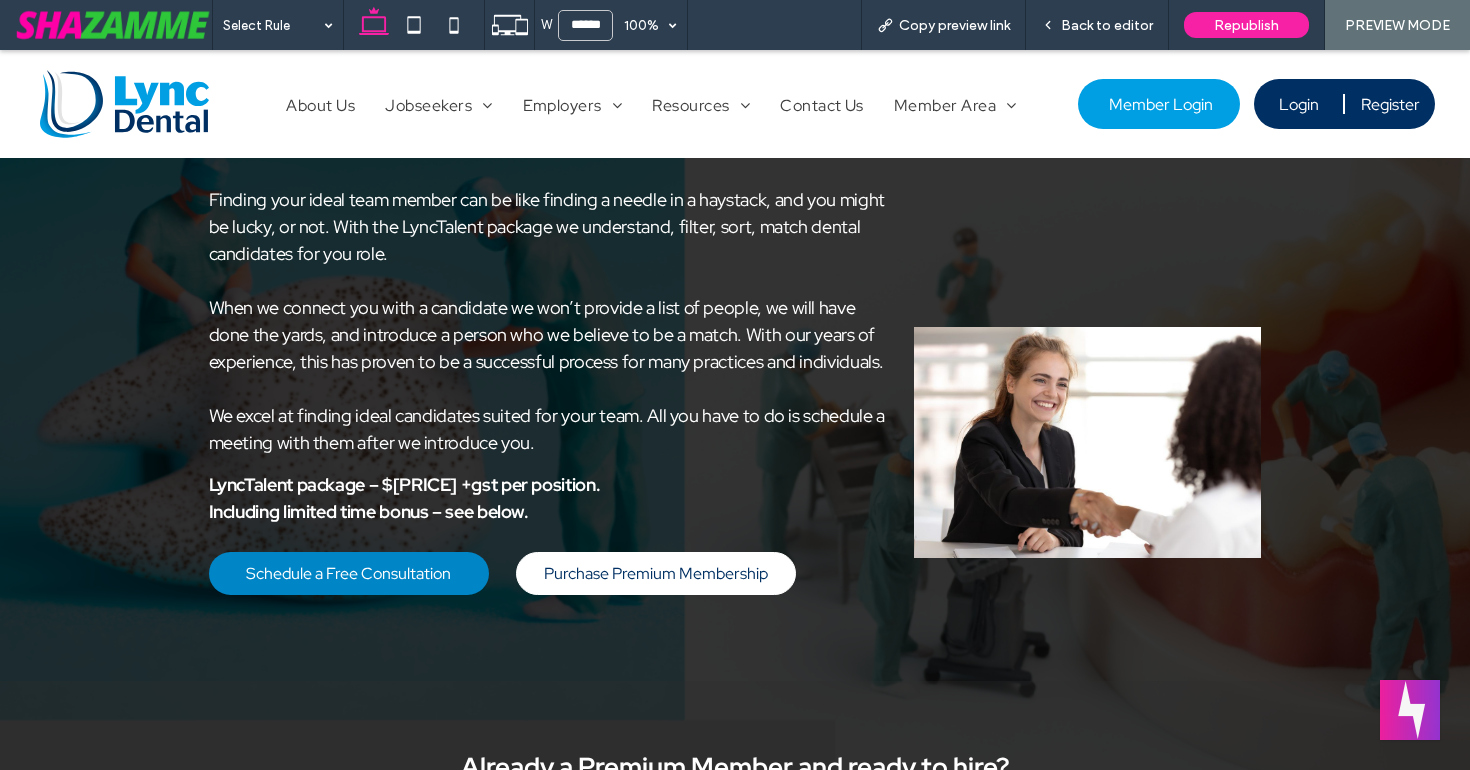 click on "Purchase Premium Membership" at bounding box center [656, 573] 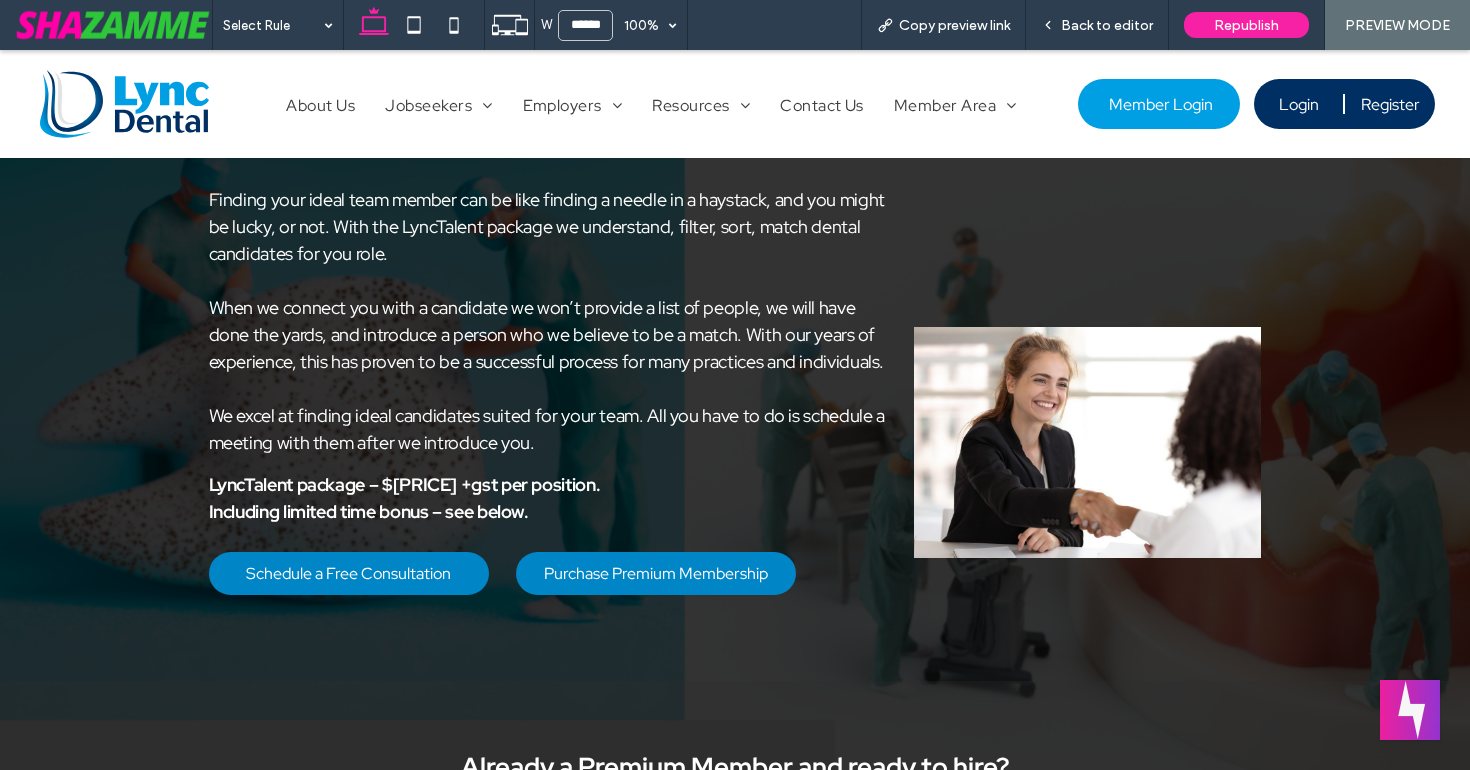 click at bounding box center (735, 385) 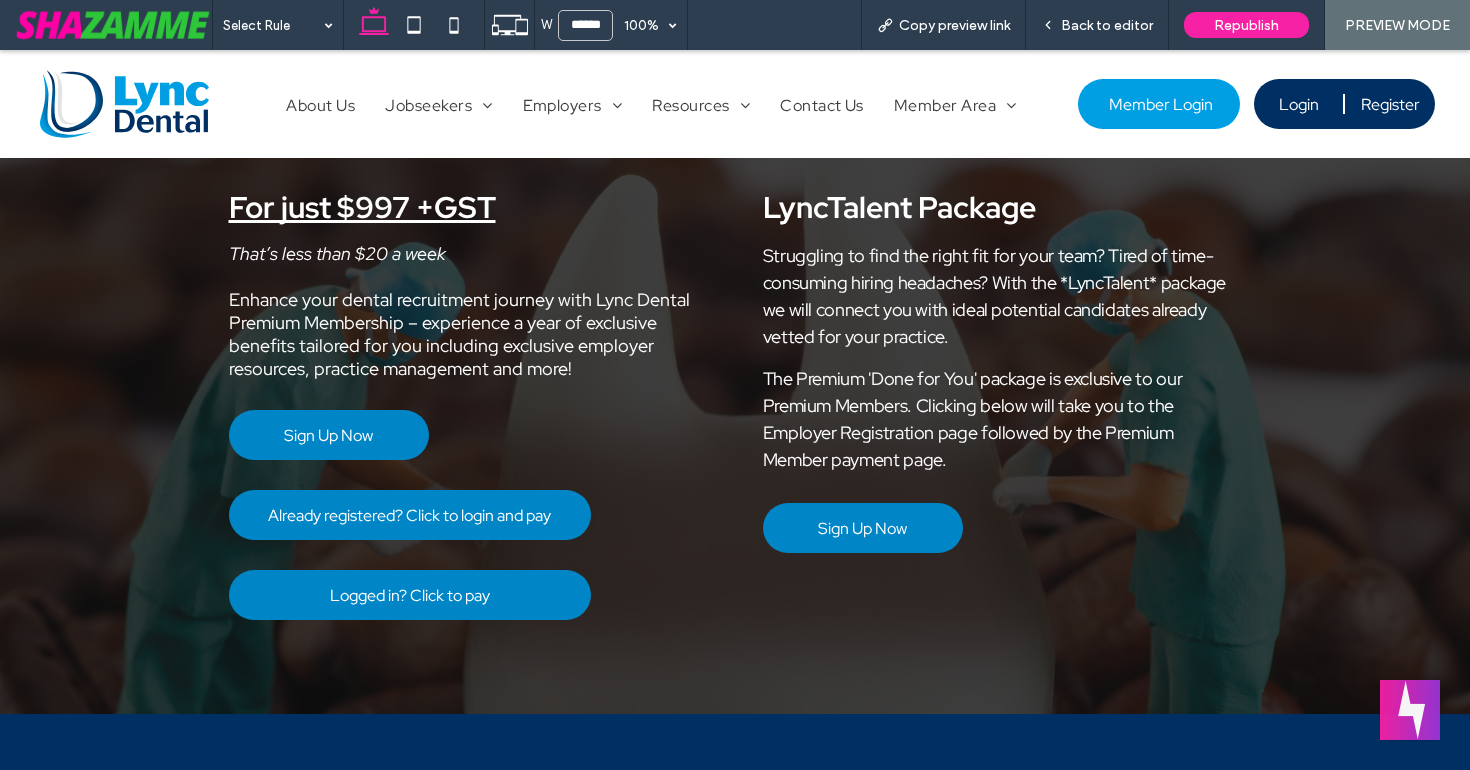 scroll, scrollTop: 2041, scrollLeft: 0, axis: vertical 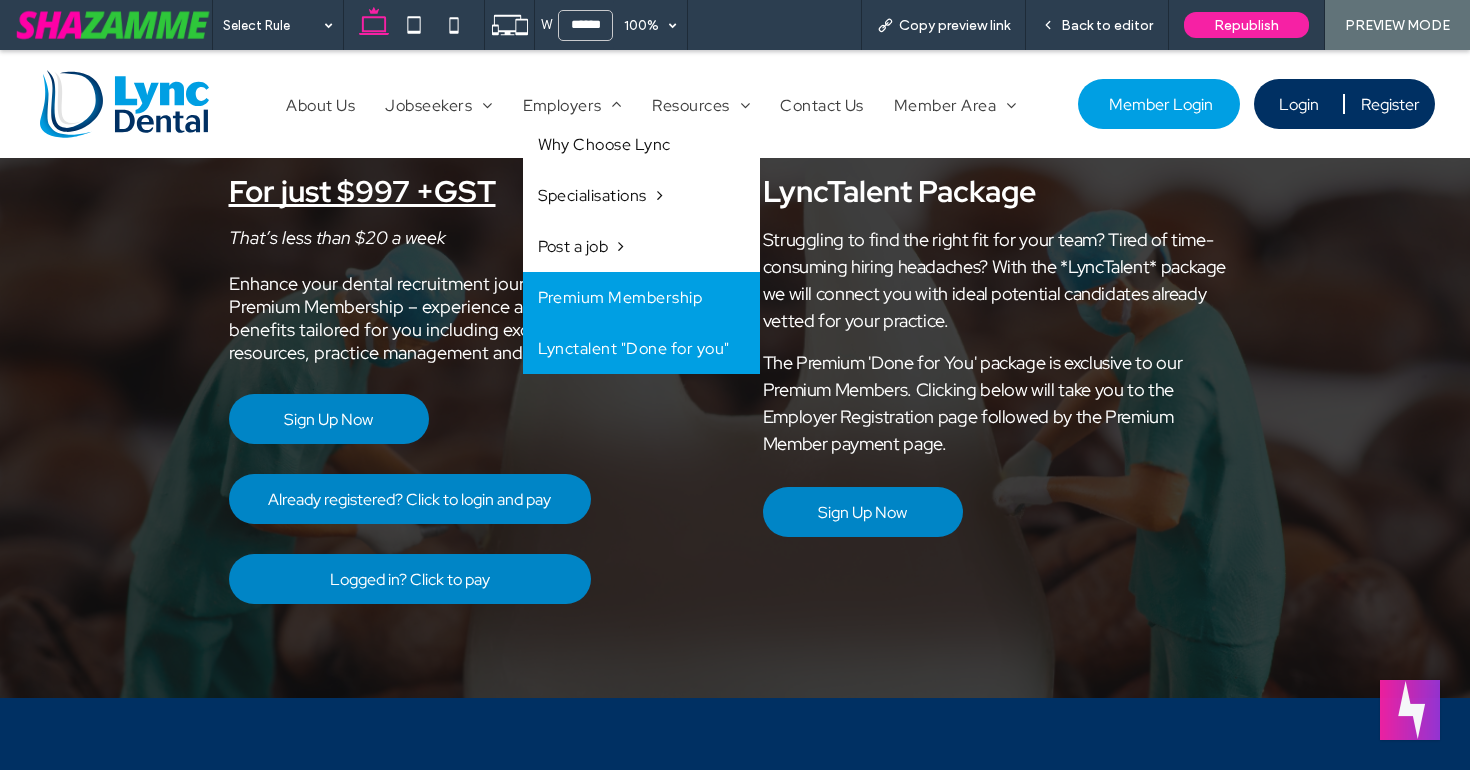 drag, startPoint x: 582, startPoint y: 348, endPoint x: 582, endPoint y: 398, distance: 50 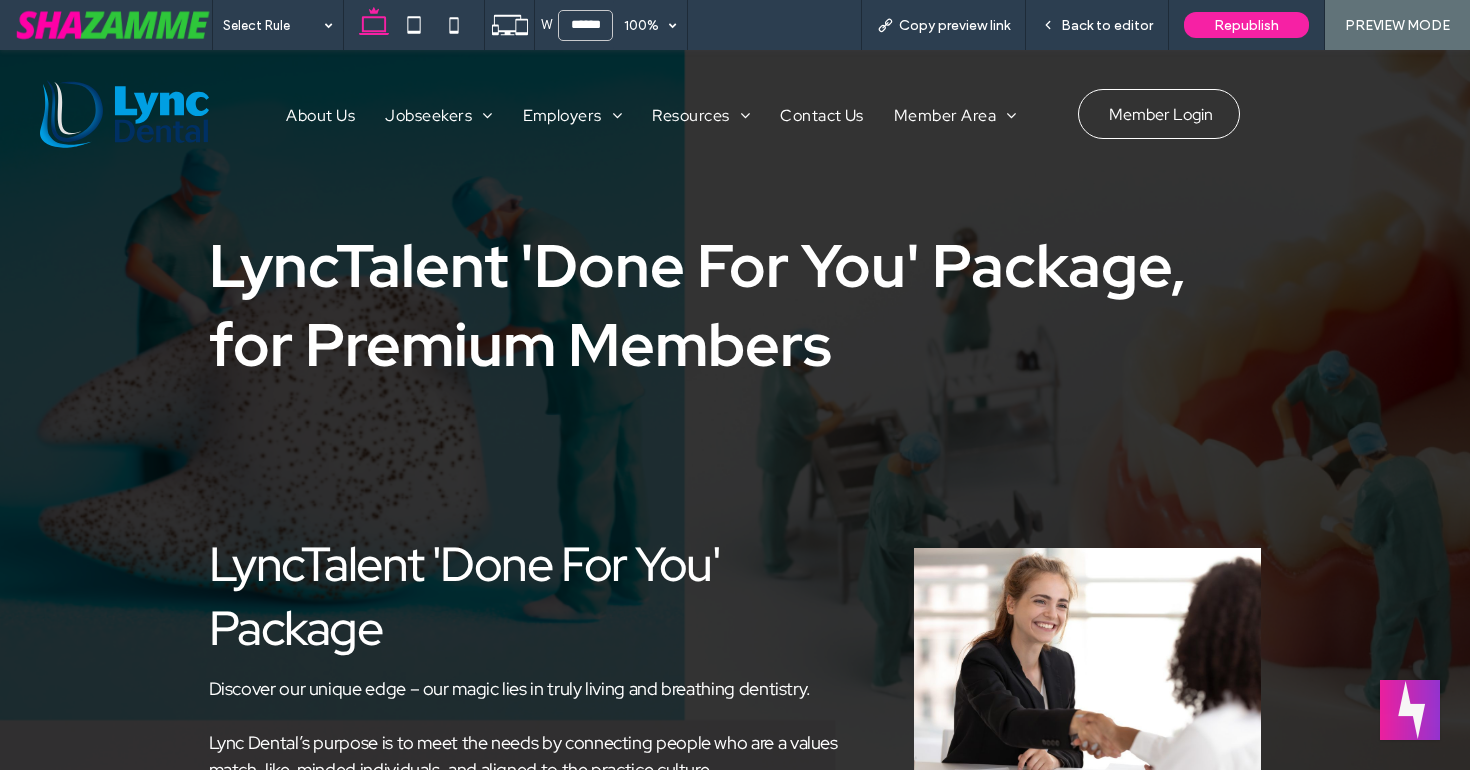 scroll, scrollTop: 0, scrollLeft: 0, axis: both 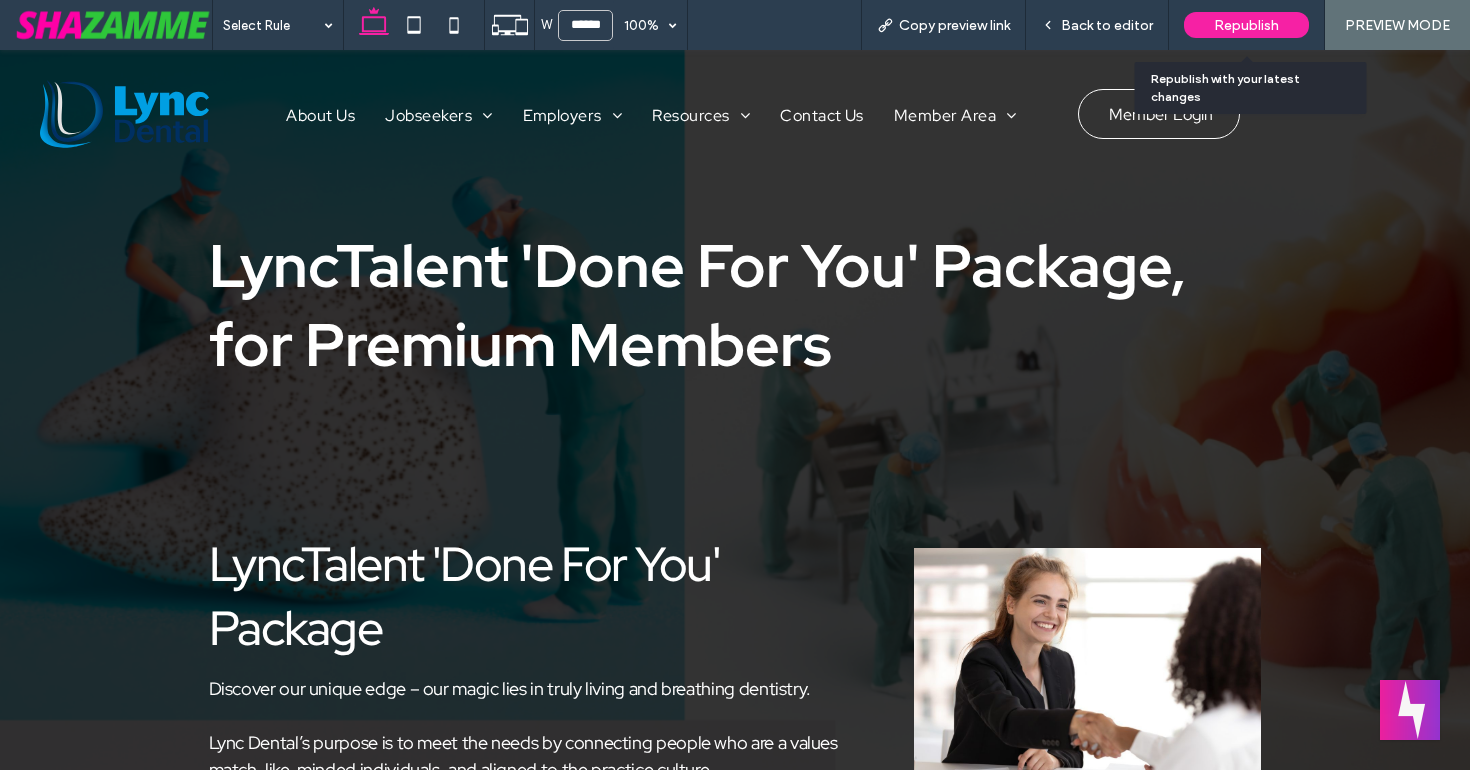 click on "Republish" at bounding box center [1246, 25] 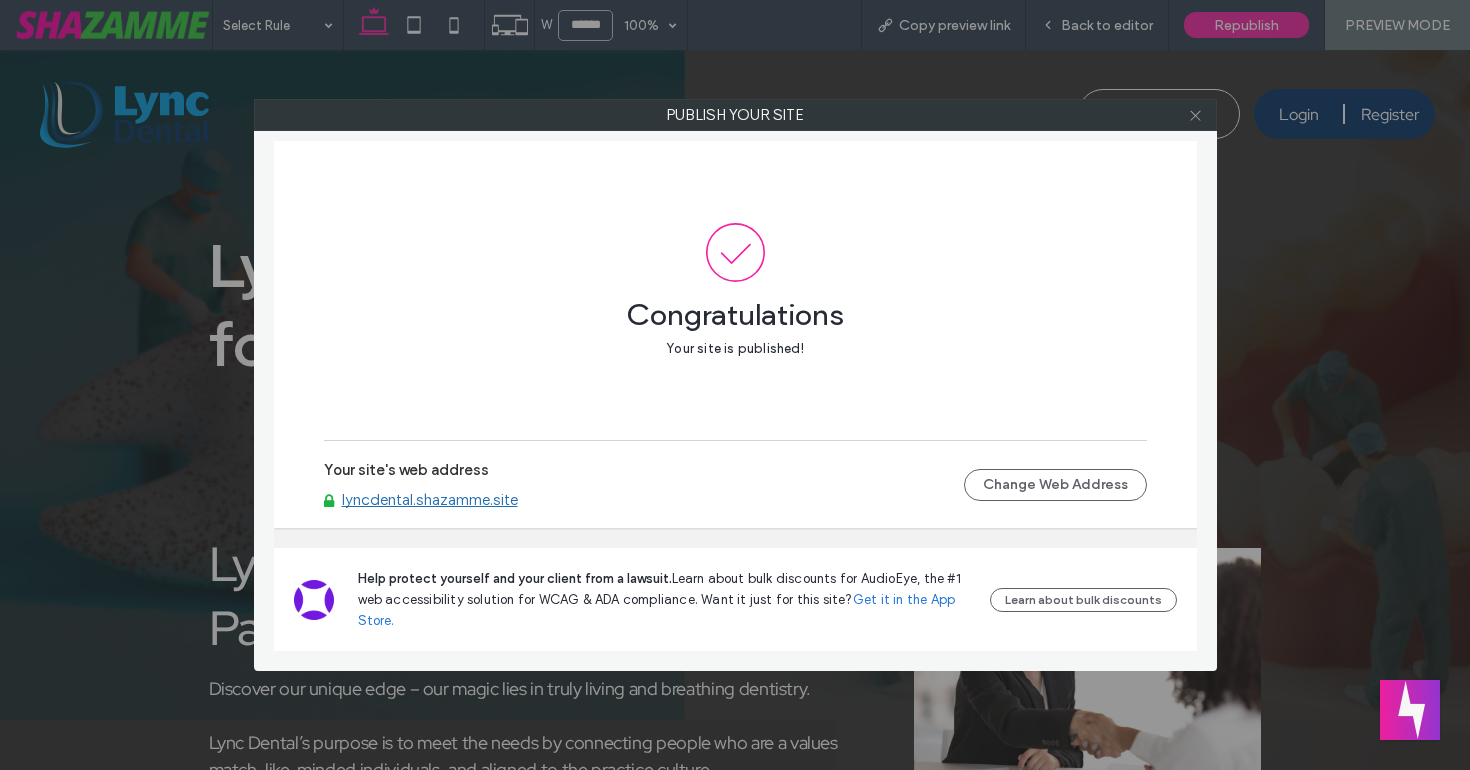 click 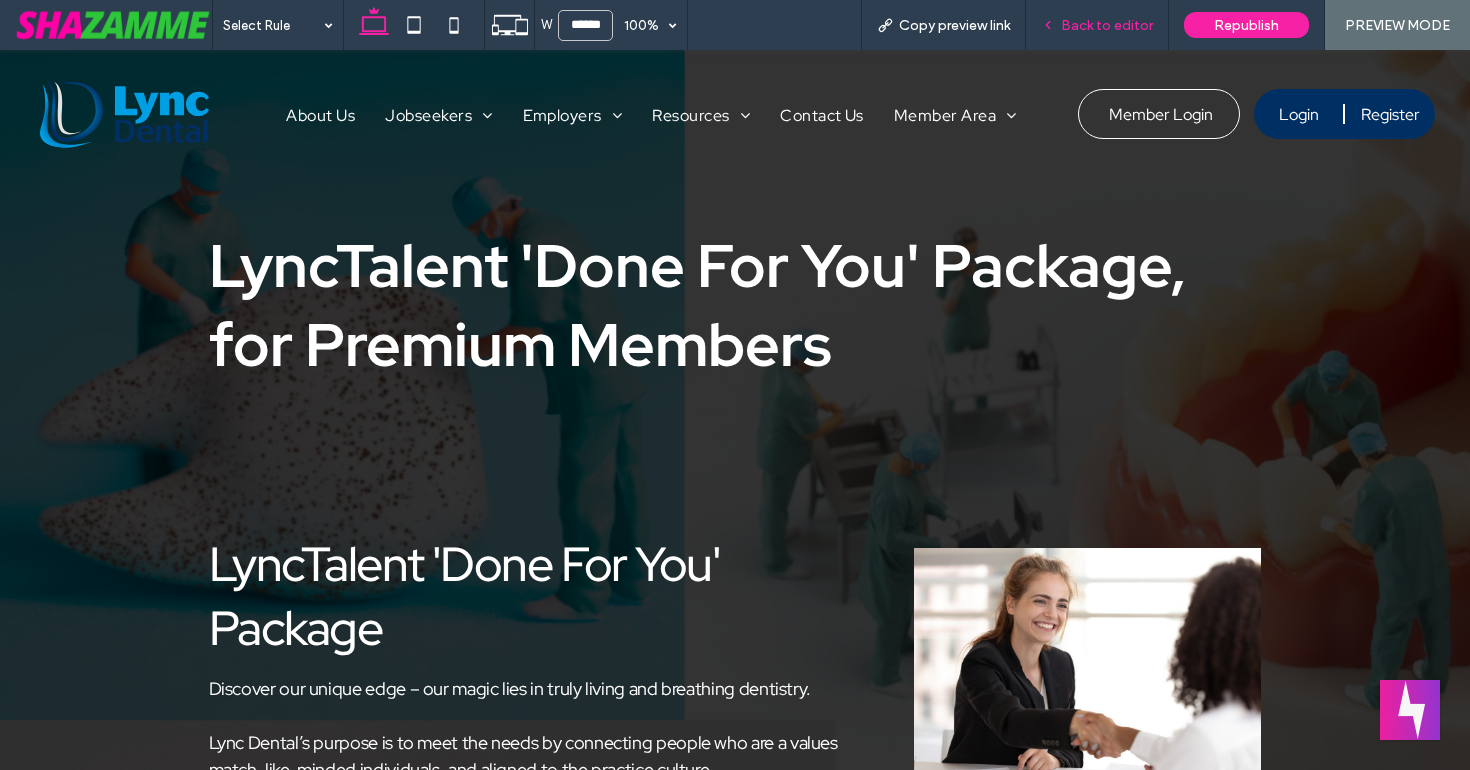 click on "Back to editor" at bounding box center (1107, 25) 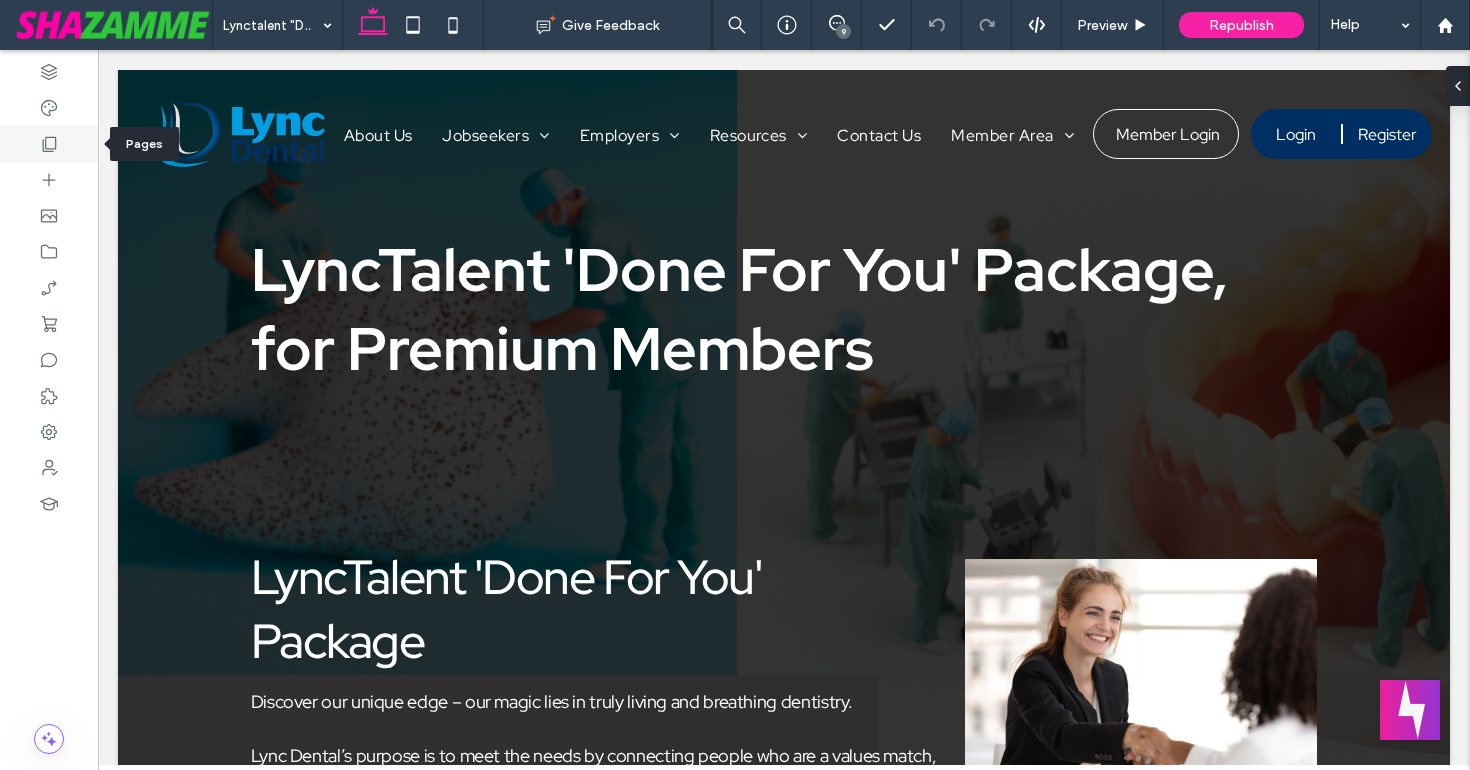 click at bounding box center [49, 144] 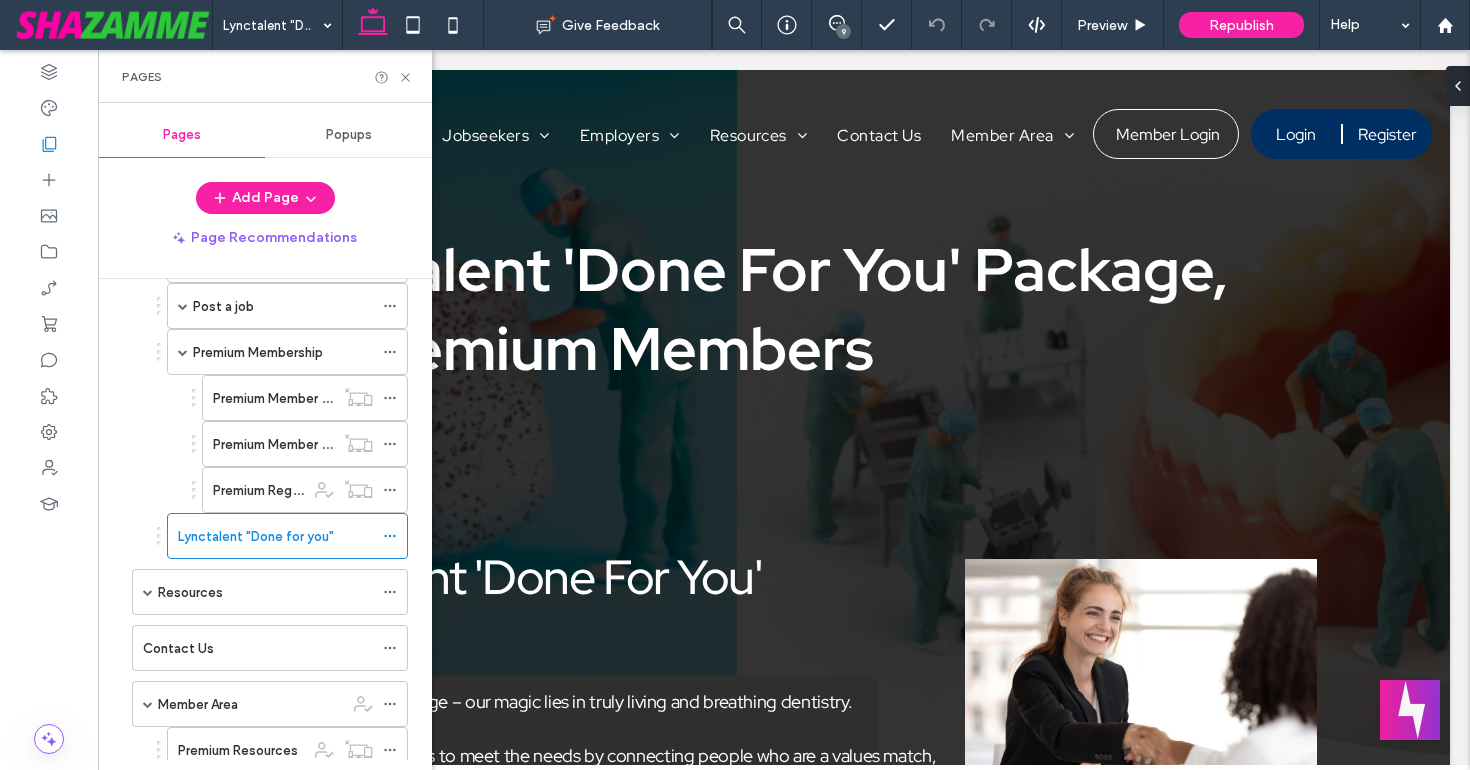 scroll, scrollTop: 425, scrollLeft: 0, axis: vertical 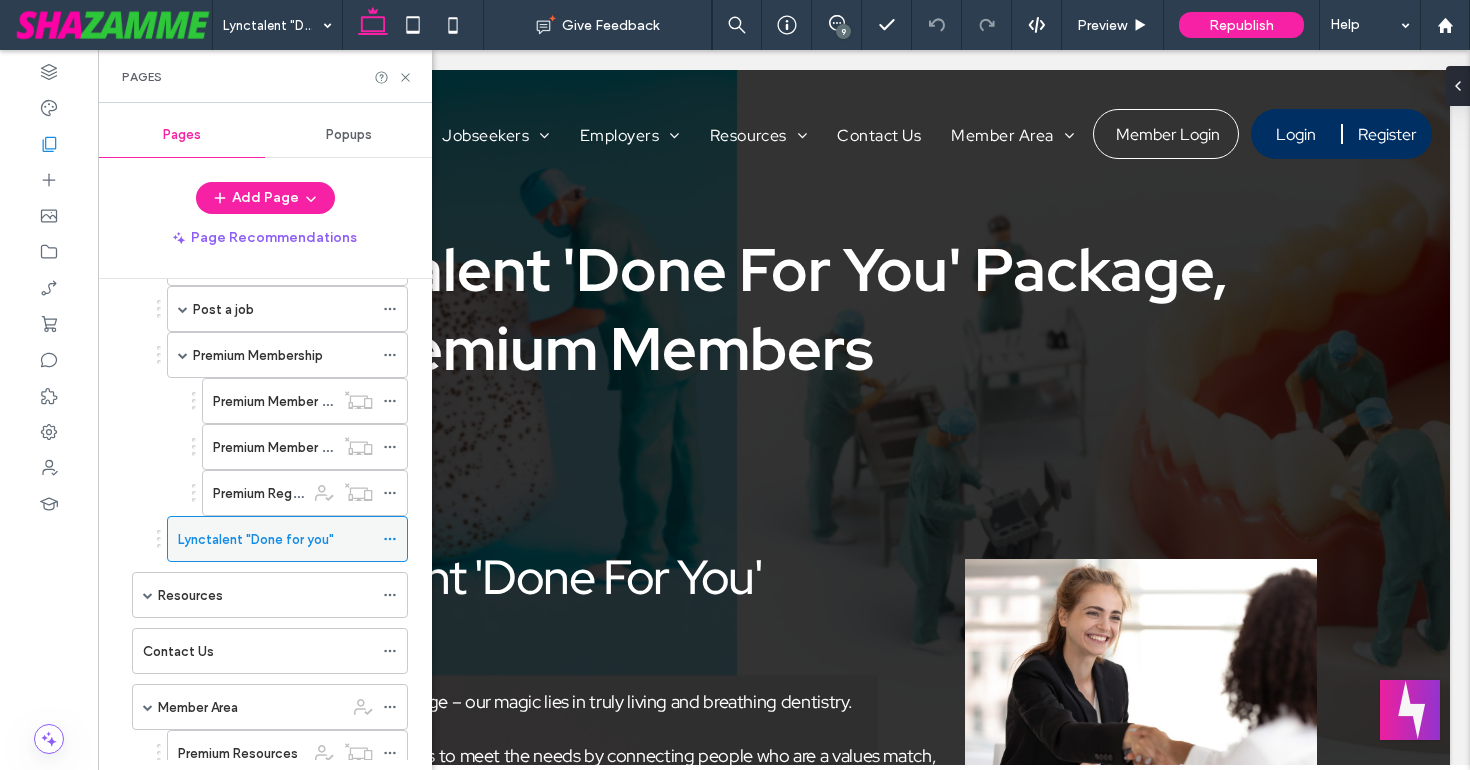 click 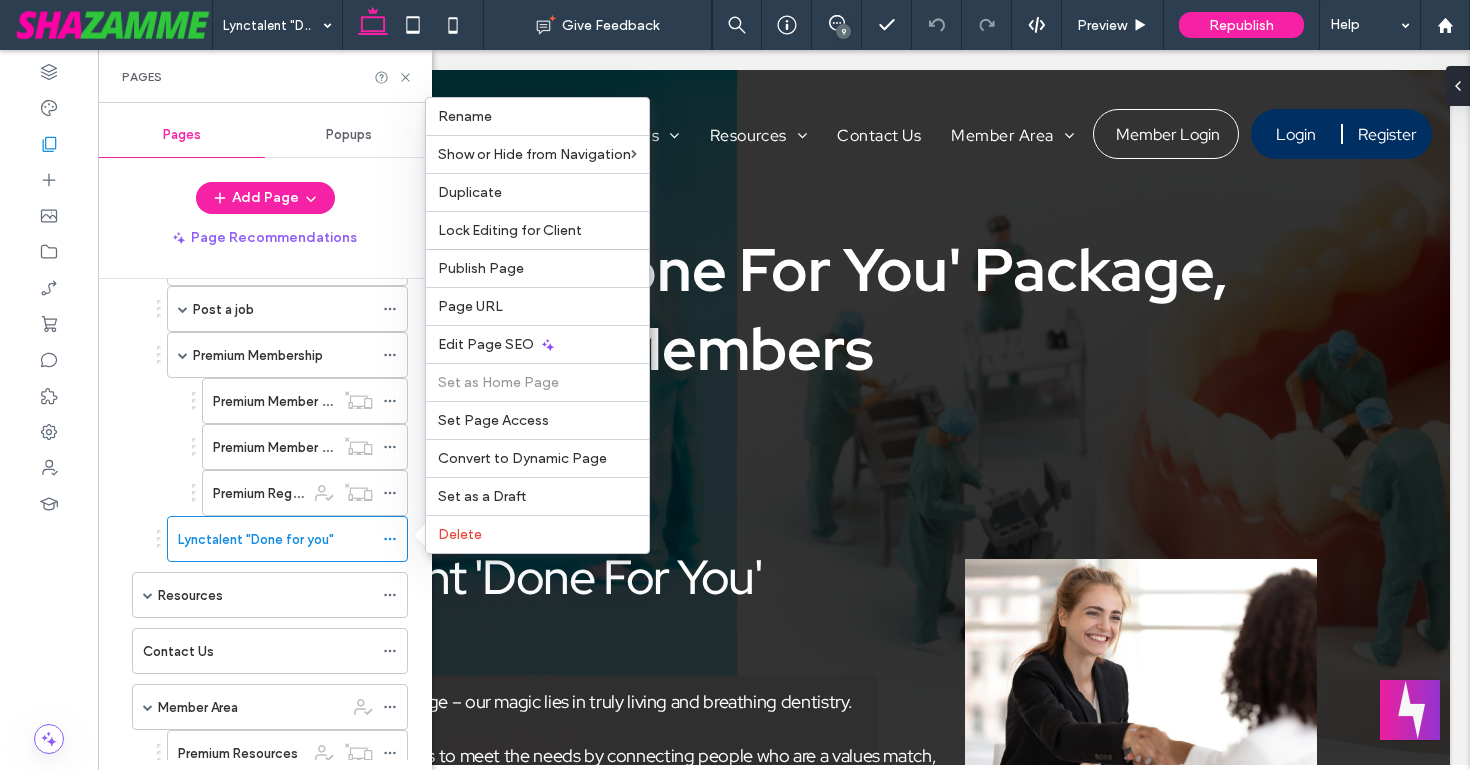 click on "LyncTalent "Done for you"" at bounding box center (265, 332) 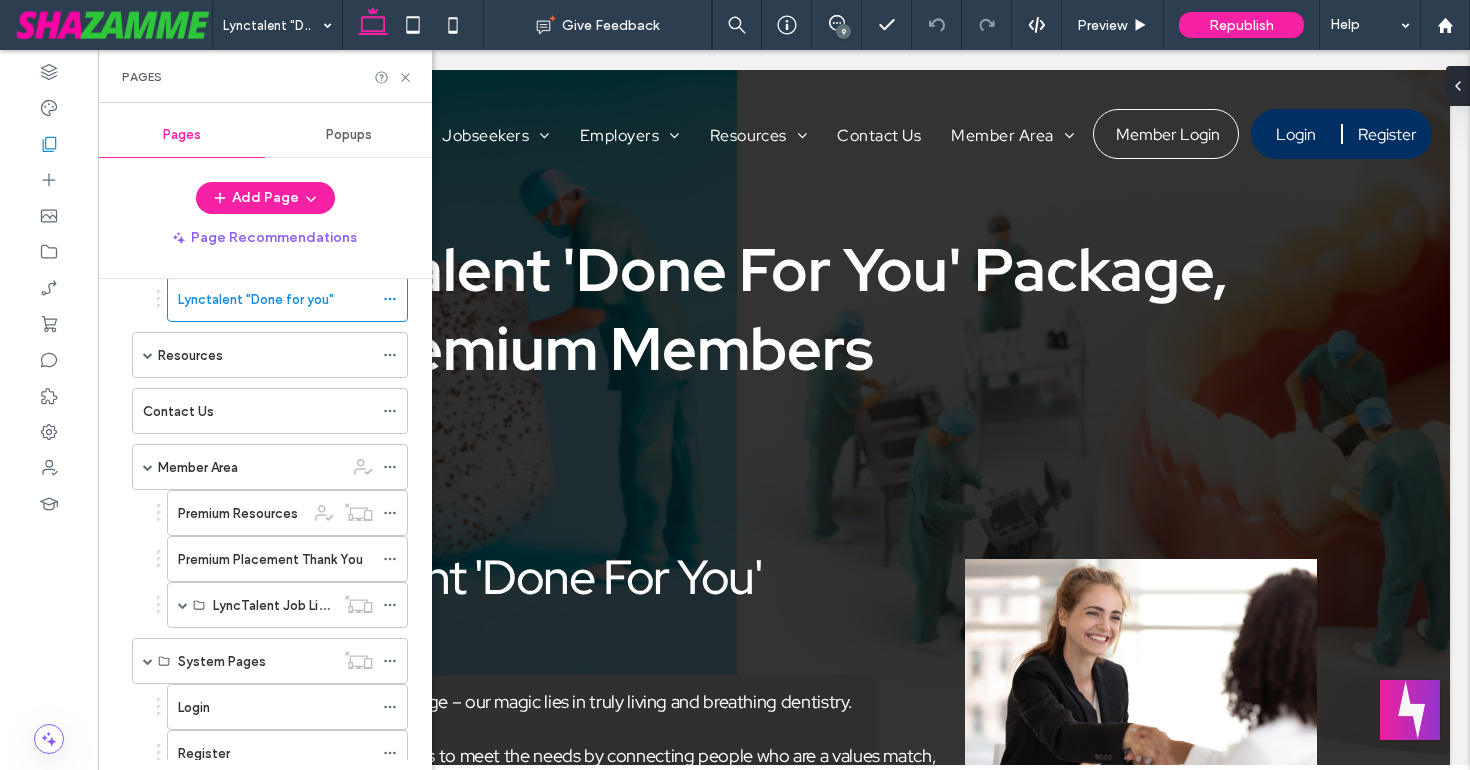 scroll, scrollTop: 664, scrollLeft: 0, axis: vertical 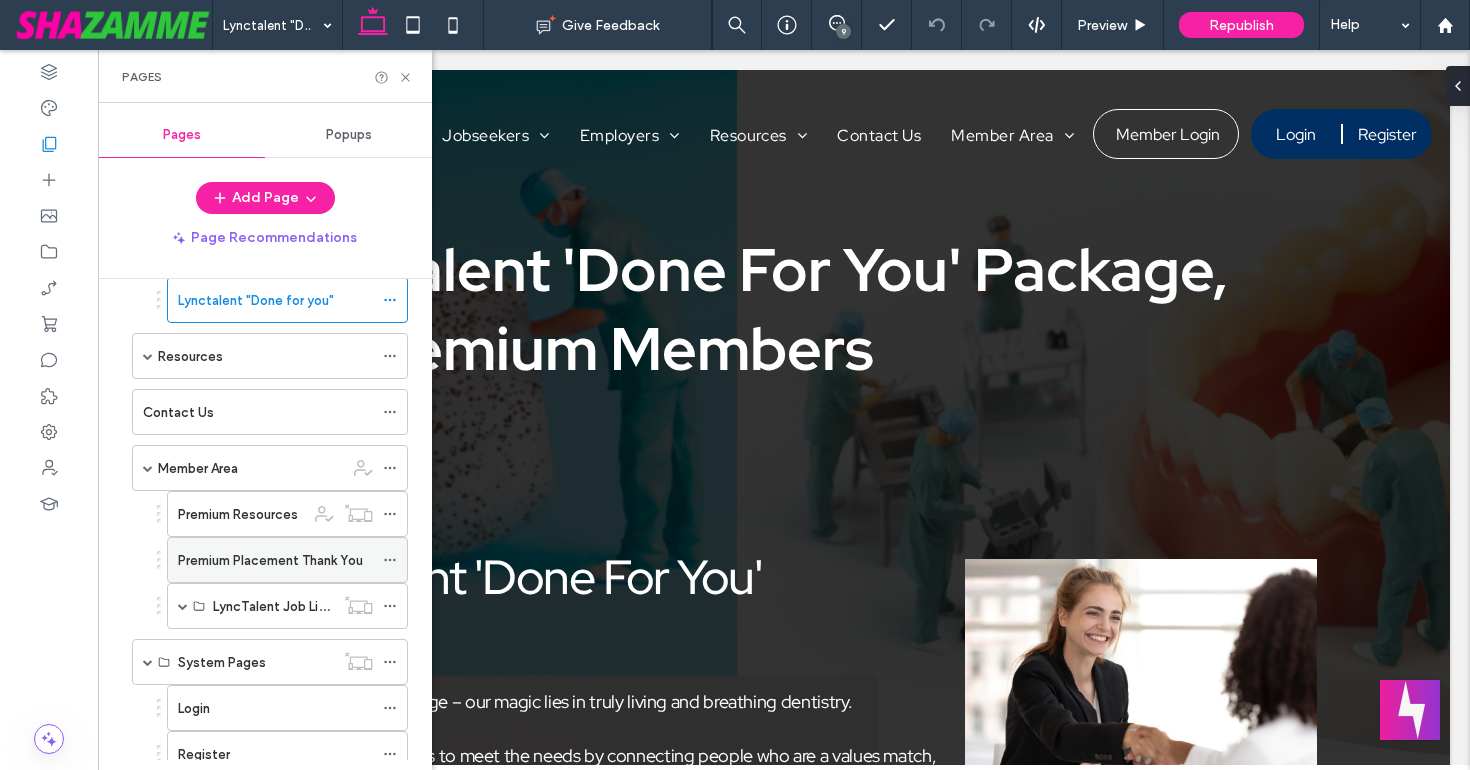 click at bounding box center (390, 560) 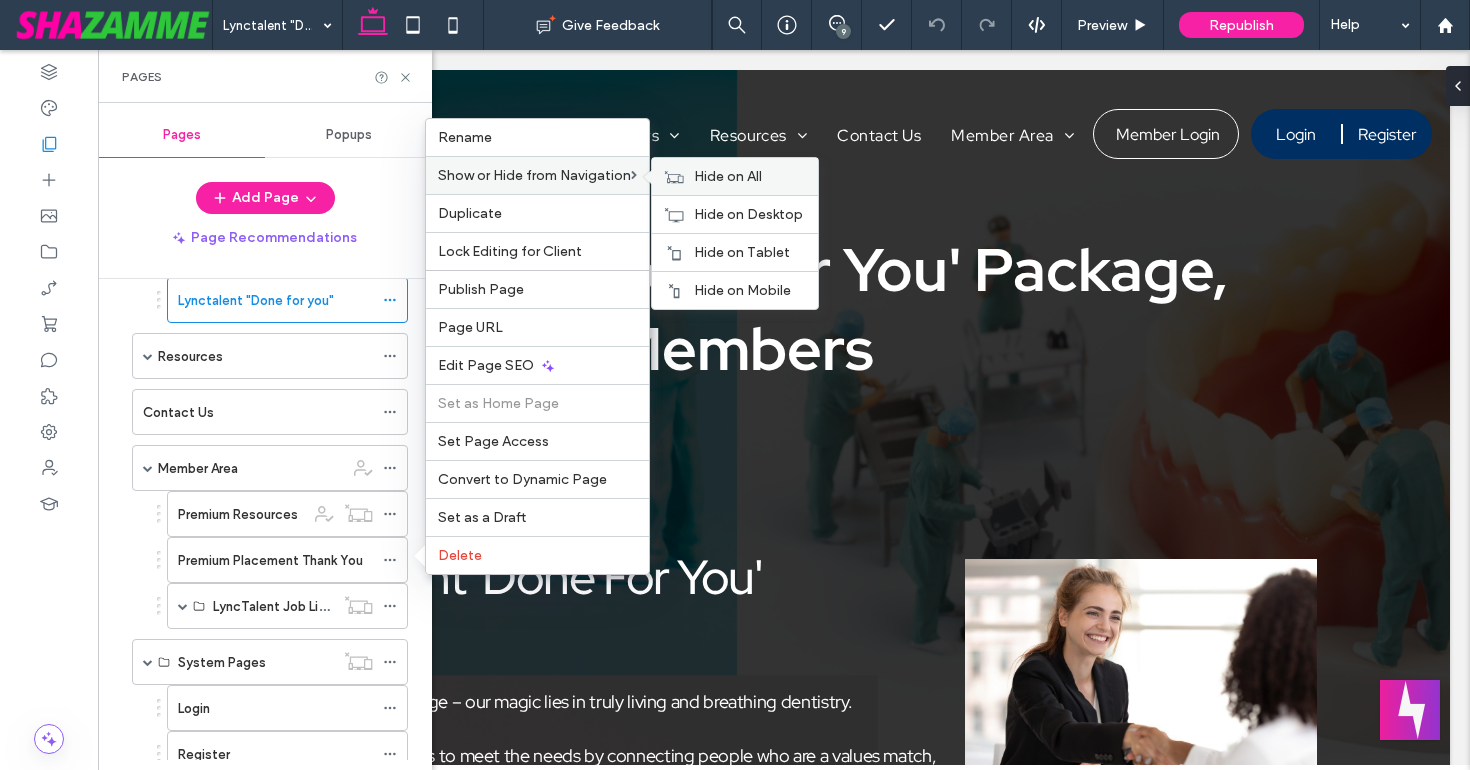 click on "Hide on All" at bounding box center (728, 176) 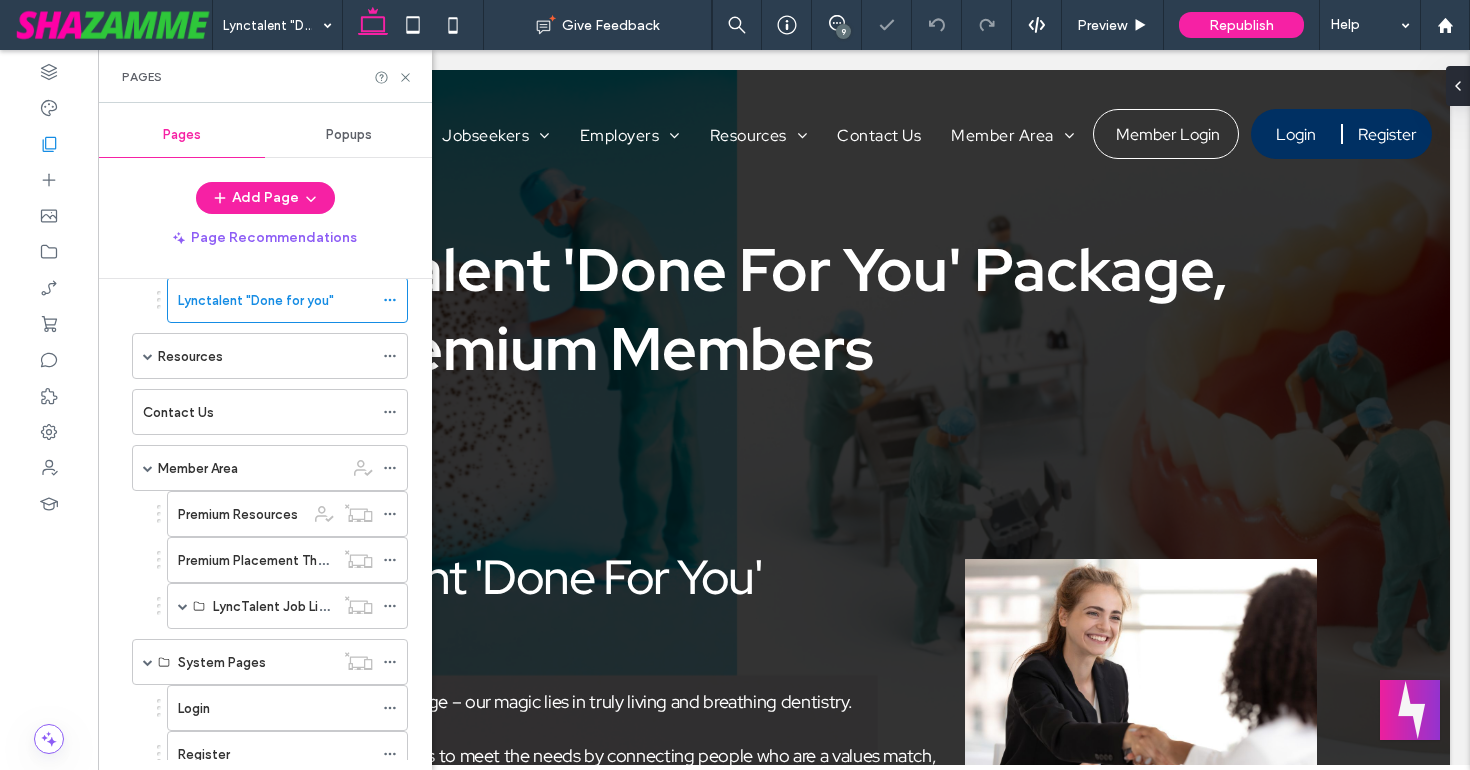 click on "LyncTalent Dentist Job Listing LyncTalent Dental Assistant Job Listing LyncTalent Dental Laboratory Job Listing LyncTalent Practice Manager Job Listing LyncTalent Receptionist Job Listing LyncTalent Hygienist Job Listing LyncTalent Oral Health Therapist Job Listing System Pages Login Register Job Alerts" at bounding box center [265, 519] 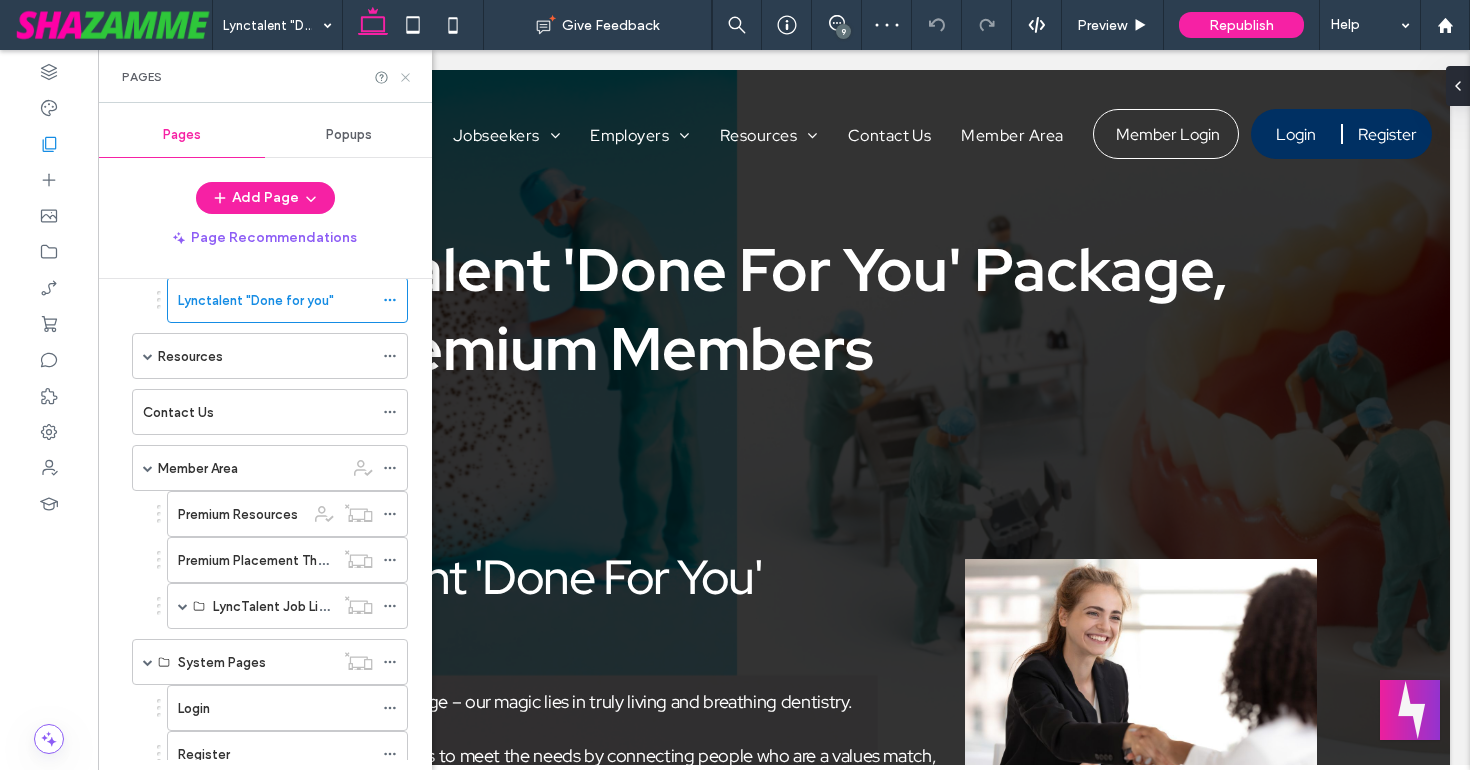click 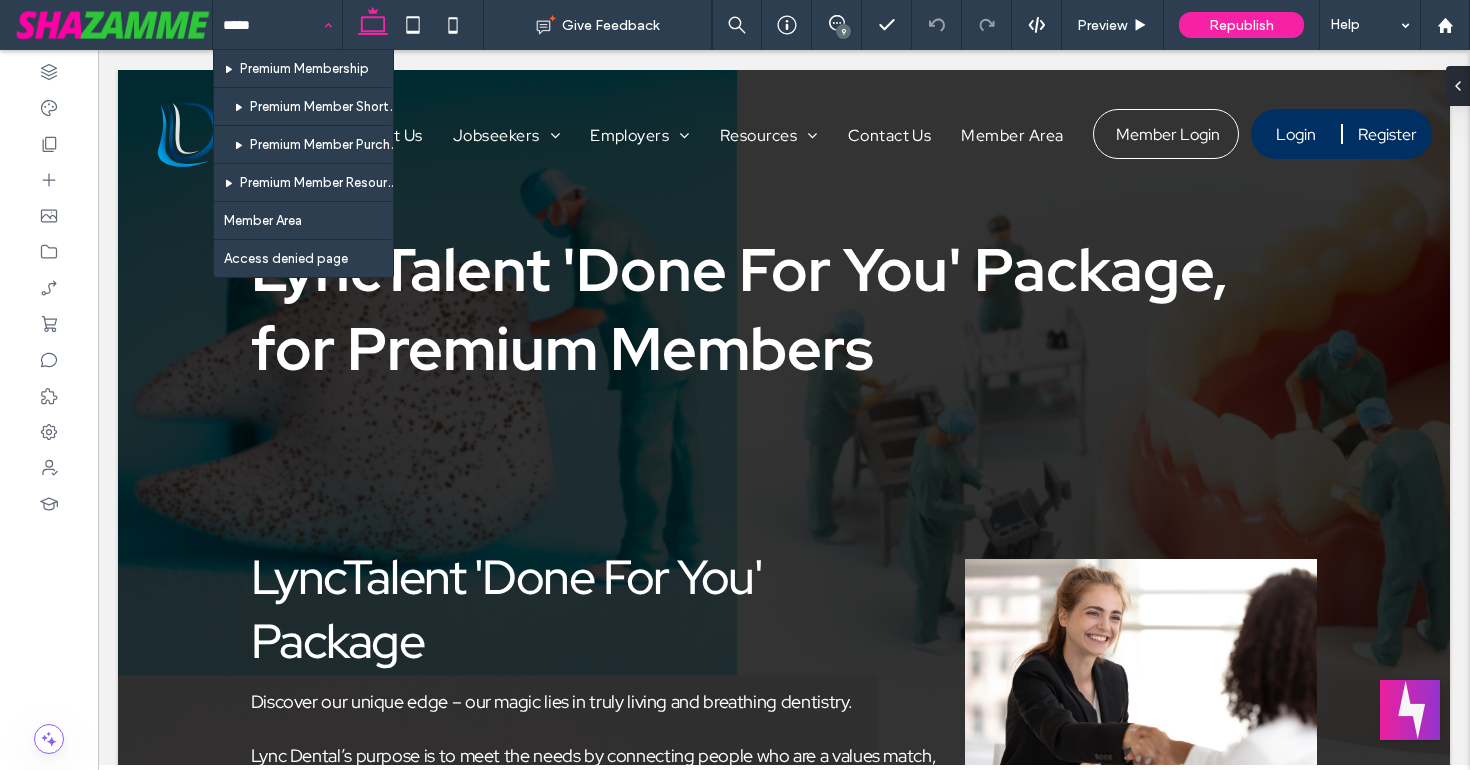 type on "******" 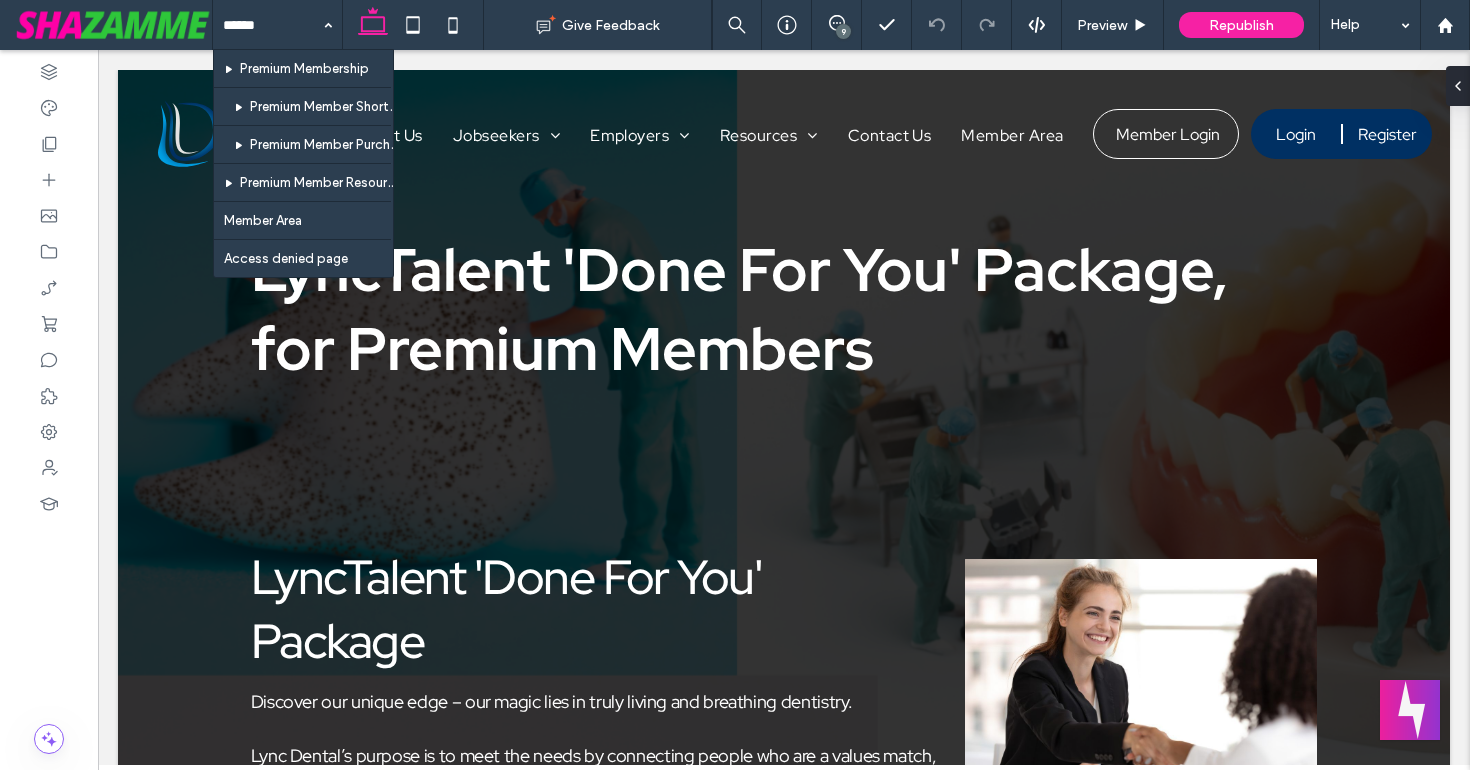 type 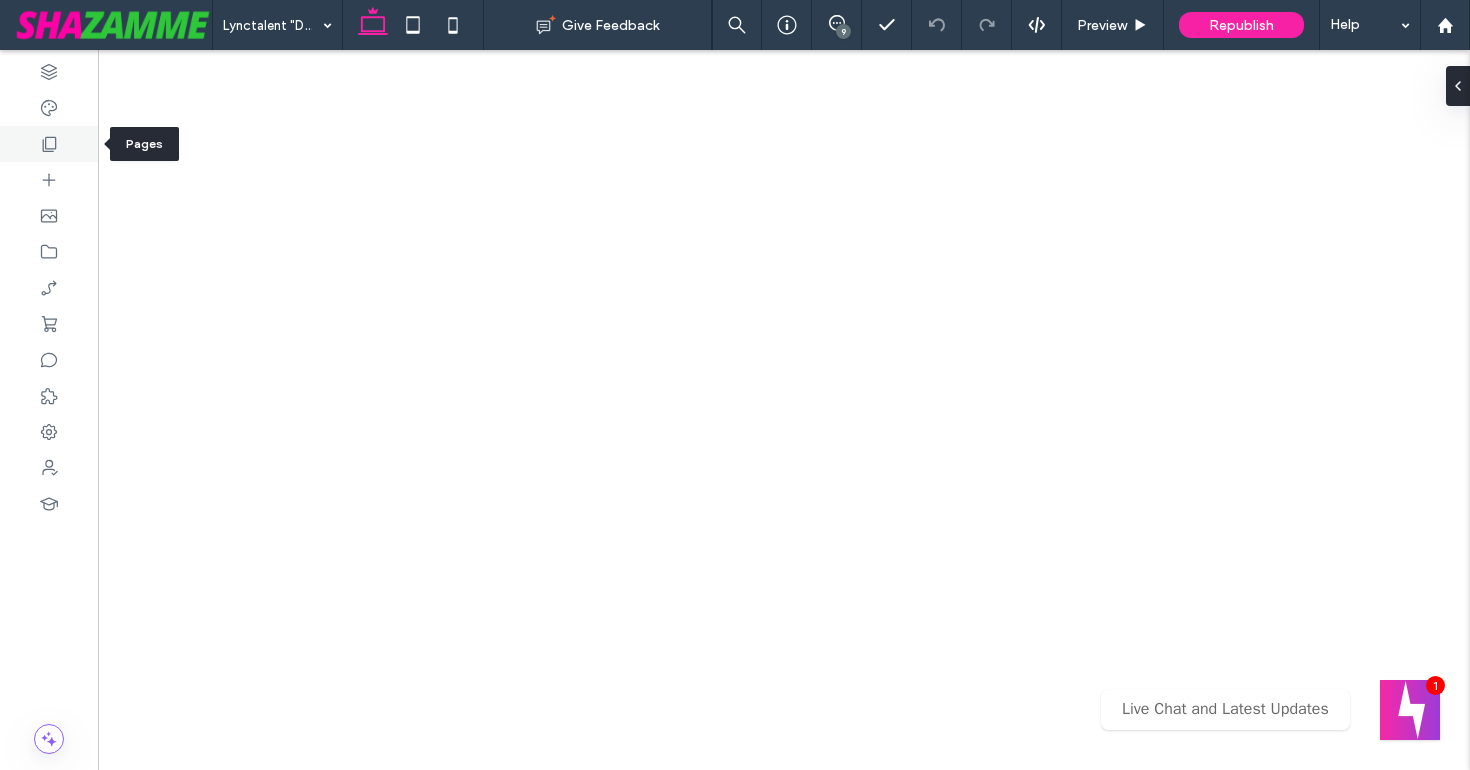 click 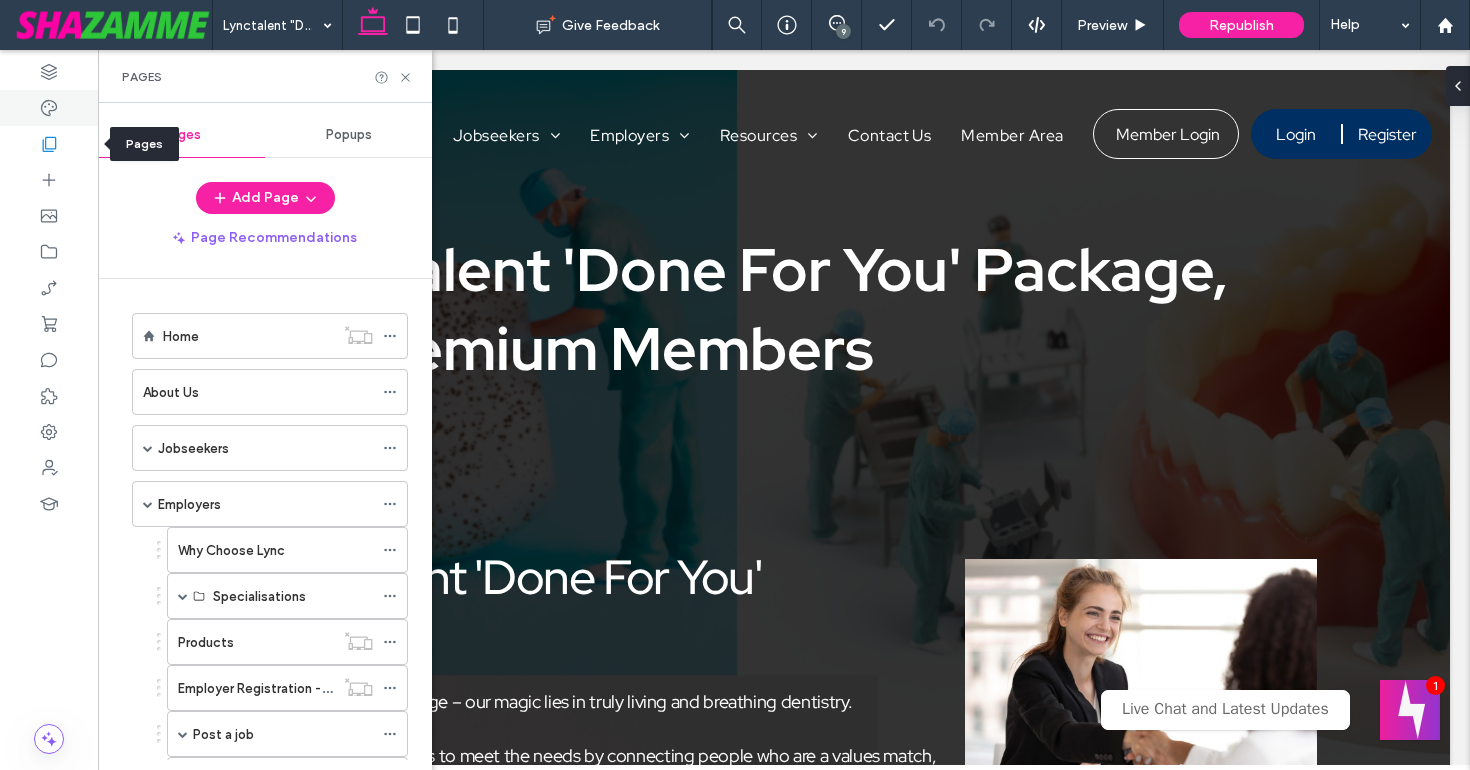 scroll, scrollTop: 0, scrollLeft: 0, axis: both 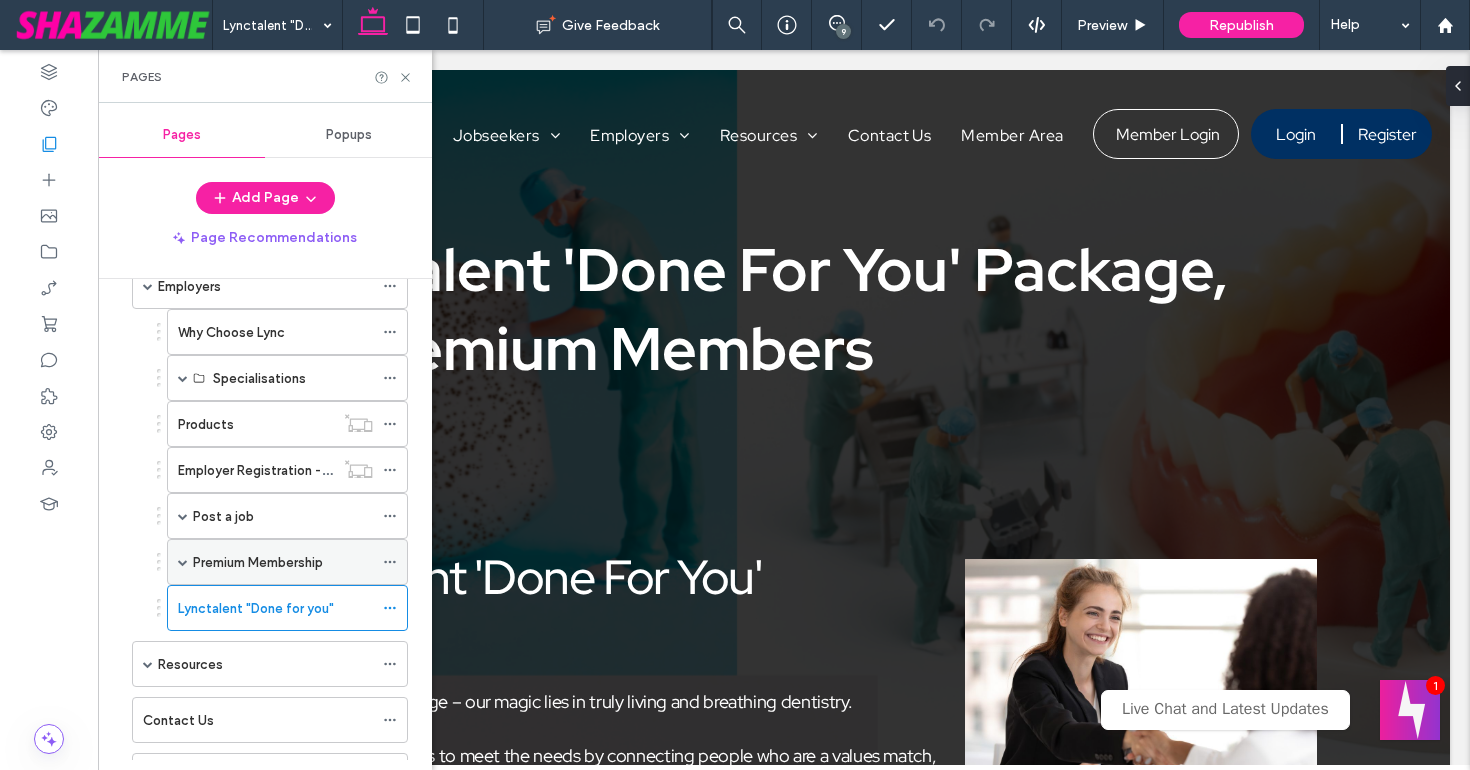 click at bounding box center [183, 562] 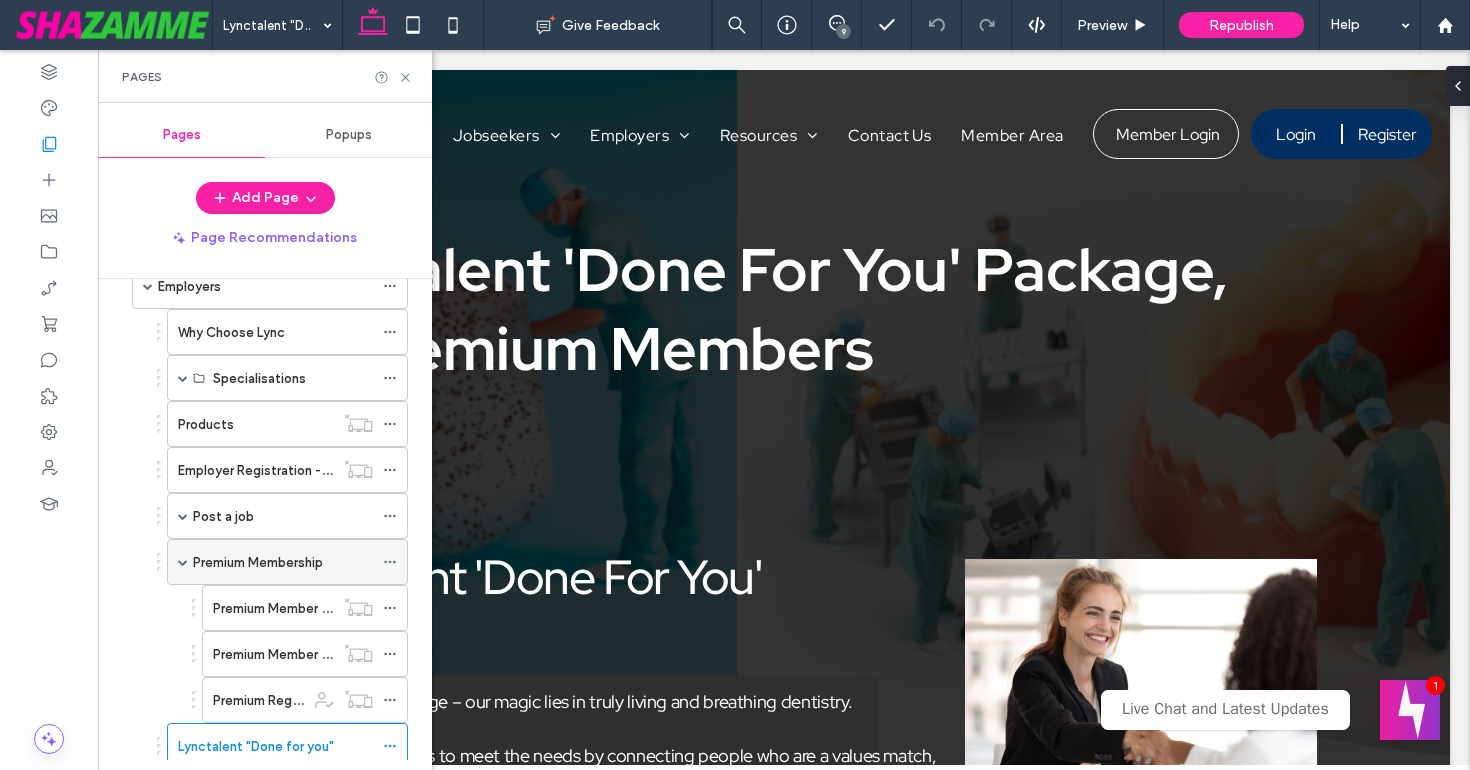 click at bounding box center (183, 562) 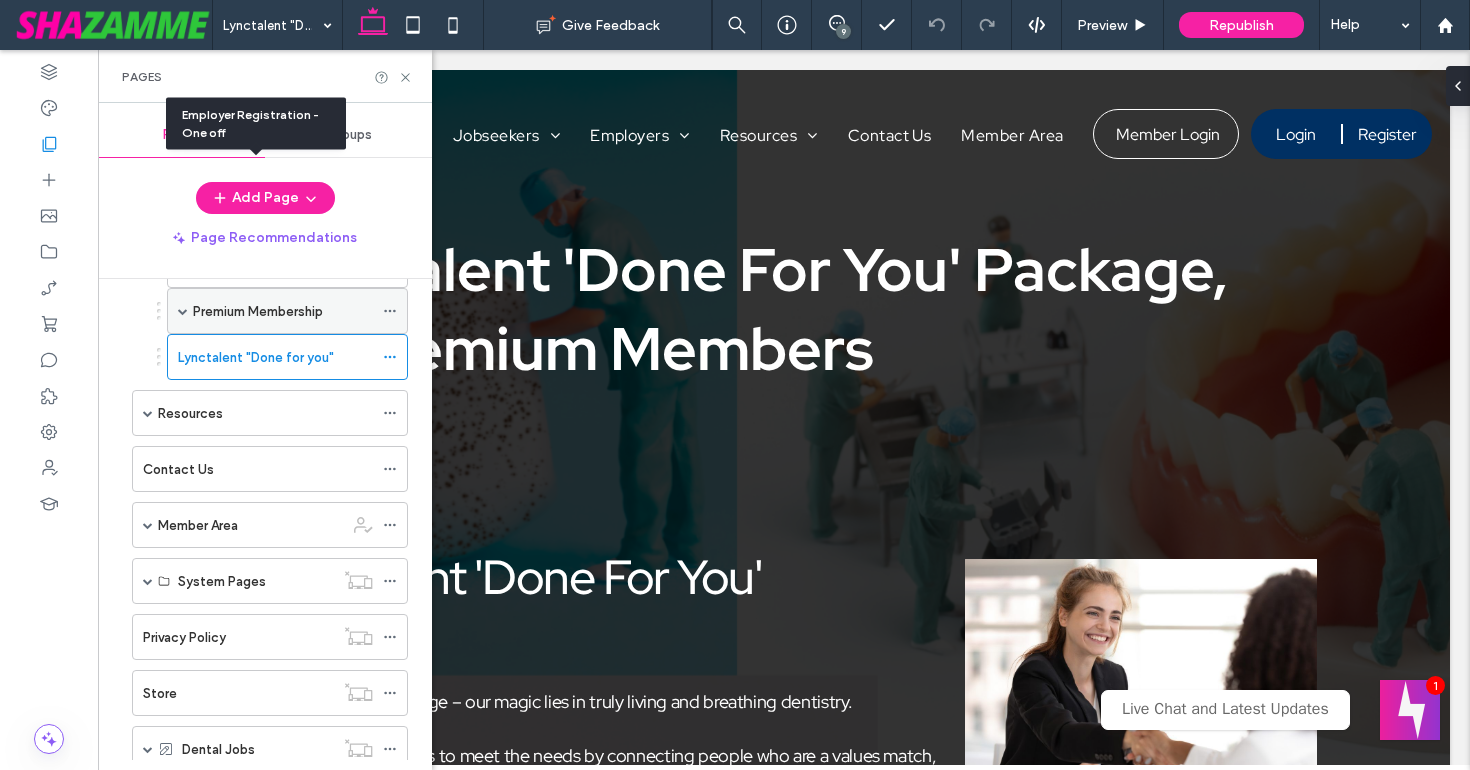 scroll, scrollTop: 510, scrollLeft: 0, axis: vertical 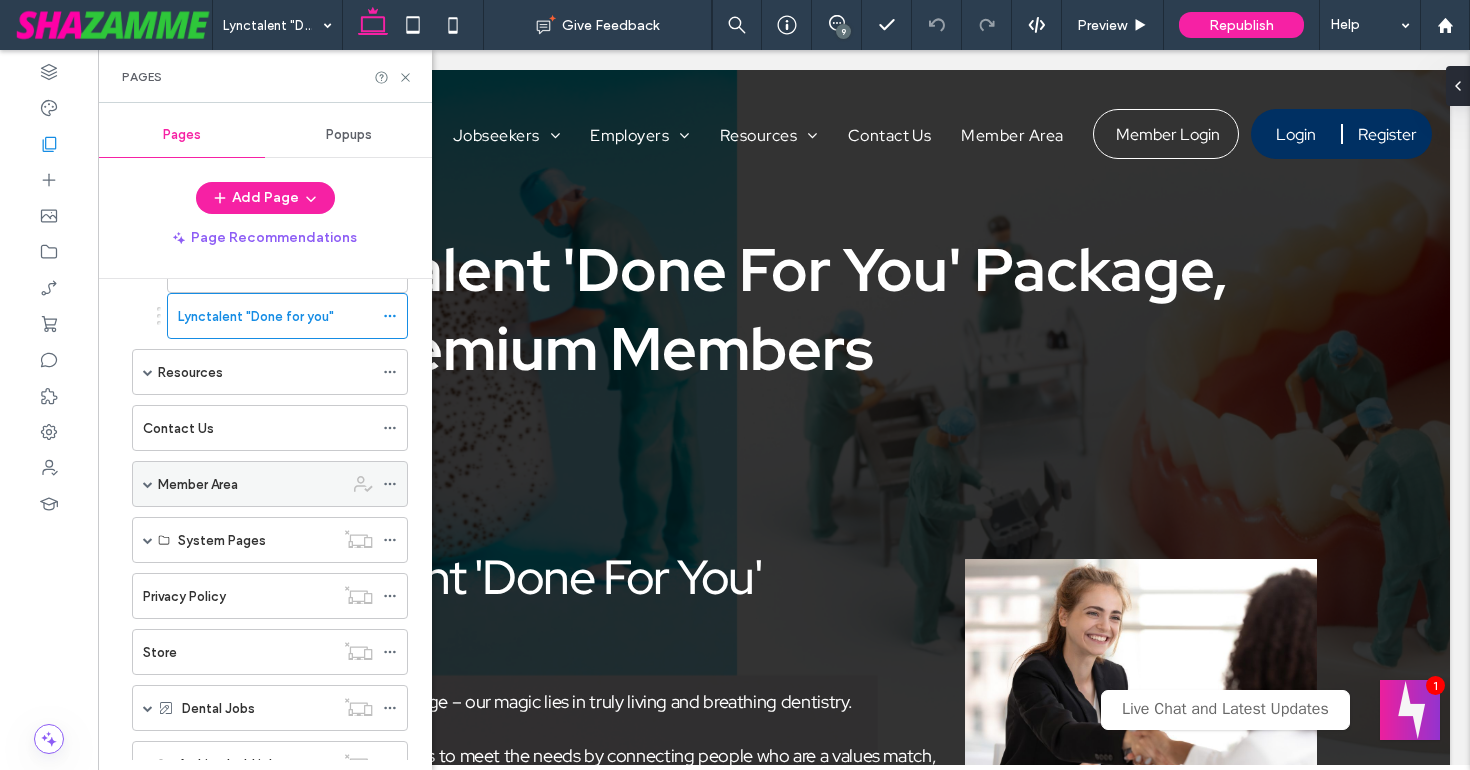 click at bounding box center (148, 484) 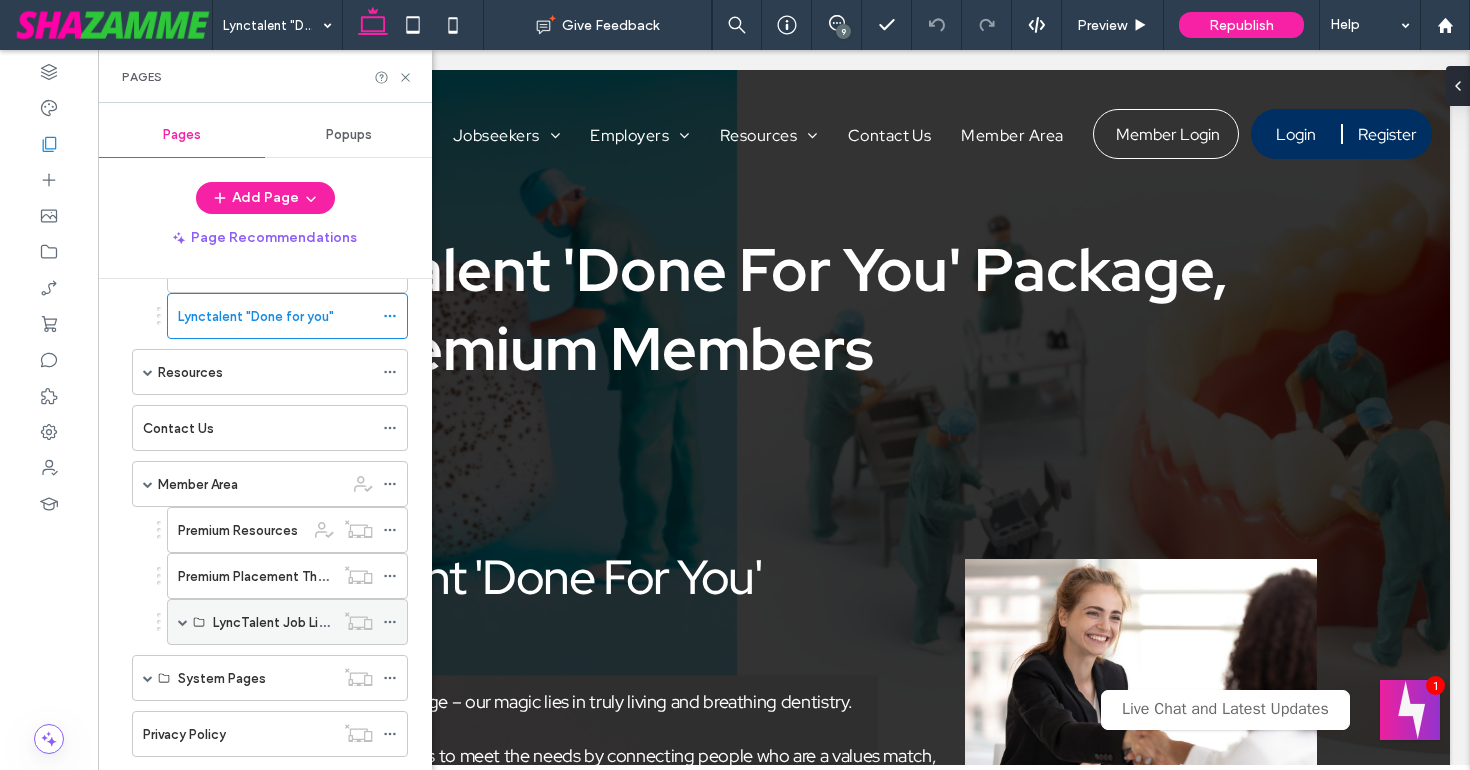 click at bounding box center [183, 622] 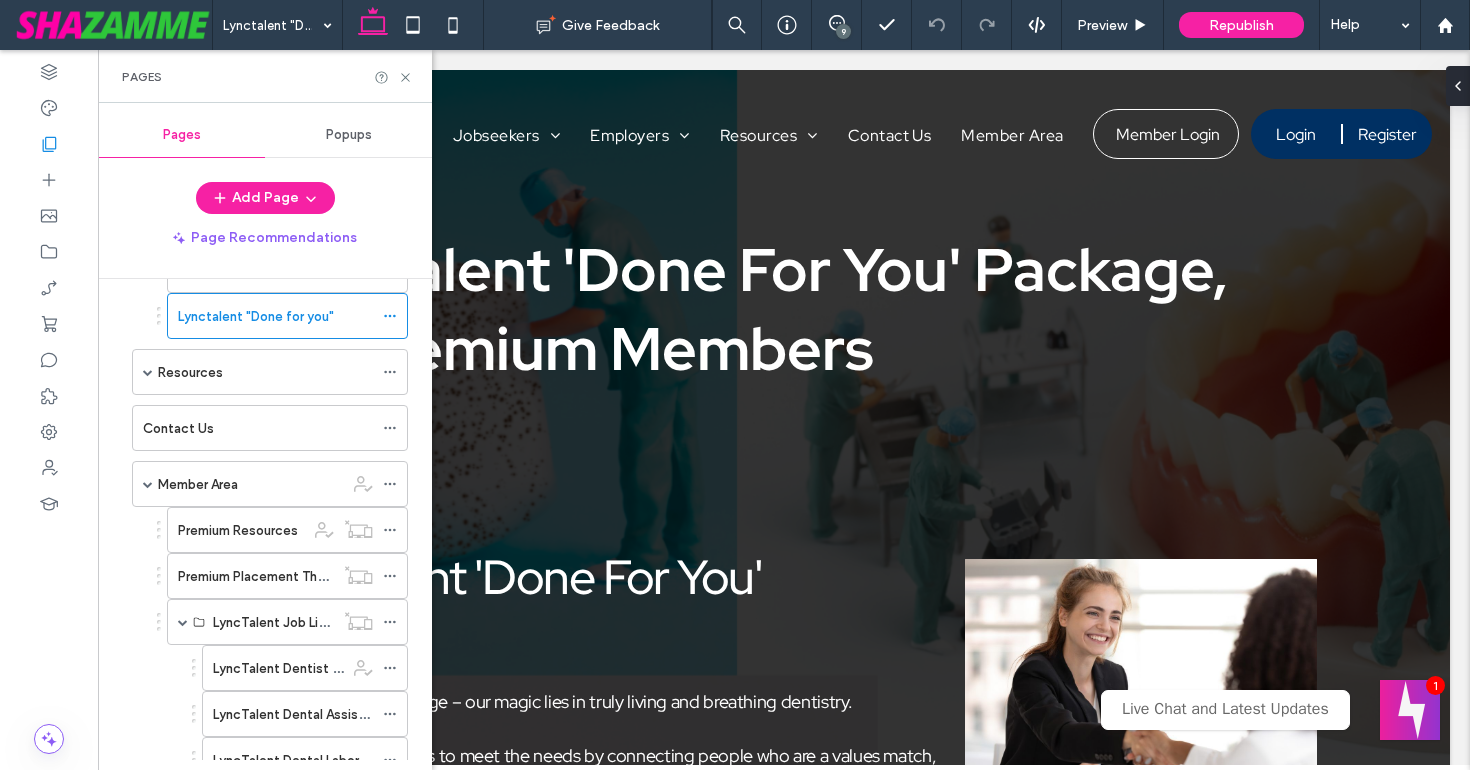 click on "Member Area" at bounding box center [251, 484] 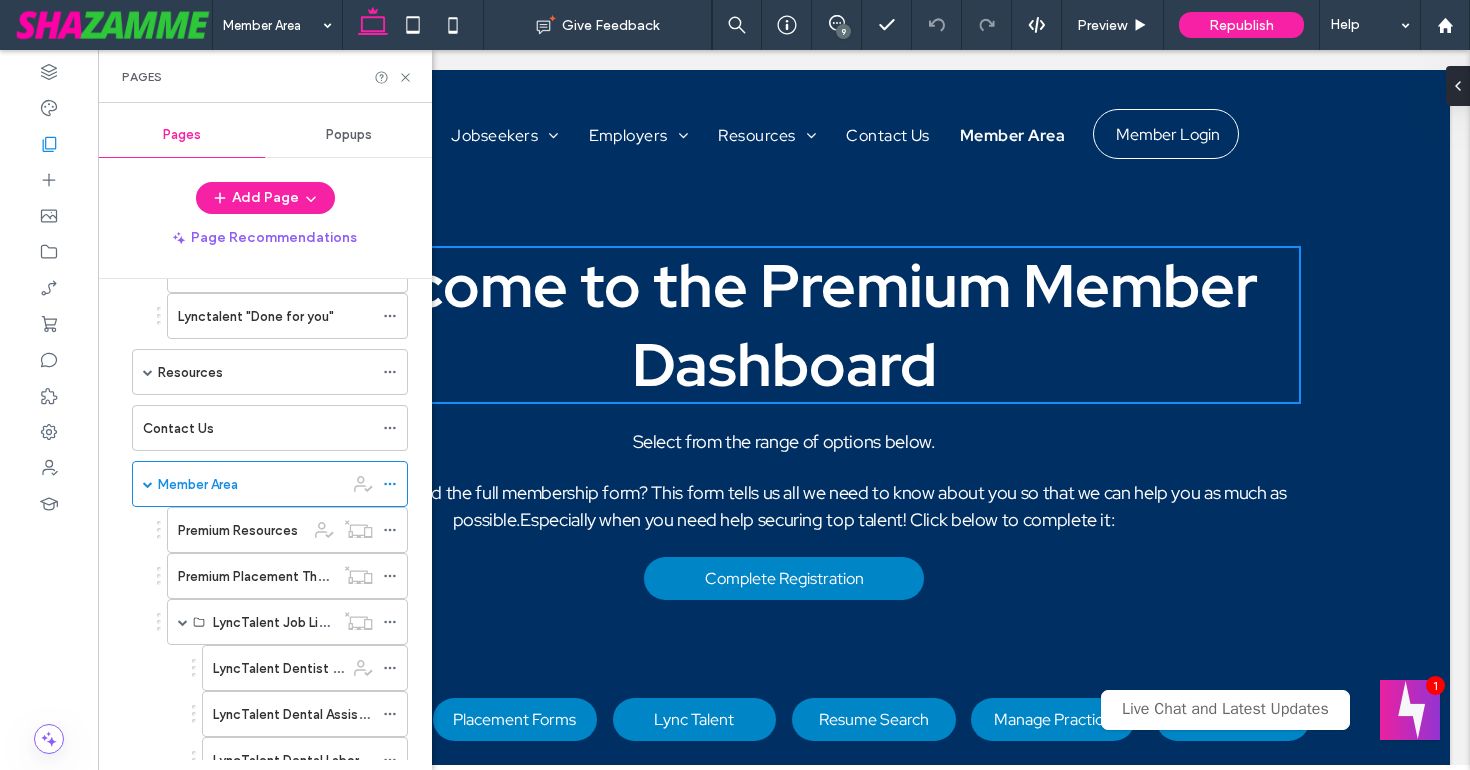 scroll, scrollTop: 0, scrollLeft: 0, axis: both 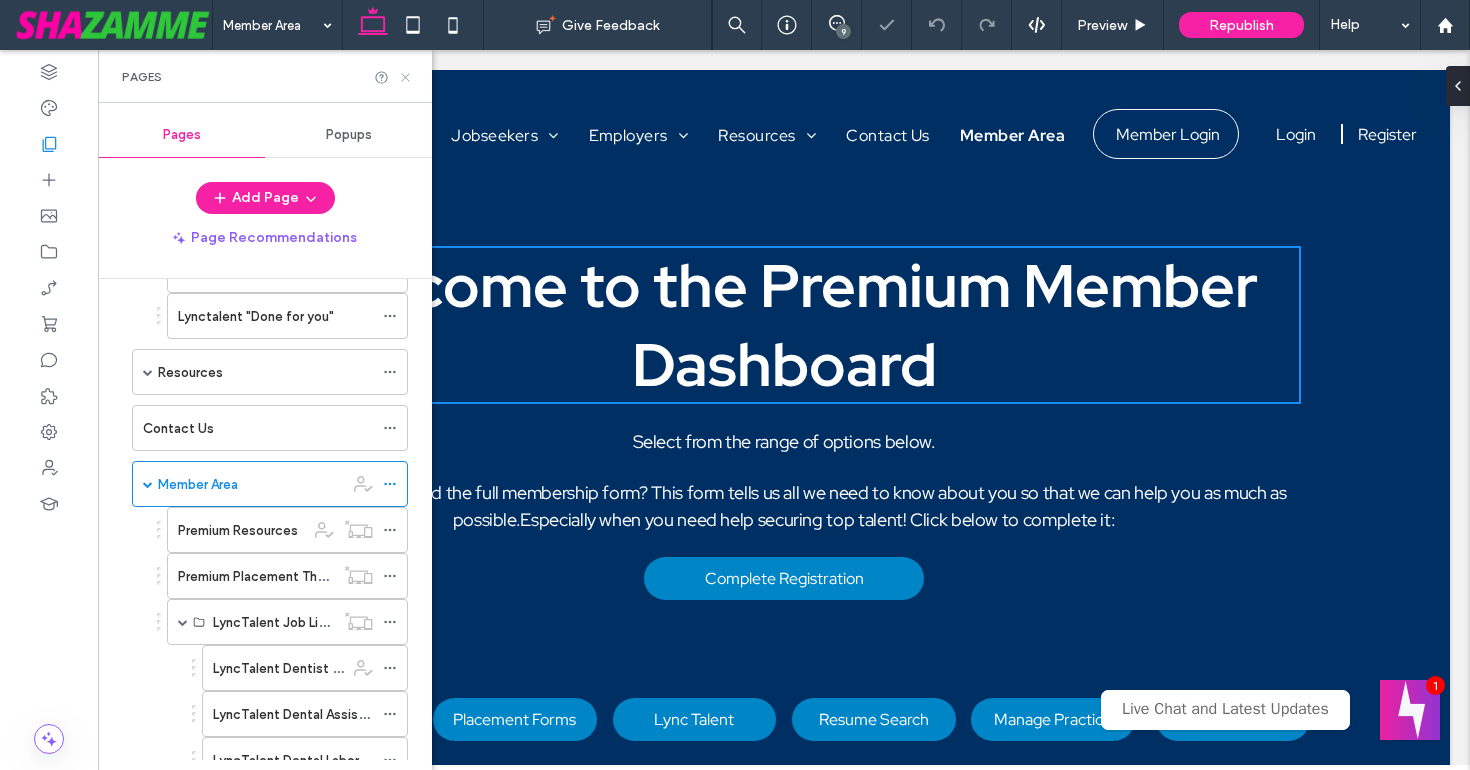 click 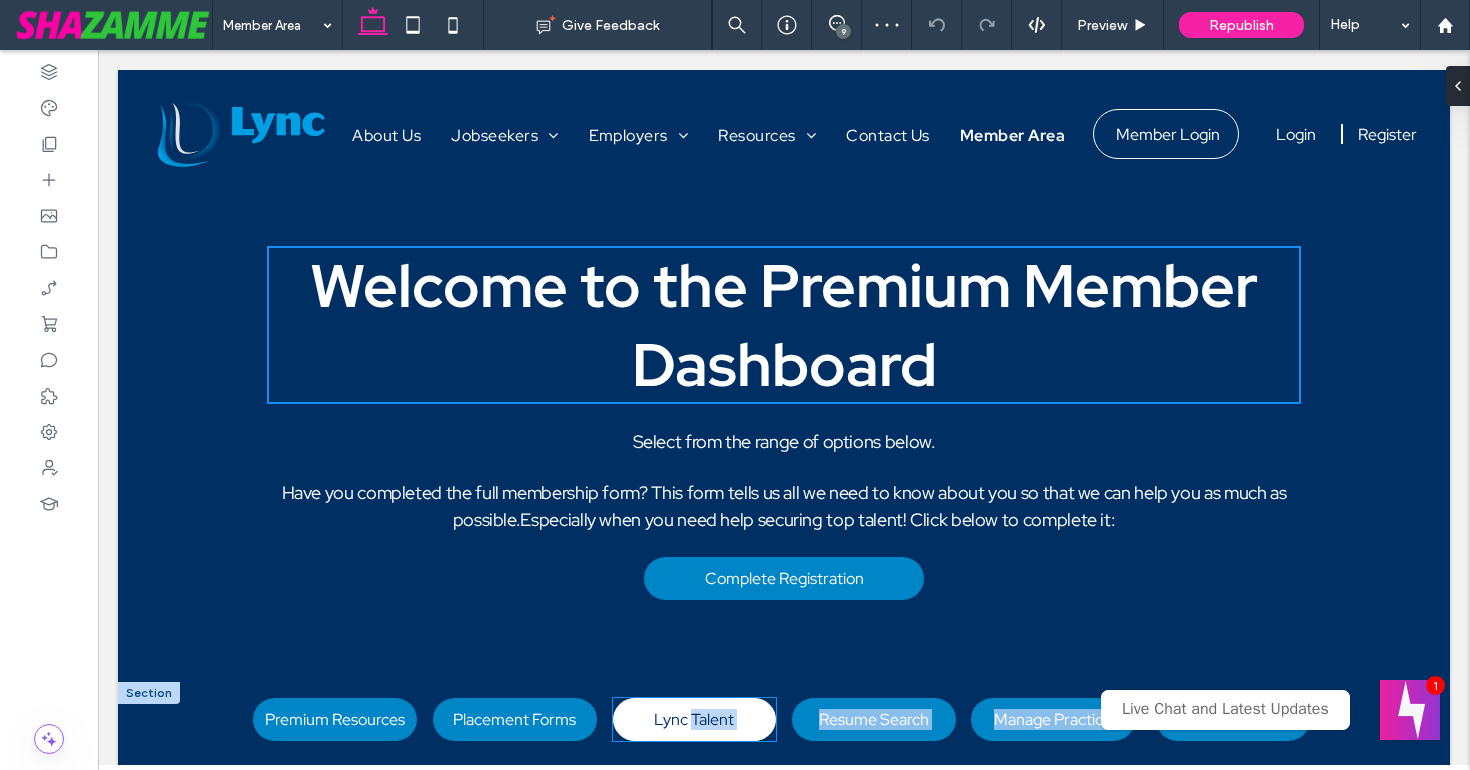 click on "Lync Talent" at bounding box center [694, 719] 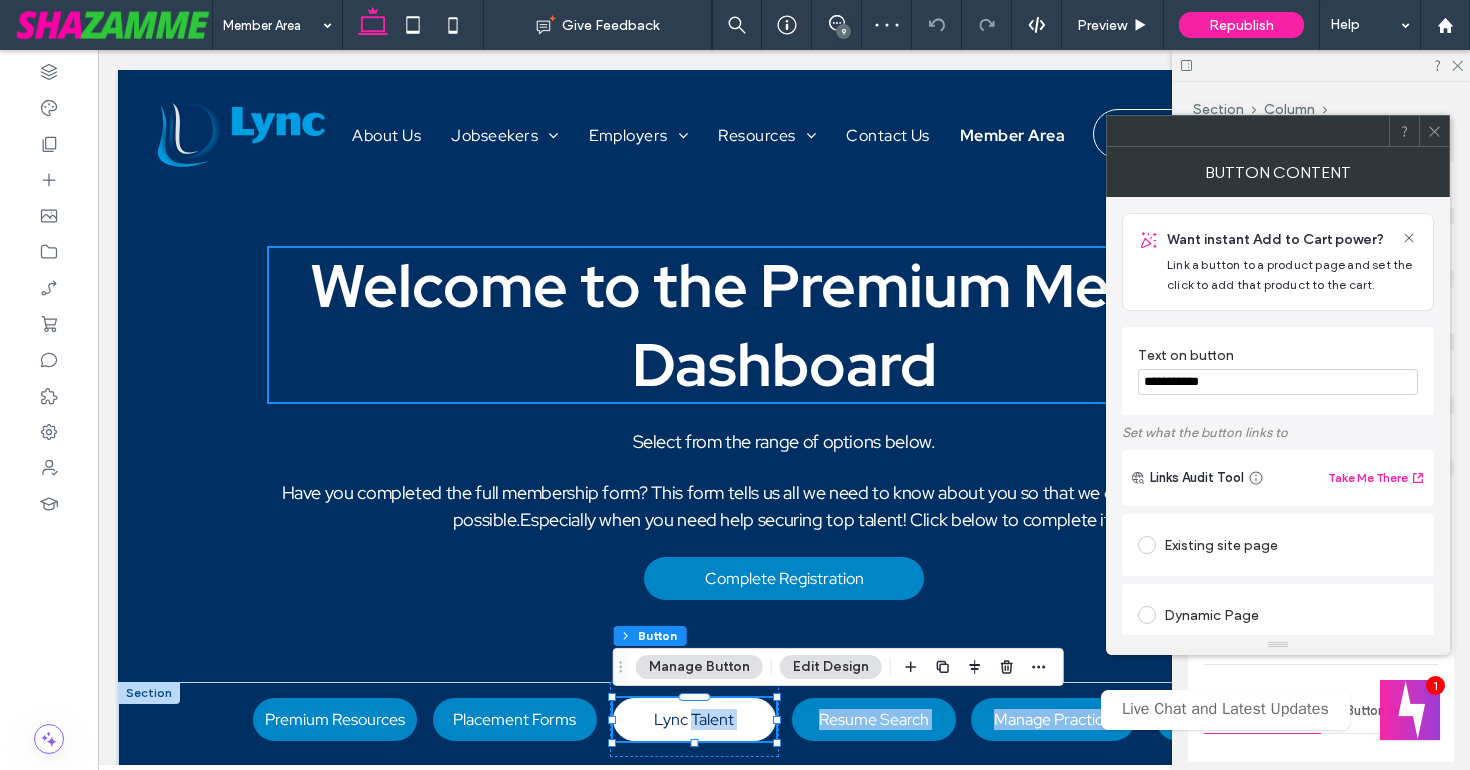 type on "**" 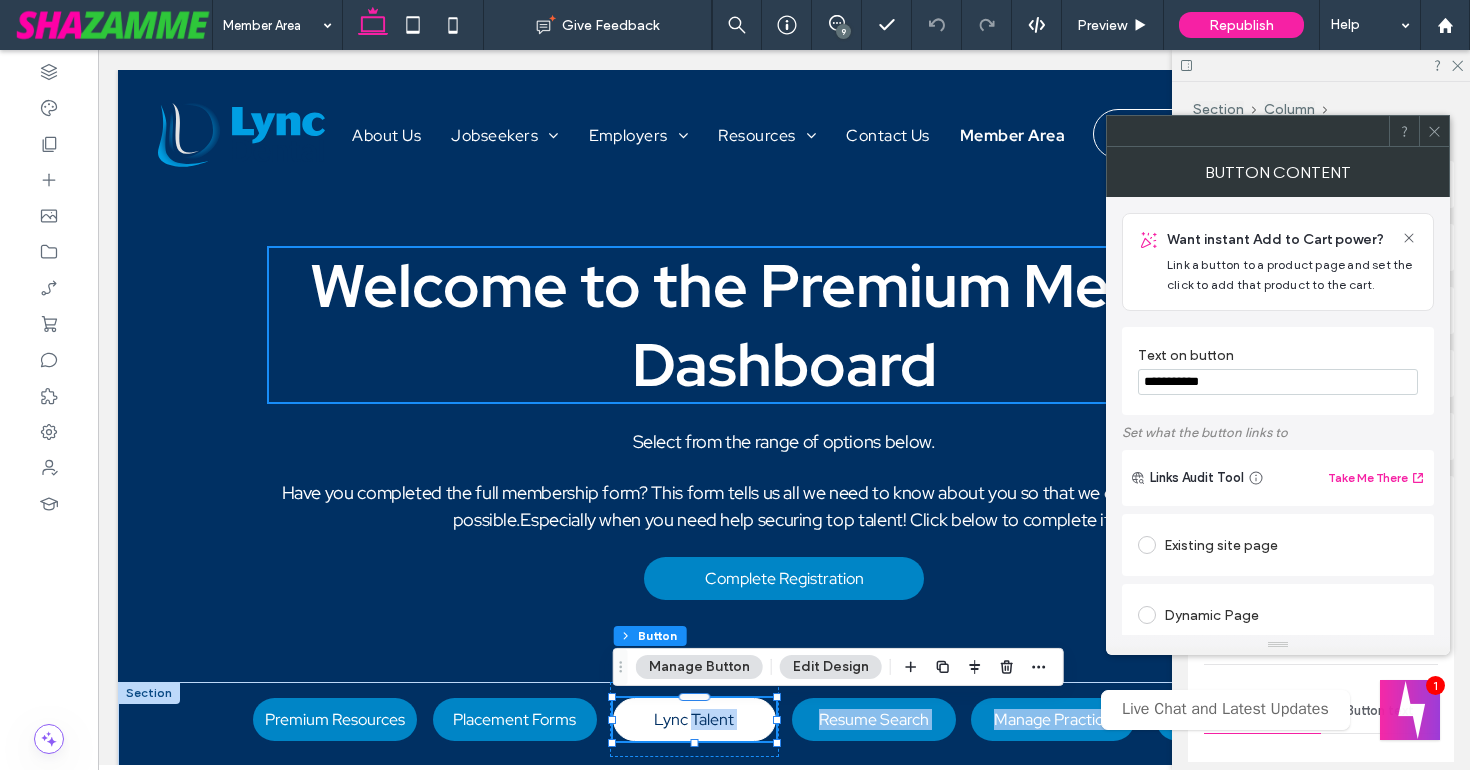 click on "Lync Talent" at bounding box center (694, 719) 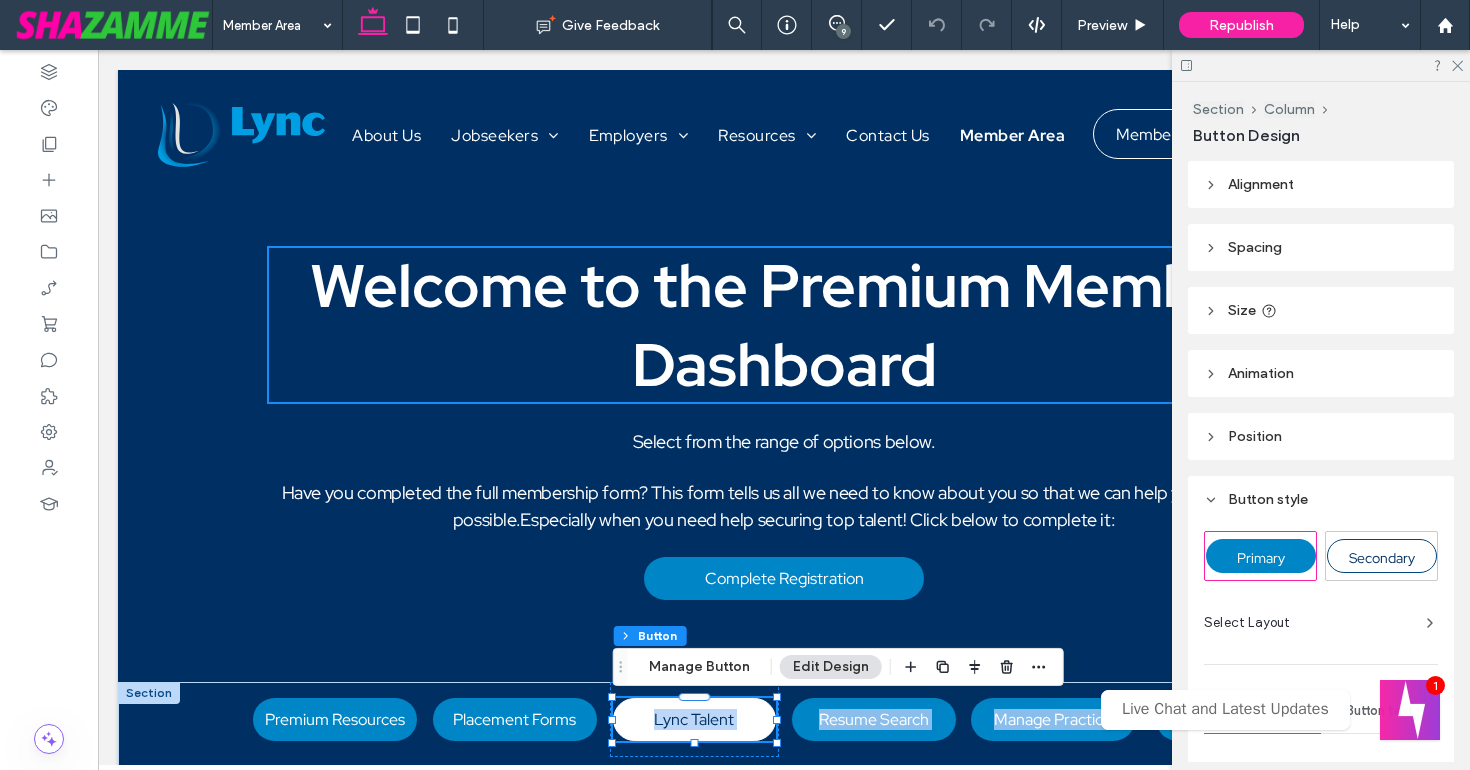 click on "Lync Talent" at bounding box center [694, 719] 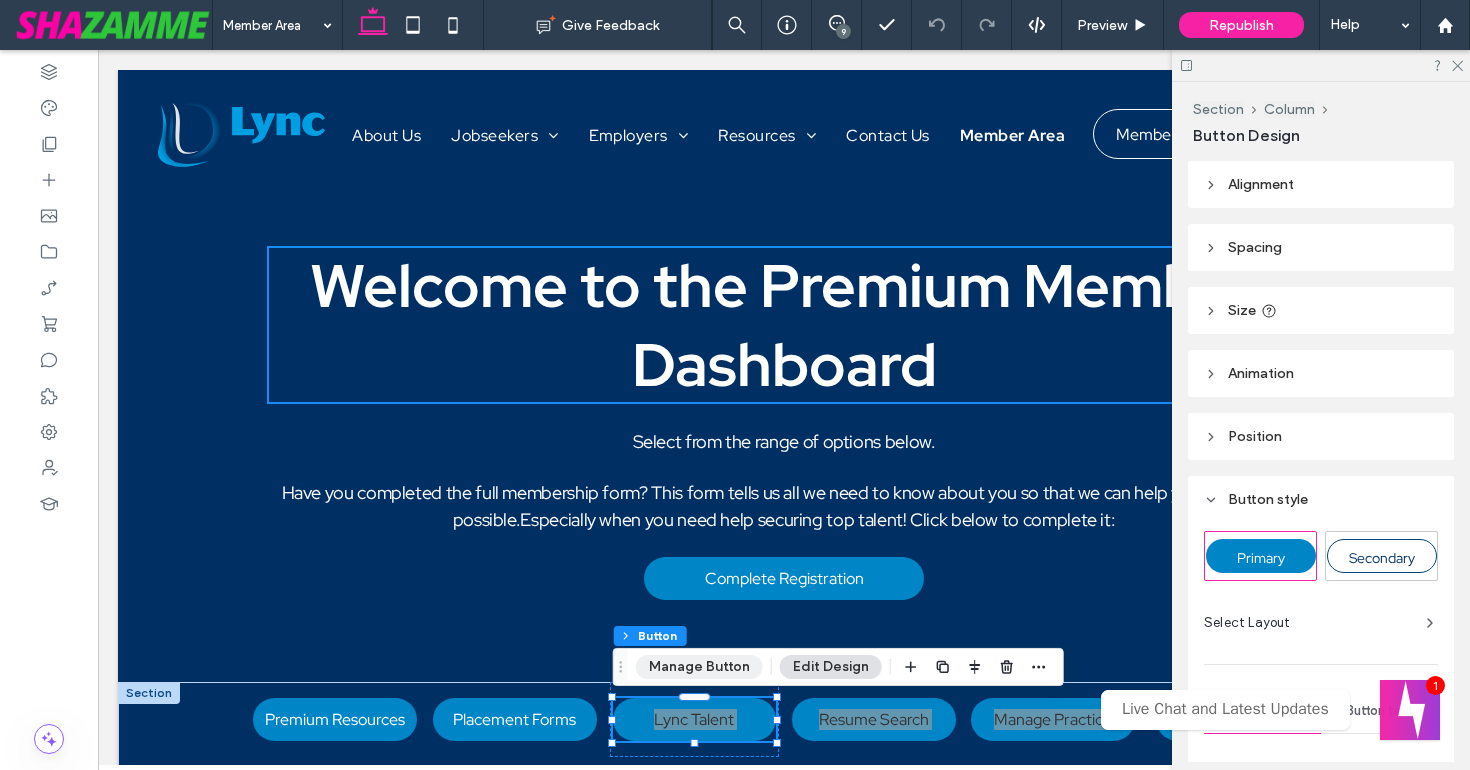 click on "Manage Button" at bounding box center [699, 667] 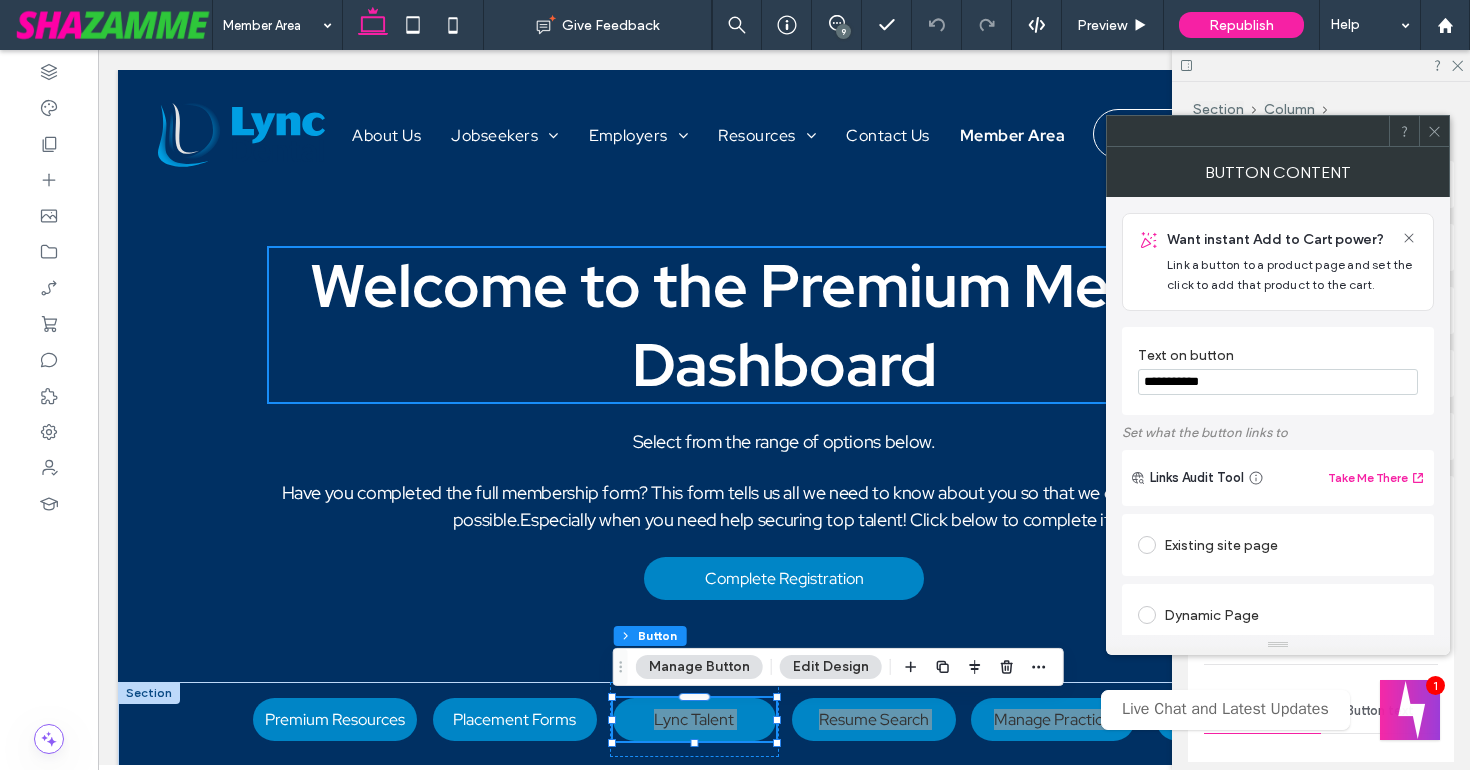 click on "**********" at bounding box center [1278, 382] 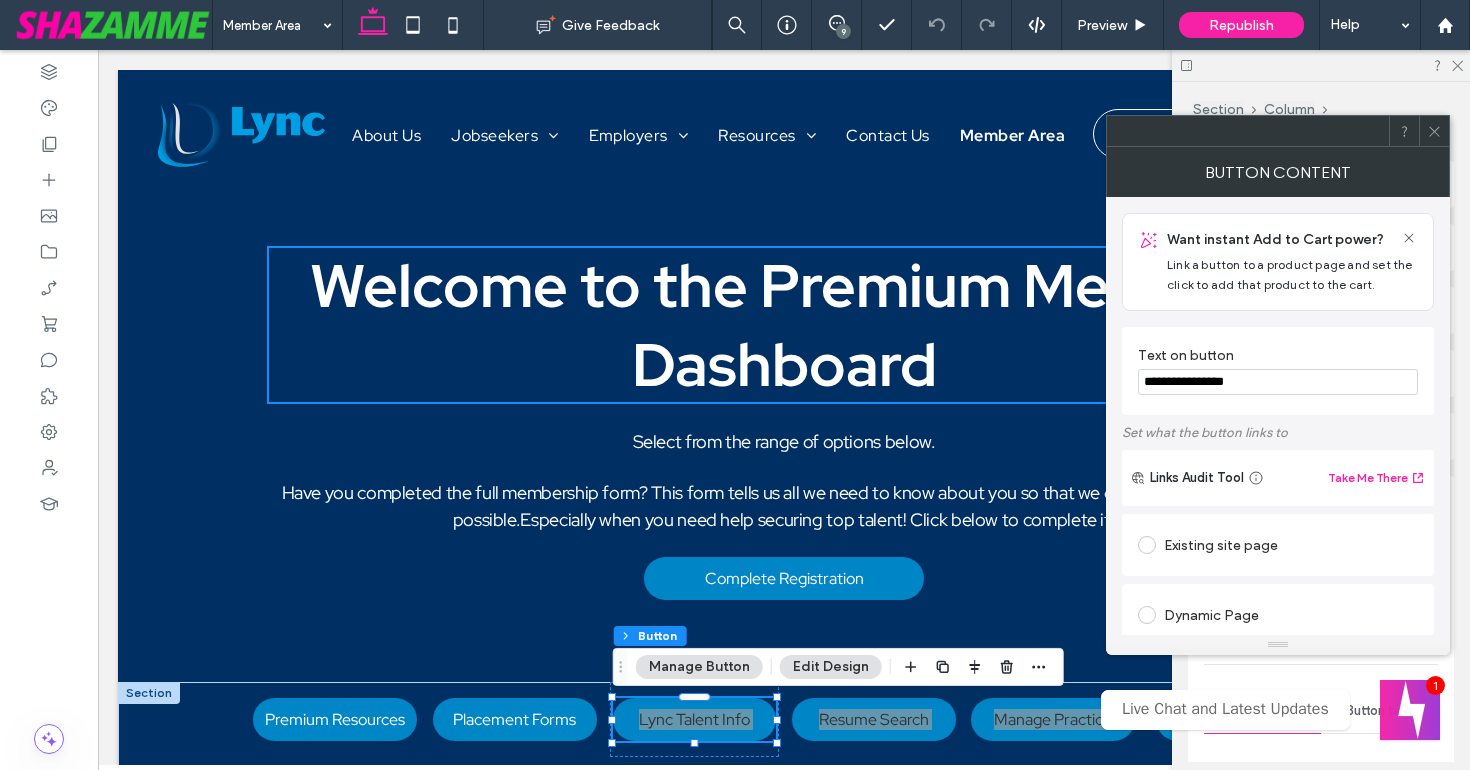 type on "**********" 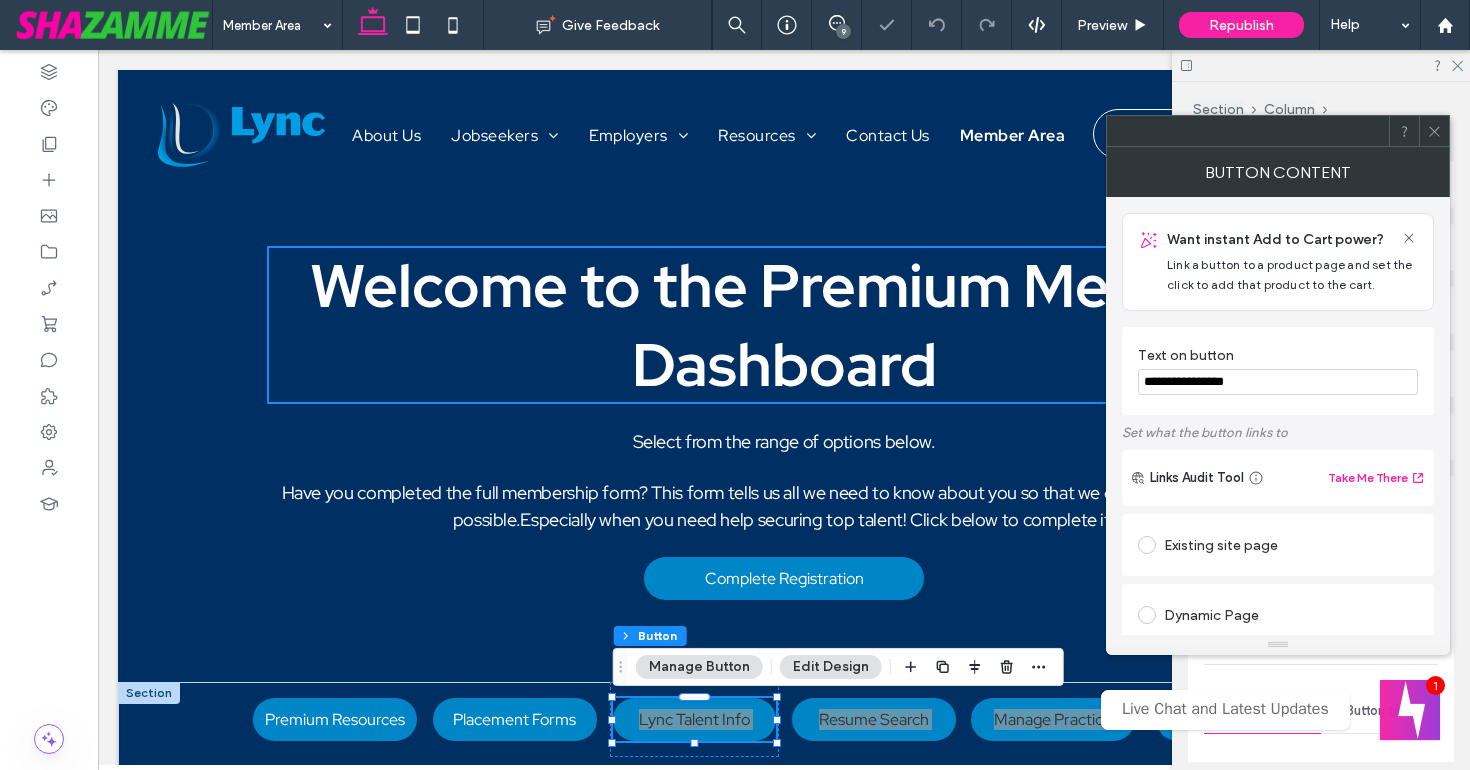 click on "**********" at bounding box center (1278, 371) 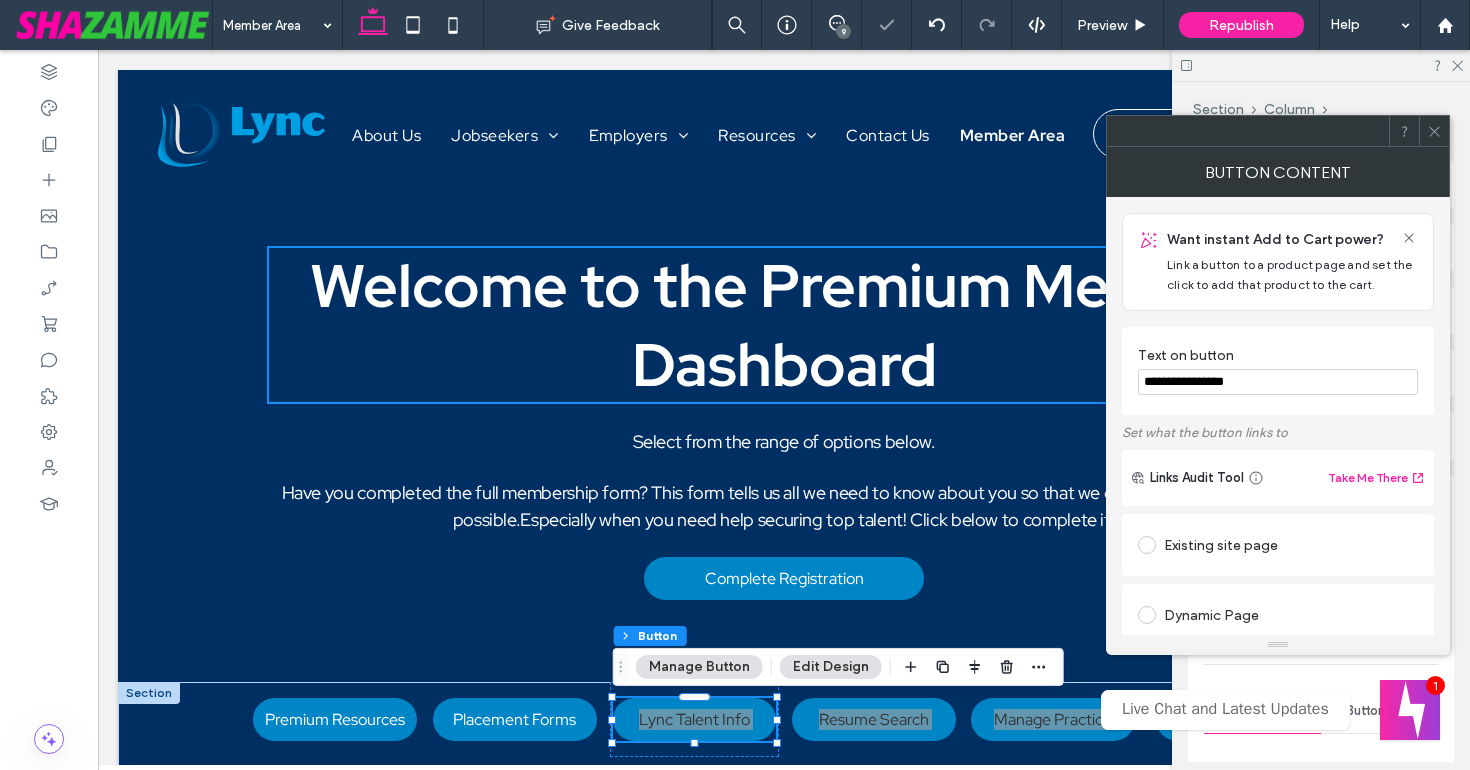 click 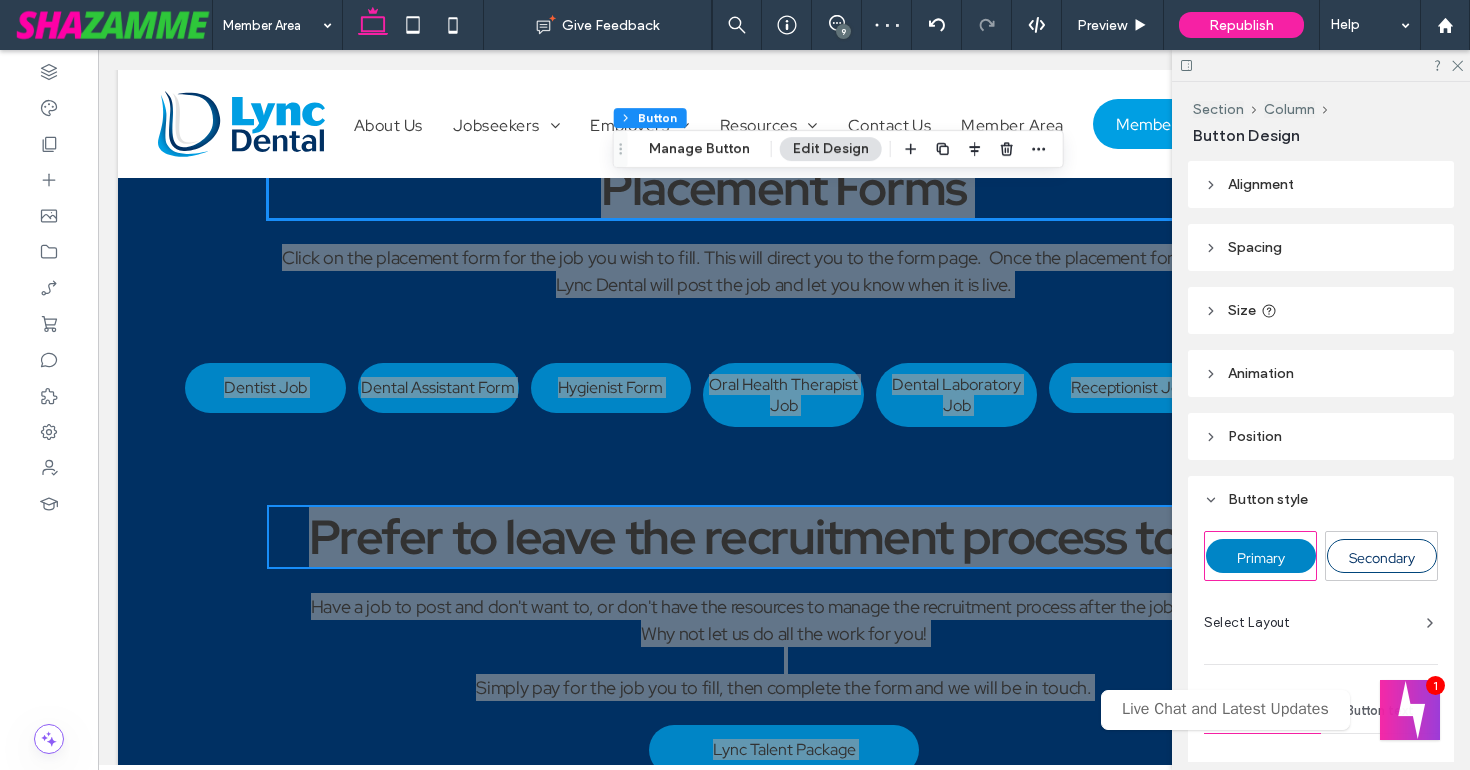 scroll, scrollTop: 712, scrollLeft: 0, axis: vertical 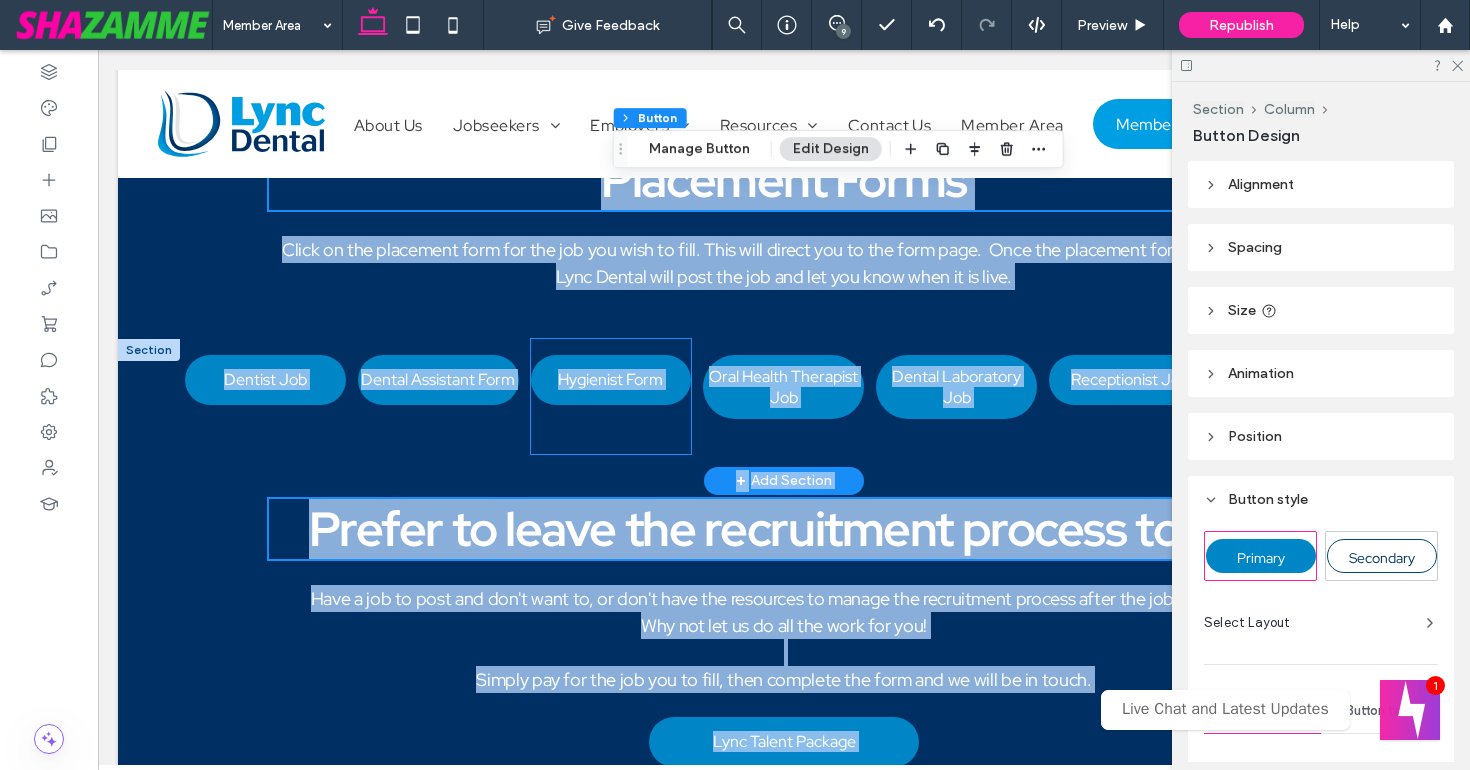 click on "Hygienist Form" at bounding box center [611, 396] 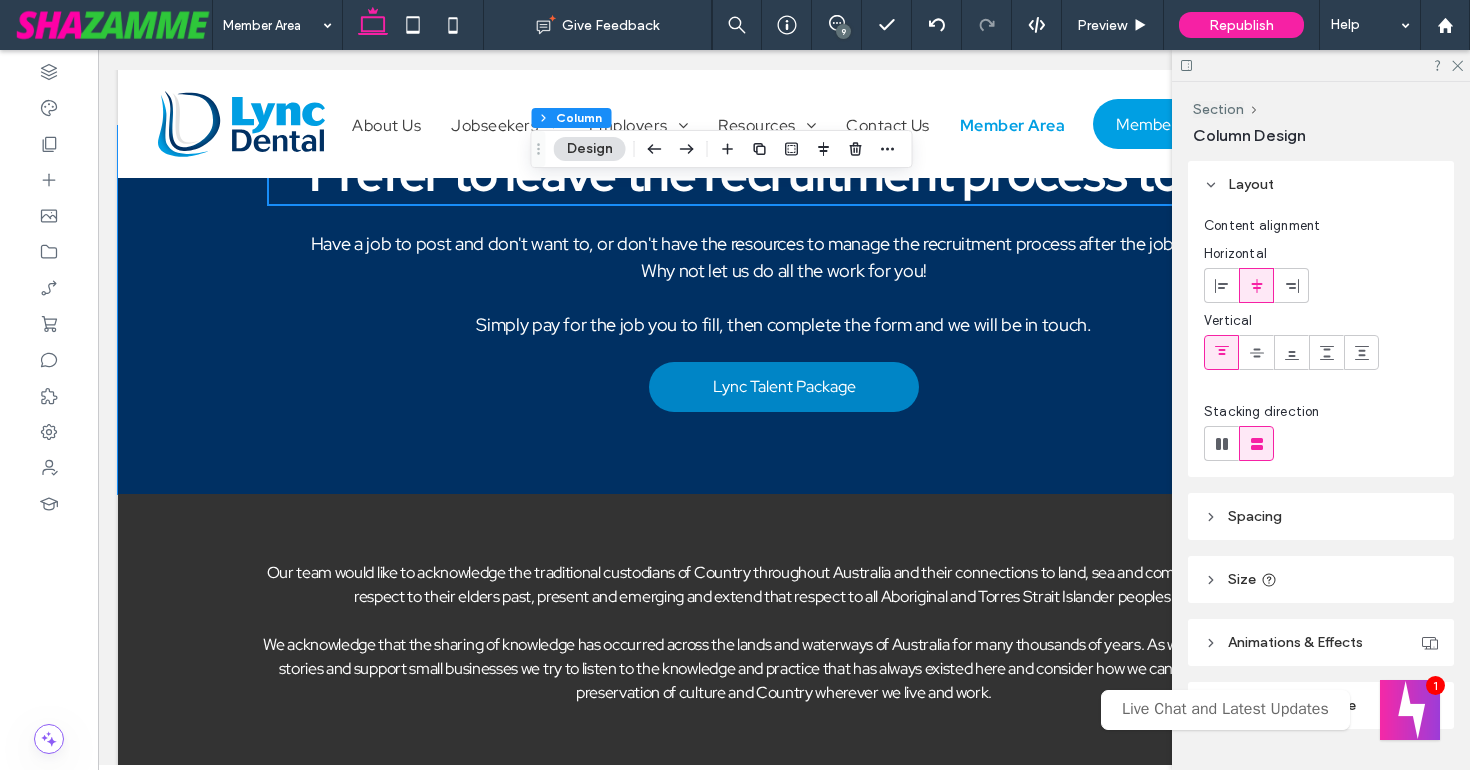 scroll, scrollTop: 1065, scrollLeft: 0, axis: vertical 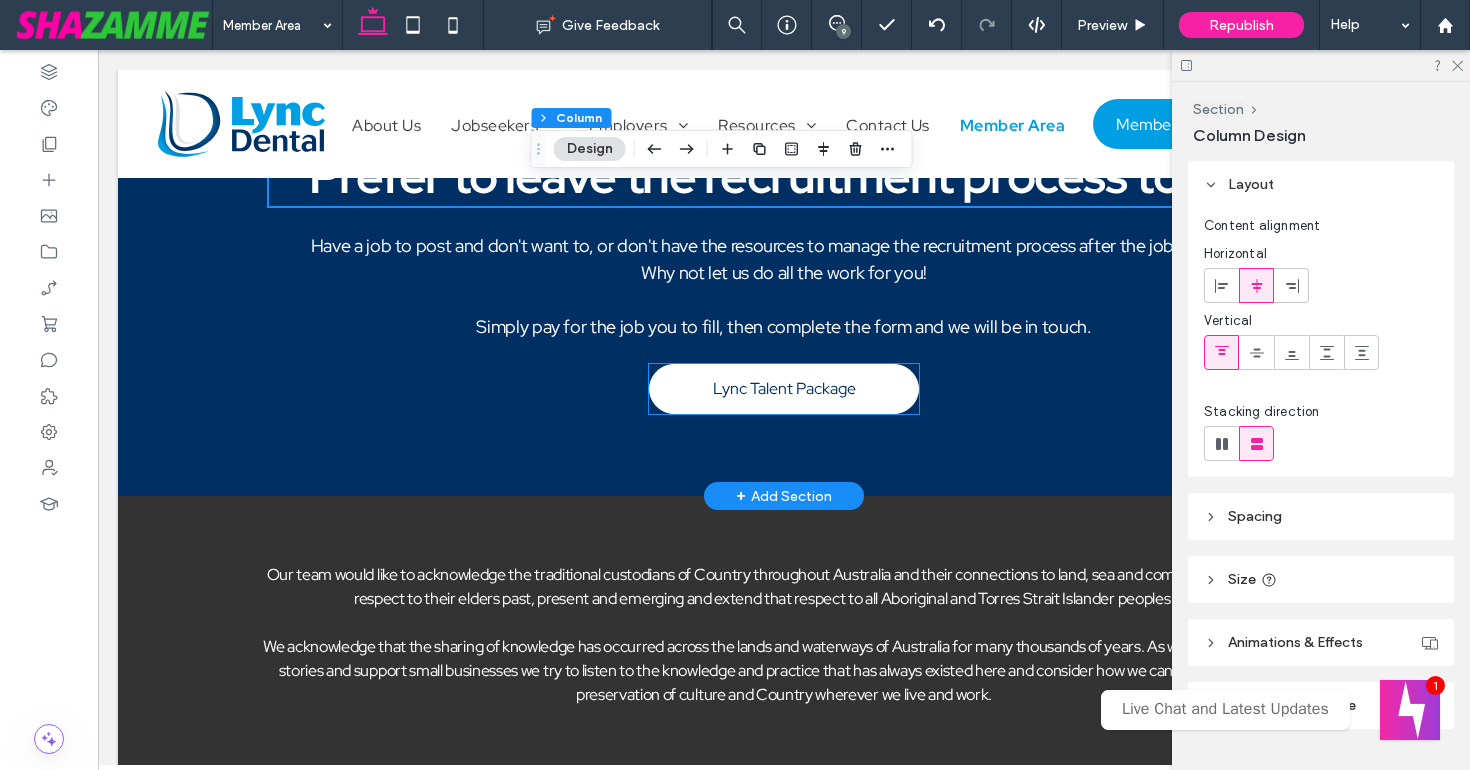 click on "Lync Talent Package" at bounding box center (784, 389) 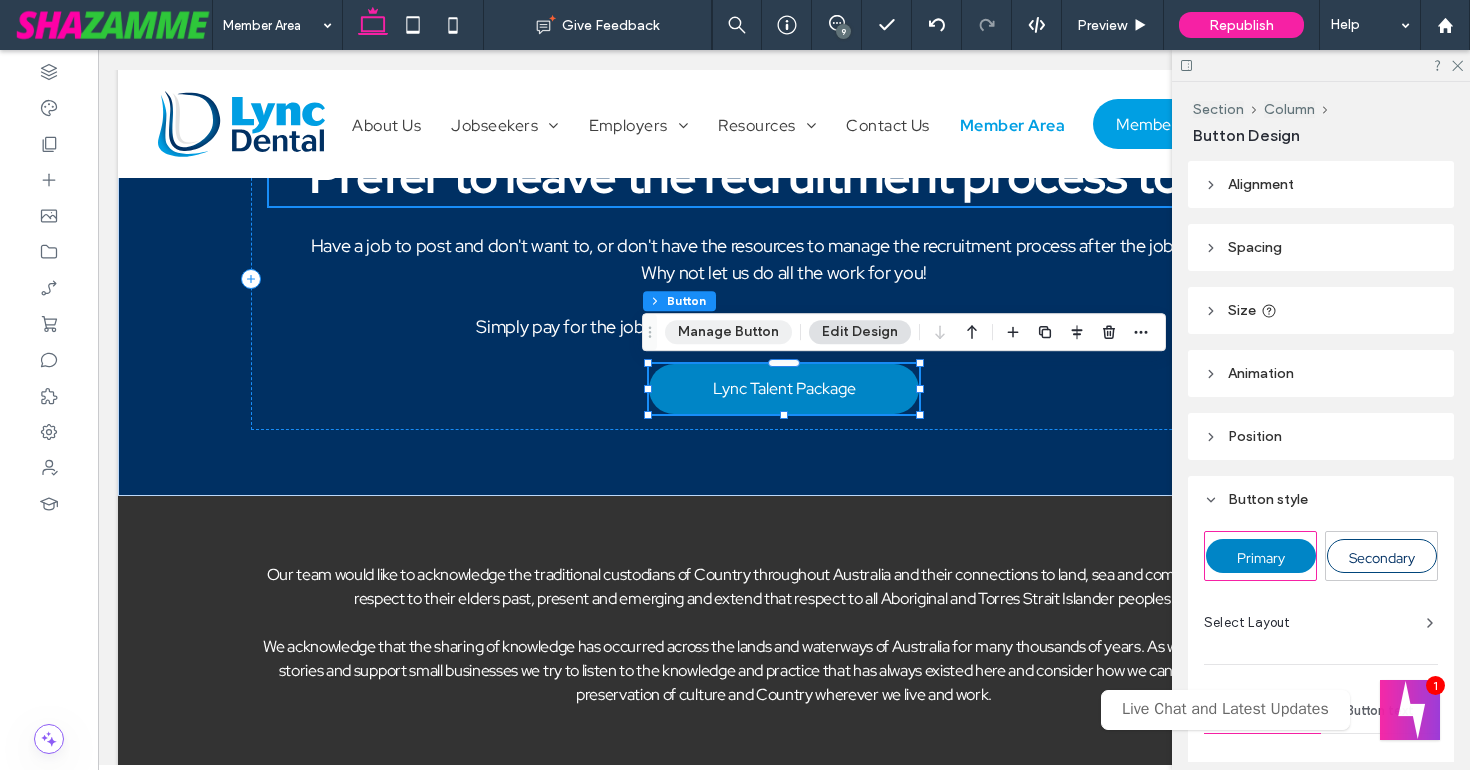 click on "Manage Button" at bounding box center [728, 332] 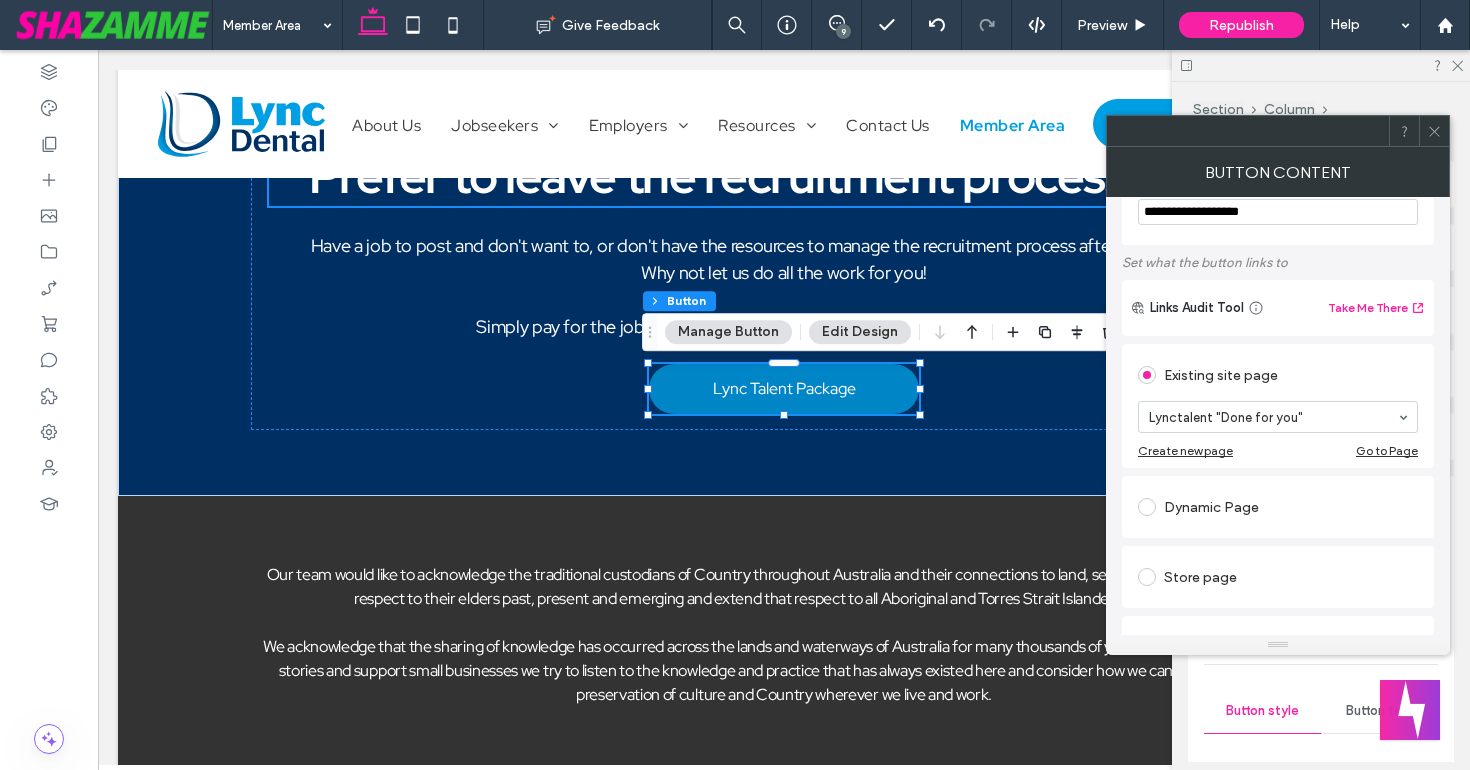 scroll, scrollTop: 195, scrollLeft: 0, axis: vertical 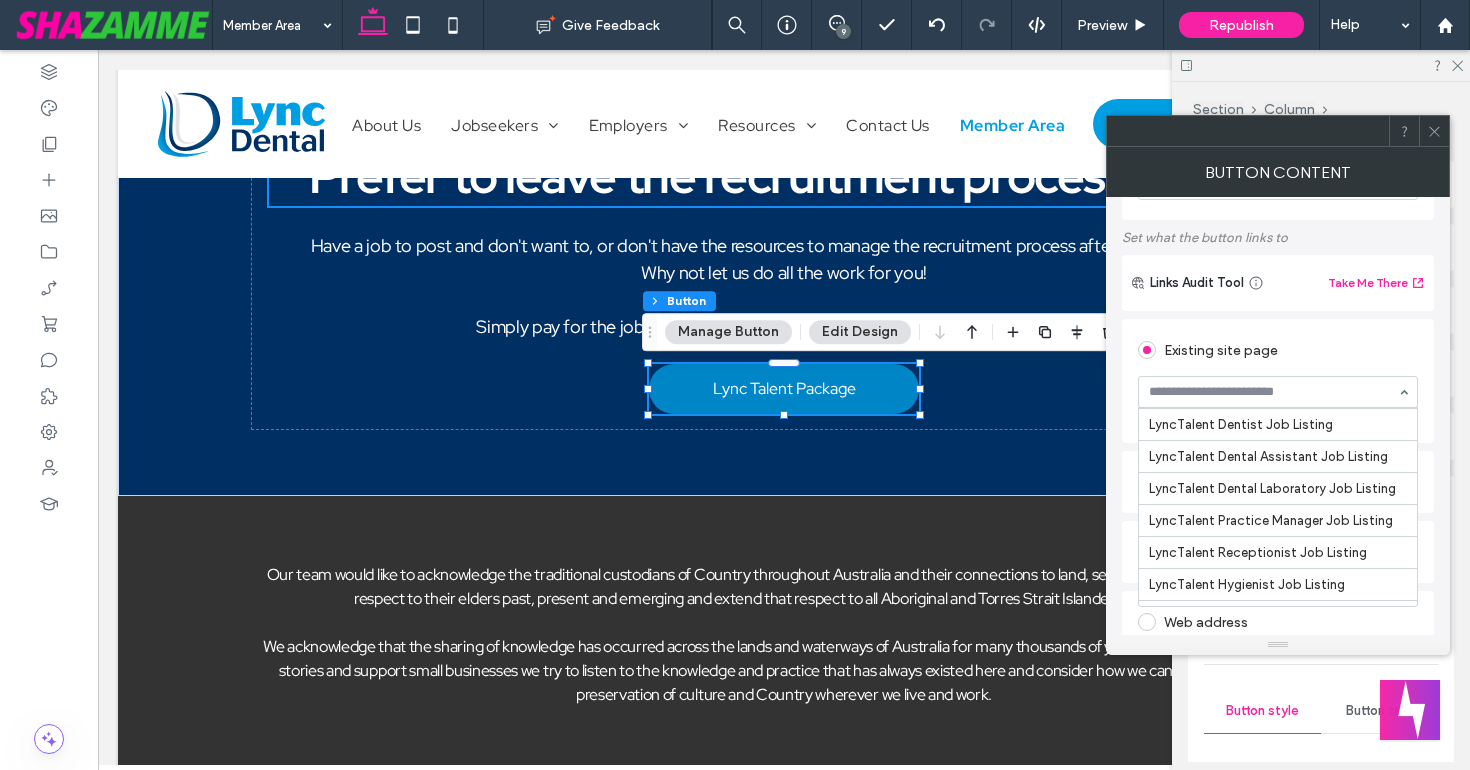 click 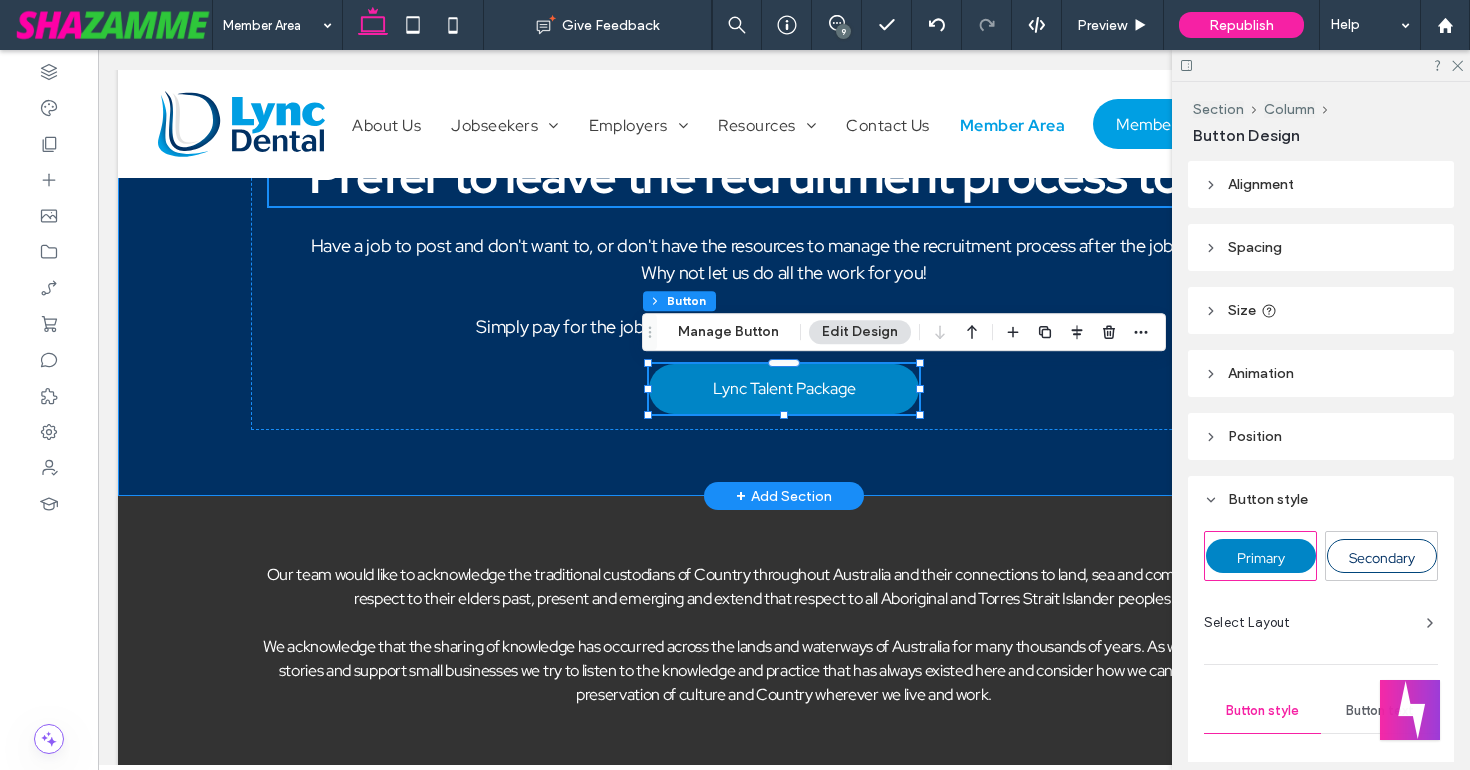click on "Prefer to leave the recruitment process to us?
Have a job to post and don't want to, or don't have the resources to manage the recruitment process after the job is posted?
Why not let us do all the work for you!
Simply pay for the job you to fill, then complete the form and we will be in touch.
Lync Talent Package" at bounding box center [784, 312] 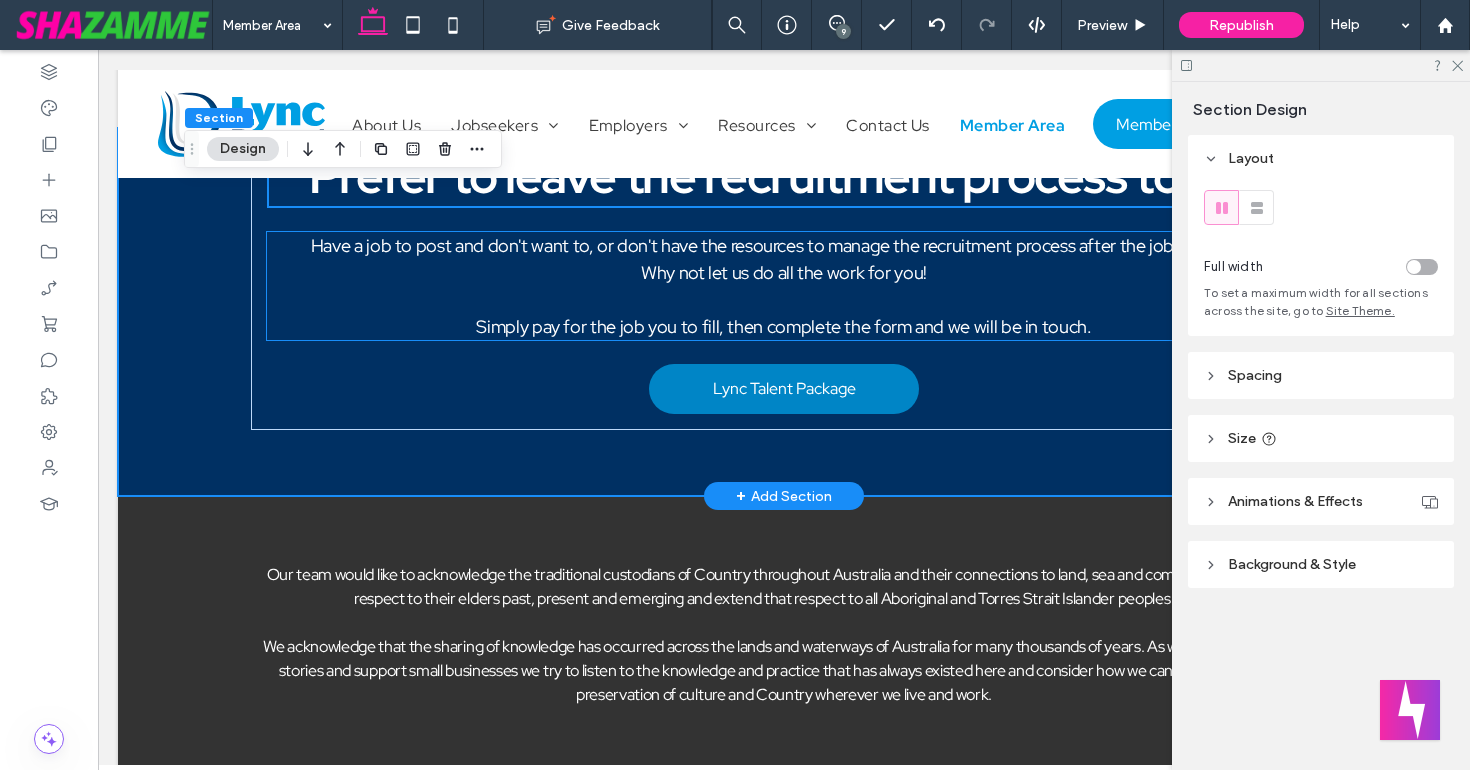 click on "Simply pay for the job you to fill, then complete the form and we will be in touch." at bounding box center (783, 326) 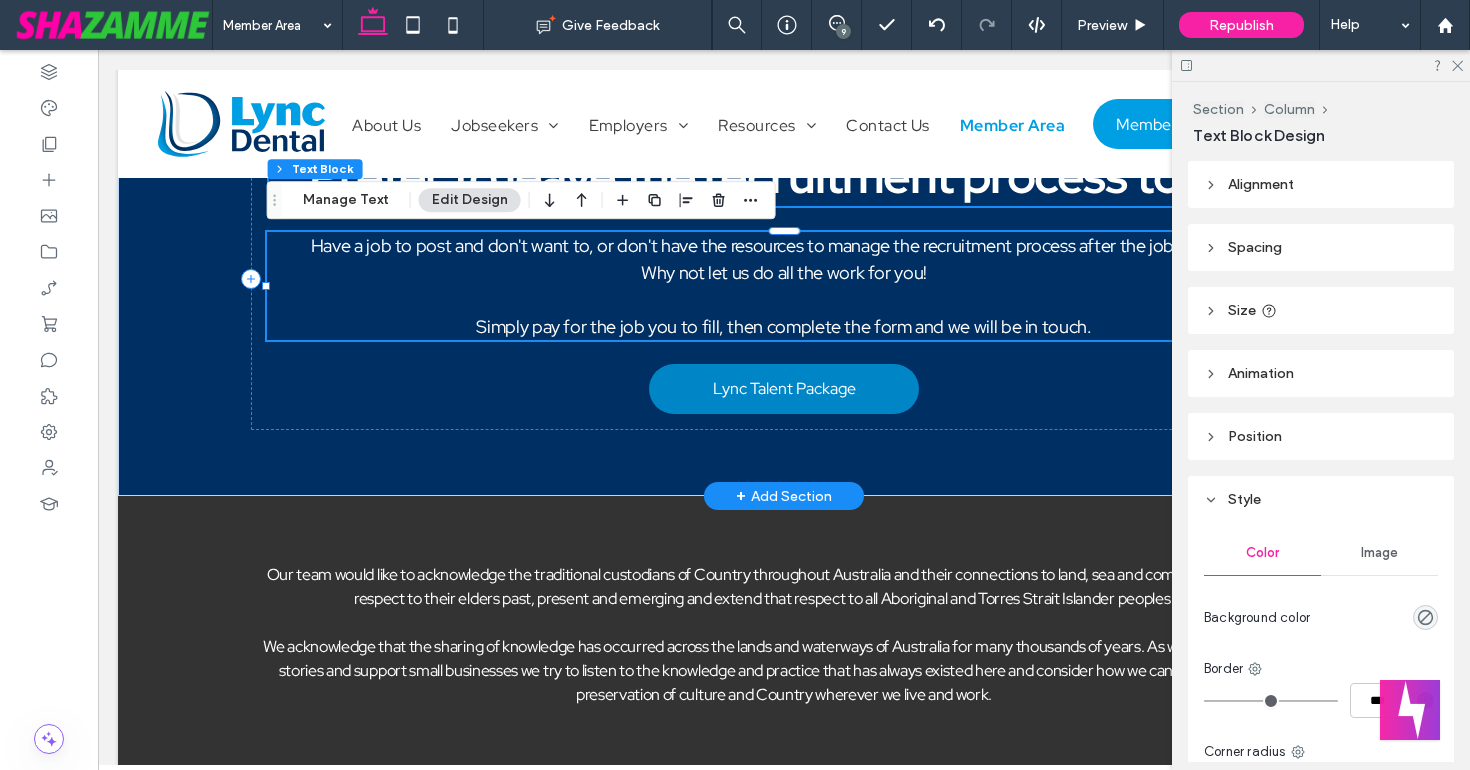 click on "Simply pay for the job you to fill, then complete the form and we will be in touch." at bounding box center (783, 326) 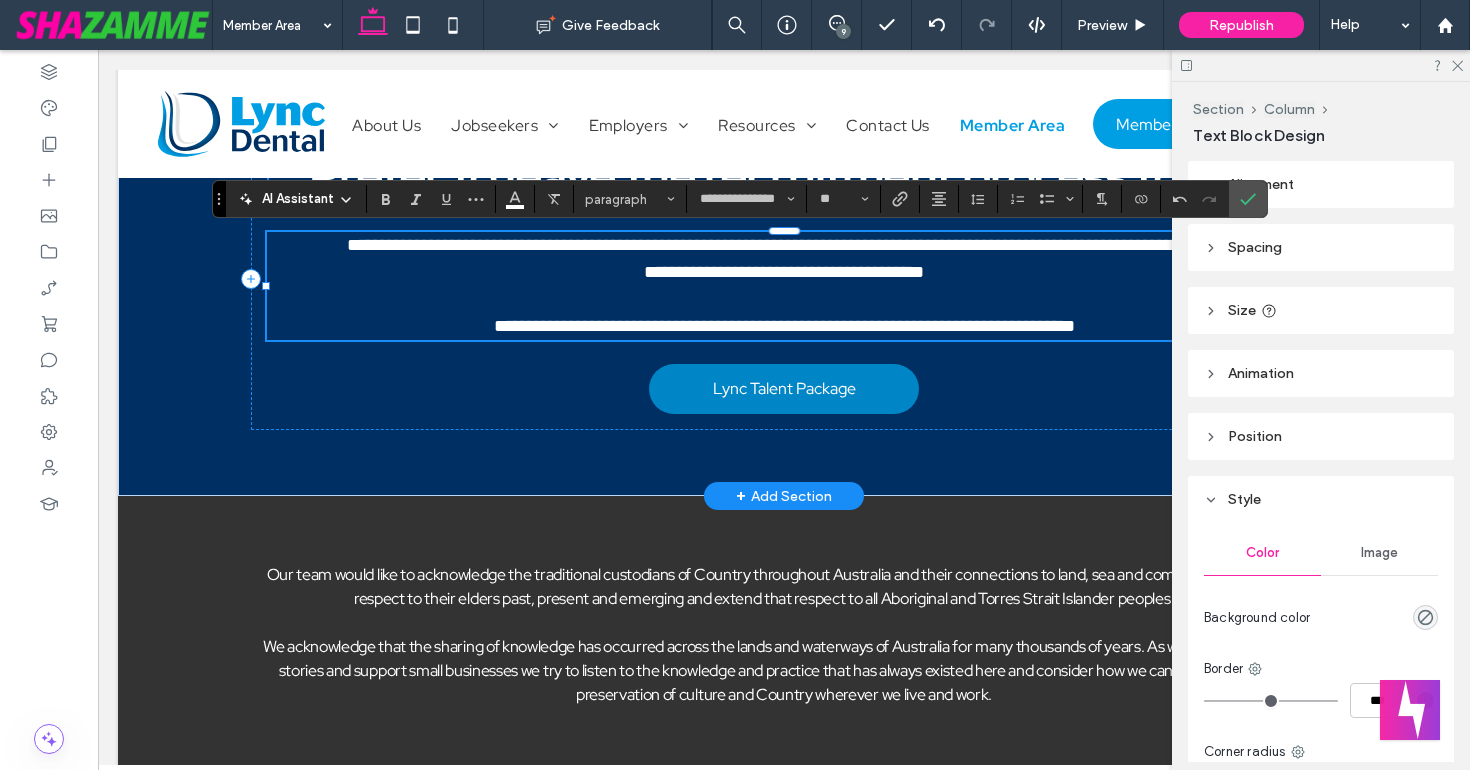 click on "**********" at bounding box center (784, 326) 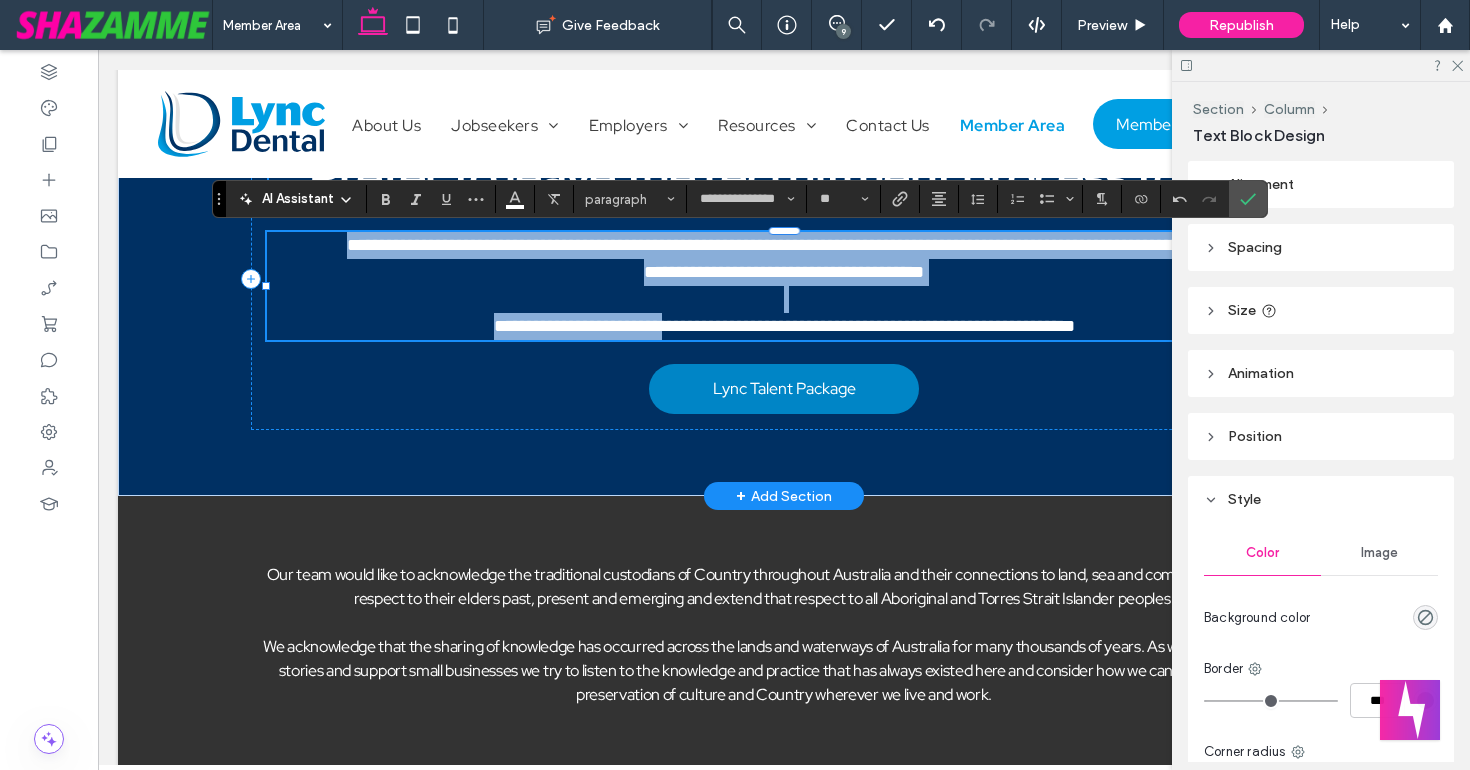 click on "**********" at bounding box center [784, 326] 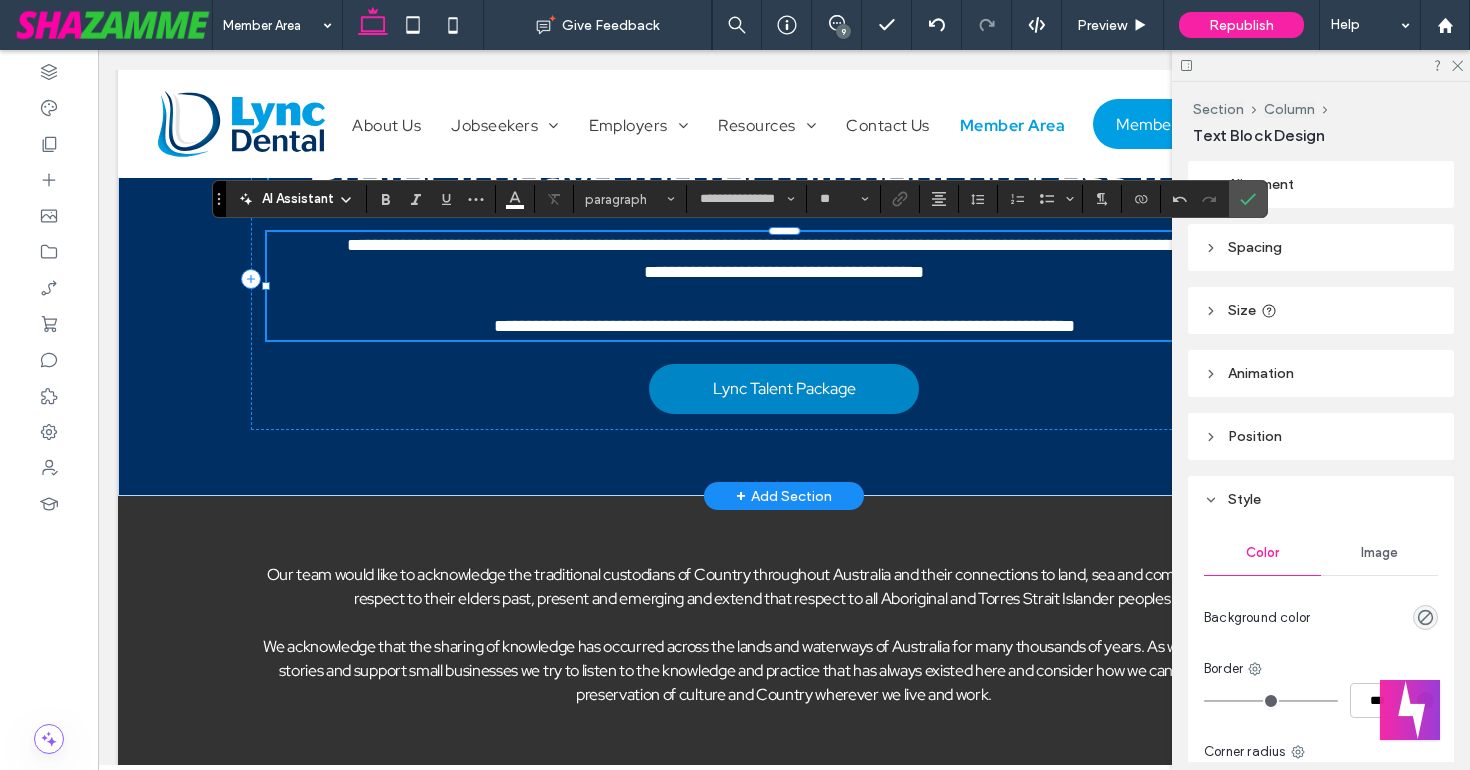 click on "**********" at bounding box center (784, 326) 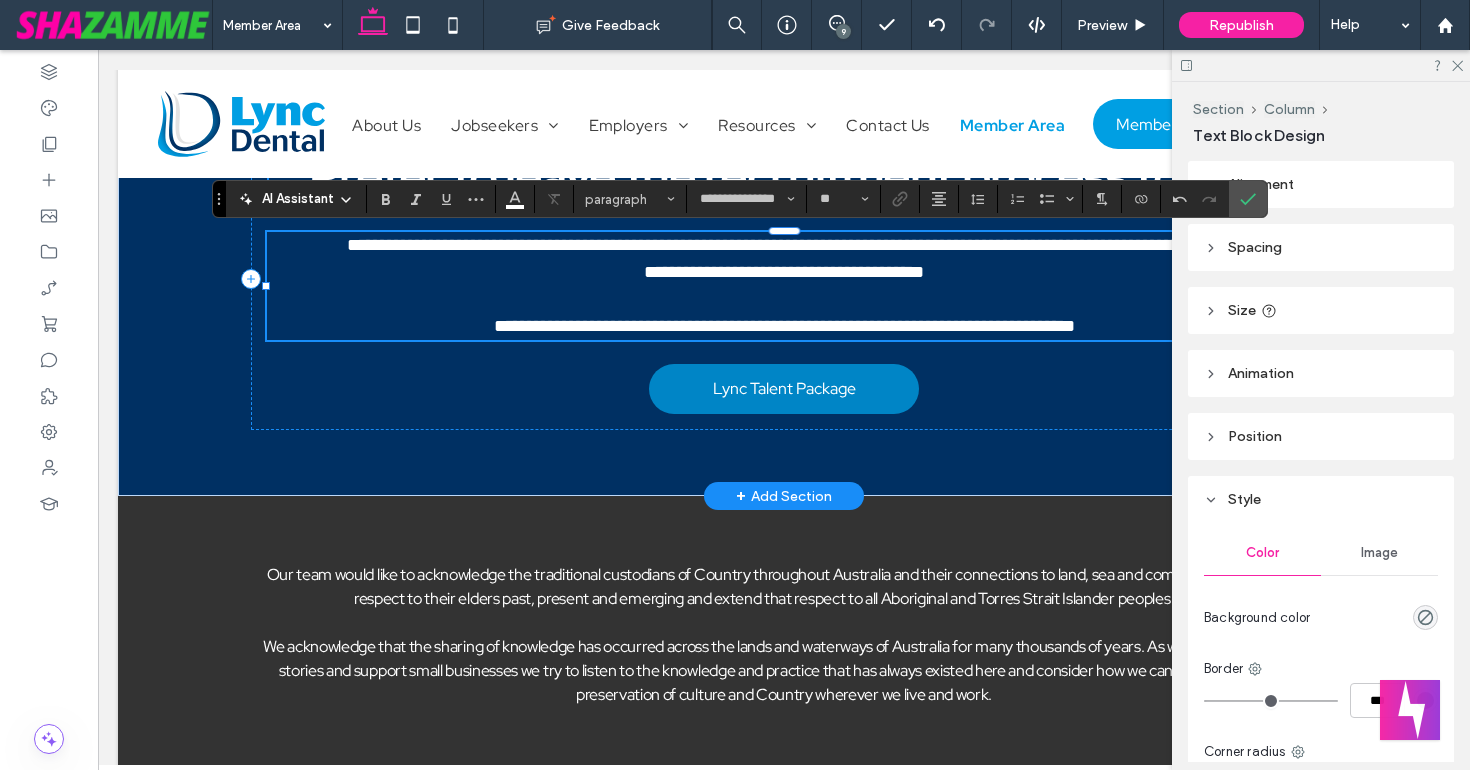 type 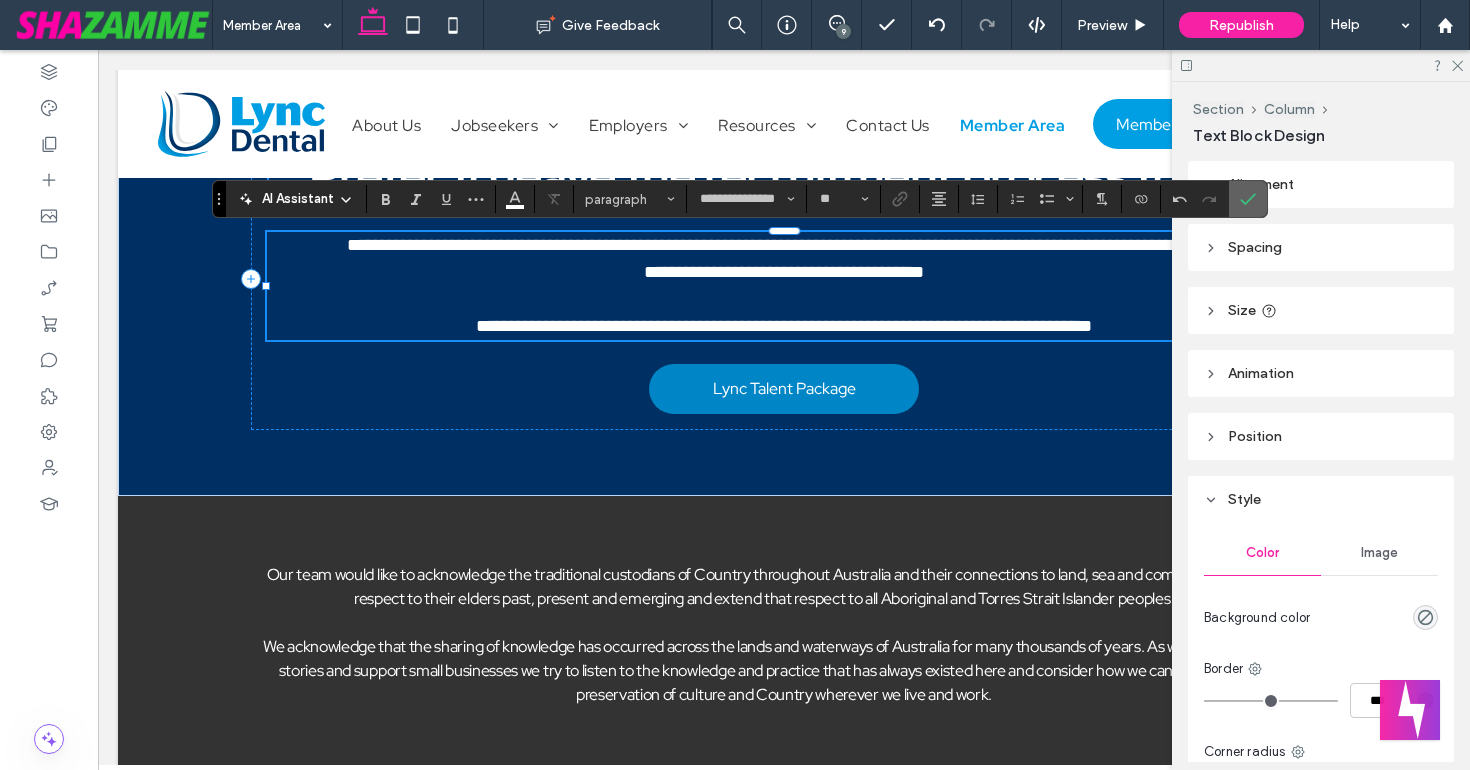 click 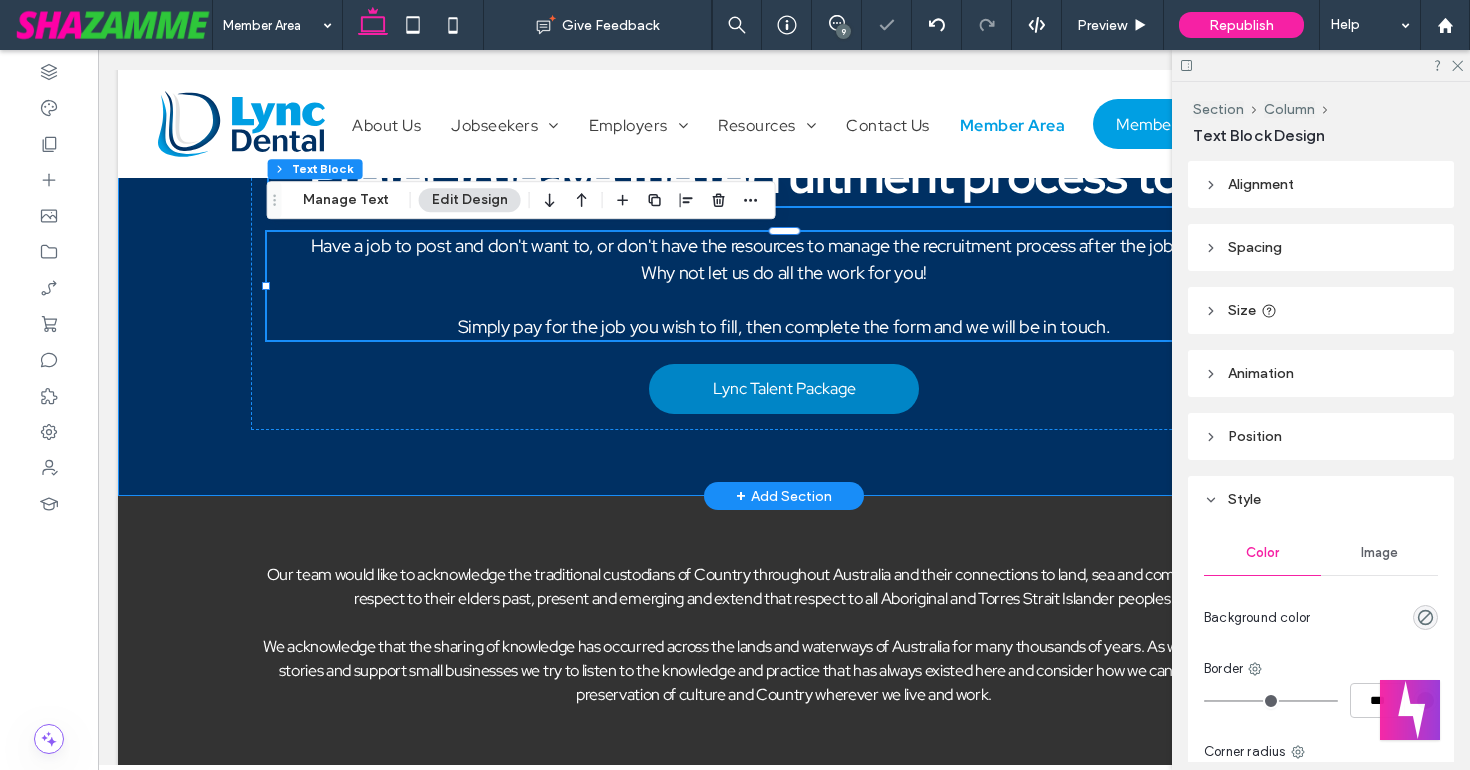 click on "Prefer to leave the recruitment process to us?
Have a job to post and don't want to, or don't have the resources to manage the recruitment process after the job is posted?  Why not let us do all the work for you!  Simply pay for the job you wish to fill, then complete the form and we will be in touch.
Lync Talent Package" at bounding box center [784, 312] 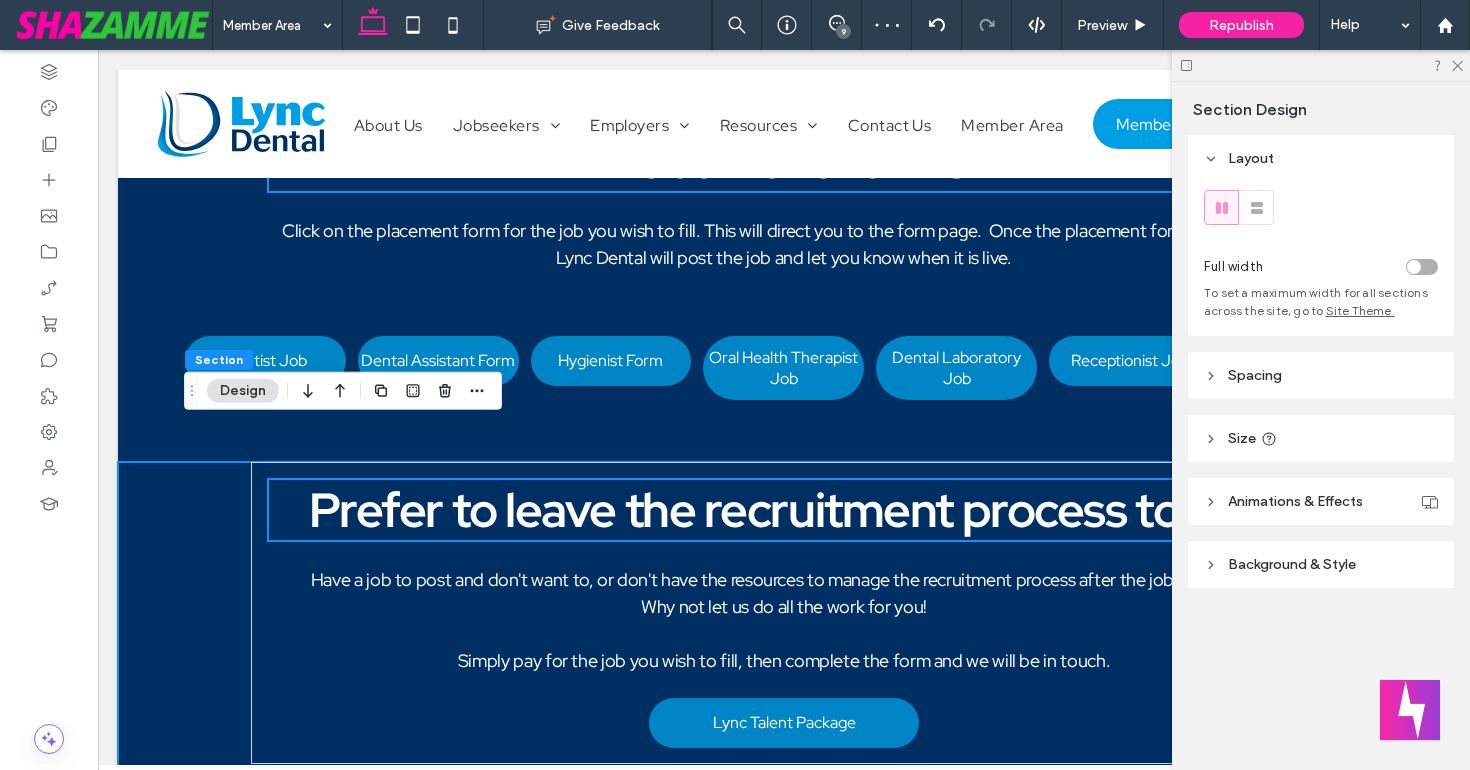scroll, scrollTop: 718, scrollLeft: 0, axis: vertical 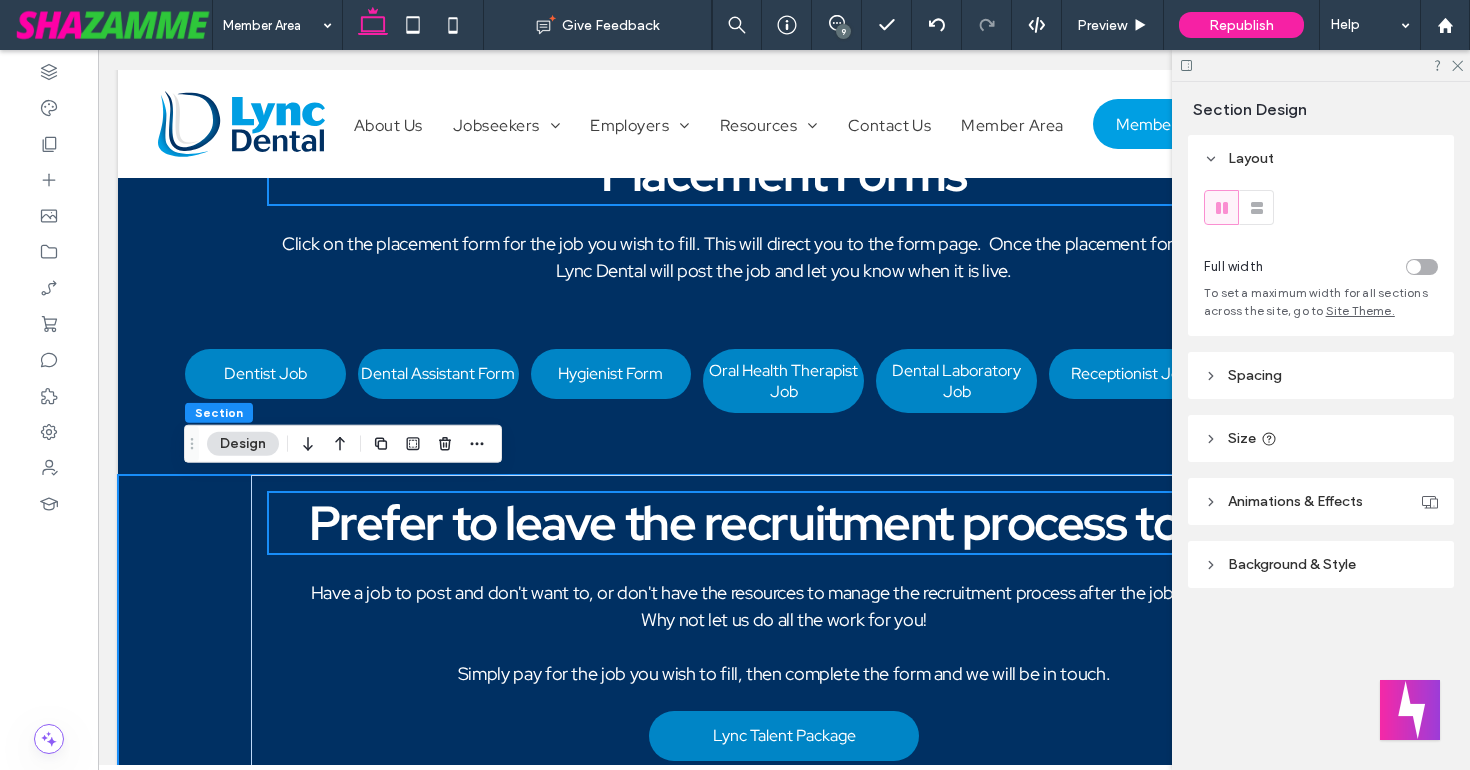 click on "Prefer to leave the recruitment process to us?
Have a job to post and don't want to, or don't have the resources to manage the recruitment process after the job is posted?  Why not let us do all the work for you!  Simply pay for the job you wish to fill, then complete the form and we will be in touch.
Lync Talent Package" at bounding box center [784, 659] 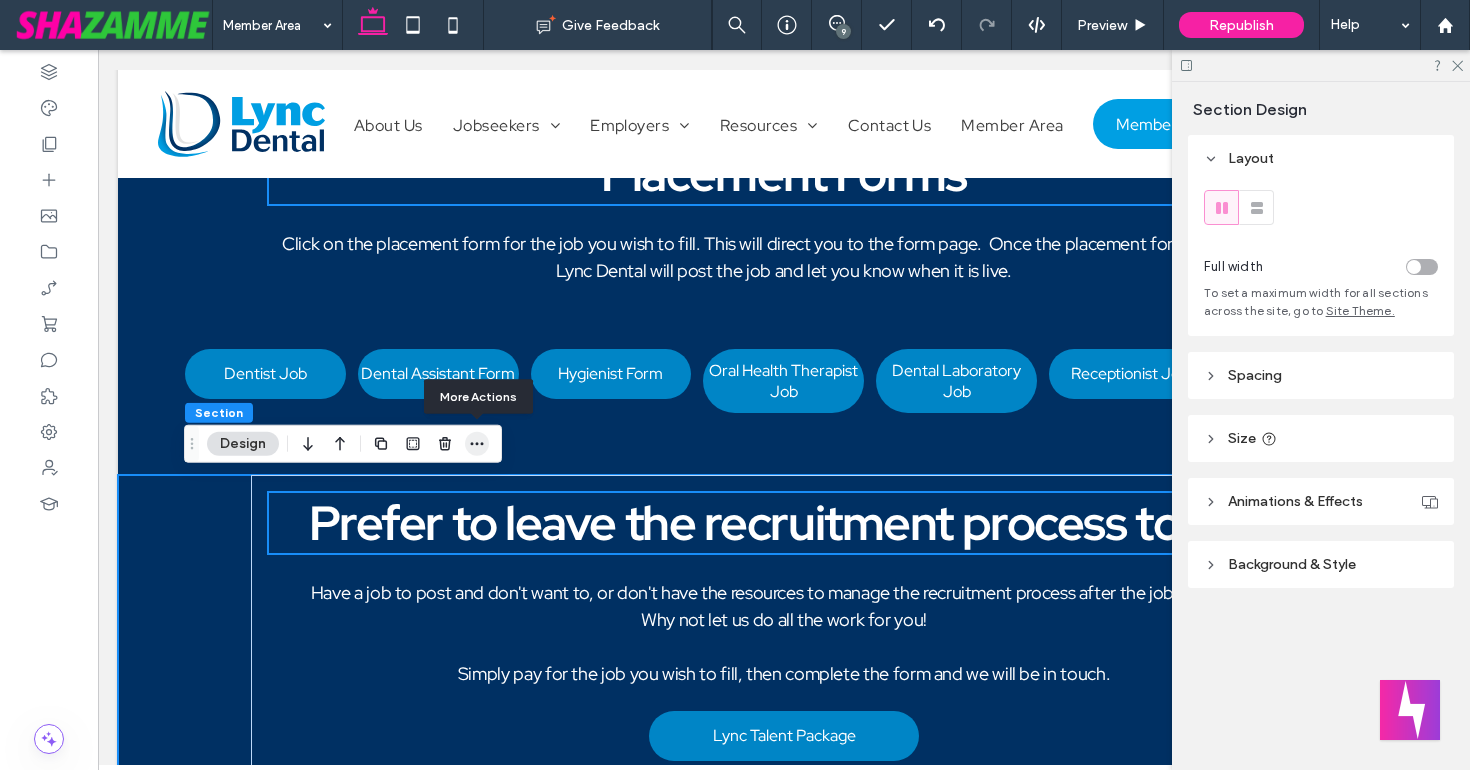 click 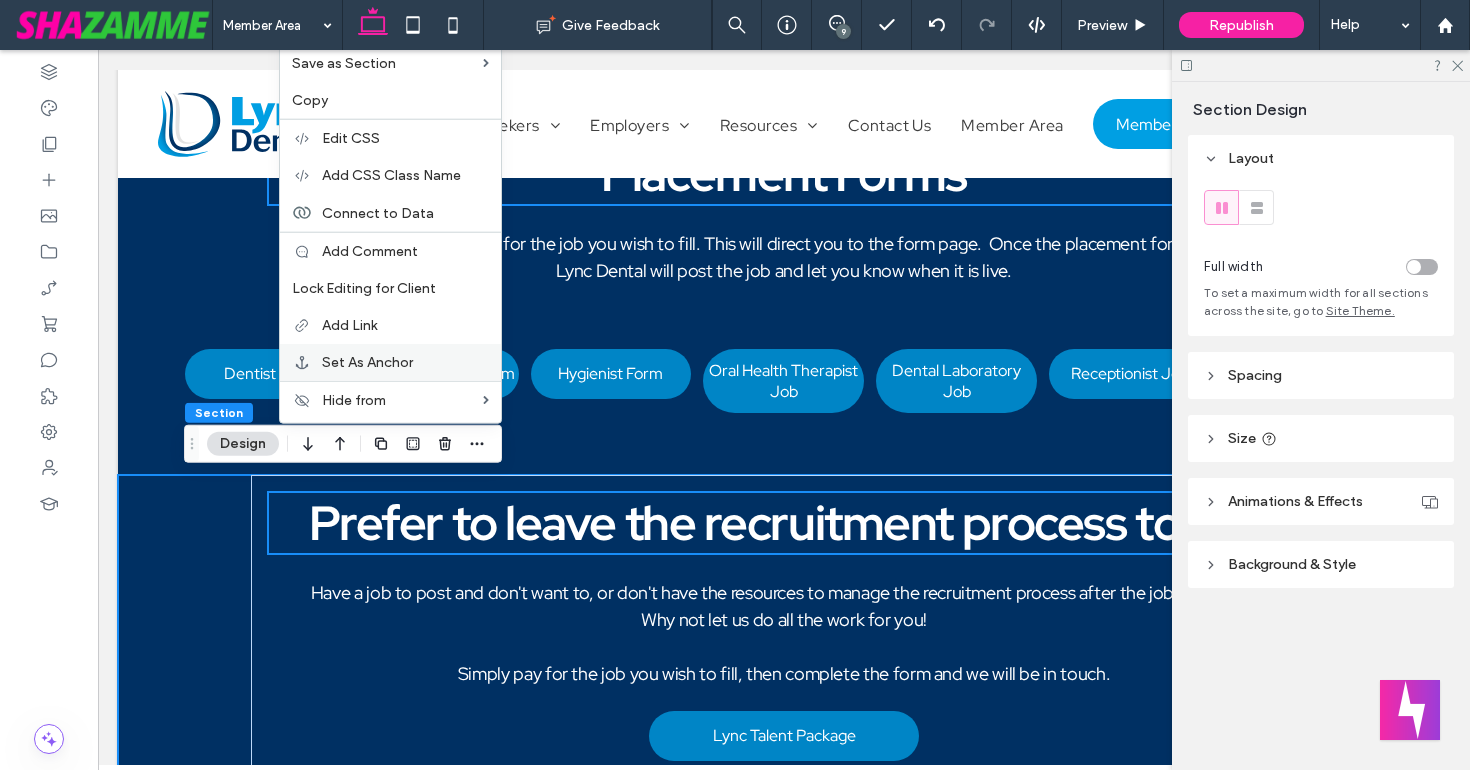 click on "Set As Anchor" at bounding box center (367, 362) 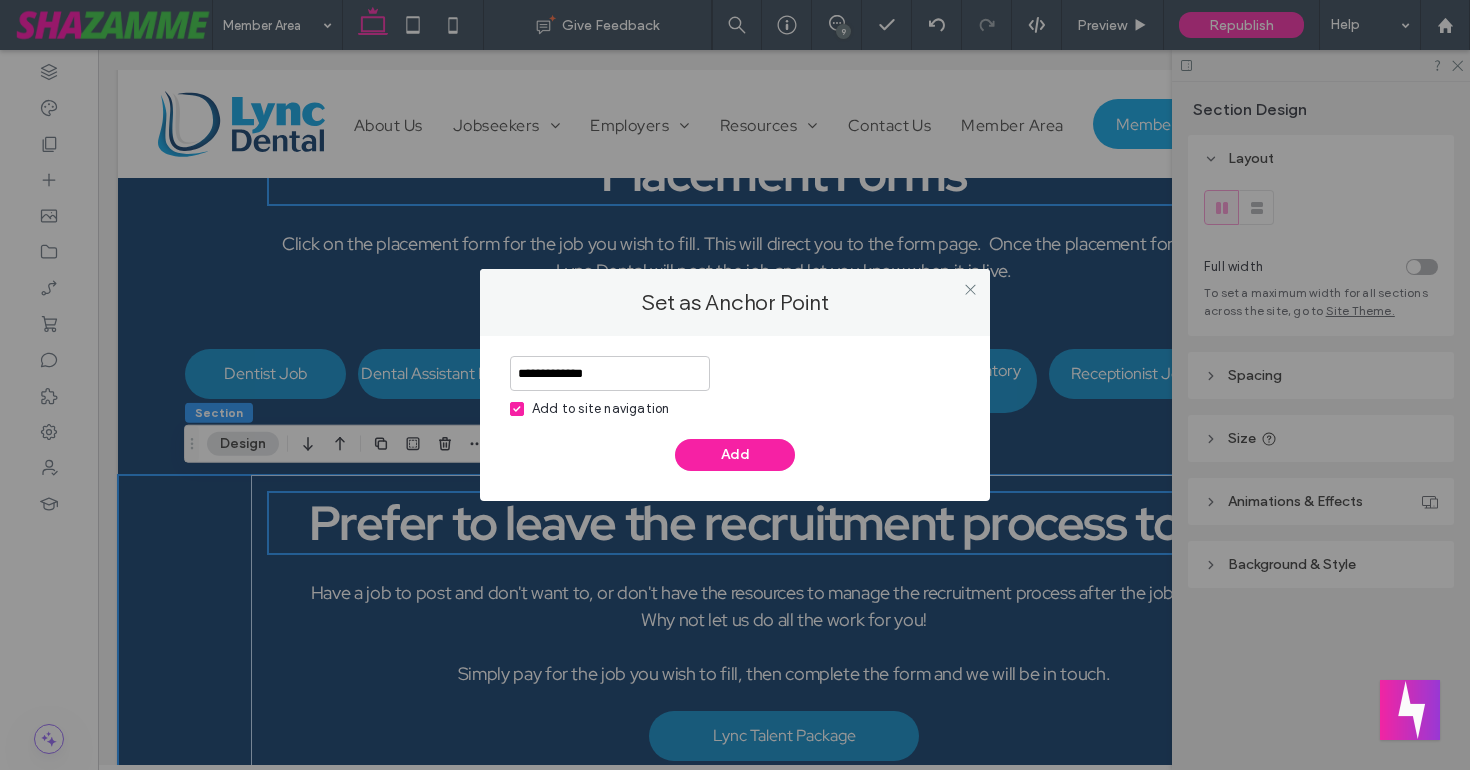 click on "**********" at bounding box center [610, 373] 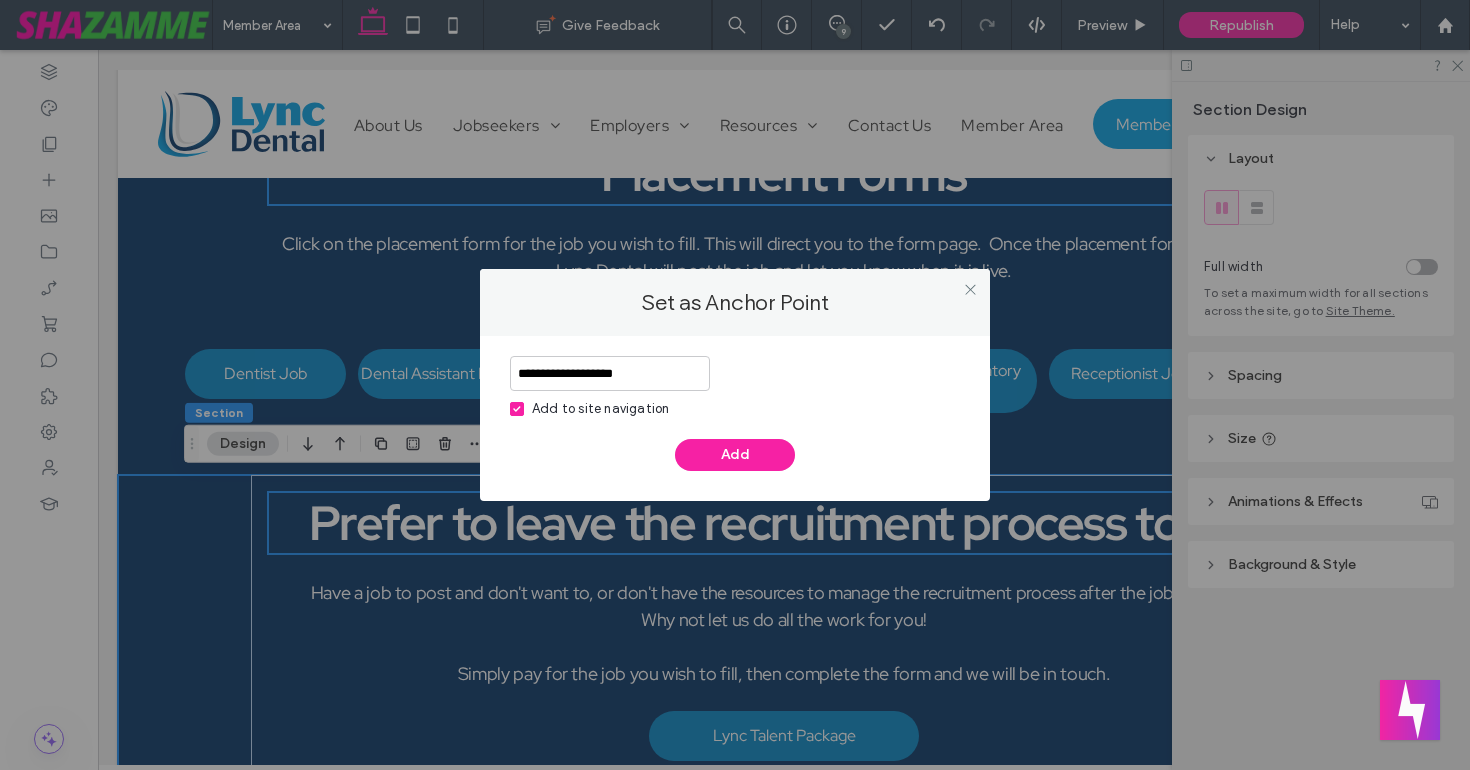 type on "**********" 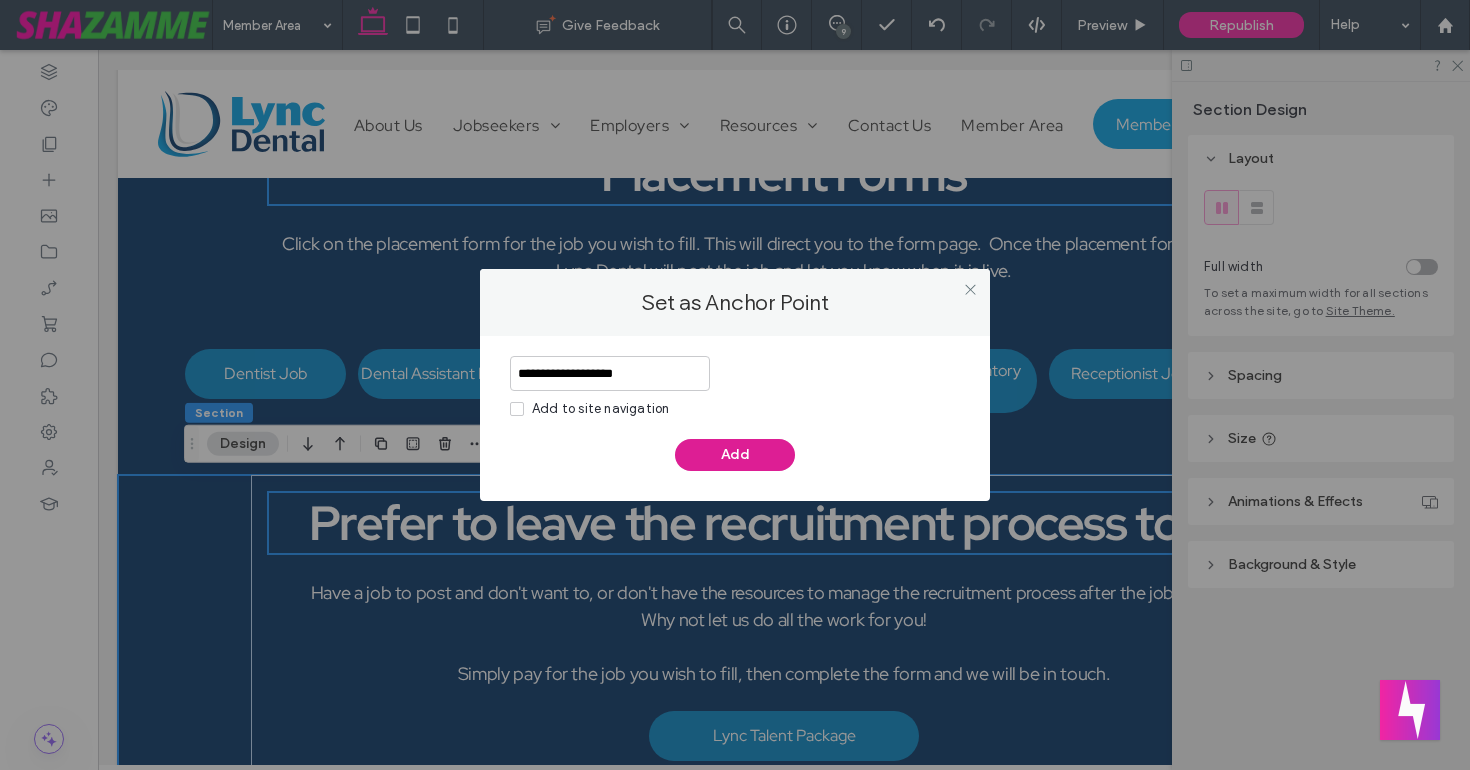 click on "Add" at bounding box center (735, 455) 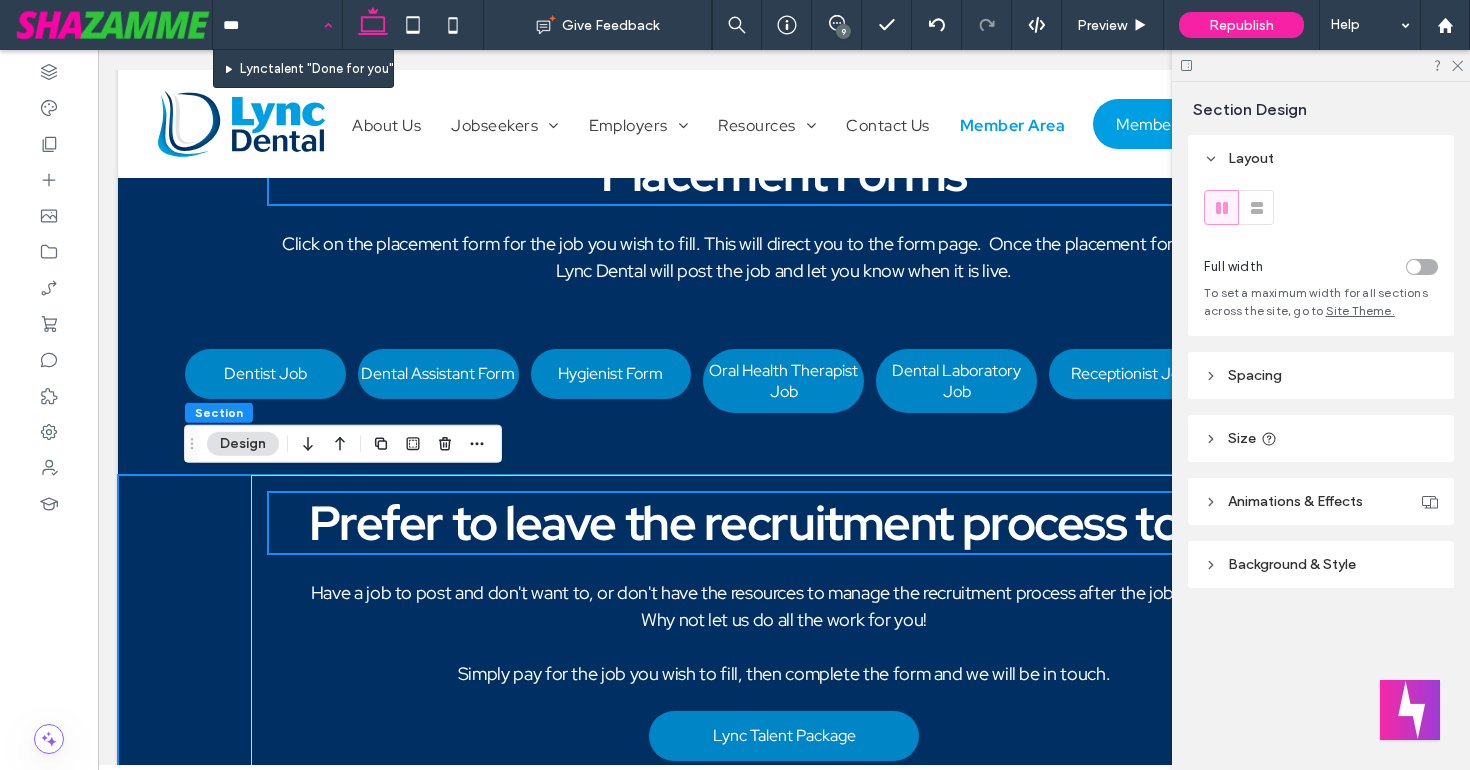 type on "****" 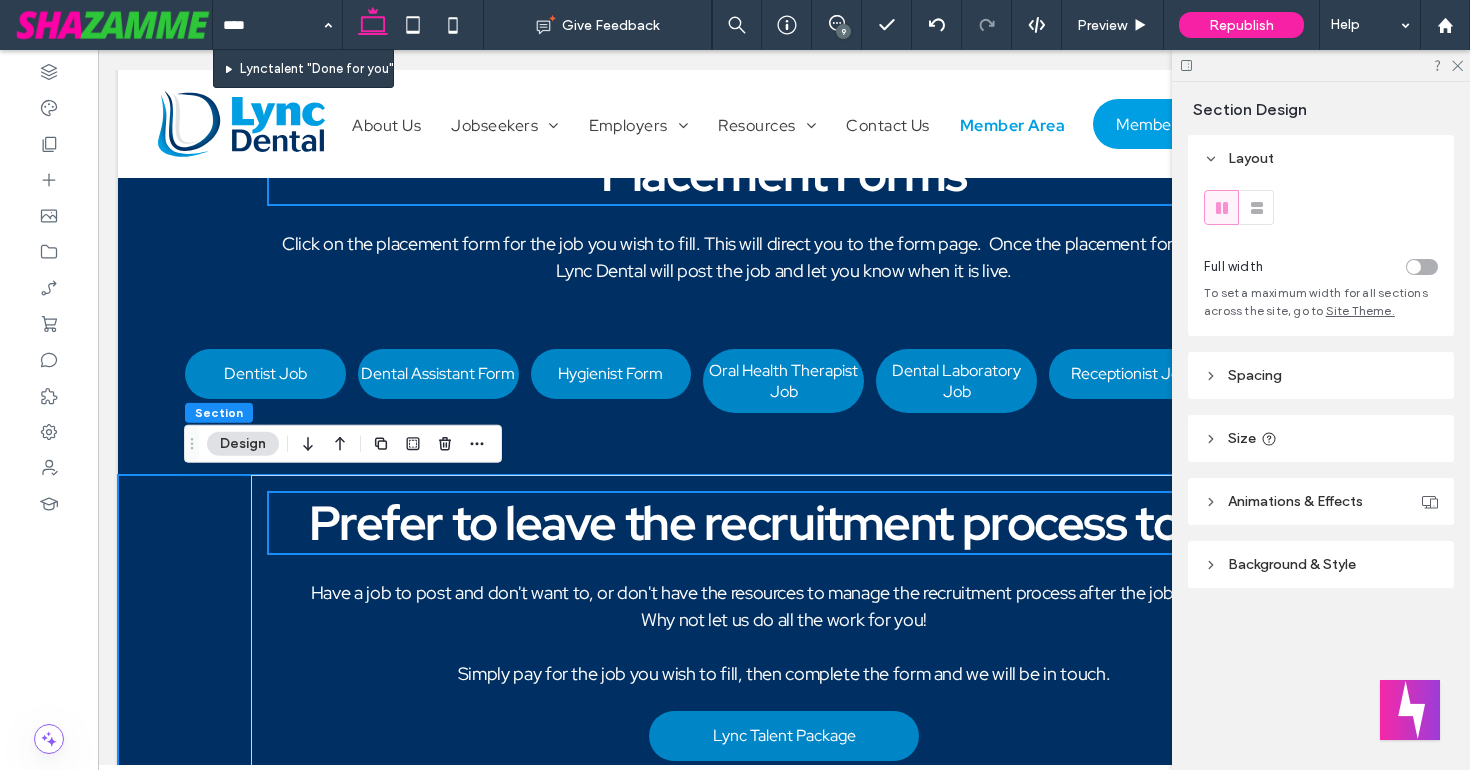 type 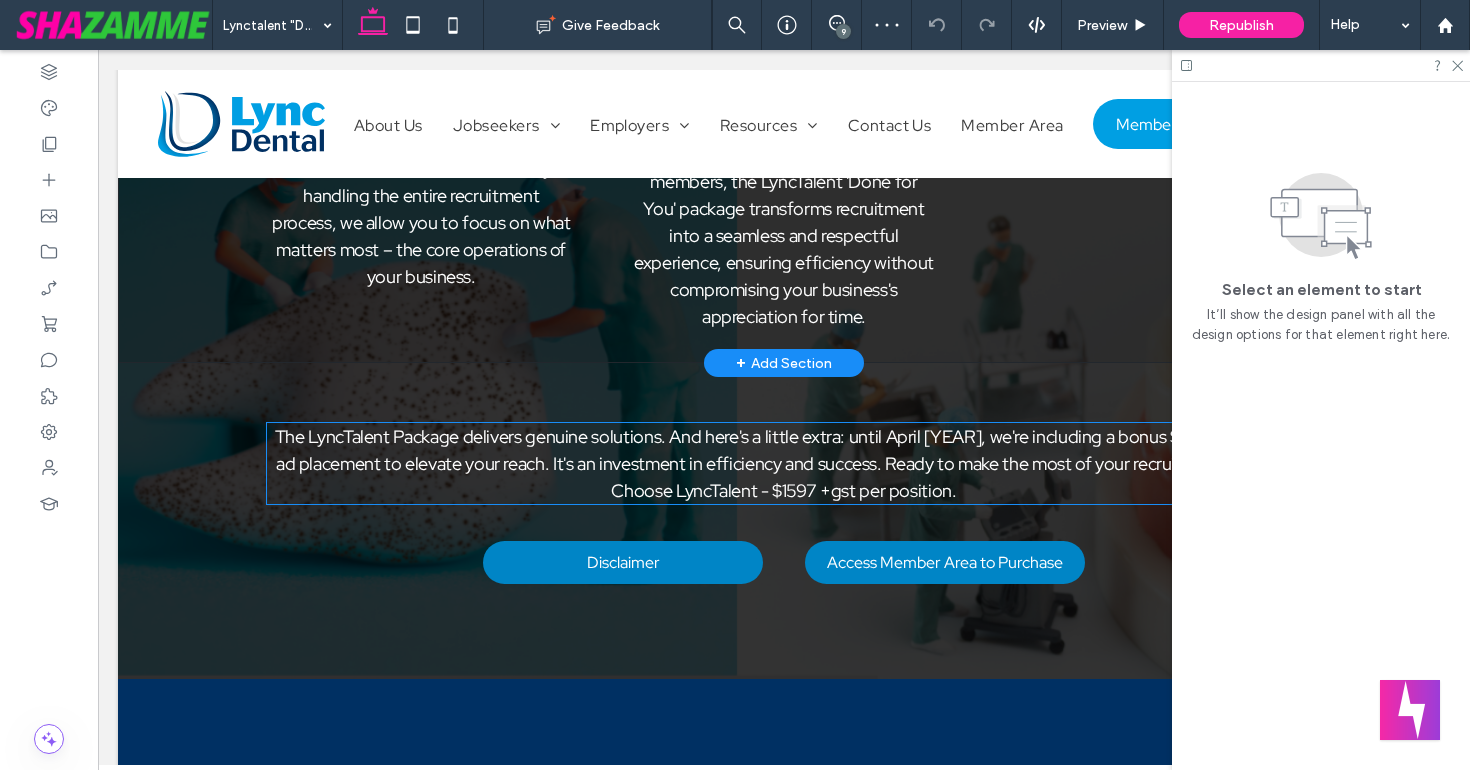 scroll, scrollTop: 2414, scrollLeft: 0, axis: vertical 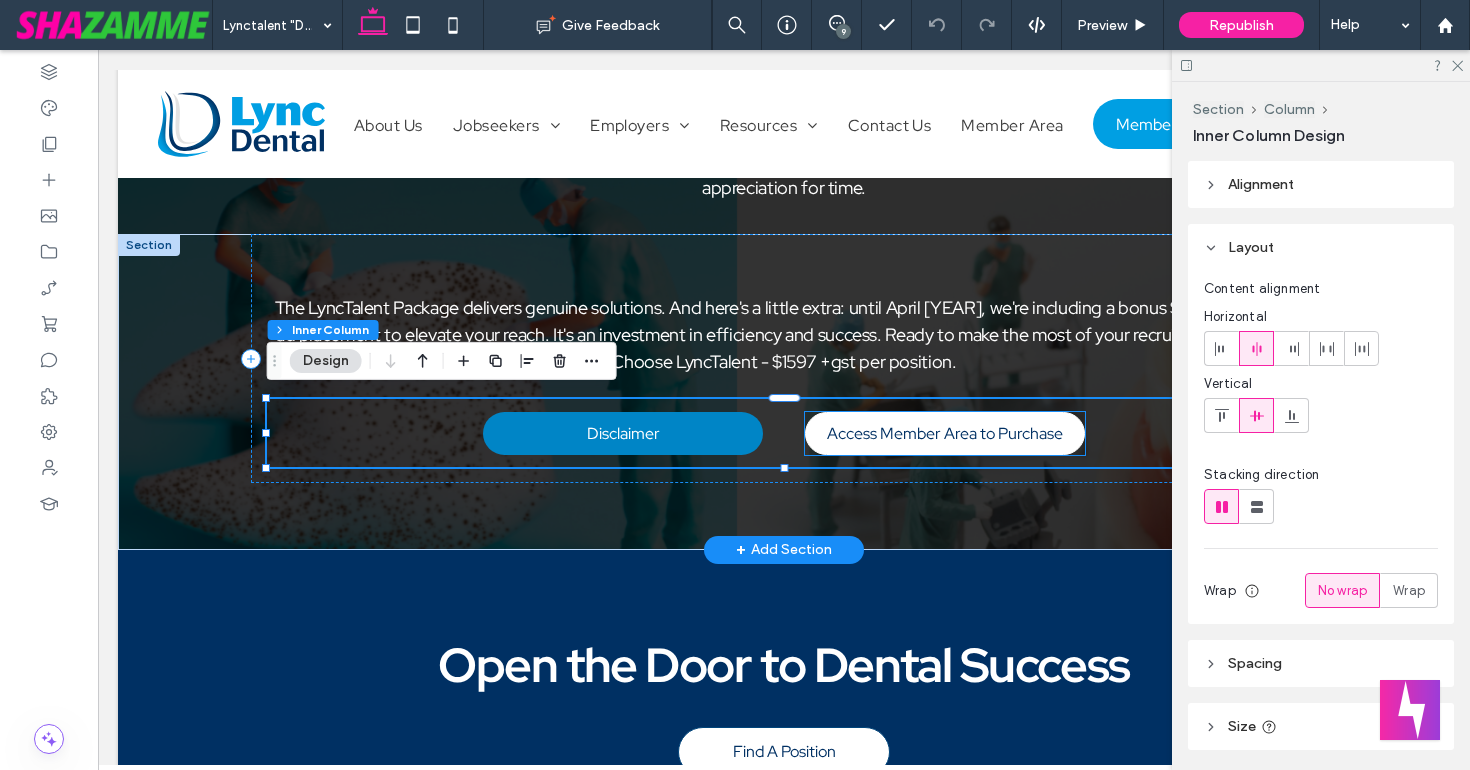 click on "Access Member Area to Purchase" at bounding box center [945, 433] 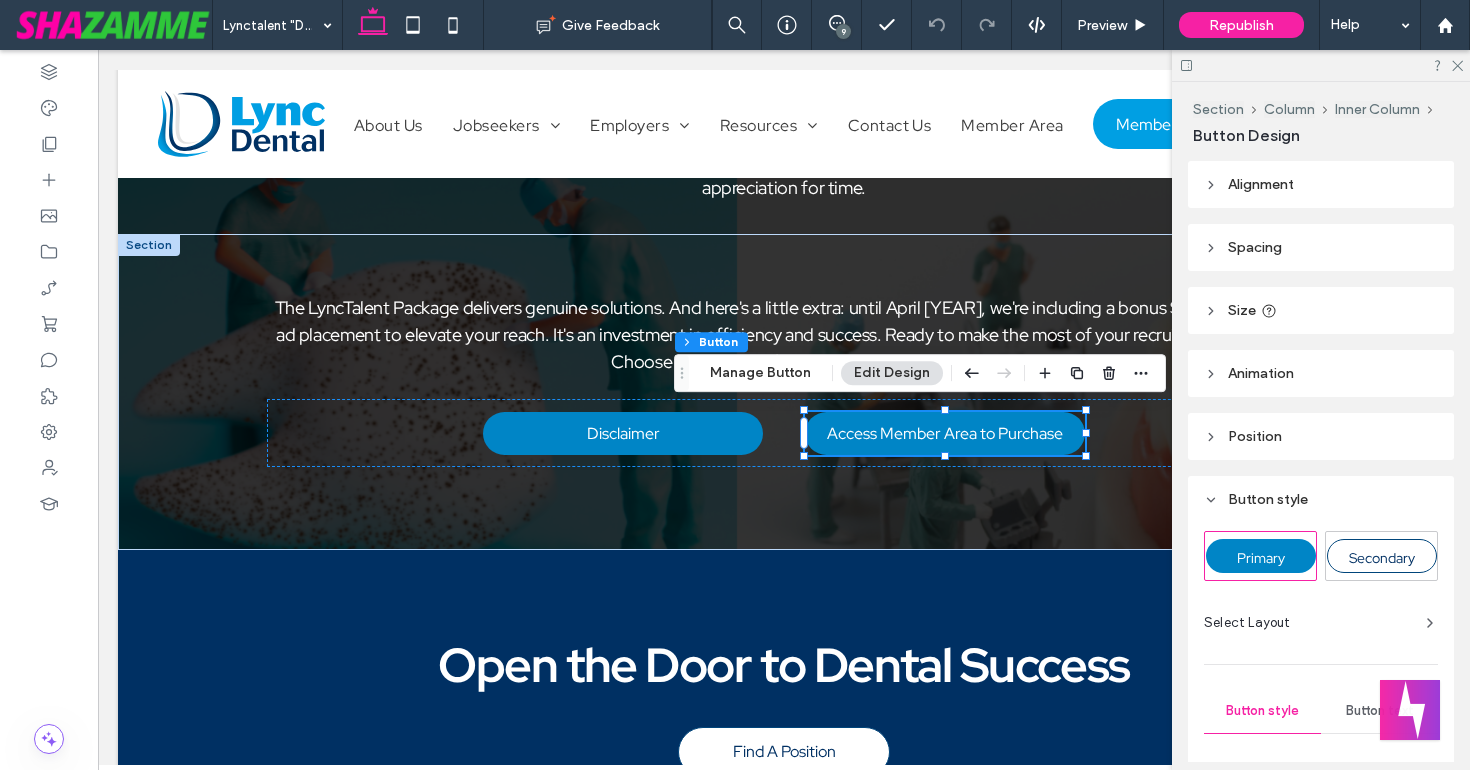 click on "Section Column Inner Column Button Manage Button Edit Design" at bounding box center (920, 373) 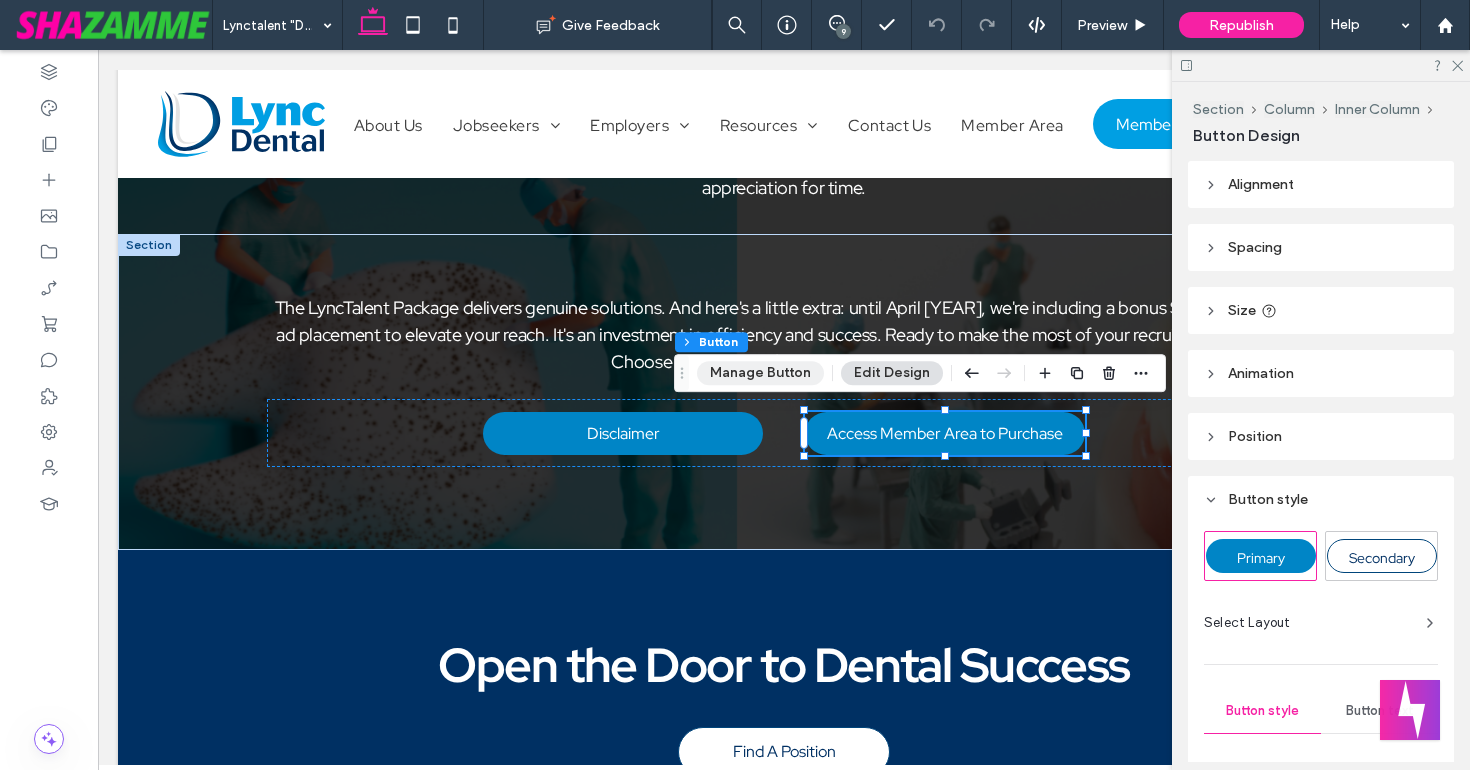 click on "Manage Button" at bounding box center (760, 373) 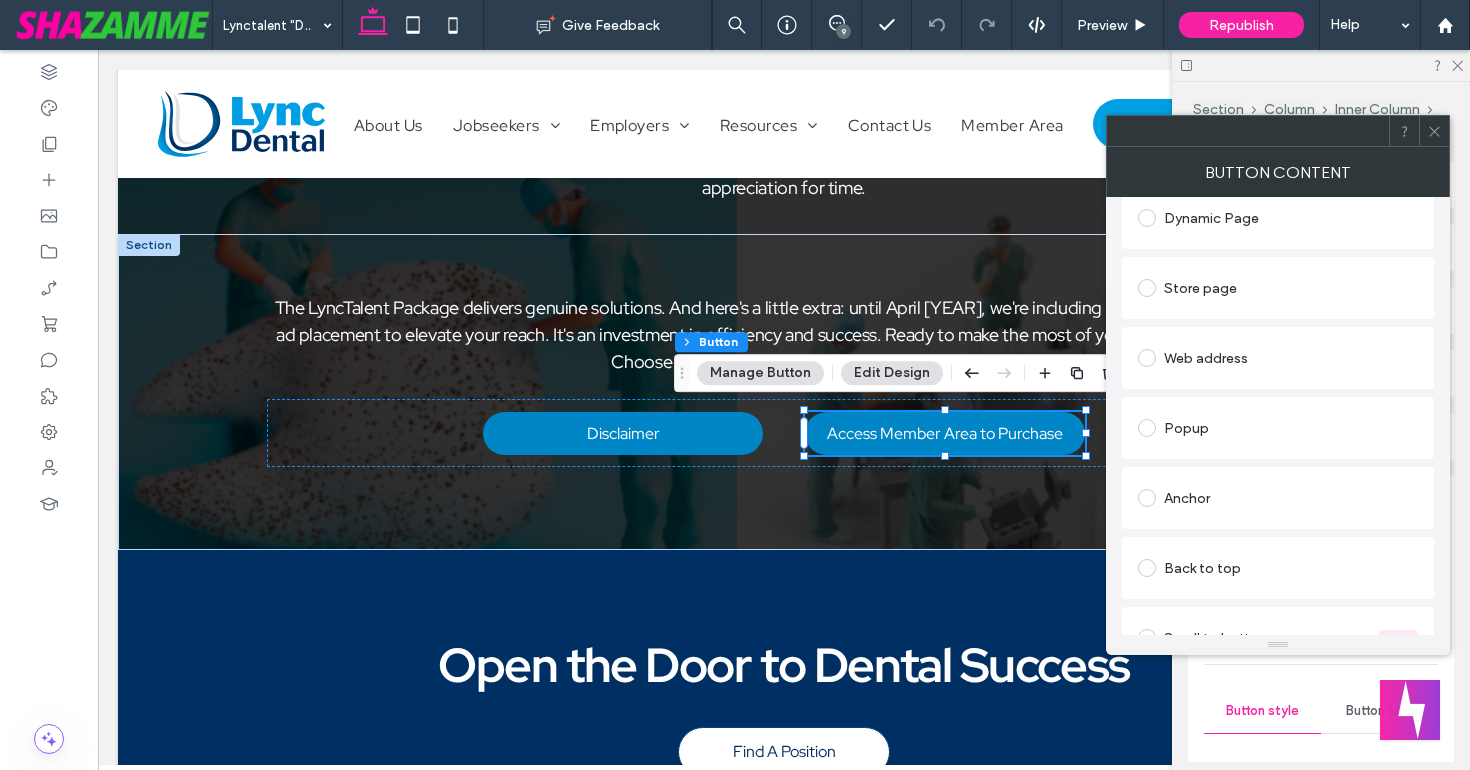 click on "Anchor" at bounding box center (1278, 498) 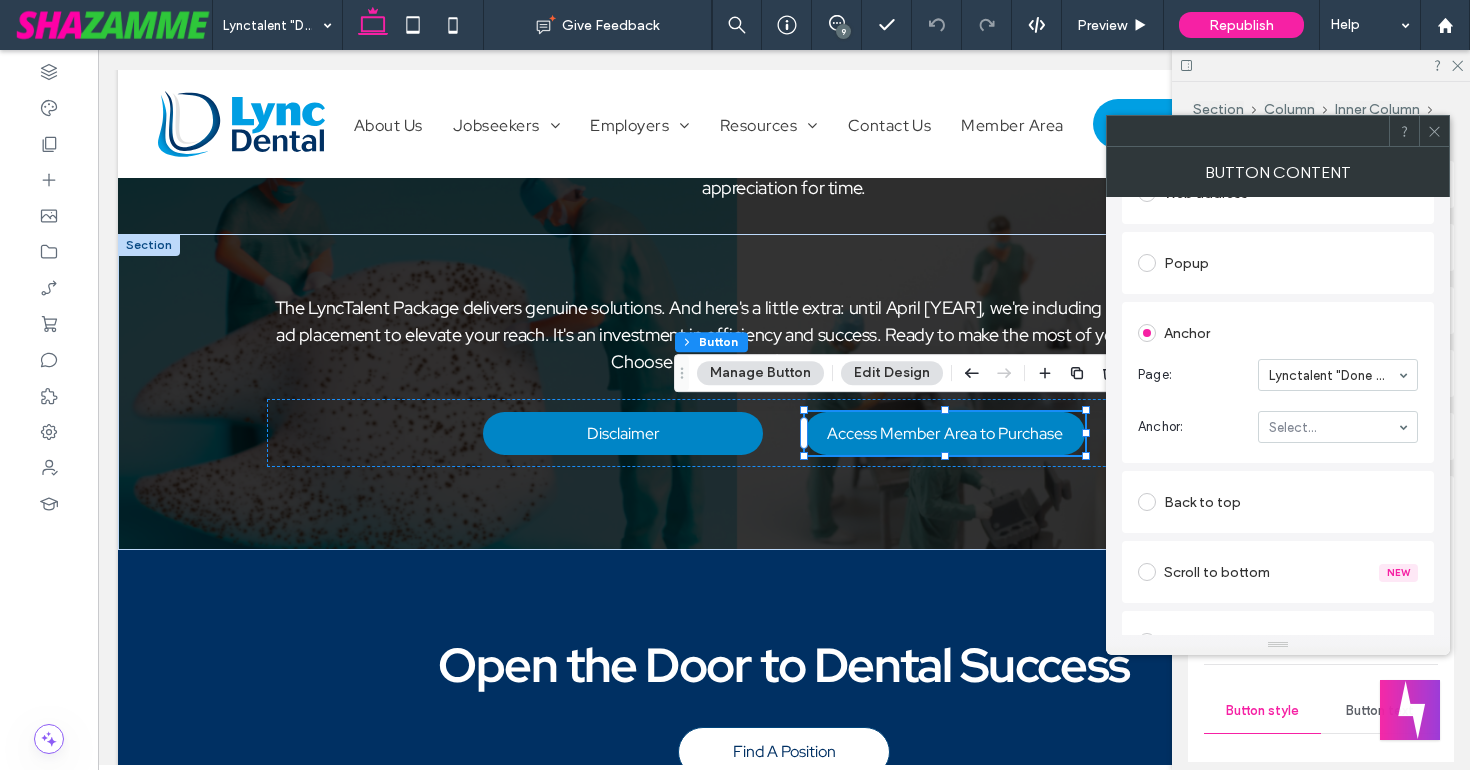 scroll, scrollTop: 567, scrollLeft: 0, axis: vertical 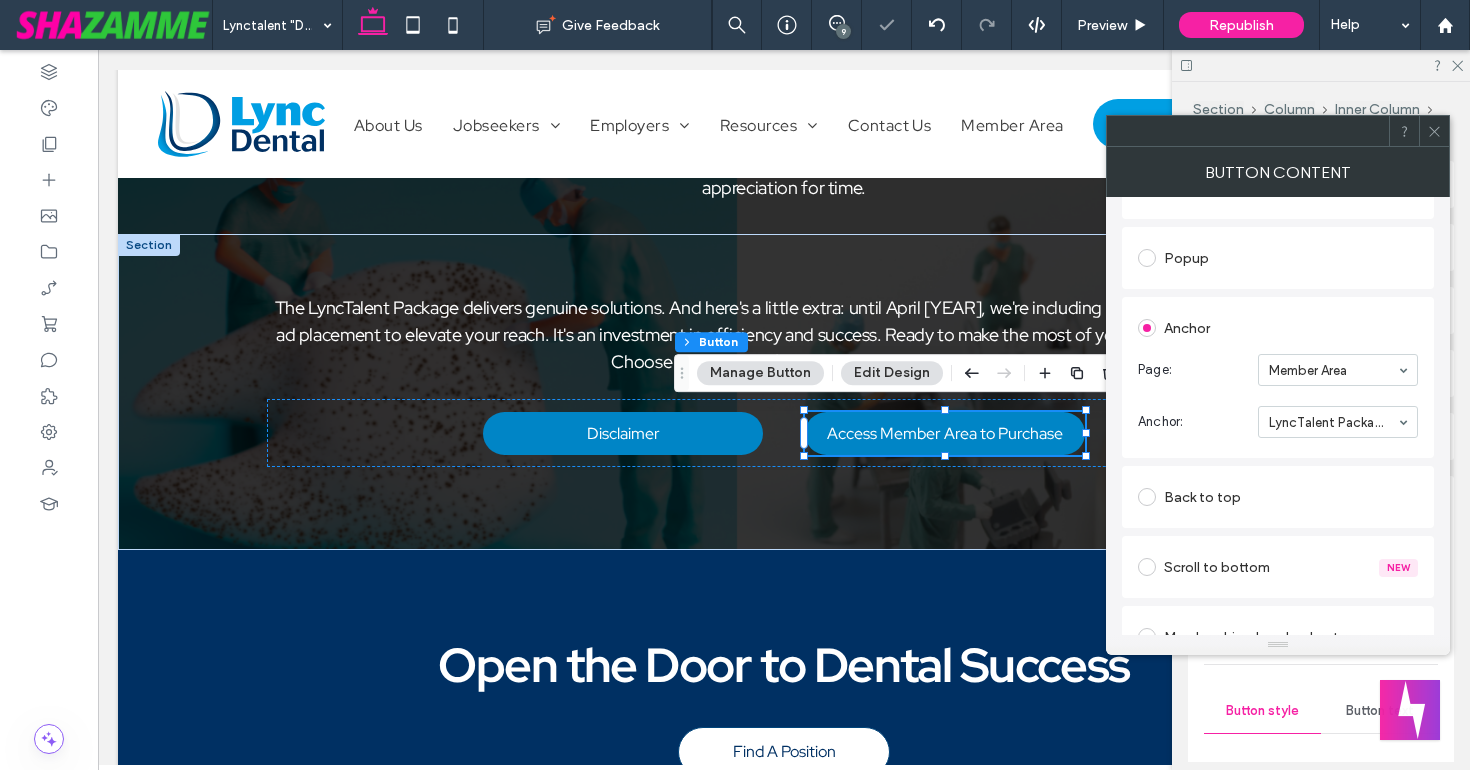 click on "Existing site page Member Area Create new page Go to Page Dynamic Page Store page Web address Popup Anchor Page: Member Area Anchor: LyncTalent Packages Back to top Scroll to bottom New Membership plan checkout Blog post Email address Click to call File for download" at bounding box center [1278, 445] 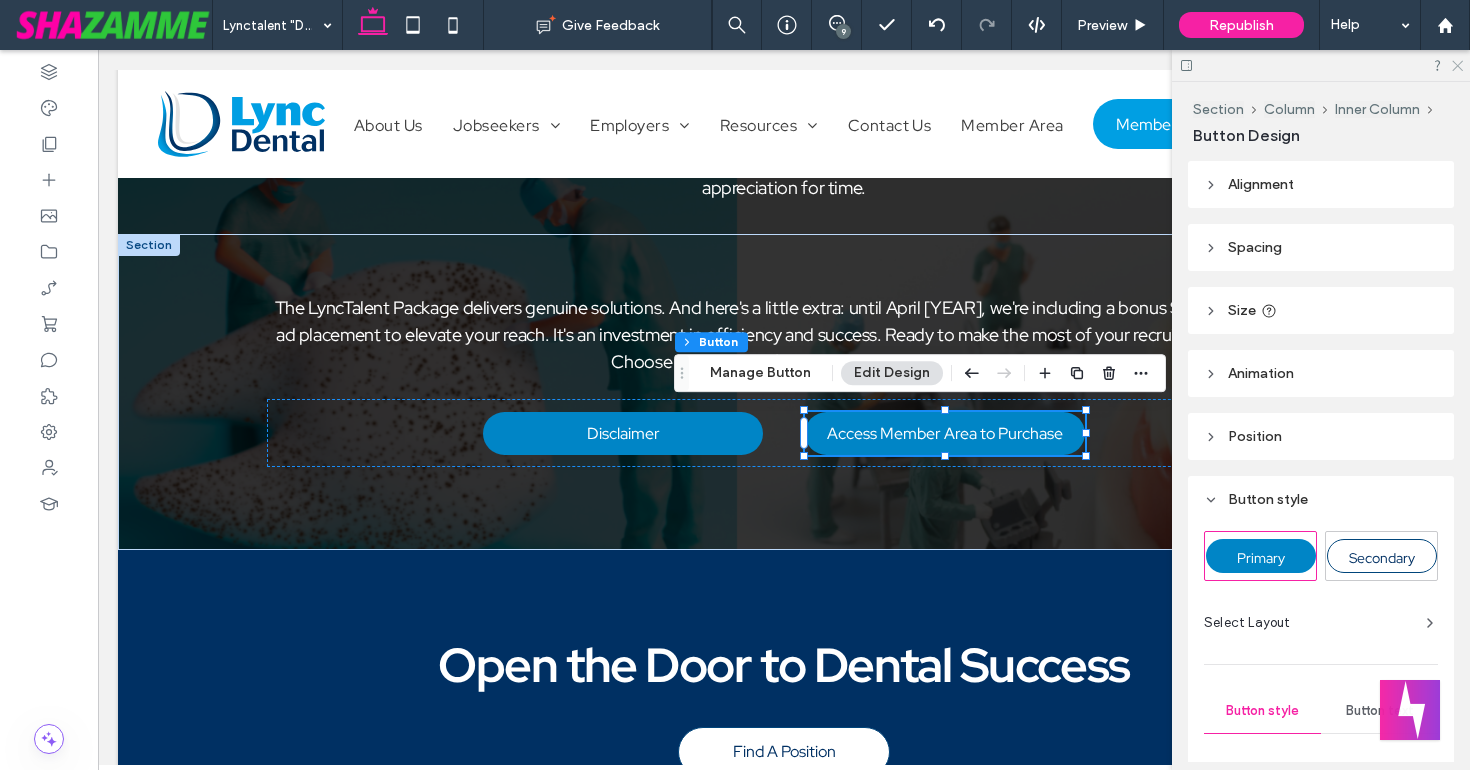 click 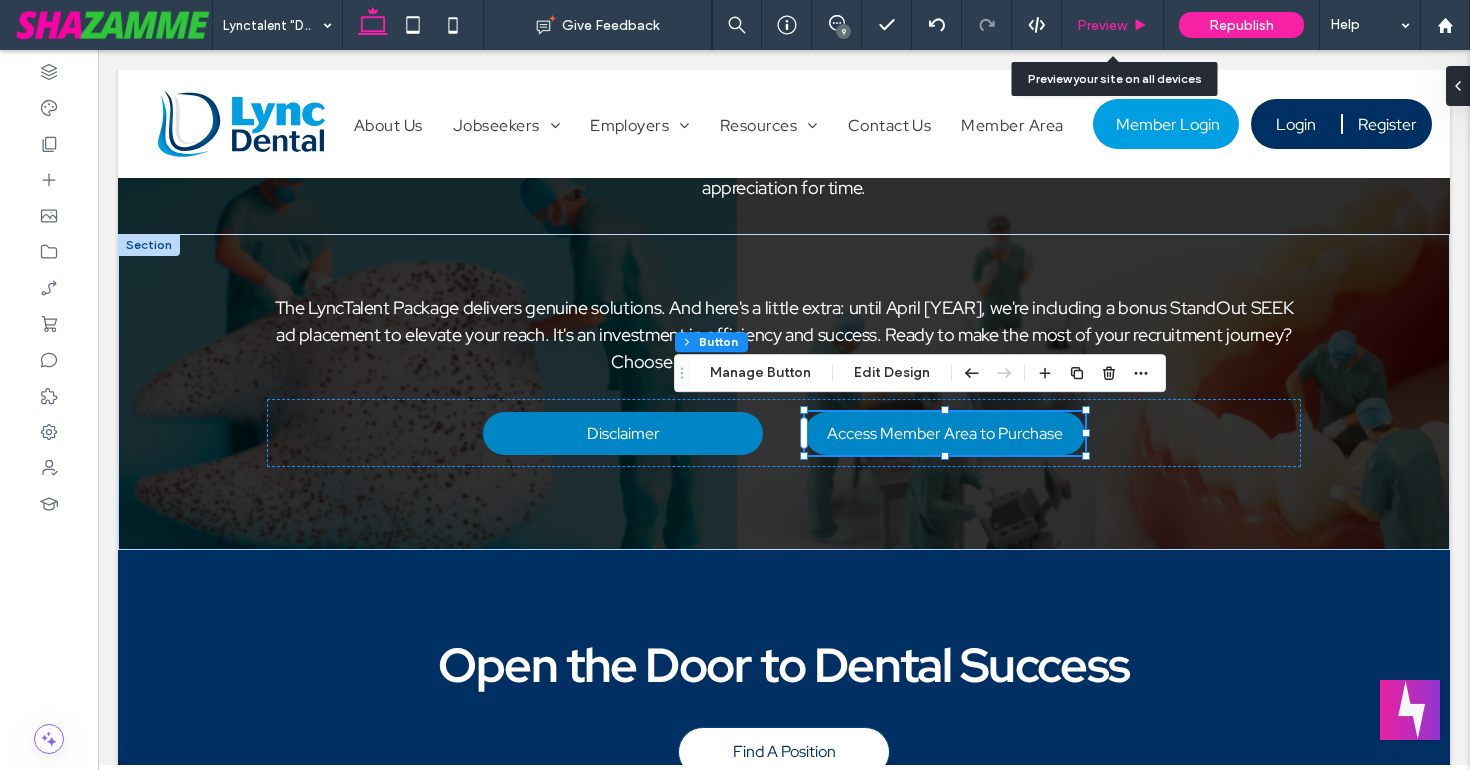 click on "Preview" at bounding box center (1102, 25) 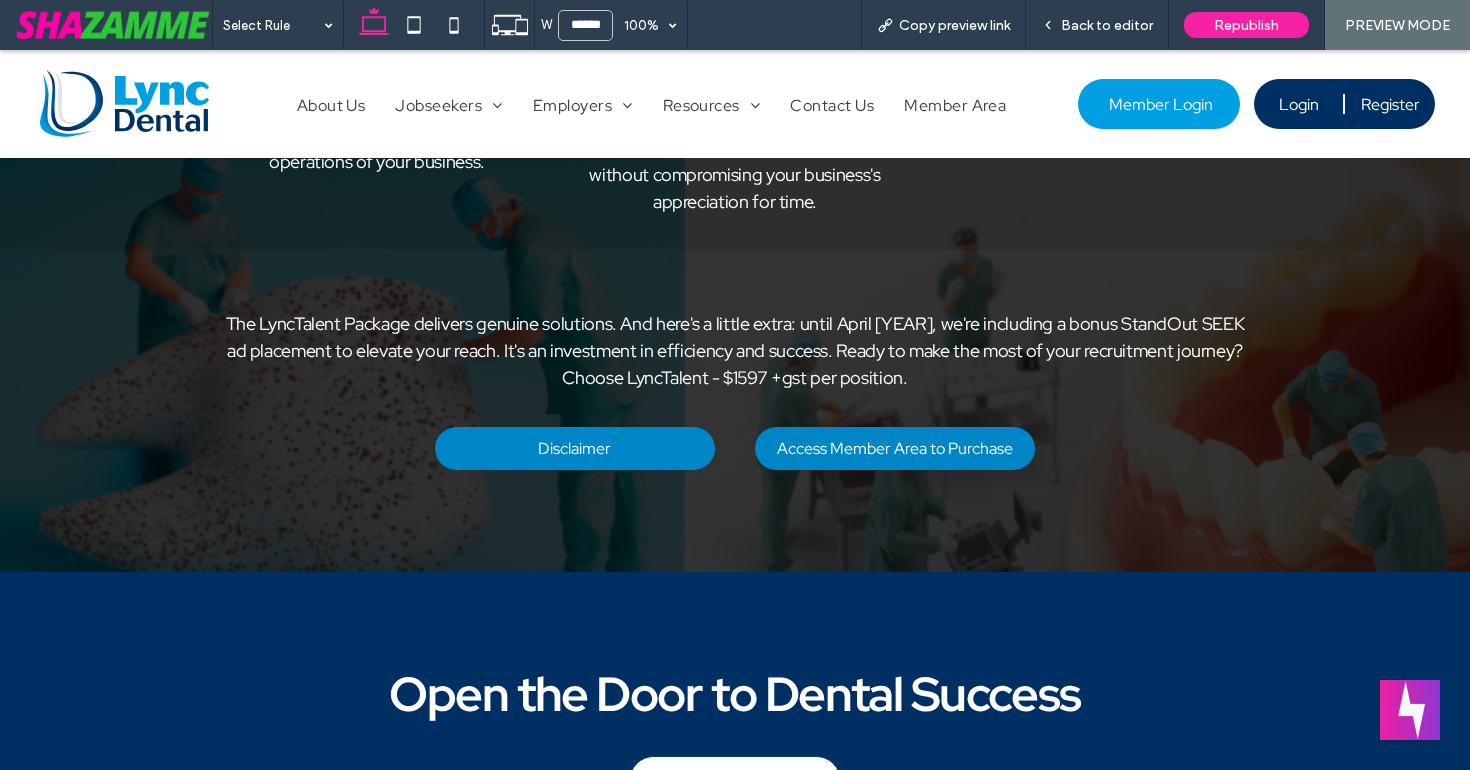 scroll, scrollTop: 2470, scrollLeft: 0, axis: vertical 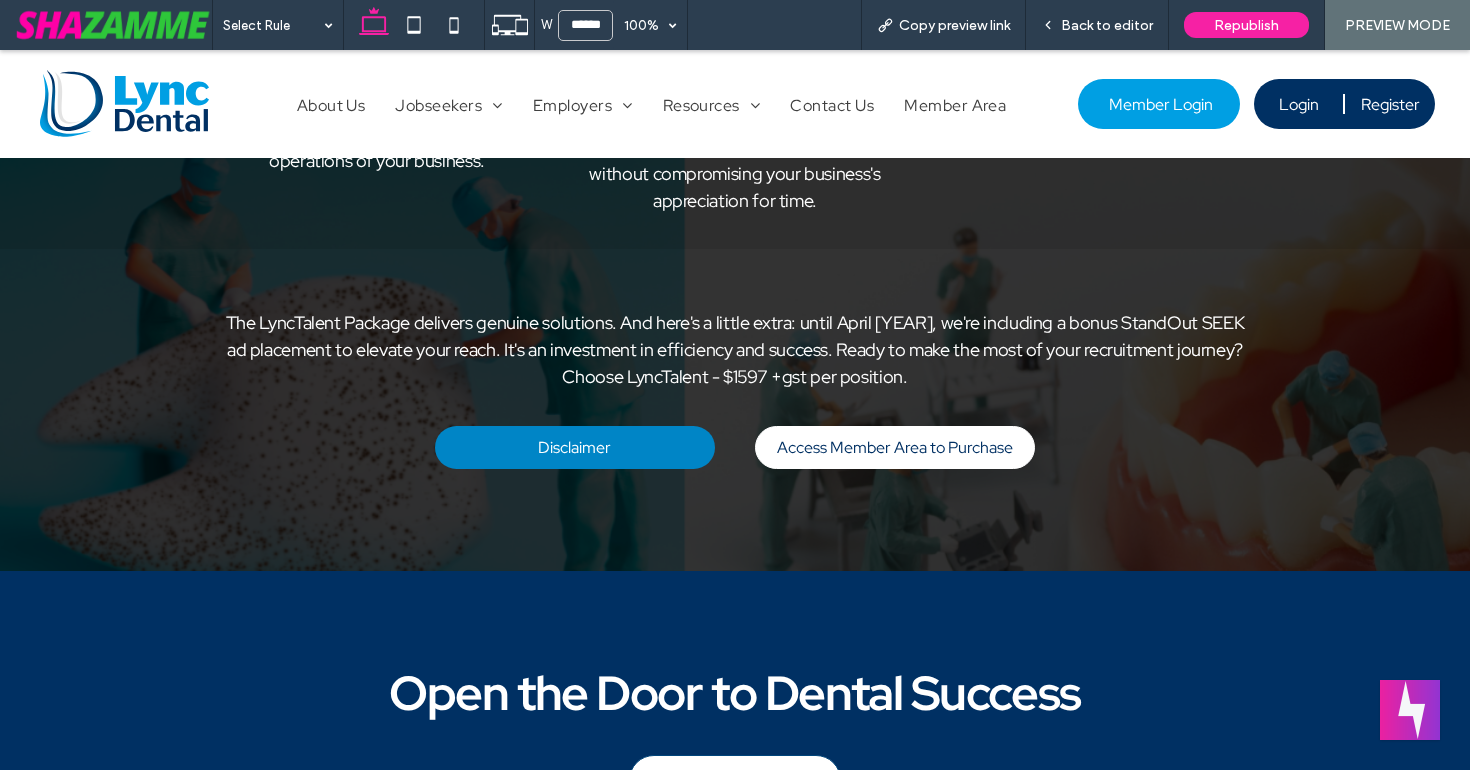 click on "Access Member Area to Purchase" at bounding box center (895, 447) 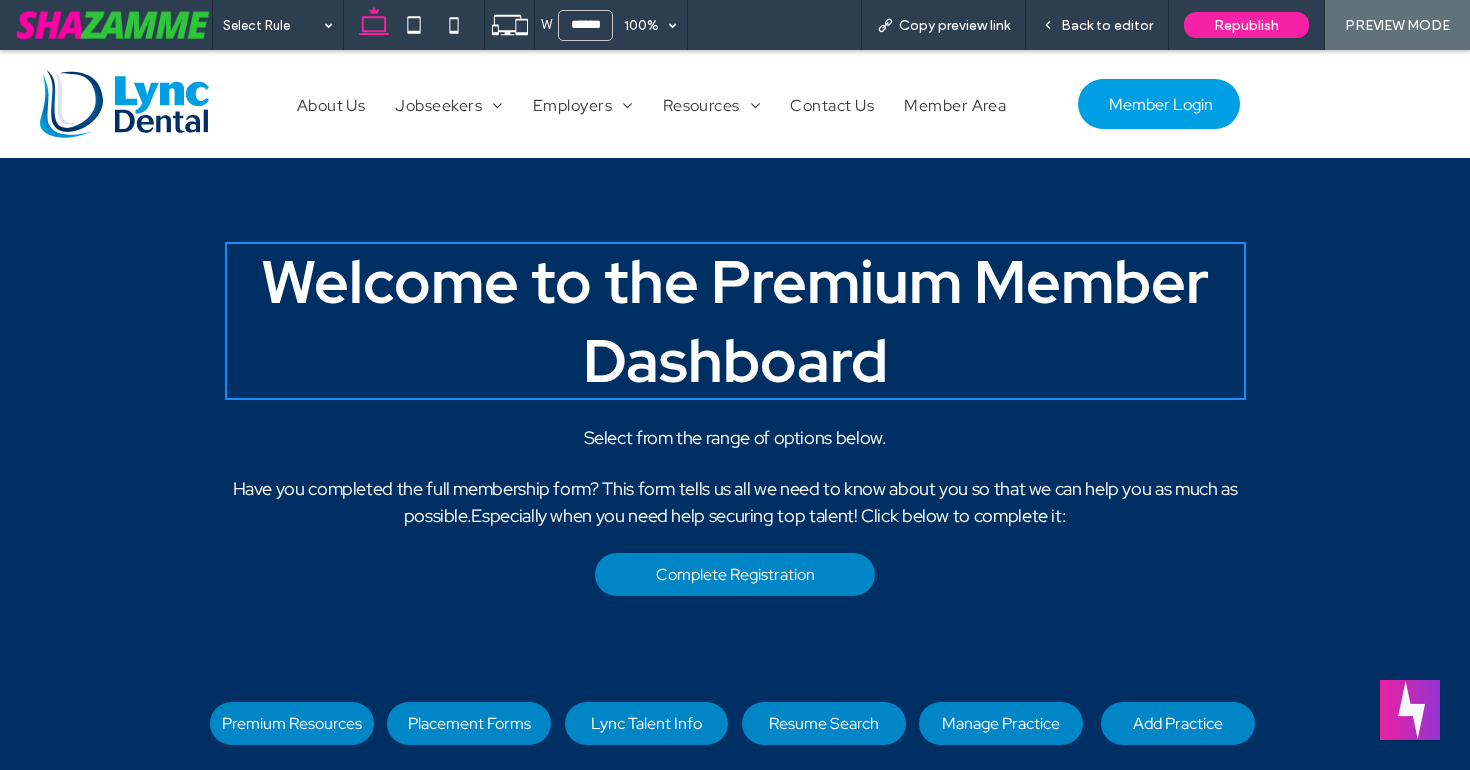 scroll, scrollTop: 1039, scrollLeft: 0, axis: vertical 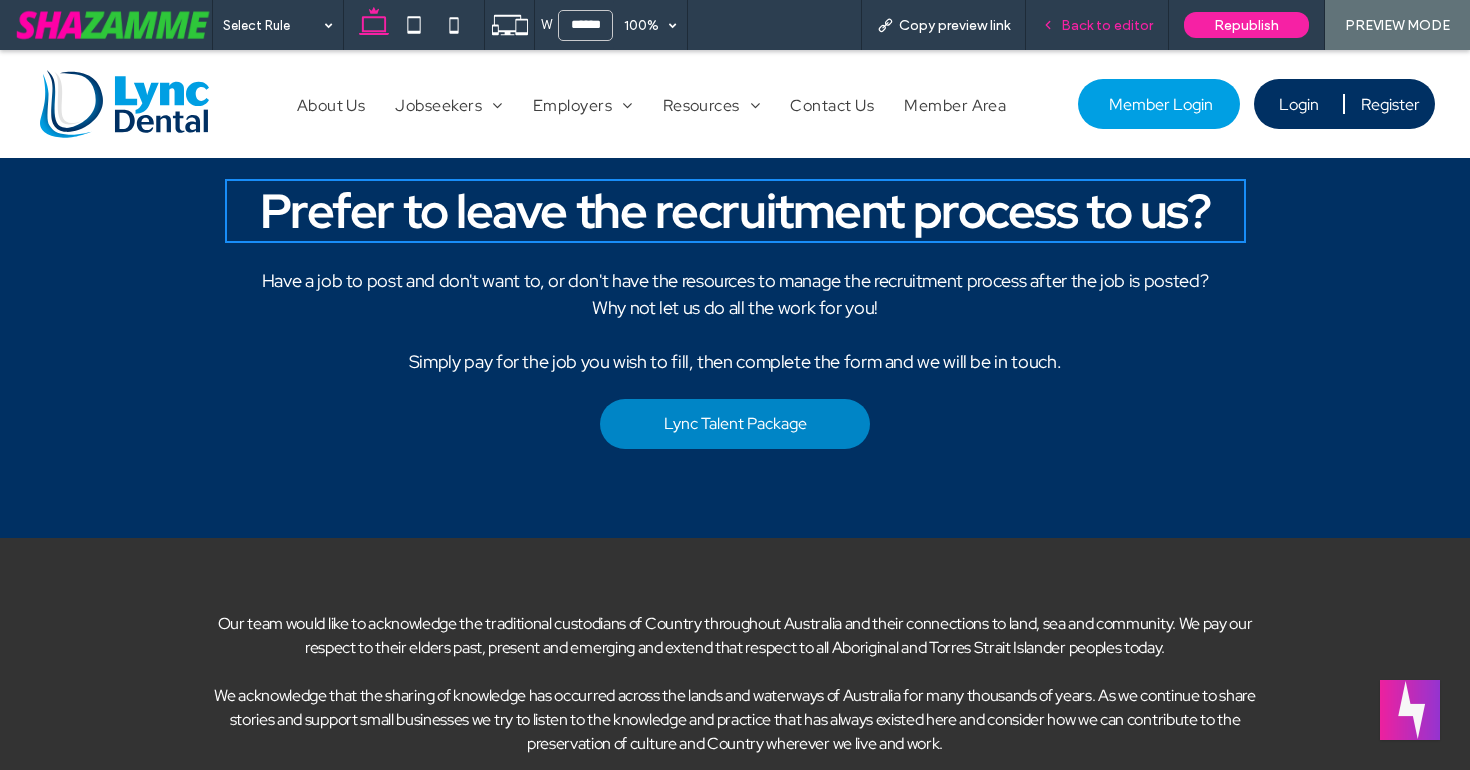 click on "Back to editor" at bounding box center (1107, 25) 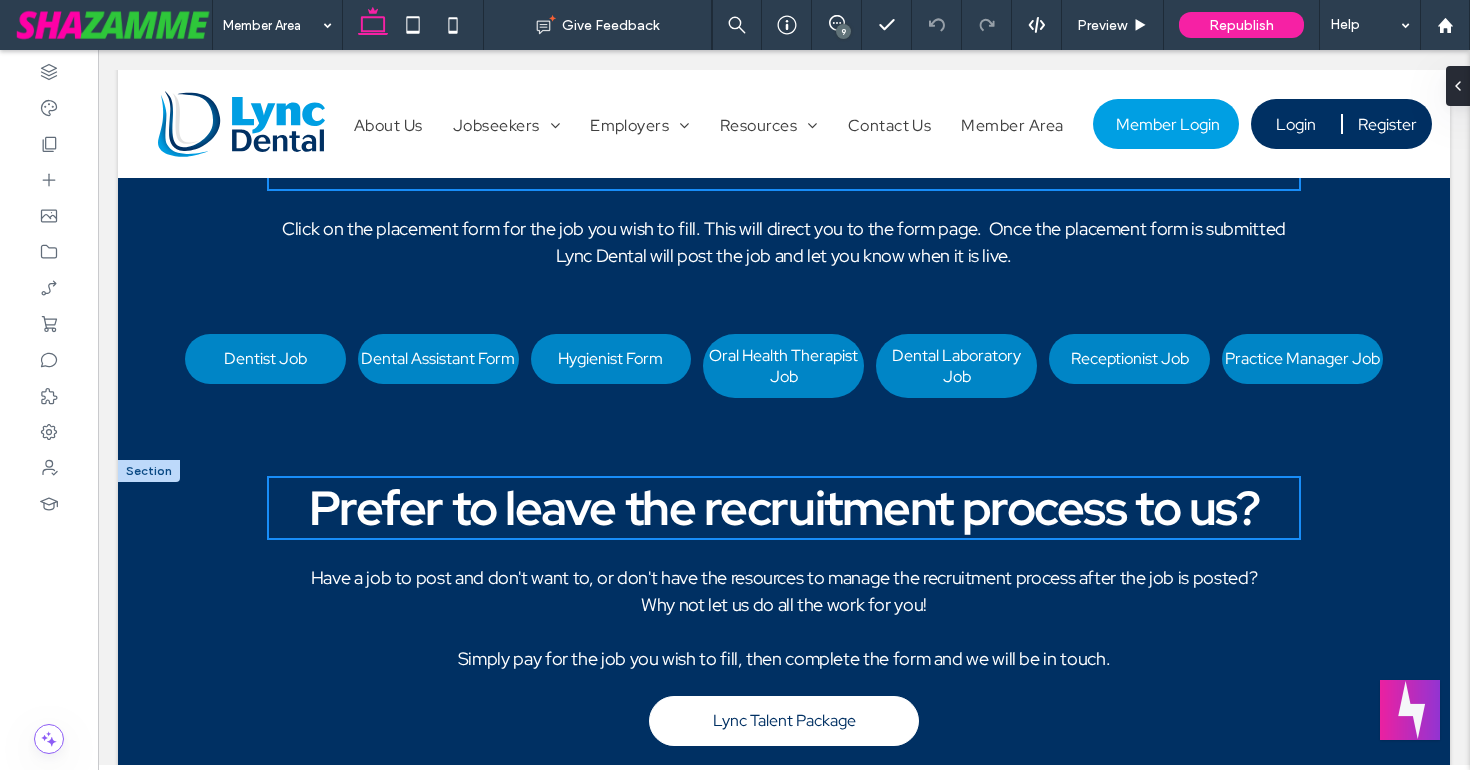 scroll, scrollTop: 745, scrollLeft: 0, axis: vertical 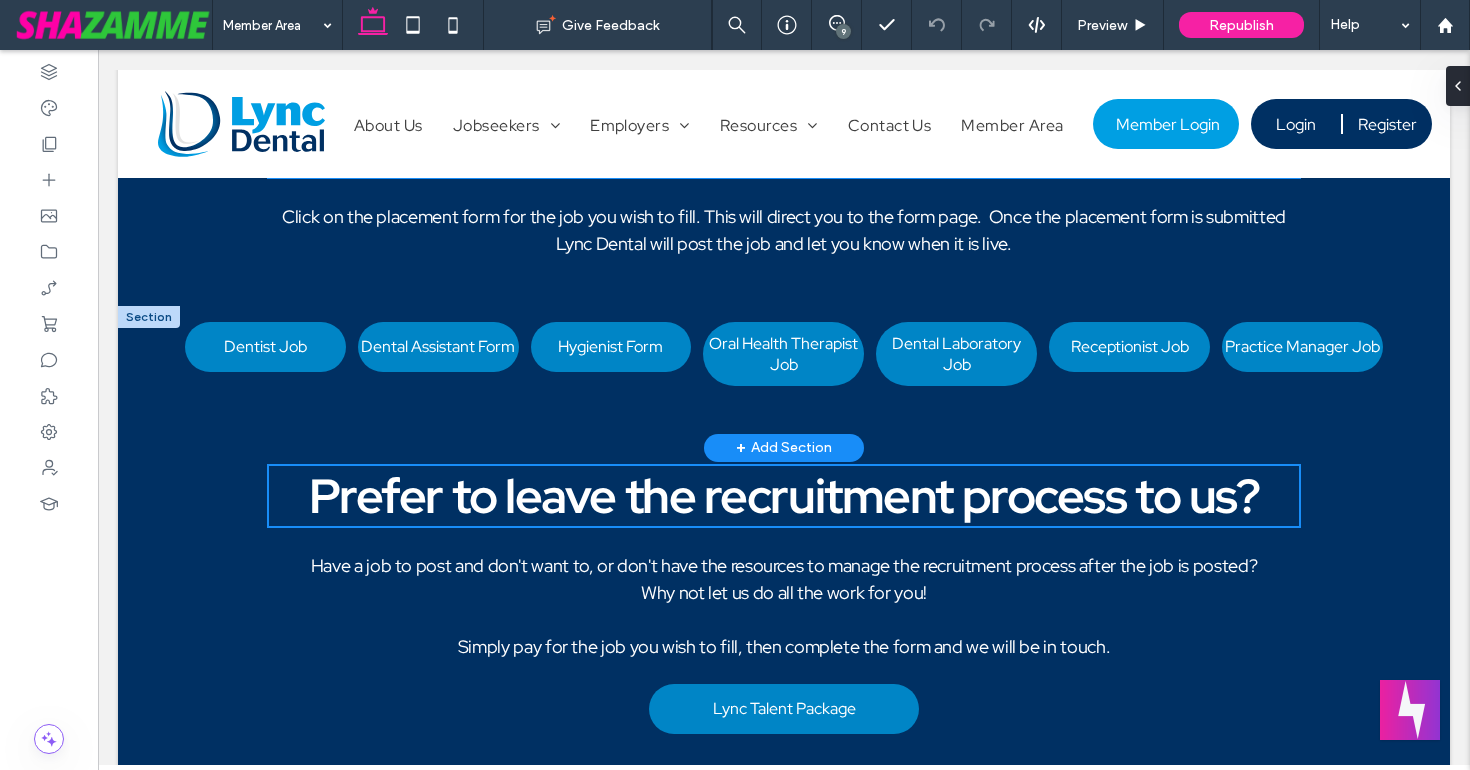 click at bounding box center (149, 317) 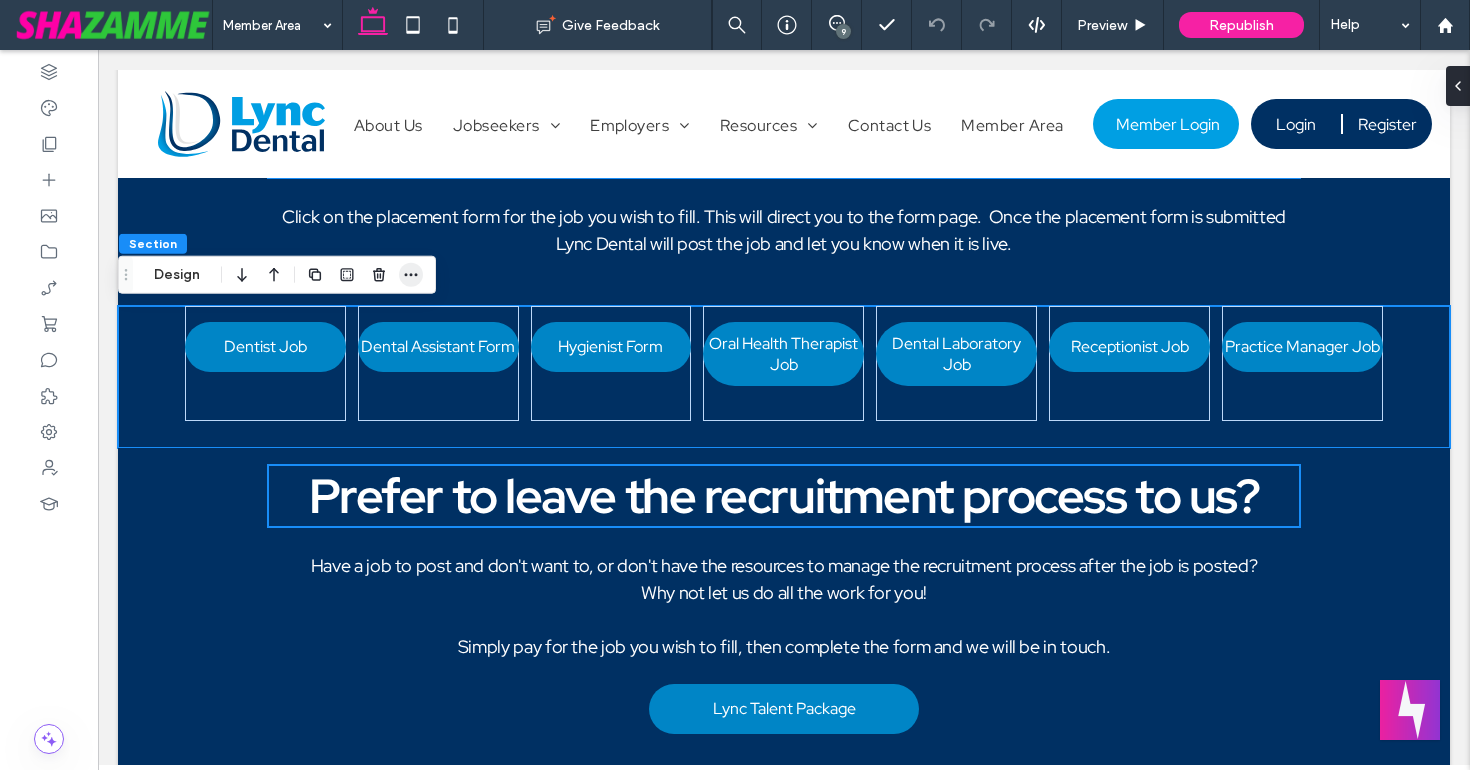 click at bounding box center (411, 275) 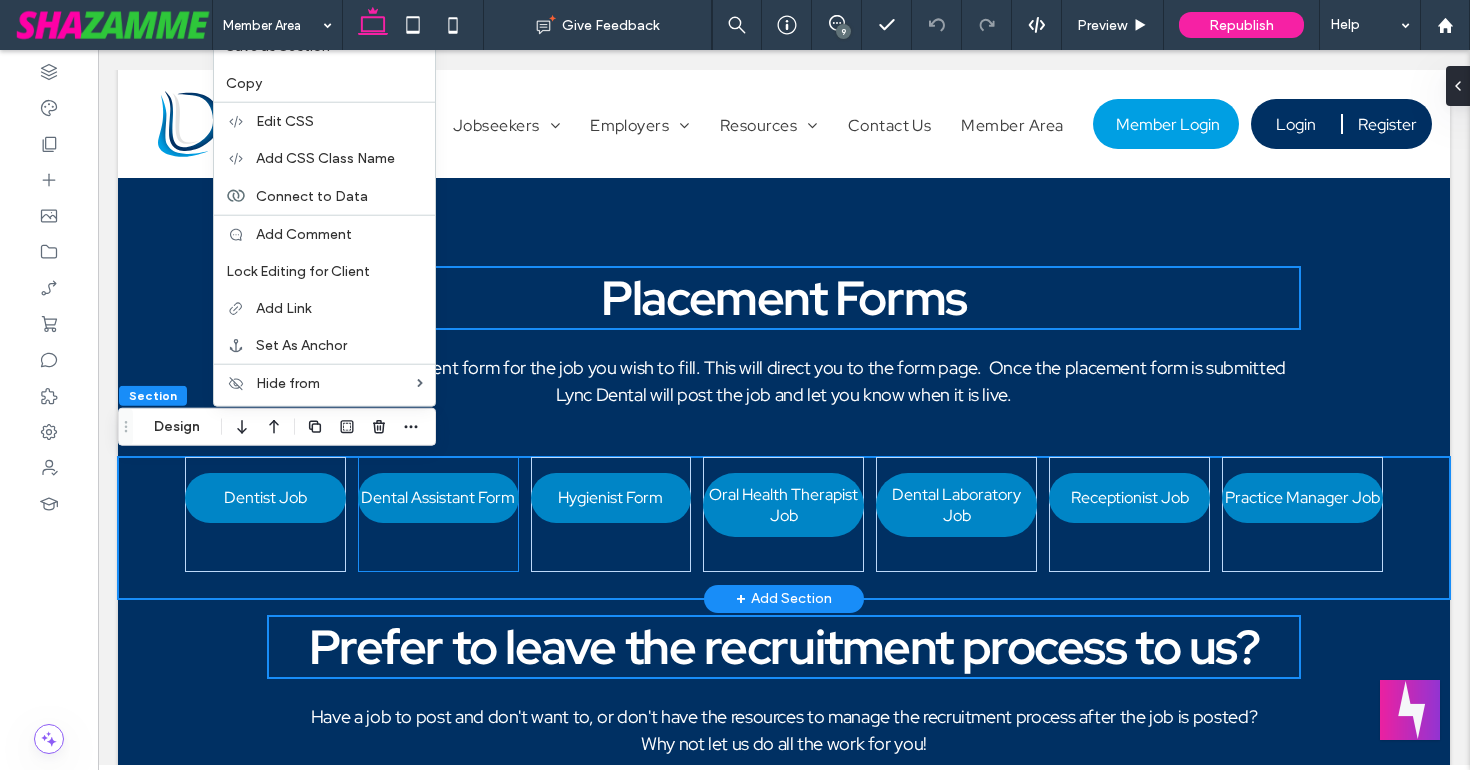 scroll, scrollTop: 595, scrollLeft: 0, axis: vertical 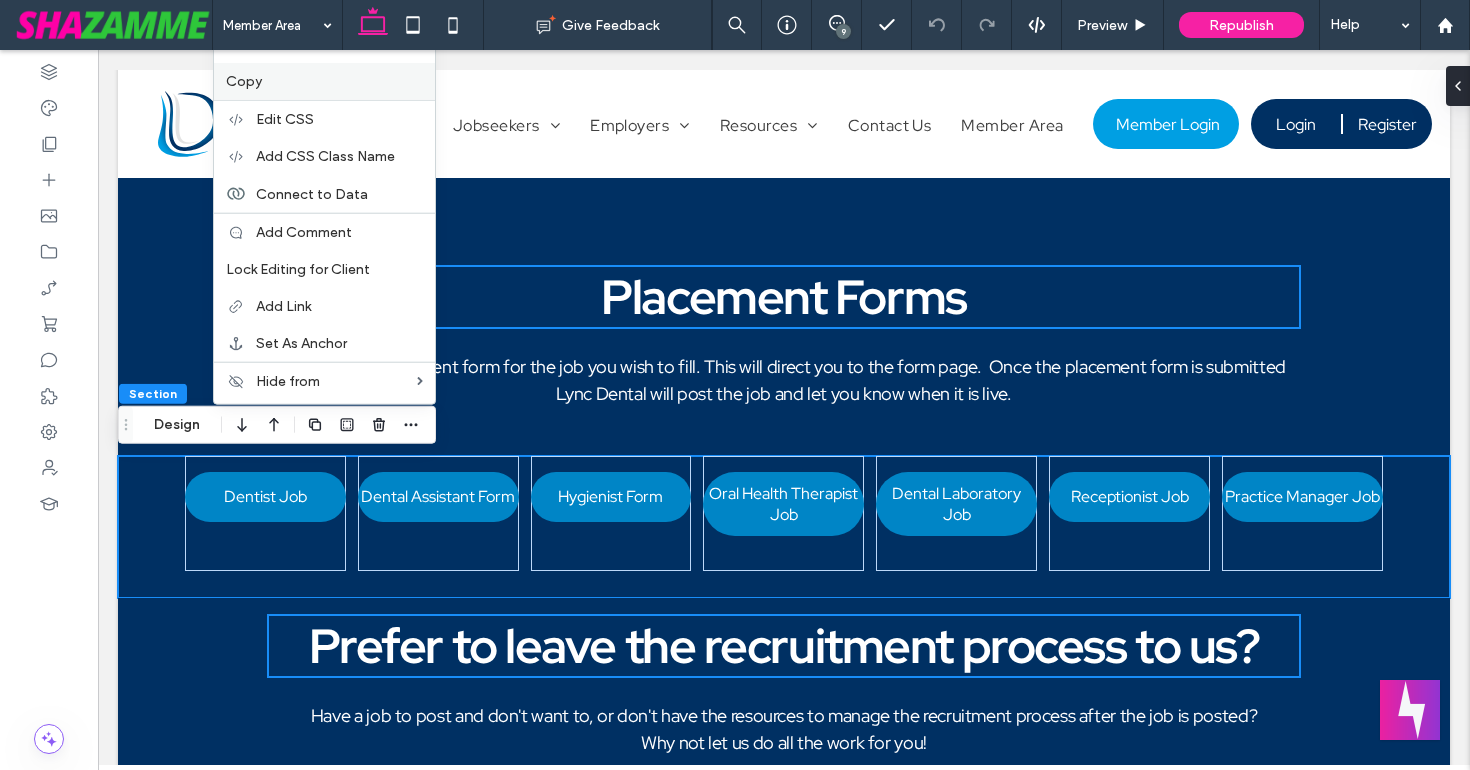 click on "Copy" at bounding box center [244, 81] 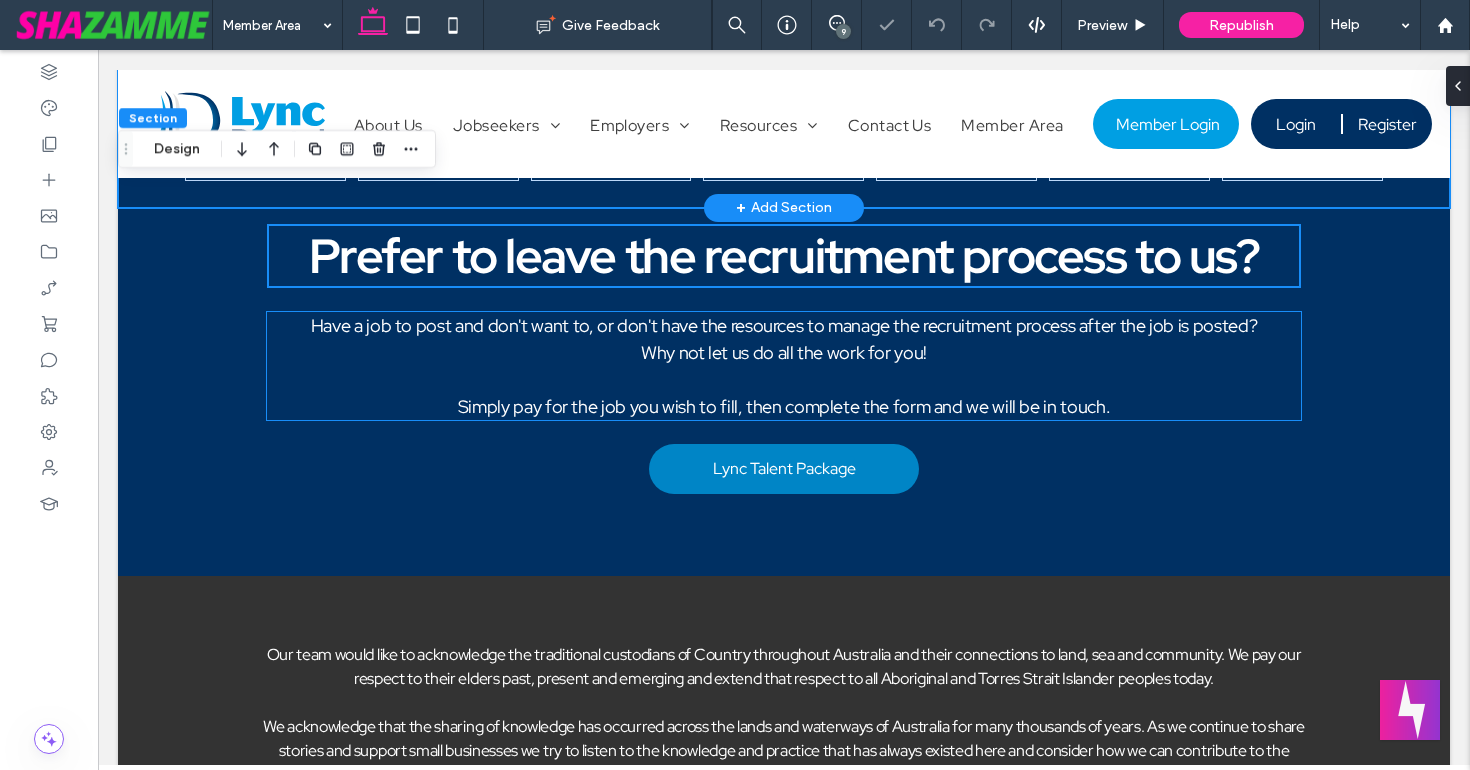 scroll, scrollTop: 994, scrollLeft: 0, axis: vertical 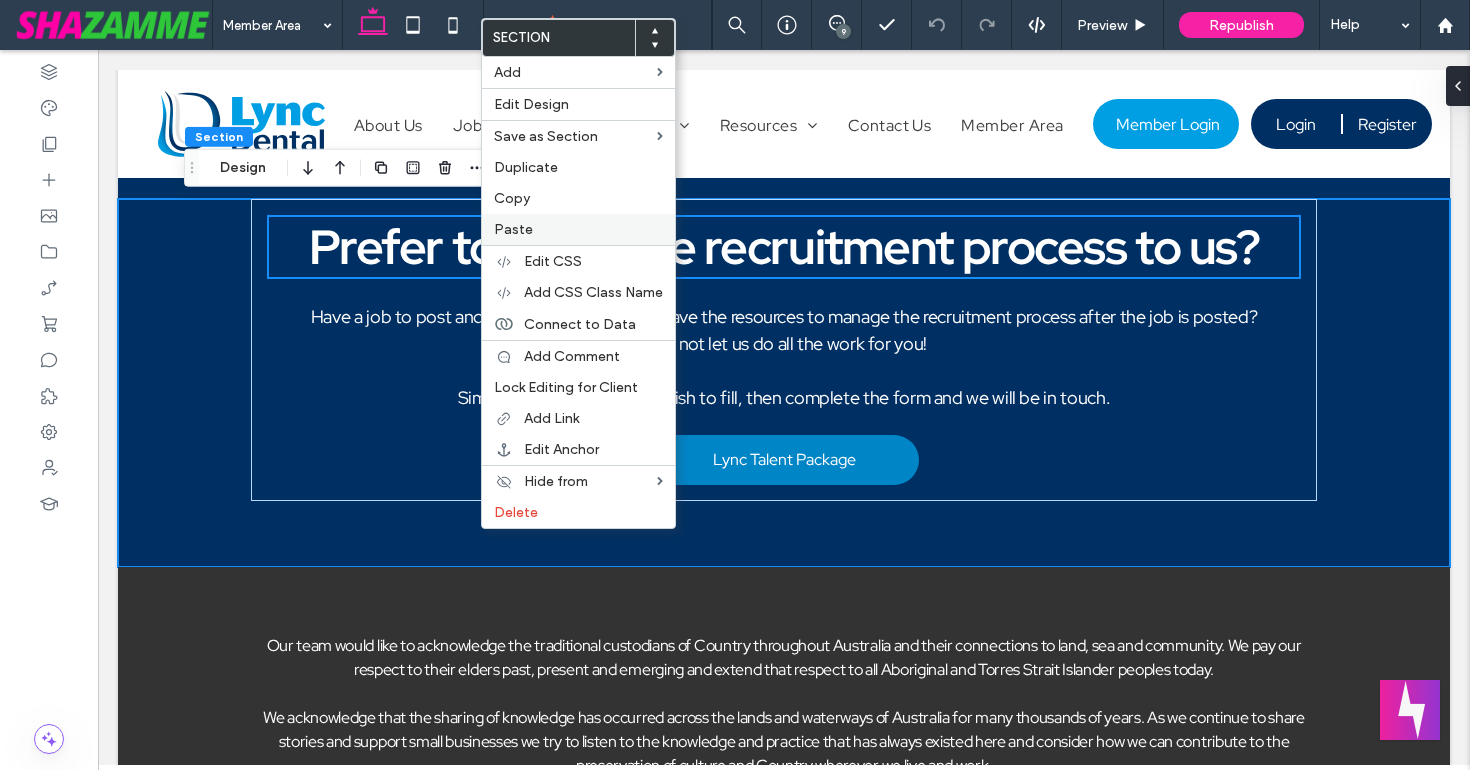 click on "Paste" at bounding box center (578, 229) 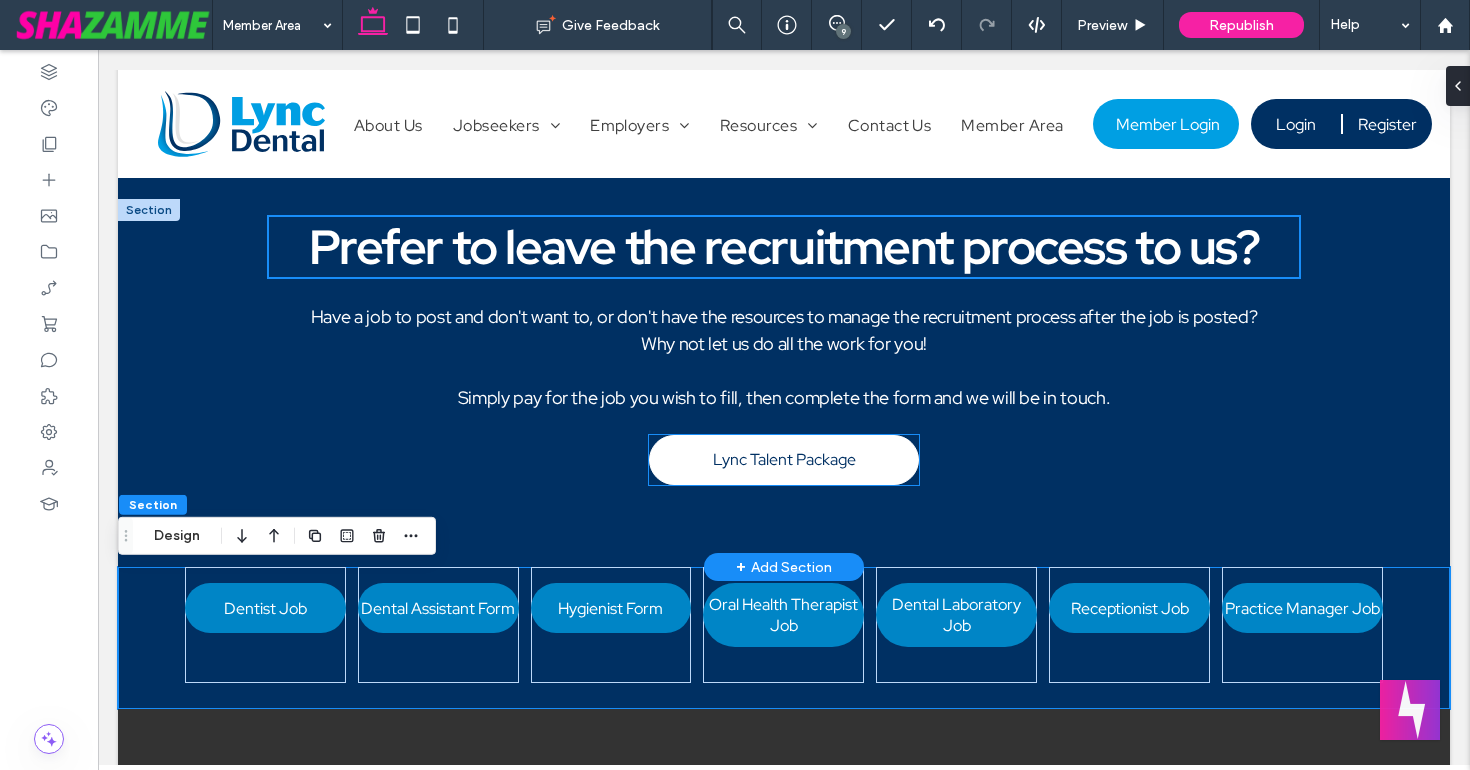 click on "Lync Talent Package" at bounding box center (784, 459) 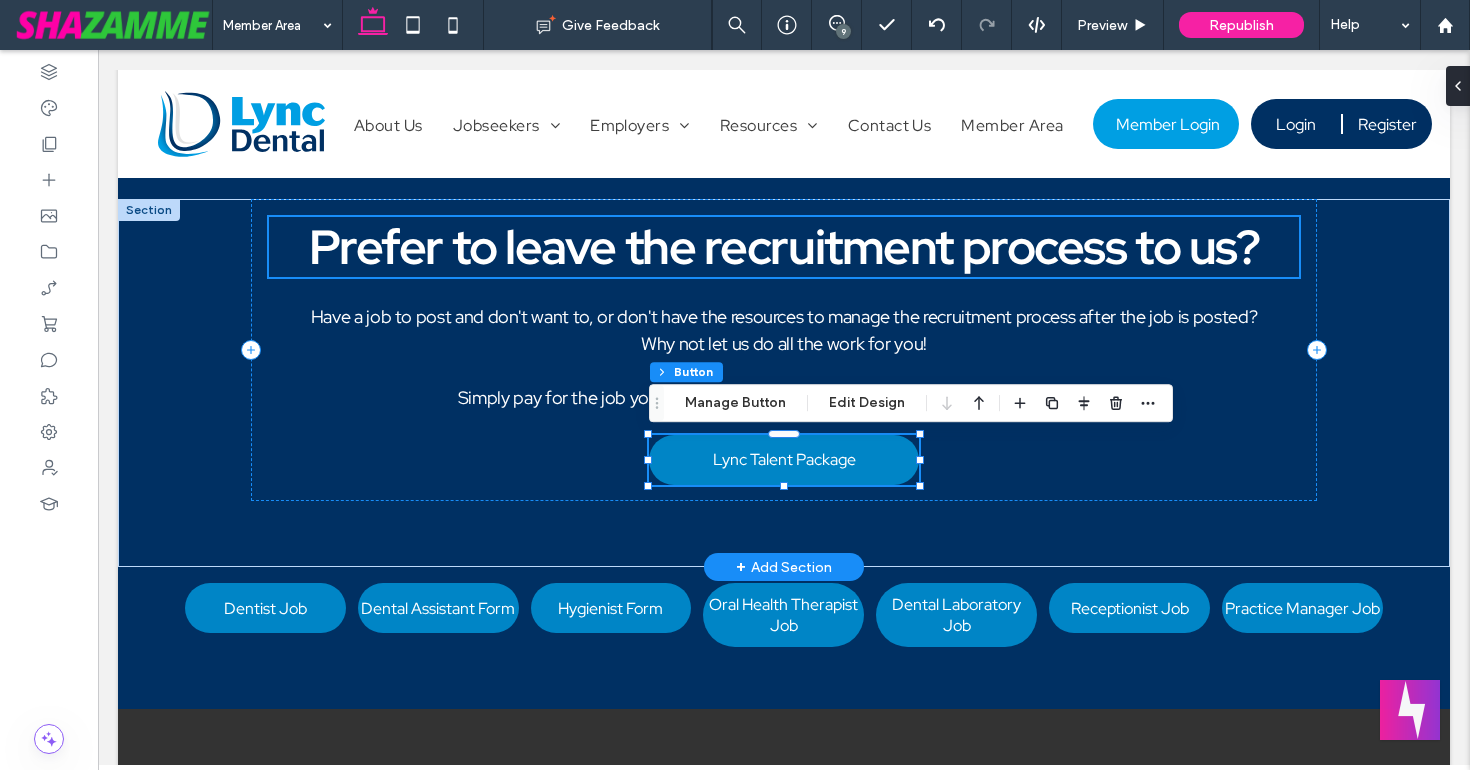 click on "Lync Talent Package" at bounding box center [784, 460] 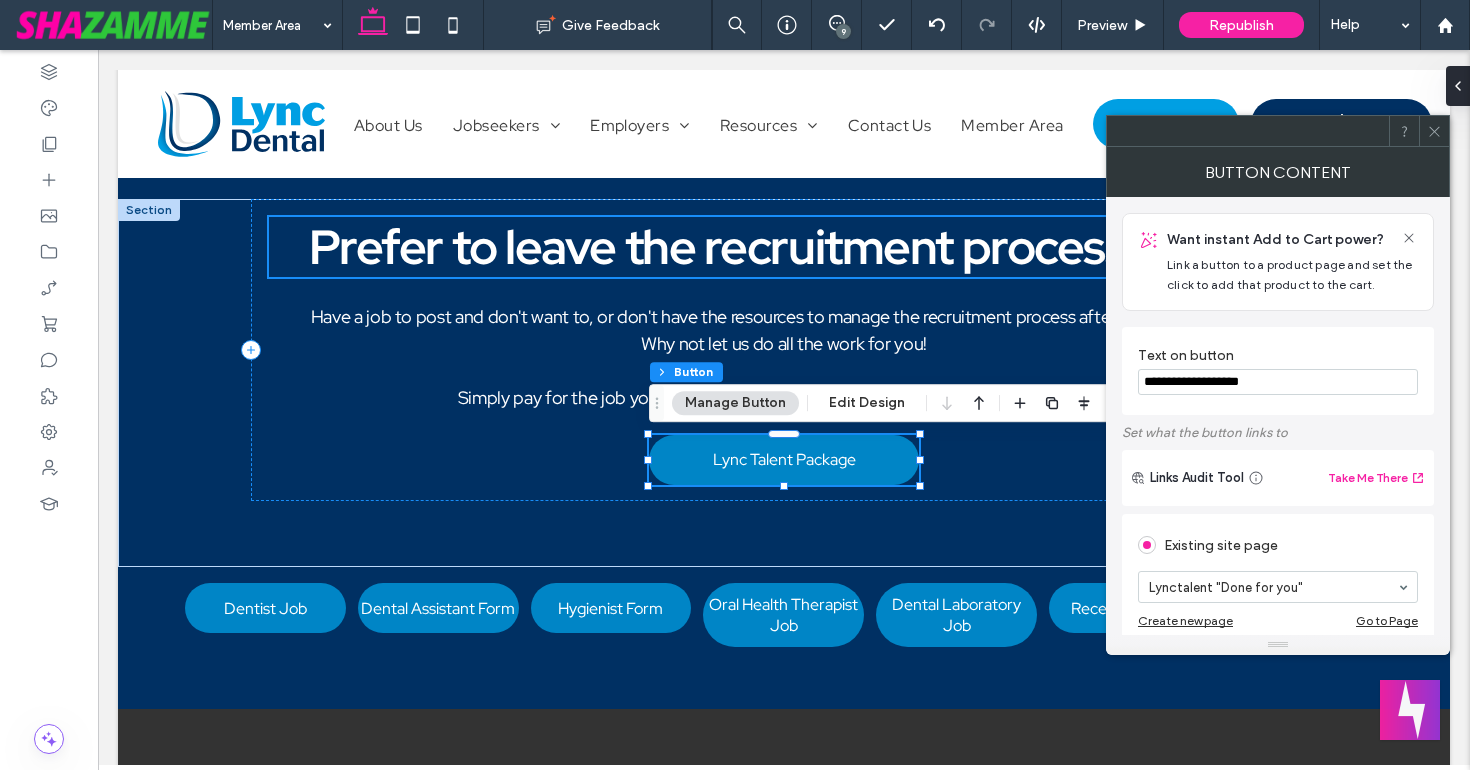click 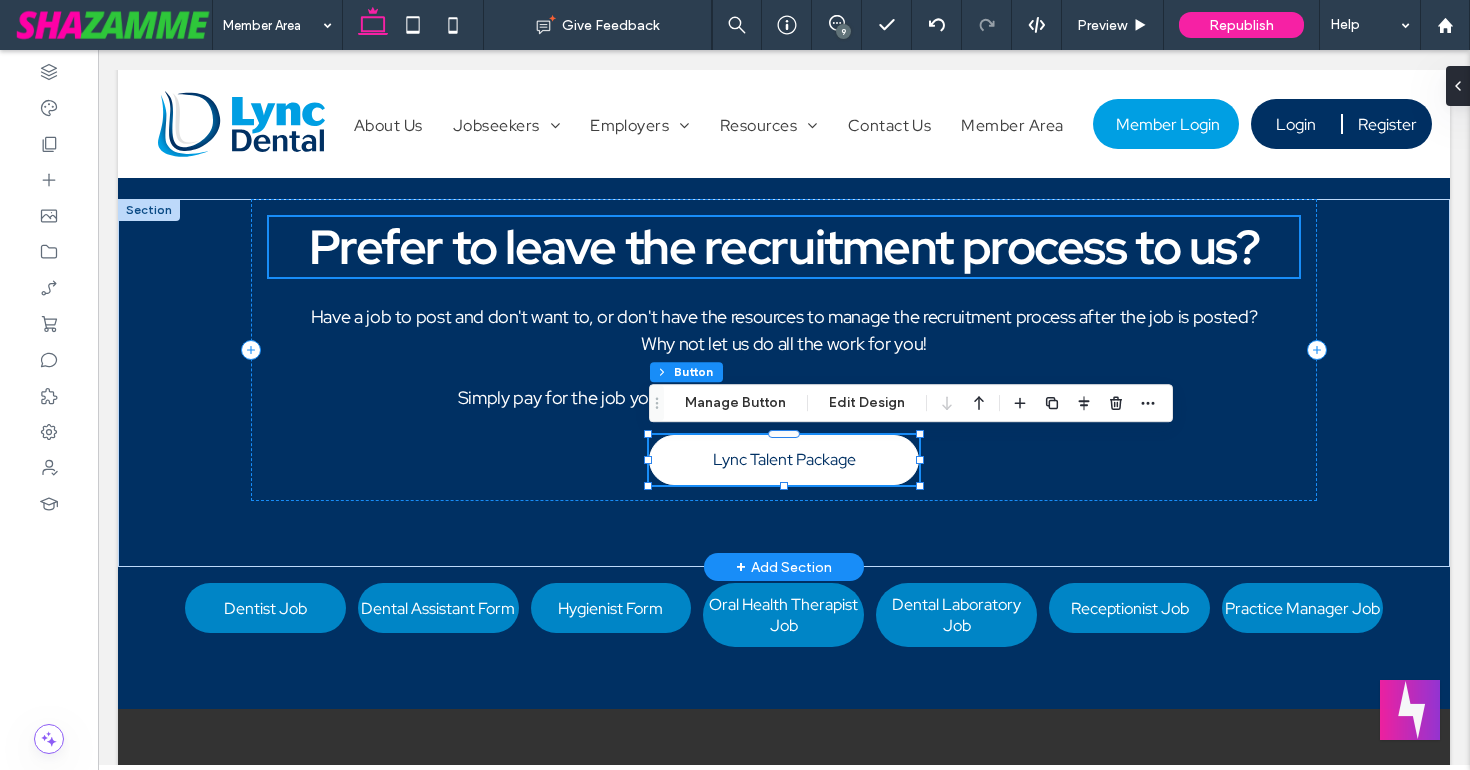 click on "Lync Talent Package" at bounding box center [784, 459] 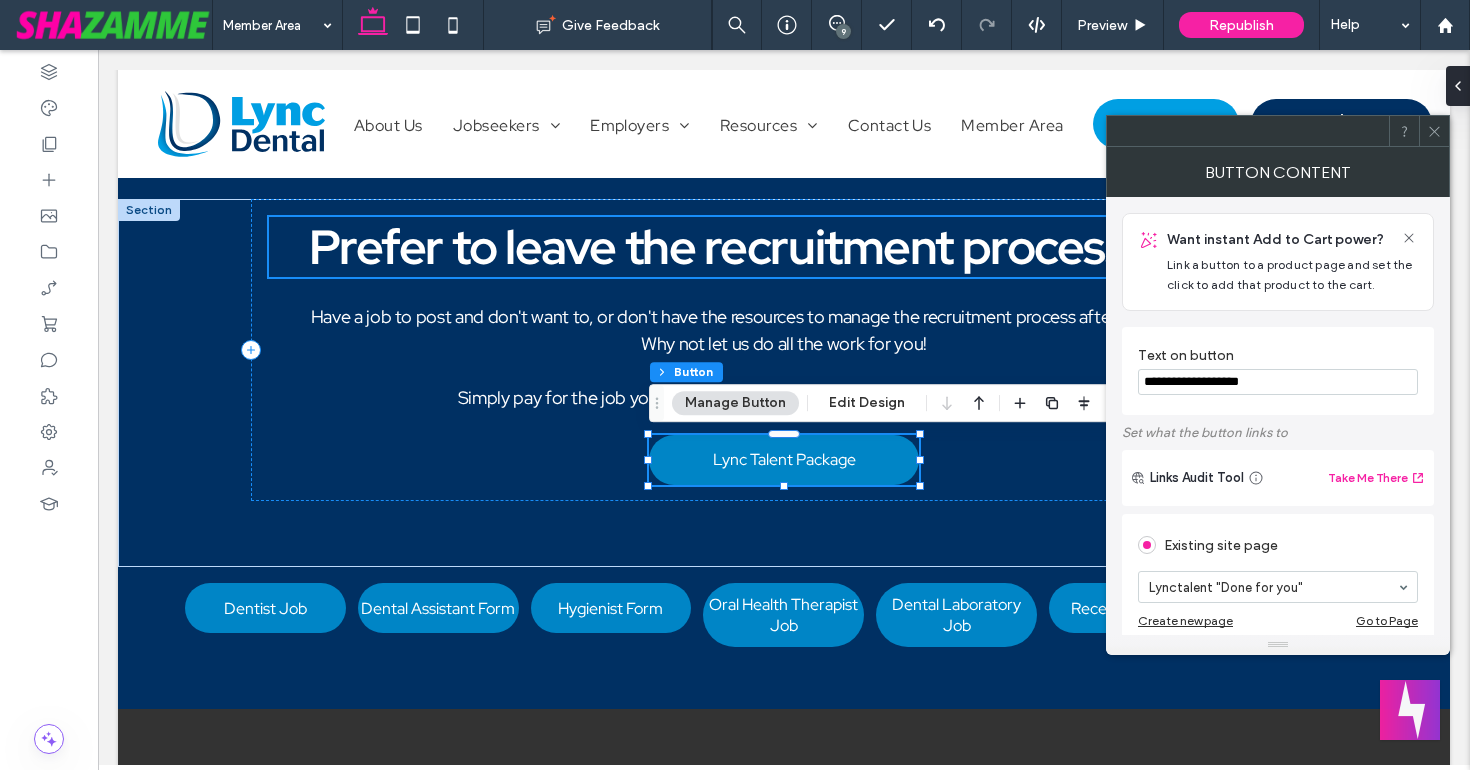 click on "**********" at bounding box center (1278, 382) 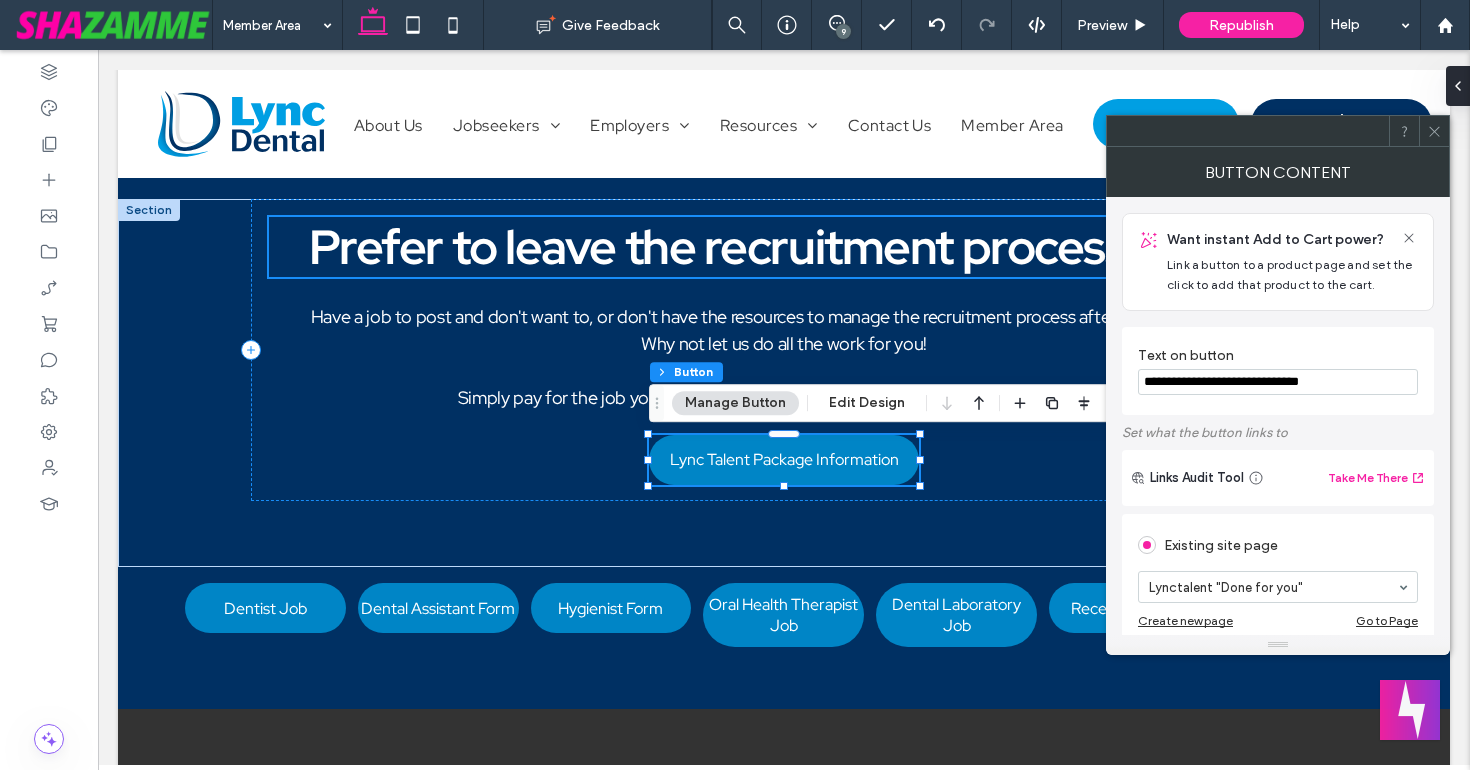 scroll, scrollTop: 2, scrollLeft: 0, axis: vertical 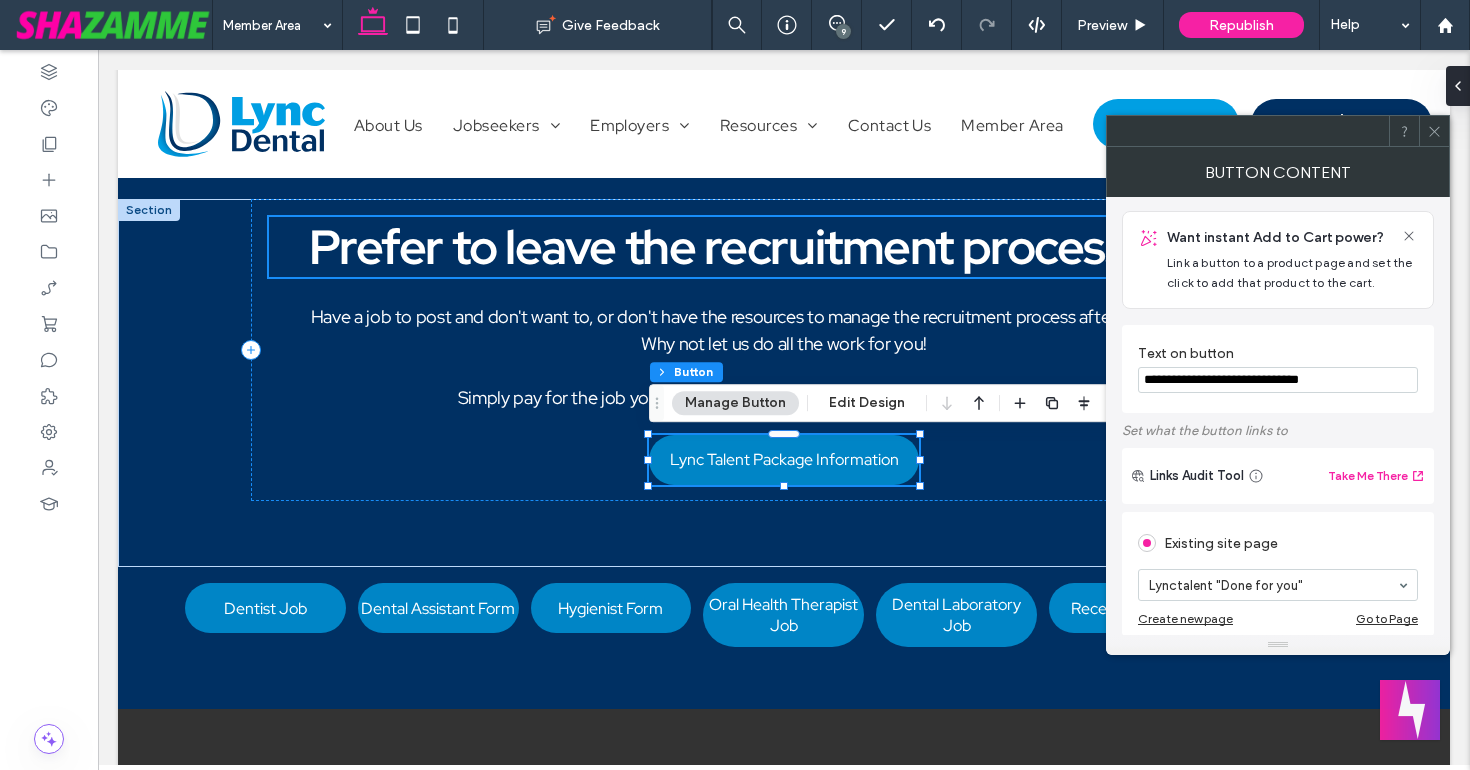 type on "**********" 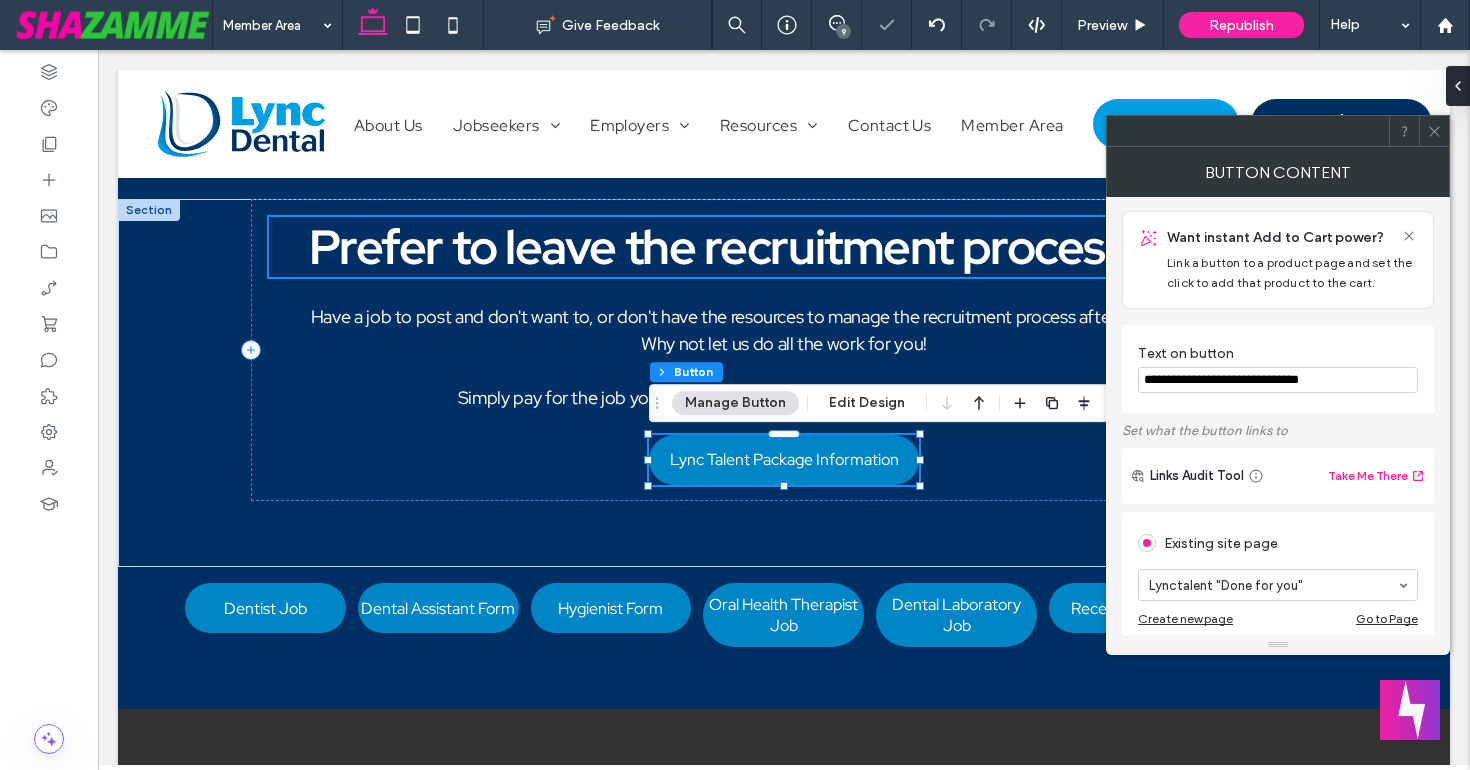 click 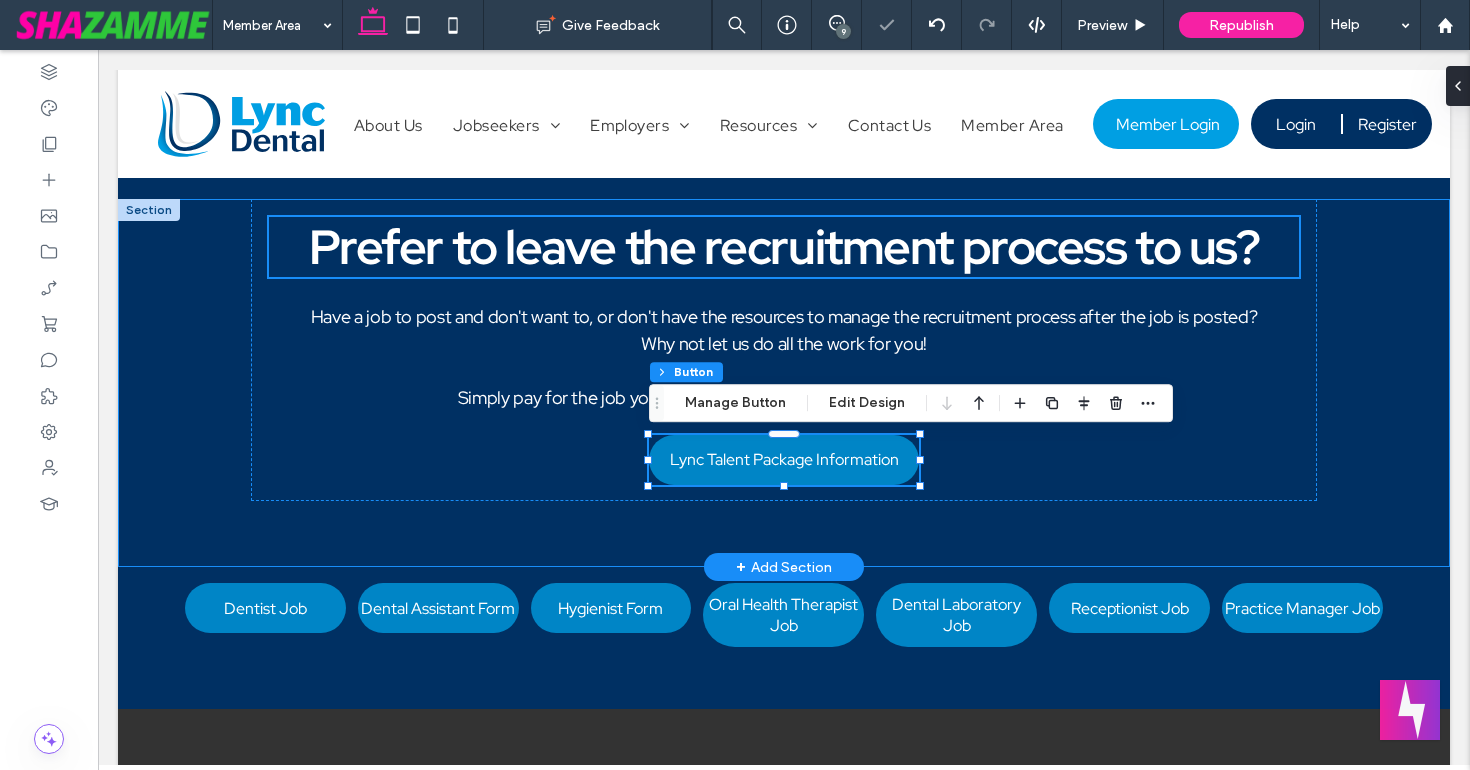 click on "Prefer to leave the recruitment process to us?
Have a job to post and don't want to, or don't have the resources to manage the recruitment process after the job is posted?
Why not let us do all the work for you!
Simply pay for the job you wish to fill, then complete the form and we will be in touch.
Lync Talent Package Information" at bounding box center (784, 383) 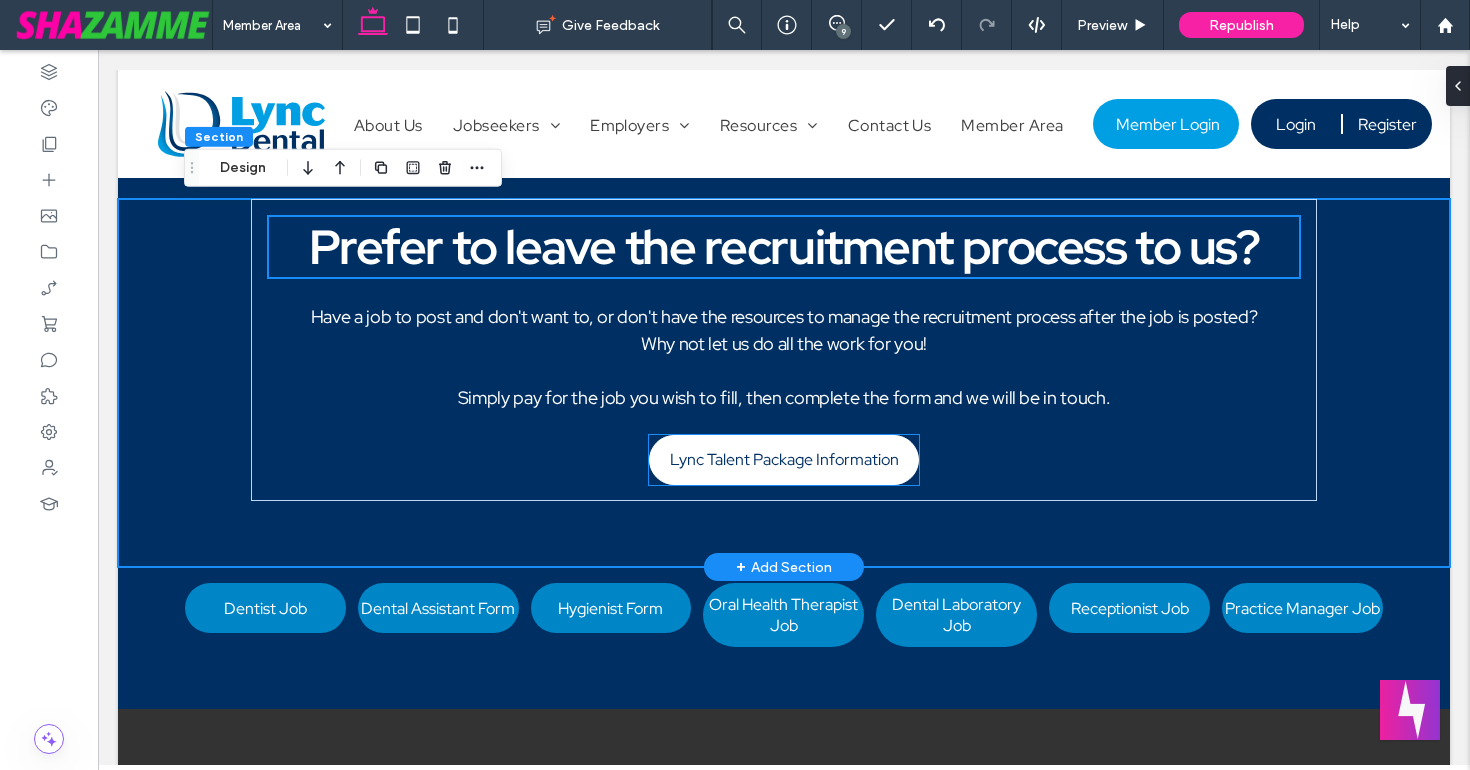 click on "Lync Talent Package Information" at bounding box center (784, 459) 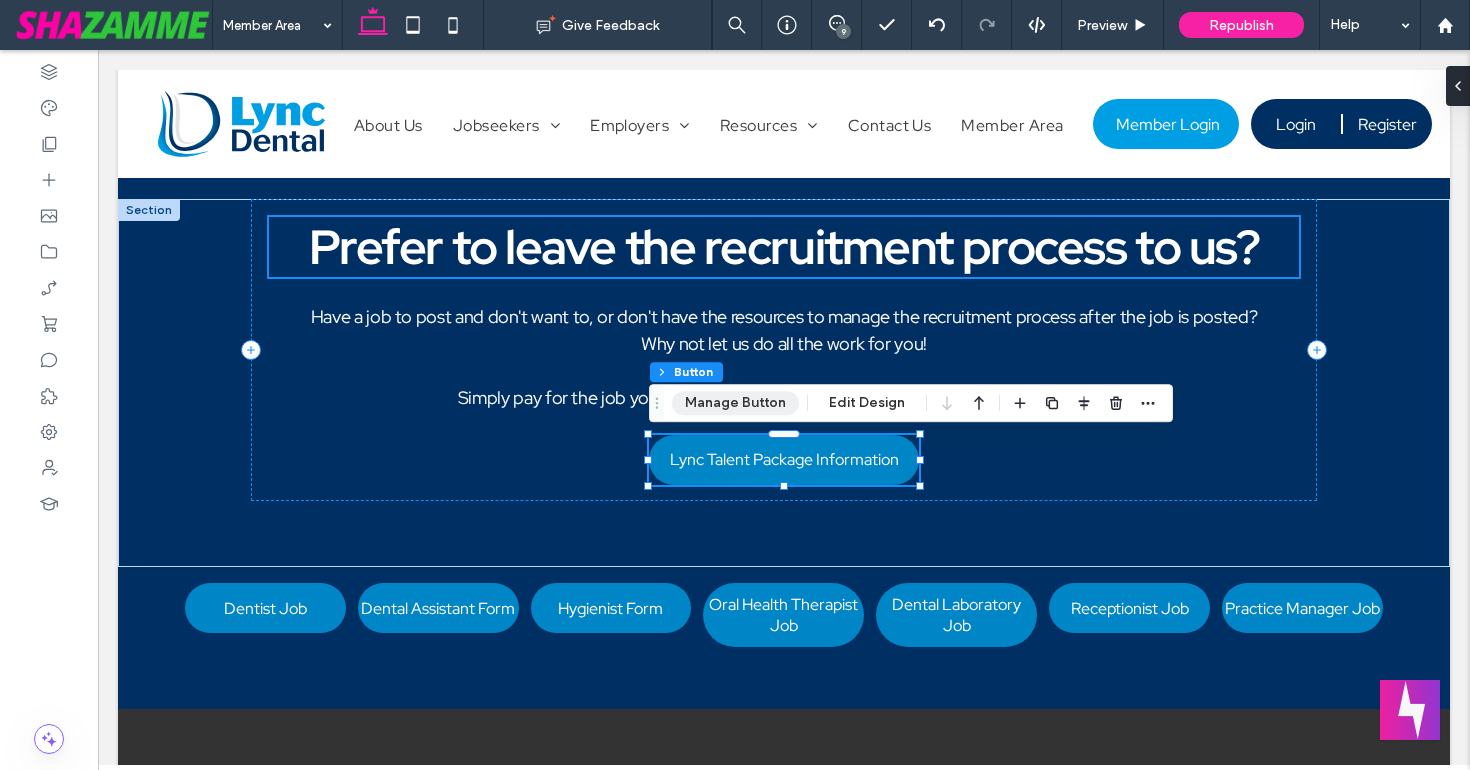 click on "Manage Button" at bounding box center [735, 403] 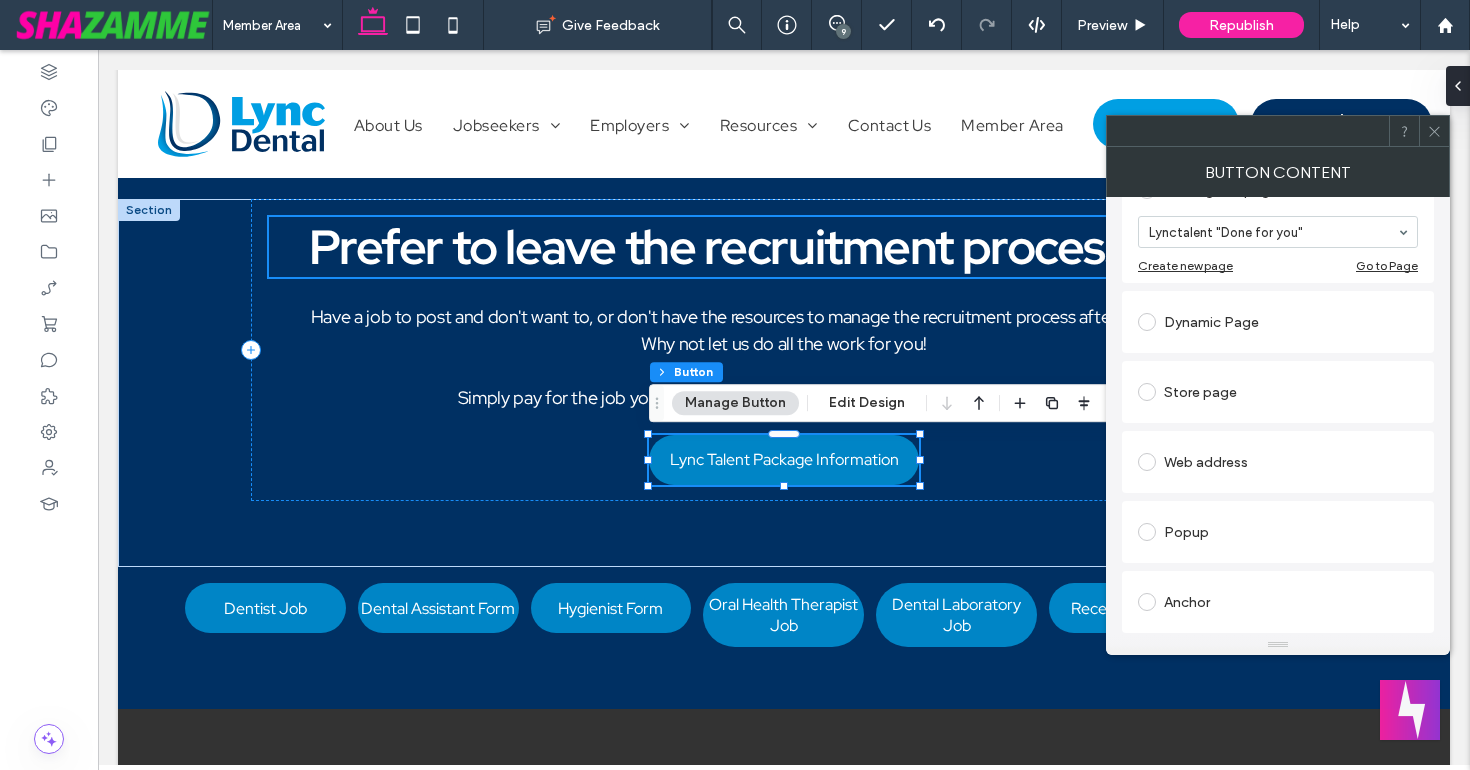 scroll, scrollTop: 364, scrollLeft: 0, axis: vertical 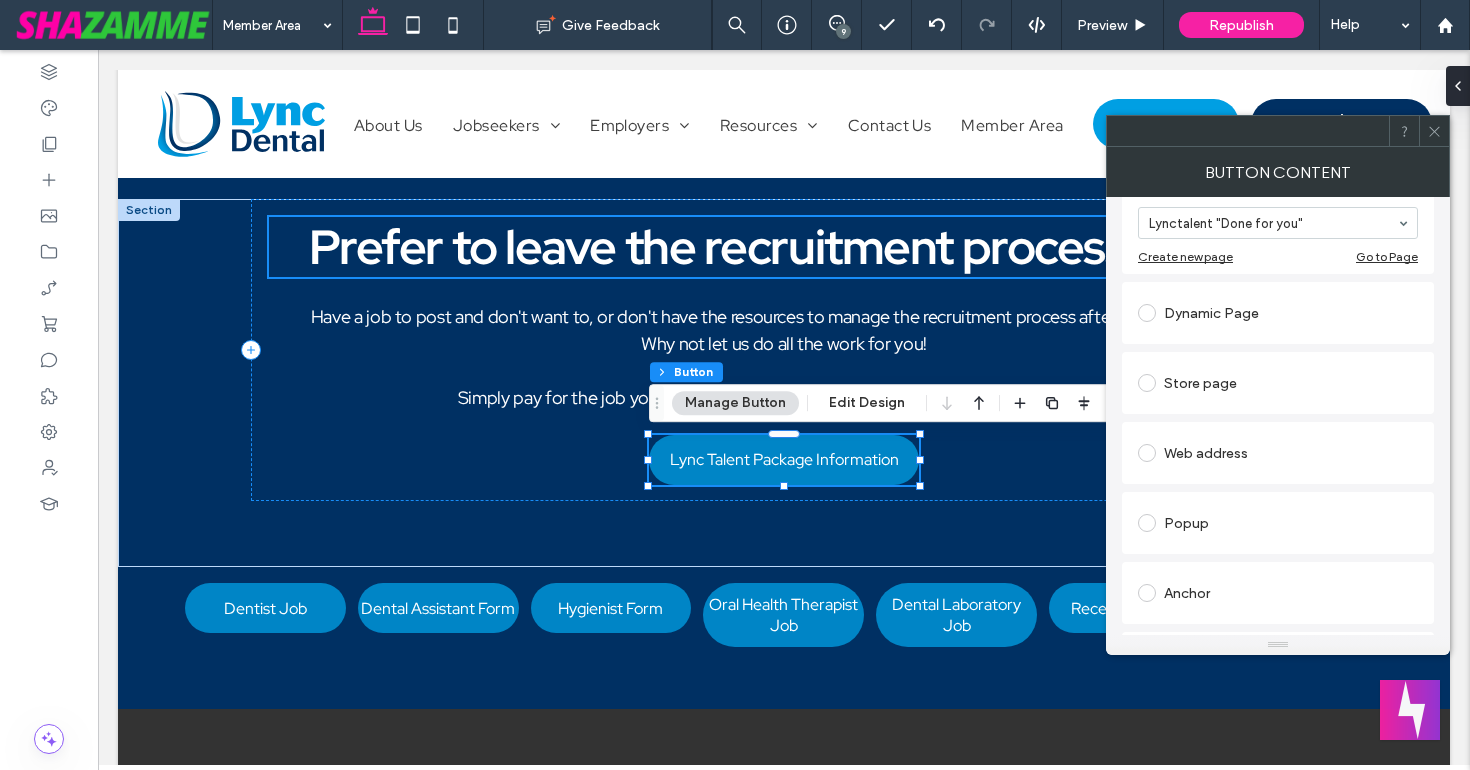 click on "Store page" at bounding box center [1278, 383] 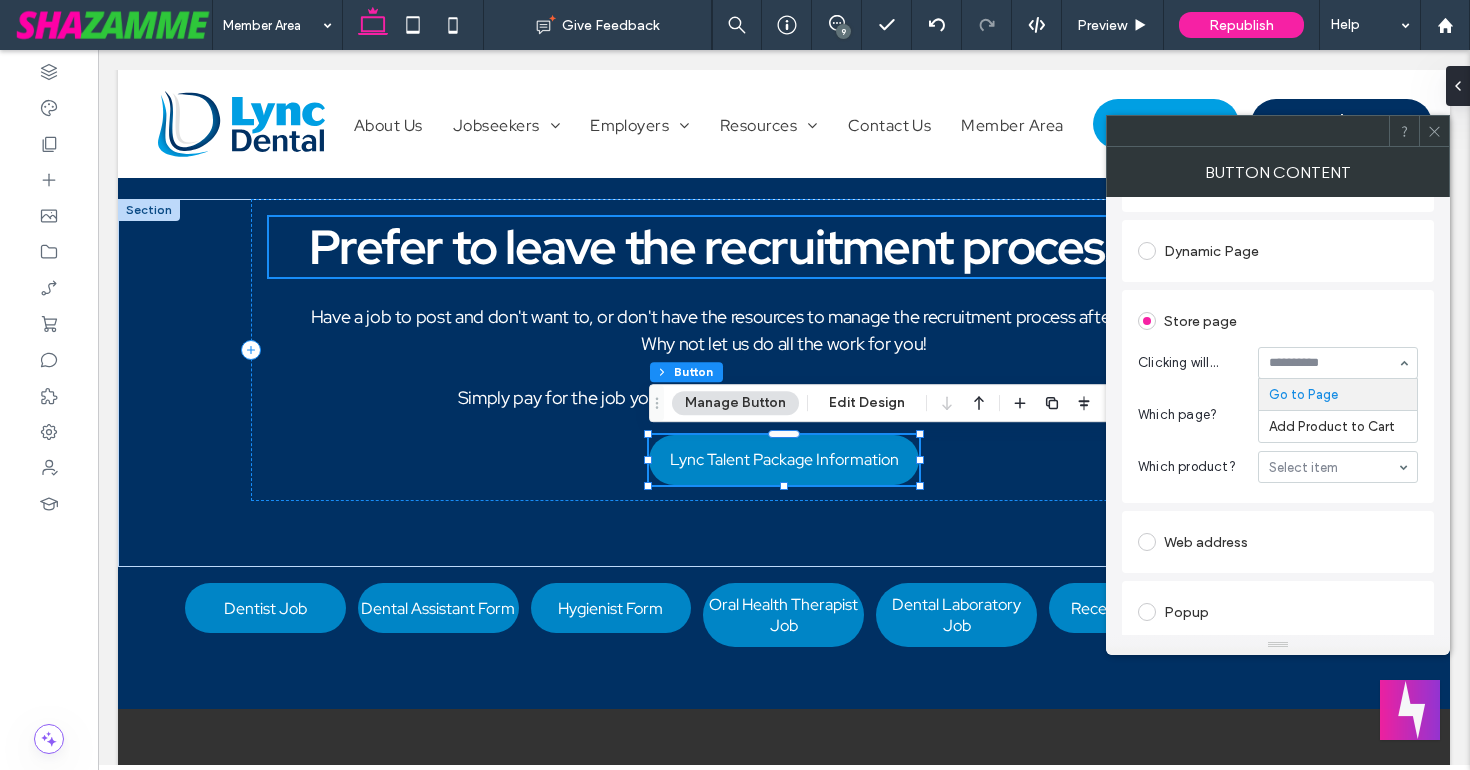 click on "Clicking will... Go to Page Add Product to Cart" at bounding box center [1278, 363] 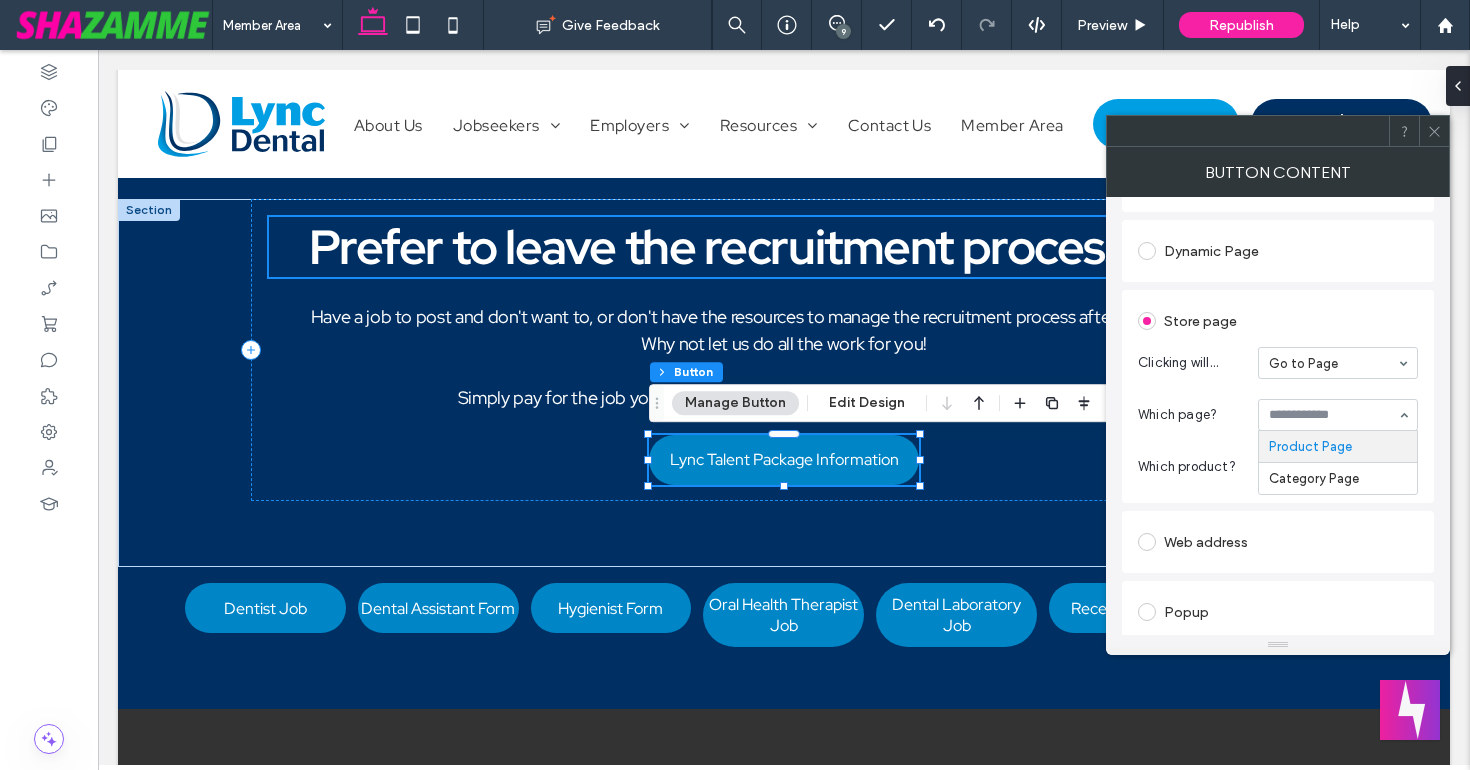 click at bounding box center (1333, 415) 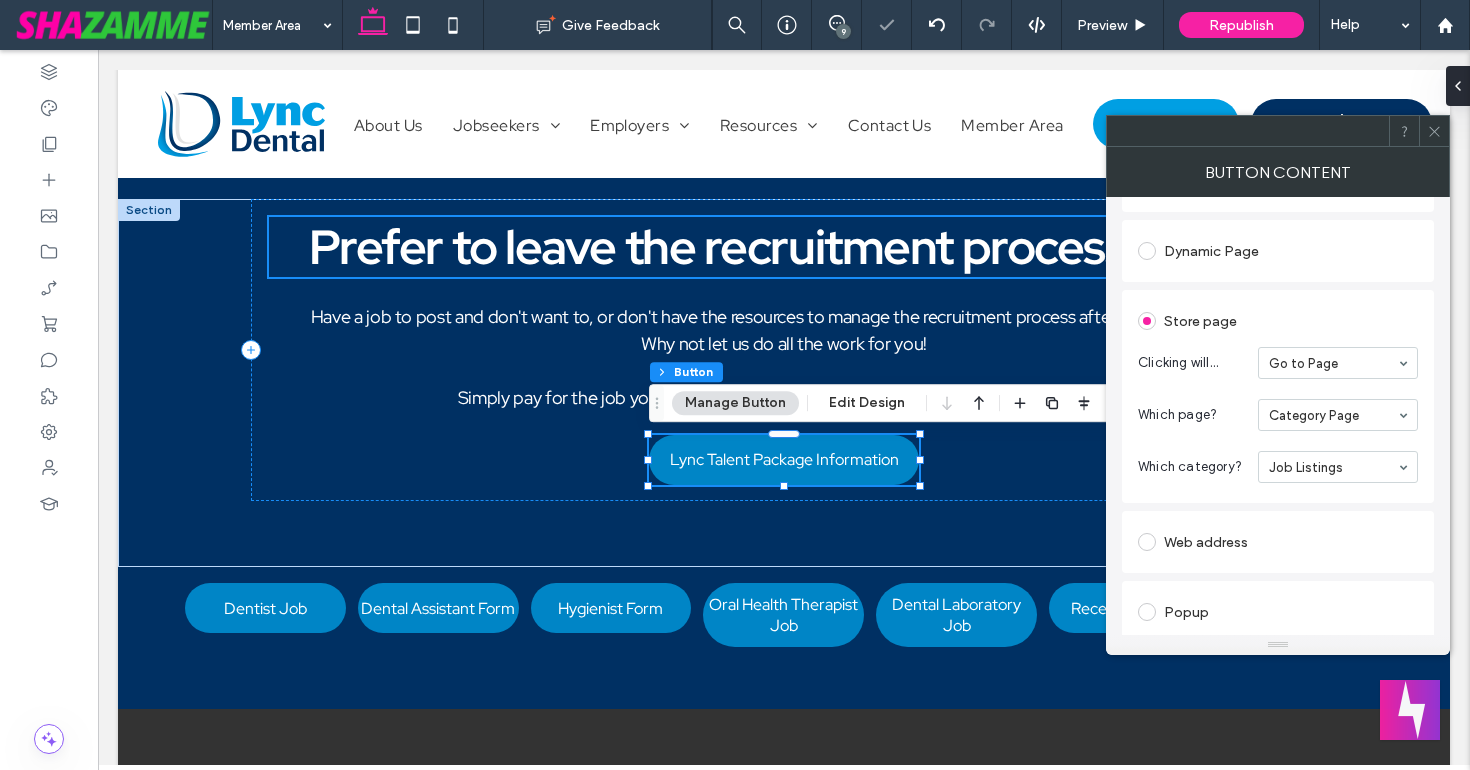 click on "Store page Clicking will... Go to Page Which page? Category Page Which category? Job Listings" at bounding box center [1278, 396] 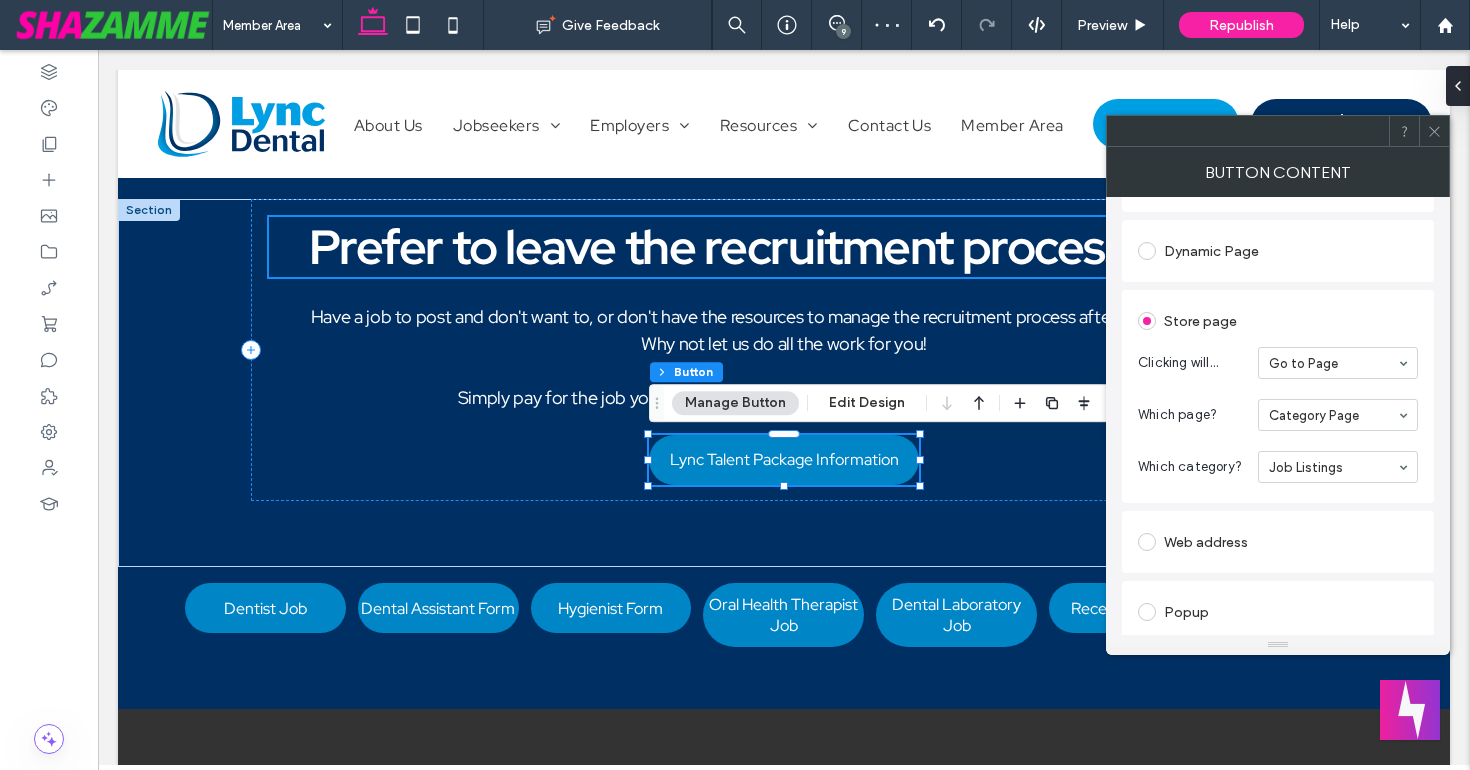click 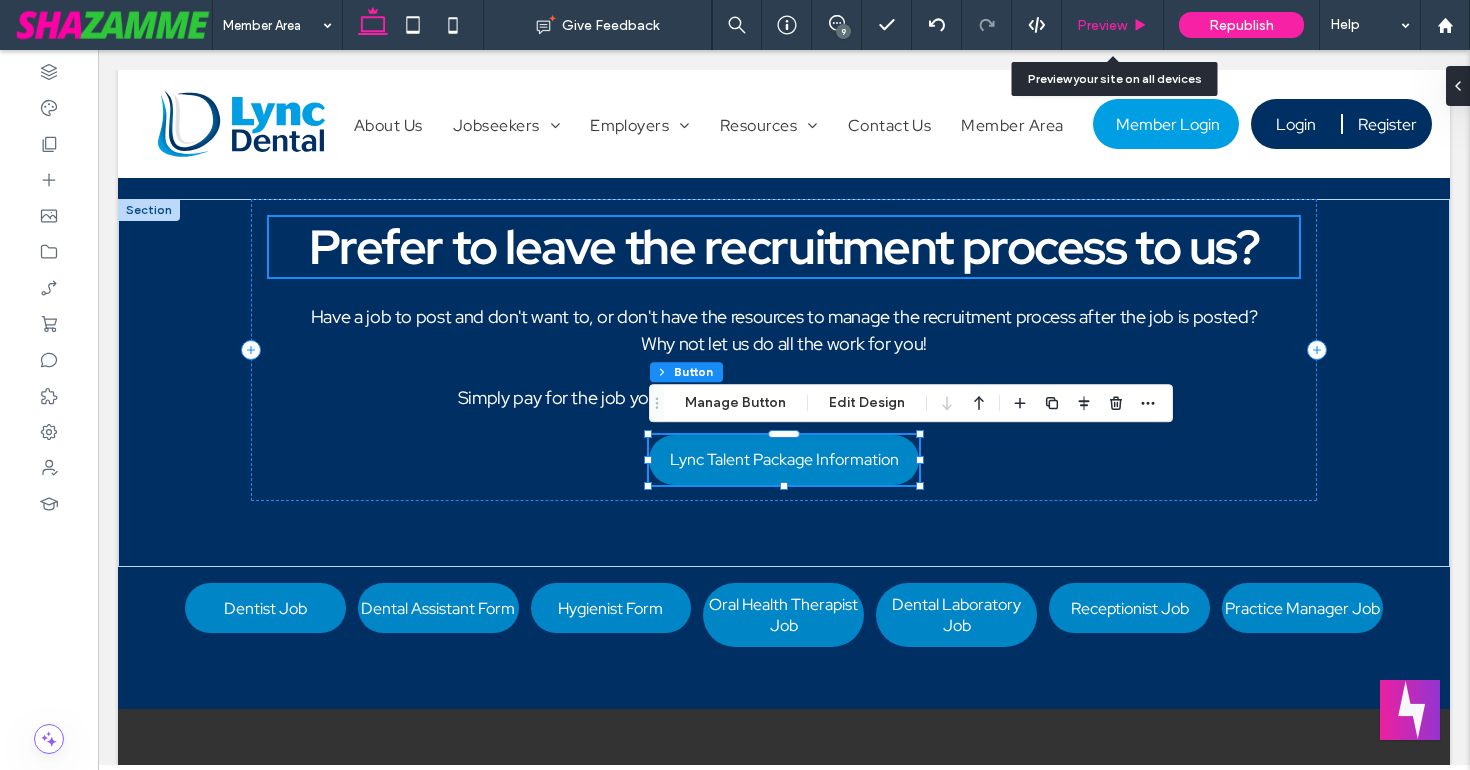 click on "Preview" at bounding box center (1102, 25) 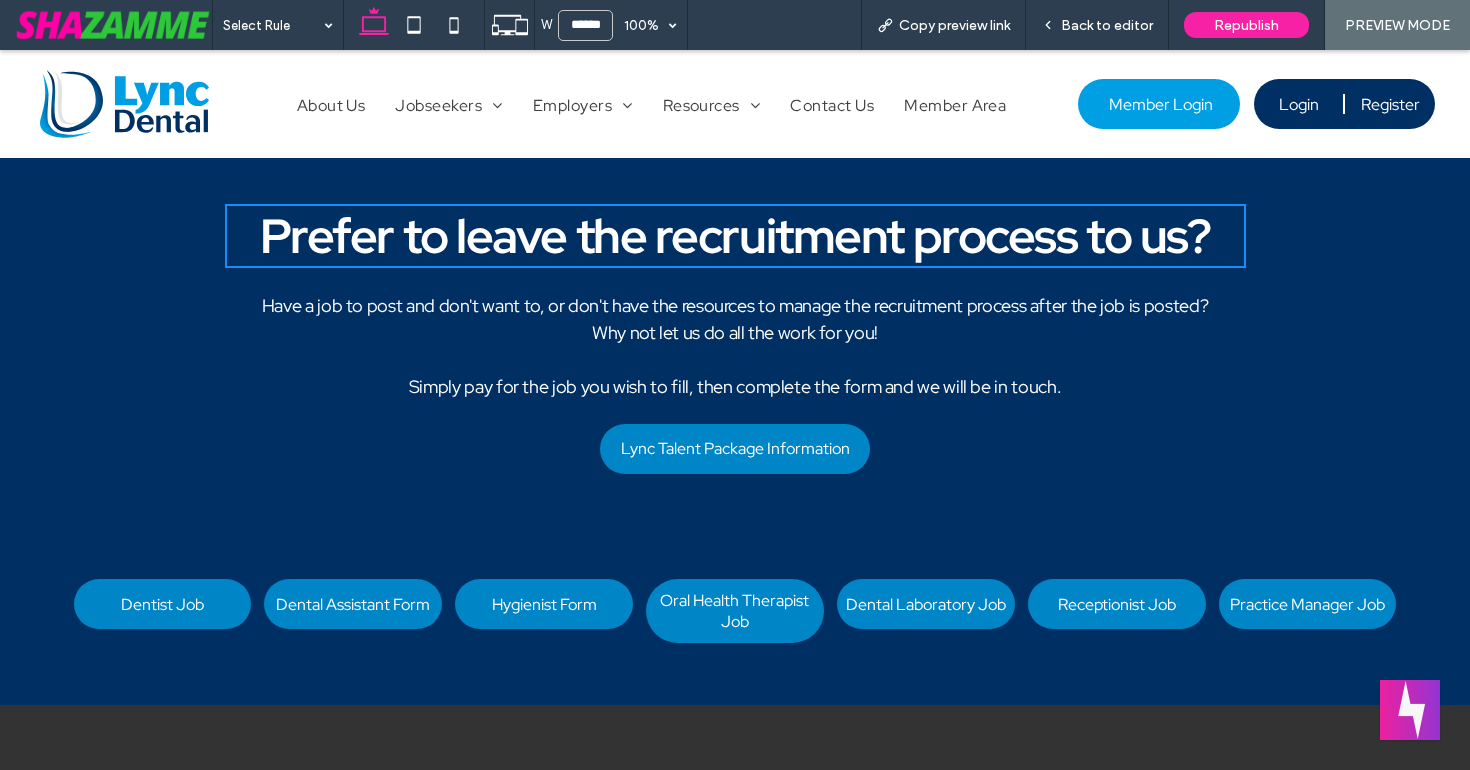 scroll, scrollTop: 1014, scrollLeft: 0, axis: vertical 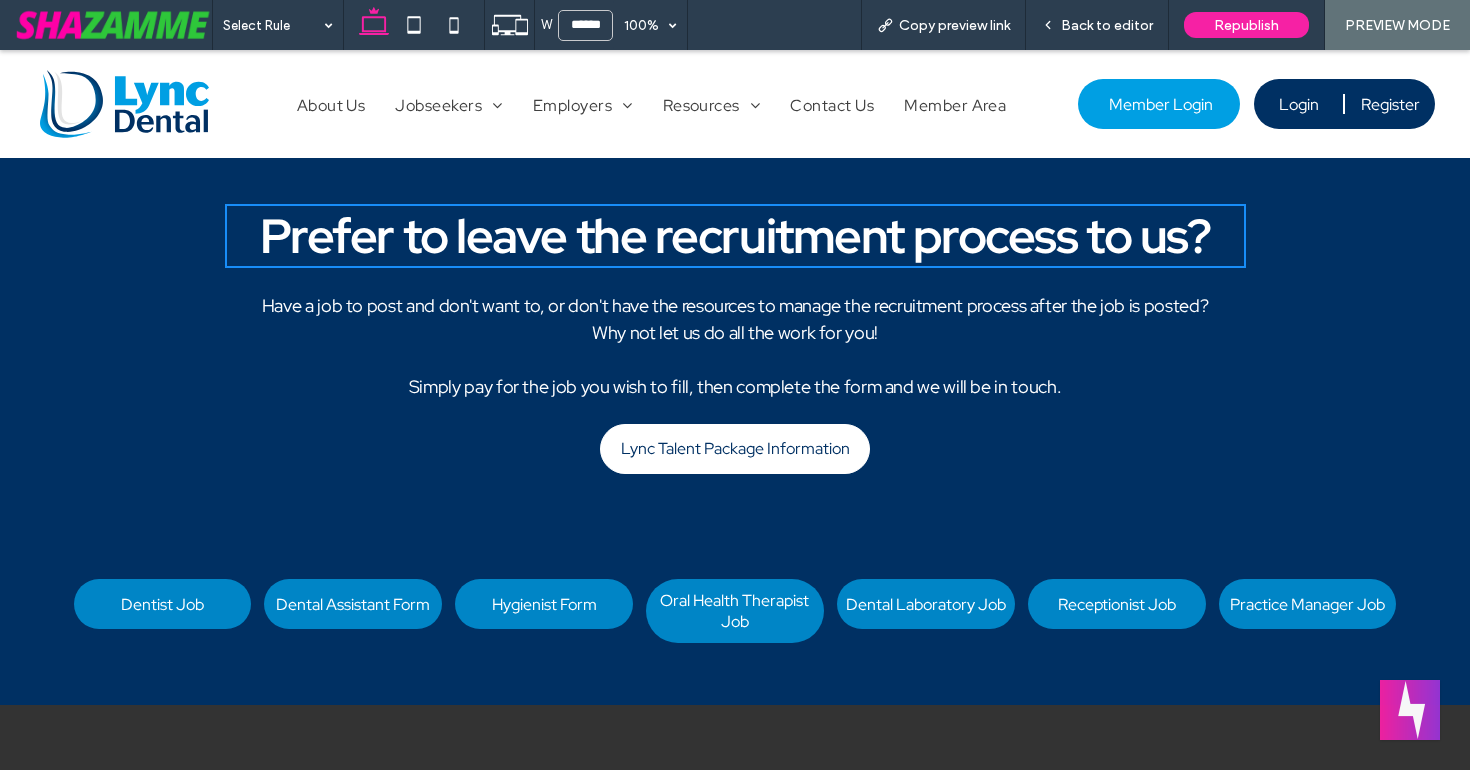 click on "Lync Talent Package Information" at bounding box center (735, 448) 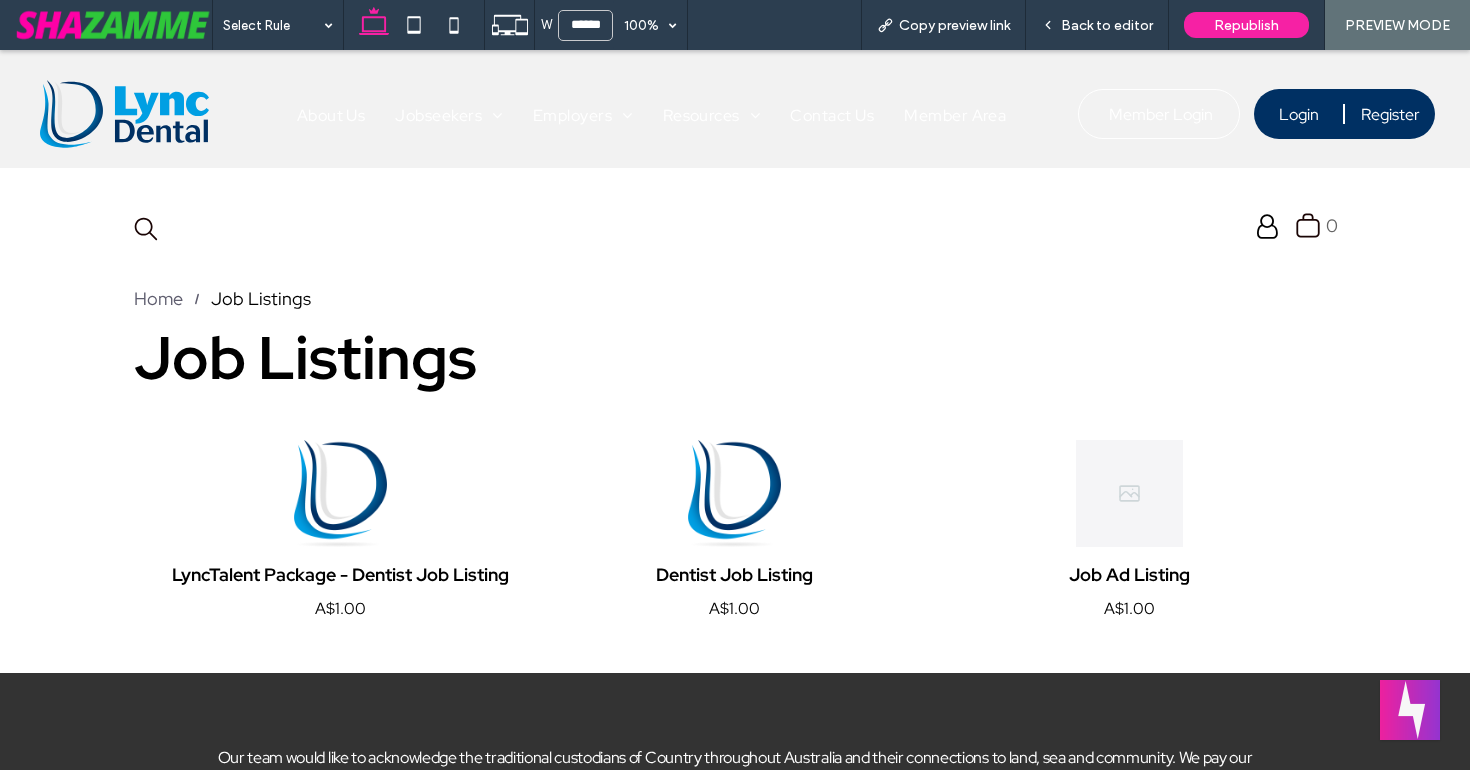scroll, scrollTop: 2, scrollLeft: 0, axis: vertical 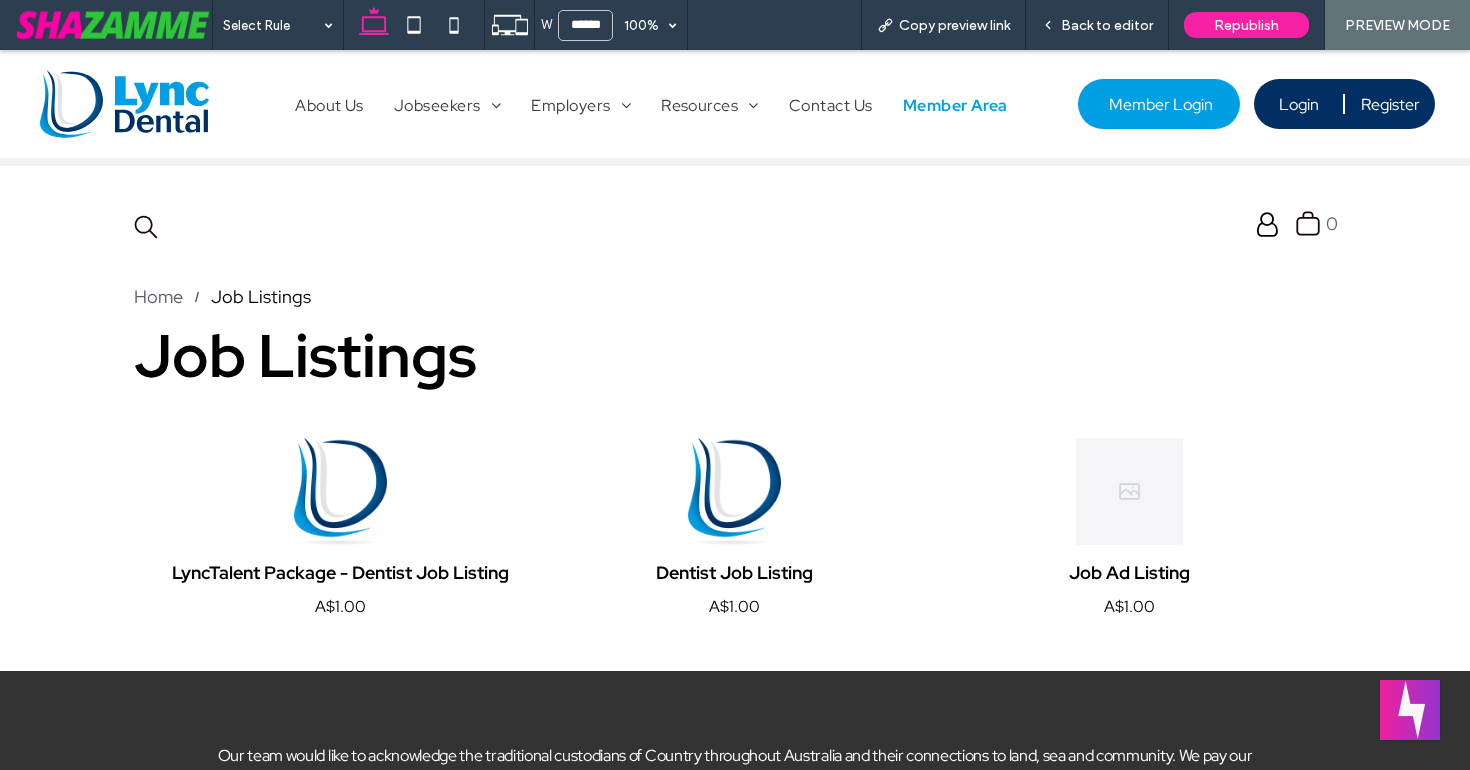 click on "Member Area" at bounding box center (955, 103) 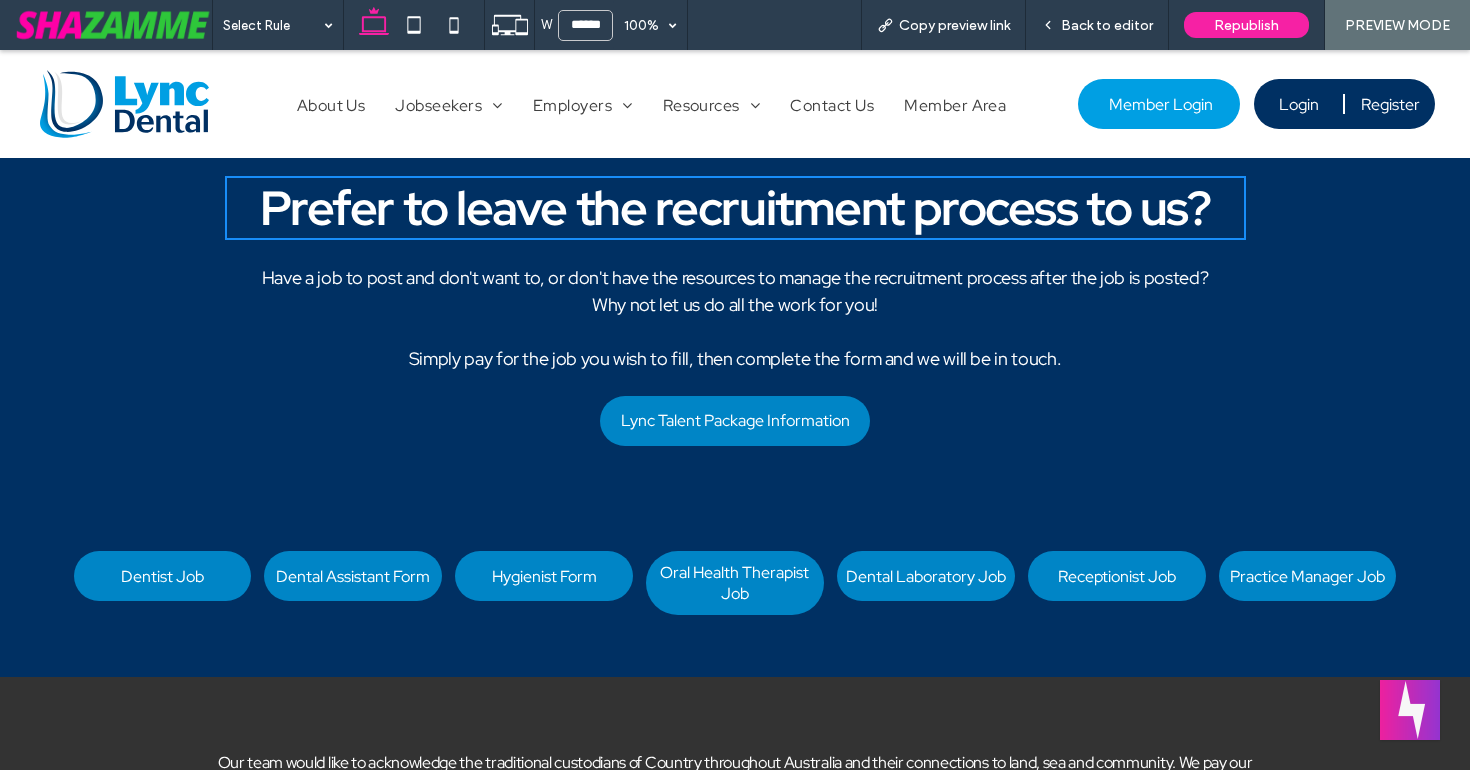scroll, scrollTop: 1046, scrollLeft: 0, axis: vertical 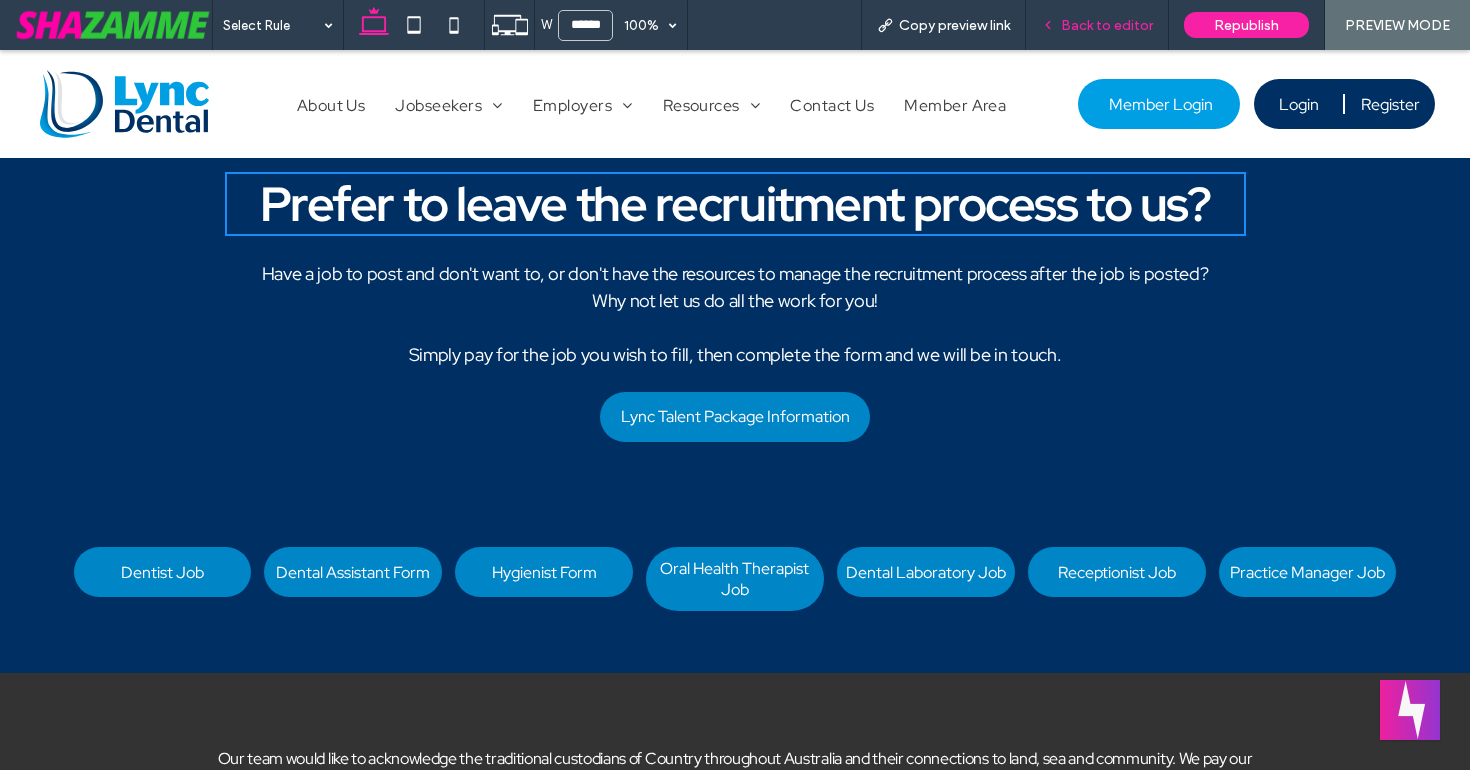 click on "Back to editor" at bounding box center [1107, 25] 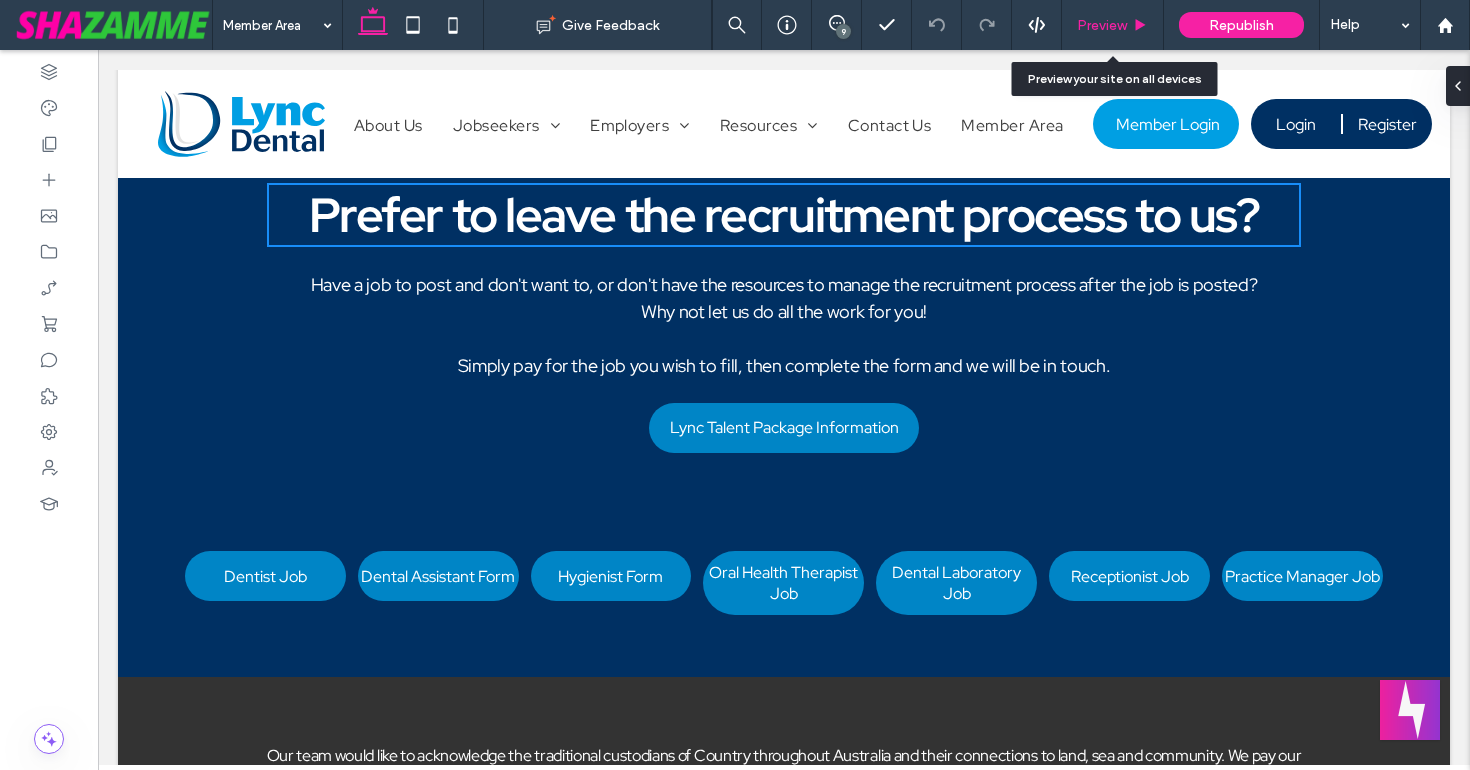 scroll, scrollTop: 1025, scrollLeft: 0, axis: vertical 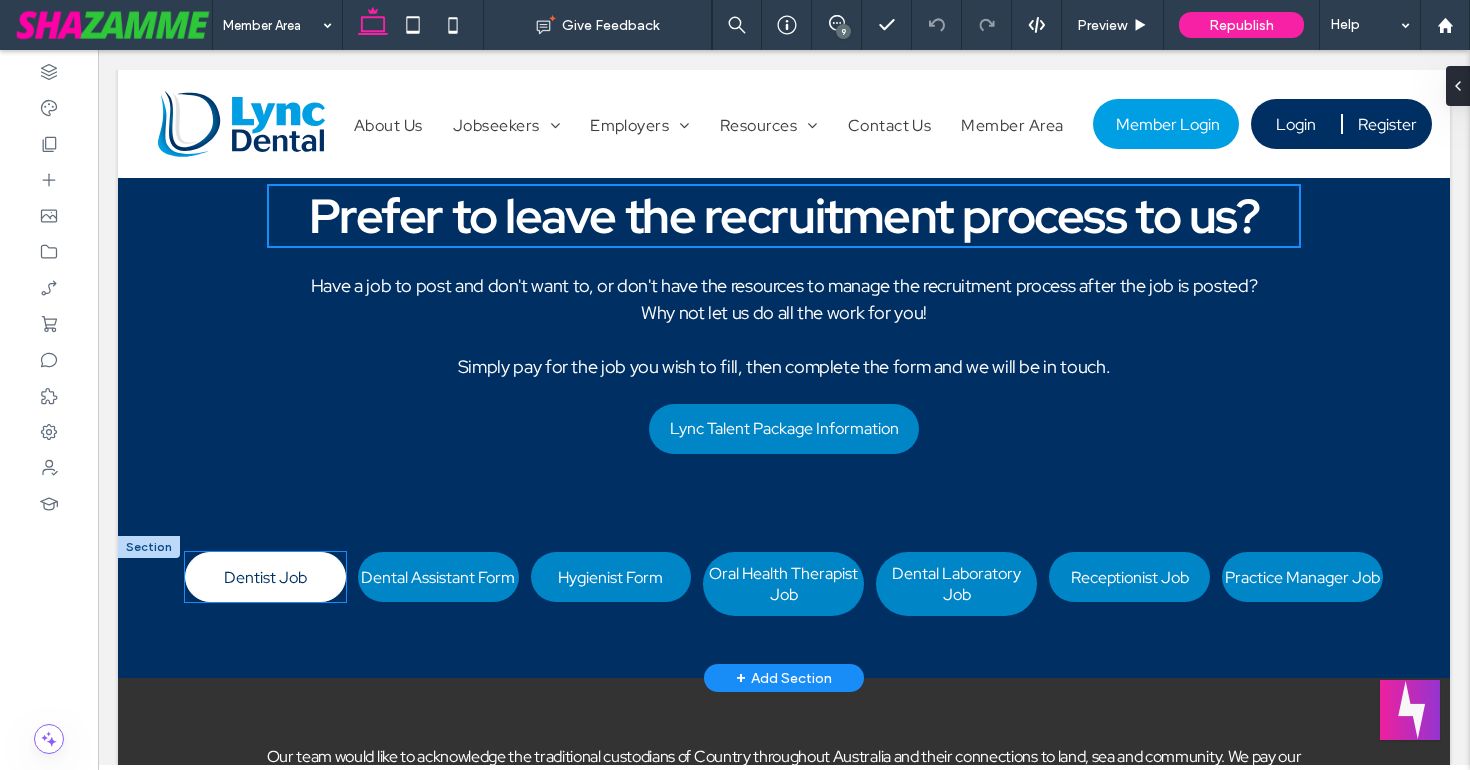 click on "Dentist Job" at bounding box center [265, 577] 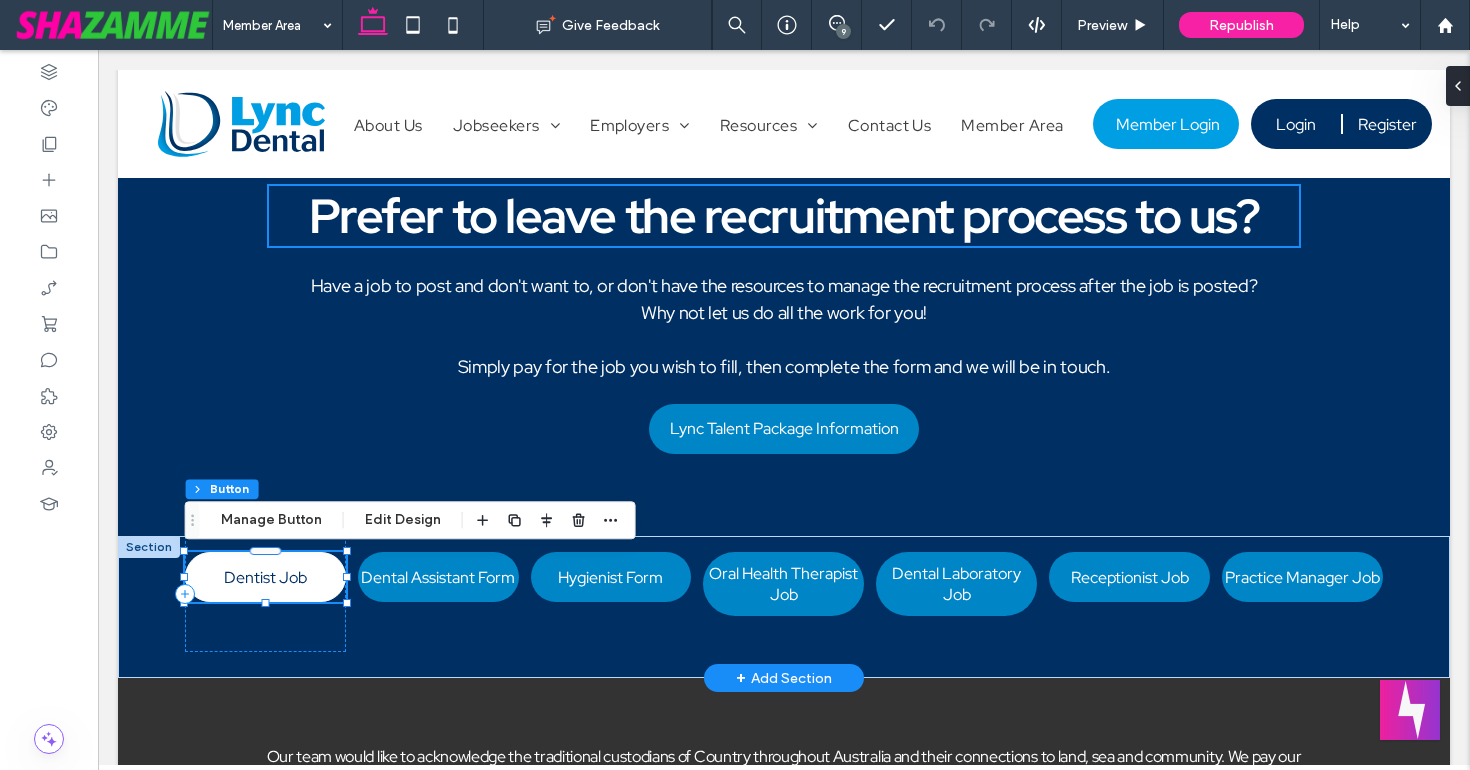 click on "Dentist Job" at bounding box center [265, 577] 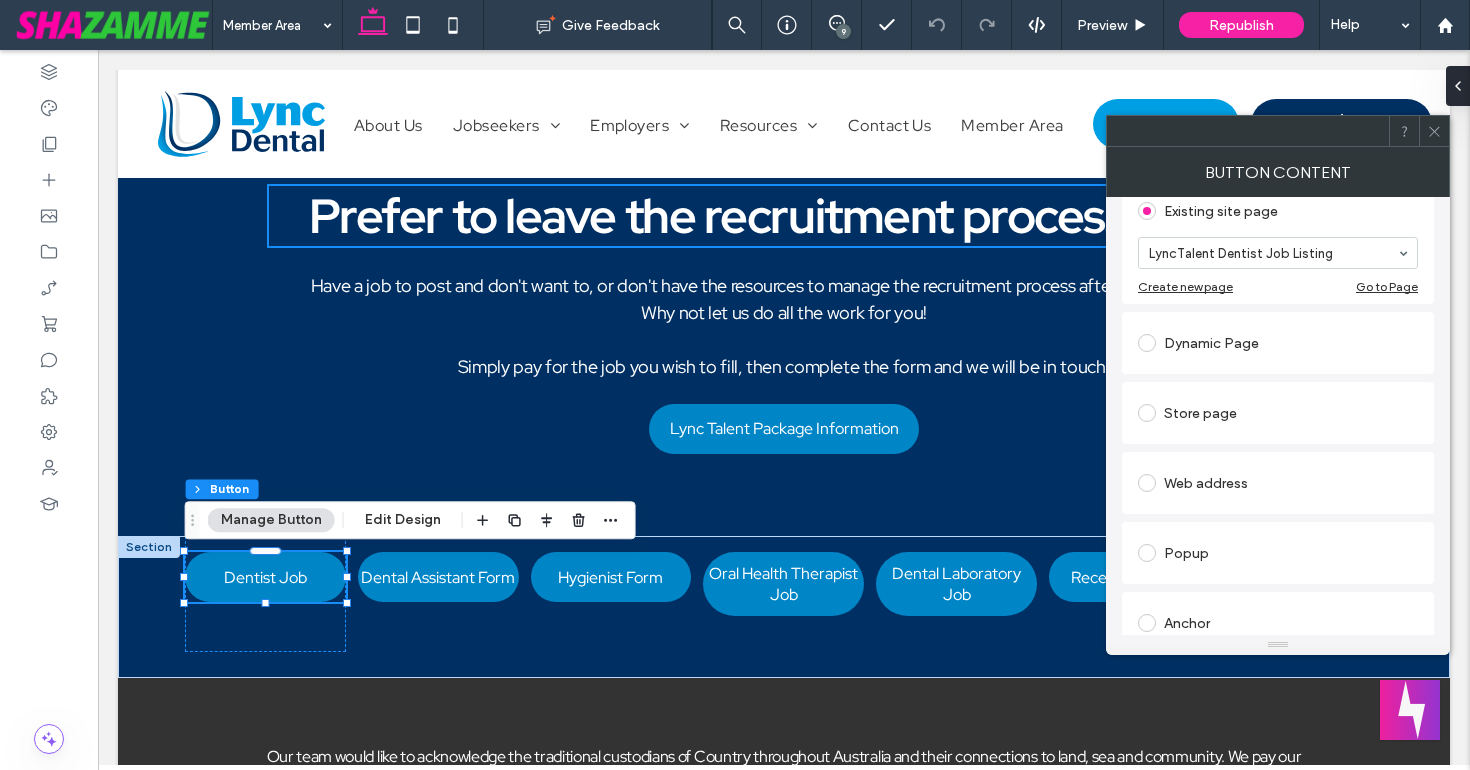 scroll, scrollTop: 341, scrollLeft: 0, axis: vertical 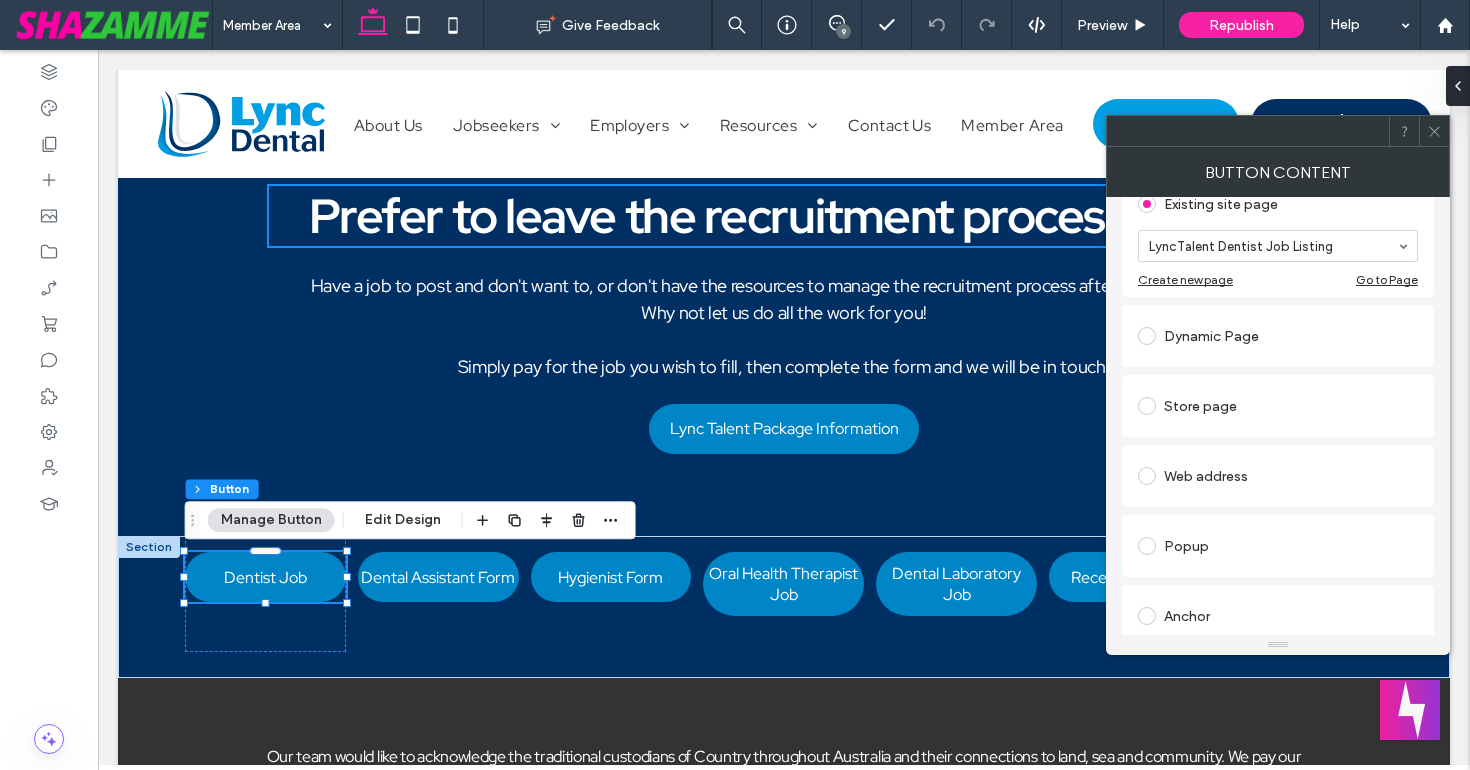 click on "Store page" at bounding box center (1278, 406) 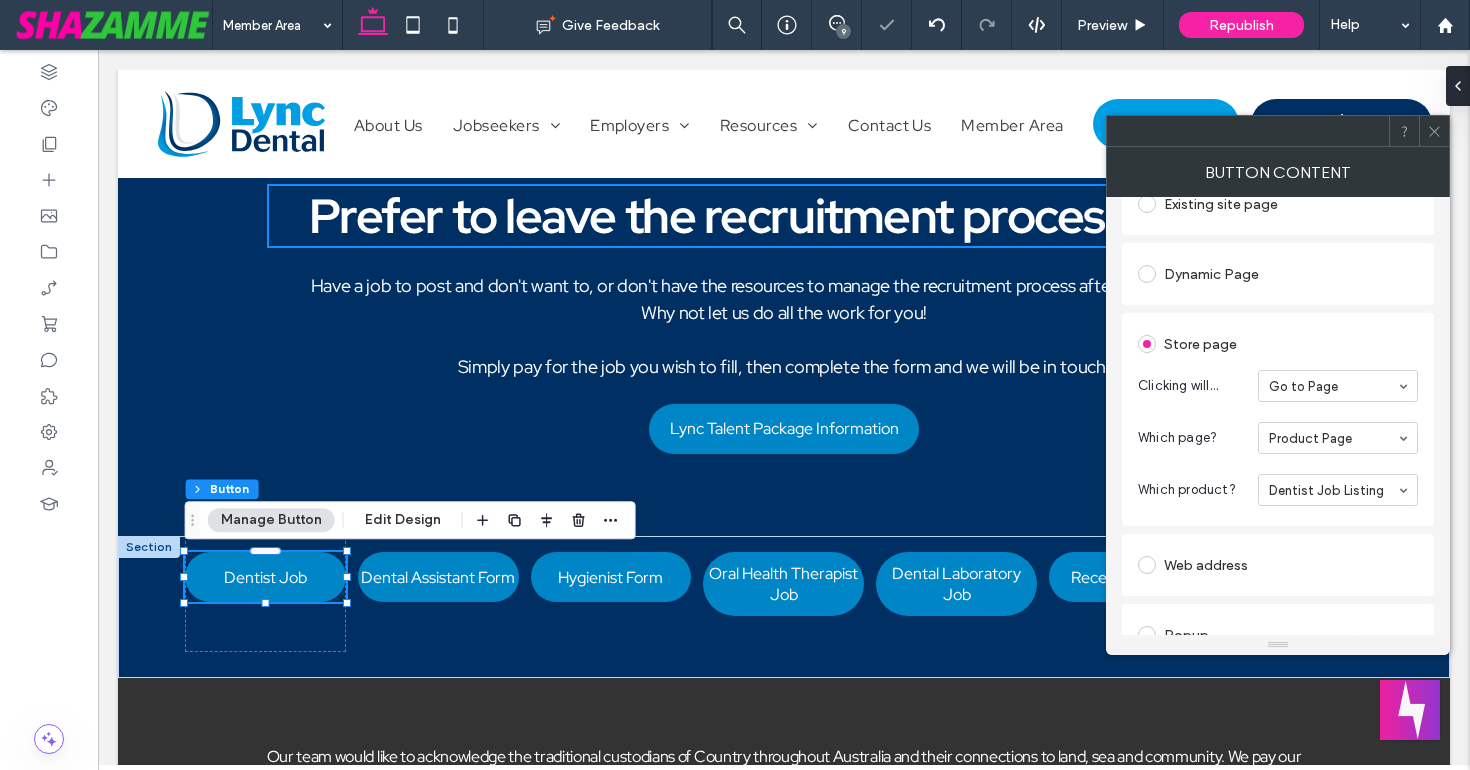 click on "Store page Clicking will... Go to Page Which page? Product Page Which product? Dentist Job Listing" at bounding box center [1278, 419] 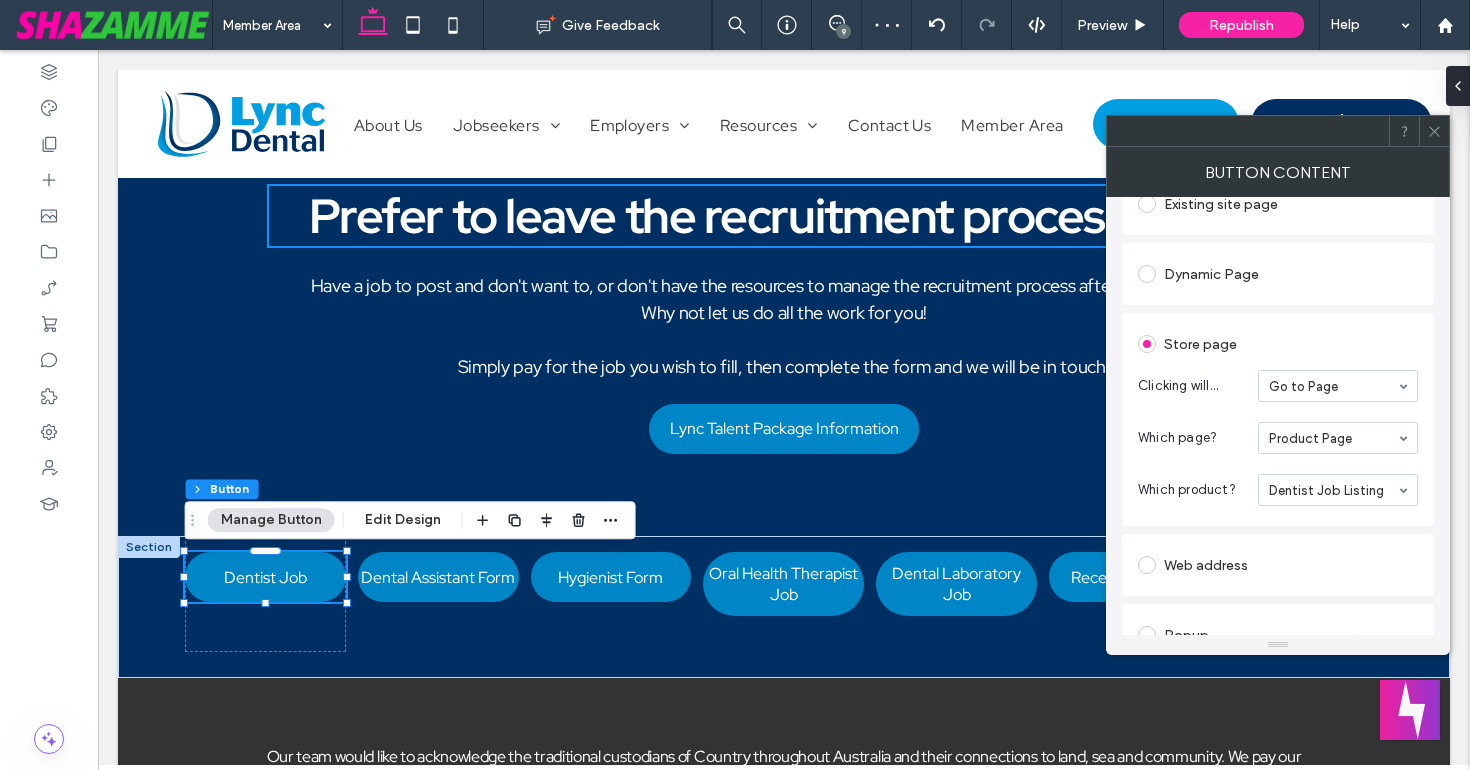 click 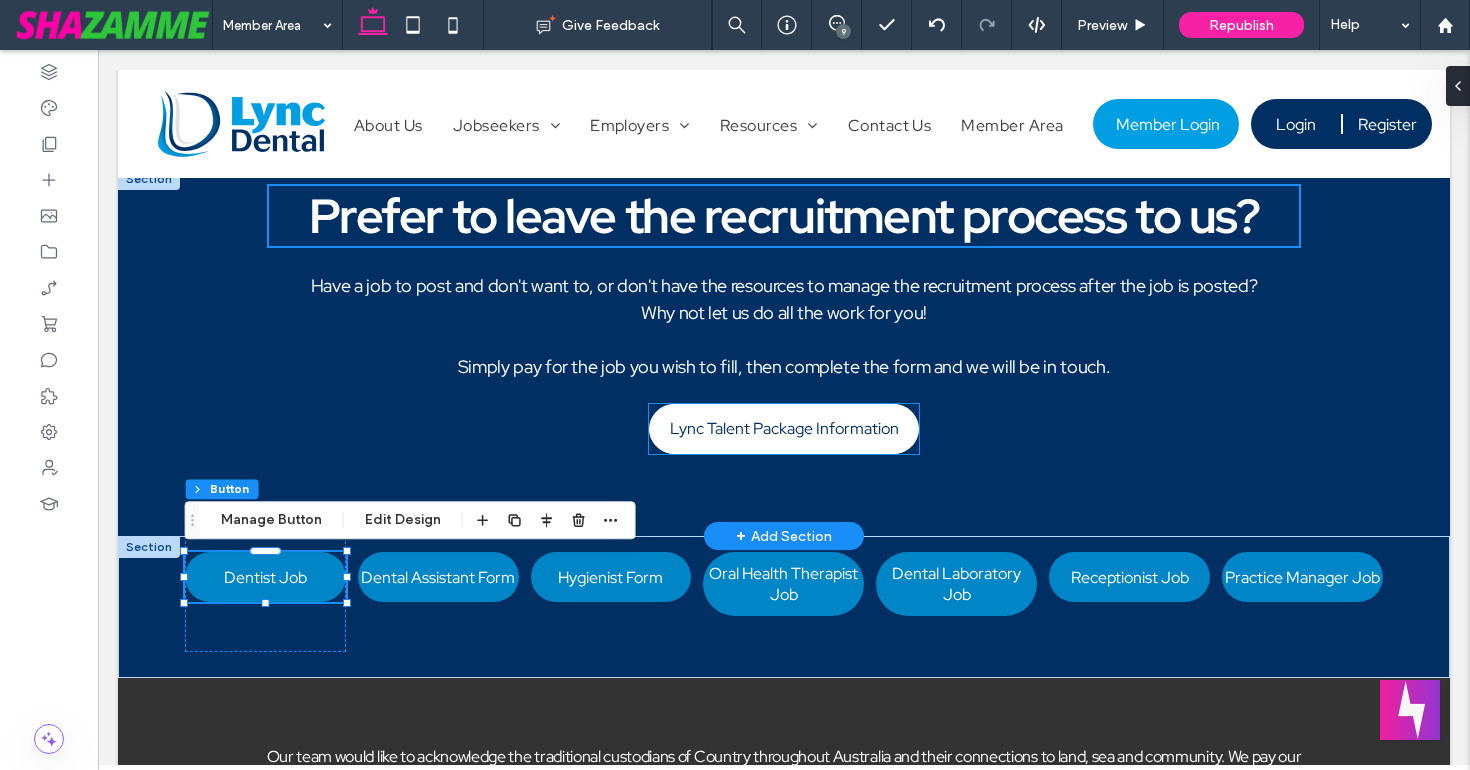 click on "Lync Talent Package Information" at bounding box center [784, 429] 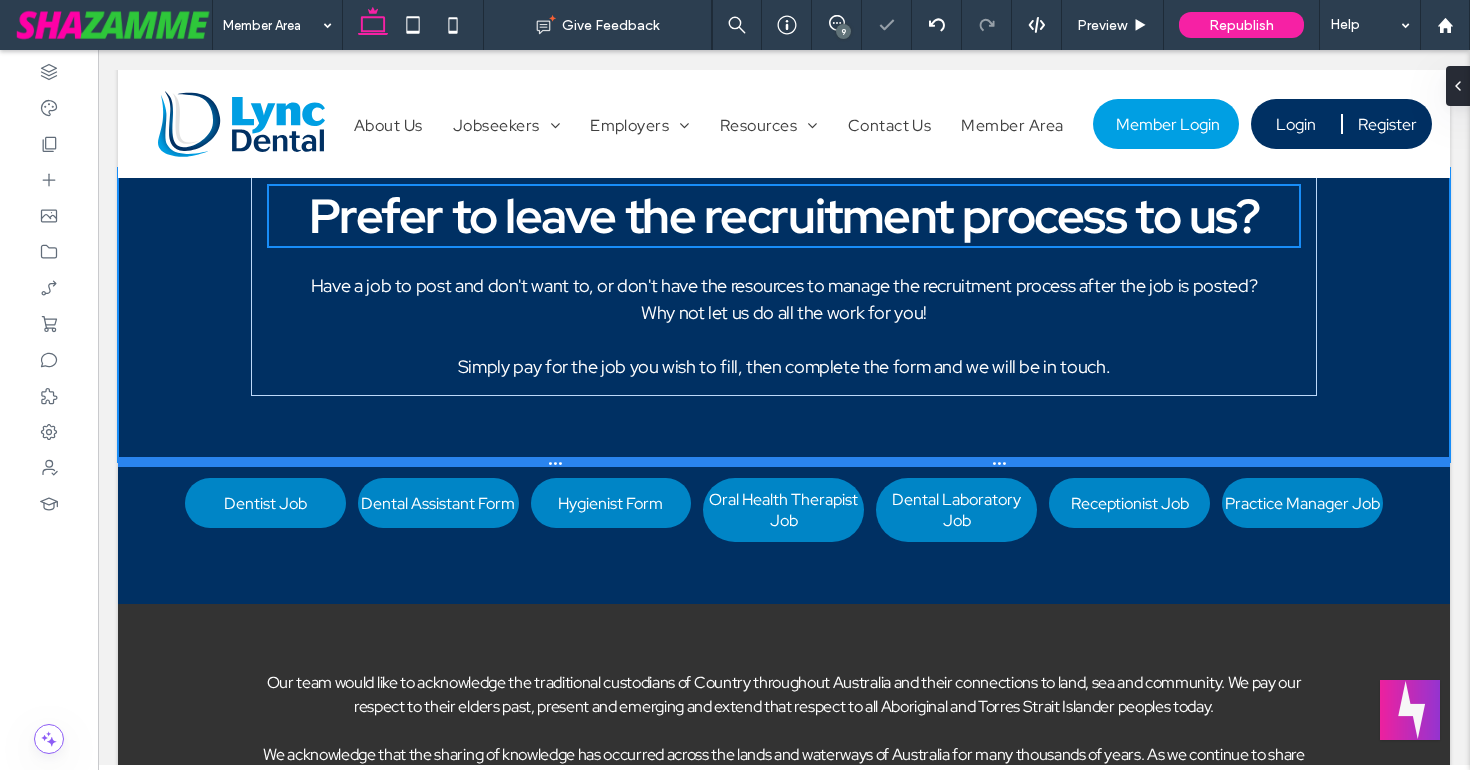 click at bounding box center [784, 462] 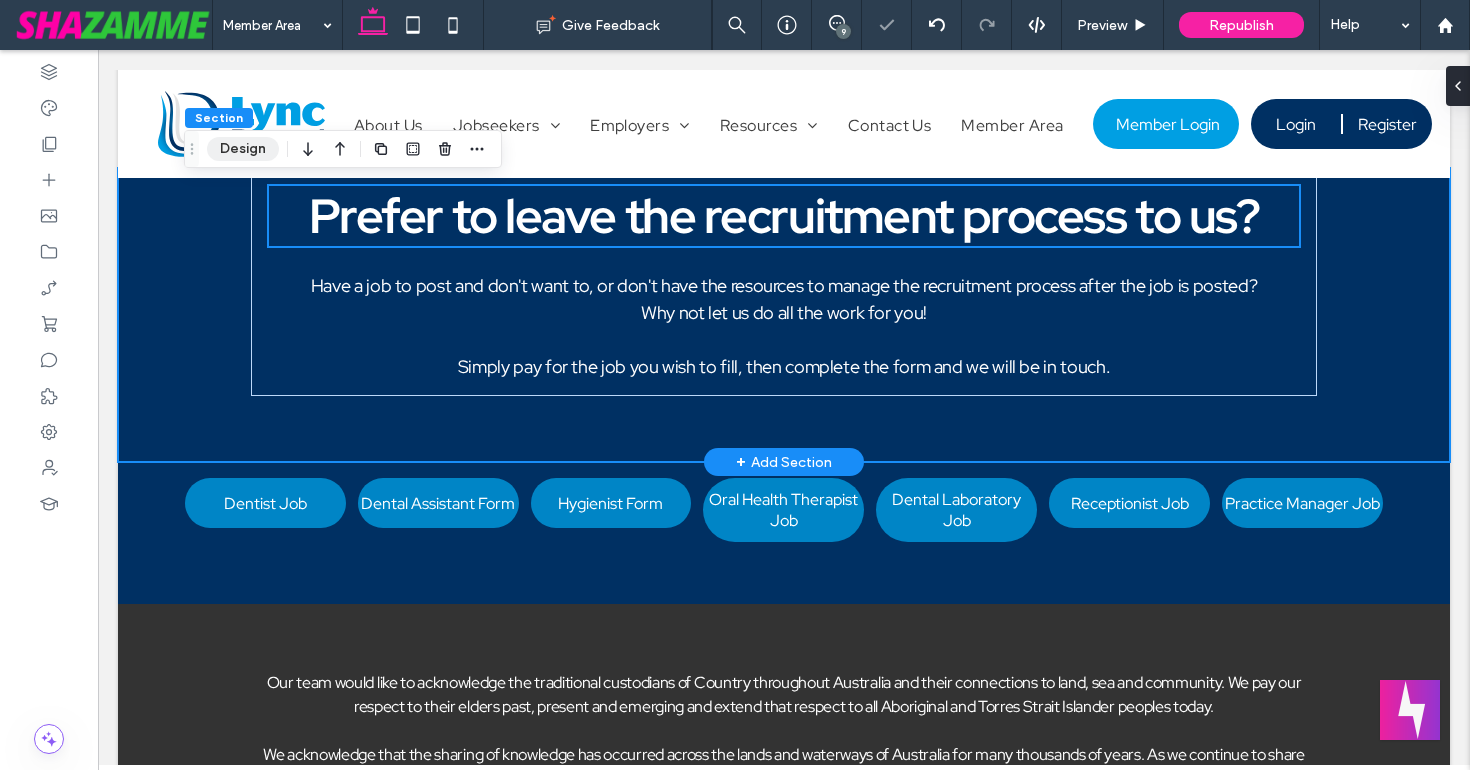 click on "Design" at bounding box center (243, 149) 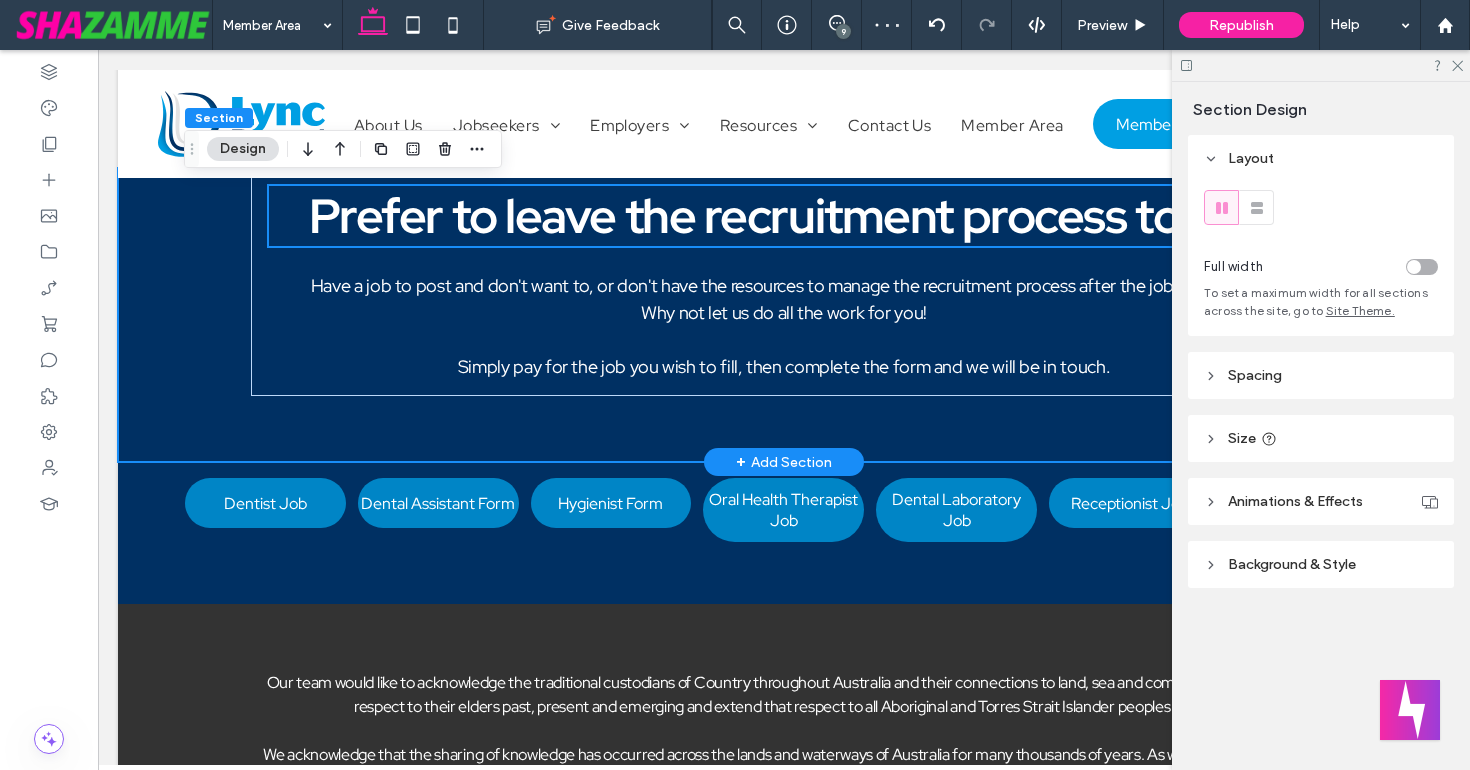 click on "Spacing" at bounding box center [1321, 375] 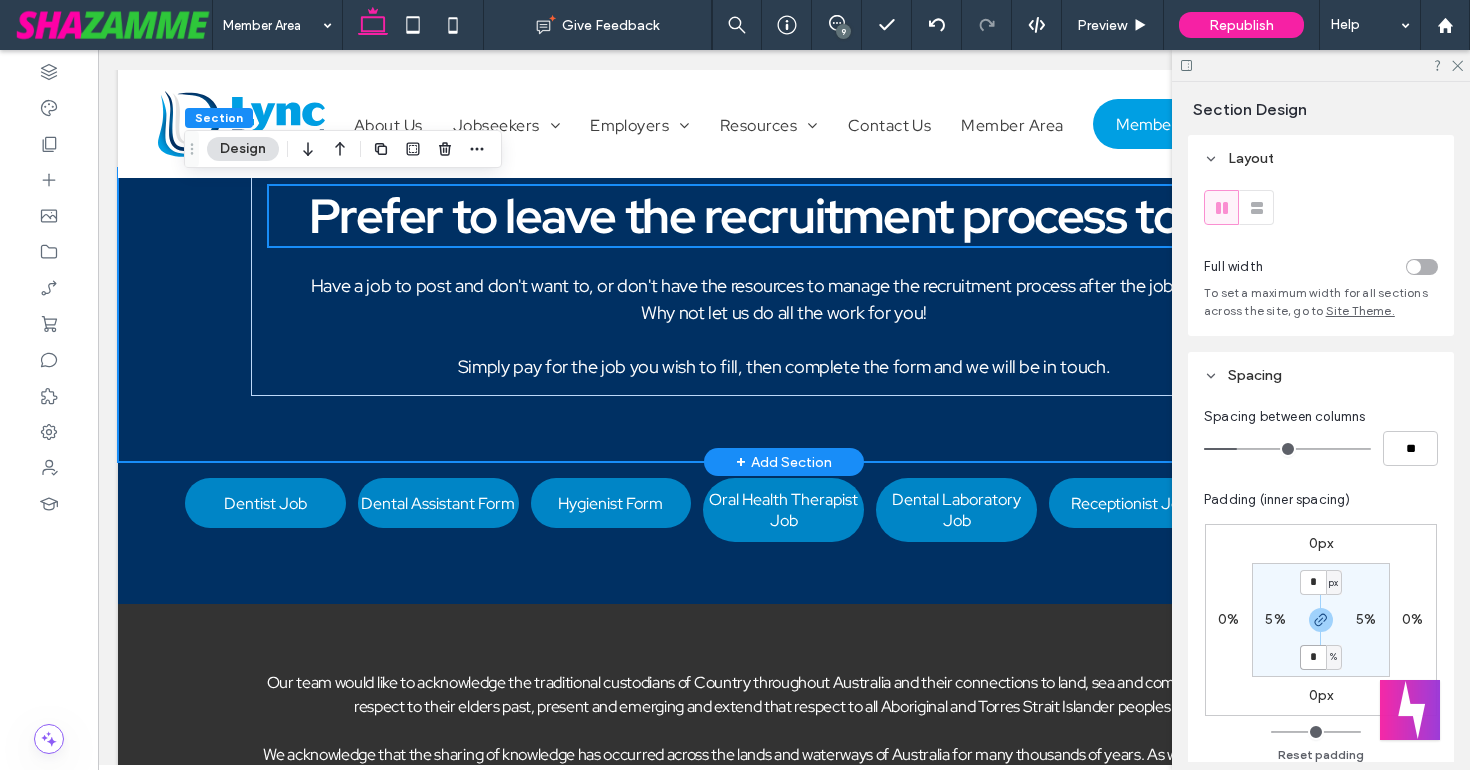 click on "*" at bounding box center (1313, 657) 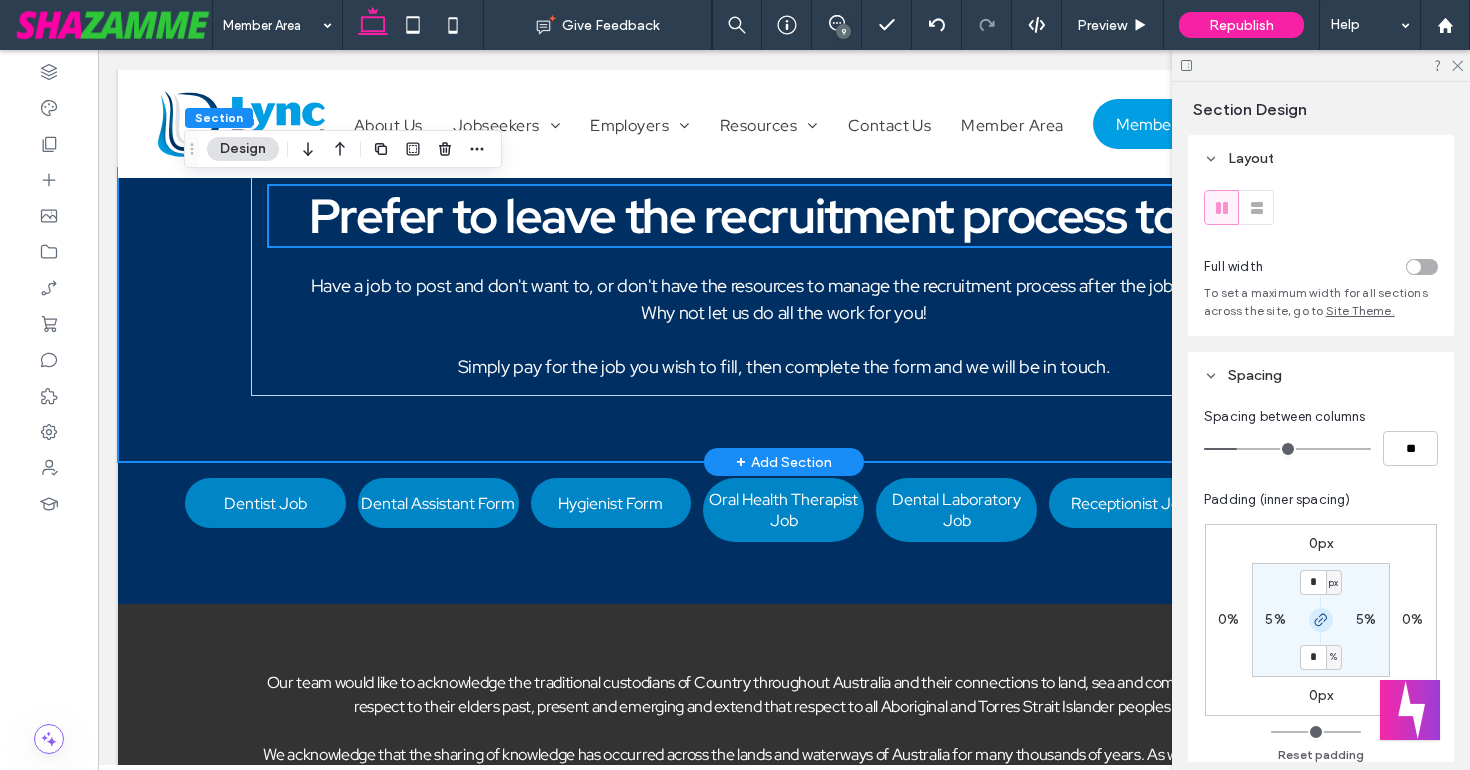 click 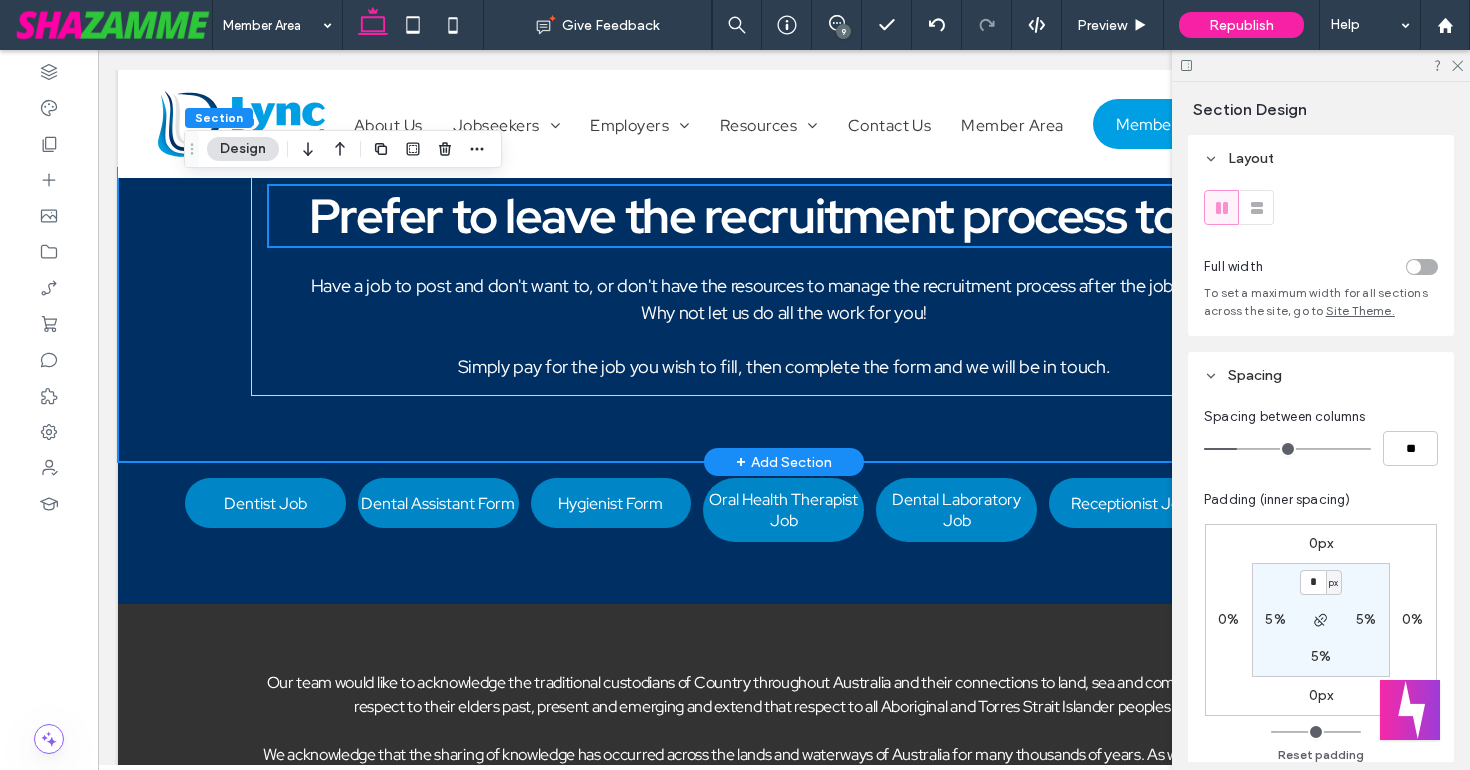 click on "5%" at bounding box center (1321, 656) 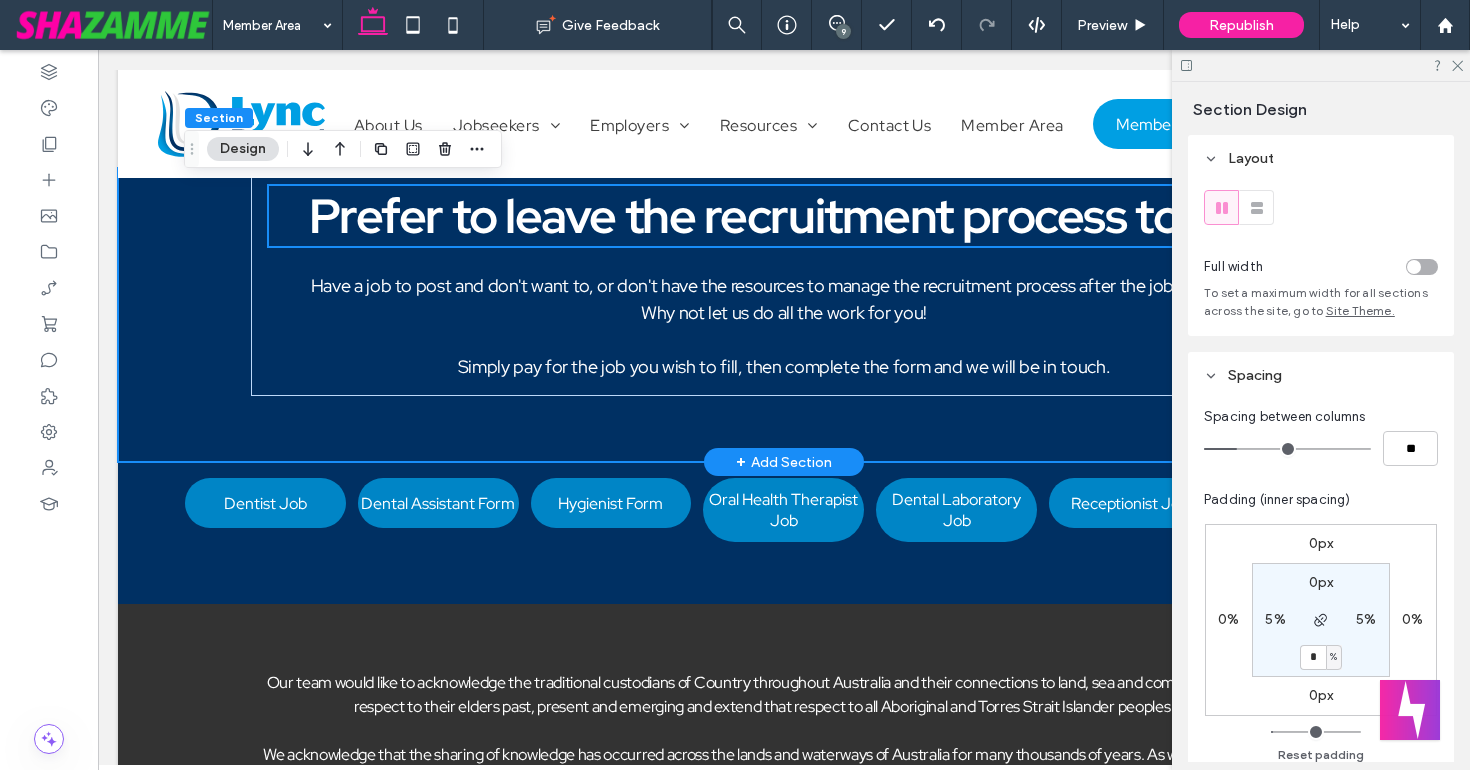 type on "*" 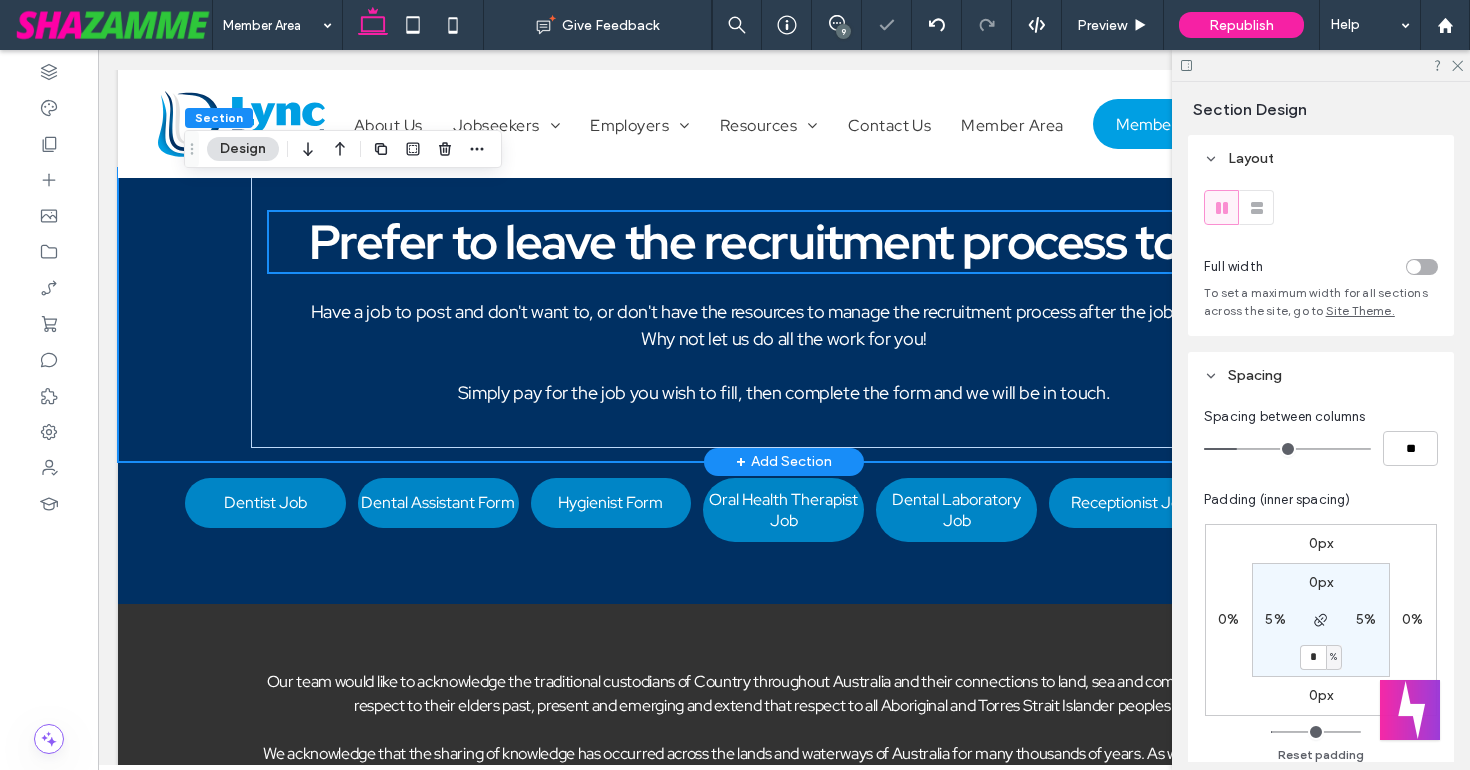 click on "0px 5% * % 5%" at bounding box center [1321, 620] 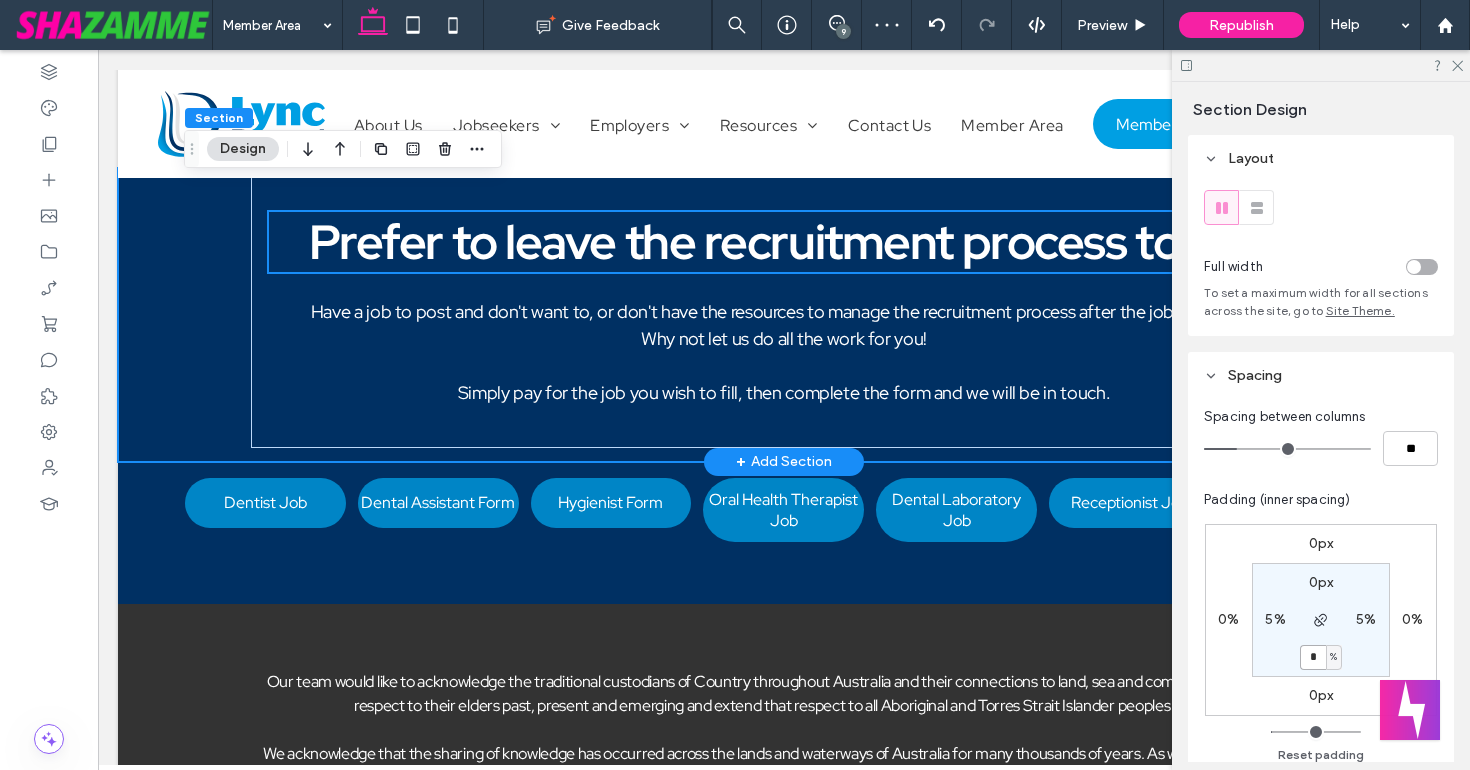 click on "*" at bounding box center (1313, 657) 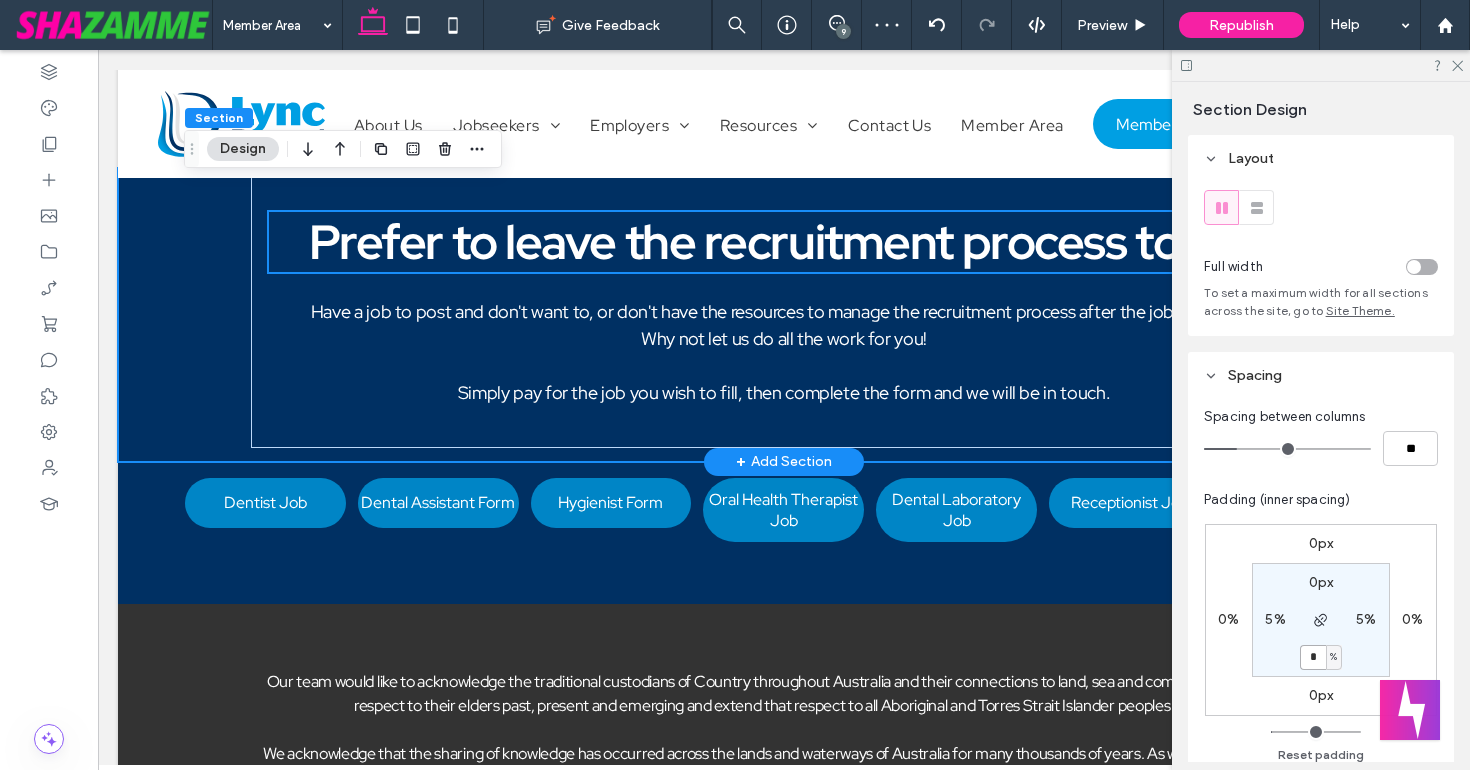 type on "*" 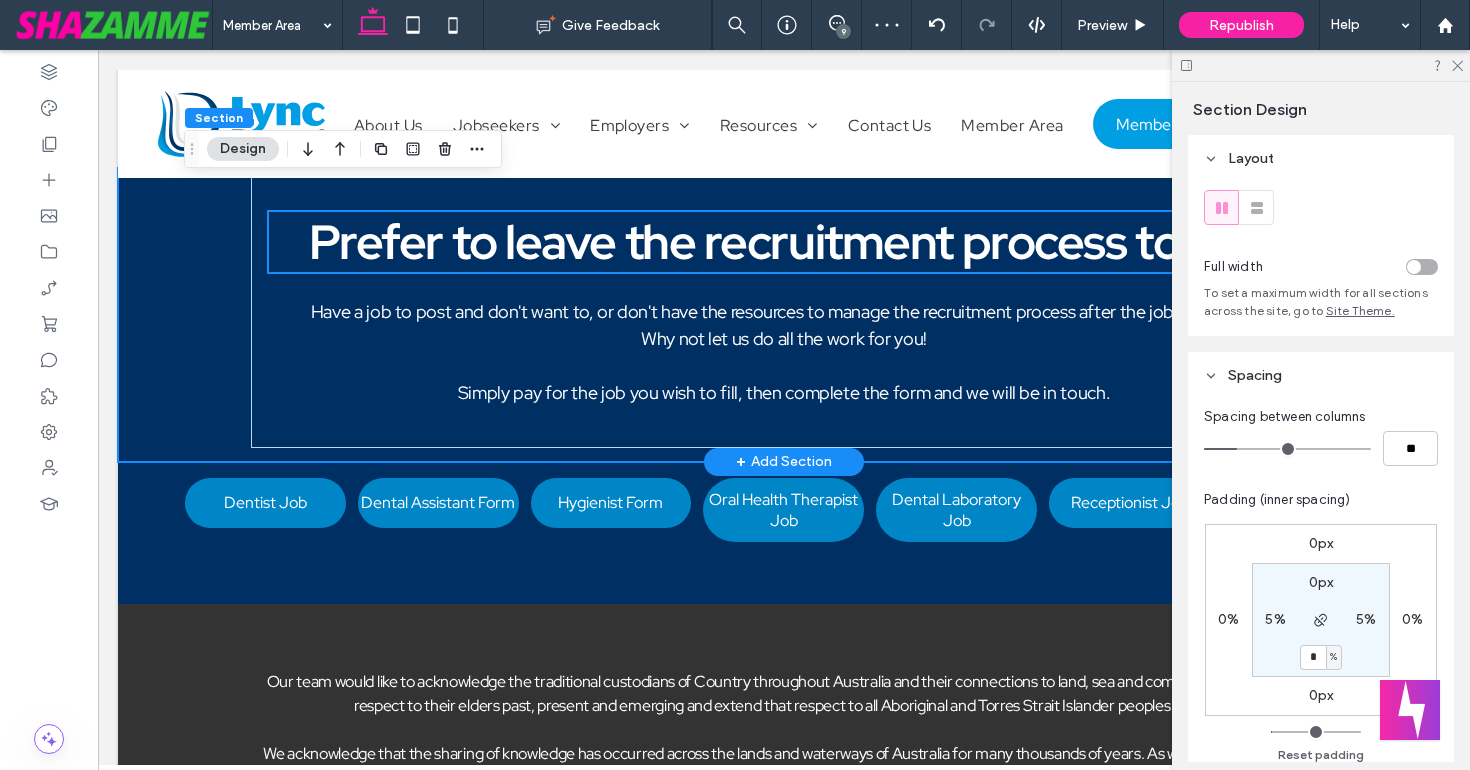 type on "*" 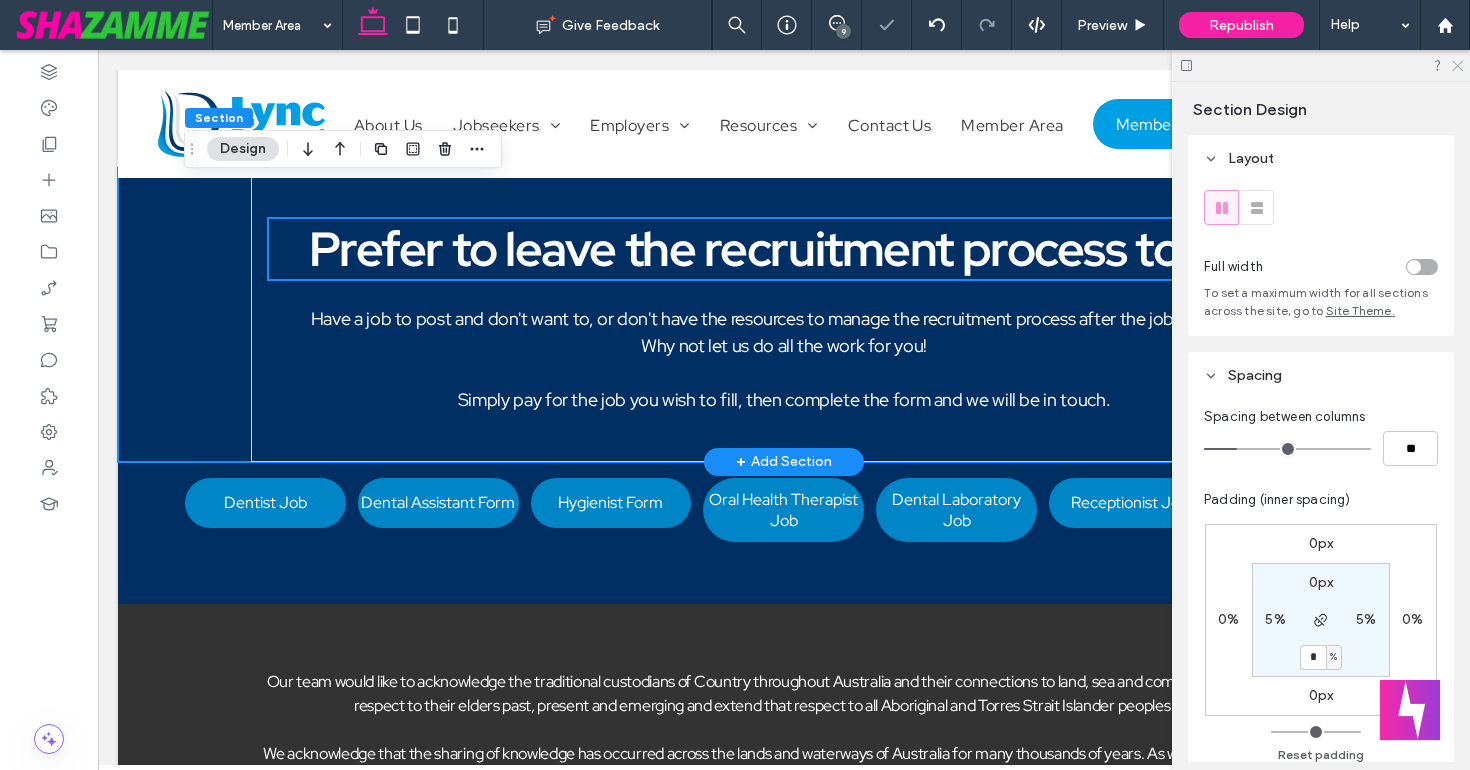 click 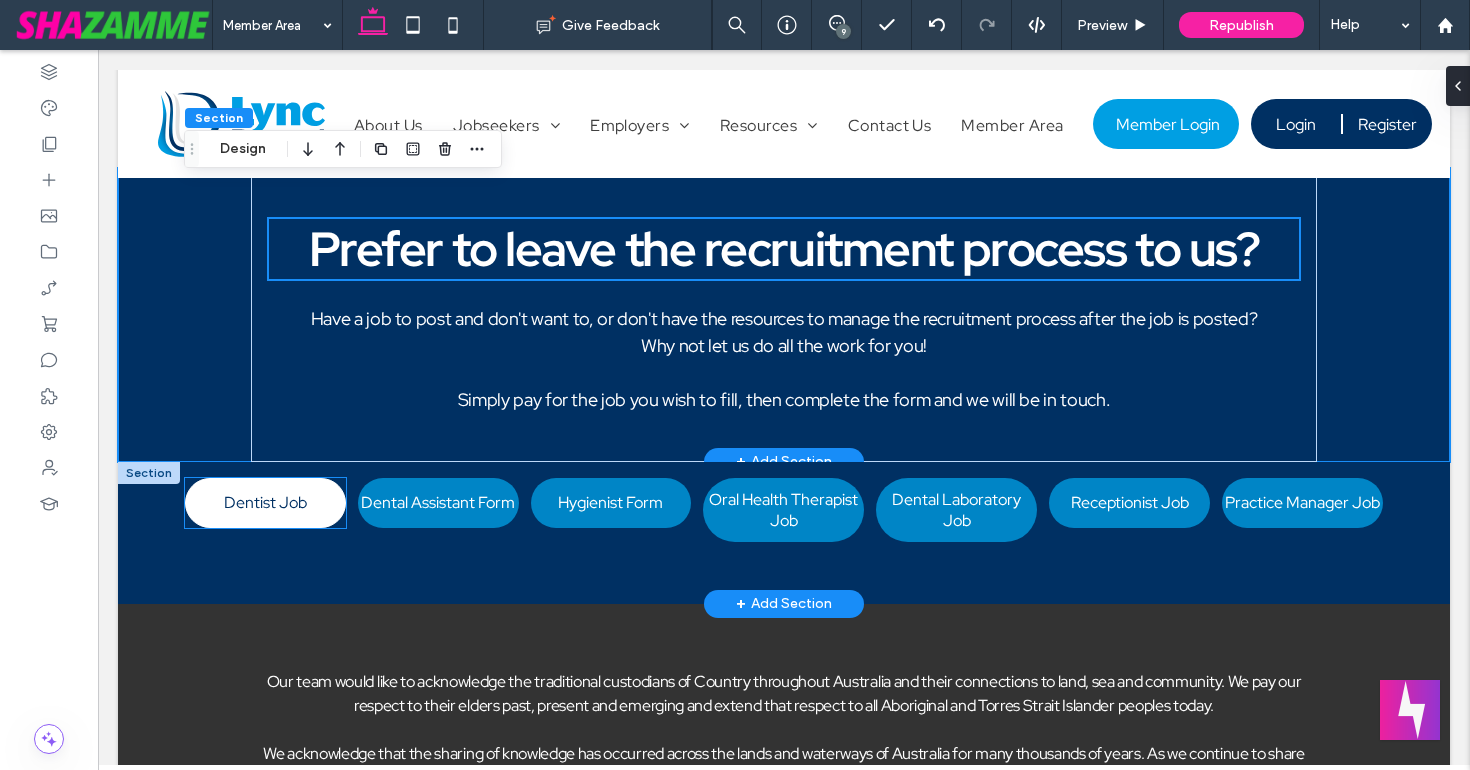 click on "Dentist Job" at bounding box center [265, 502] 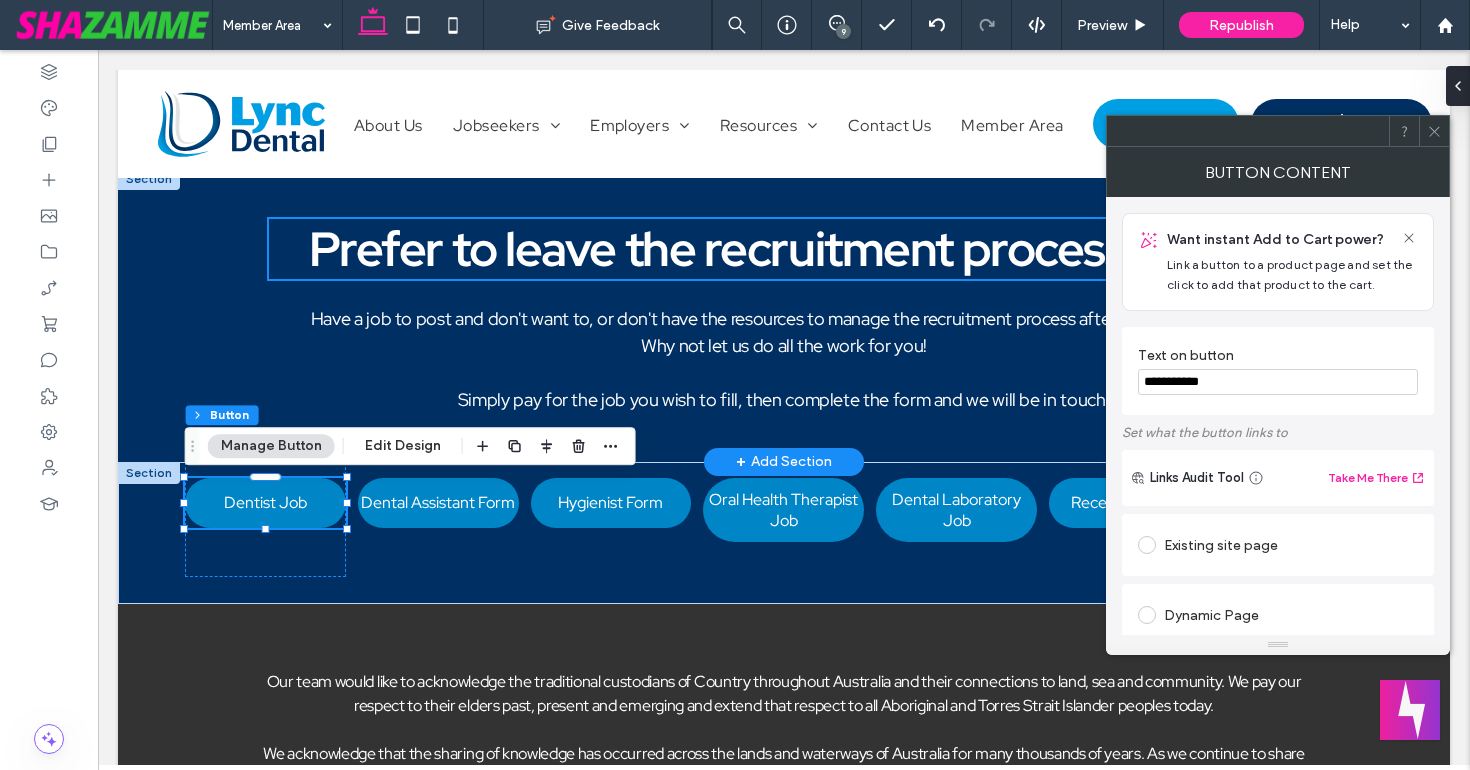 drag, startPoint x: 1214, startPoint y: 384, endPoint x: 1189, endPoint y: 385, distance: 25.019993 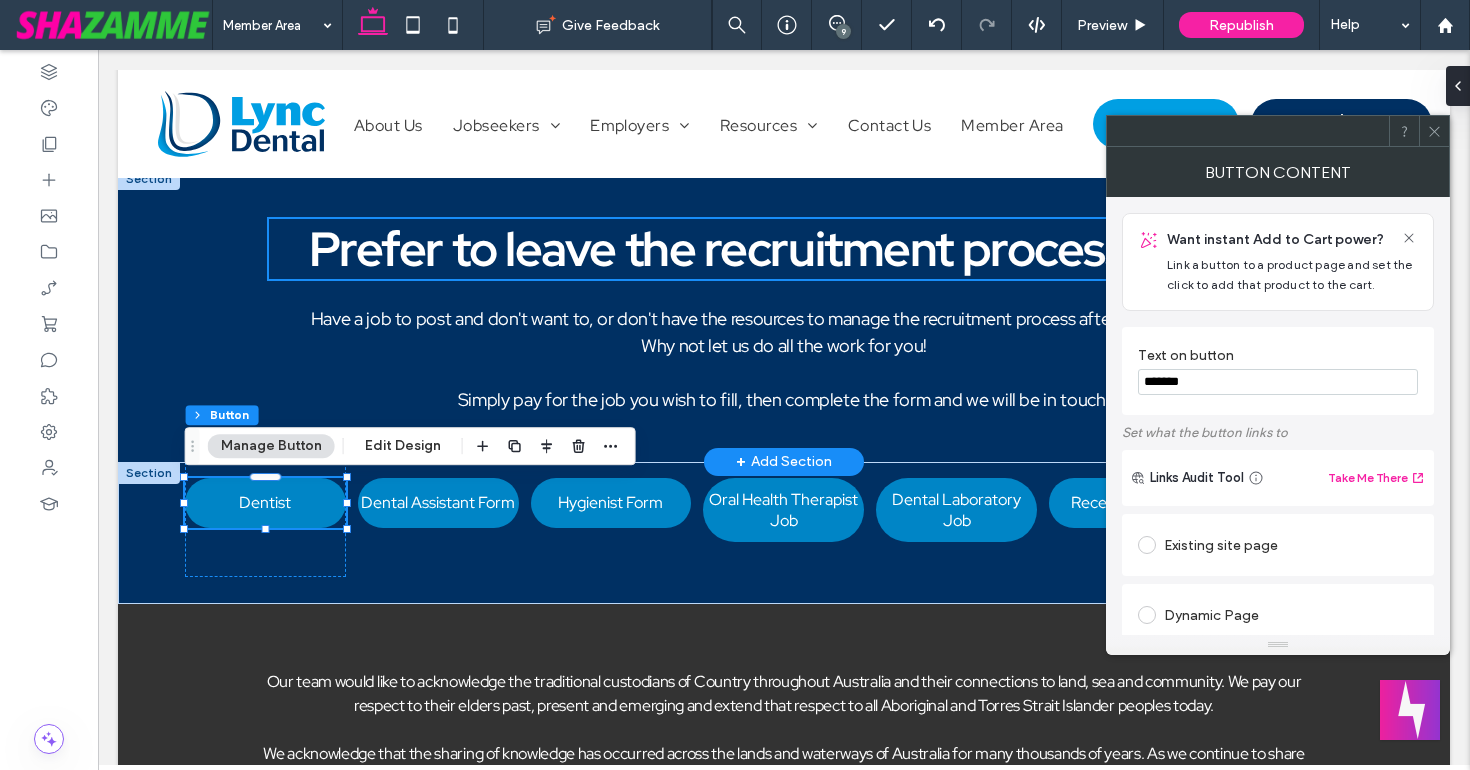 type on "*******" 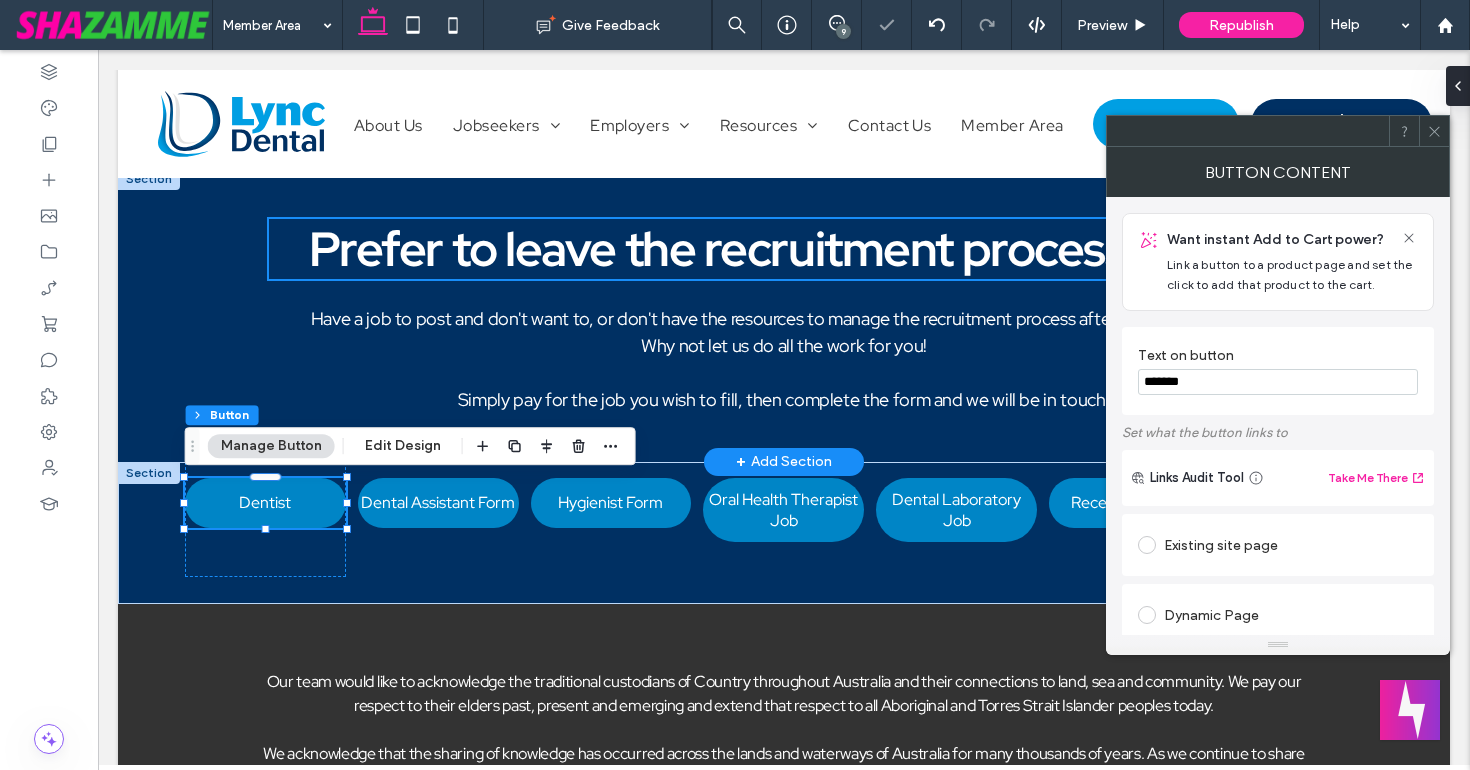 drag, startPoint x: 1437, startPoint y: 131, endPoint x: 1259, endPoint y: 193, distance: 188.48872 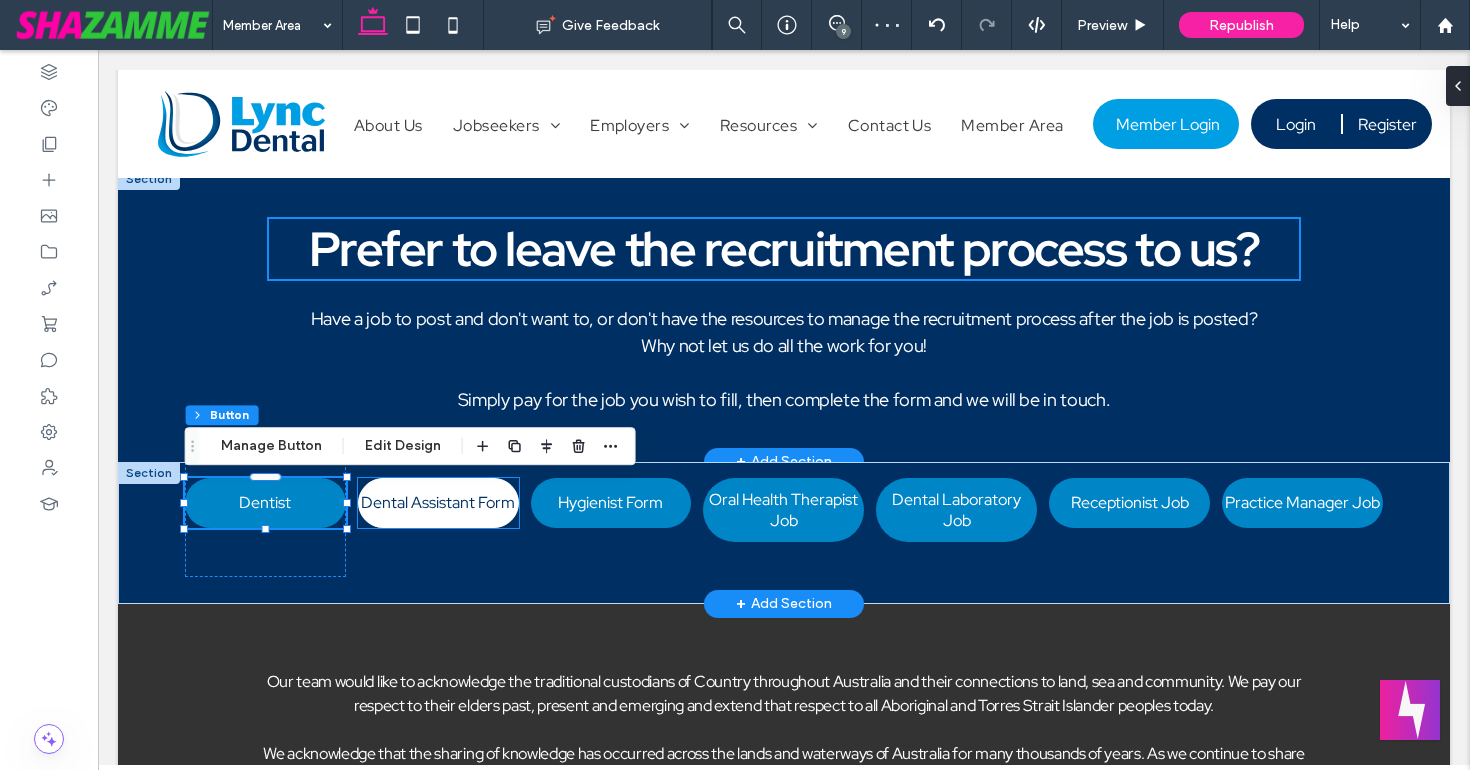 click on "Dental Assistant Form" at bounding box center [438, 502] 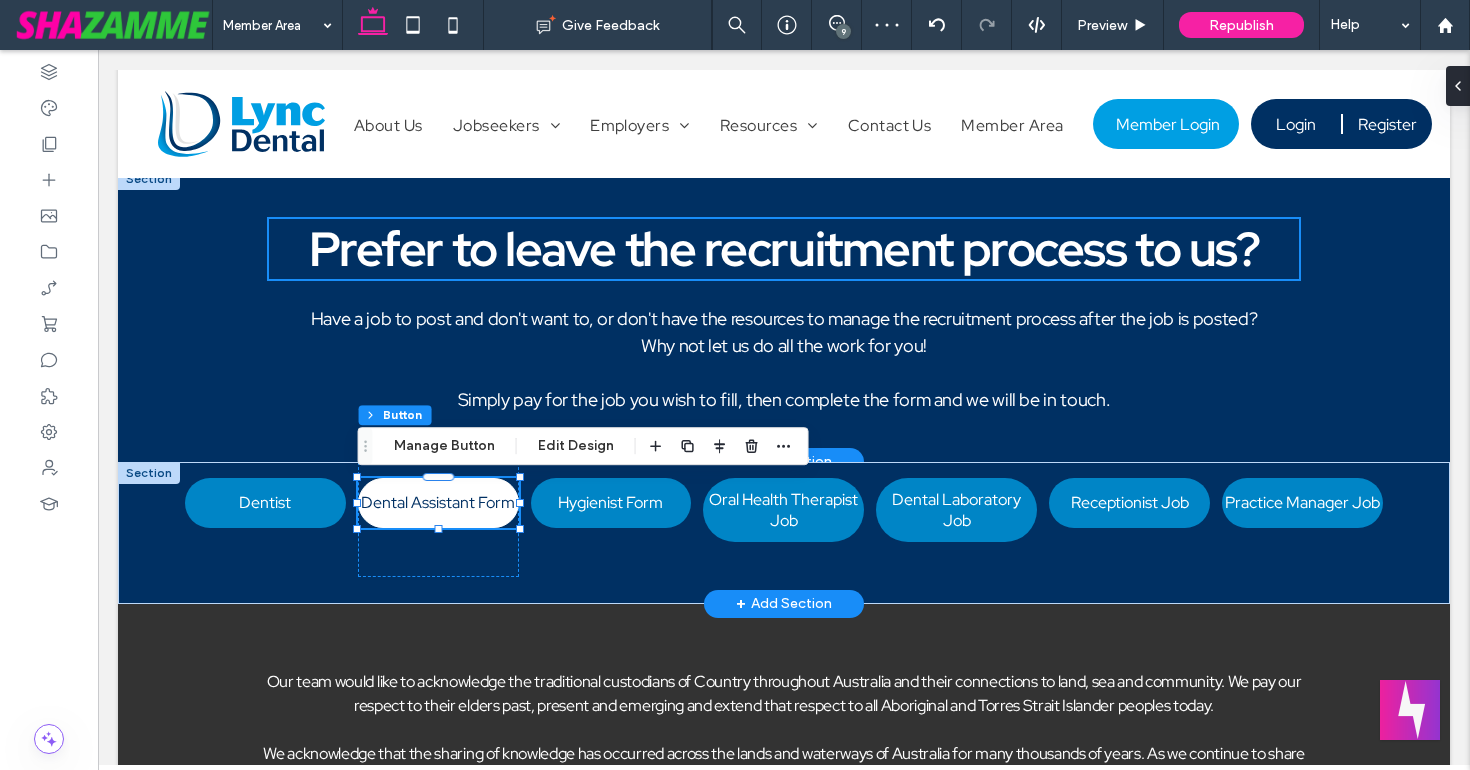 click on "Dental Assistant Form" at bounding box center [438, 502] 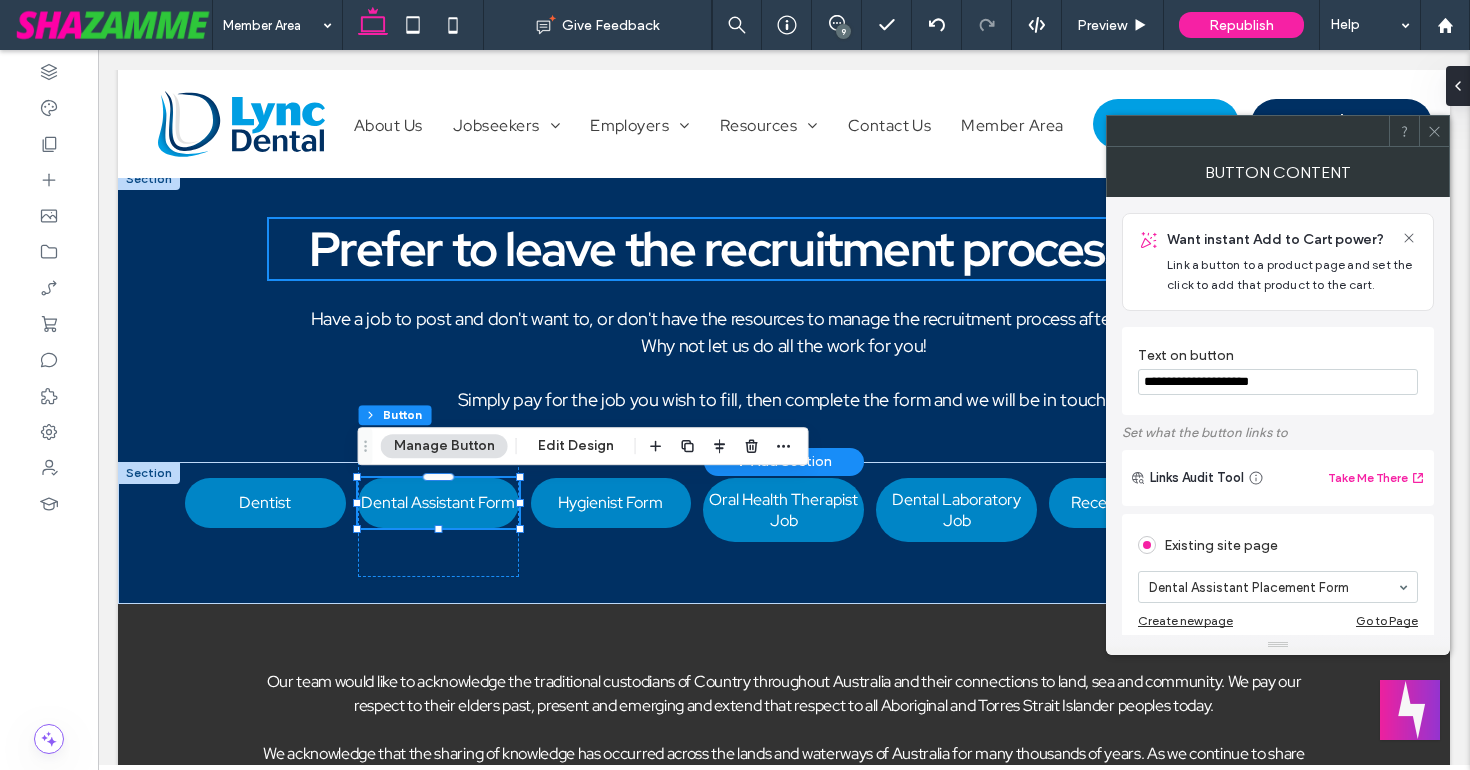 click on "**********" at bounding box center [1278, 382] 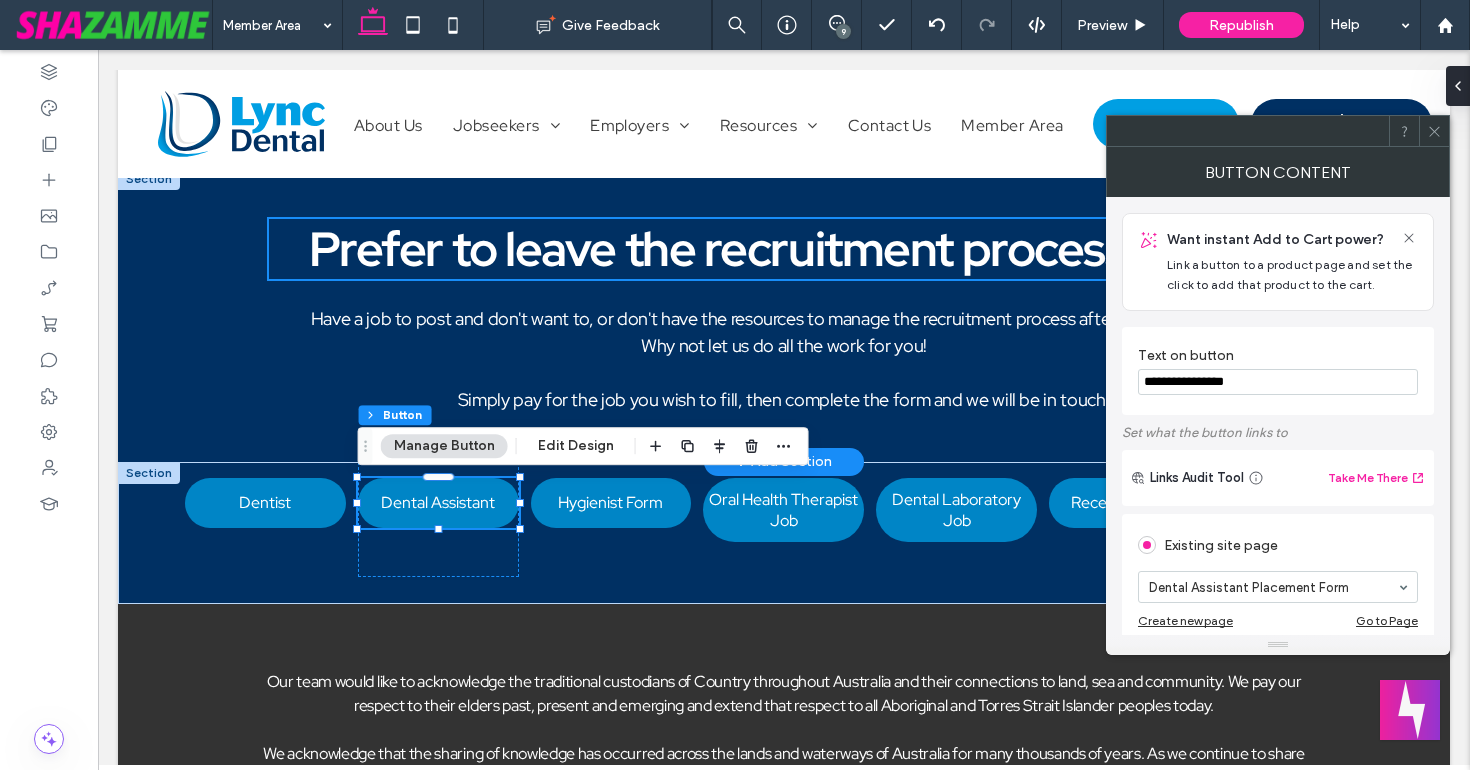 type on "**********" 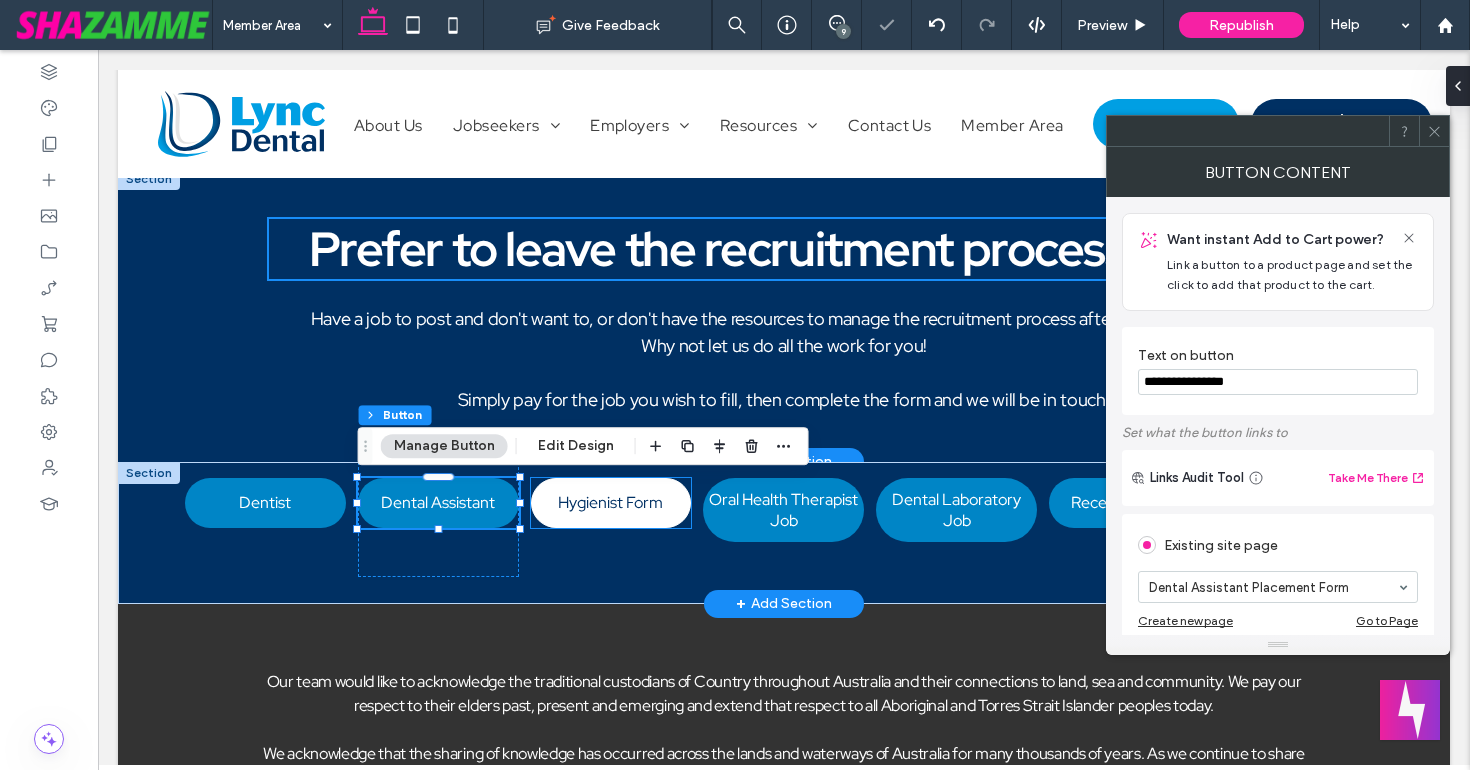 click on "Hygienist Form" at bounding box center [610, 502] 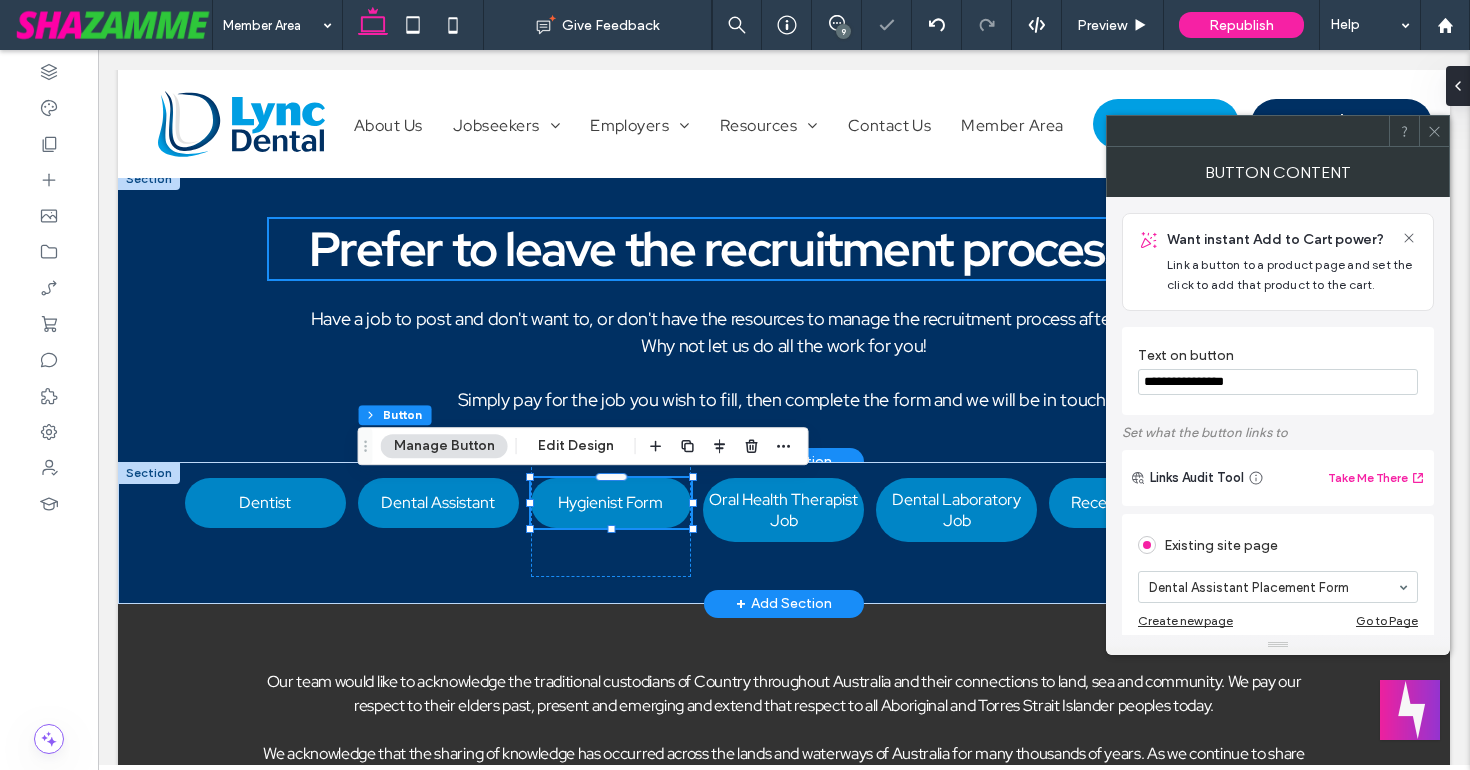 click on "Hygienist Form" at bounding box center [611, 503] 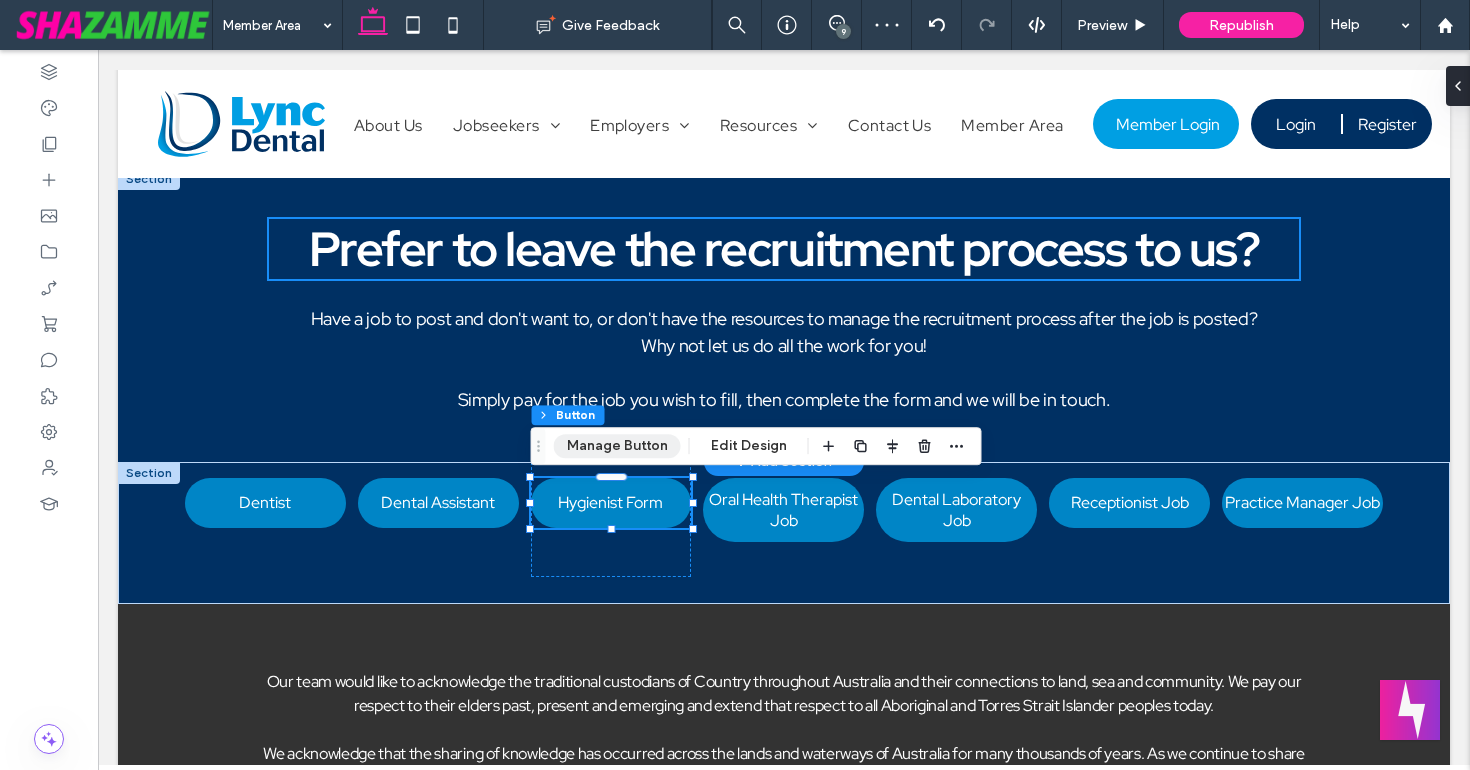 click on "Manage Button" at bounding box center [617, 446] 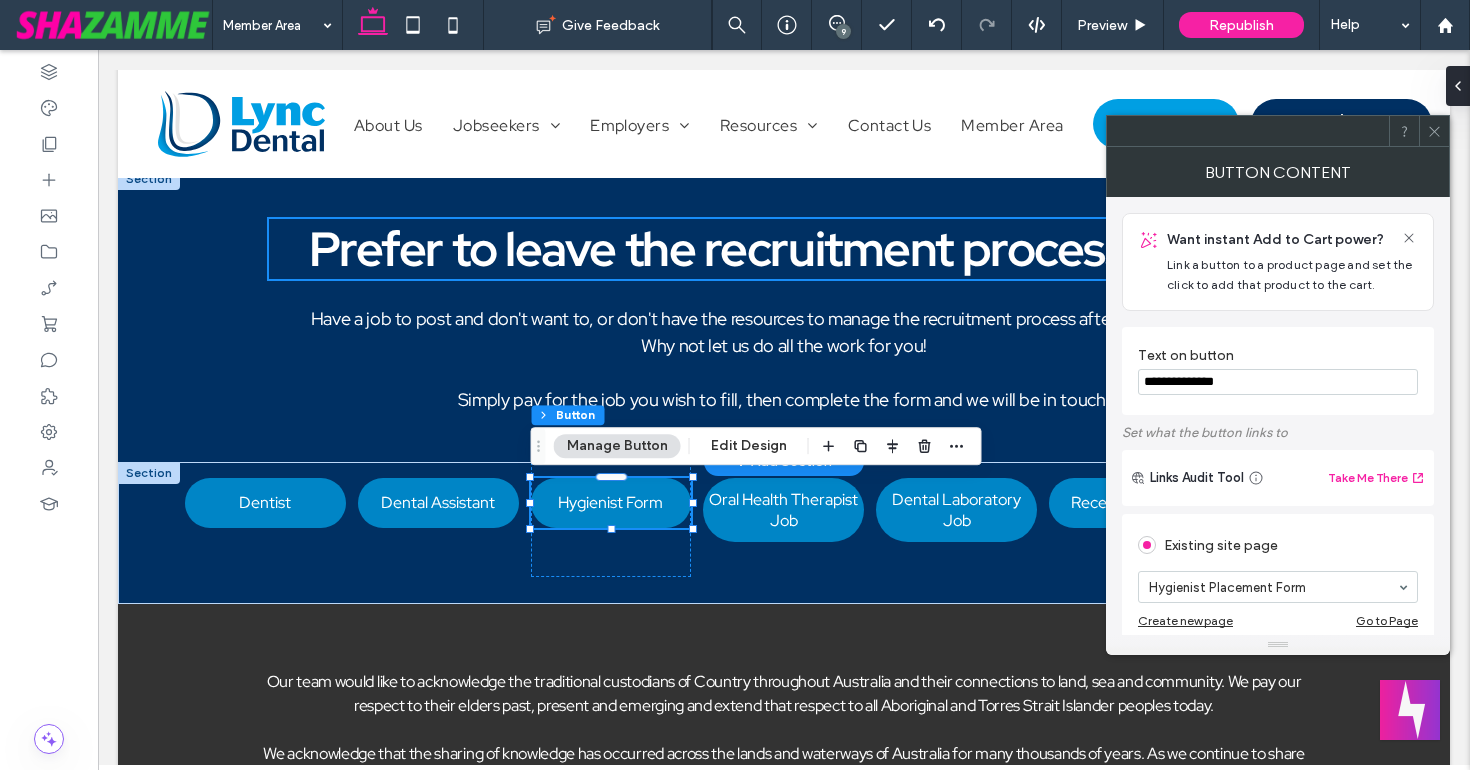 drag, startPoint x: 1231, startPoint y: 382, endPoint x: 1205, endPoint y: 384, distance: 26.076809 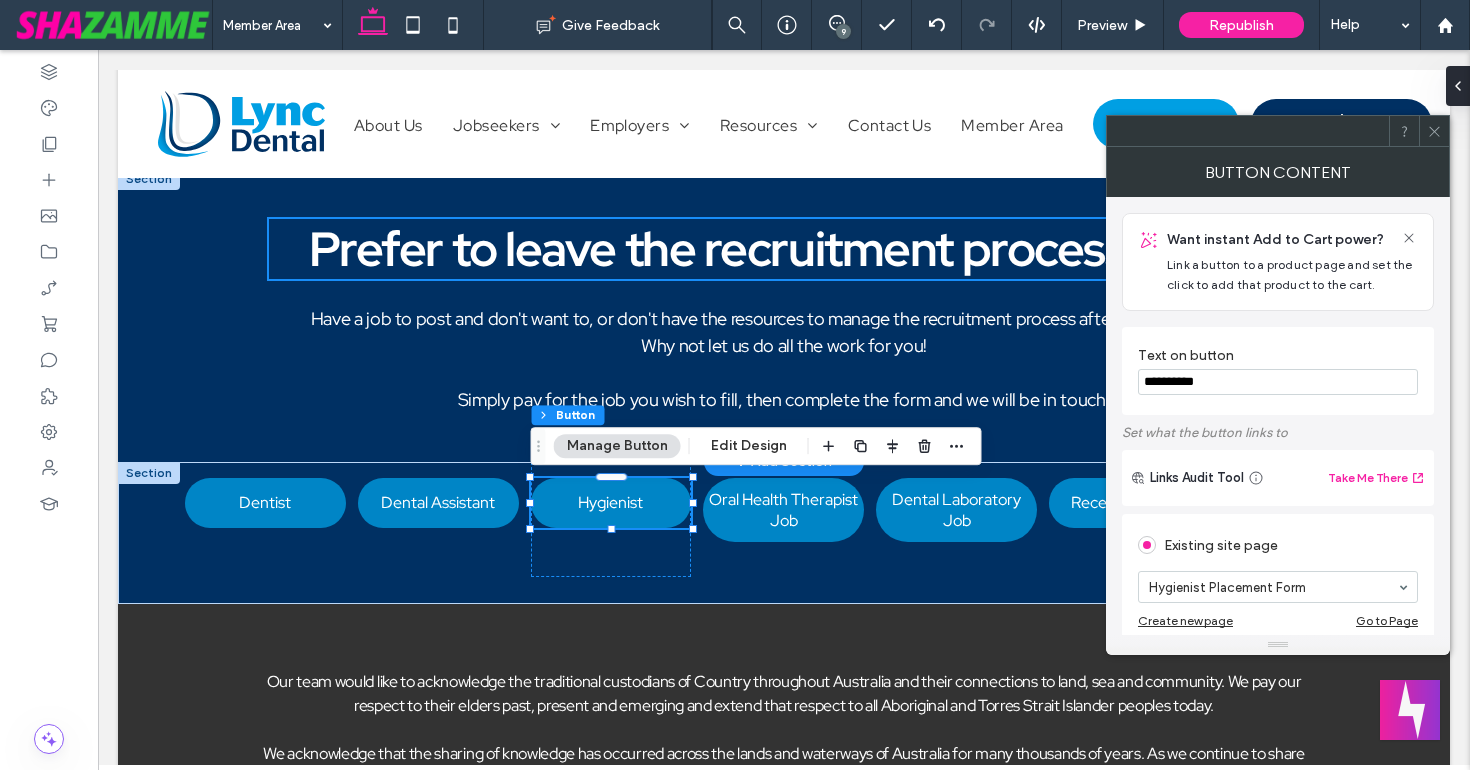 type on "*********" 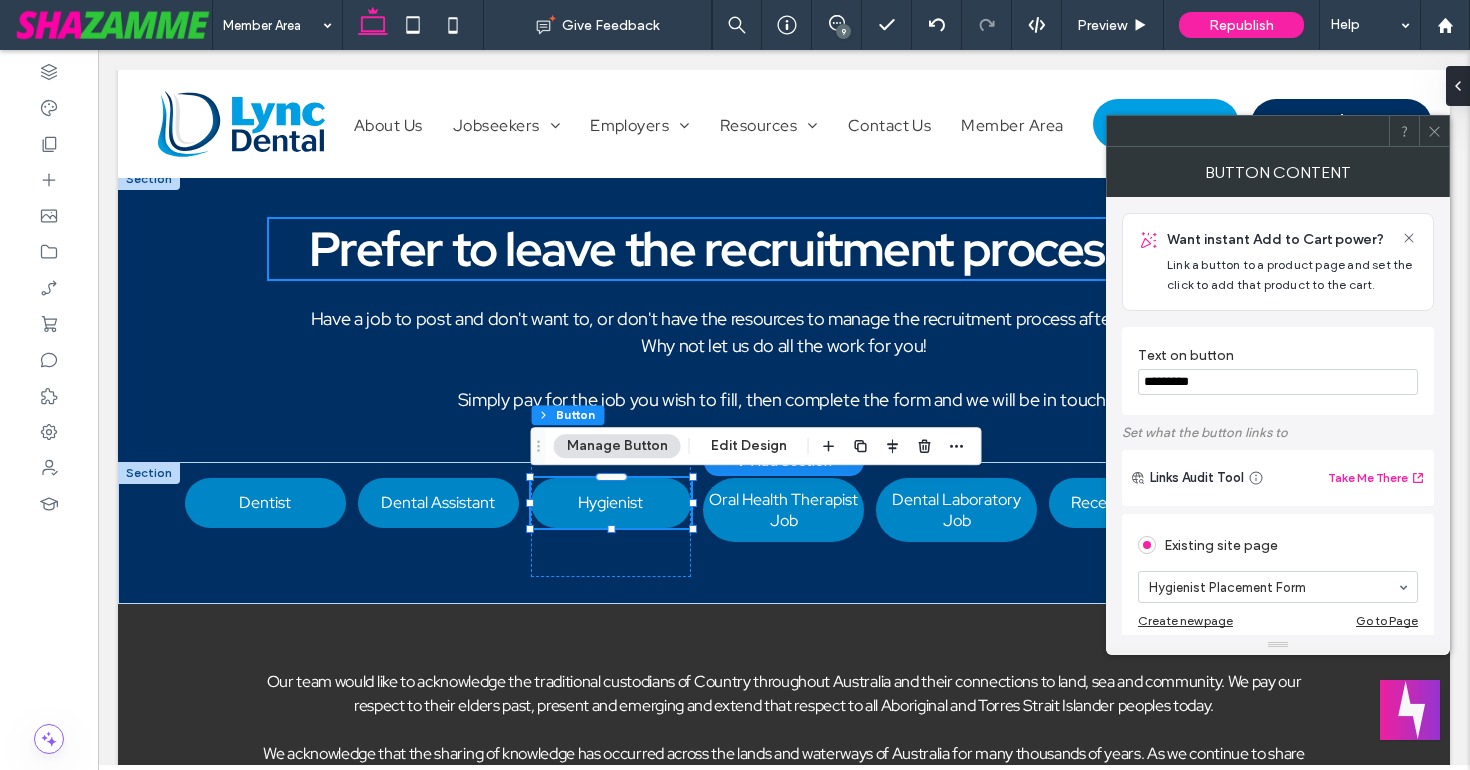 click on "Text on button *********" at bounding box center [1278, 371] 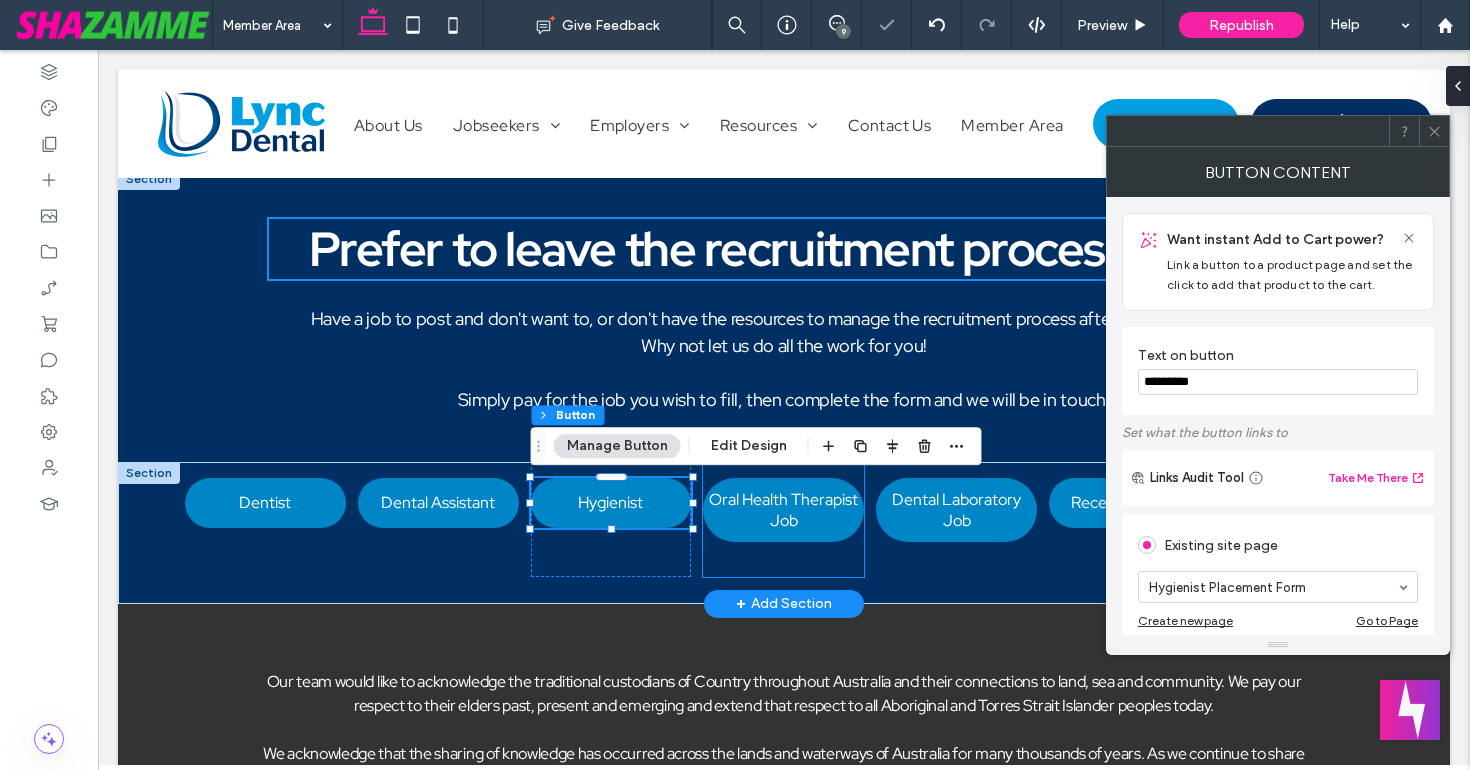 click on "Oral Health Therapist Job" at bounding box center [783, 519] 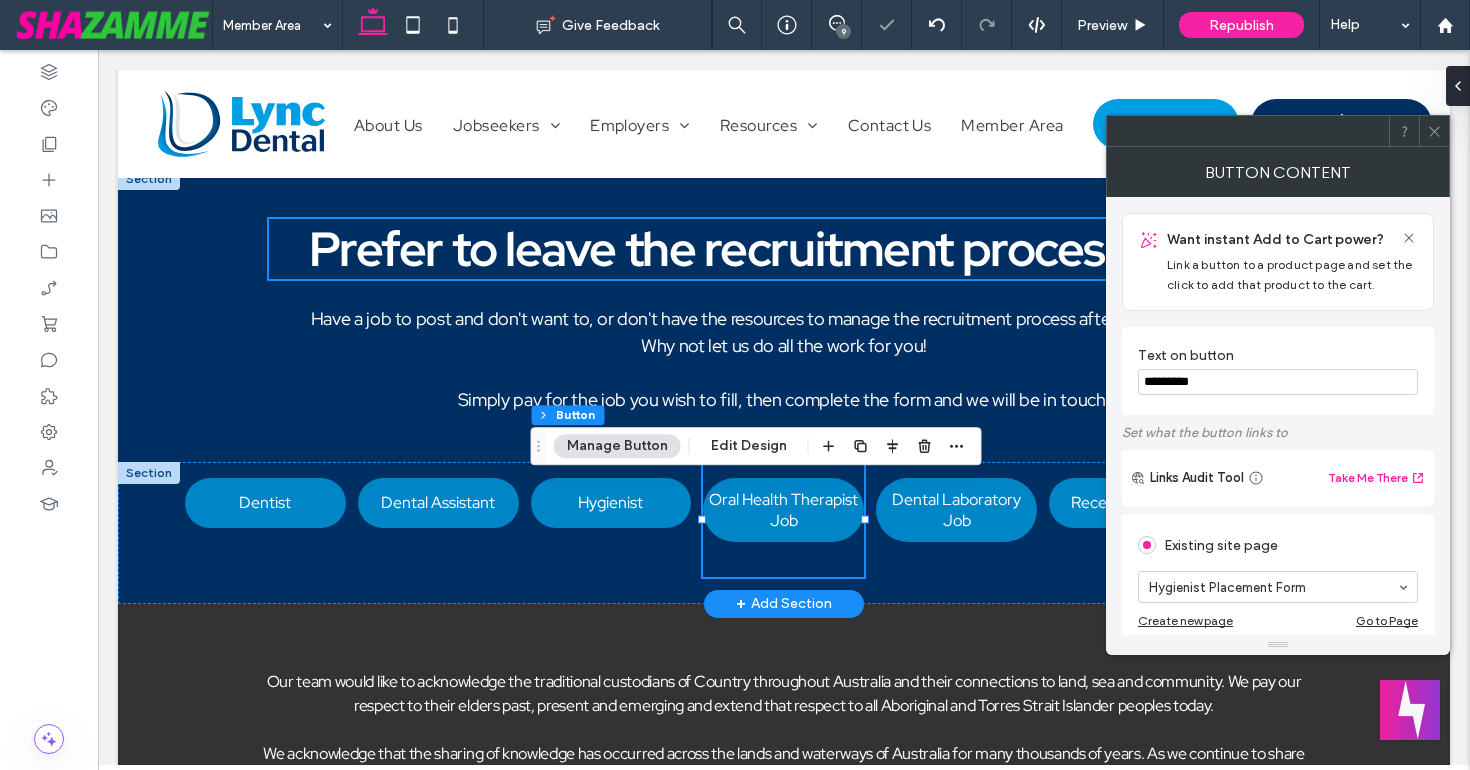 click on "Oral Health Therapist Job" at bounding box center (783, 519) 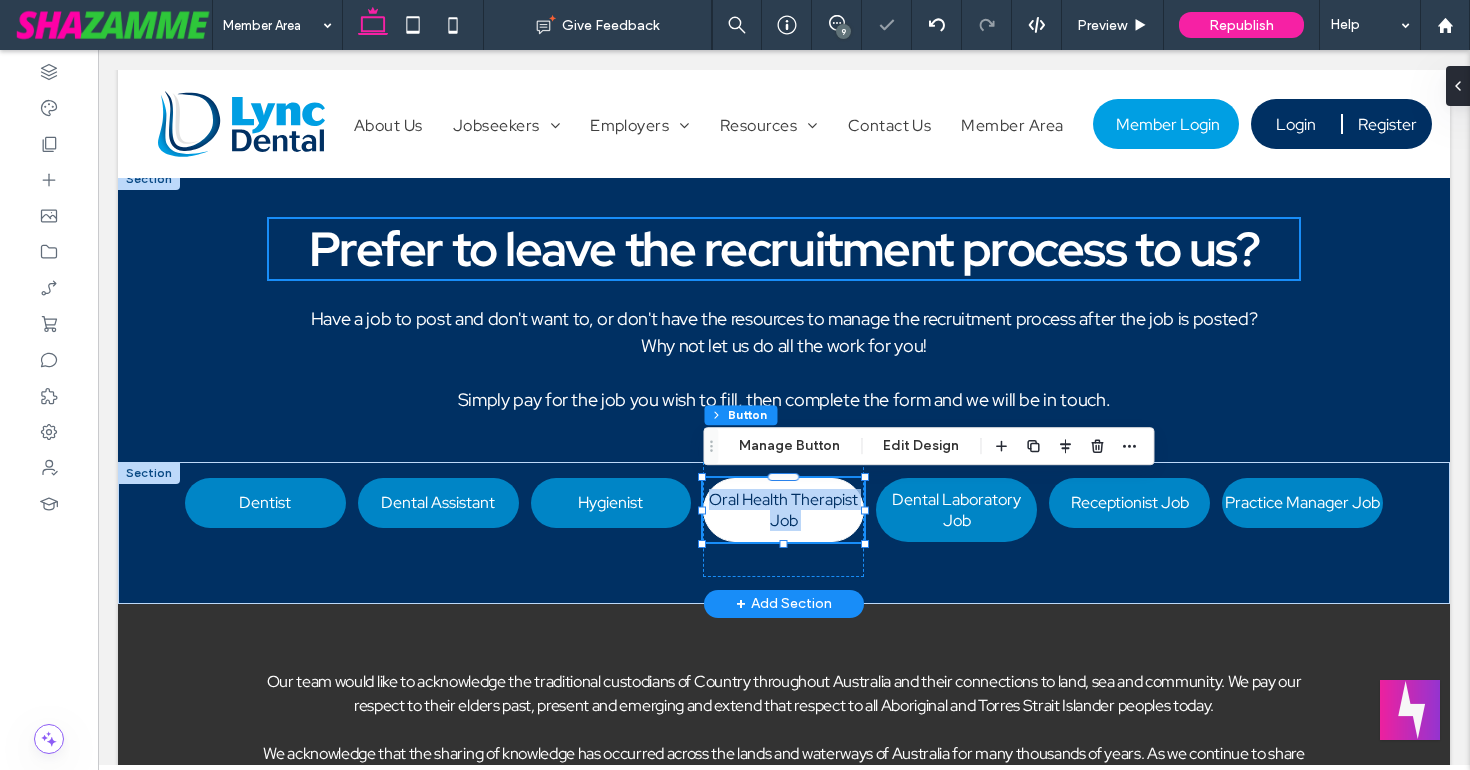 click on "Oral Health Therapist Job" at bounding box center [783, 510] 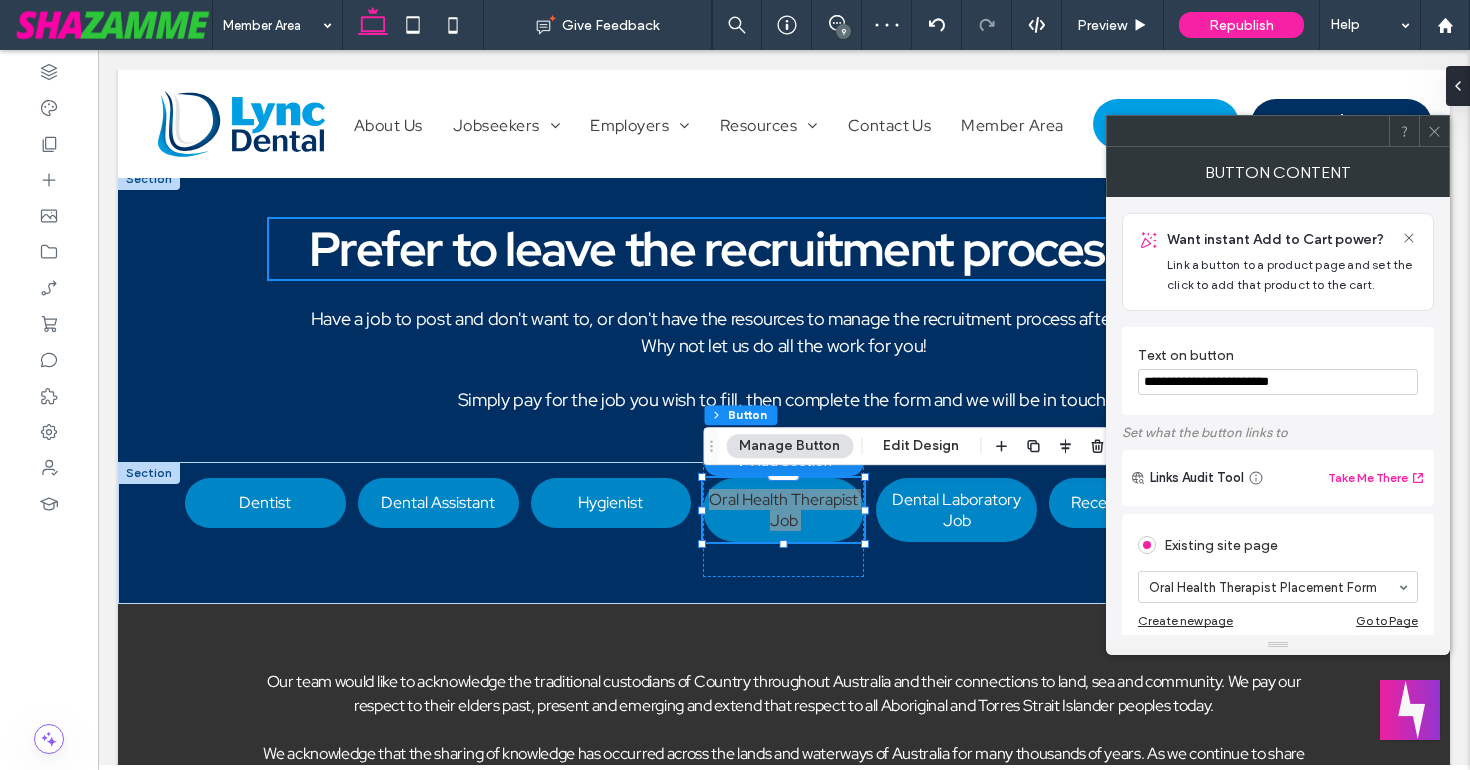 click on "**********" at bounding box center (1278, 382) 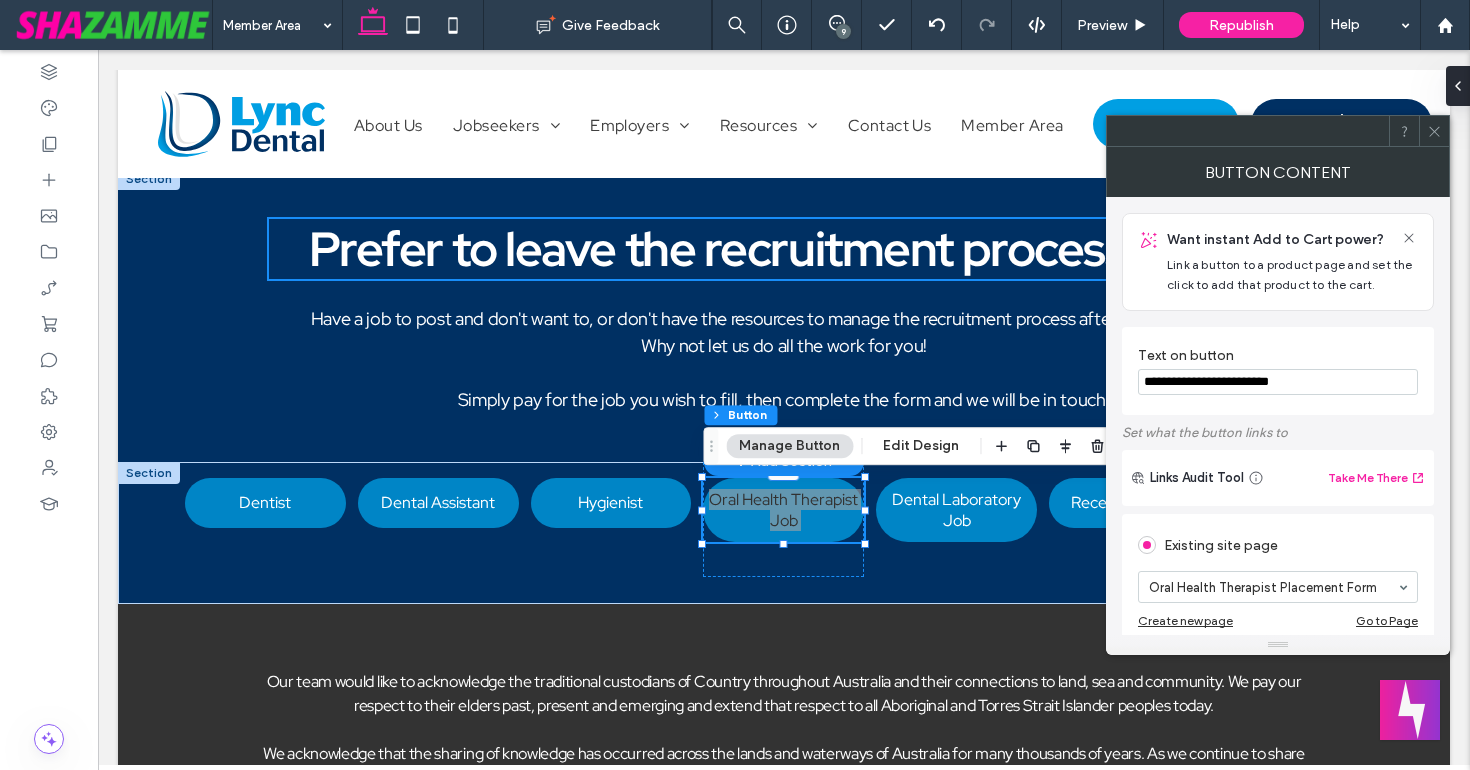 drag, startPoint x: 1299, startPoint y: 382, endPoint x: 1271, endPoint y: 390, distance: 29.12044 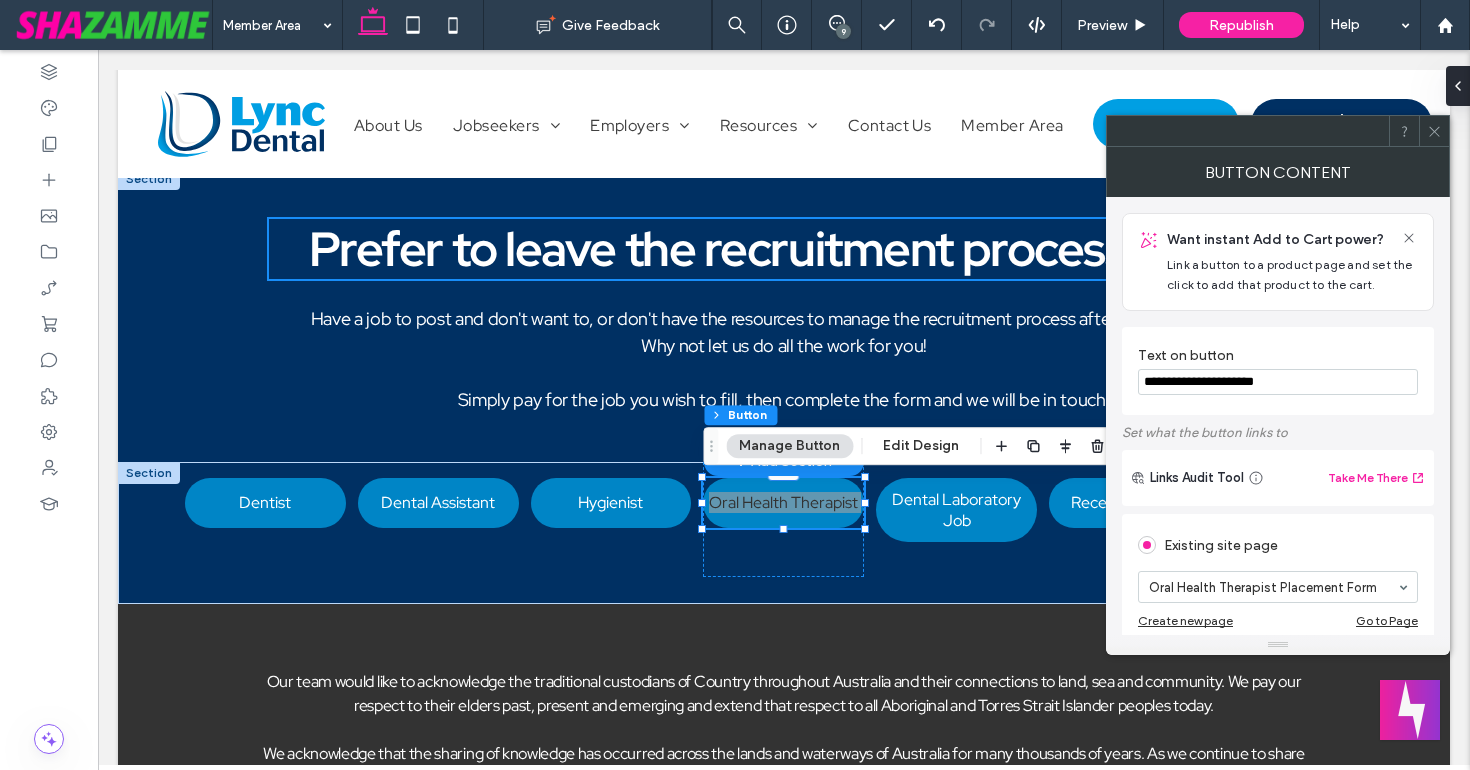 type on "**********" 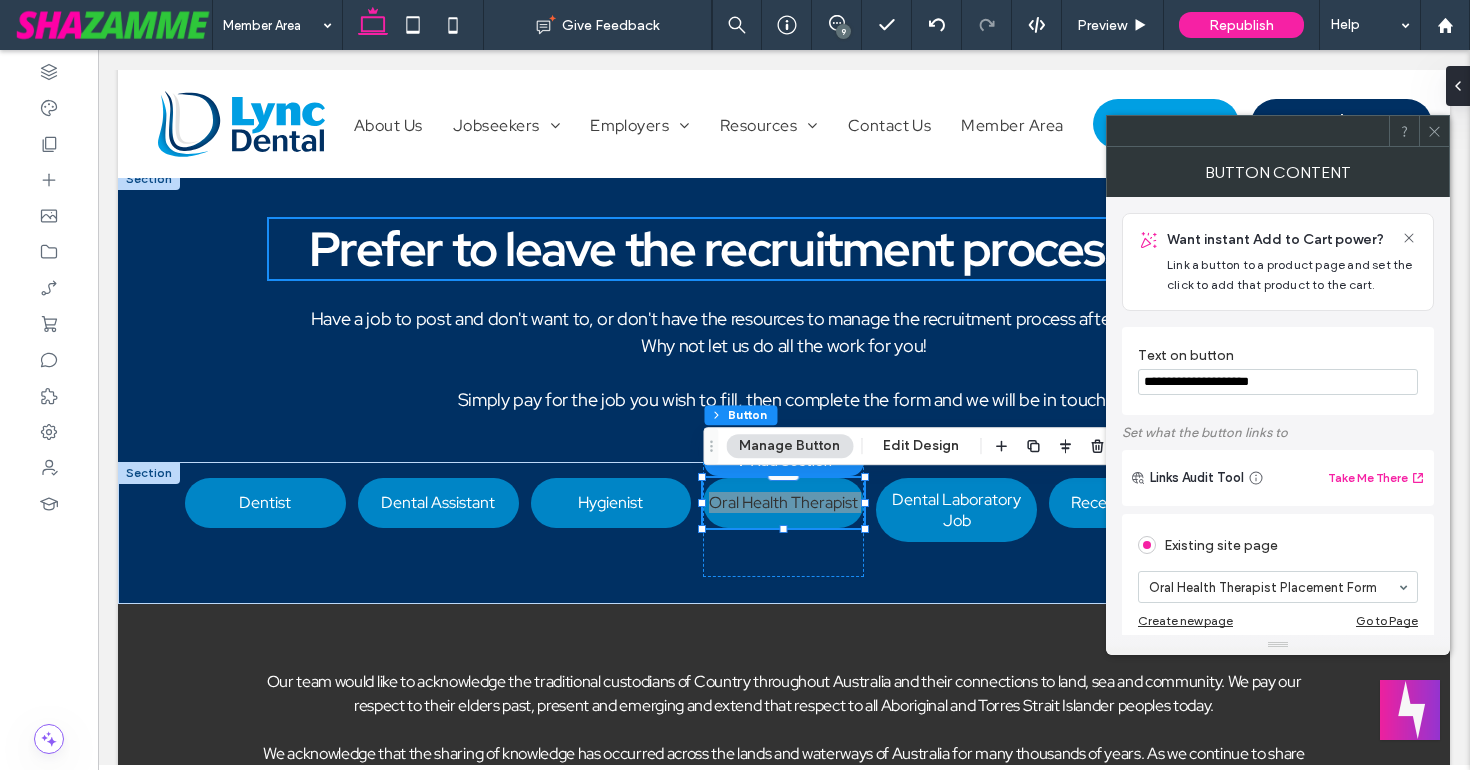 click on "**********" at bounding box center [1278, 371] 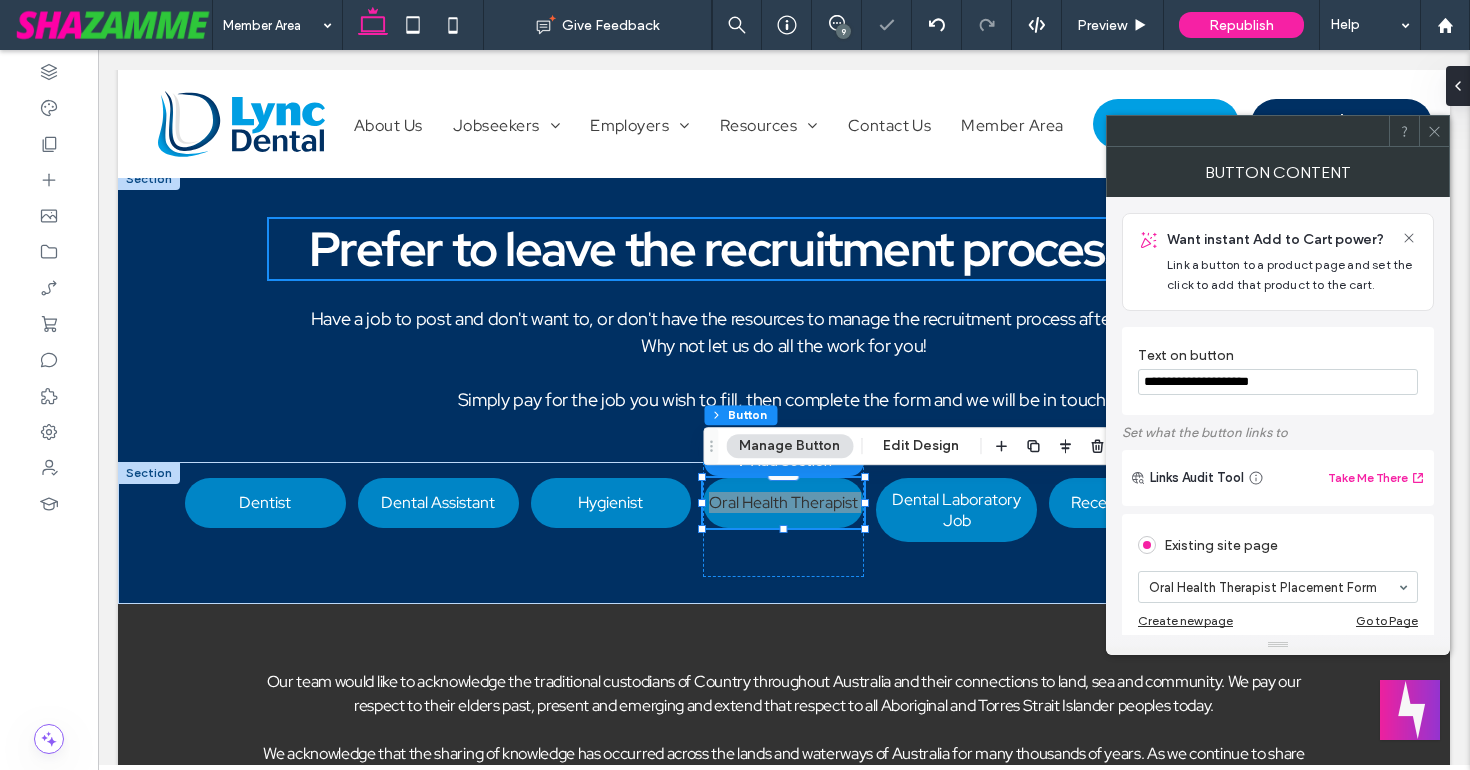click 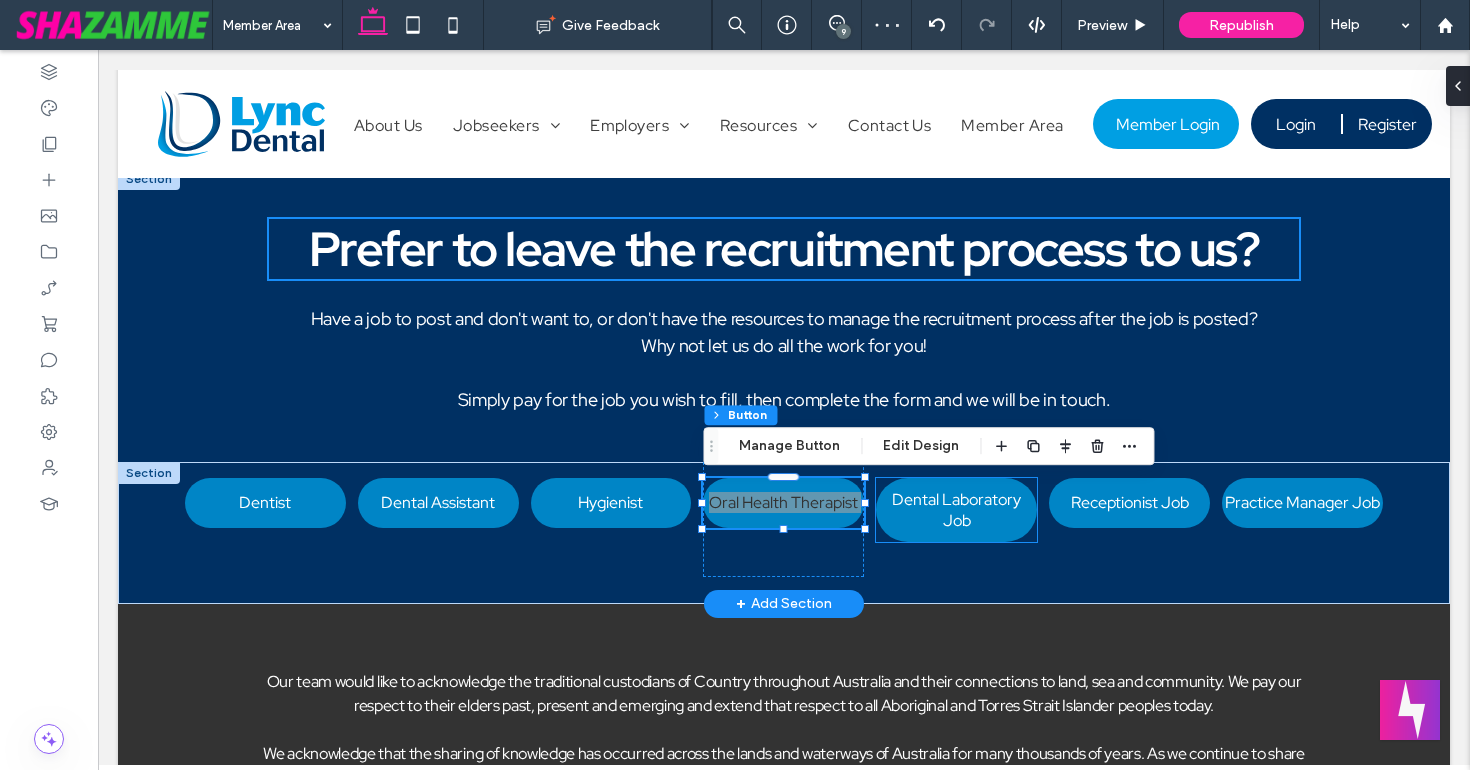click on "Dental Laboratory Job" at bounding box center [956, 510] 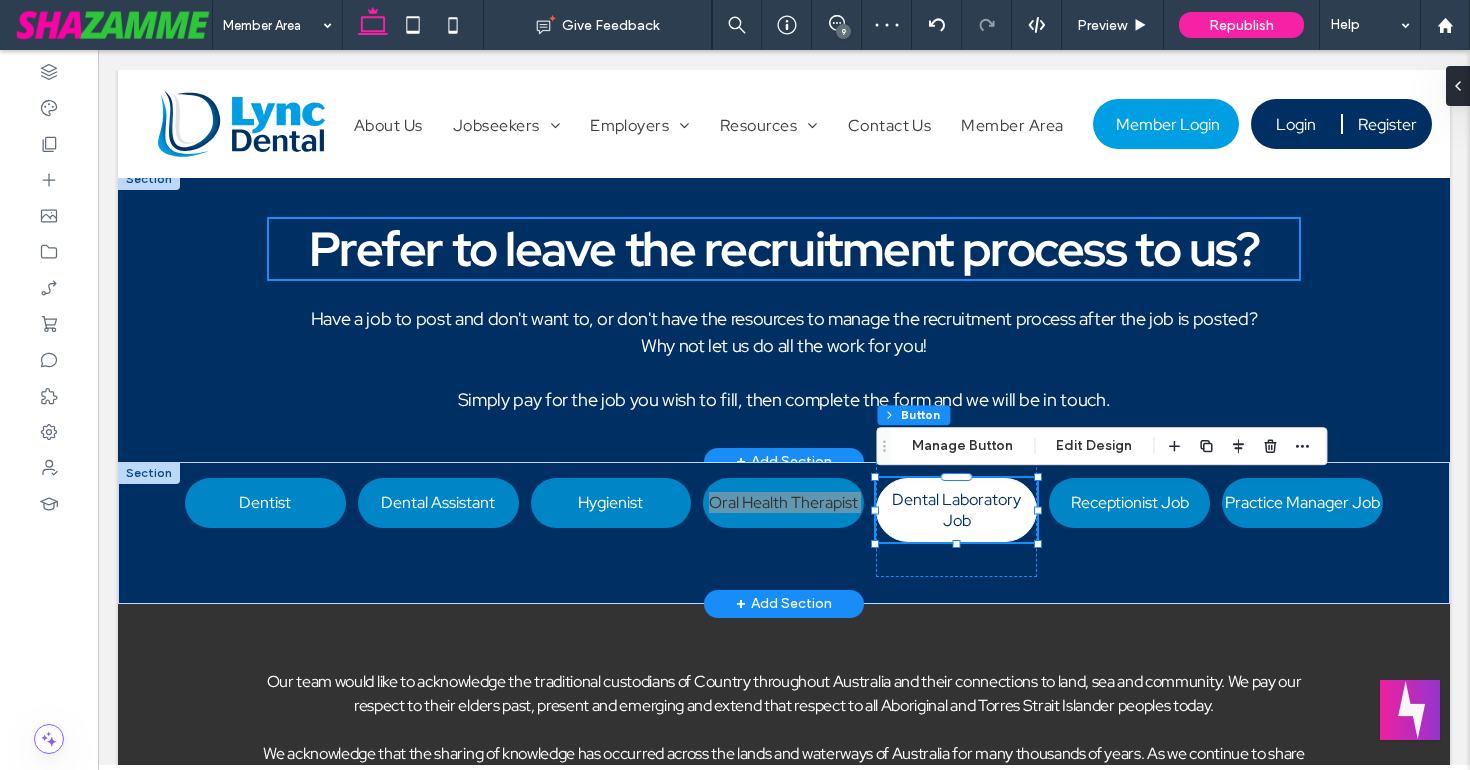 click on "Dental Laboratory Job" at bounding box center [956, 510] 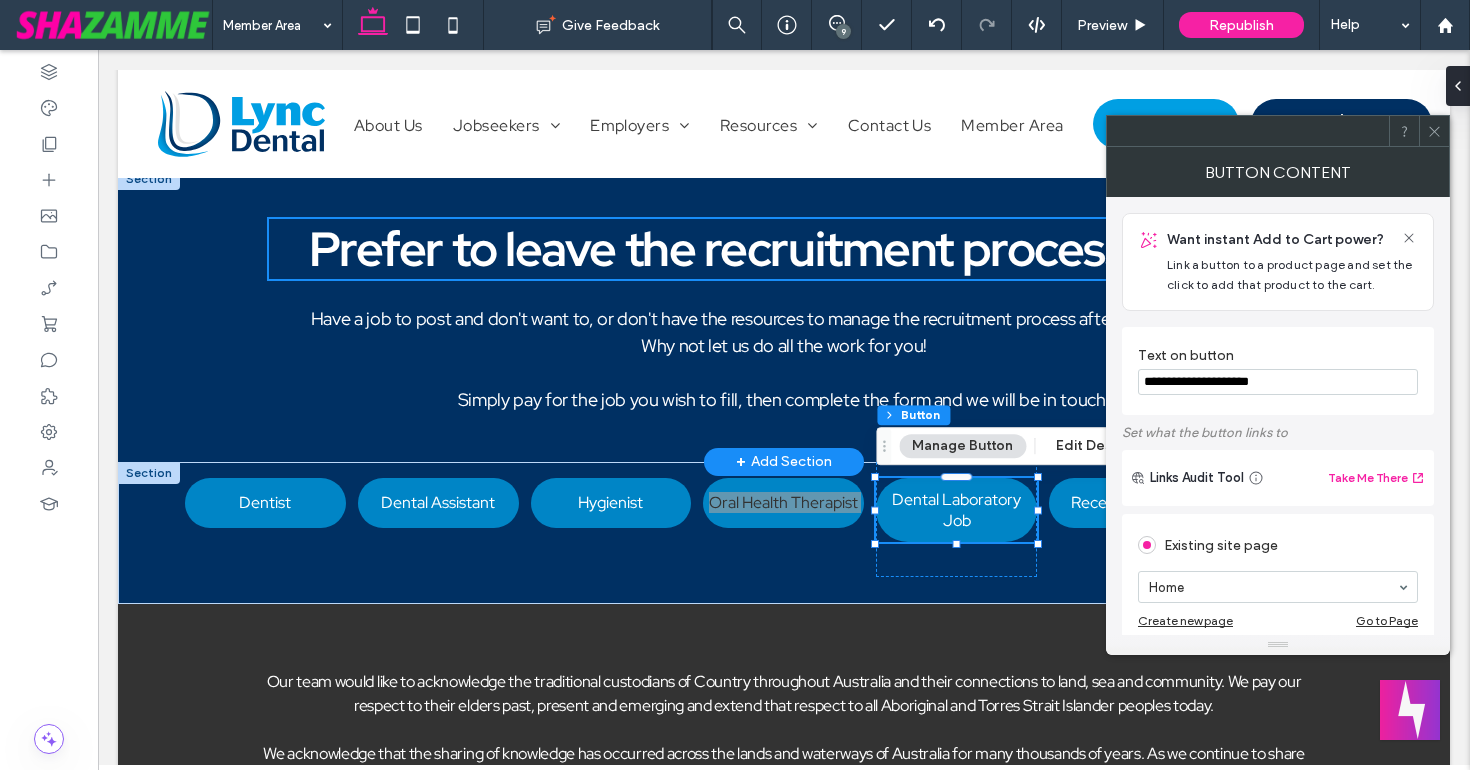 drag, startPoint x: 1278, startPoint y: 382, endPoint x: 1248, endPoint y: 384, distance: 30.066593 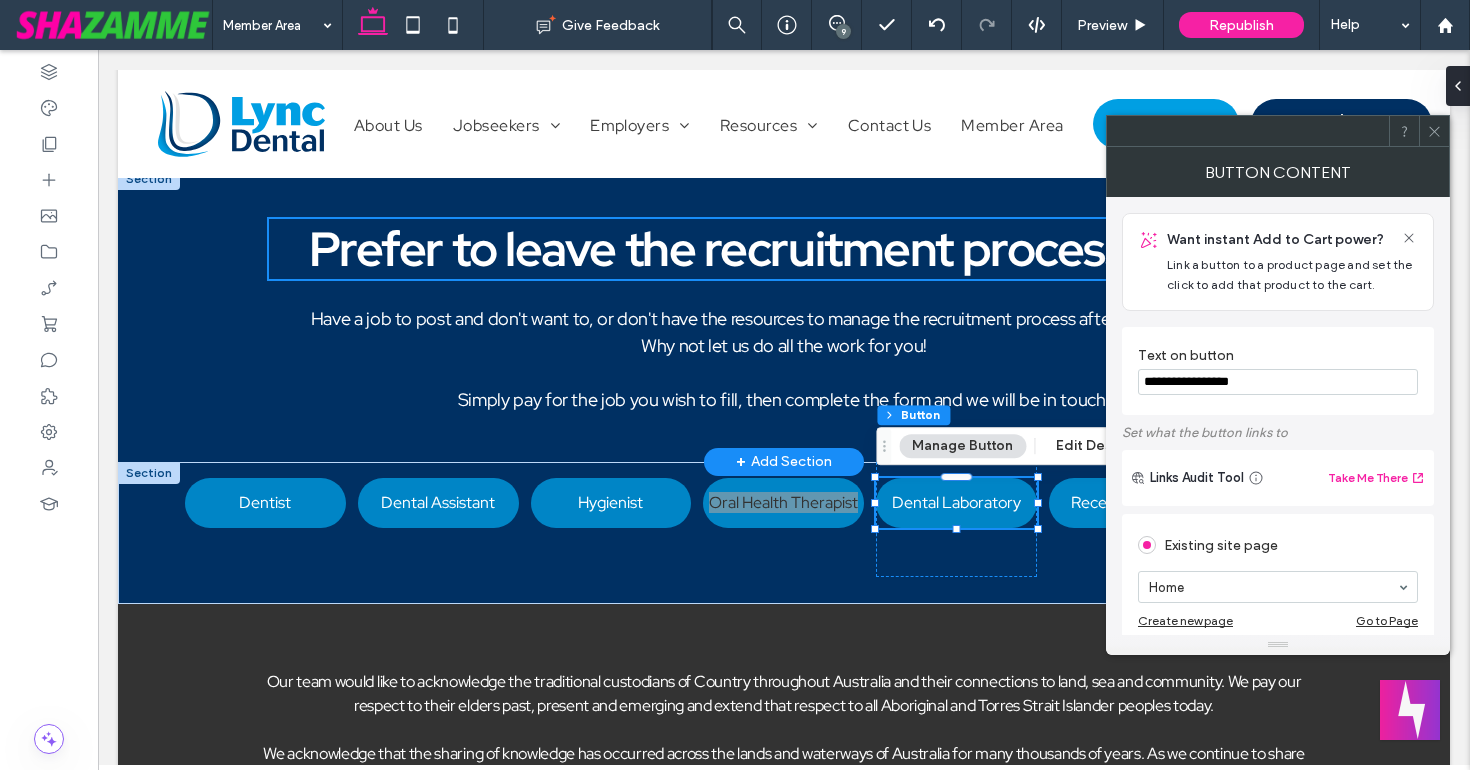 type on "**********" 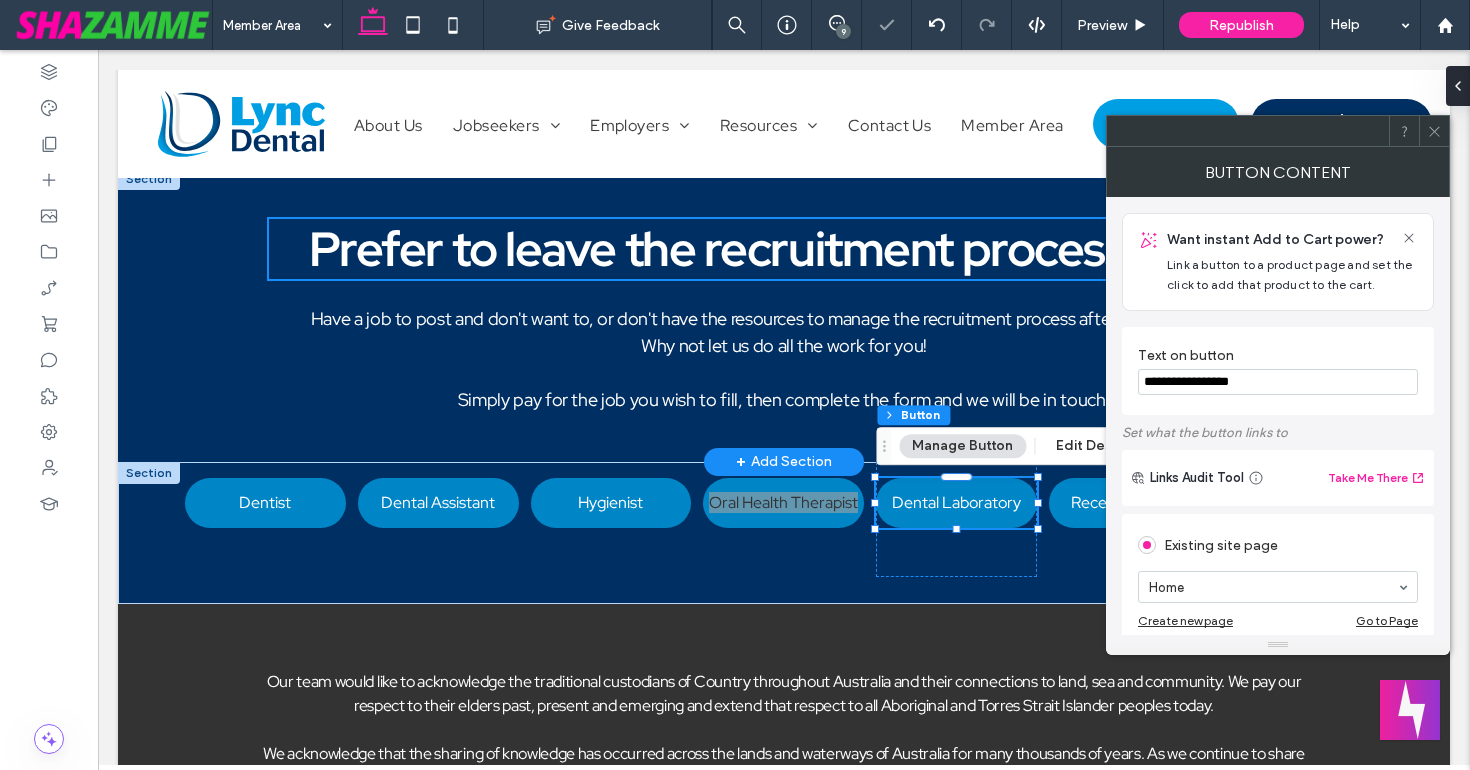 click 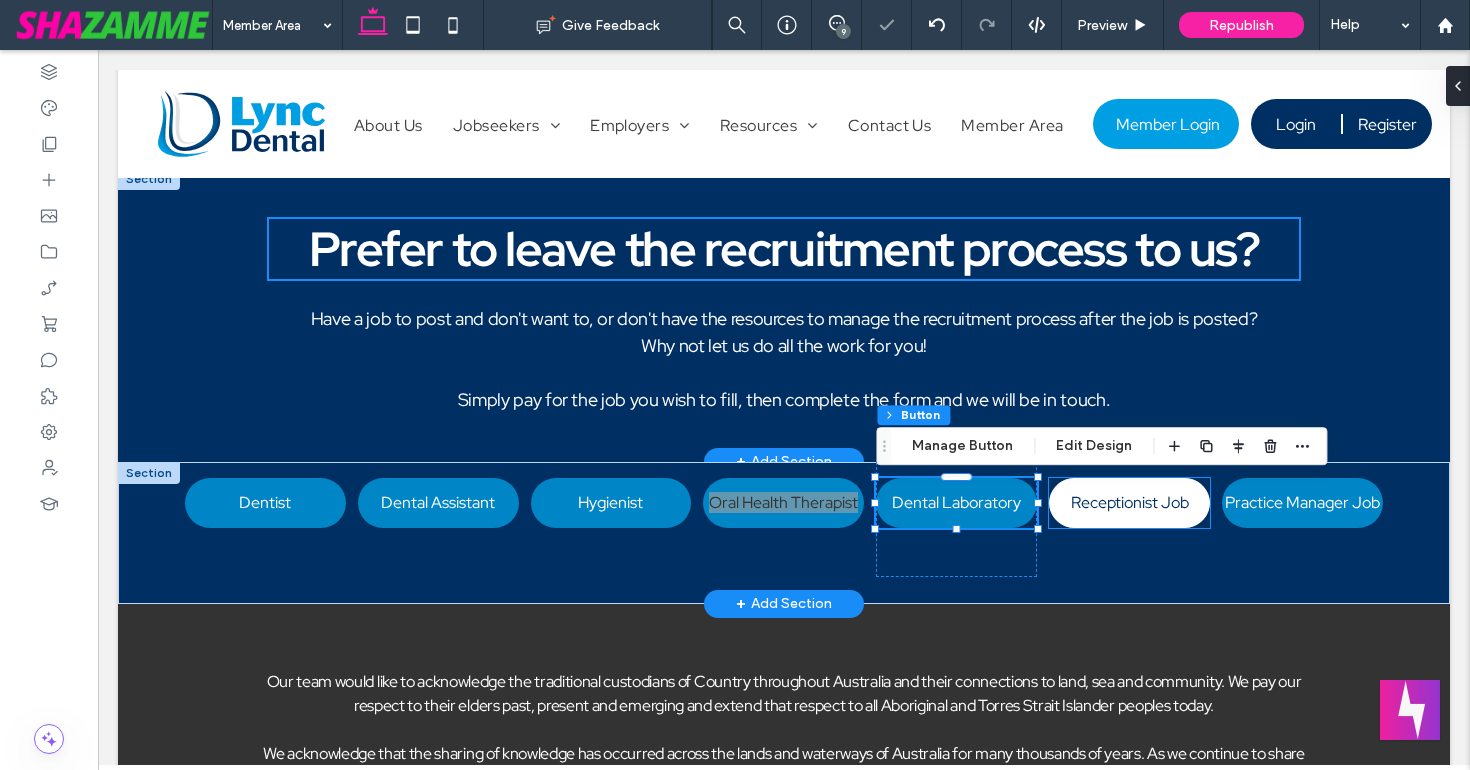 click on "Receptionist Job" at bounding box center [1130, 502] 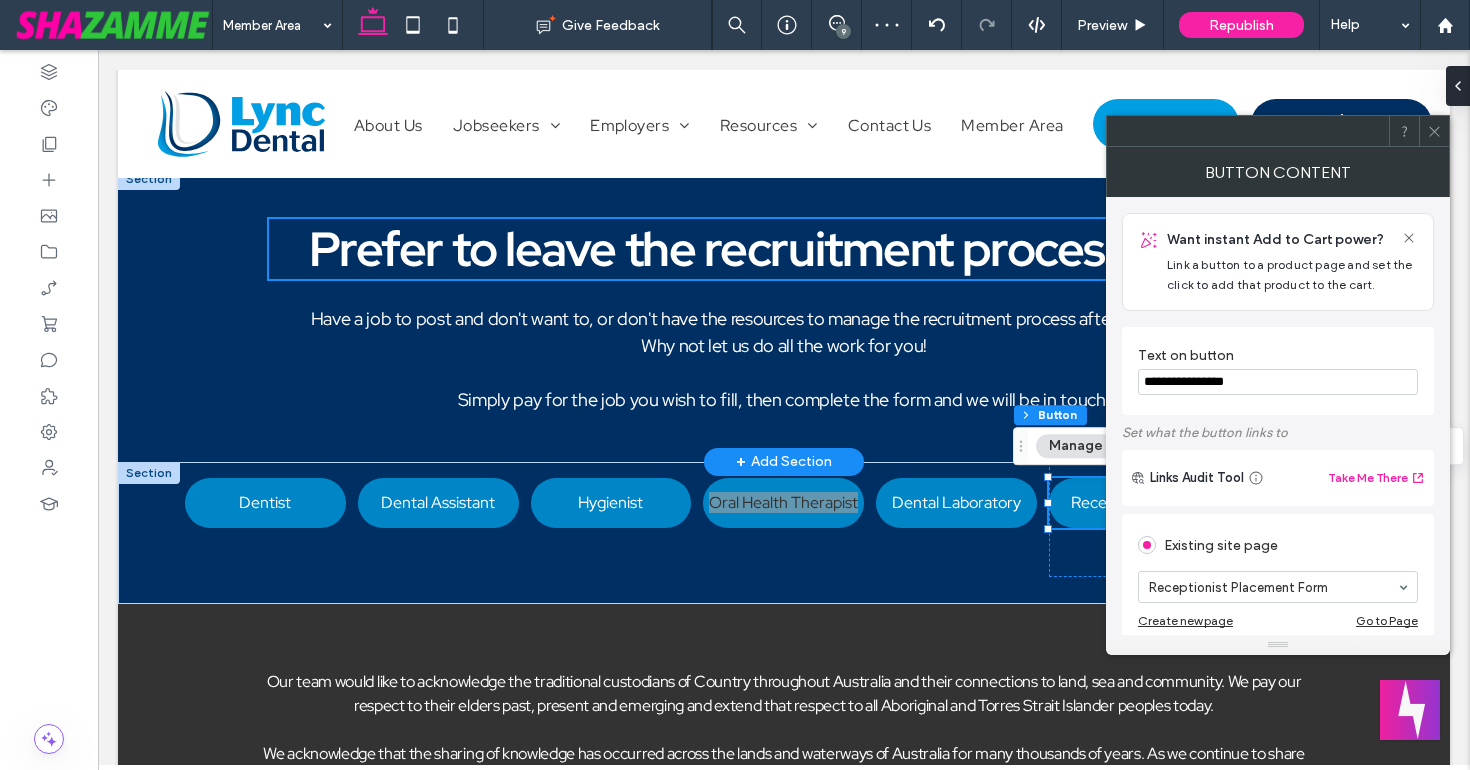 drag, startPoint x: 1268, startPoint y: 389, endPoint x: 1220, endPoint y: 389, distance: 48 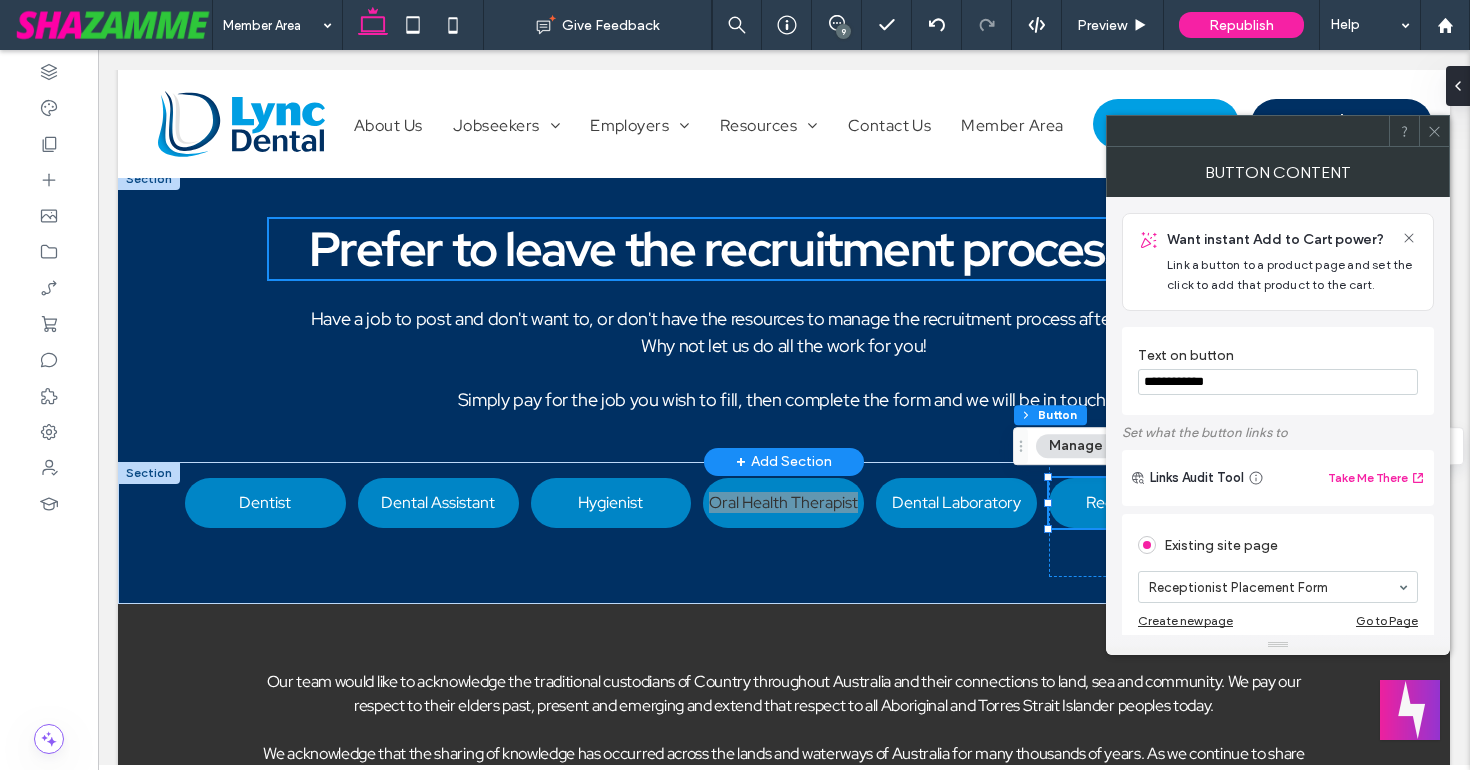 type on "**********" 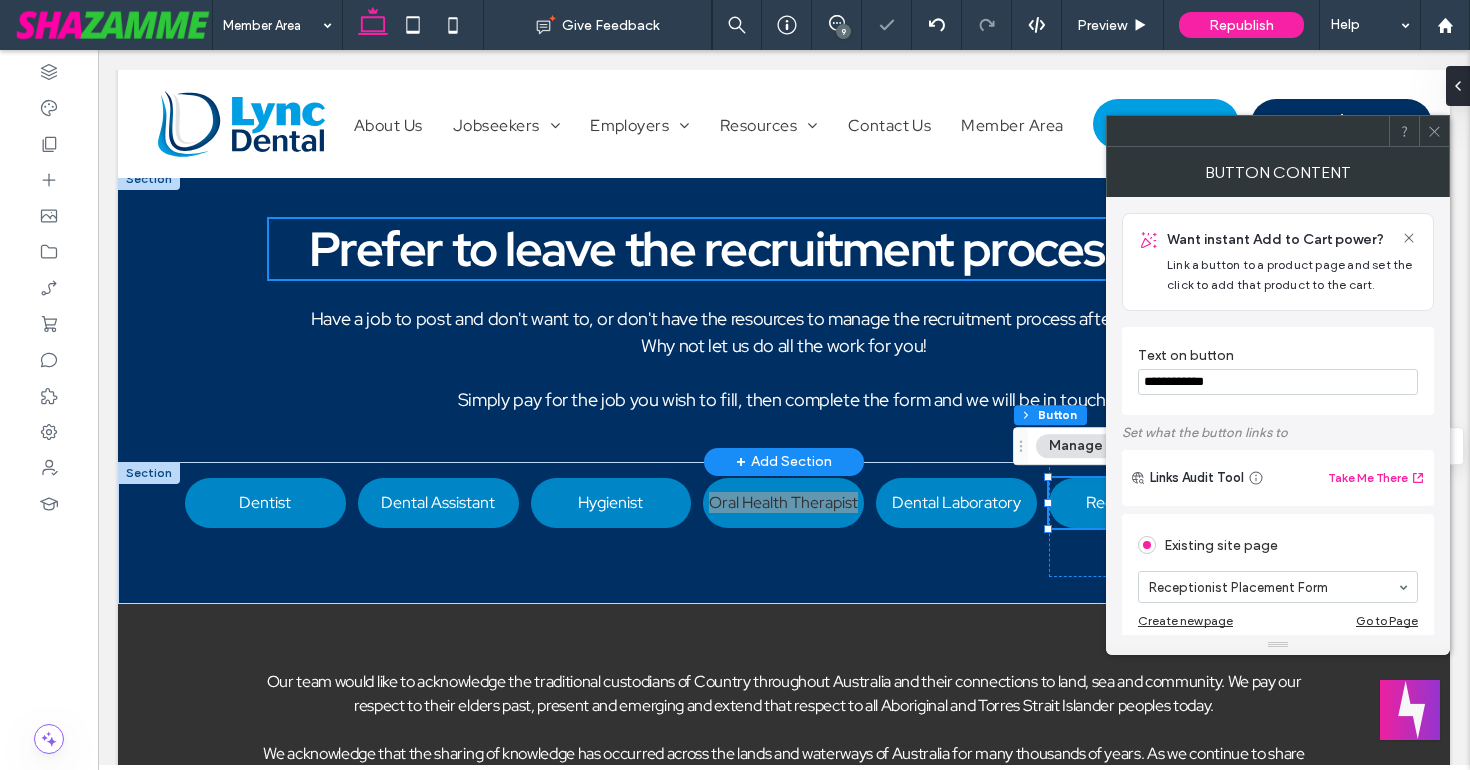 drag, startPoint x: 1430, startPoint y: 131, endPoint x: 1408, endPoint y: 172, distance: 46.52956 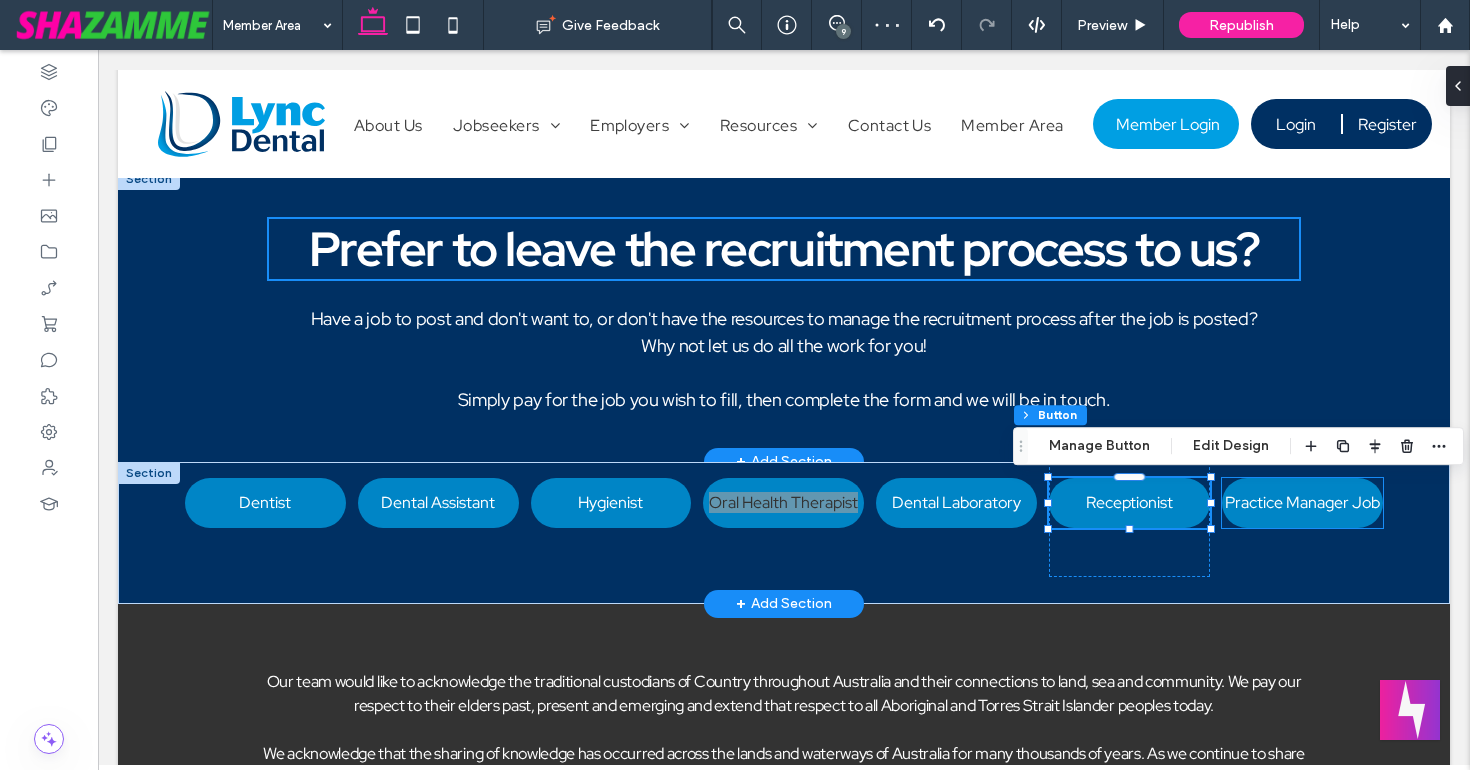 click on "Practice Manager Job" at bounding box center (1302, 502) 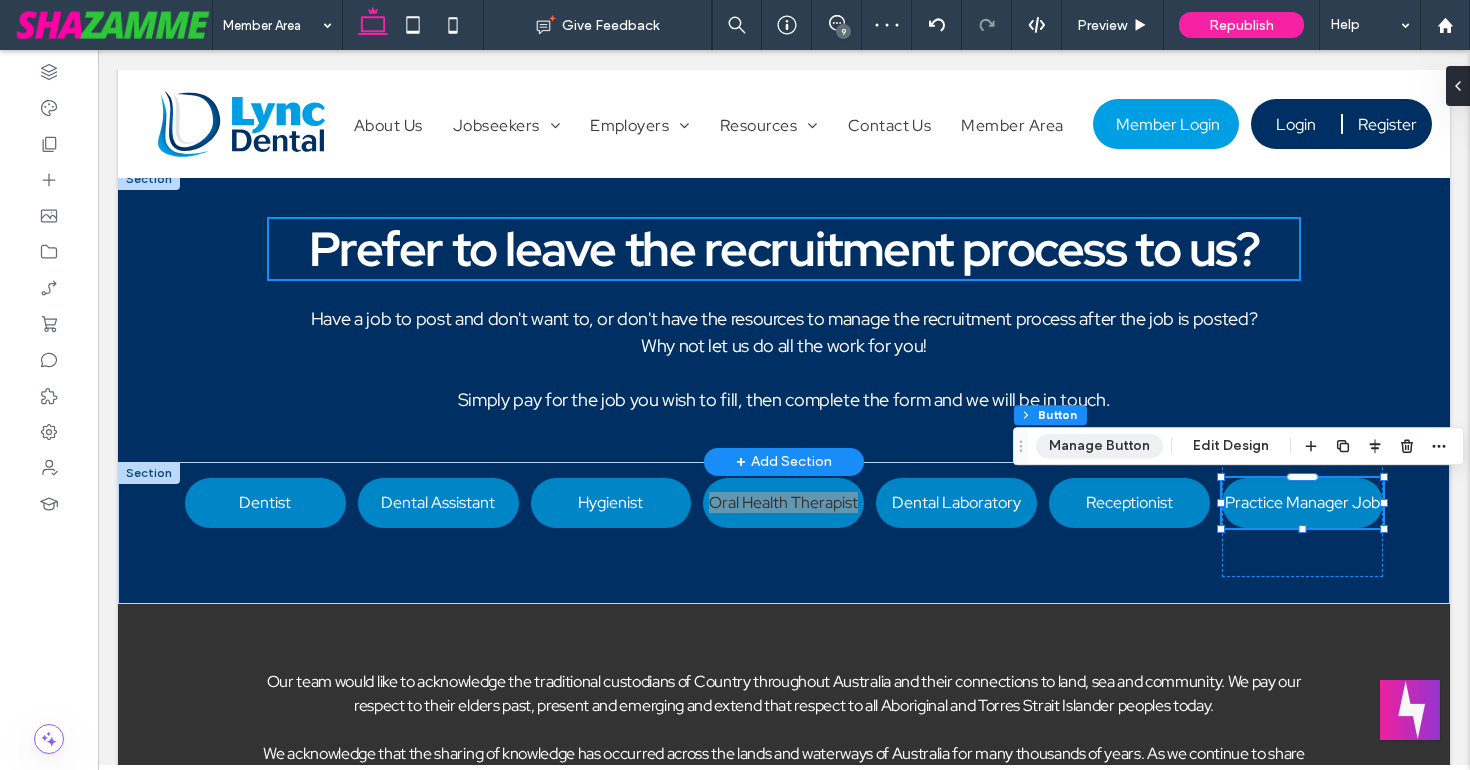click on "Manage Button" at bounding box center [1099, 446] 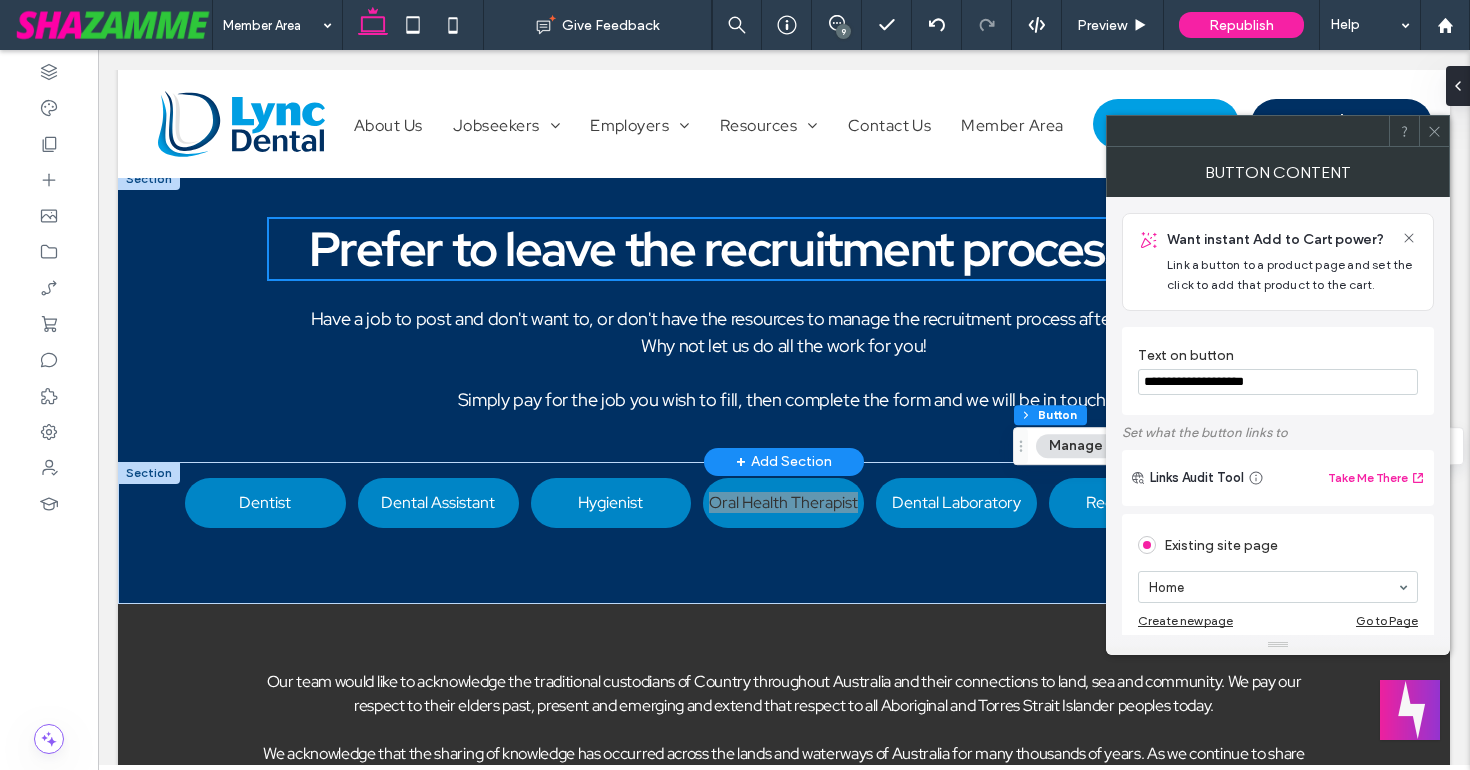 drag, startPoint x: 1294, startPoint y: 381, endPoint x: 1249, endPoint y: 378, distance: 45.099888 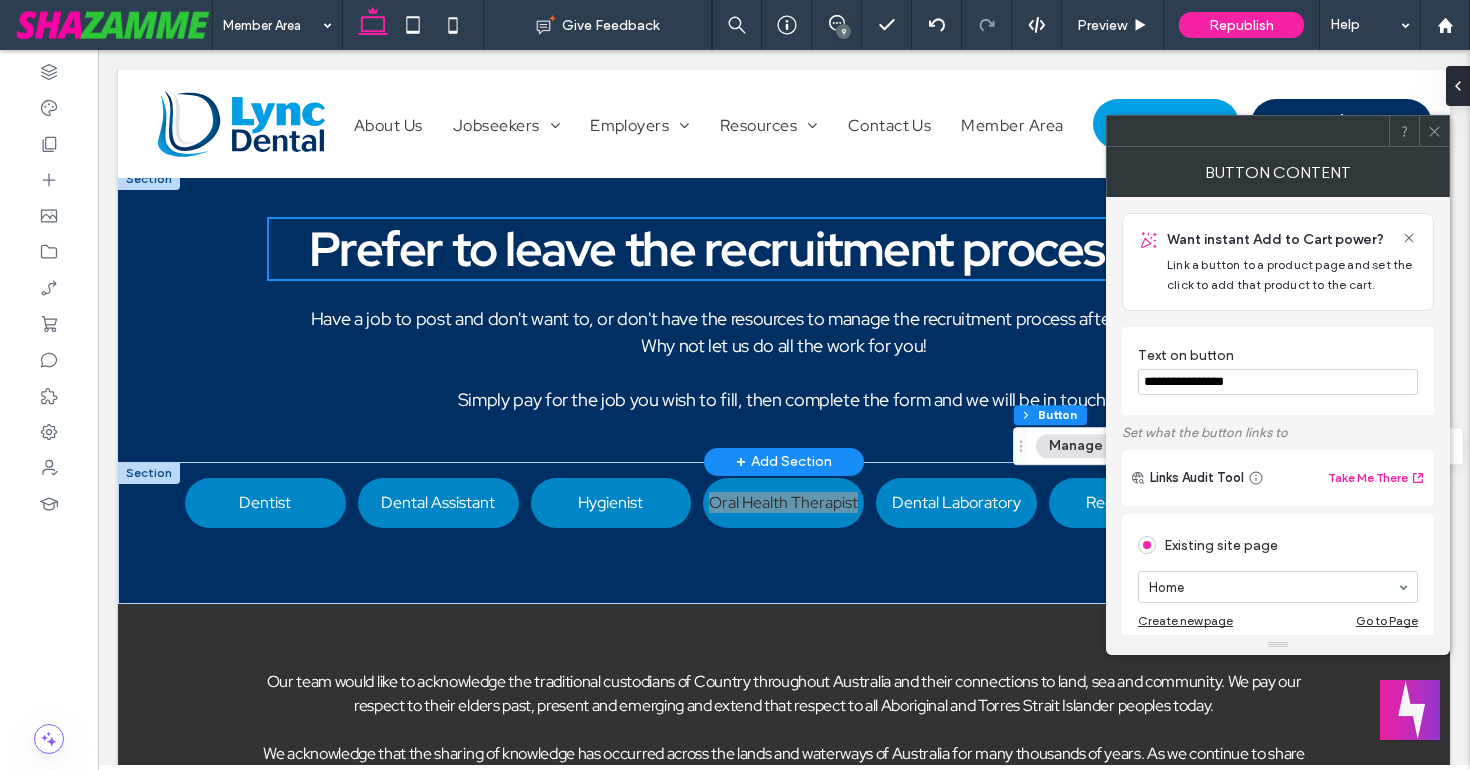 type on "**********" 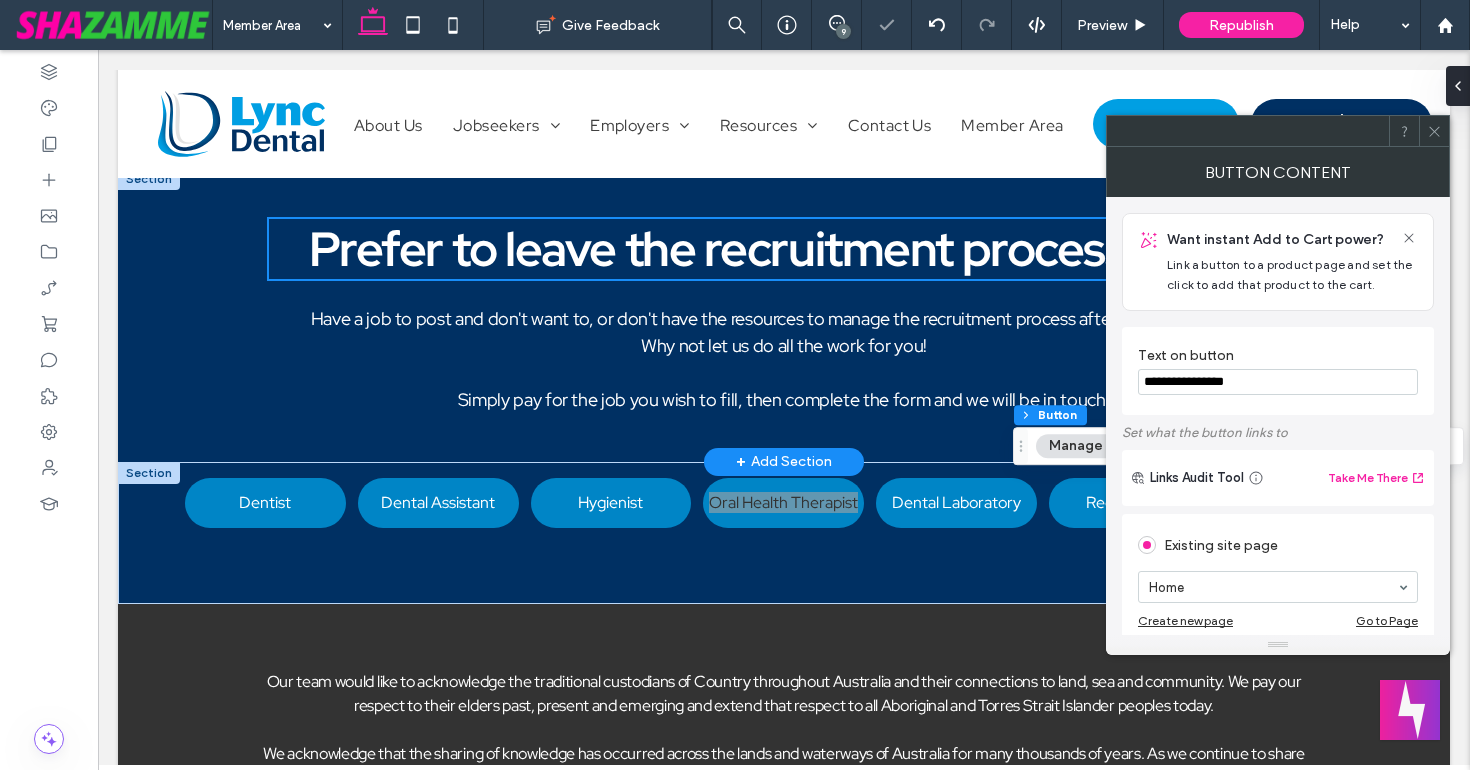 click on "**********" at bounding box center (1278, 371) 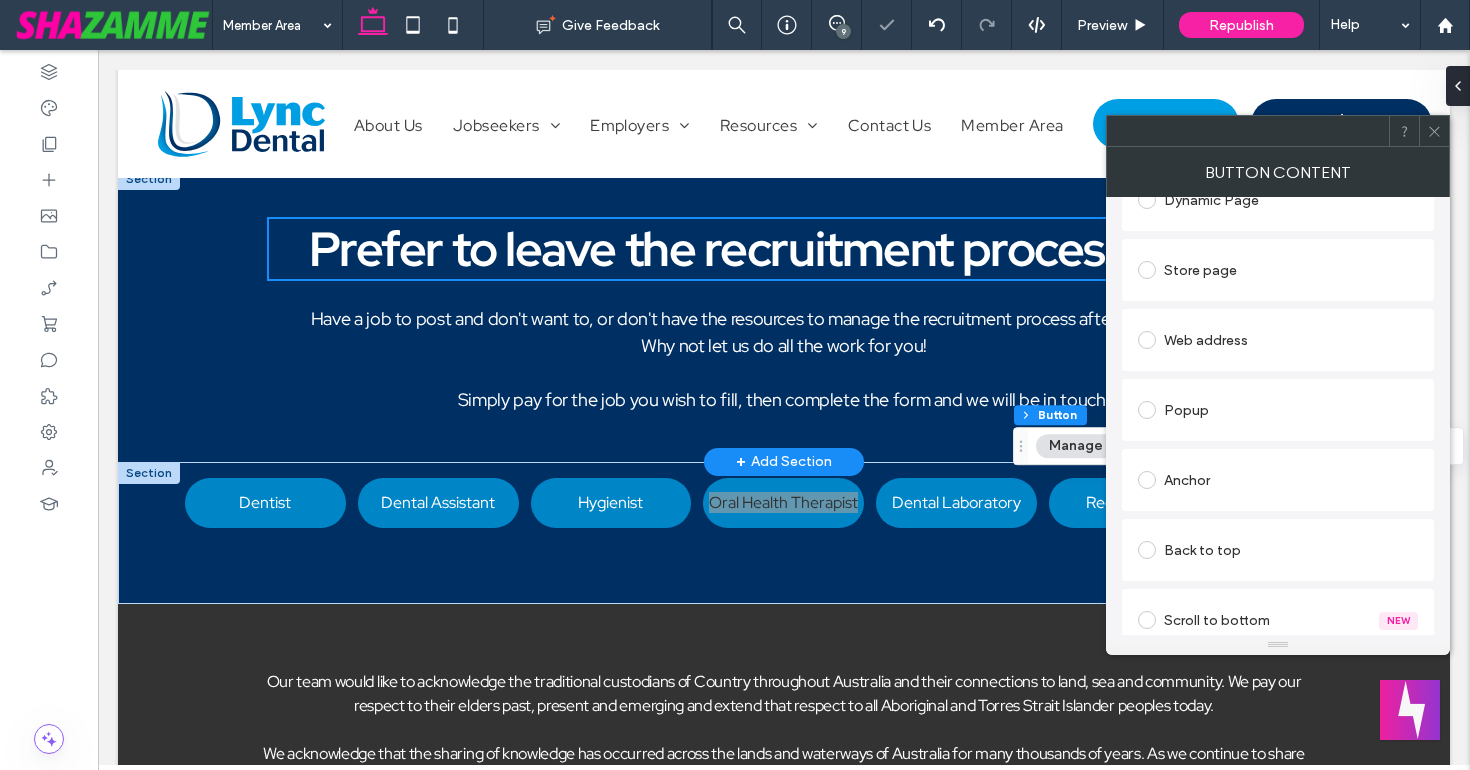 scroll, scrollTop: 482, scrollLeft: 0, axis: vertical 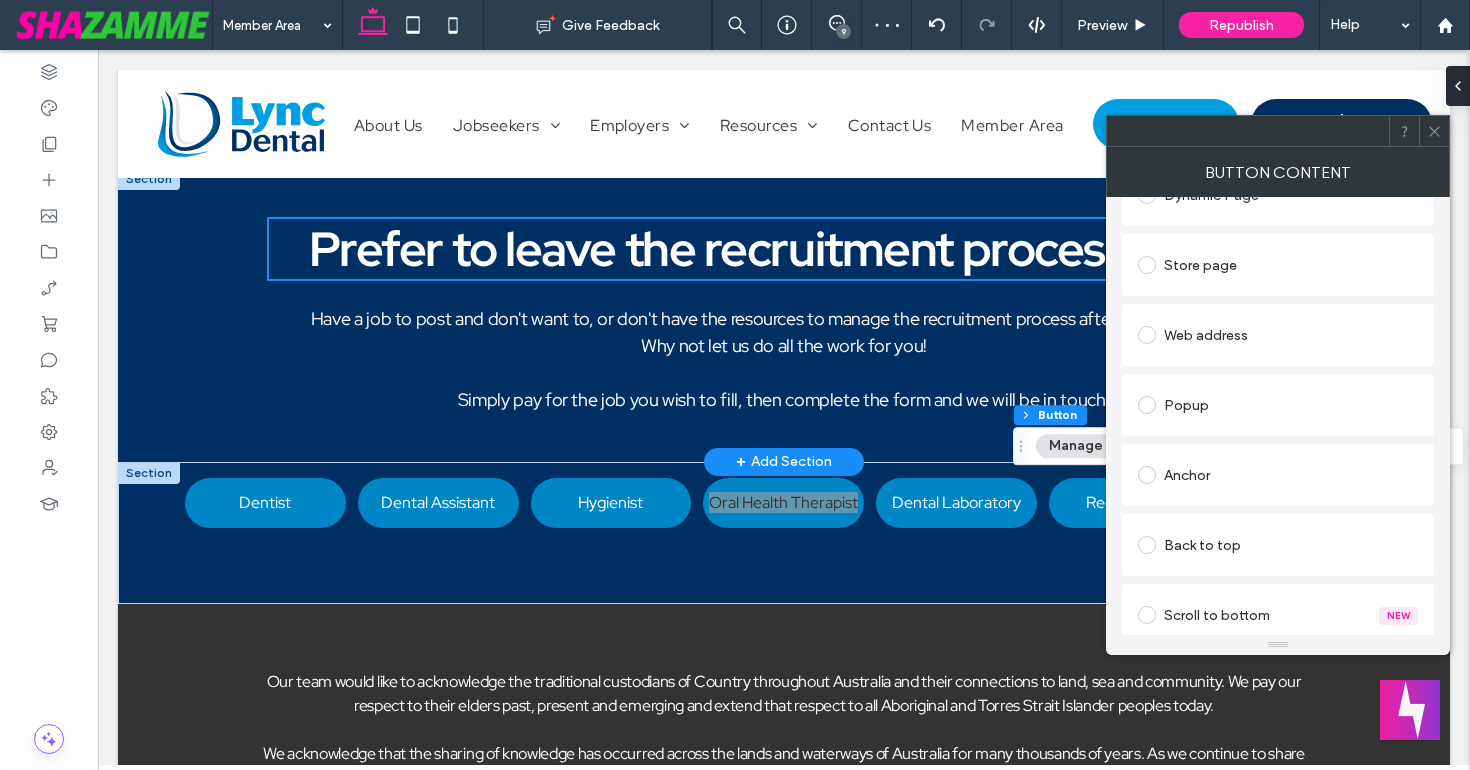 click at bounding box center (1147, 265) 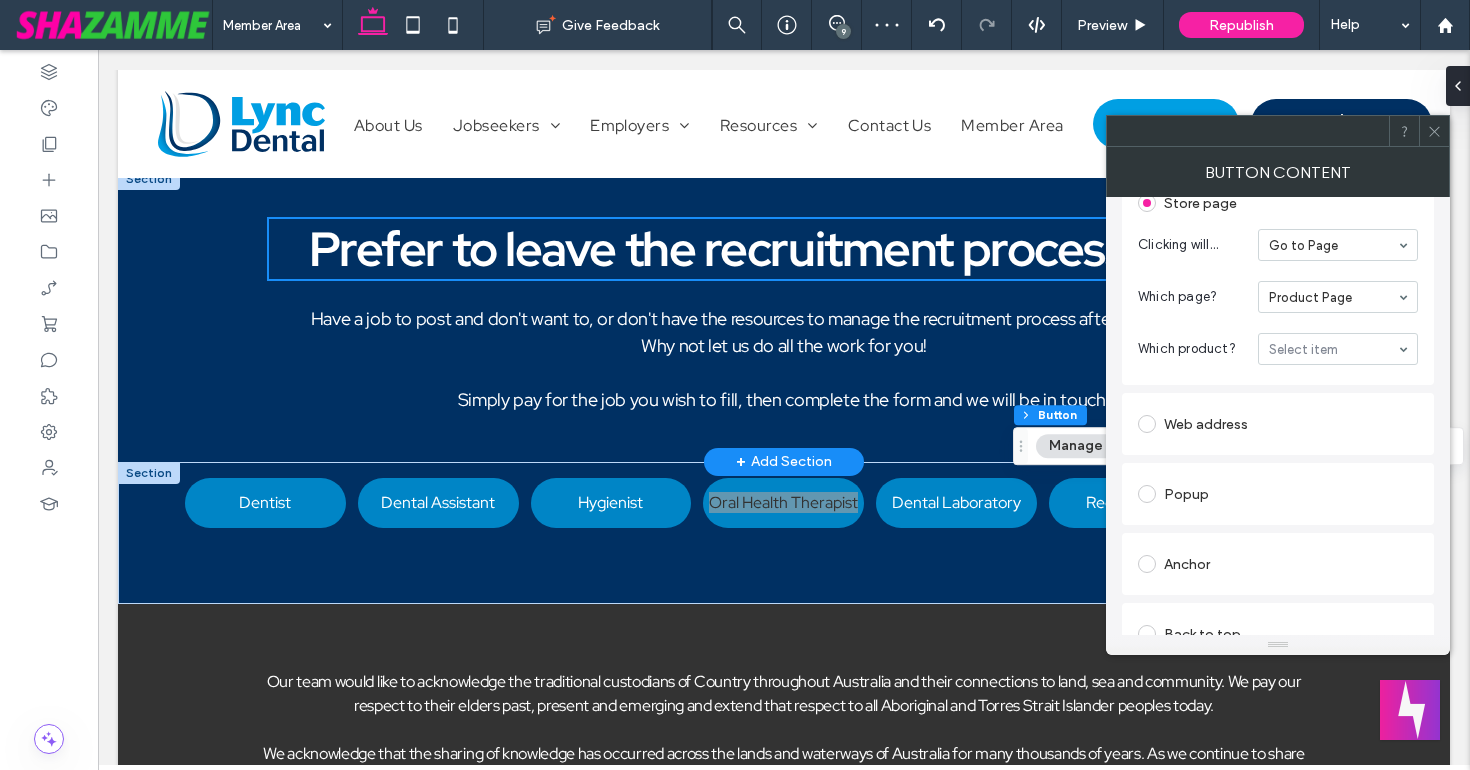 scroll, scrollTop: 420, scrollLeft: 0, axis: vertical 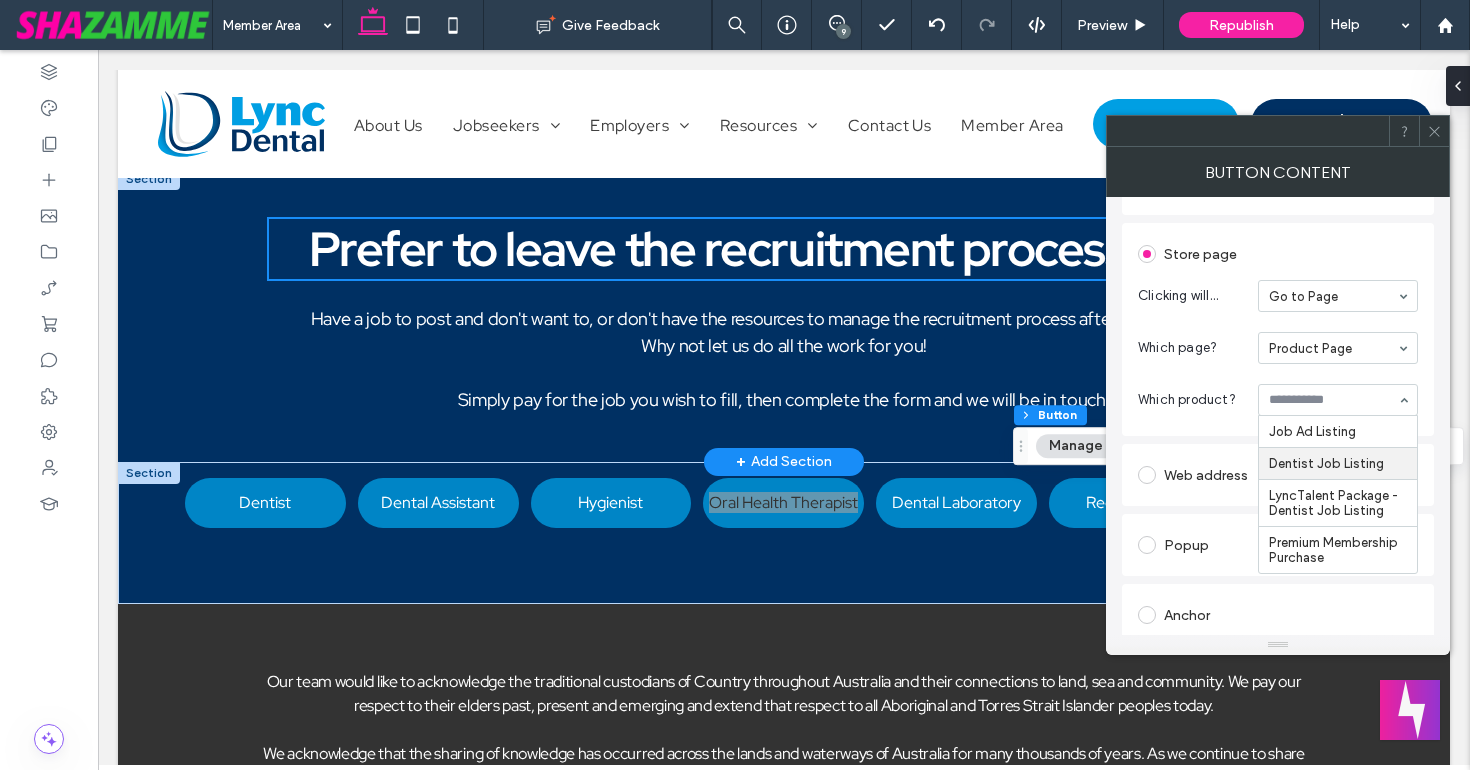 click on "Existing site page Home Create new page Go to Page Dynamic Page Store page Clicking will... Go to Page Which page? Product Page Which product? Job Ad Listing Dentist Job Listing LyncTalent Package - Dentist Job Listing Premium Membership Purchase Web address Popup Anchor Back to top Scroll to bottom New Membership plan checkout Blog post Email address Click to call File for download" at bounding box center (1278, 607) 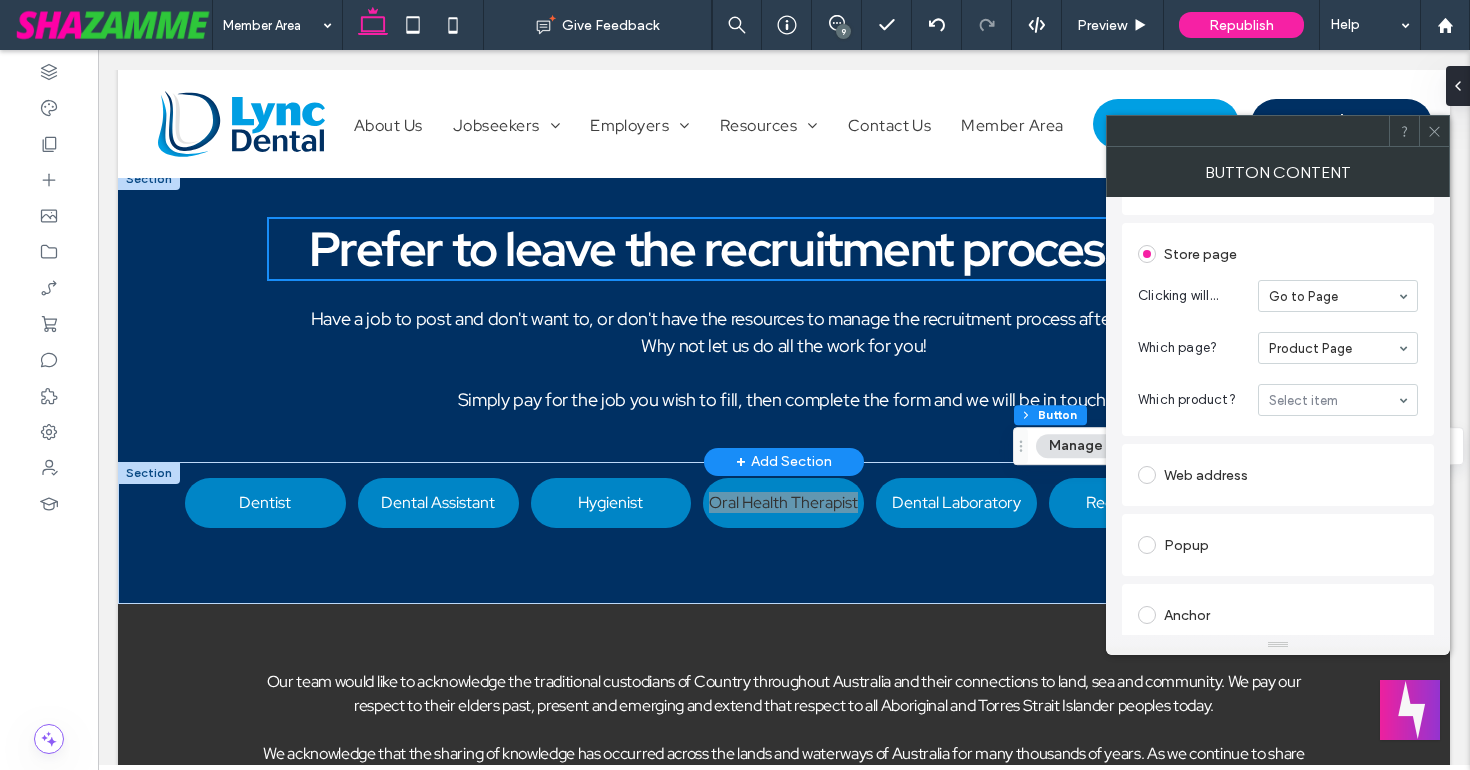 click 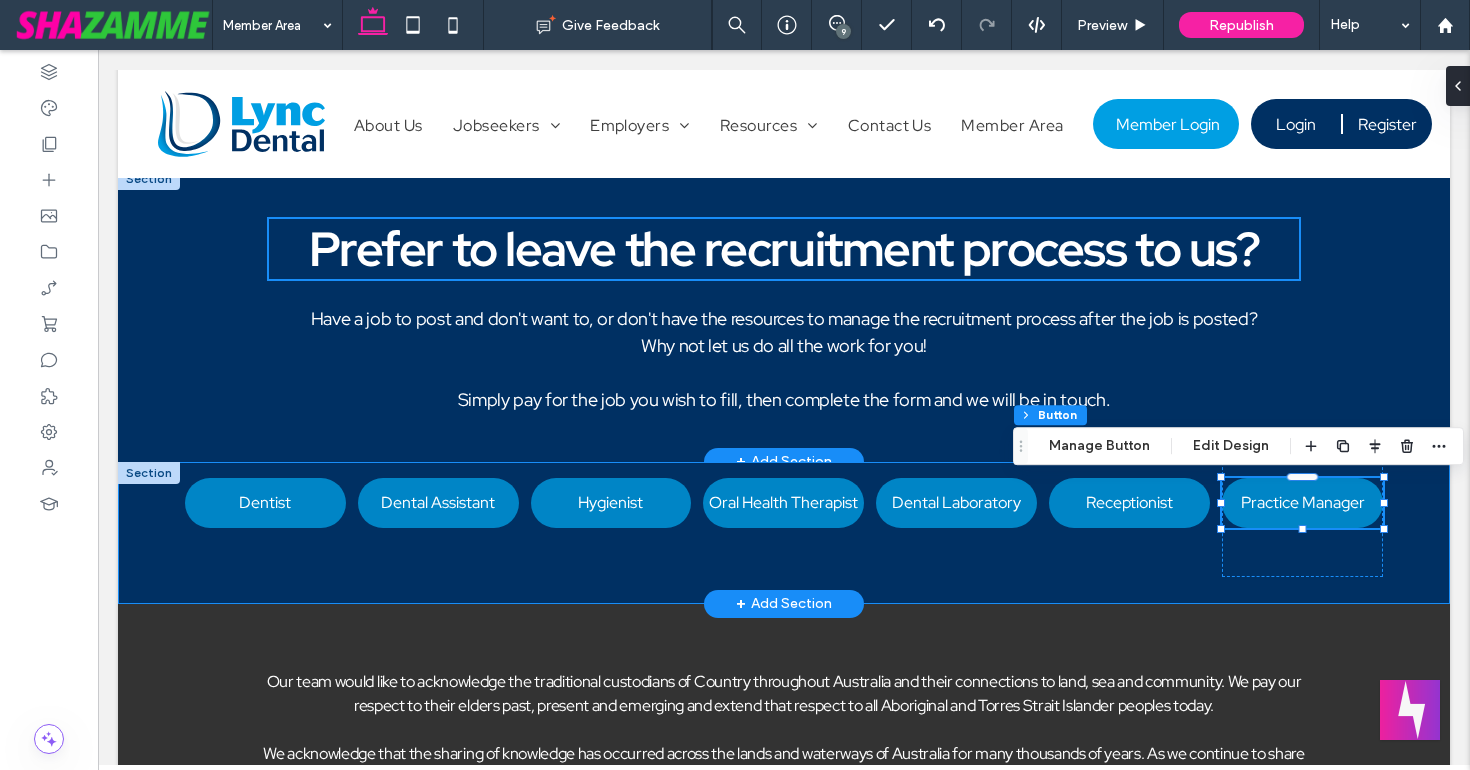 click on "Dentist
Dental Assistant
Hygienist
Oral Health Therapist
Dental Laboratory
Receptionist
Practice Manager" at bounding box center (784, 533) 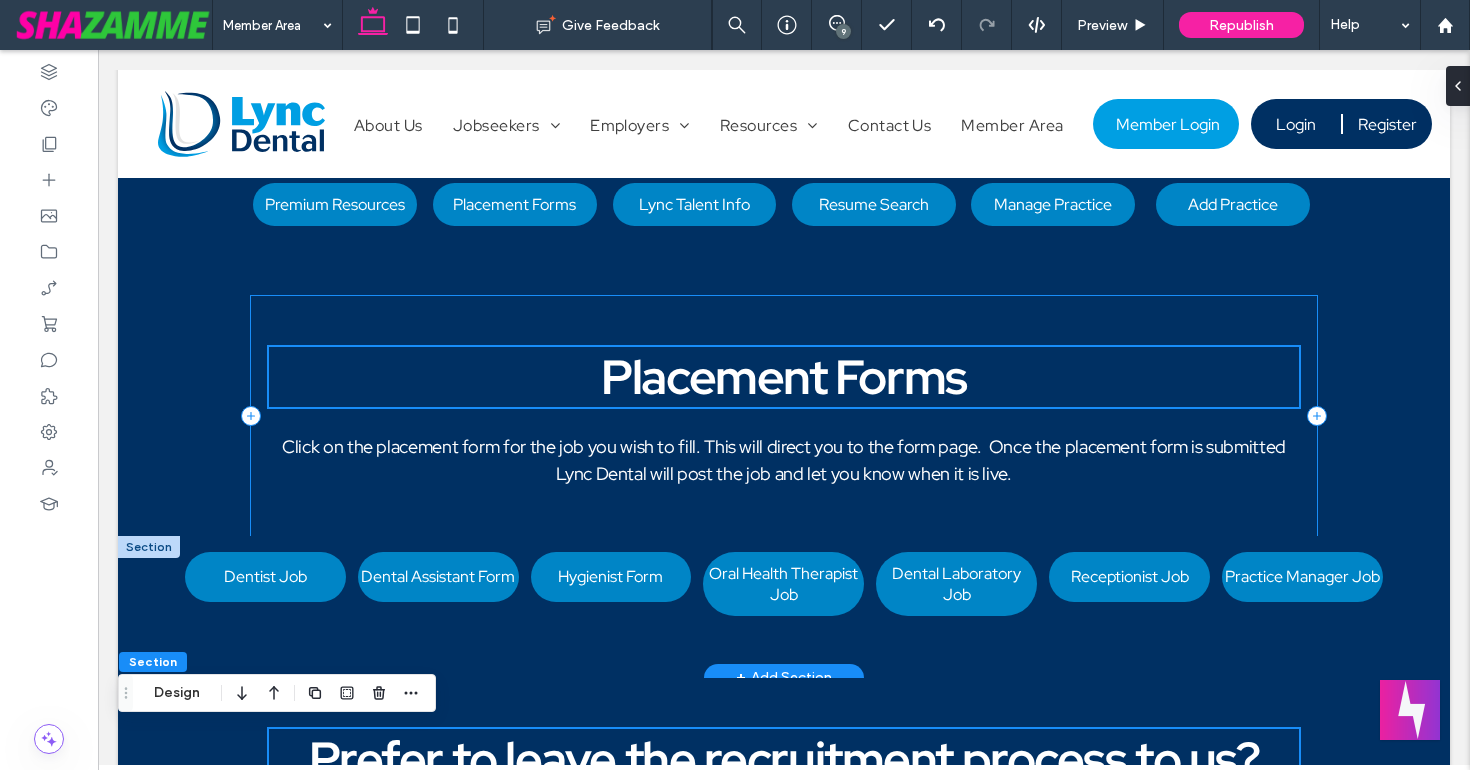 scroll, scrollTop: 0, scrollLeft: 0, axis: both 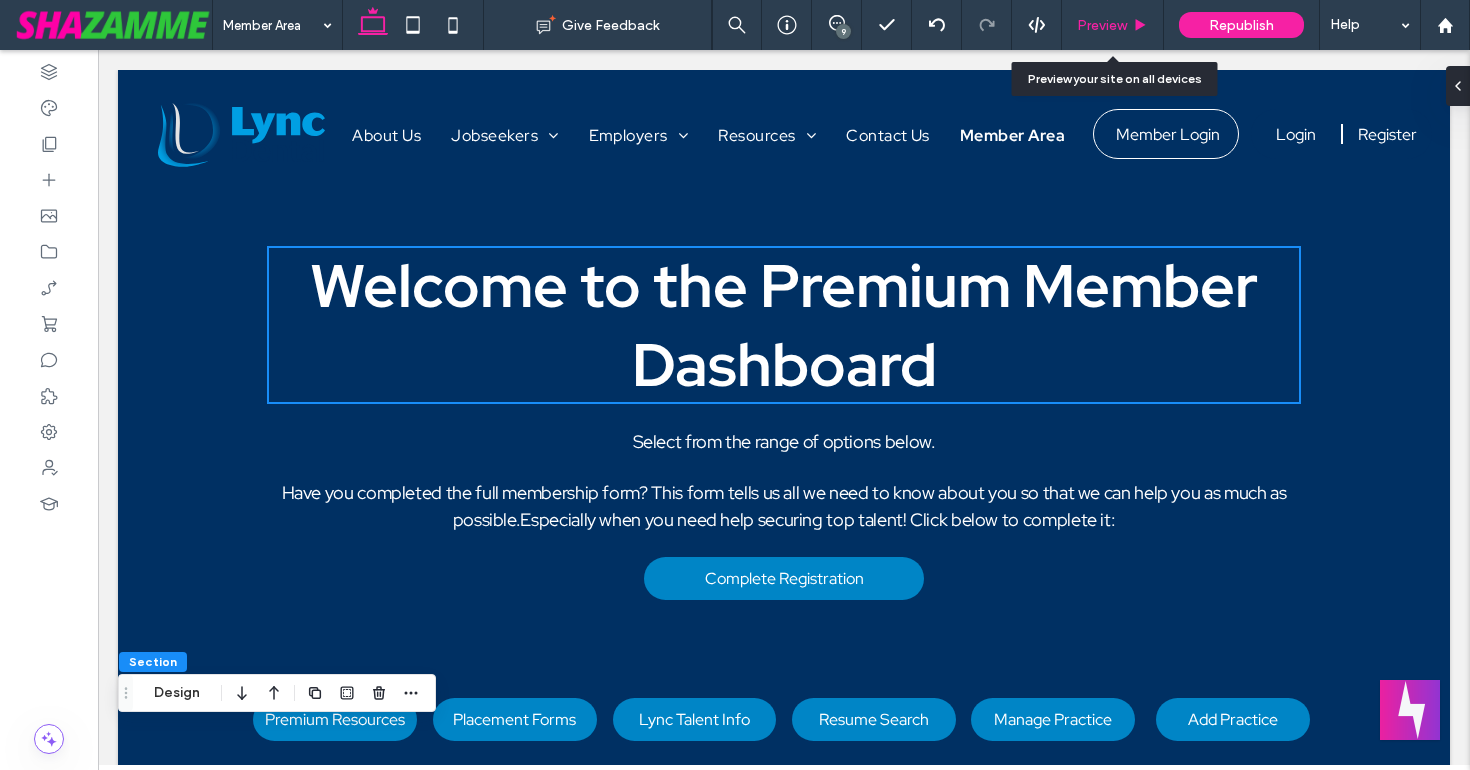 click on "Preview" at bounding box center [1102, 25] 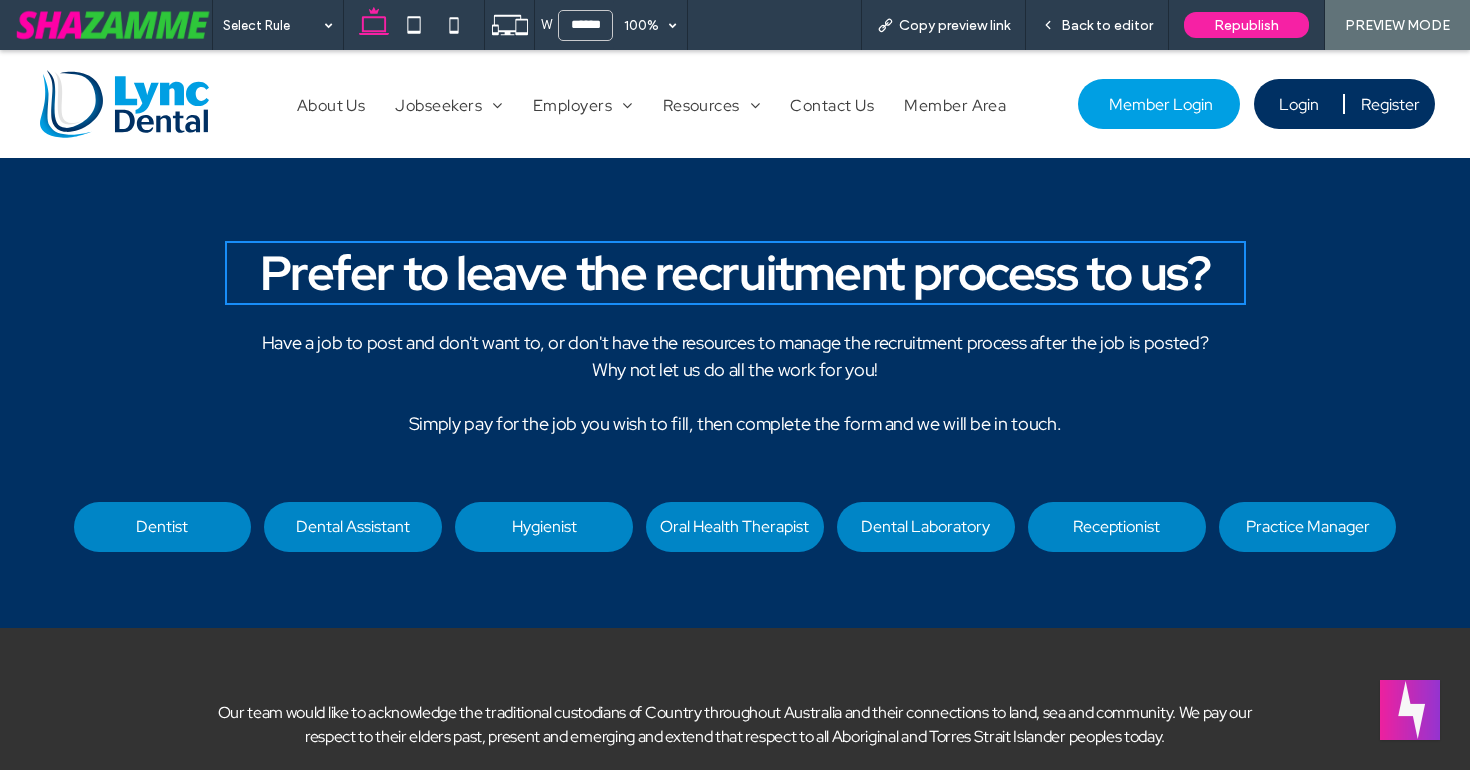 scroll, scrollTop: 1035, scrollLeft: 0, axis: vertical 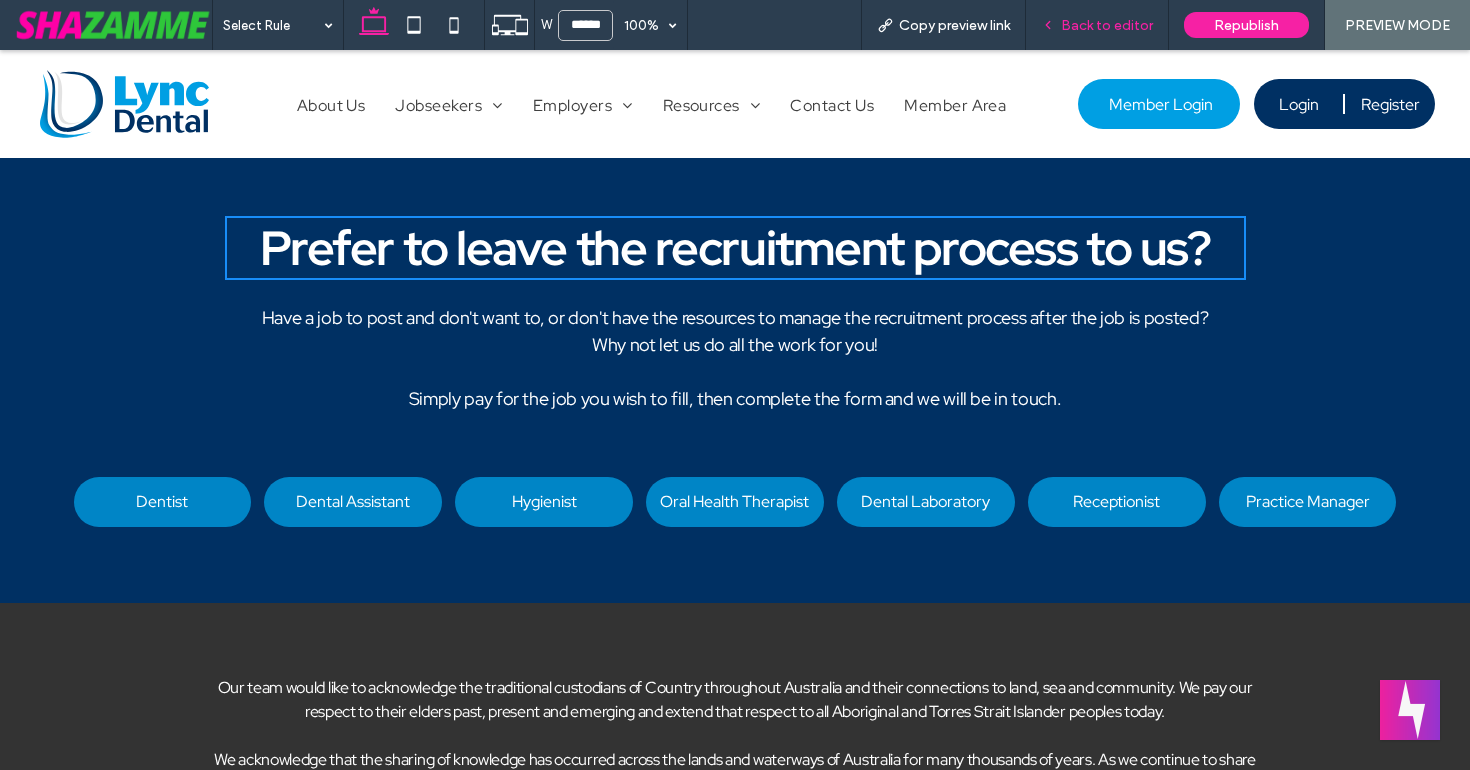 click on "Back to editor" at bounding box center (1107, 25) 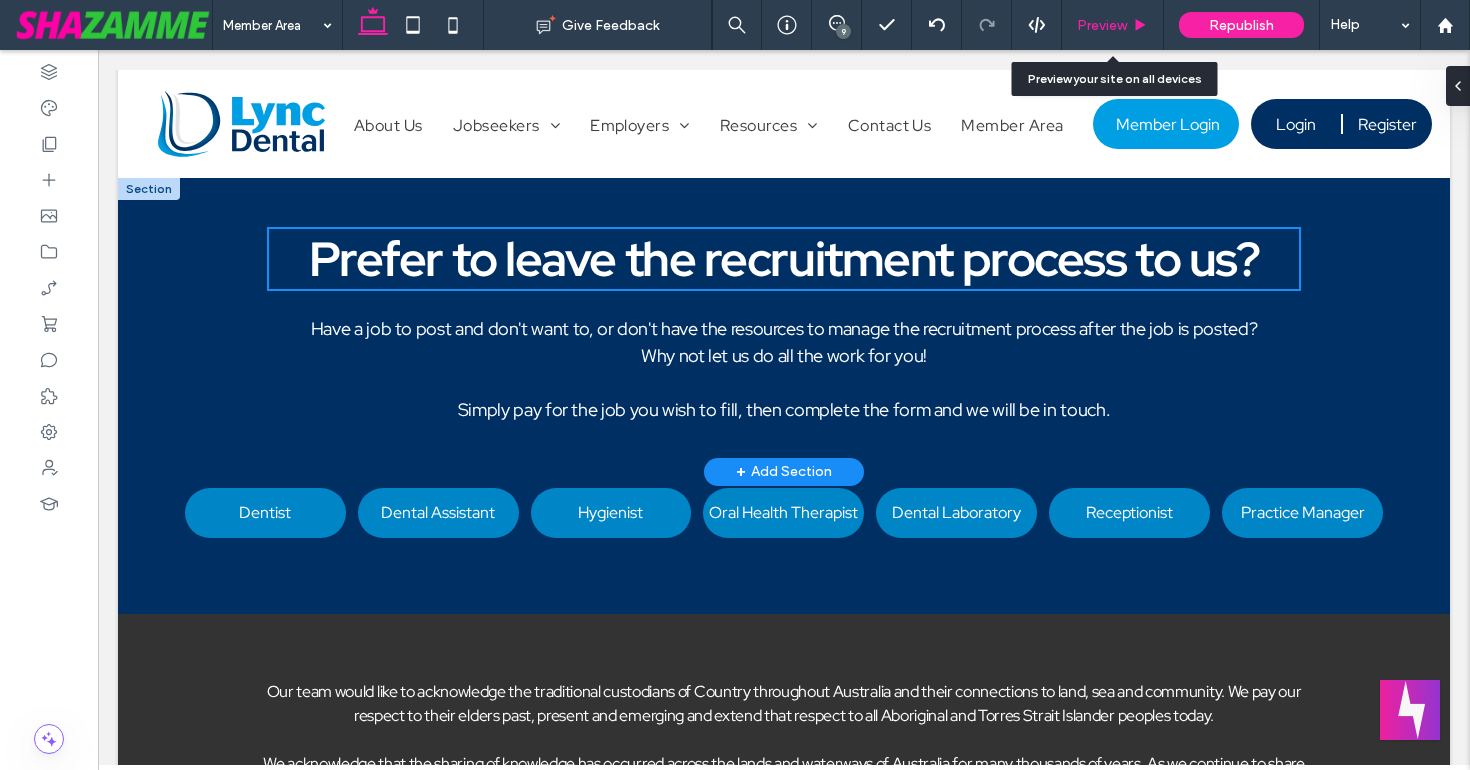 scroll, scrollTop: 1014, scrollLeft: 0, axis: vertical 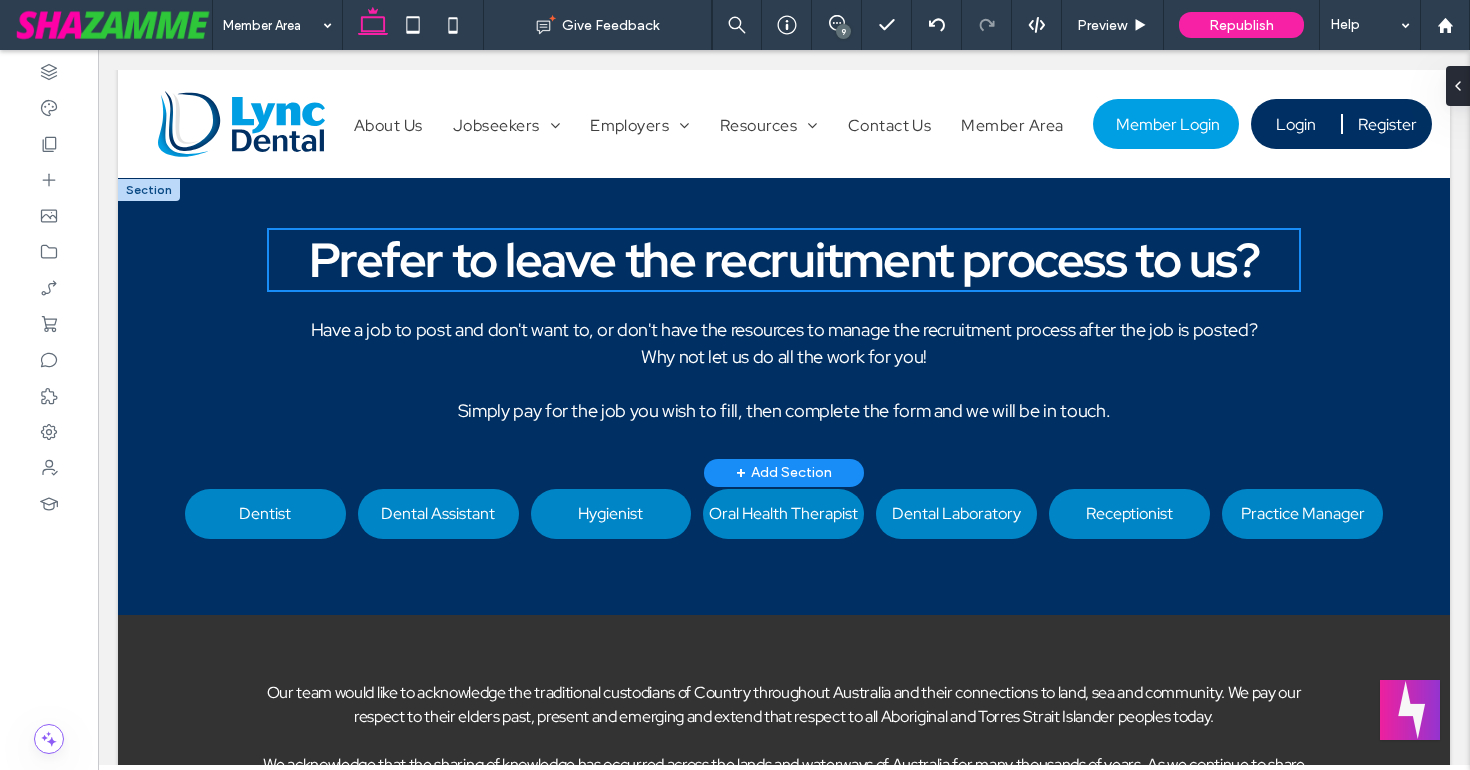 click on "9" at bounding box center [843, 31] 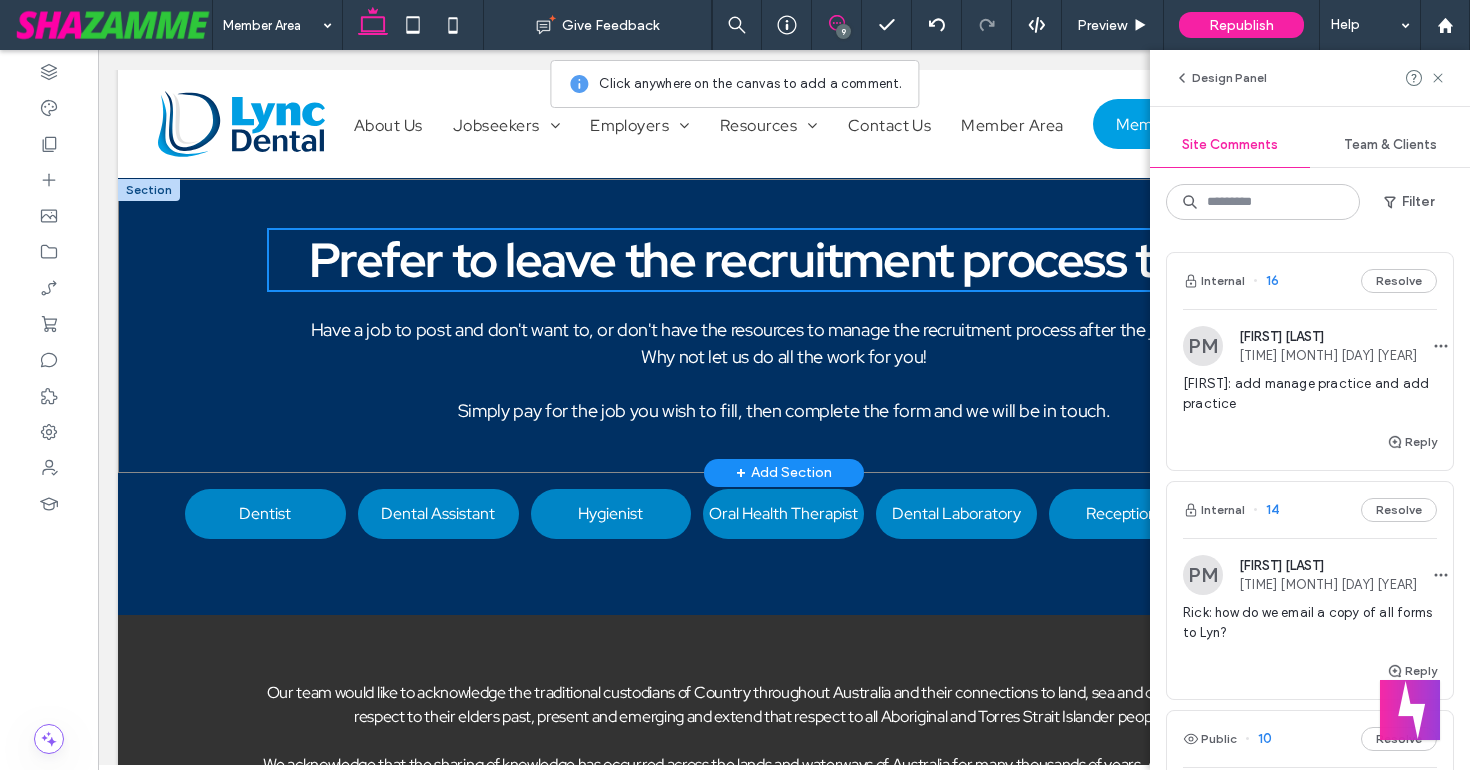 click on "Prefer to leave the recruitment process to us?
Have a job to post and don't want to, or don't have the resources to manage the recruitment process after the job is posted?
Why not let us do all the work for you!
Simply pay for the job you wish to fill, then complete the form and we will be in touch." at bounding box center (784, 326) 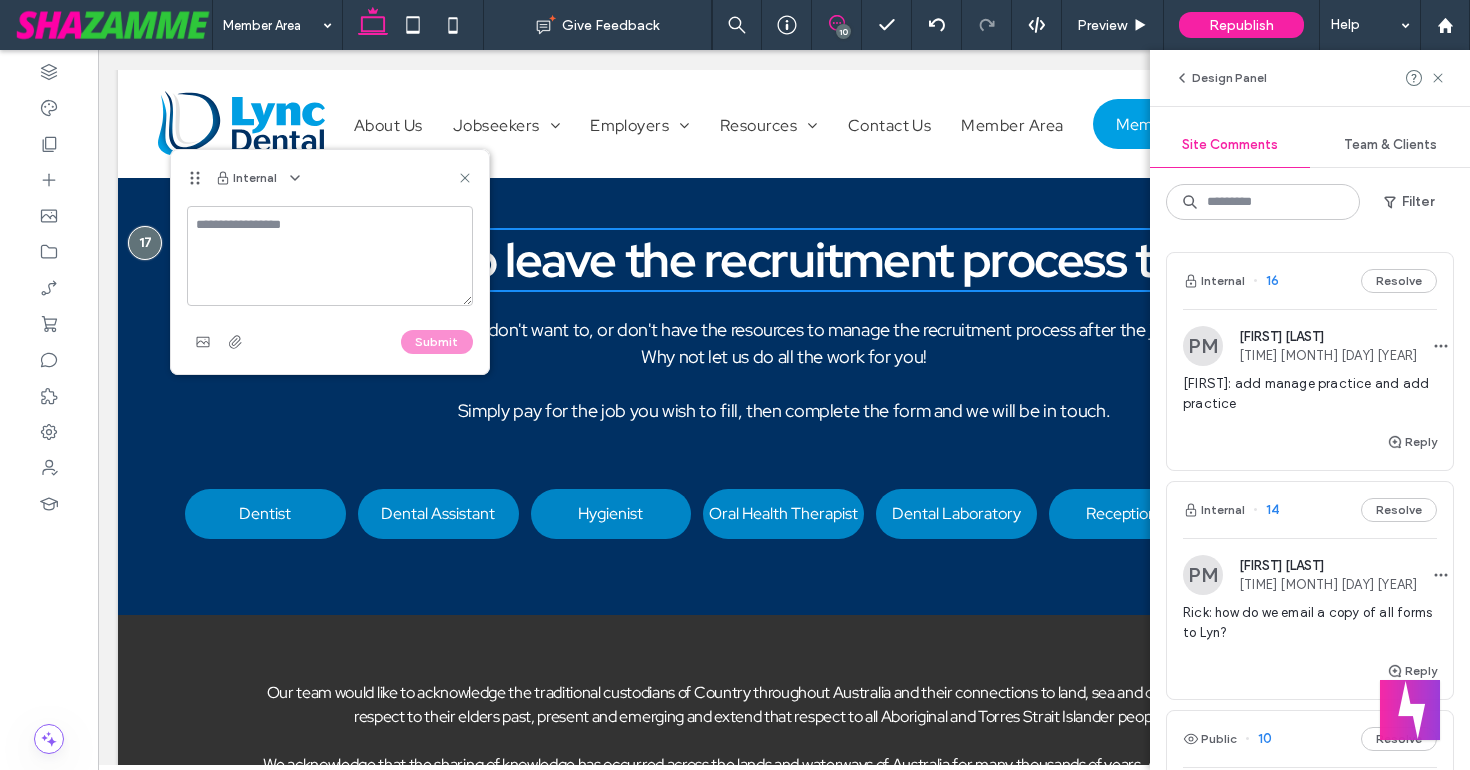 click at bounding box center [330, 256] 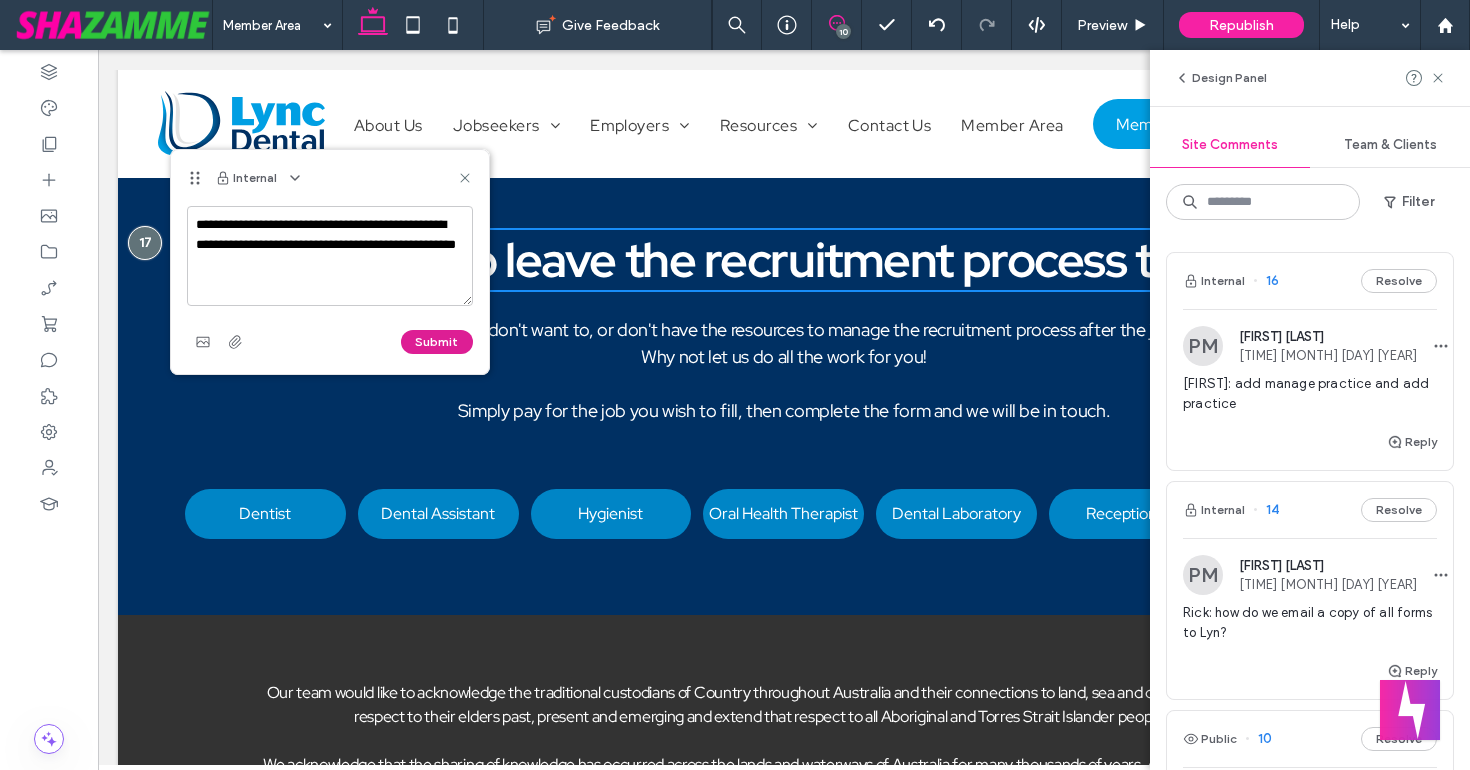 type on "**********" 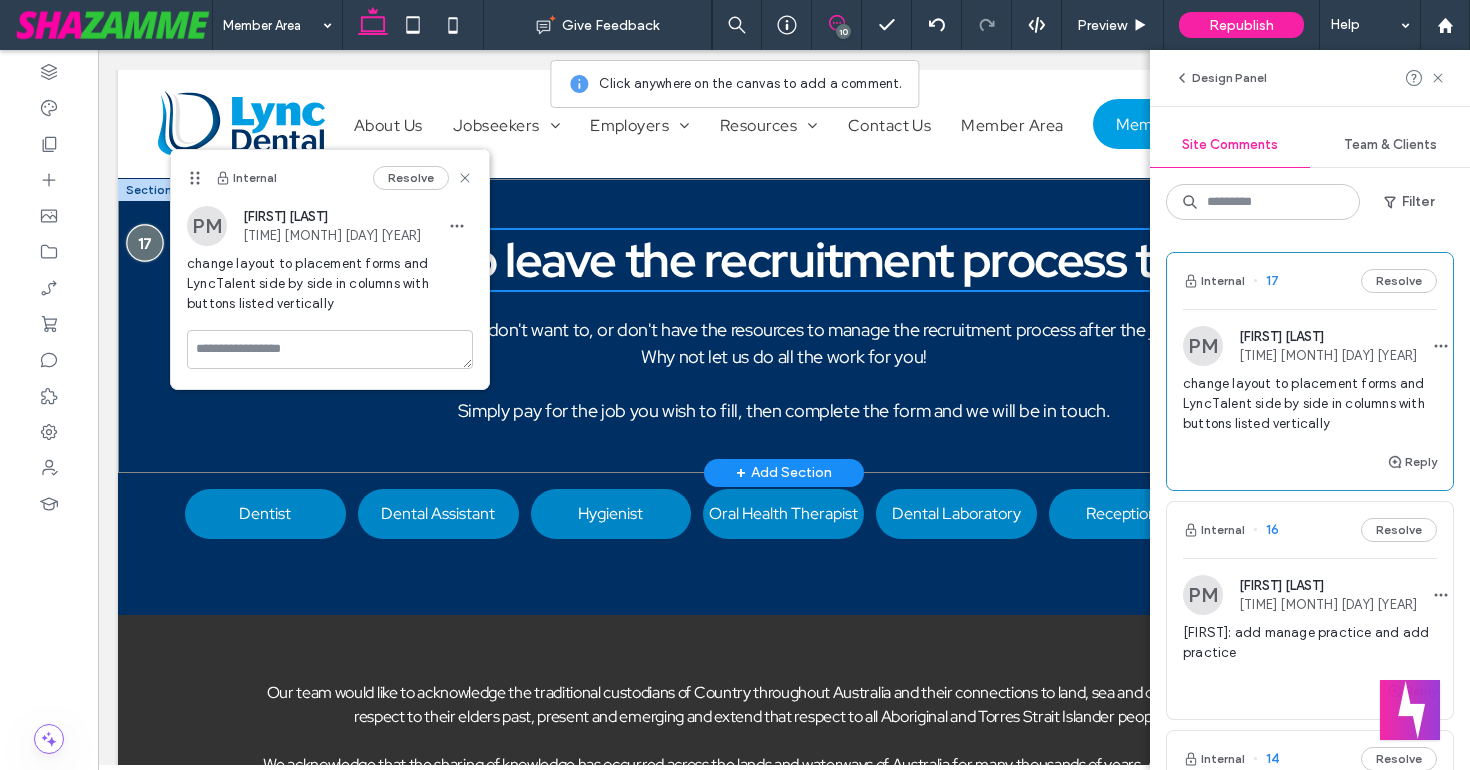 click at bounding box center (144, 242) 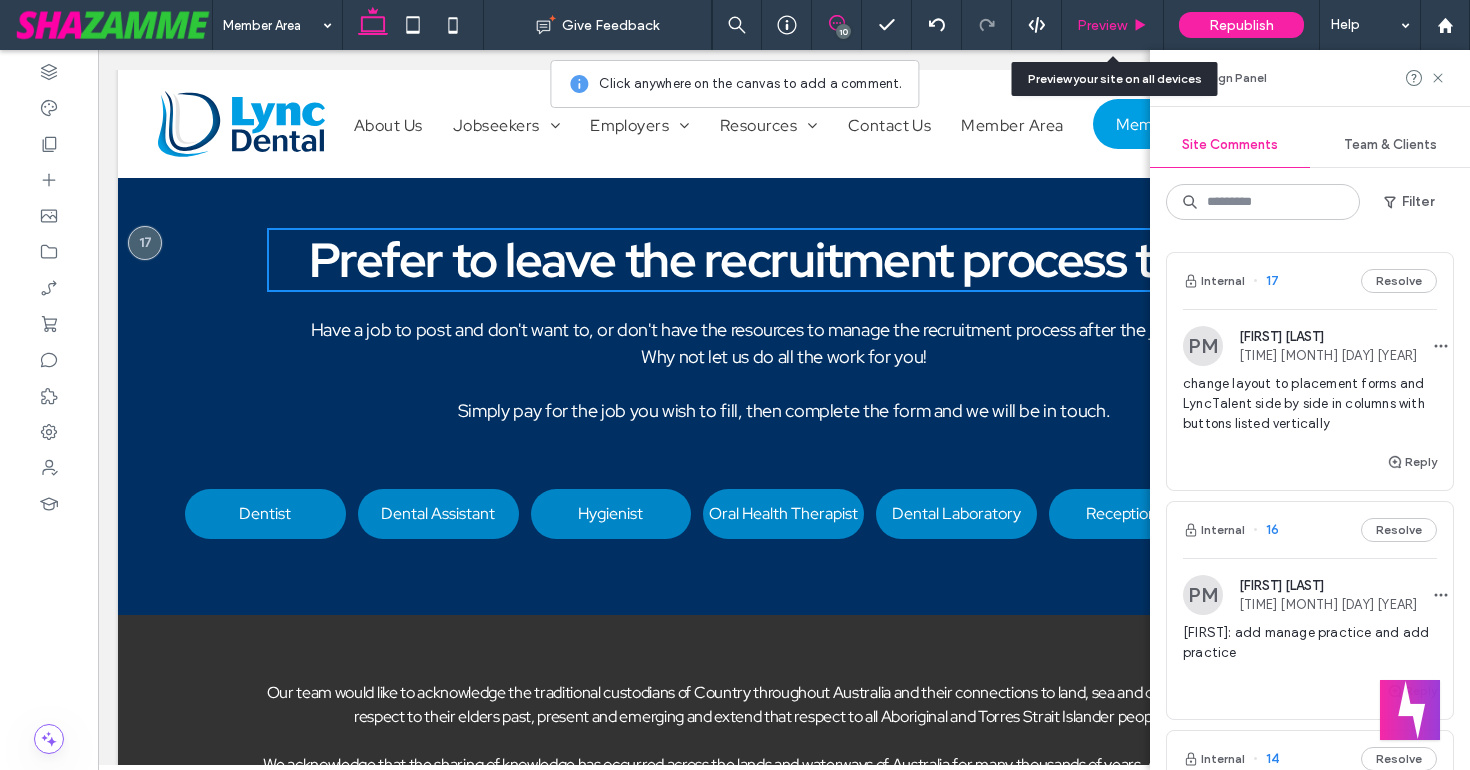 click on "Preview" at bounding box center (1102, 25) 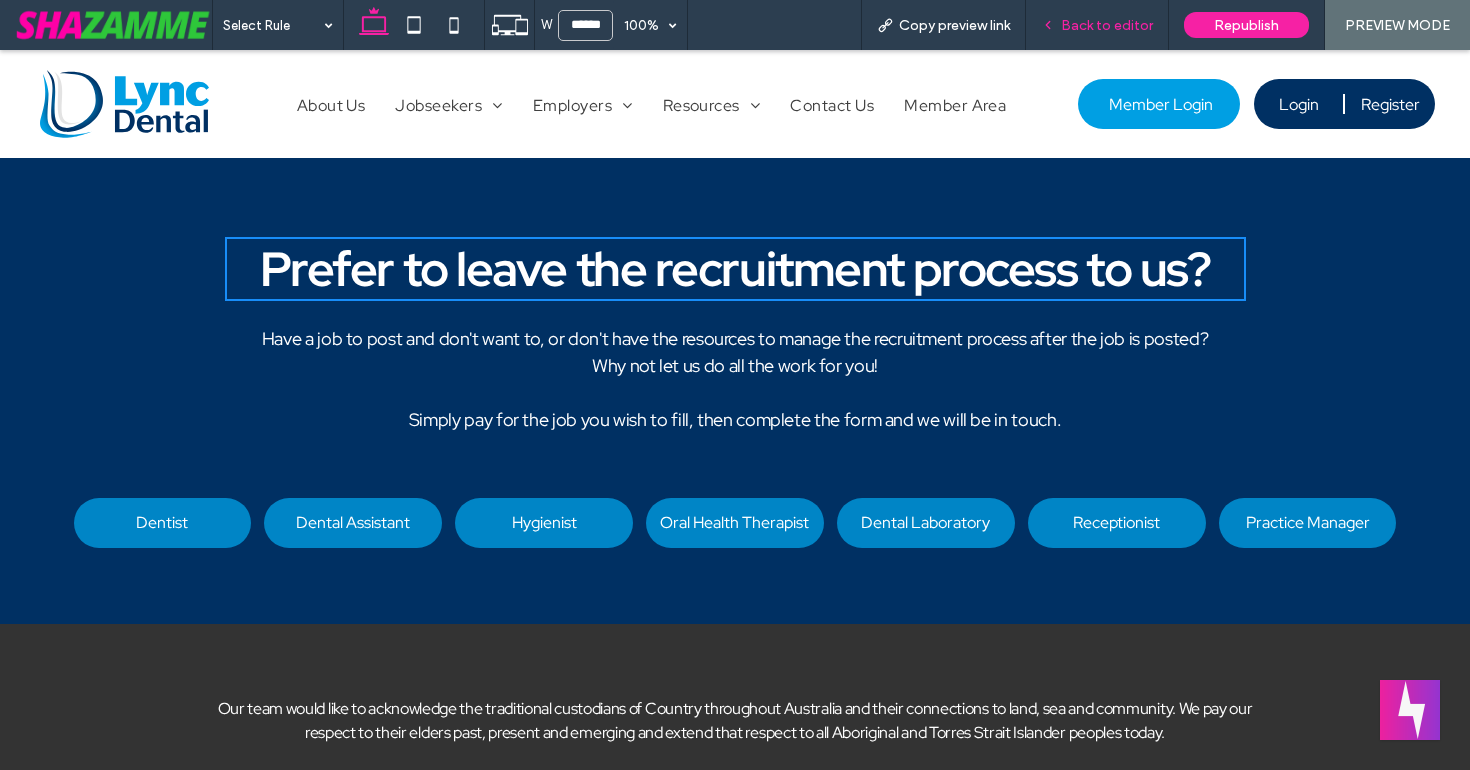 scroll, scrollTop: 1034, scrollLeft: 0, axis: vertical 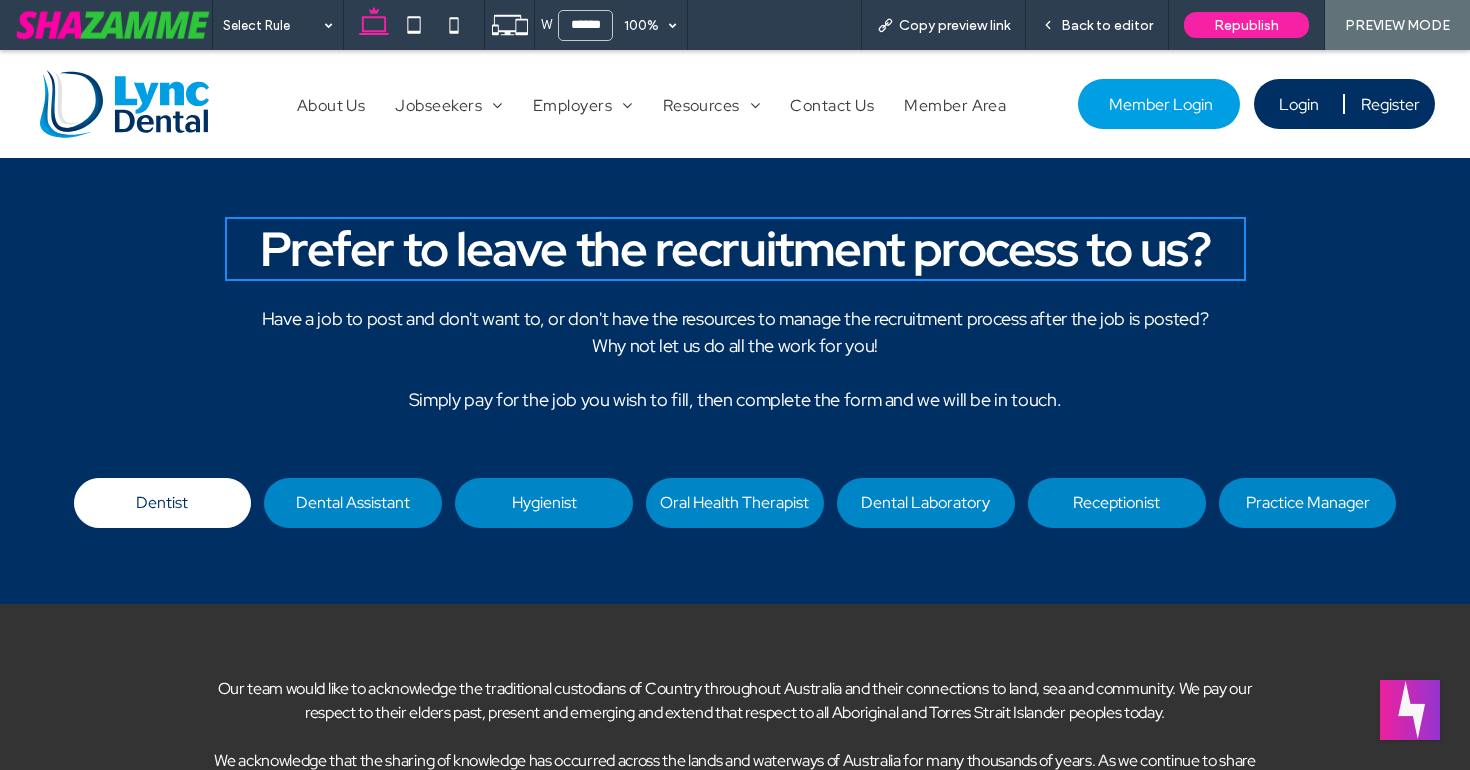 click on "Dentist" at bounding box center [163, 503] 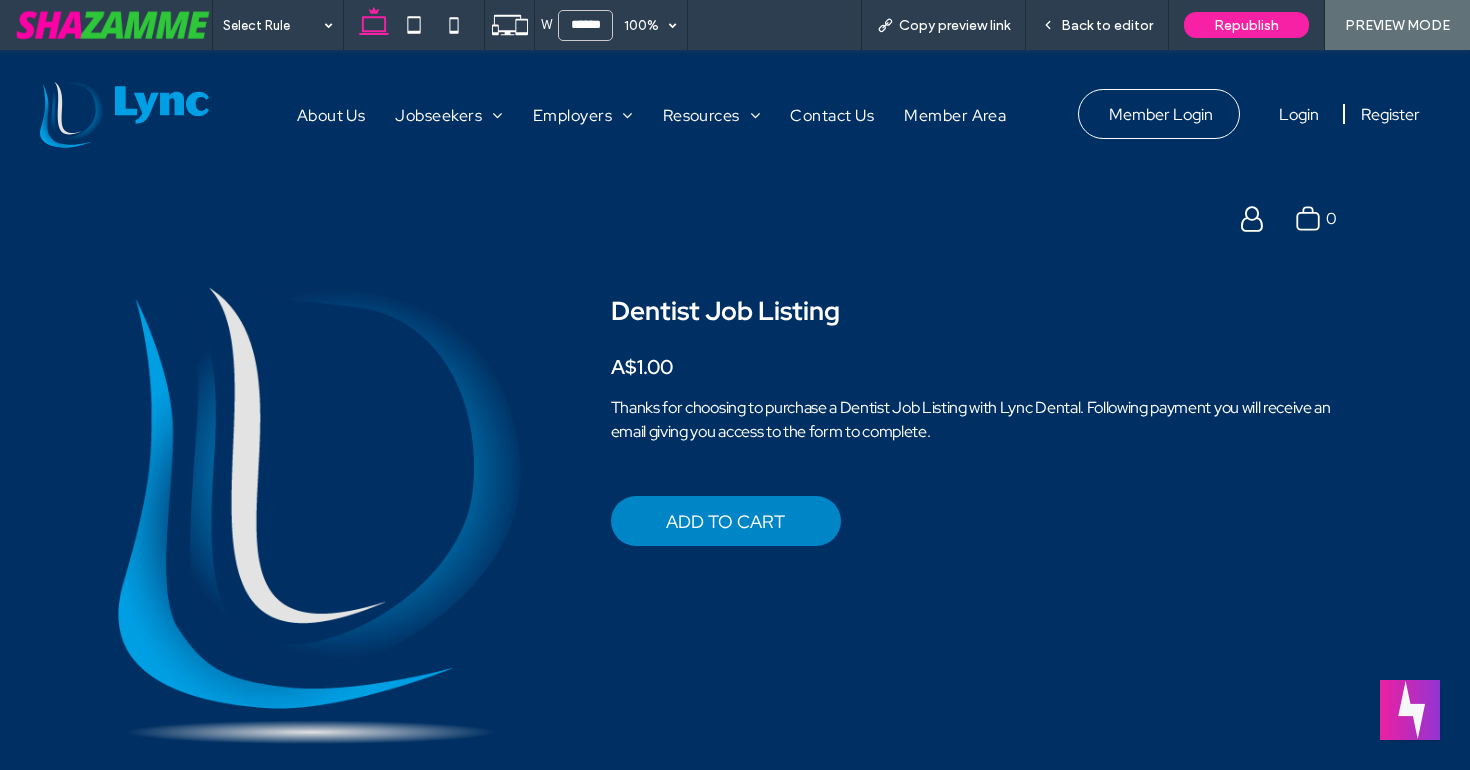 scroll, scrollTop: 0, scrollLeft: 0, axis: both 